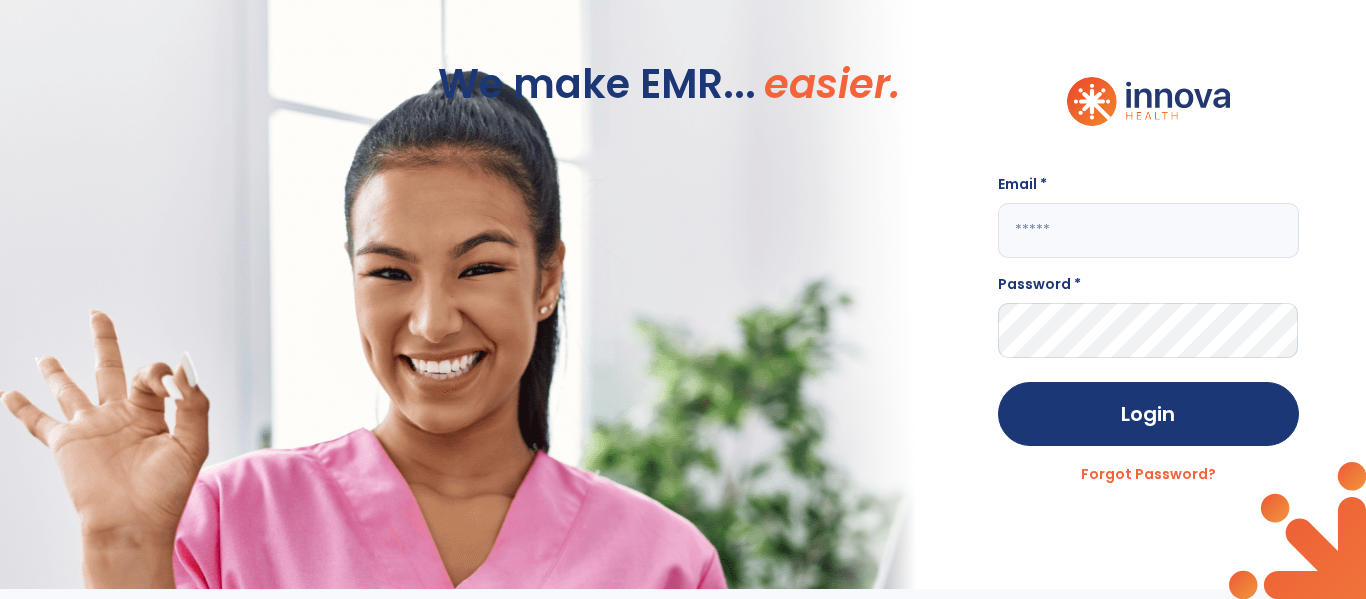scroll, scrollTop: 0, scrollLeft: 0, axis: both 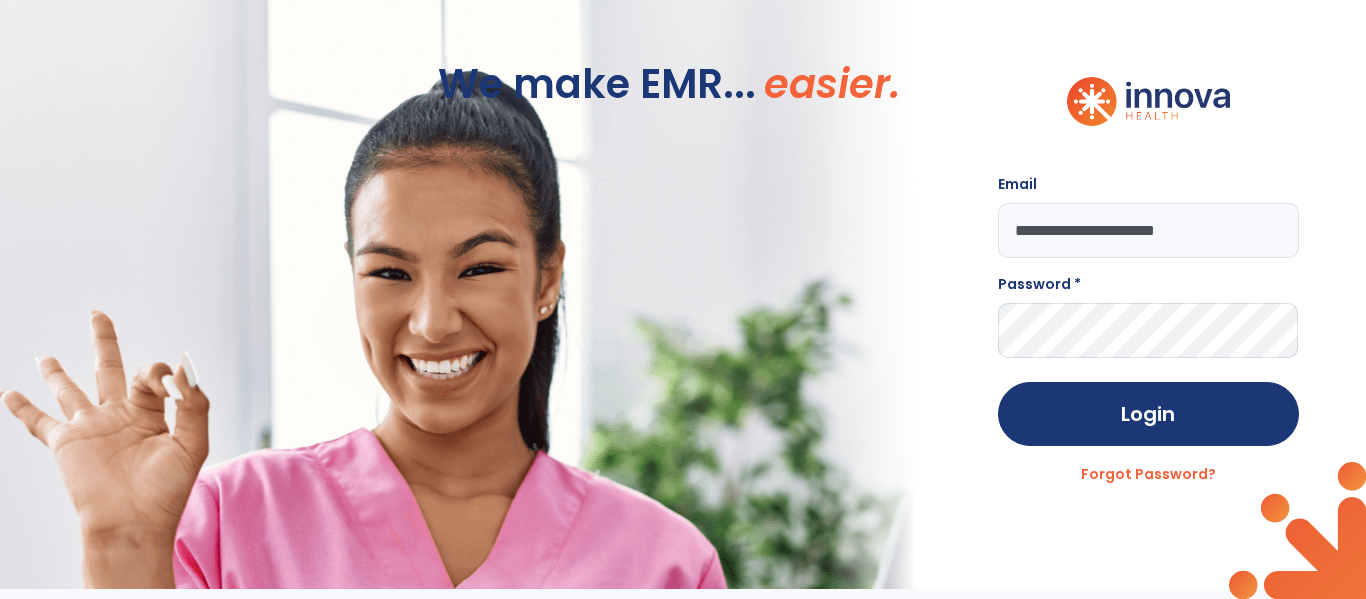 type on "**********" 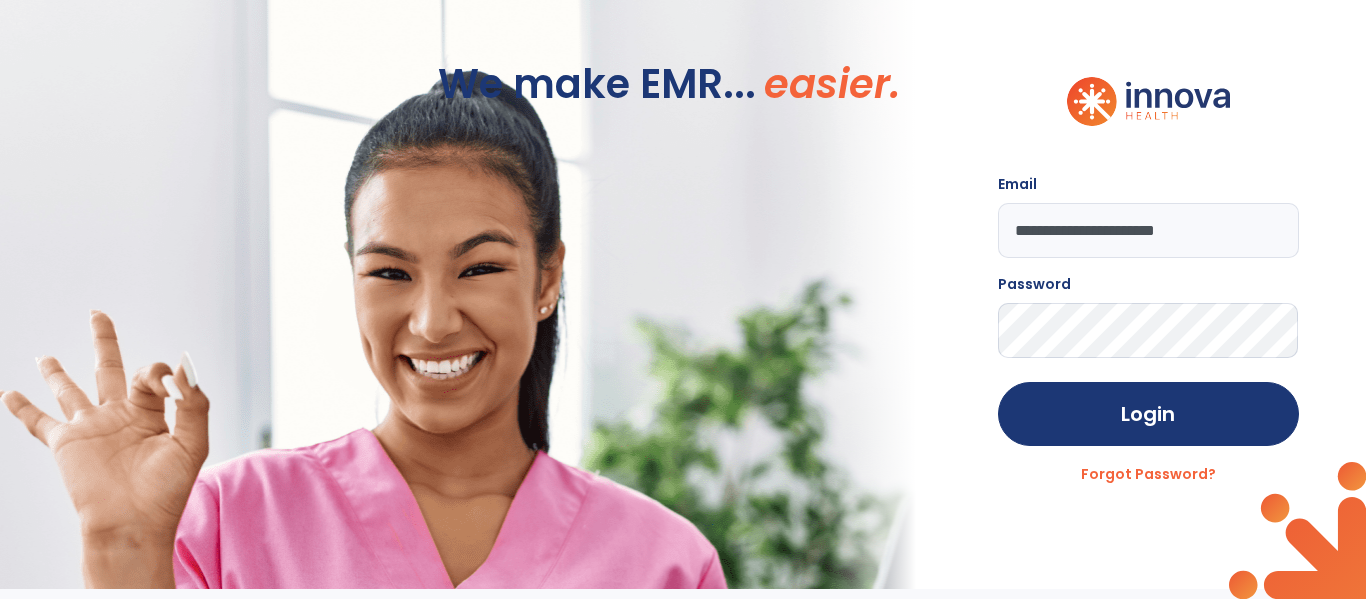 click on "Login" 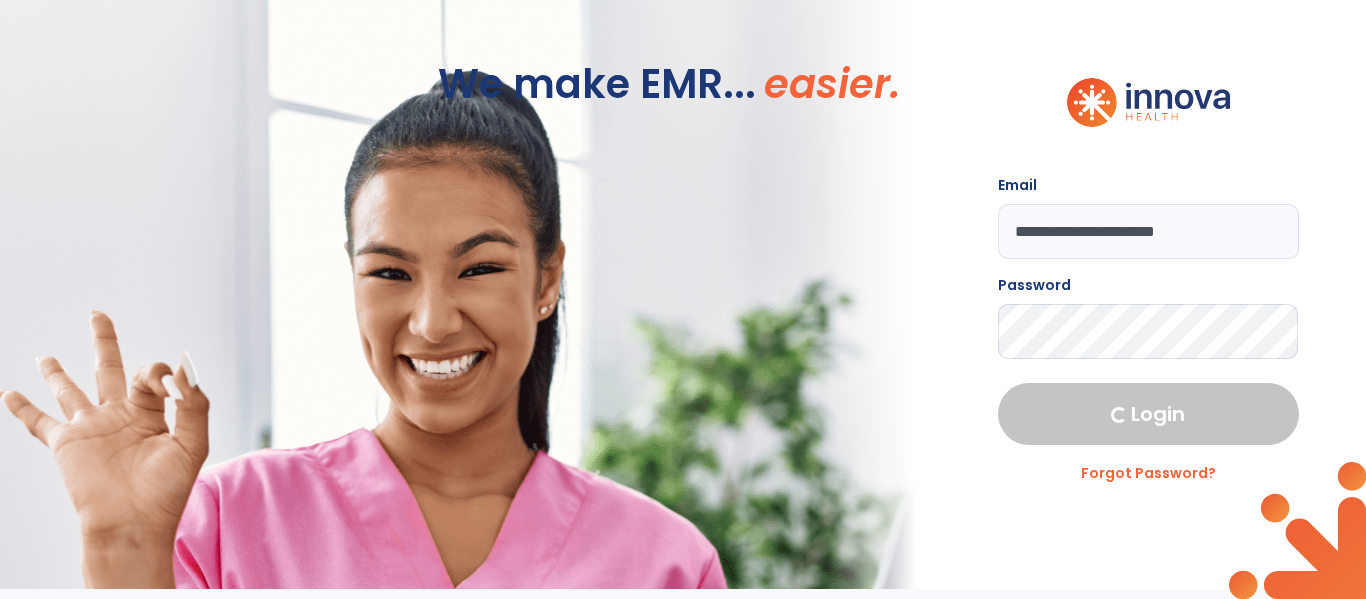 select on "***" 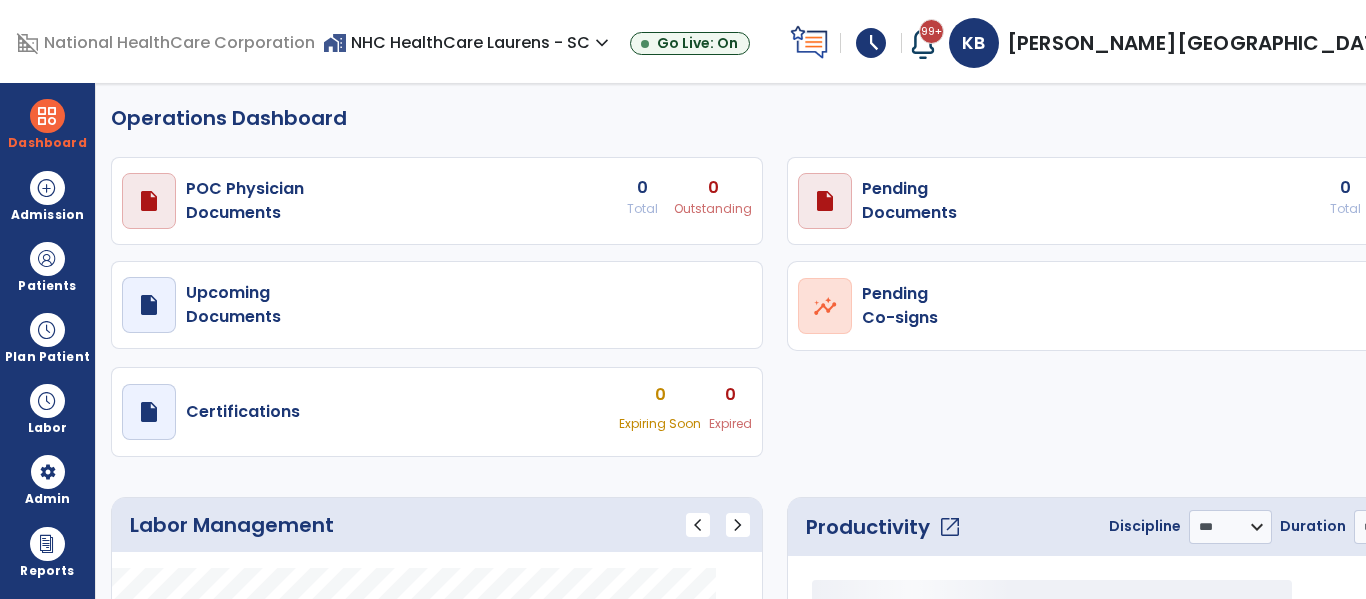 select on "***" 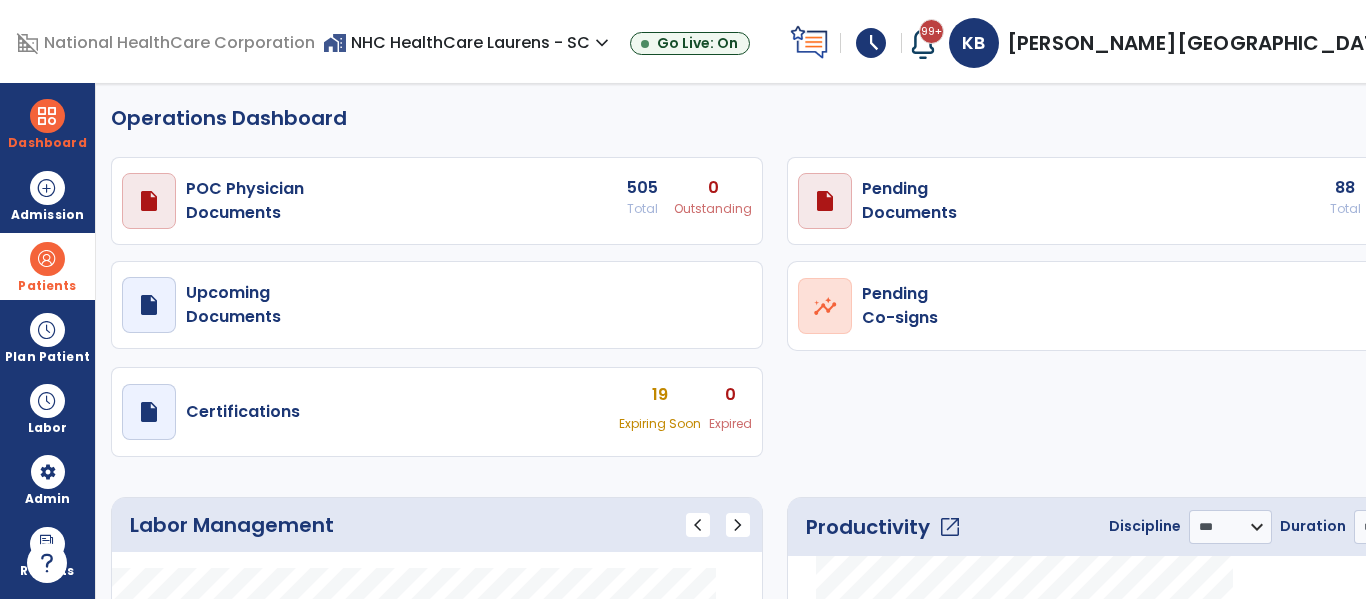 click at bounding box center [47, 259] 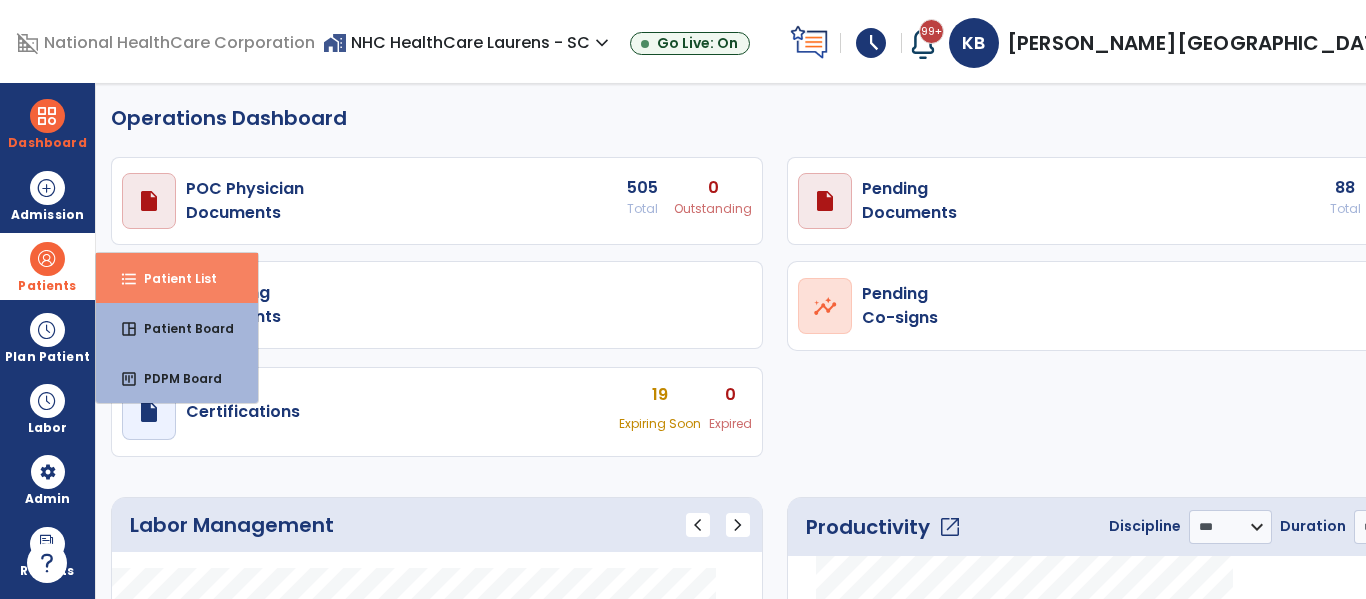 click on "format_list_bulleted  Patient List" at bounding box center (177, 278) 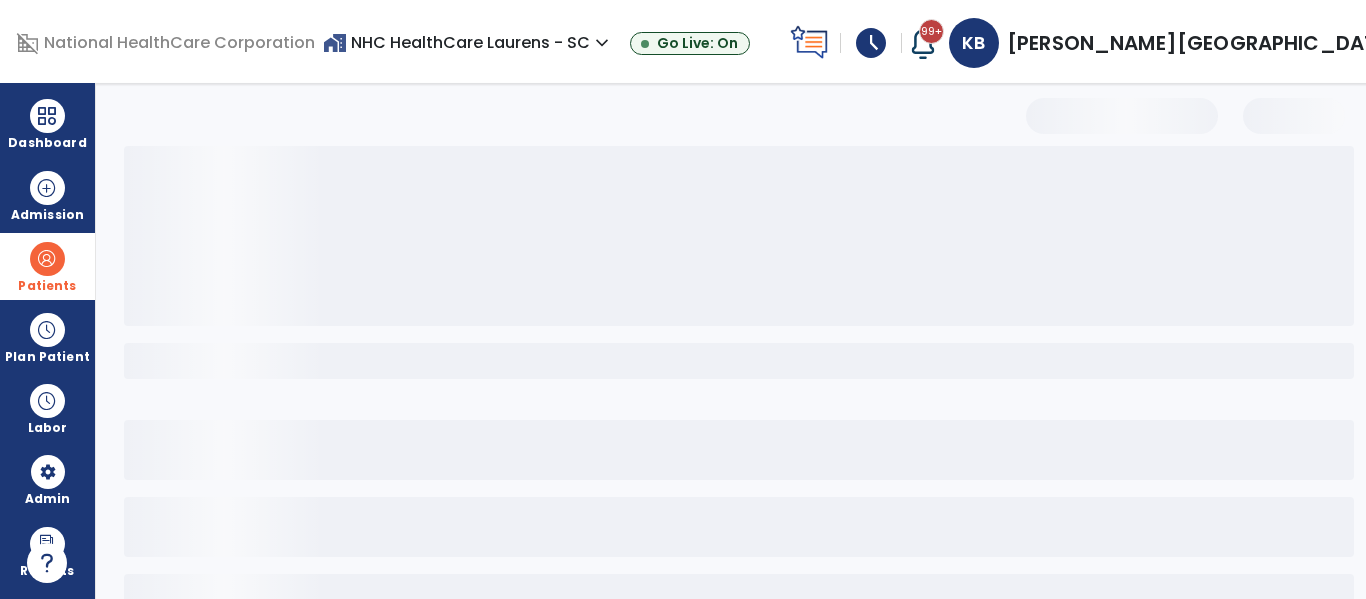 select on "***" 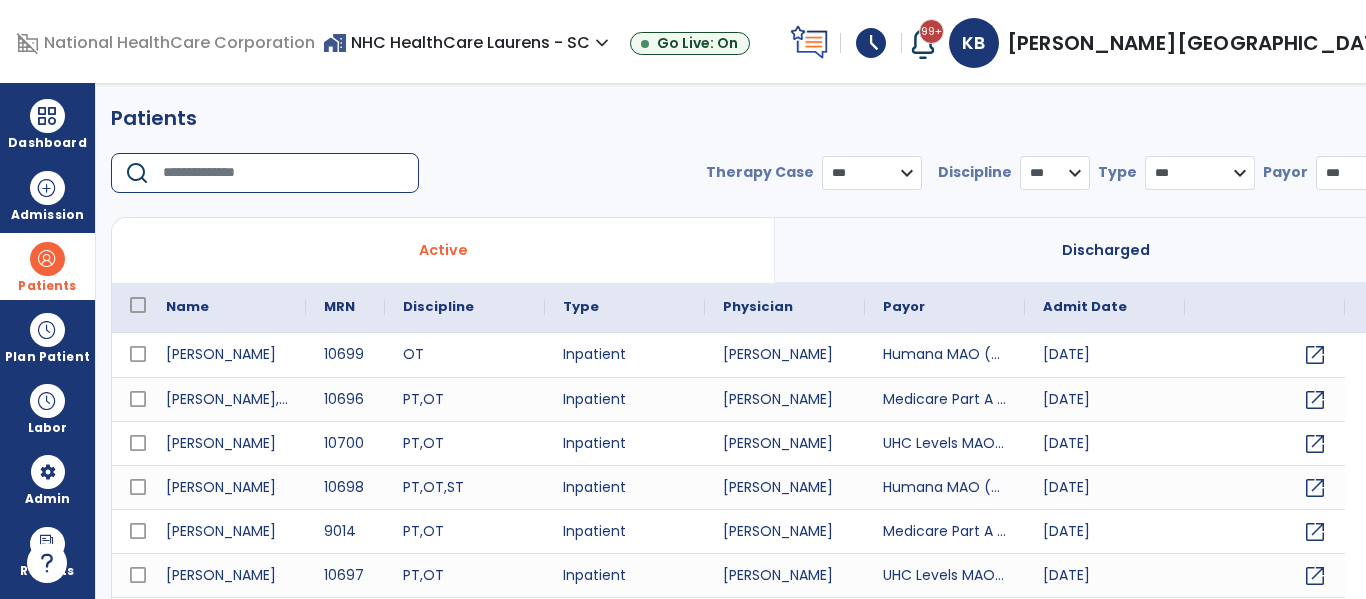 click at bounding box center [284, 173] 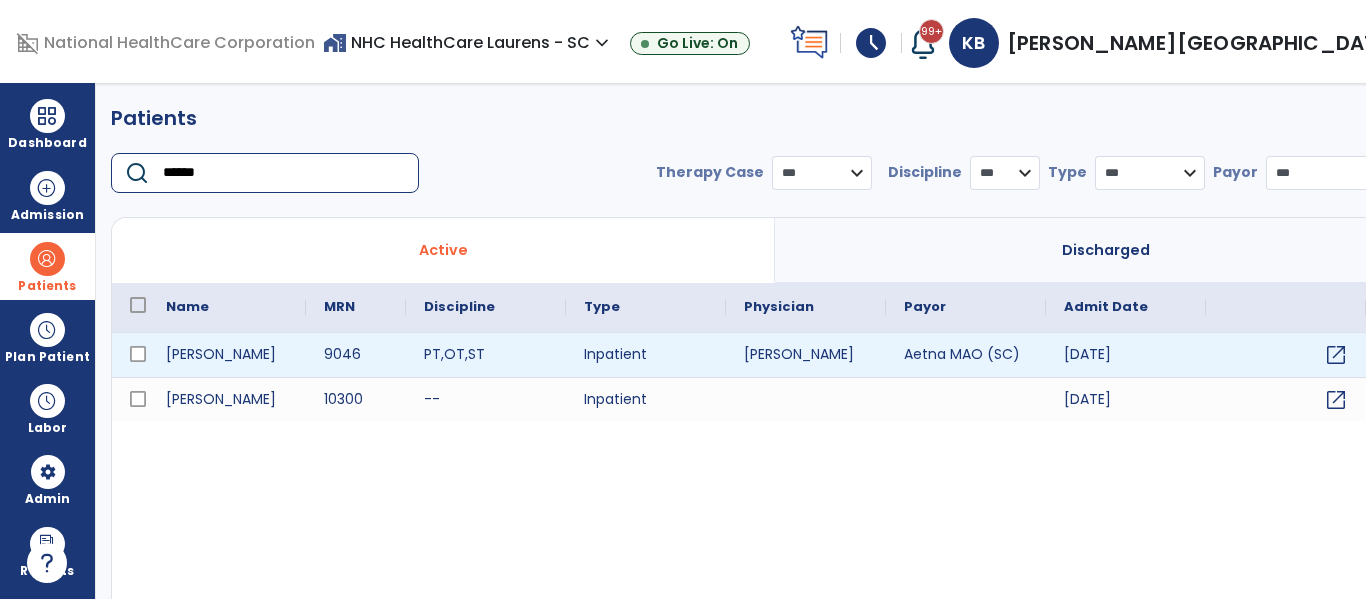 type on "******" 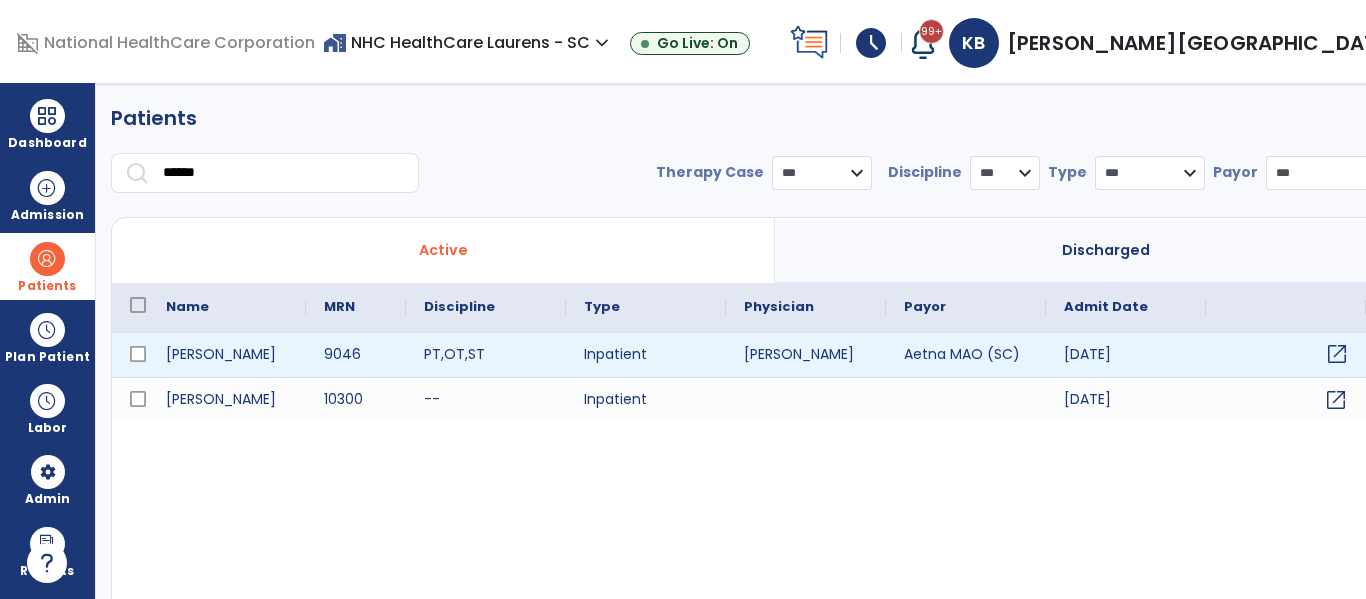 click on "open_in_new" at bounding box center [1337, 354] 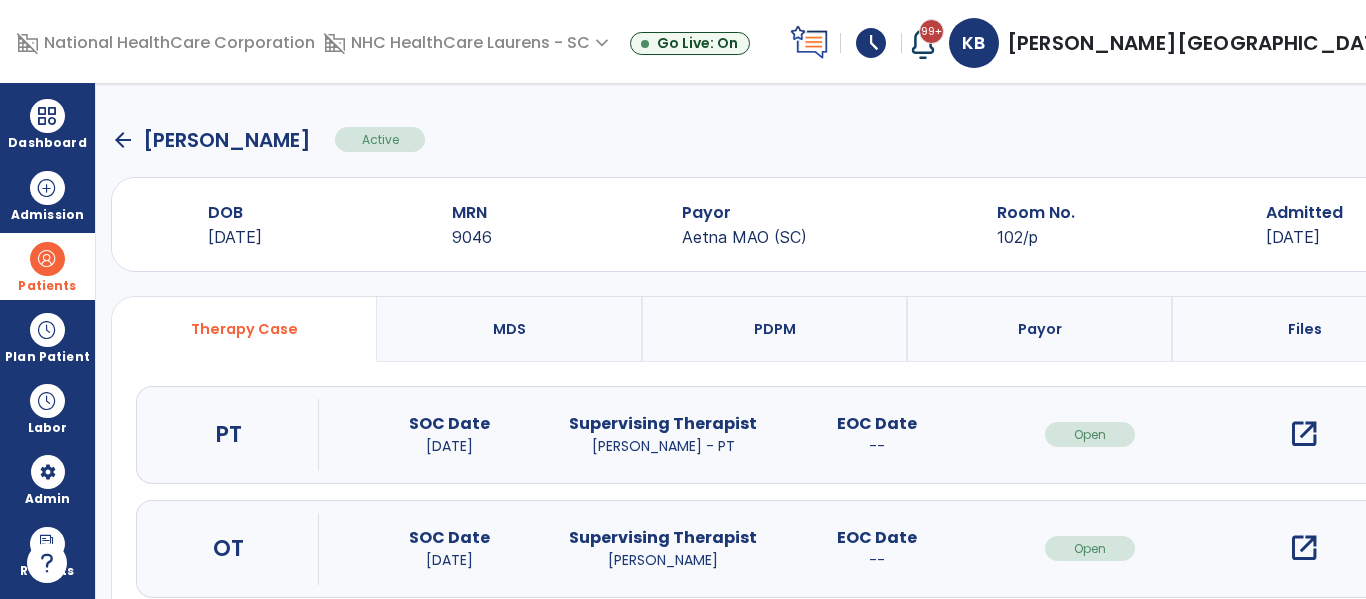 scroll, scrollTop: 162, scrollLeft: 0, axis: vertical 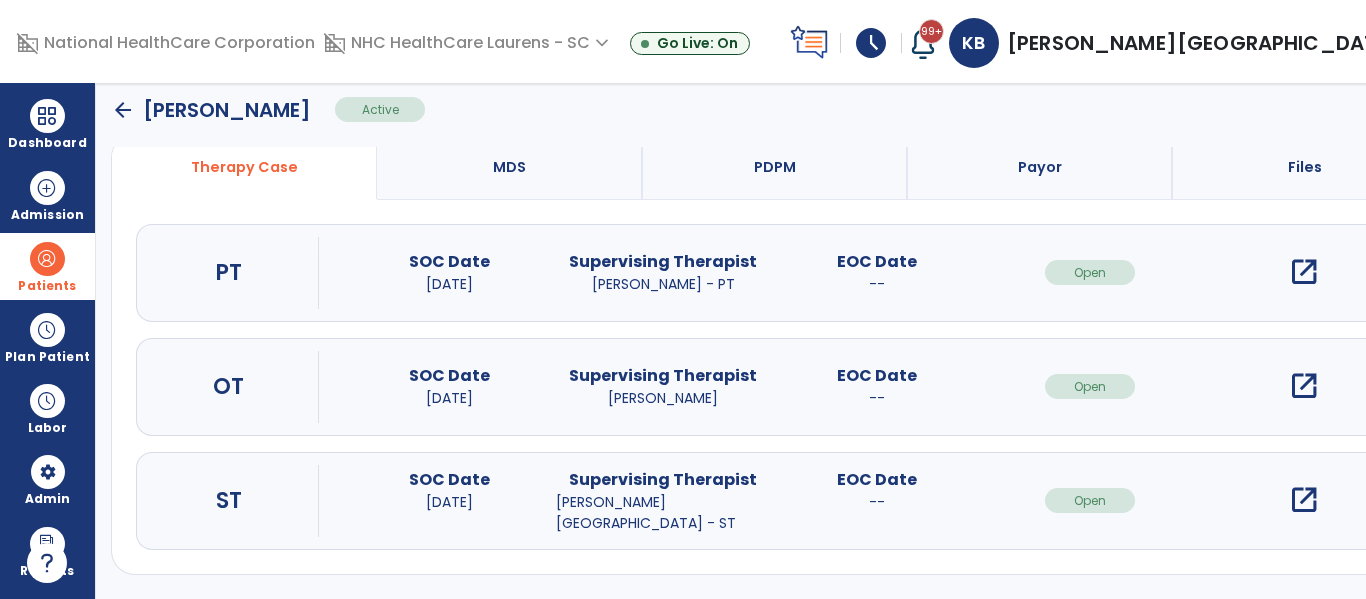 click on "open_in_new" at bounding box center [1304, 501] 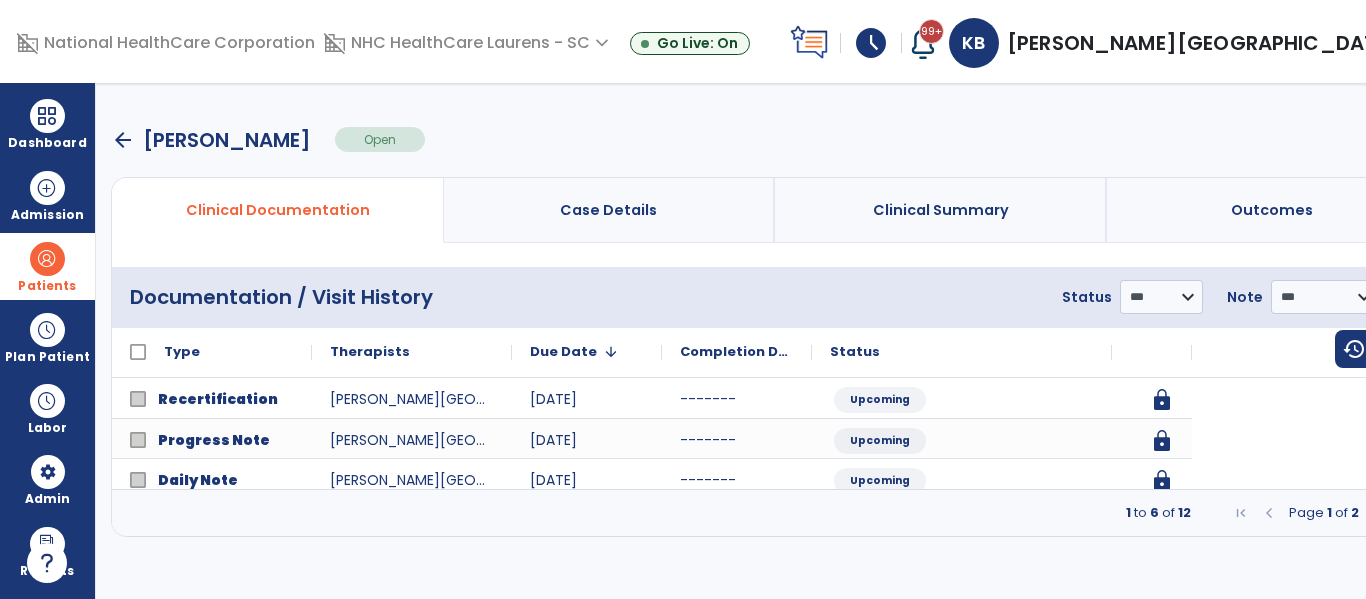 scroll, scrollTop: 0, scrollLeft: 0, axis: both 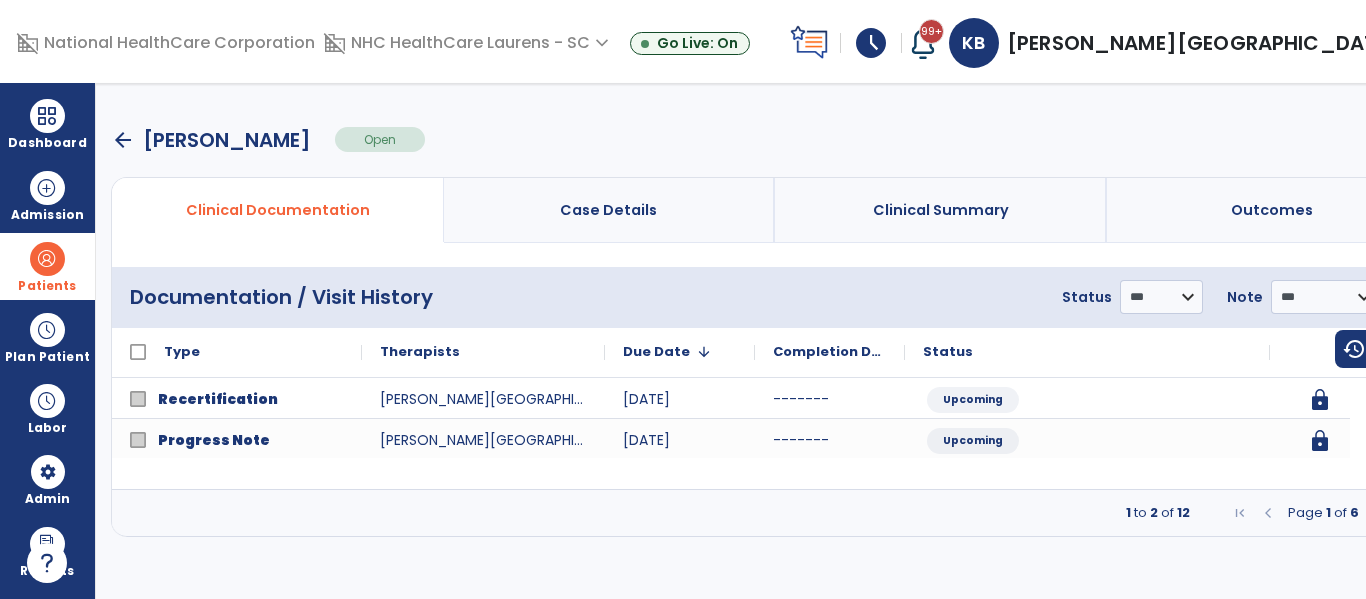 click at bounding box center [1379, 513] 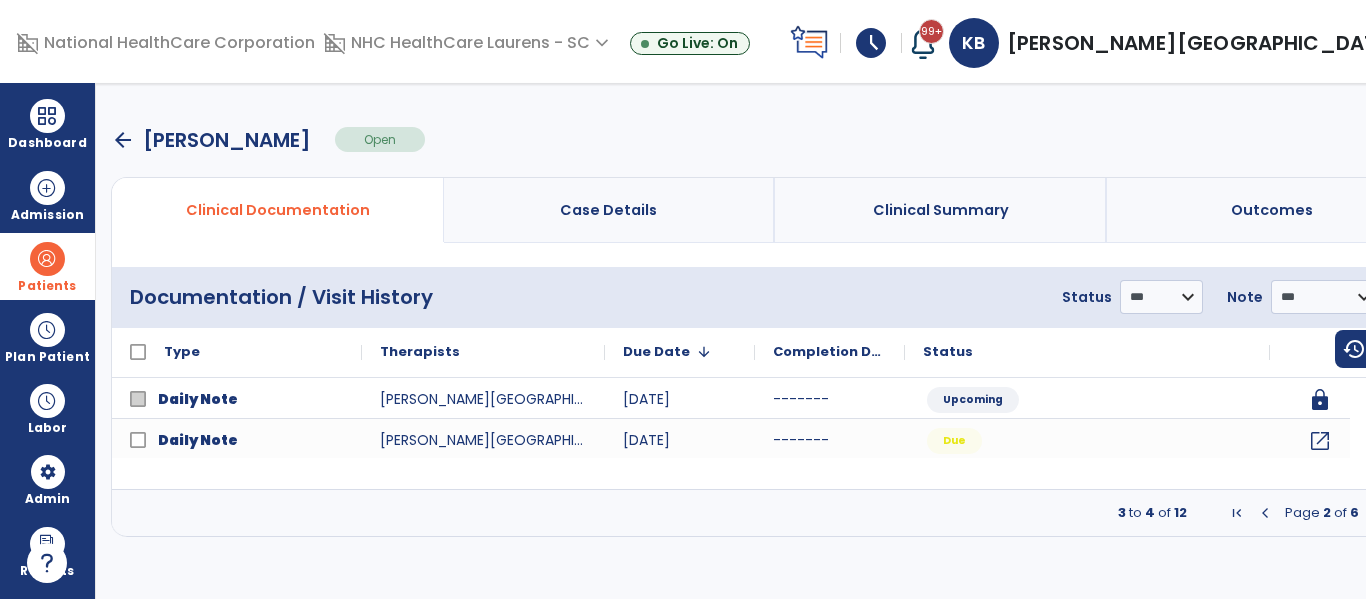 click at bounding box center [1379, 513] 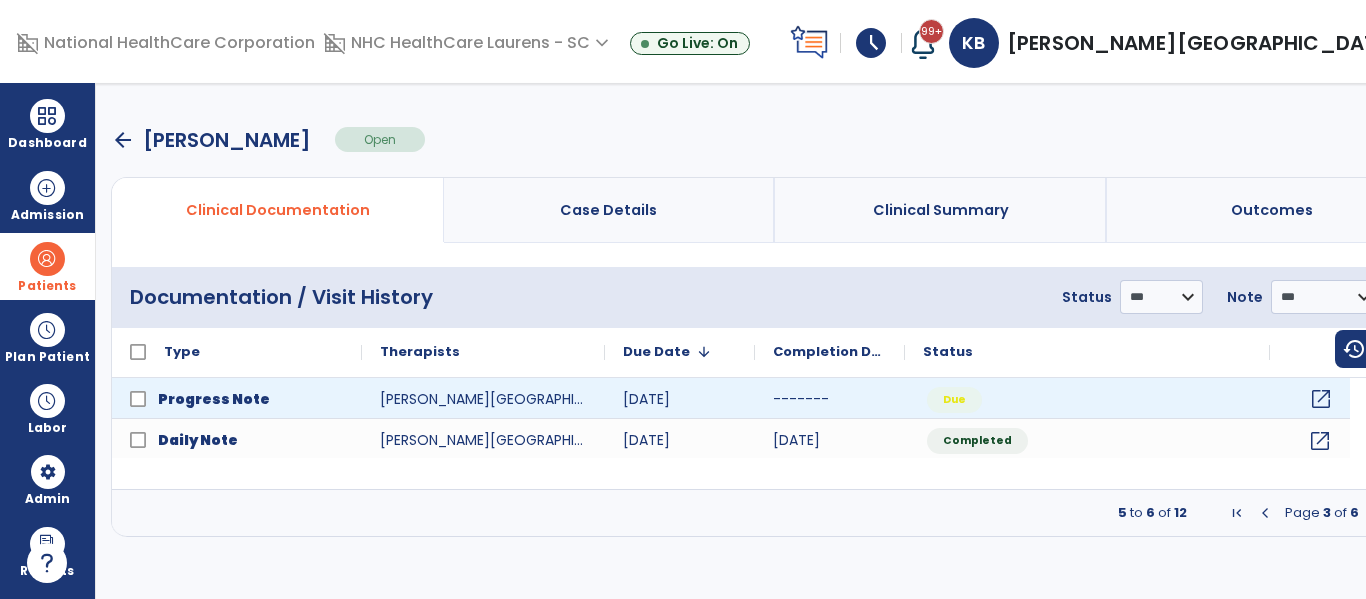 click on "open_in_new" 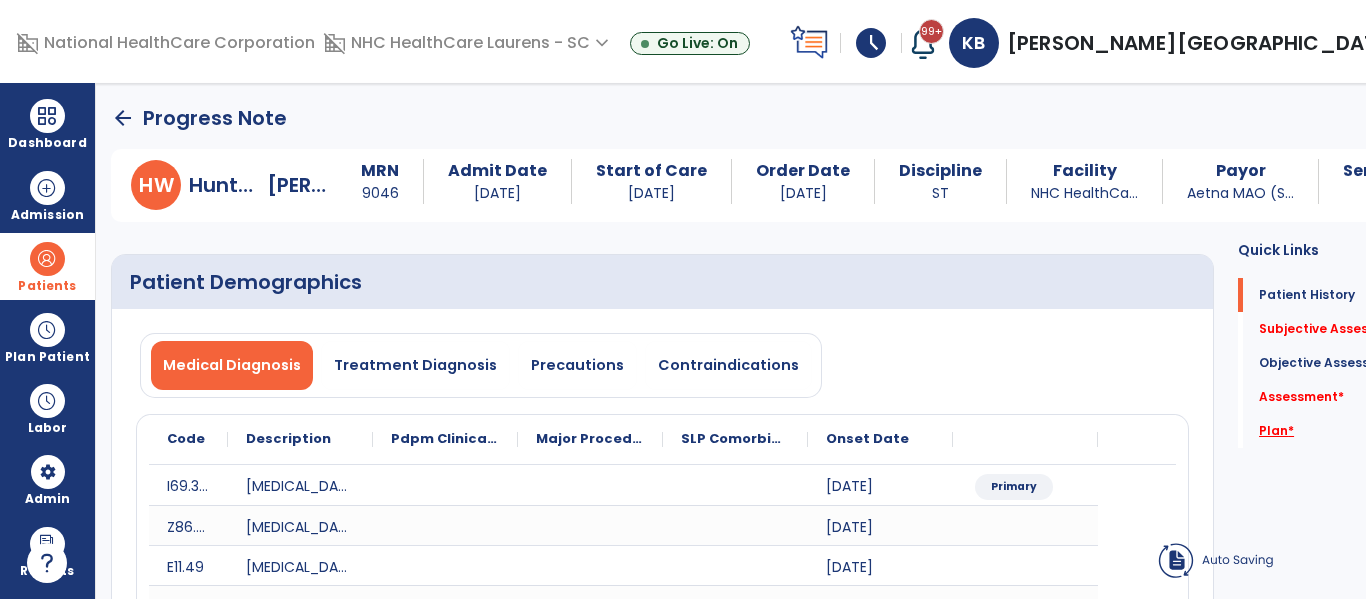 click on "Plan   *" 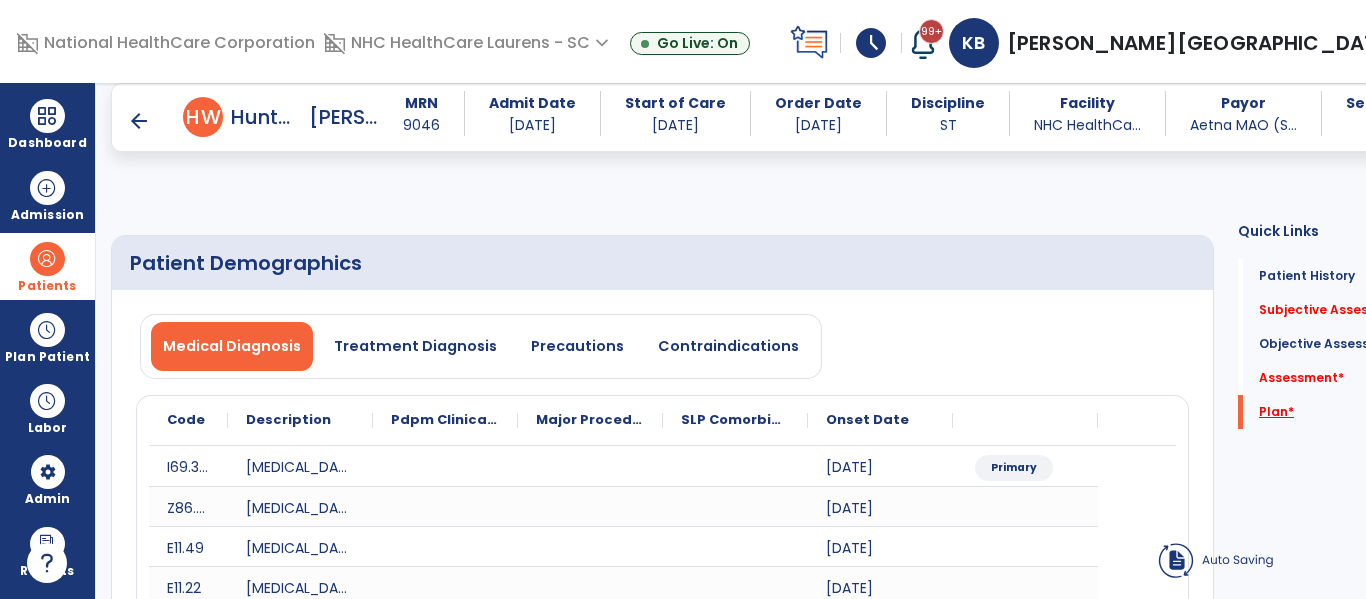 scroll, scrollTop: 86, scrollLeft: 0, axis: vertical 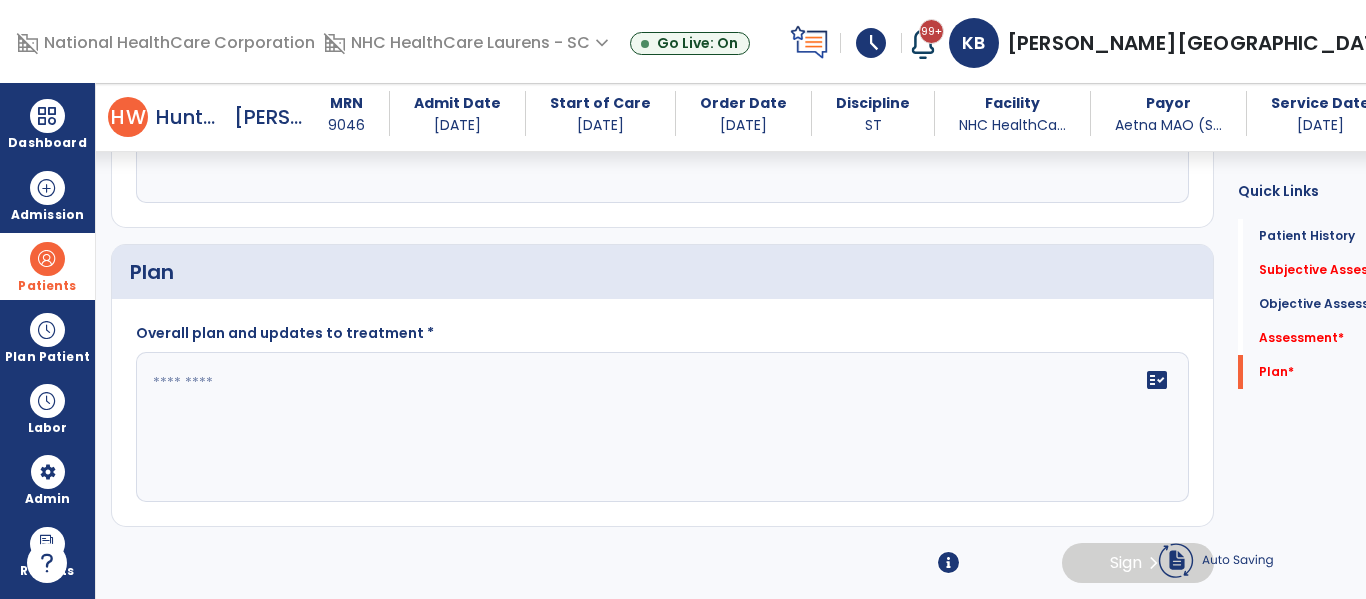click on "fact_check" 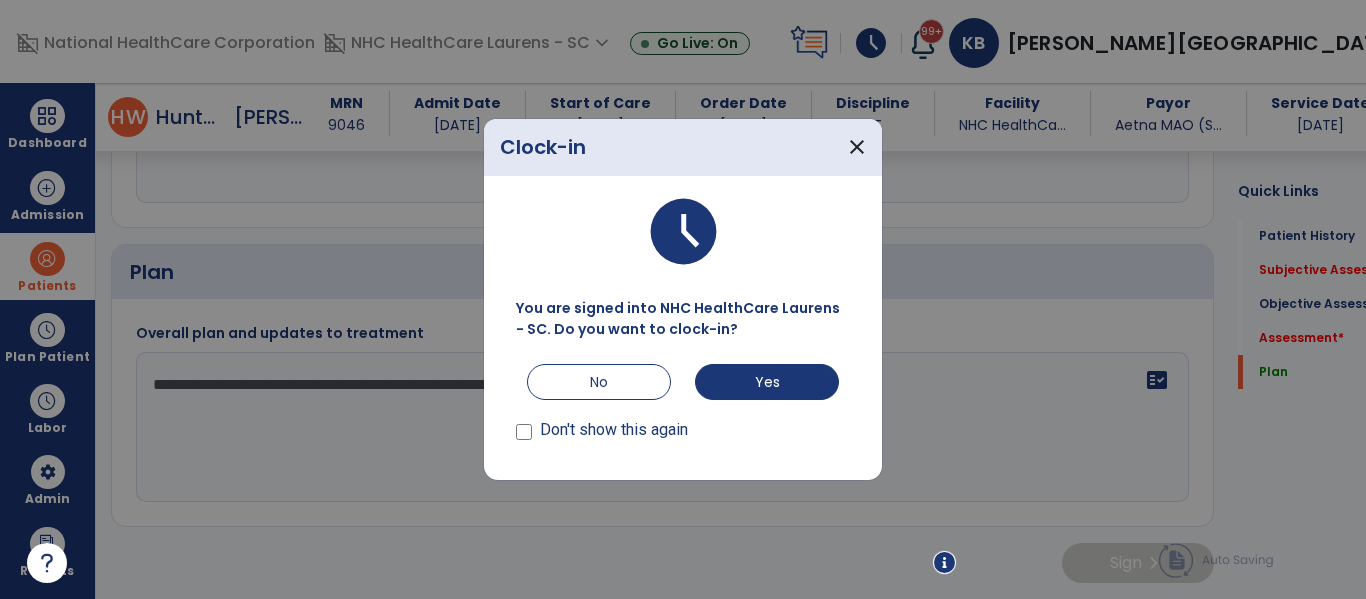 scroll, scrollTop: 2104, scrollLeft: 0, axis: vertical 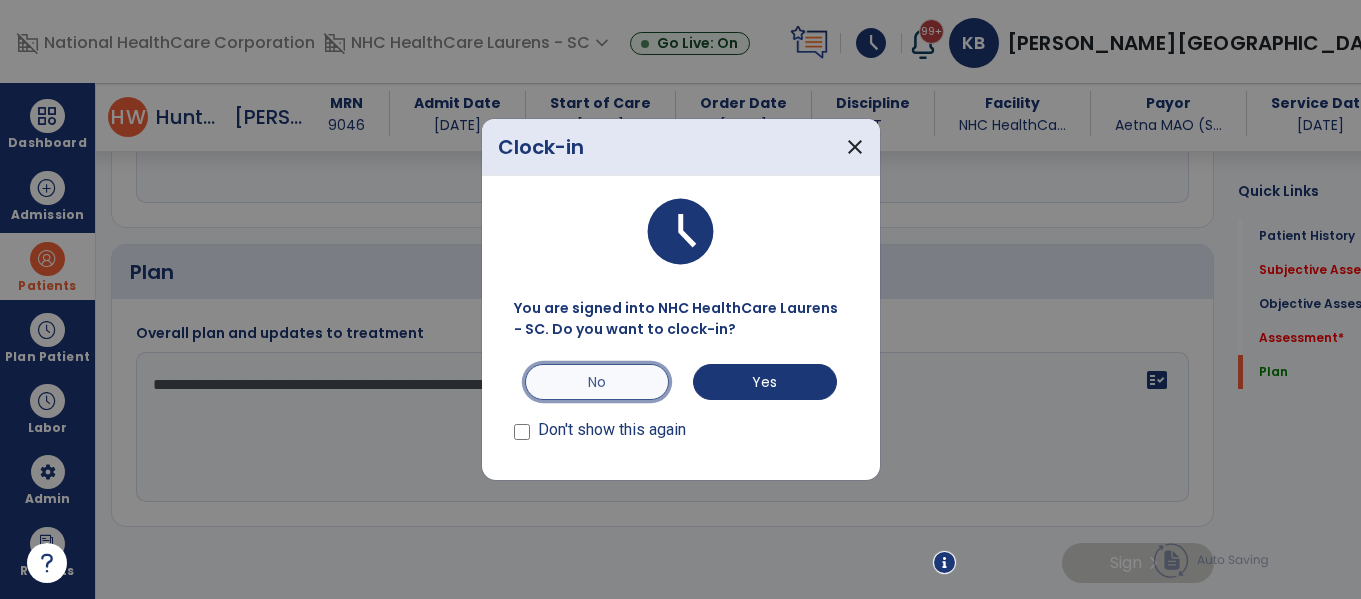 click on "No" at bounding box center [597, 382] 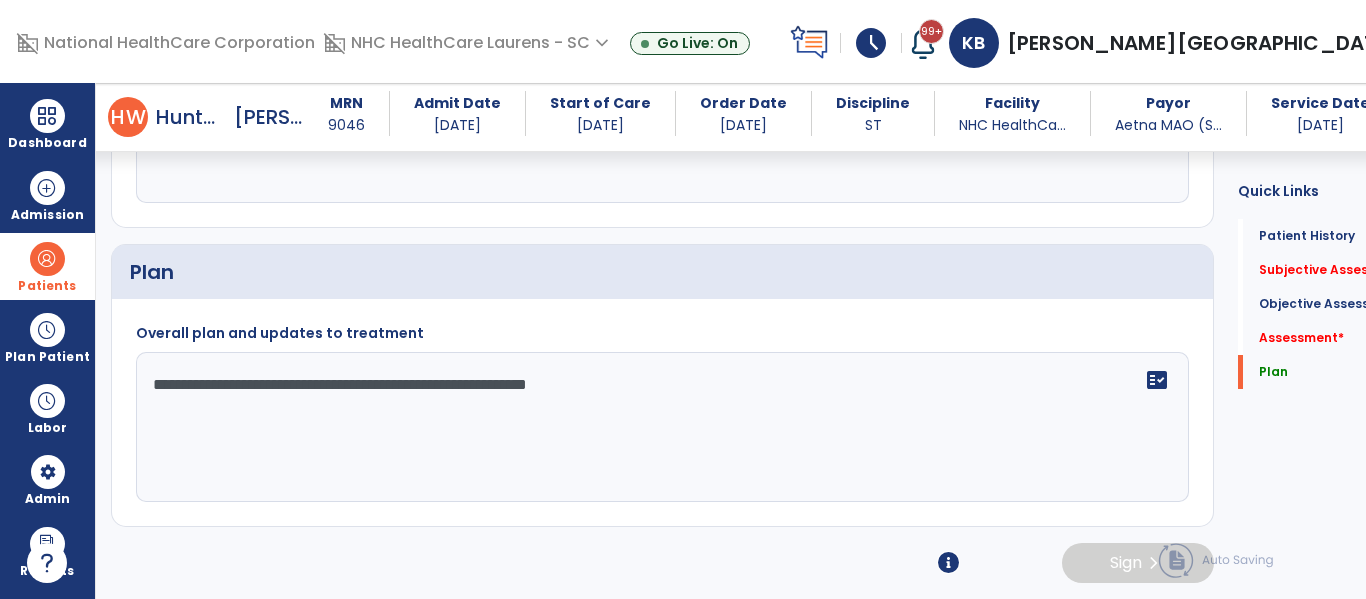 click on "**********" 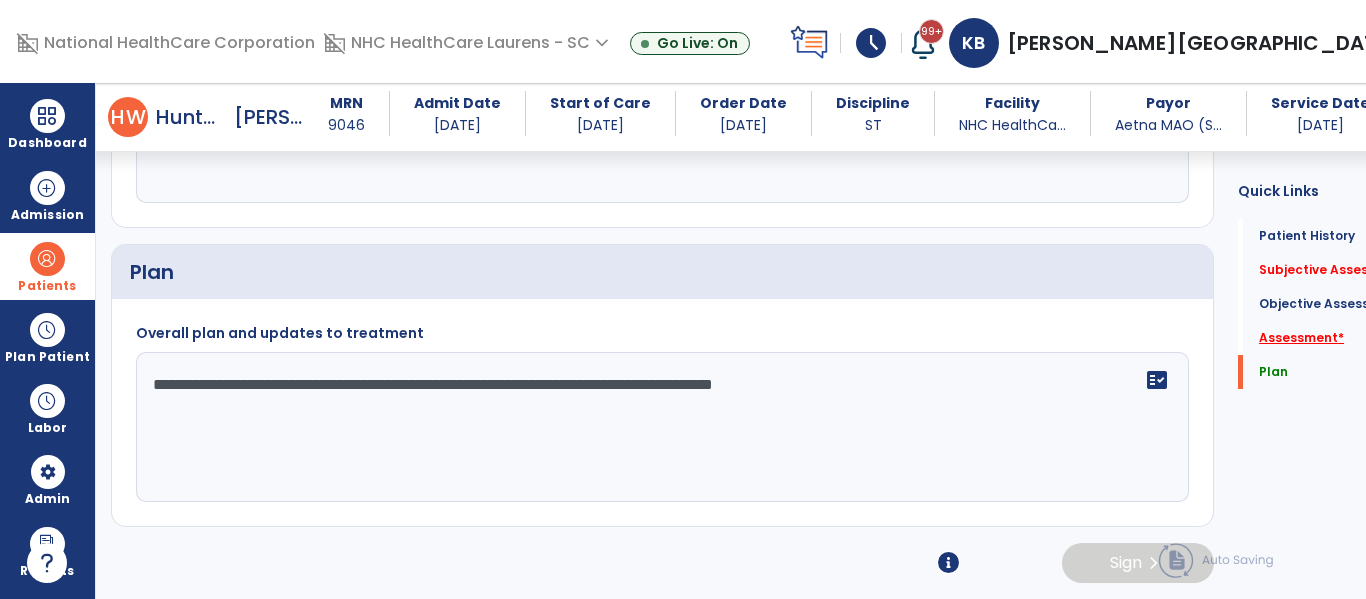 type on "**********" 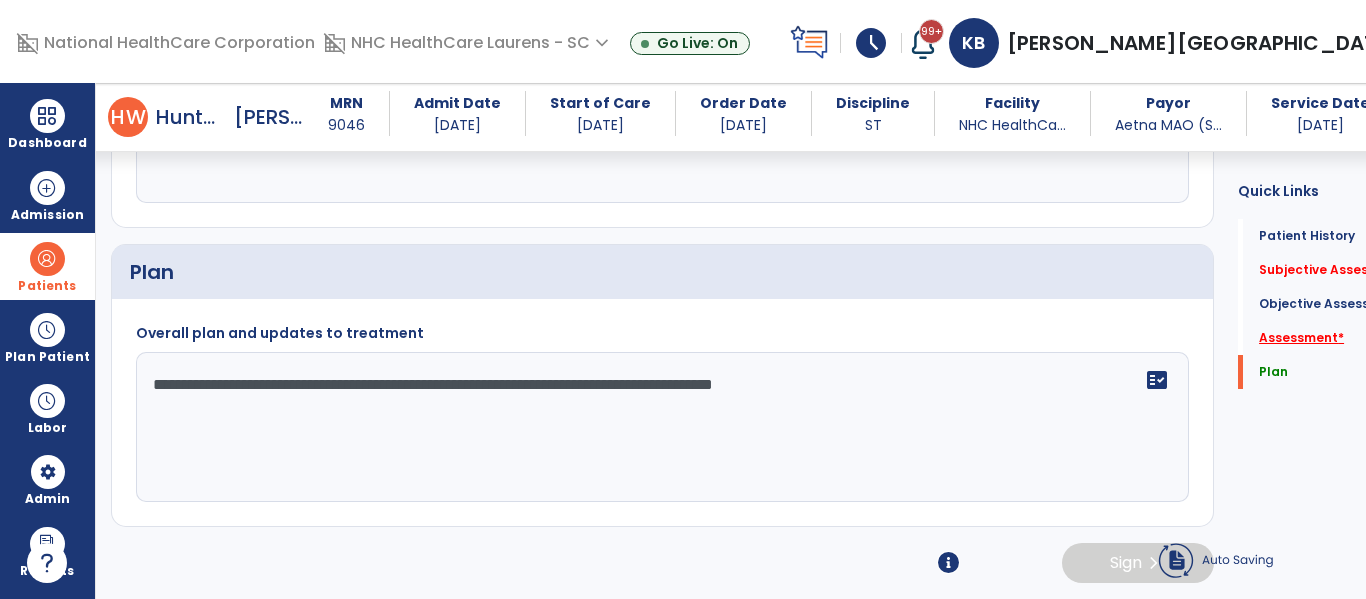 click on "Assessment   *" 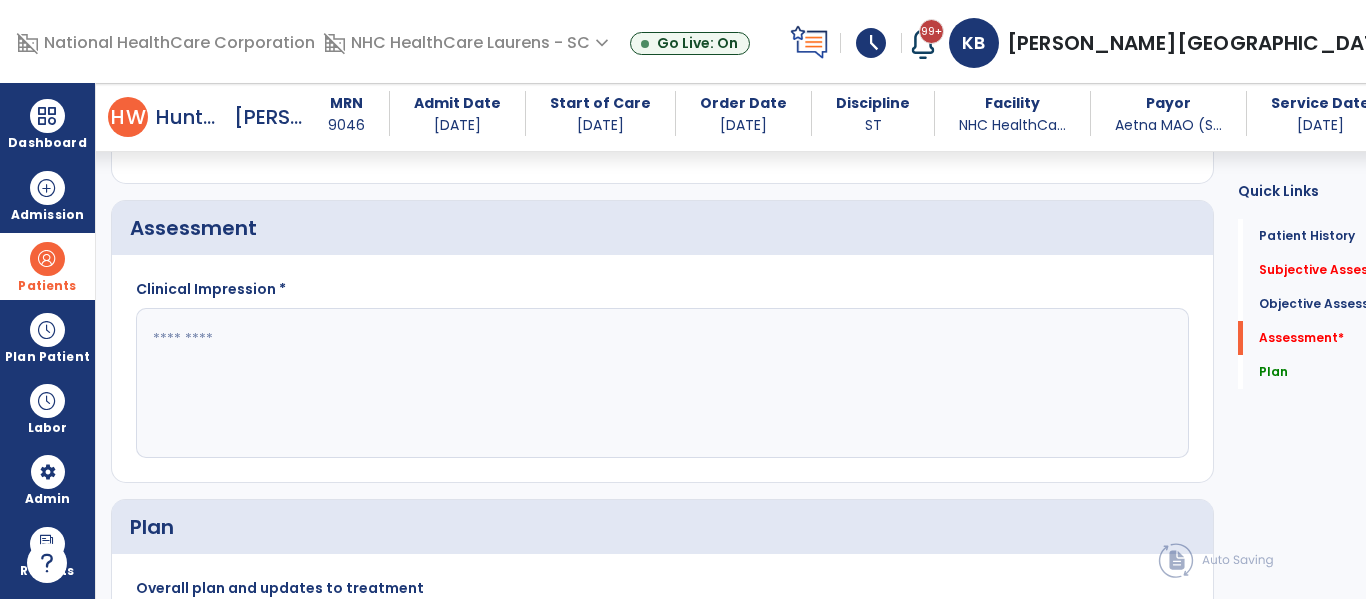 click 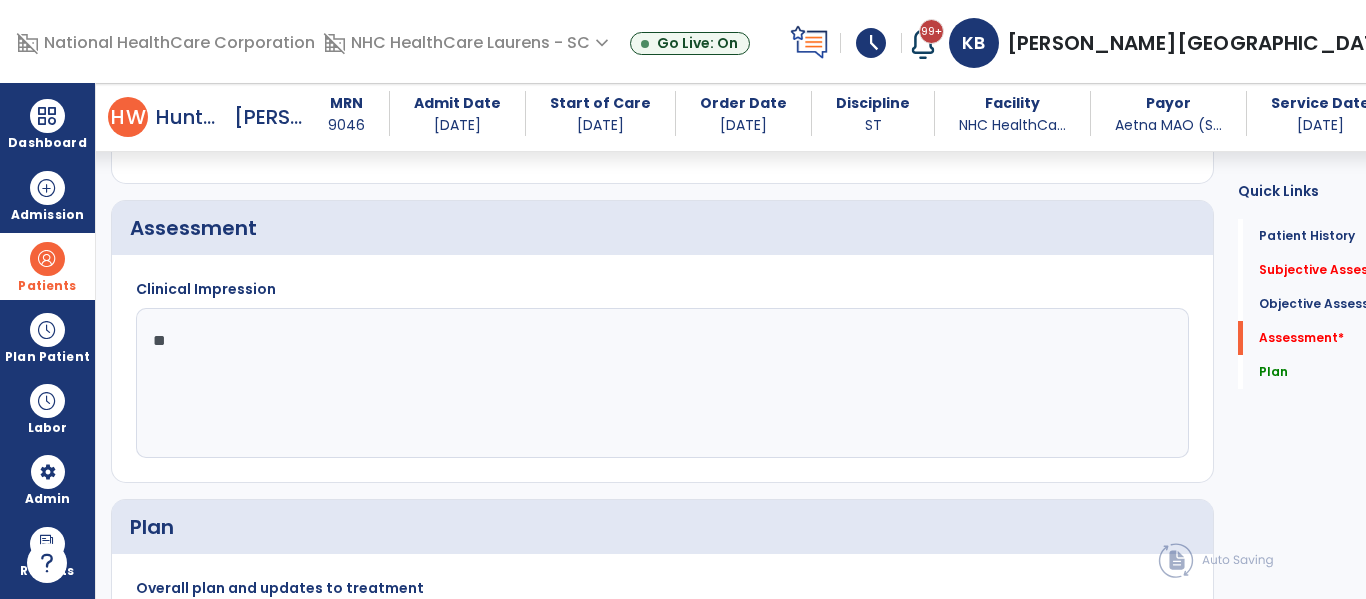 type on "*" 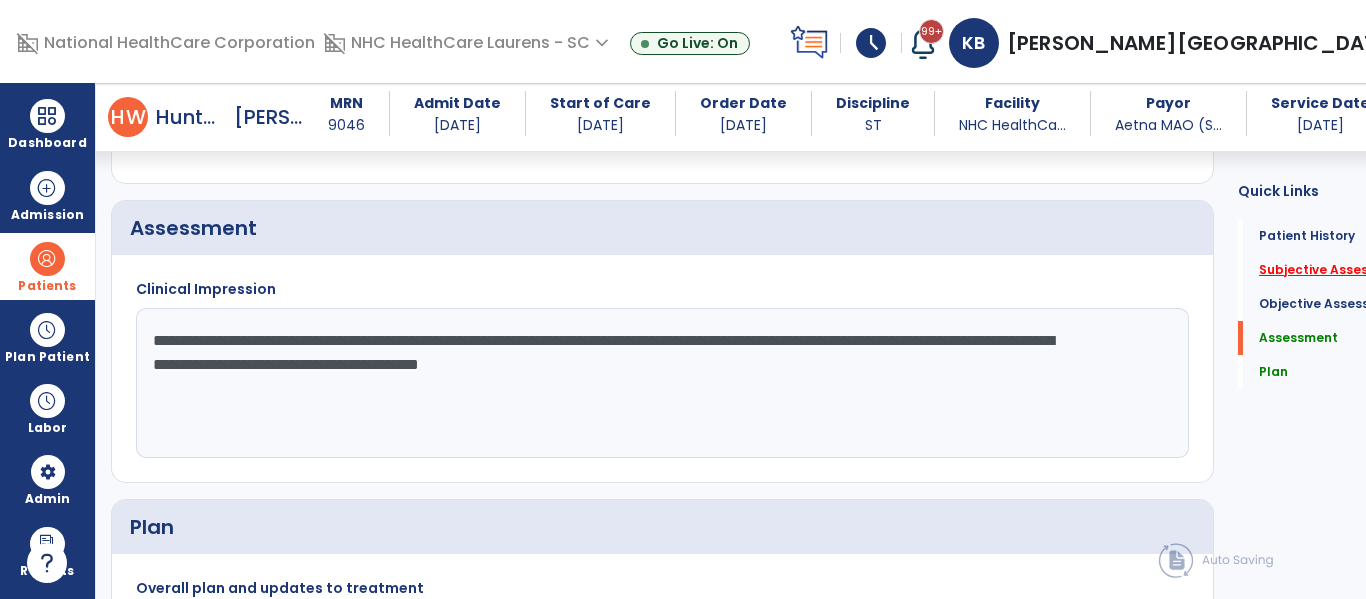 type on "**********" 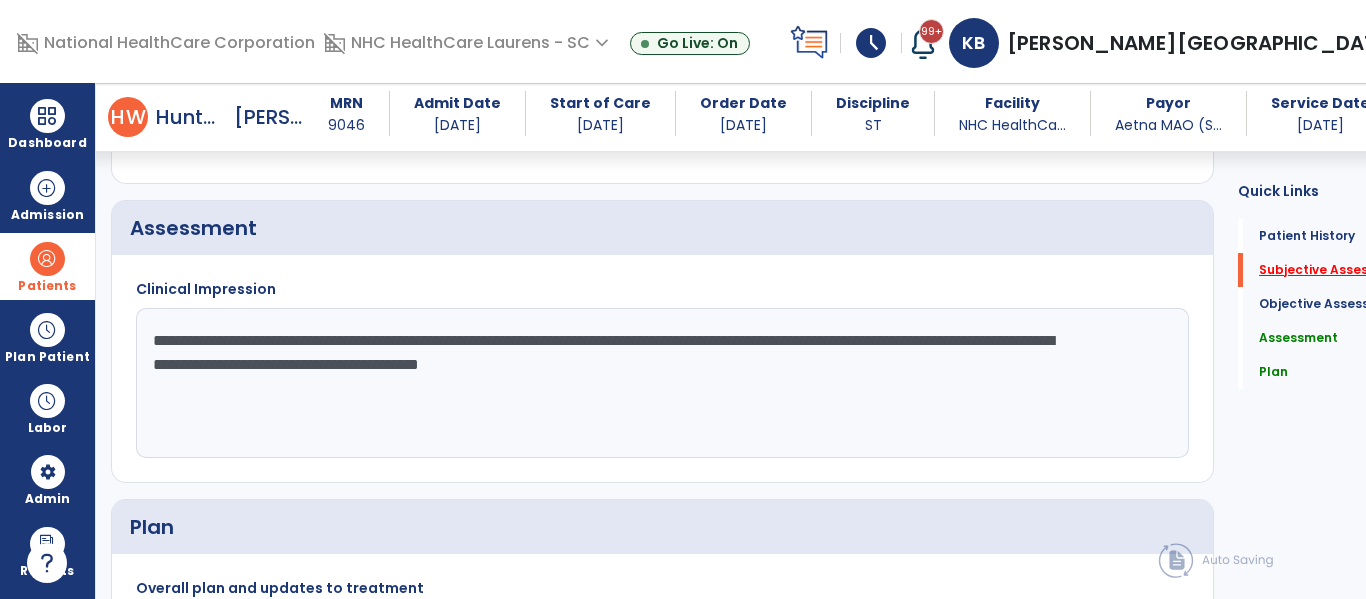 scroll, scrollTop: 42, scrollLeft: 0, axis: vertical 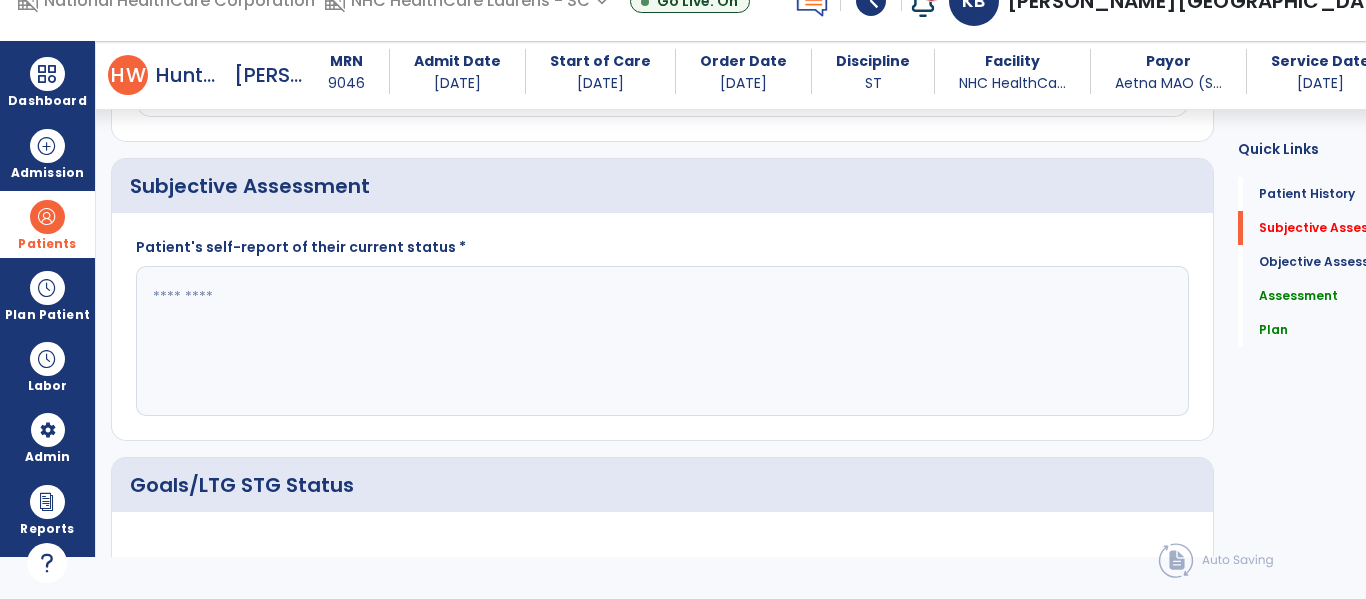 click 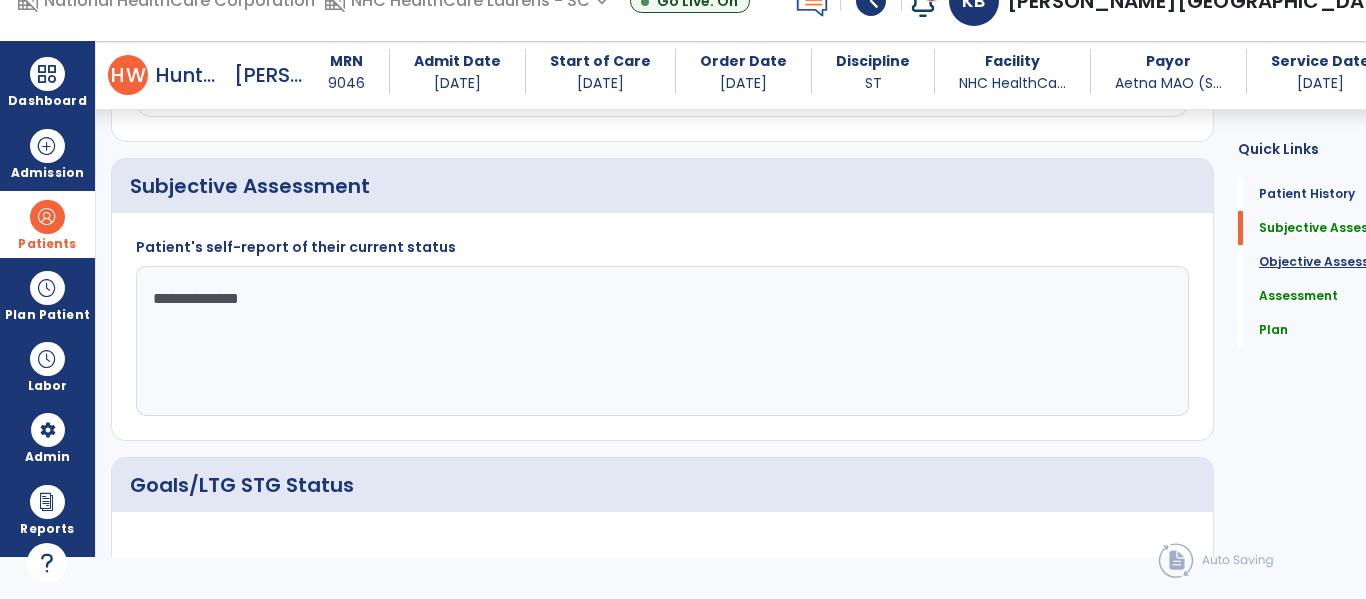 type on "**********" 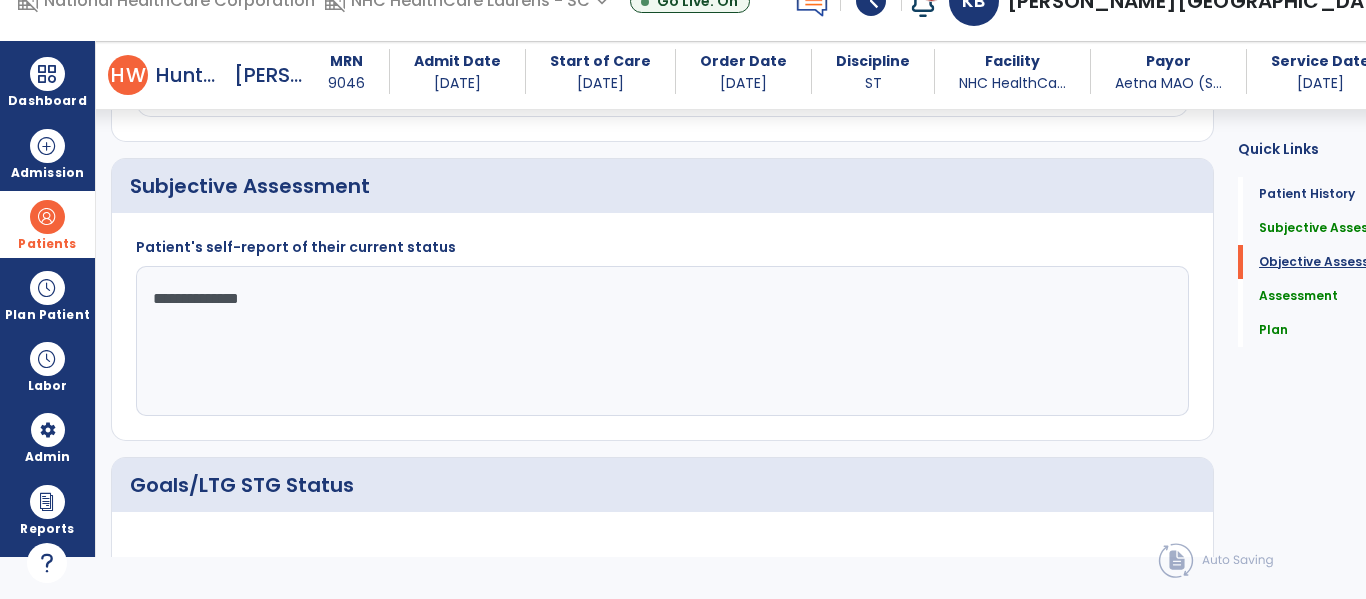 scroll, scrollTop: 41, scrollLeft: 0, axis: vertical 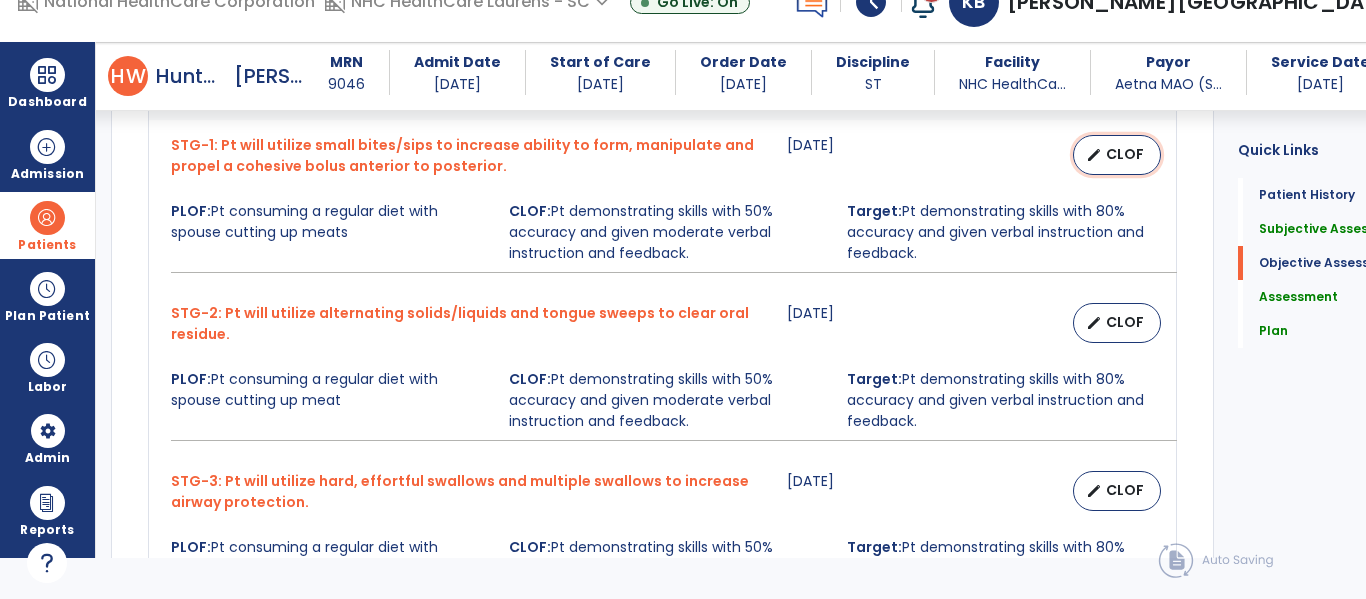 click on "CLOF" at bounding box center (1125, 154) 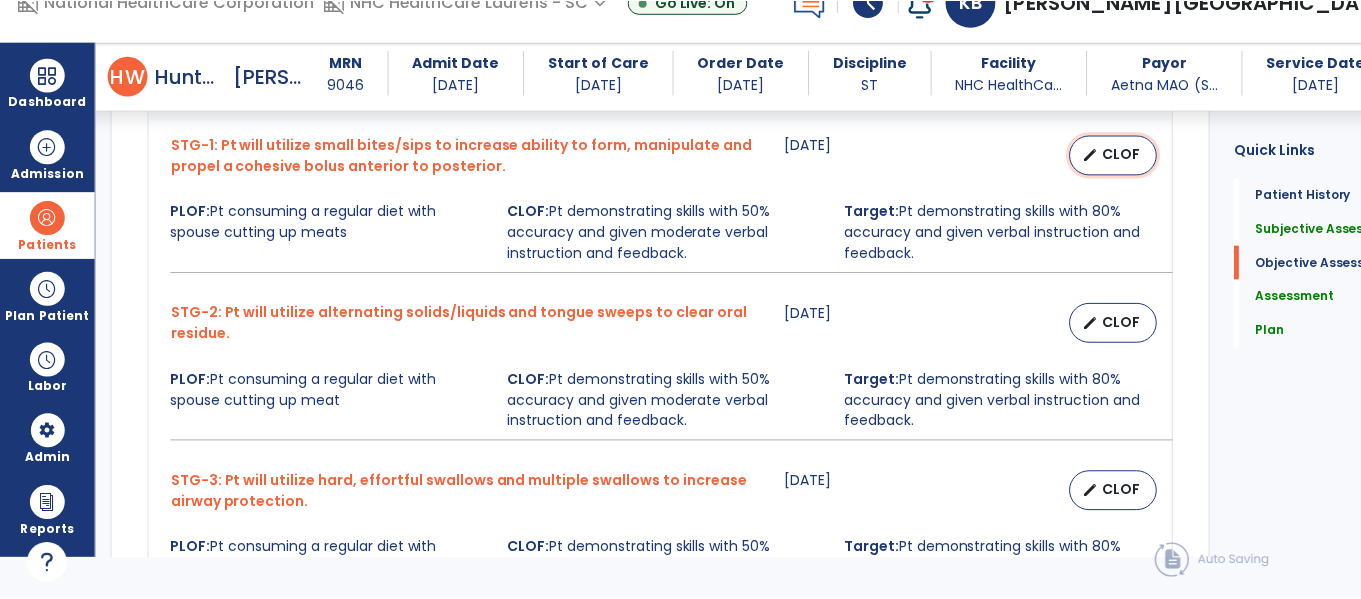 scroll, scrollTop: 0, scrollLeft: 0, axis: both 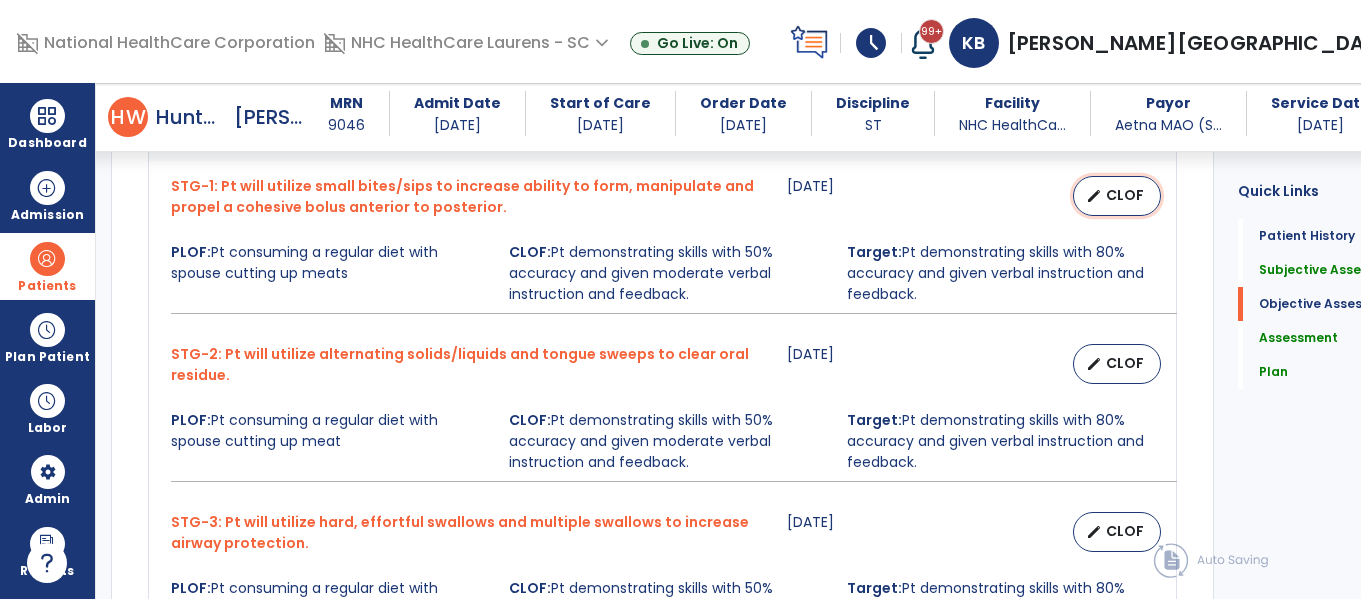 select on "********" 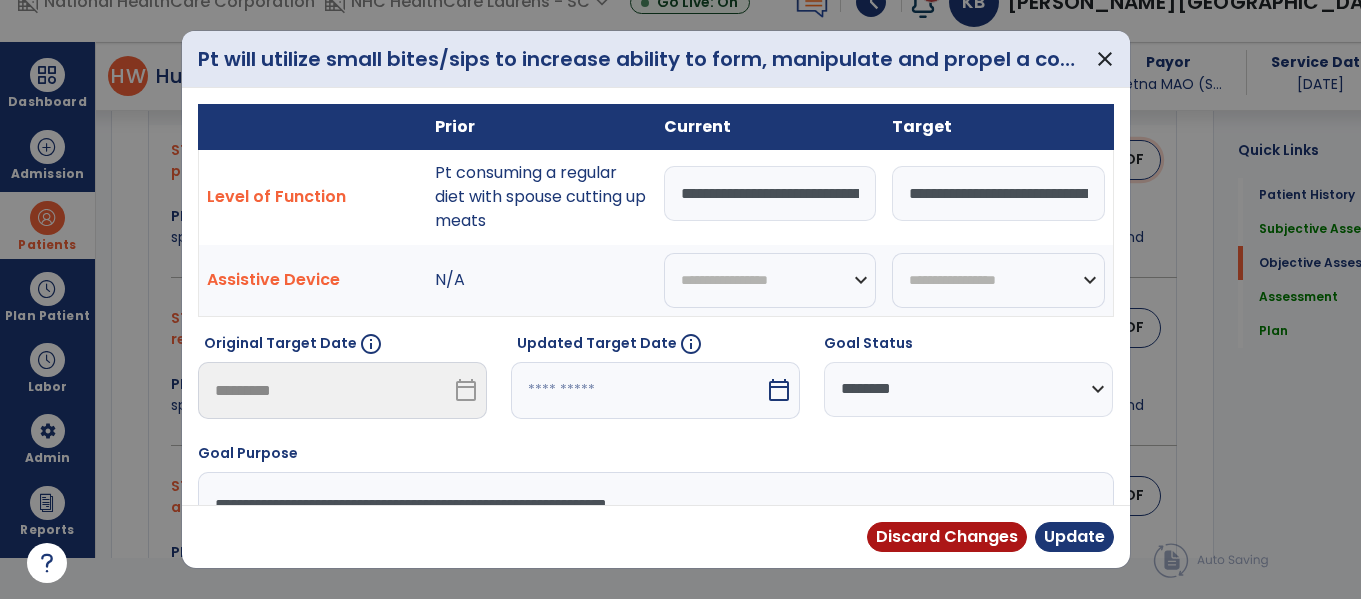 scroll, scrollTop: 1249, scrollLeft: 0, axis: vertical 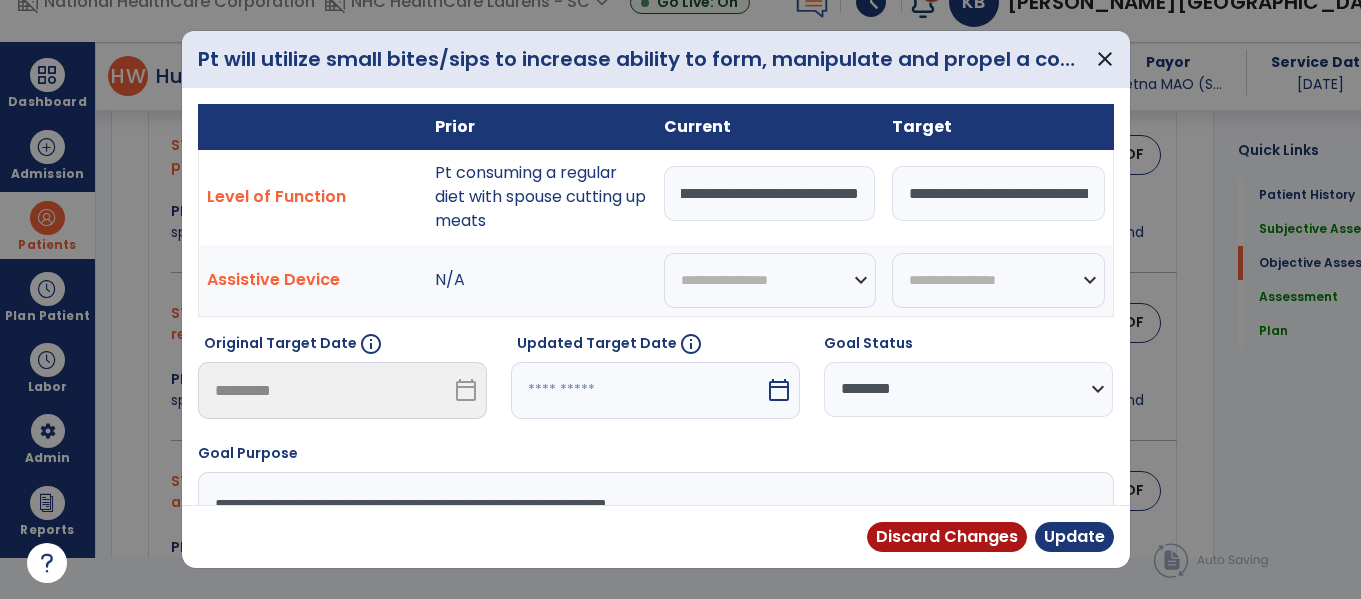drag, startPoint x: 671, startPoint y: 193, endPoint x: 1365, endPoint y: 185, distance: 694.0461 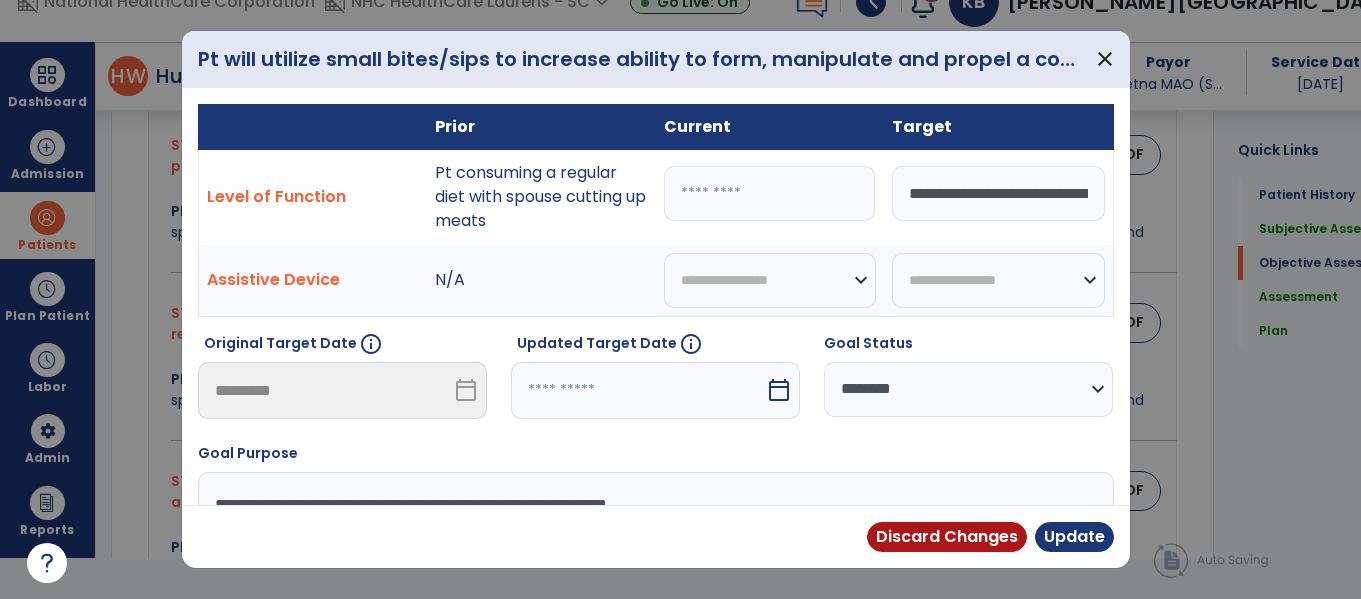 scroll, scrollTop: 0, scrollLeft: 0, axis: both 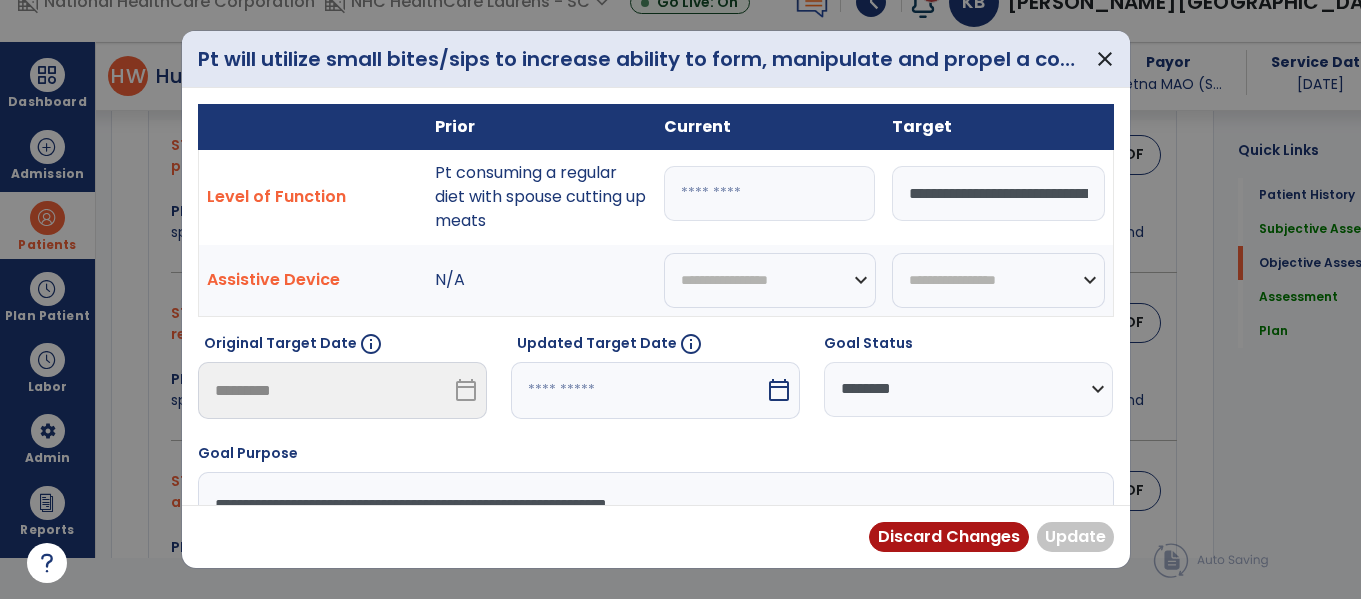 paste on "**********" 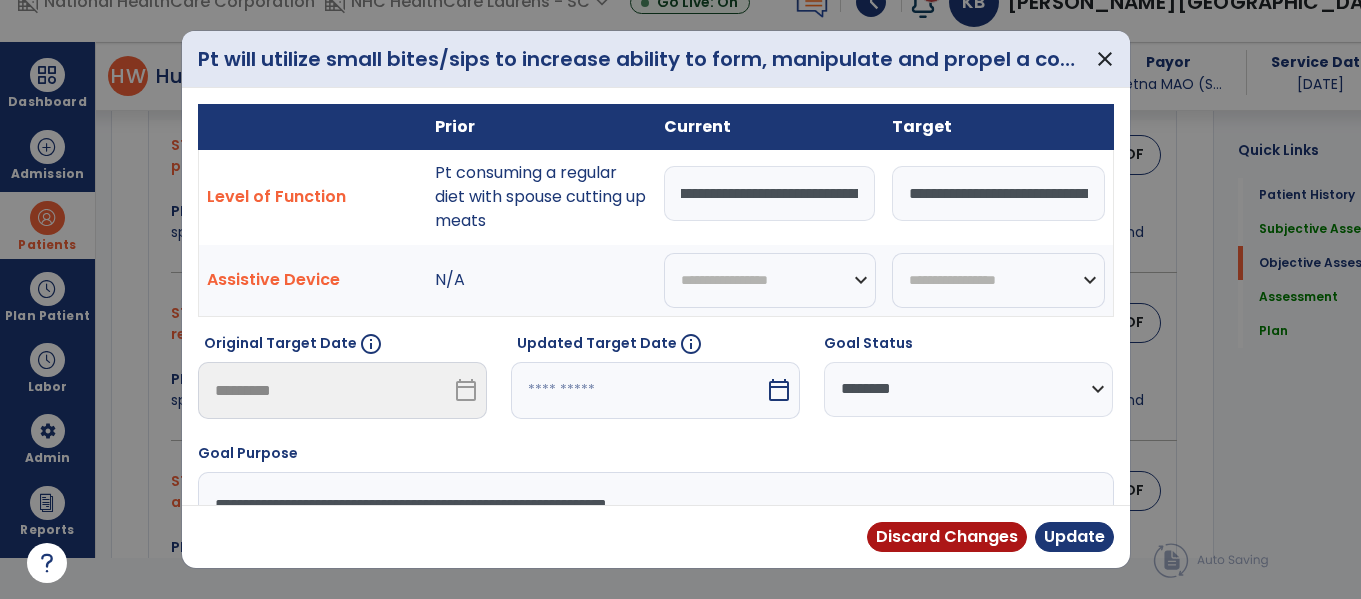 scroll, scrollTop: 0, scrollLeft: 163, axis: horizontal 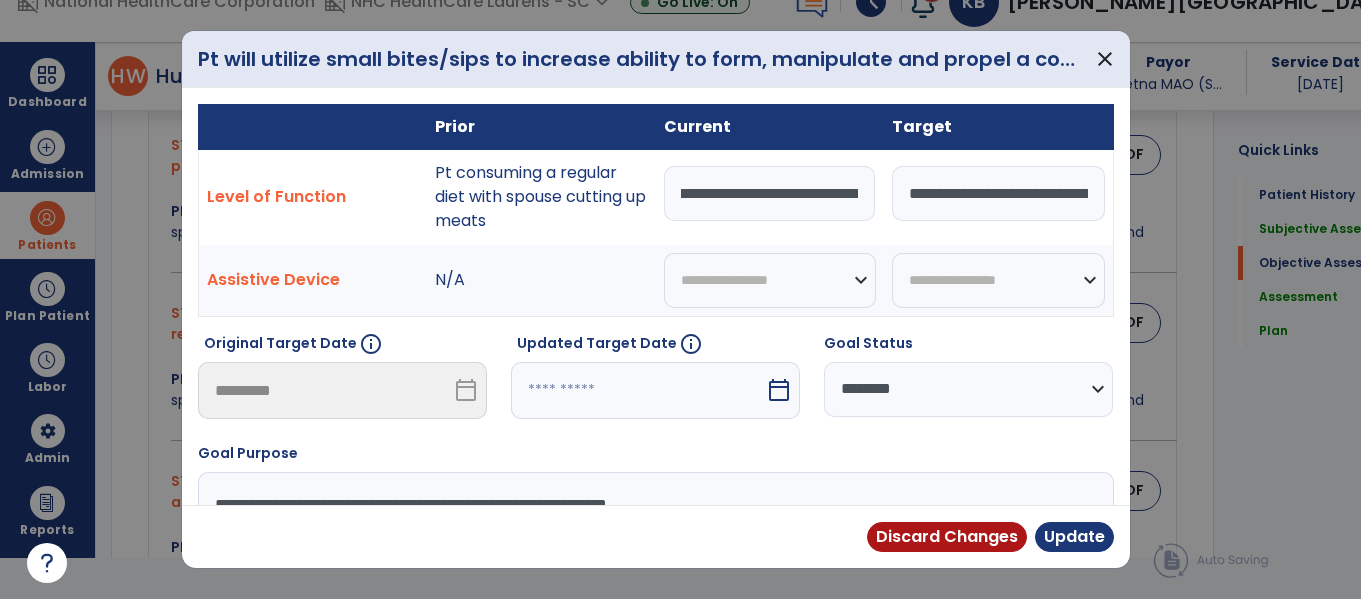 click on "**********" at bounding box center [770, 193] 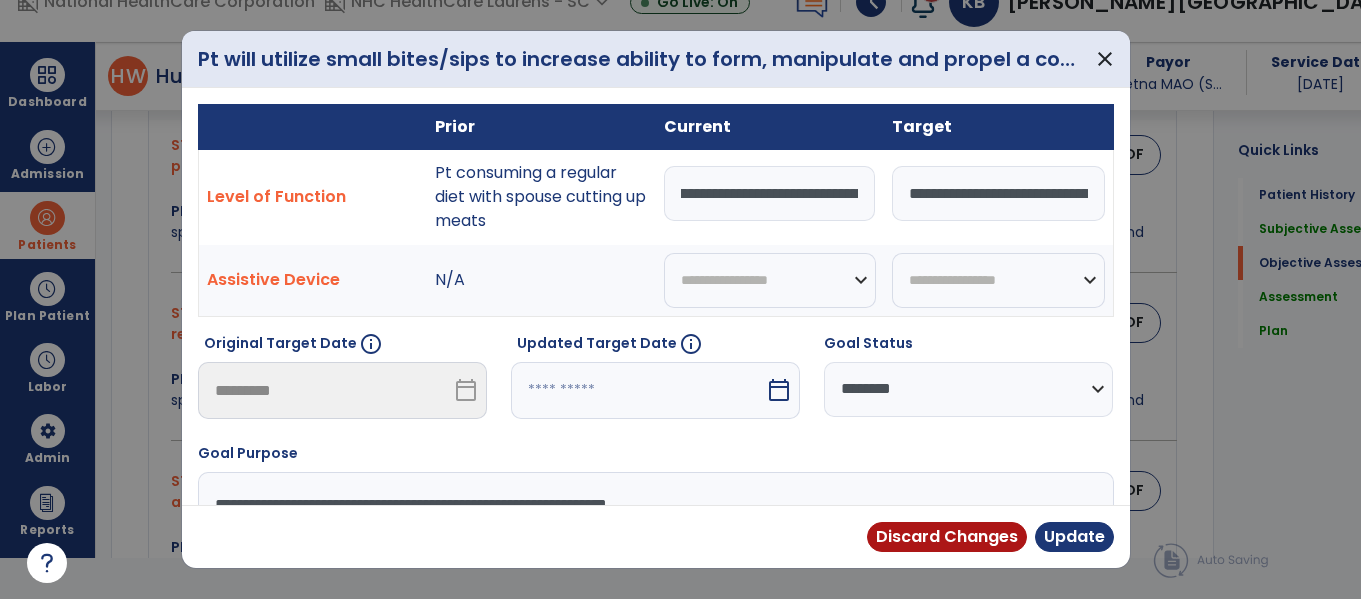 scroll, scrollTop: 0, scrollLeft: 0, axis: both 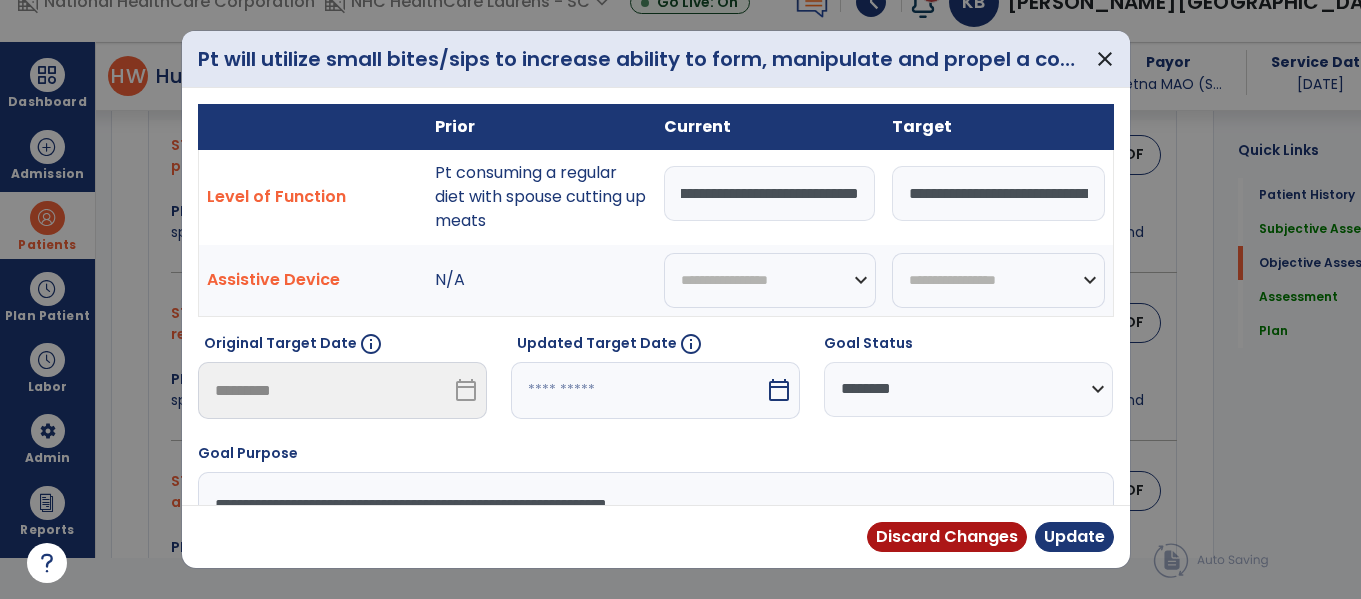 drag, startPoint x: 681, startPoint y: 193, endPoint x: 1260, endPoint y: 156, distance: 580.181 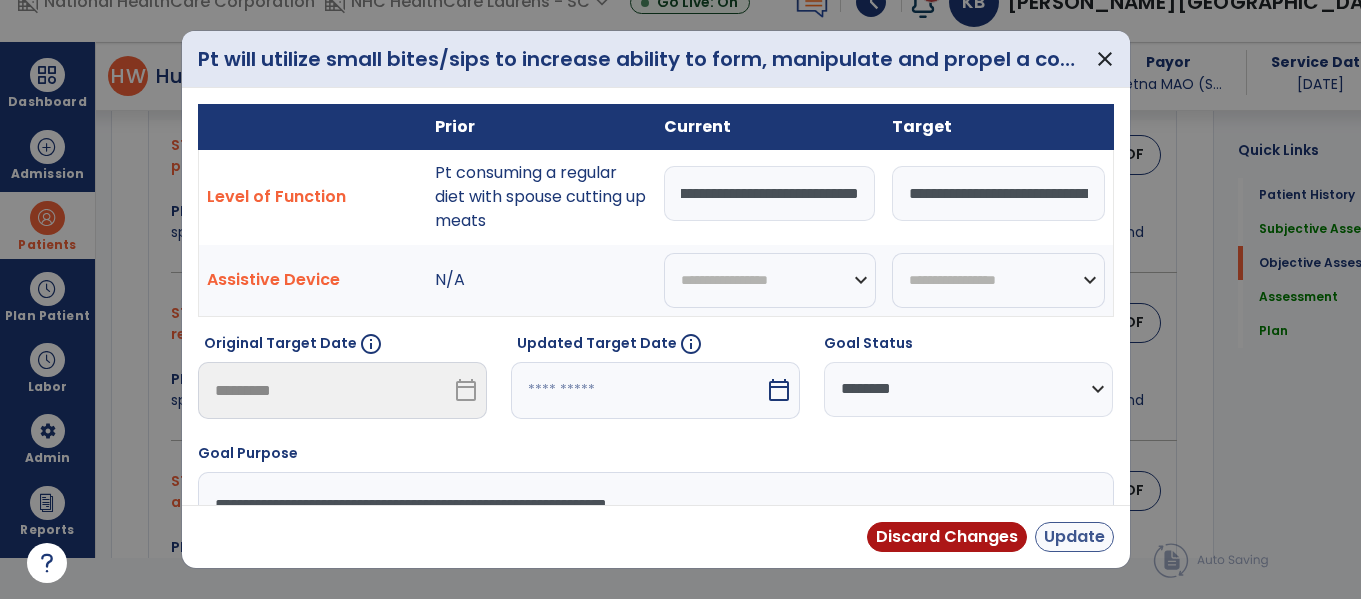 type on "**********" 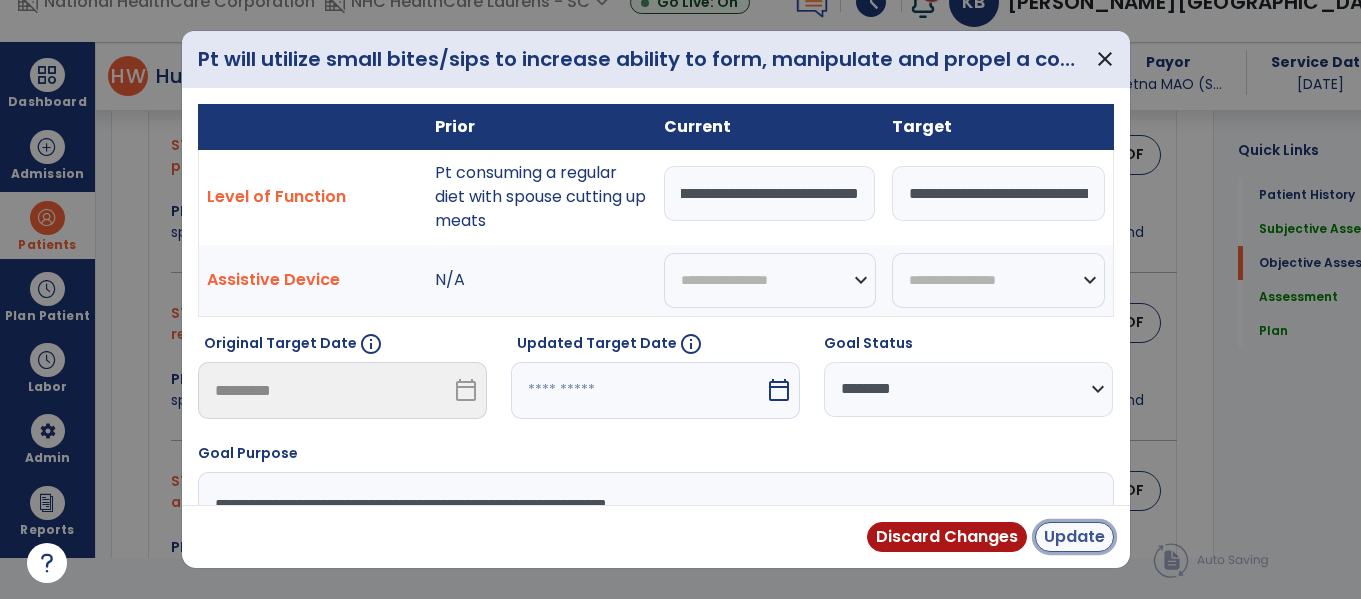 scroll, scrollTop: 0, scrollLeft: 0, axis: both 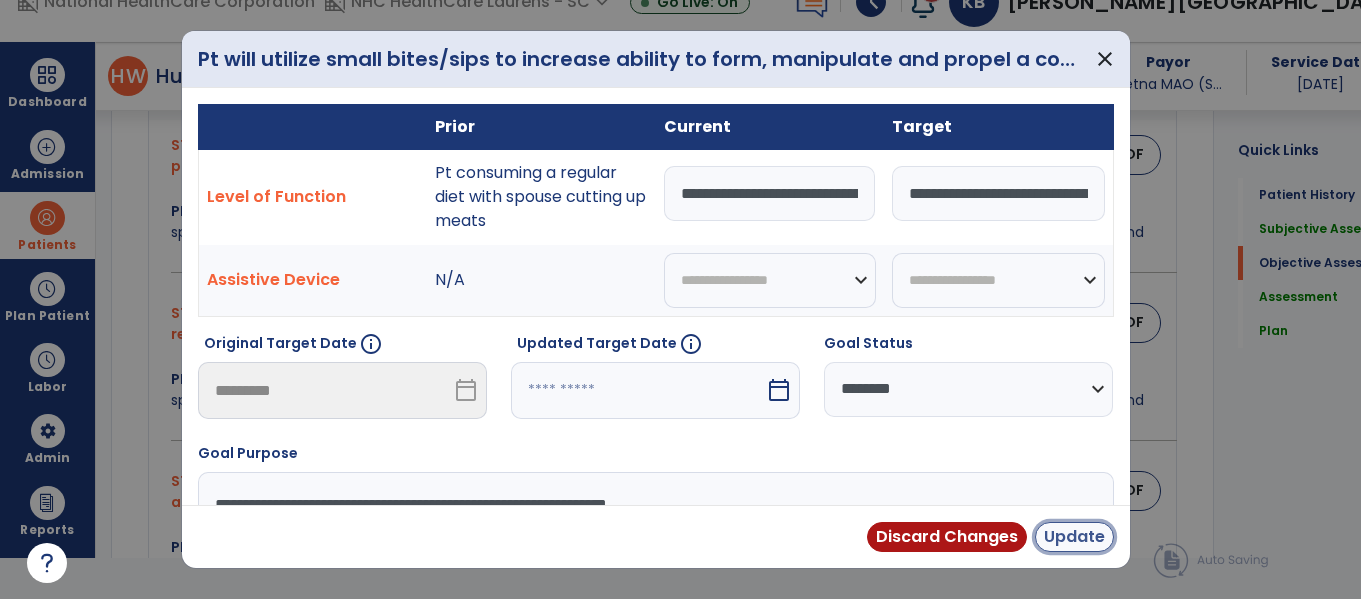 click on "Update" at bounding box center (1074, 537) 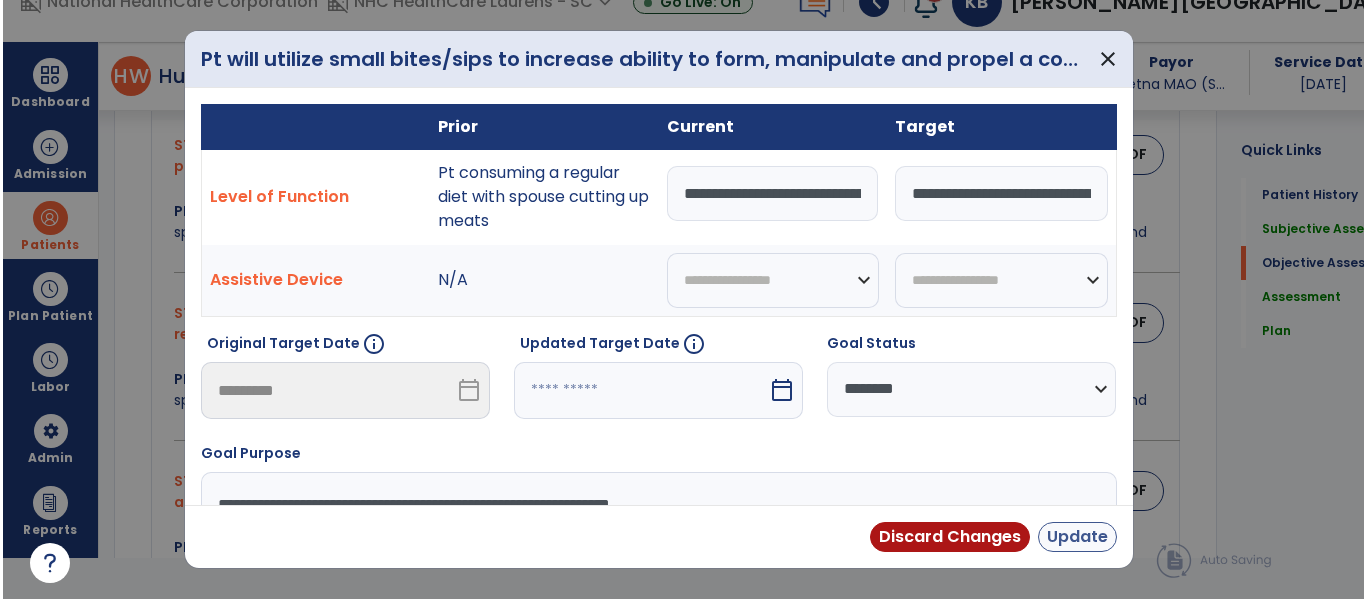 scroll, scrollTop: 41, scrollLeft: 0, axis: vertical 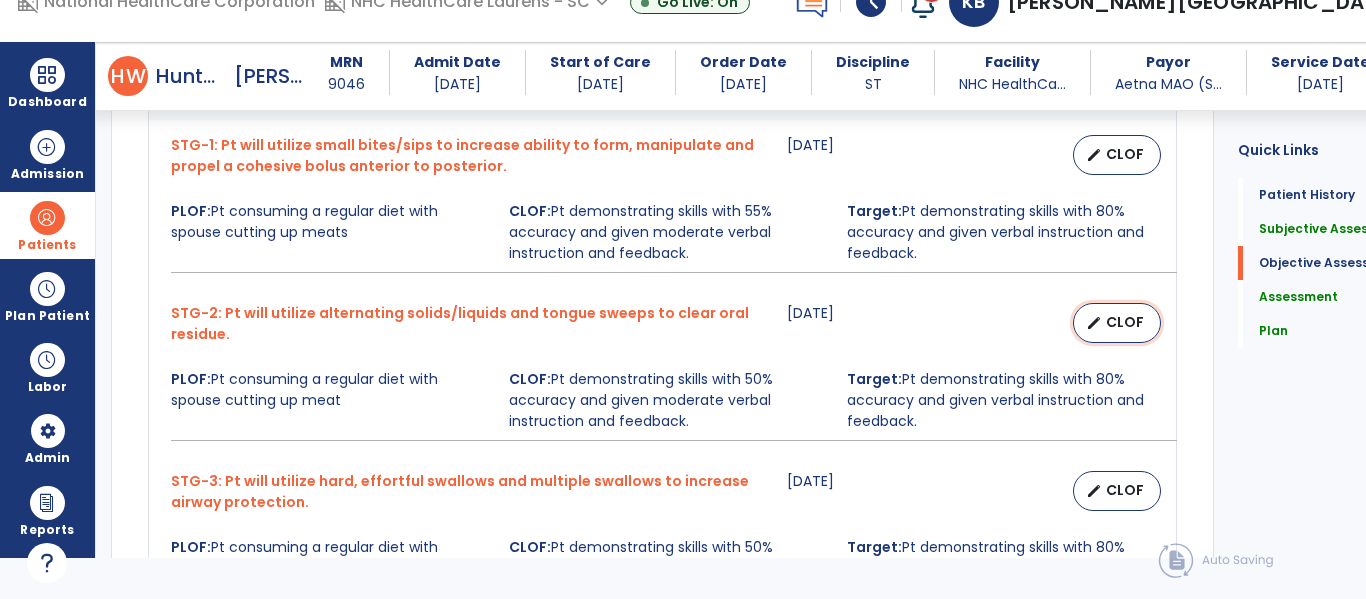 click on "CLOF" at bounding box center [1125, 322] 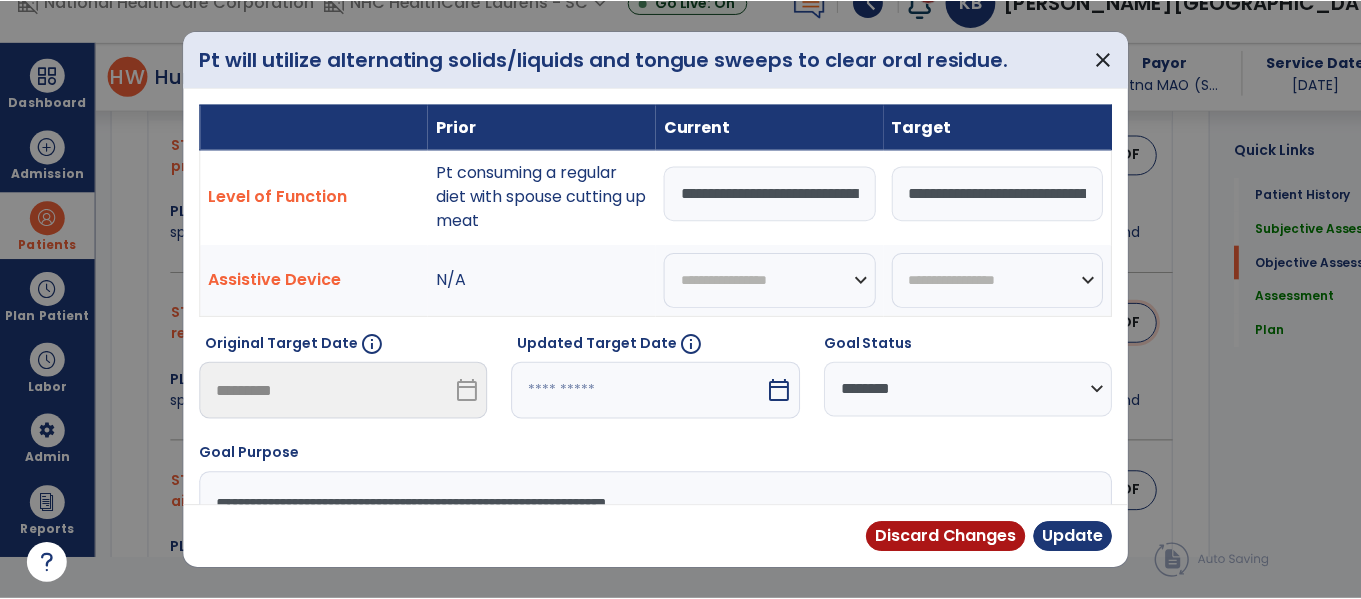 scroll, scrollTop: 0, scrollLeft: 0, axis: both 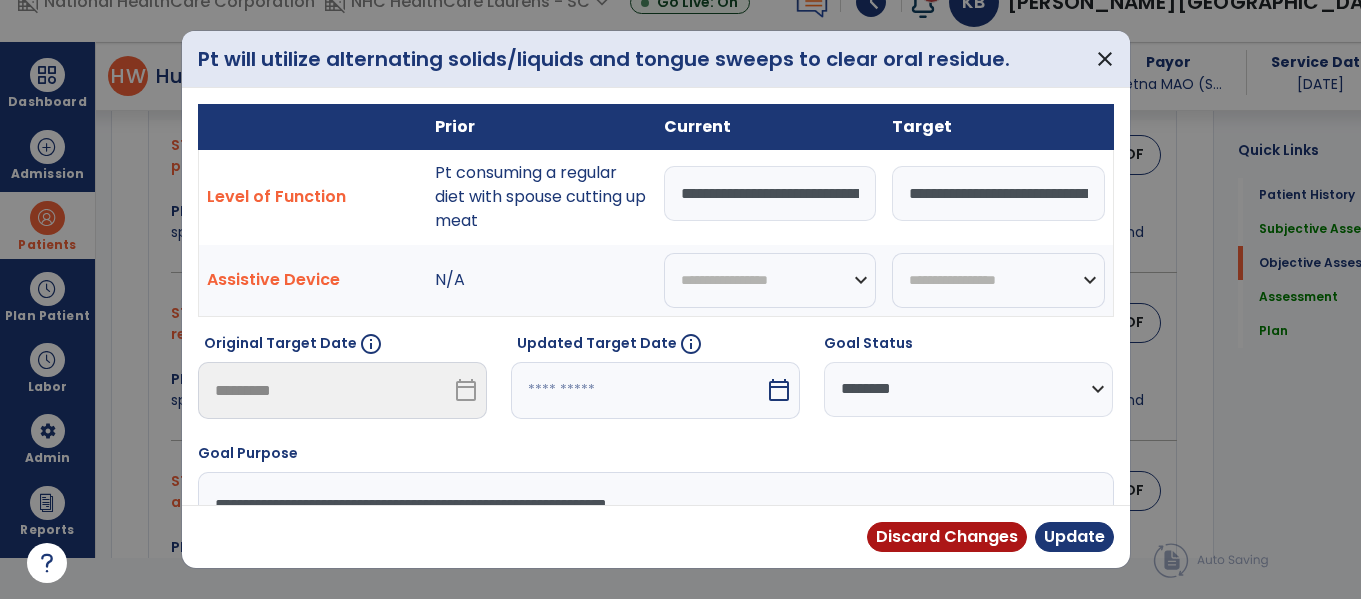 drag, startPoint x: 673, startPoint y: 193, endPoint x: 704, endPoint y: 189, distance: 31.257 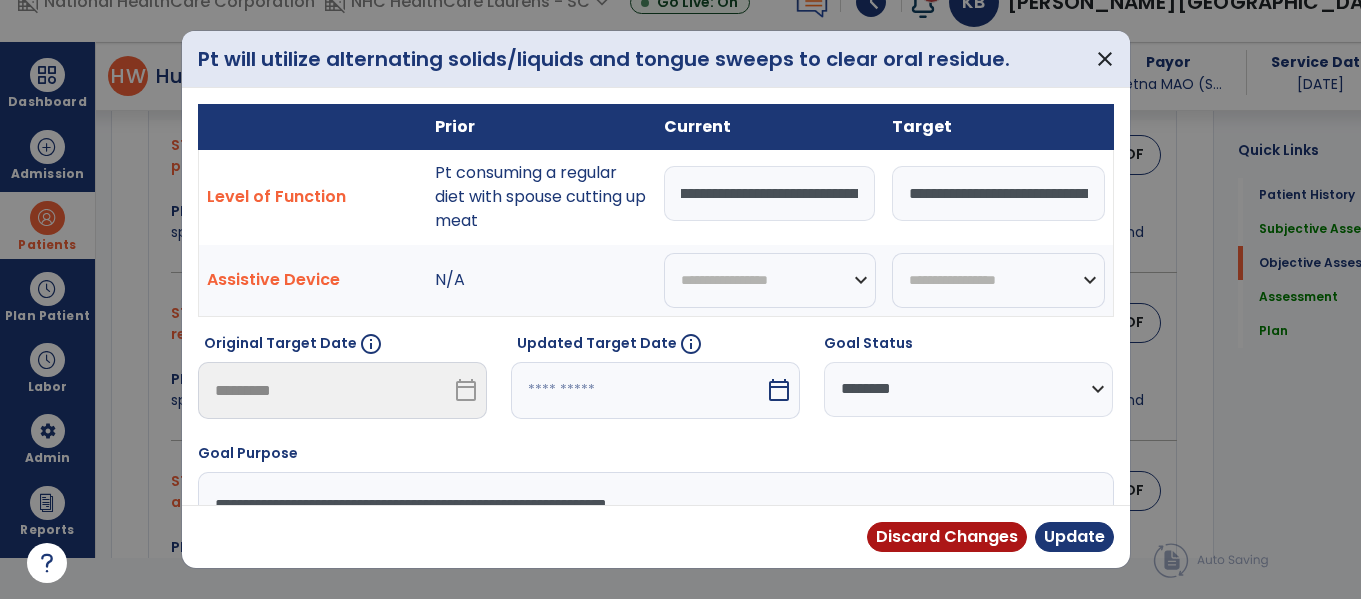 scroll, scrollTop: 0, scrollLeft: 587, axis: horizontal 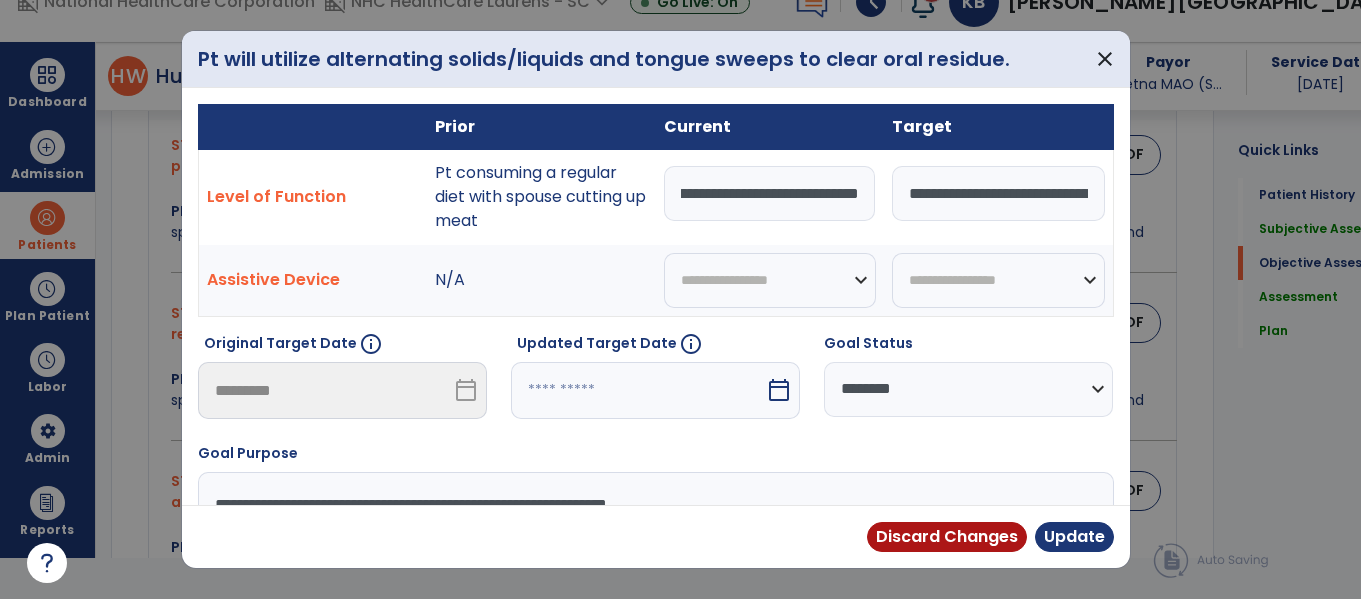 drag, startPoint x: 676, startPoint y: 192, endPoint x: 1040, endPoint y: 171, distance: 364.60526 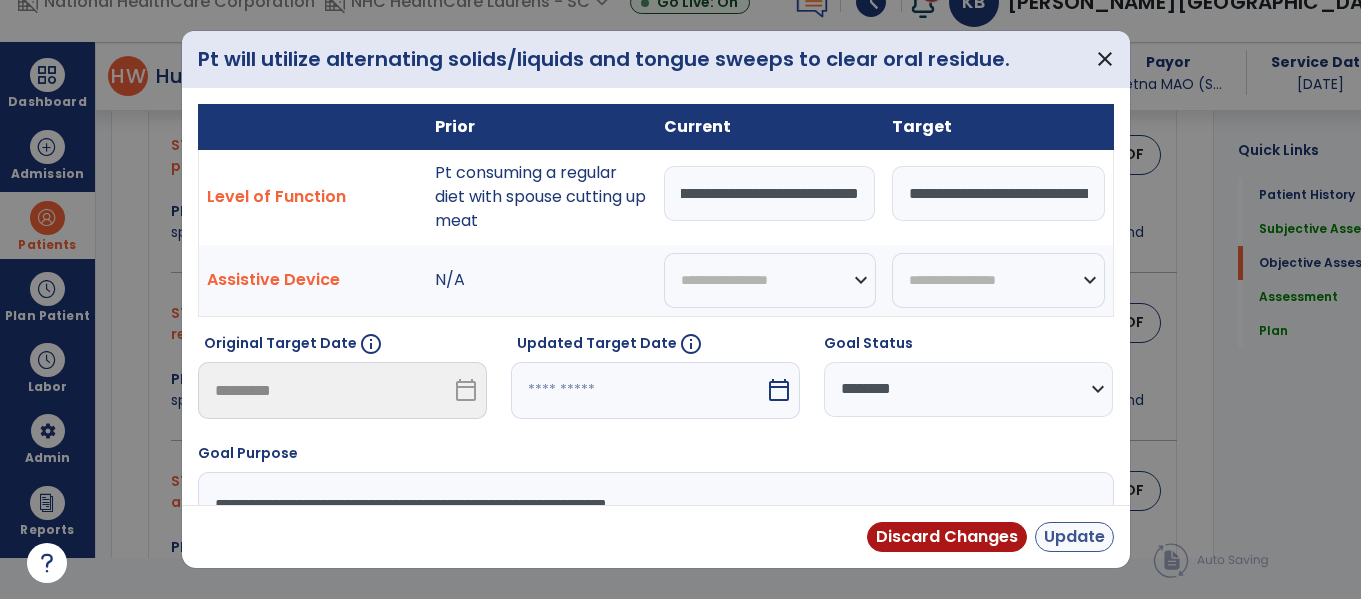type on "**********" 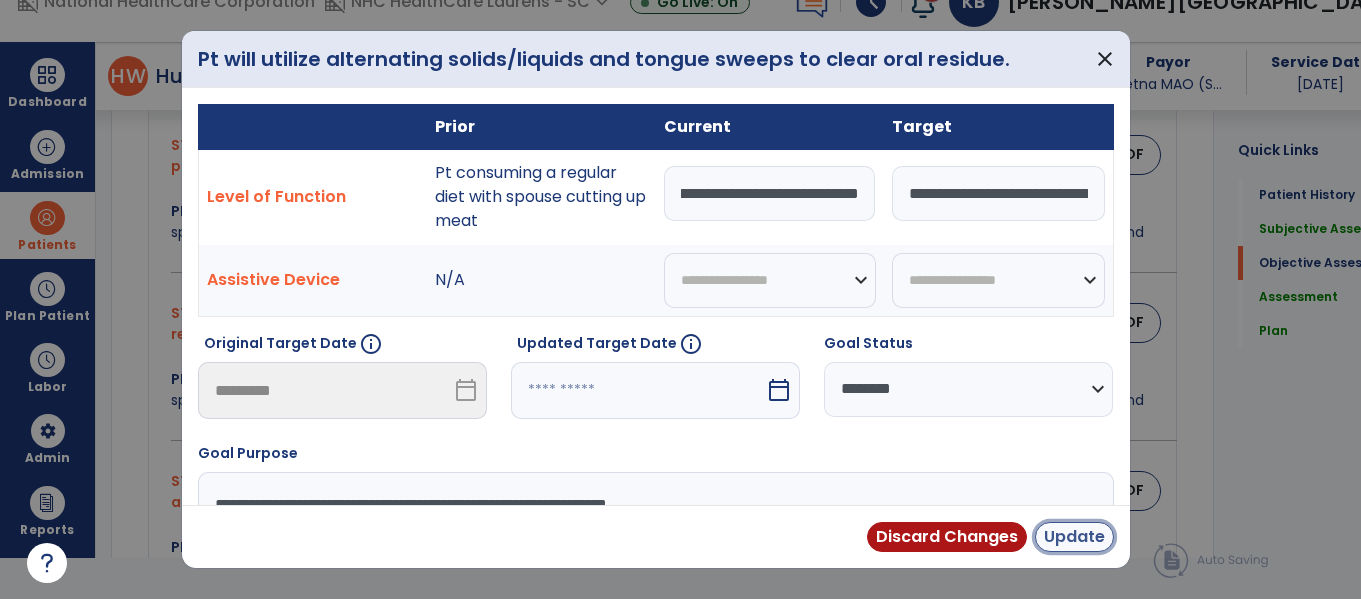 scroll, scrollTop: 0, scrollLeft: 0, axis: both 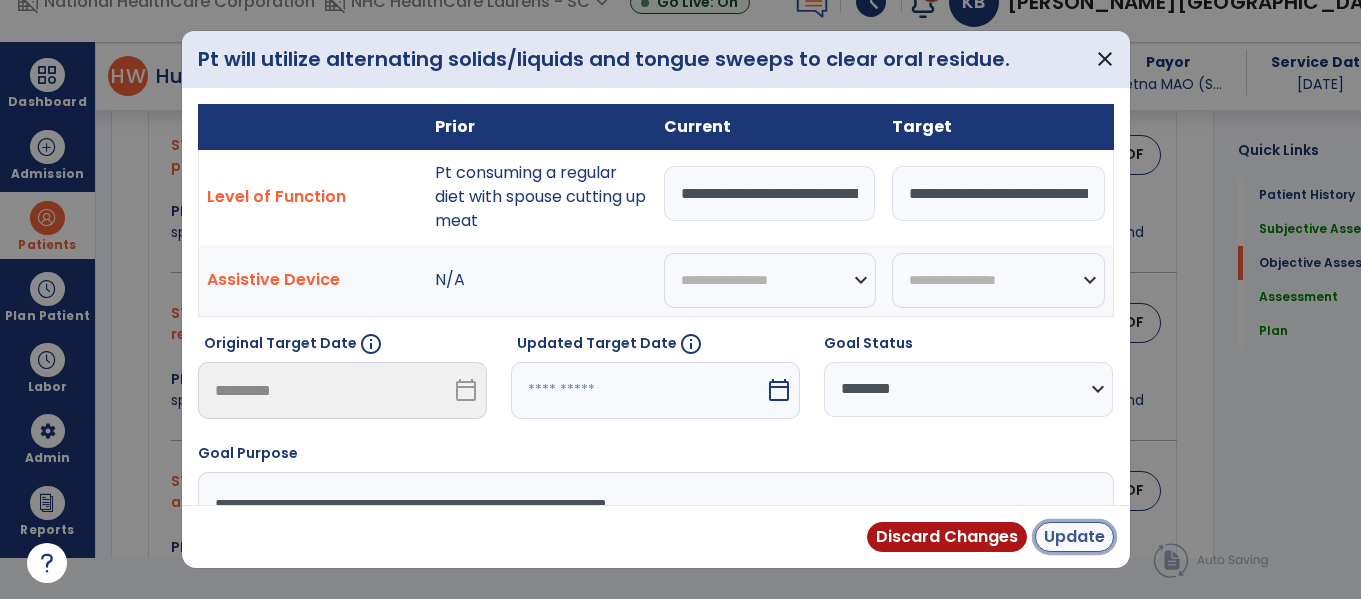click on "Update" at bounding box center [1074, 537] 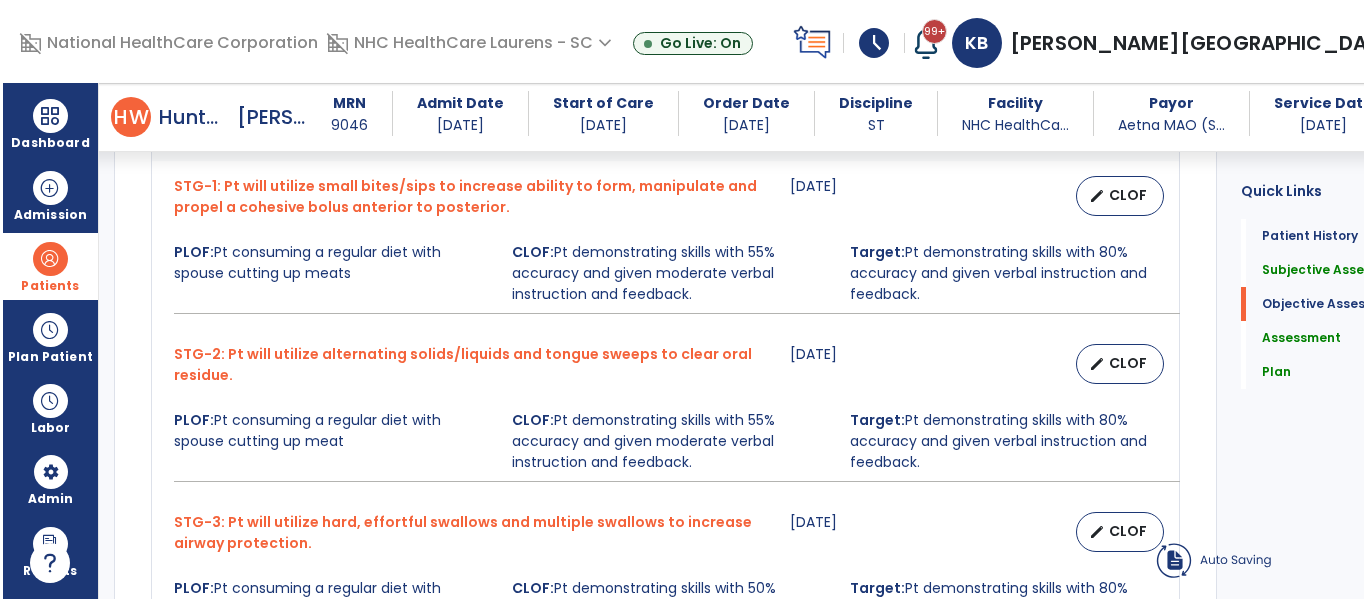scroll, scrollTop: 41, scrollLeft: 0, axis: vertical 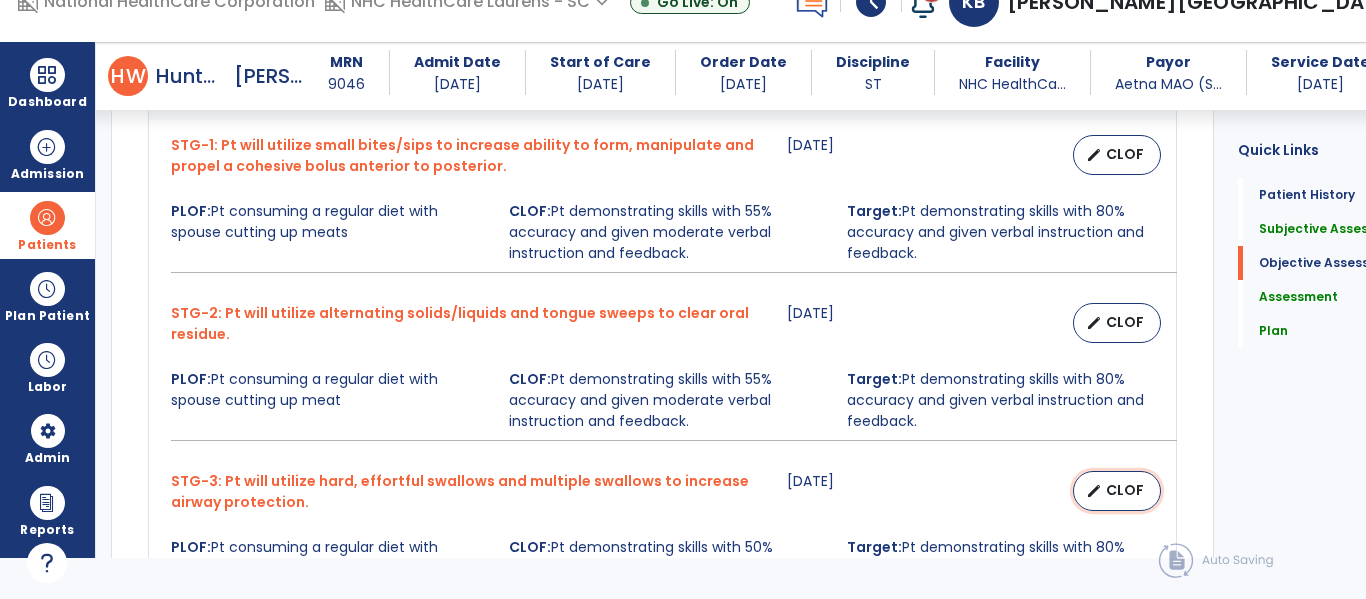 click on "CLOF" at bounding box center [1125, 490] 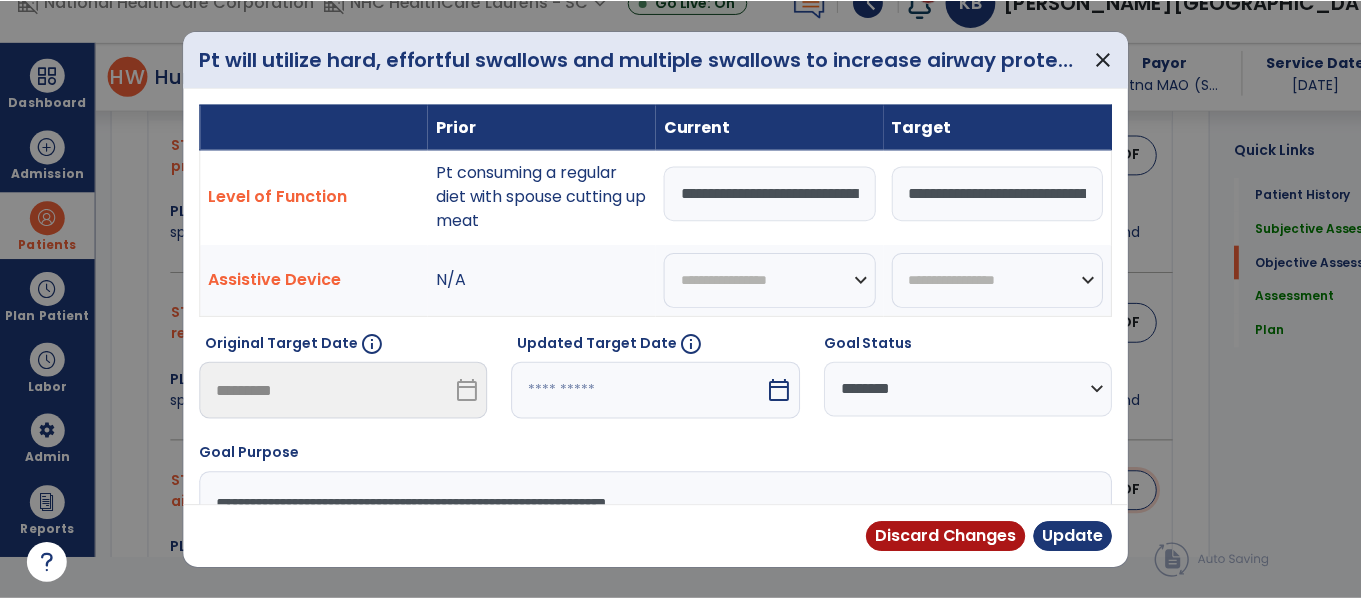 scroll, scrollTop: 0, scrollLeft: 0, axis: both 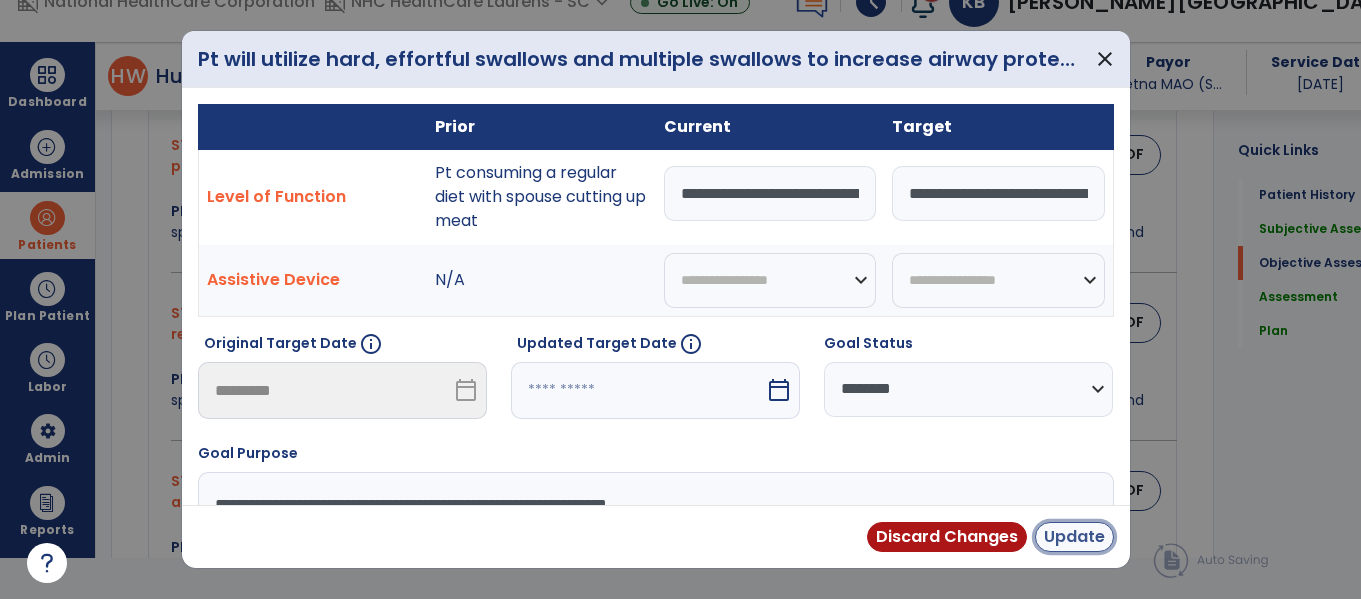 click on "Update" at bounding box center (1074, 537) 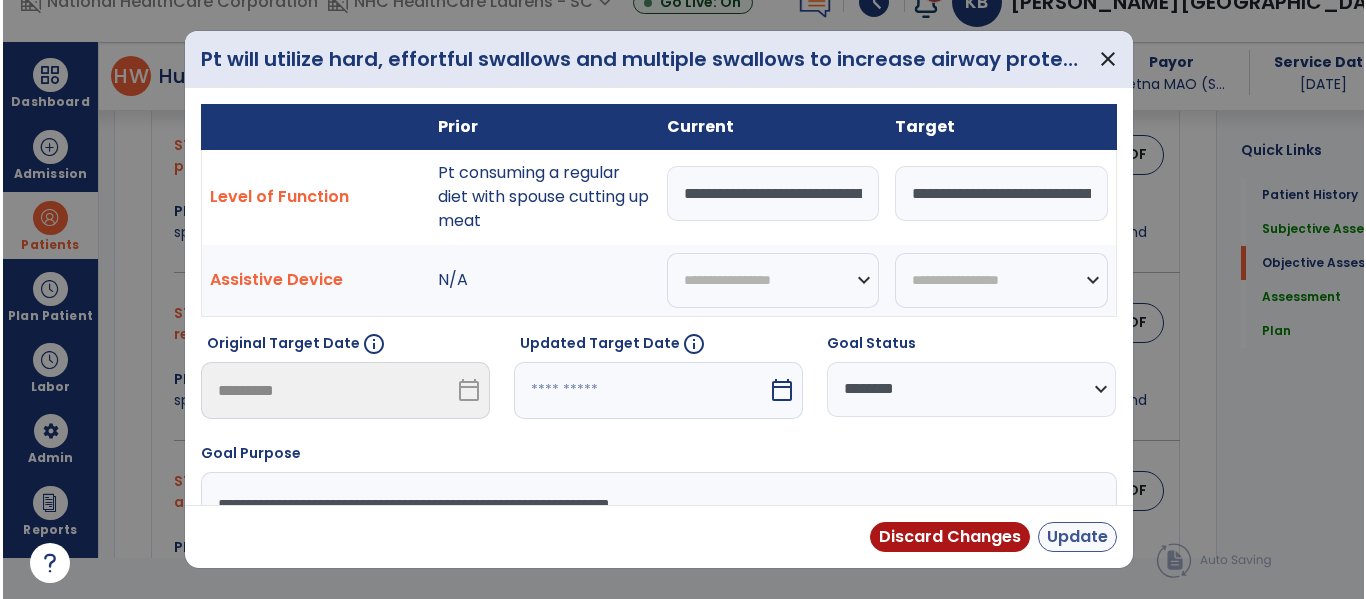 scroll, scrollTop: 41, scrollLeft: 0, axis: vertical 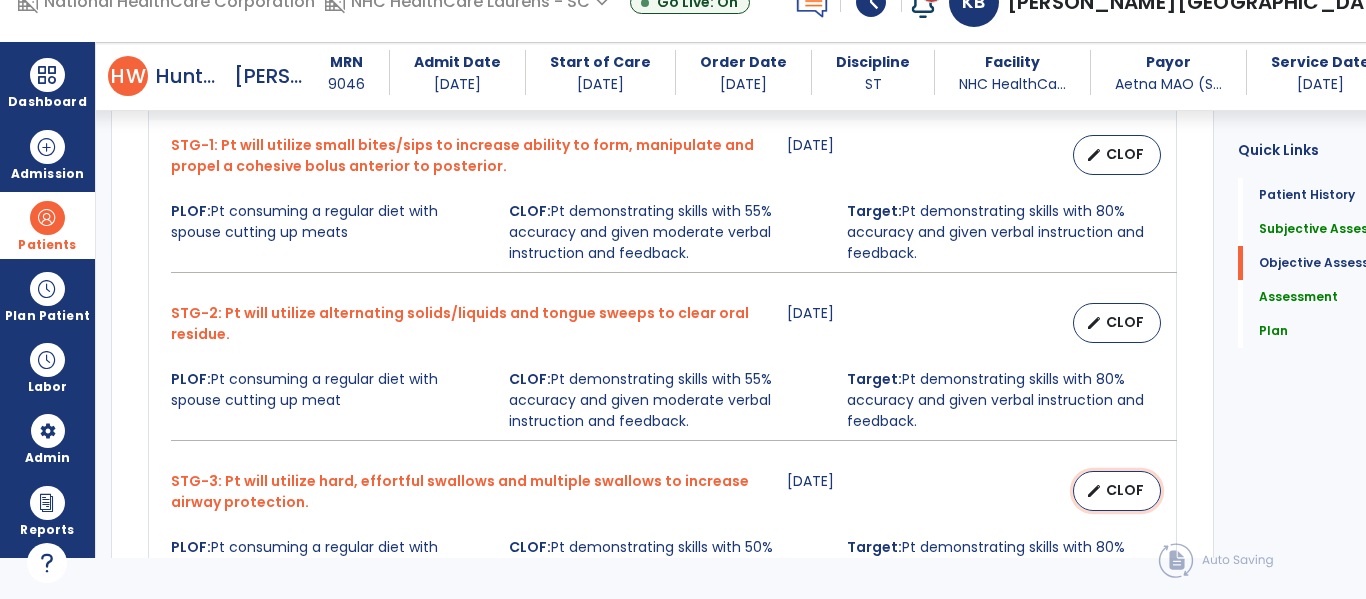 click on "CLOF" at bounding box center (1125, 490) 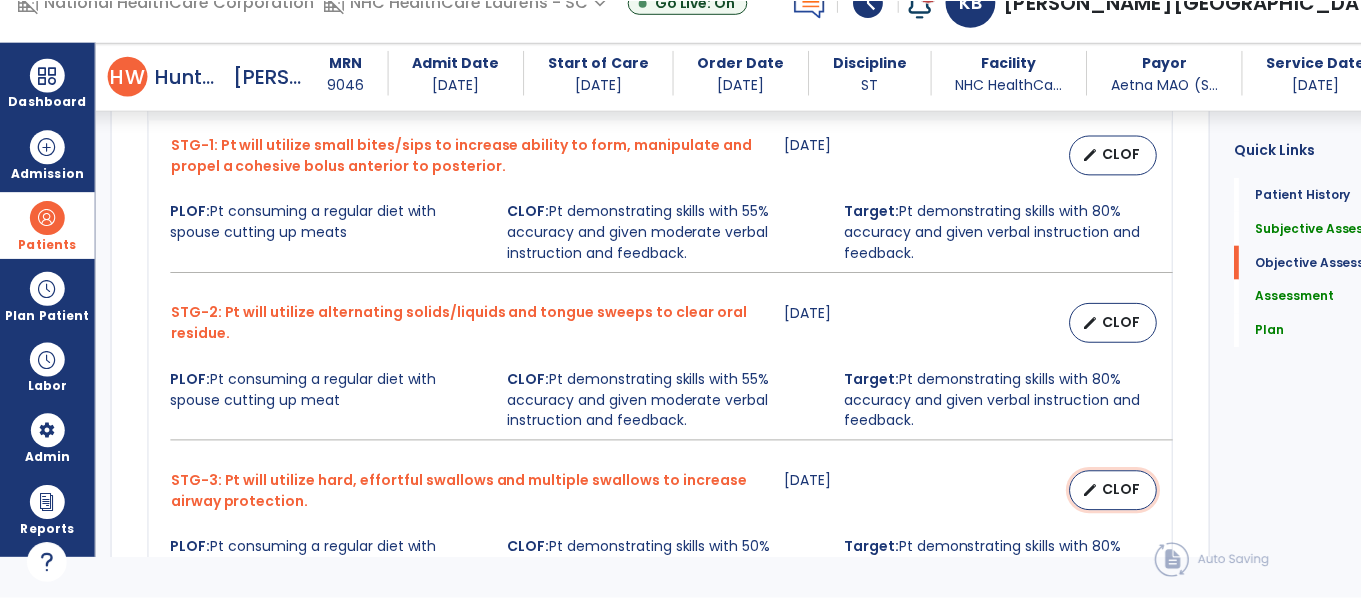 scroll, scrollTop: 0, scrollLeft: 0, axis: both 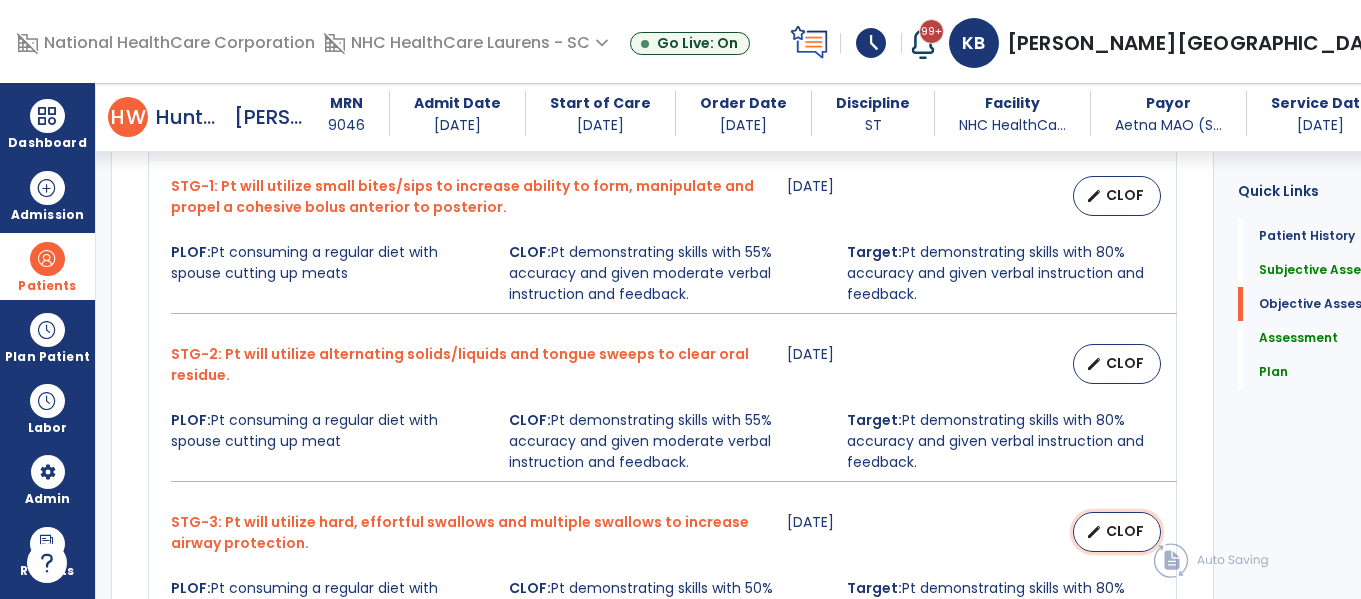 select on "********" 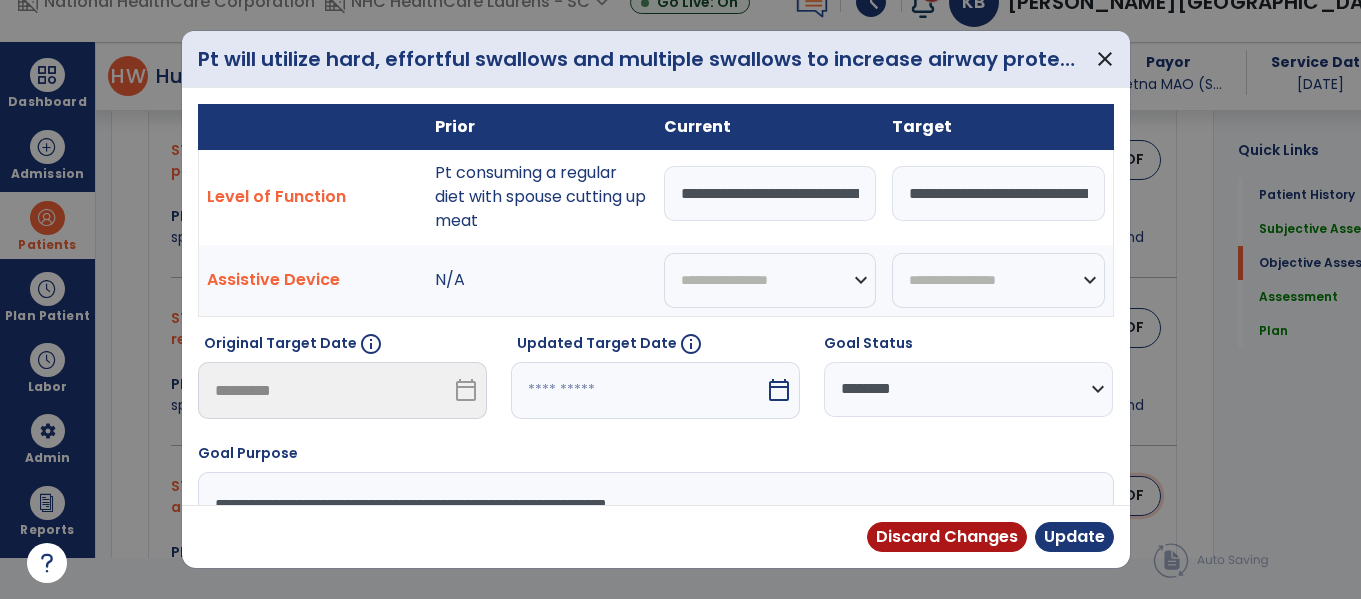 scroll, scrollTop: 1249, scrollLeft: 0, axis: vertical 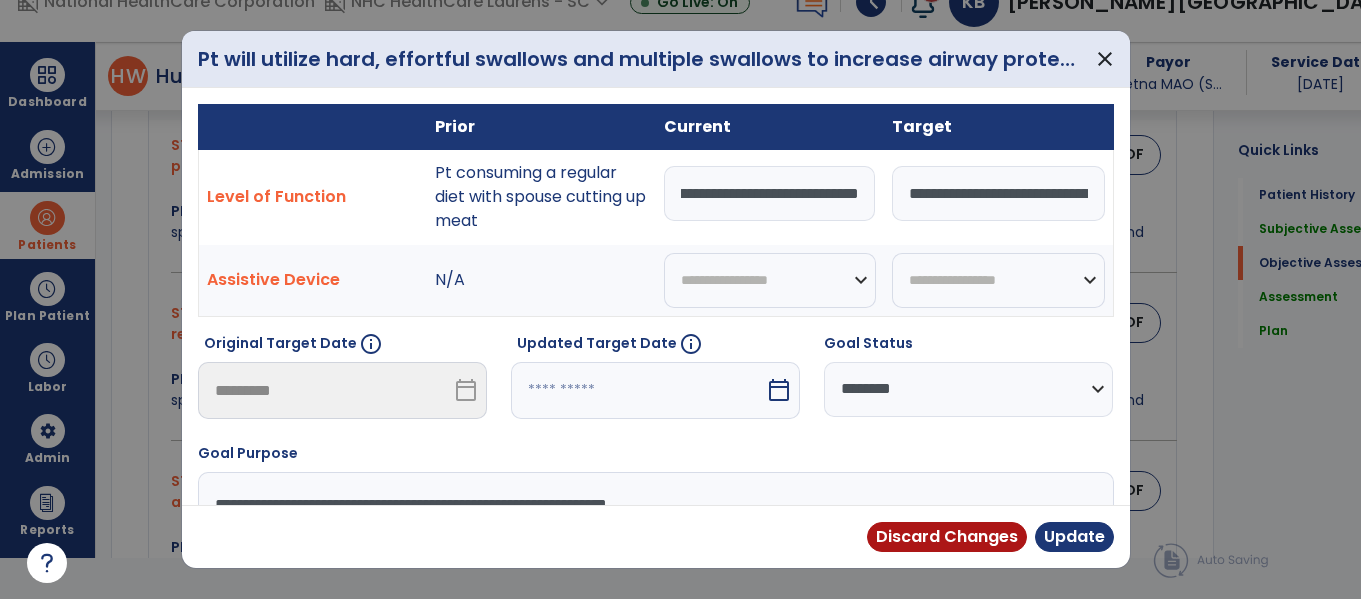 drag, startPoint x: 676, startPoint y: 191, endPoint x: 1365, endPoint y: 179, distance: 689.1045 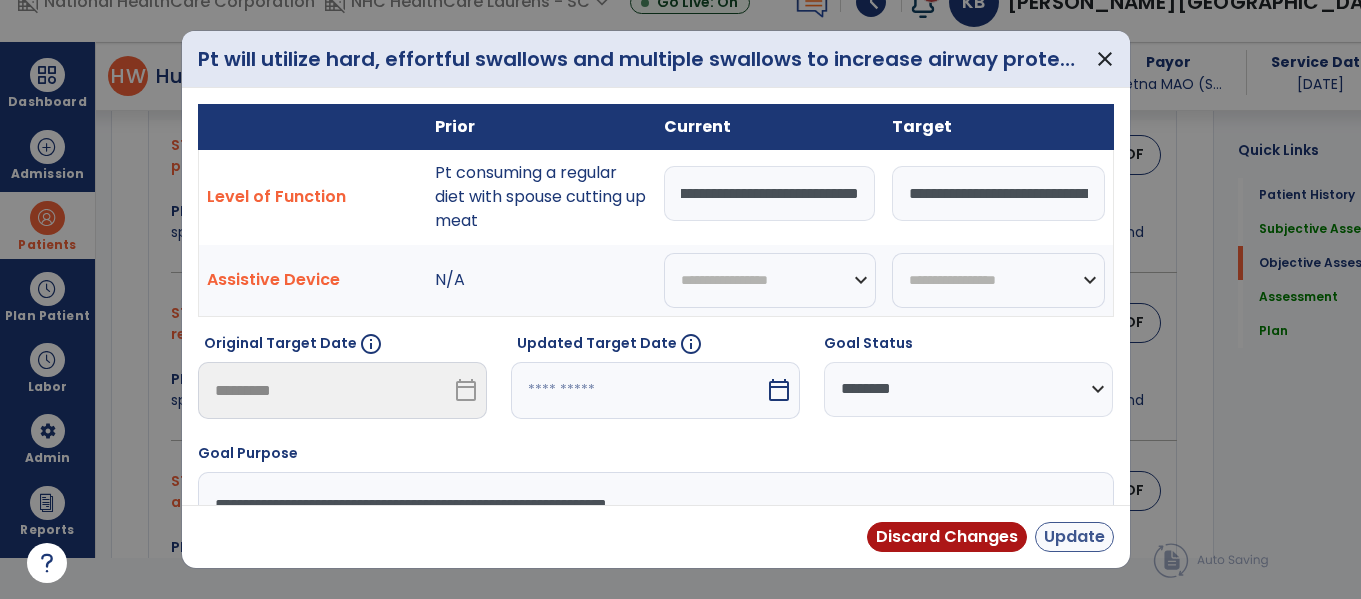type on "**********" 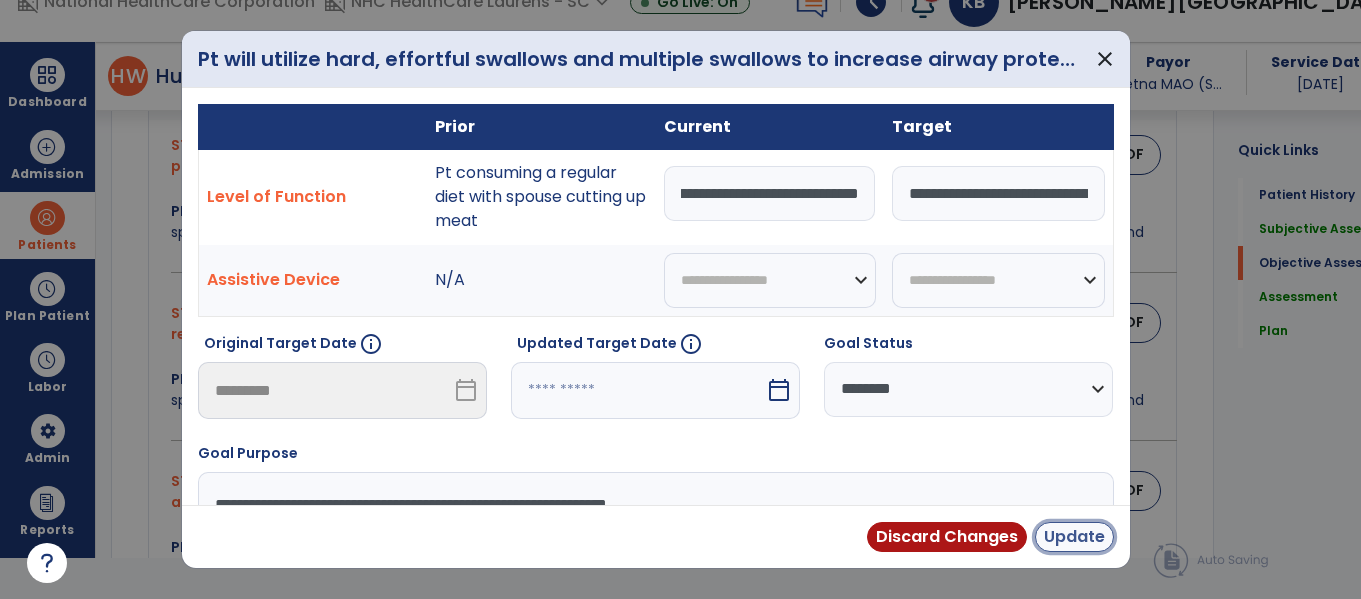 scroll, scrollTop: 0, scrollLeft: 0, axis: both 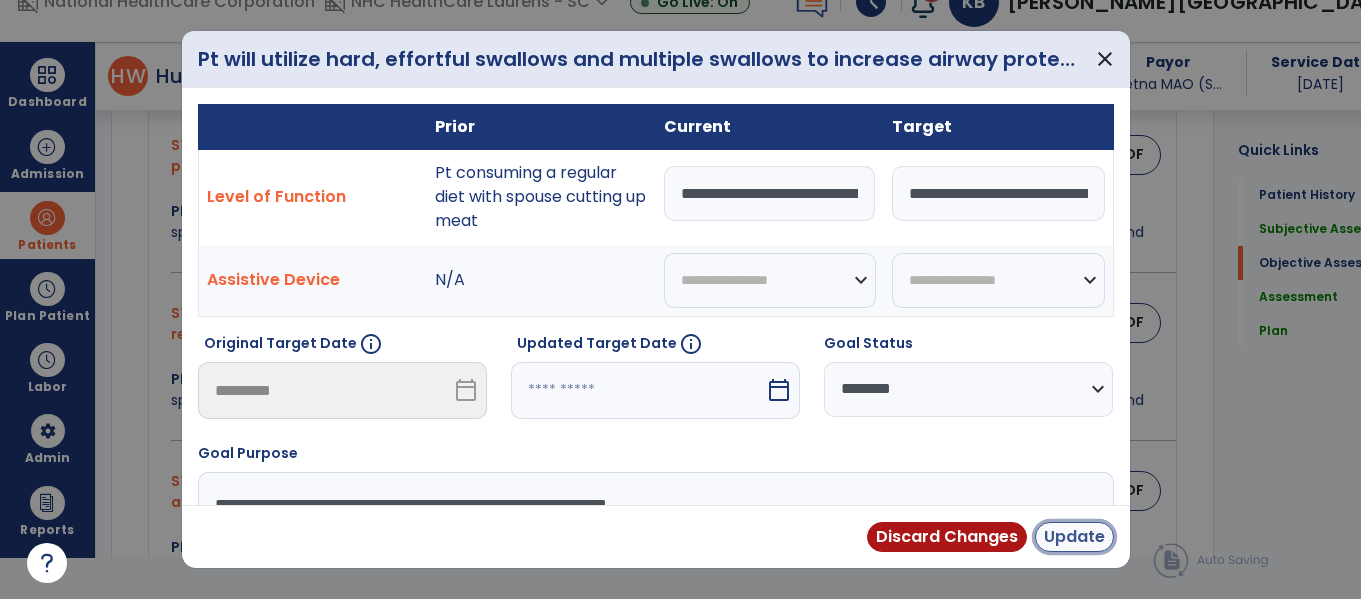 click on "Update" at bounding box center (1074, 537) 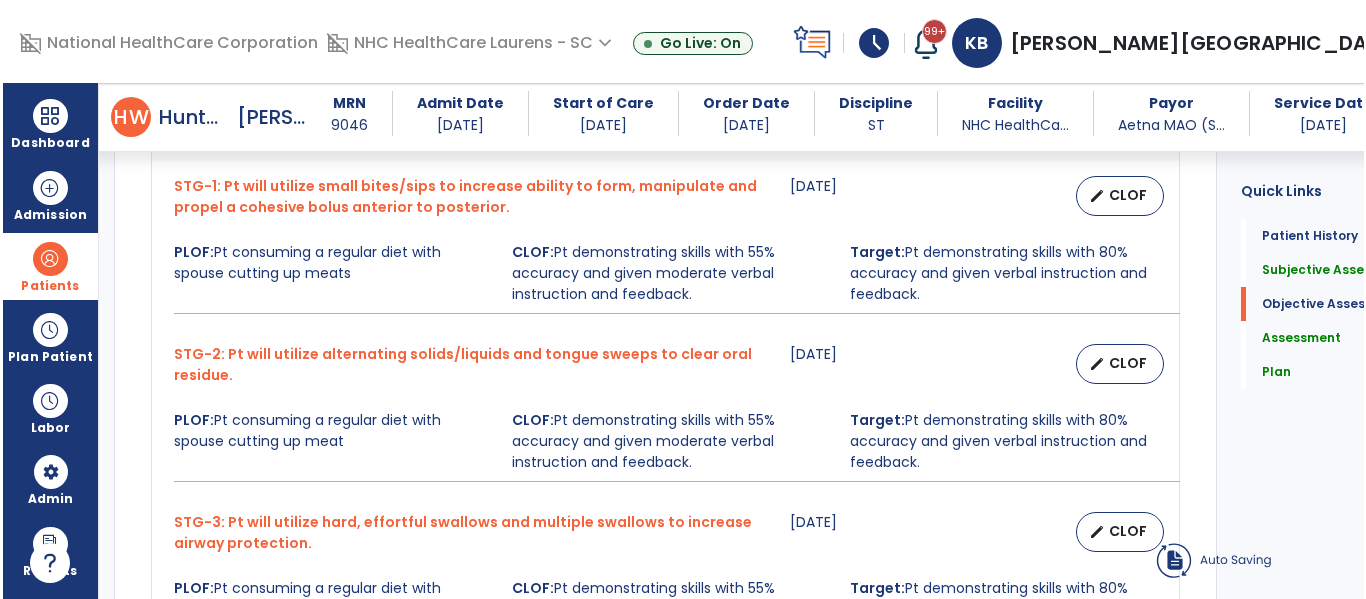 scroll, scrollTop: 41, scrollLeft: 0, axis: vertical 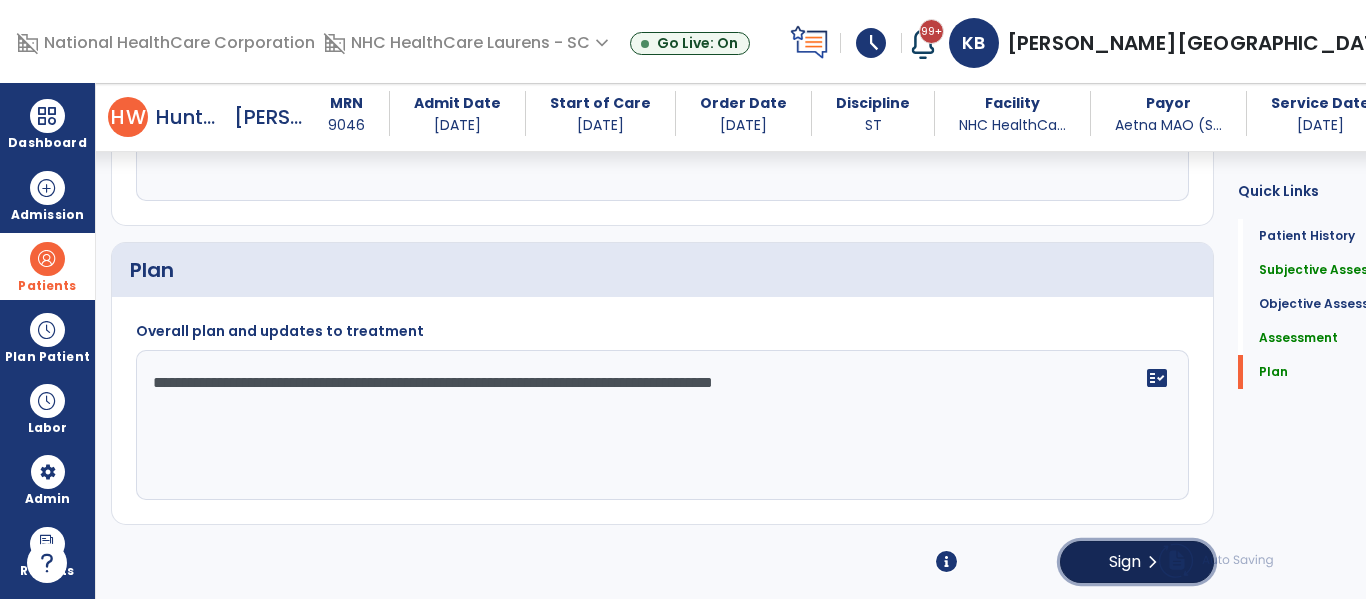 click on "chevron_right" 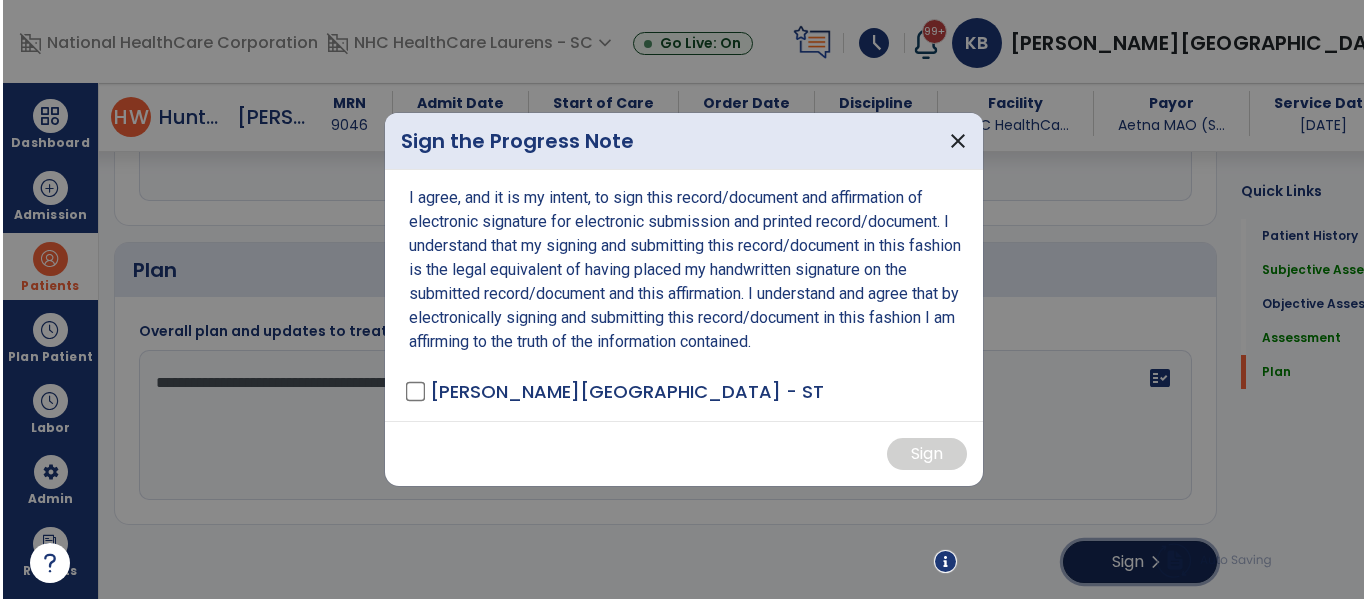 scroll, scrollTop: 2106, scrollLeft: 0, axis: vertical 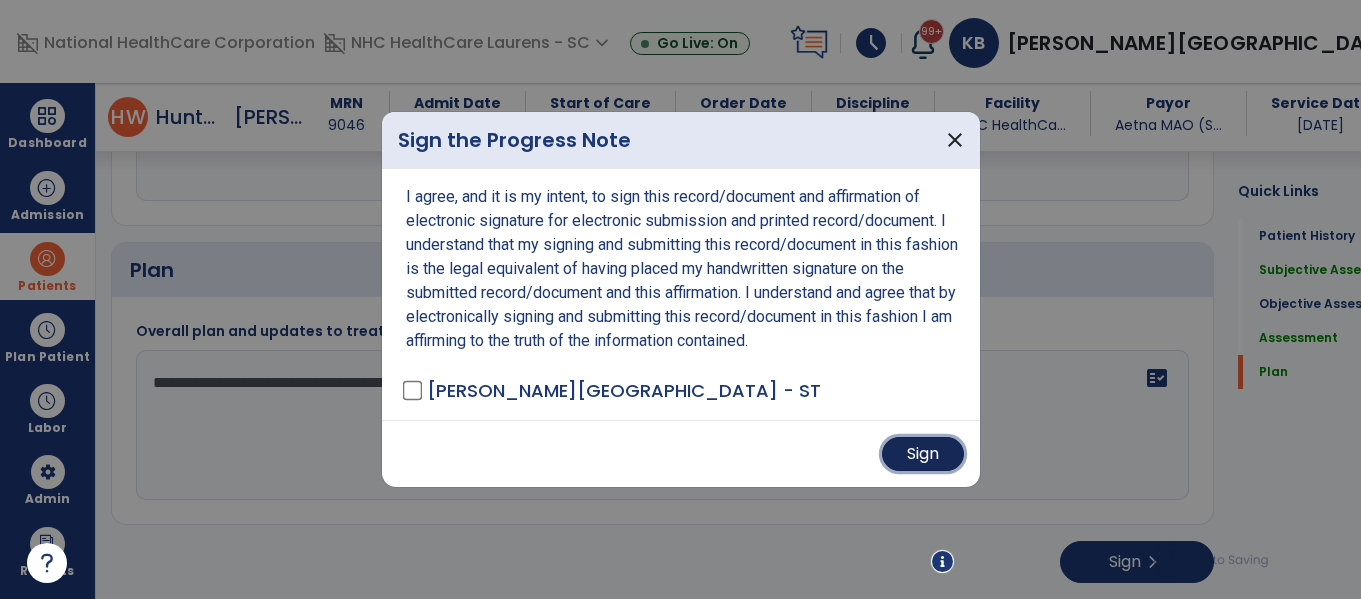 click on "Sign" at bounding box center [923, 454] 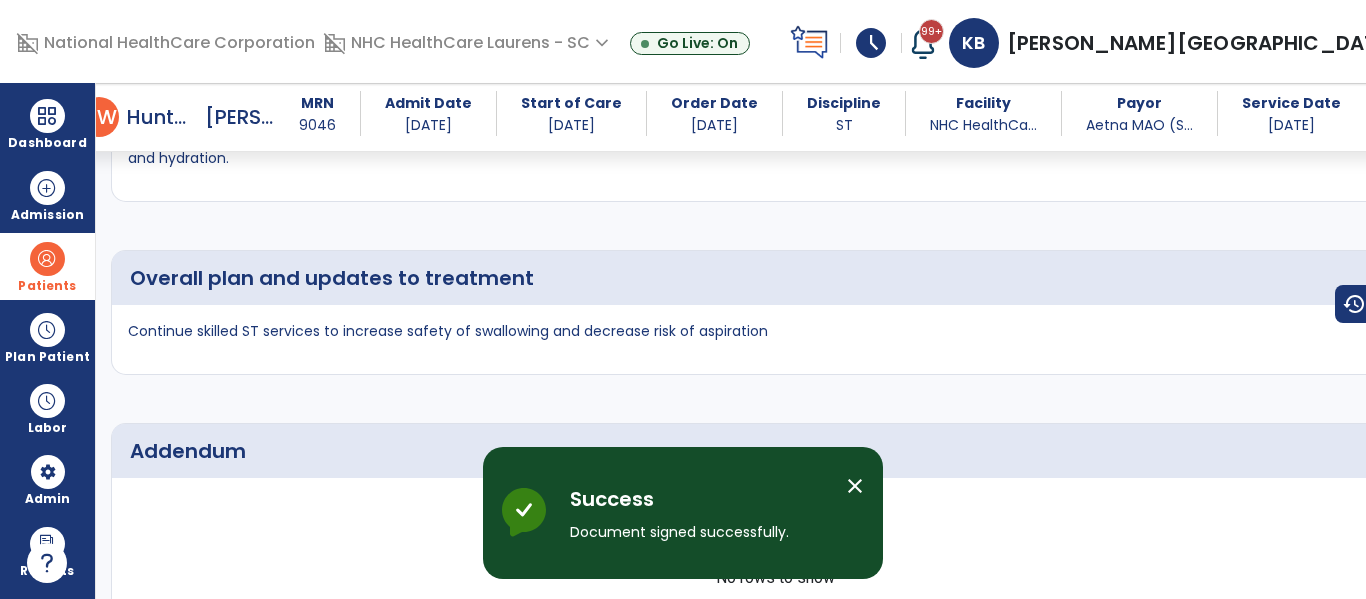 scroll, scrollTop: 3340, scrollLeft: 0, axis: vertical 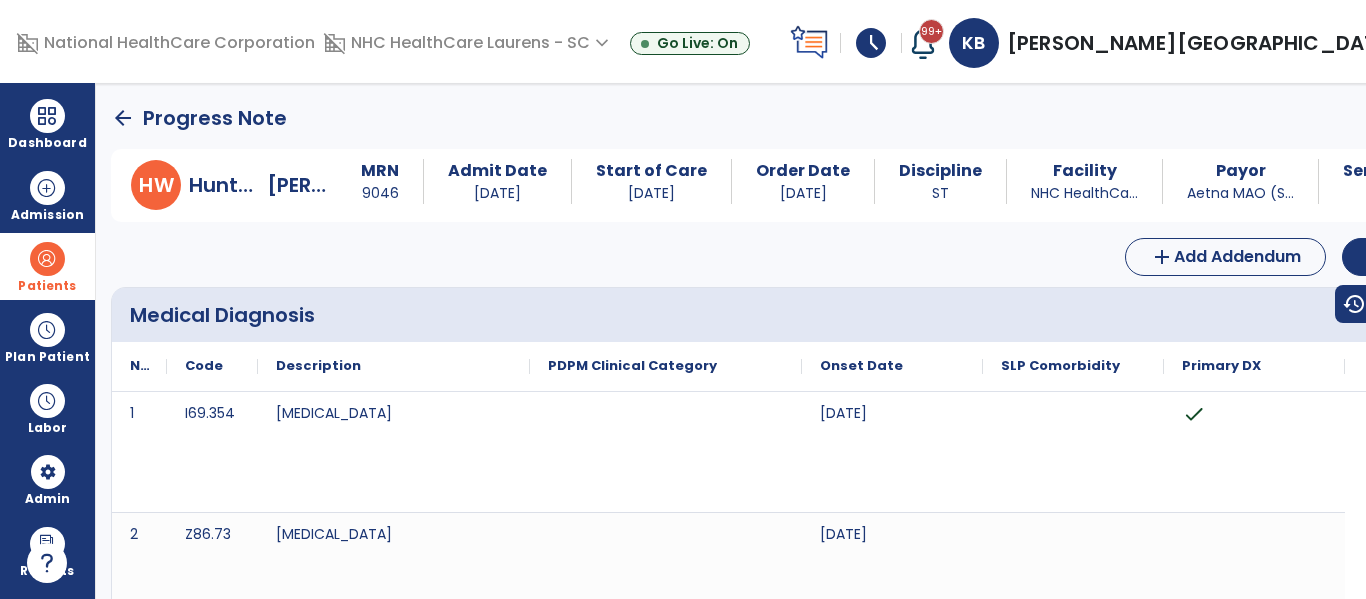 click on "arrow_back" 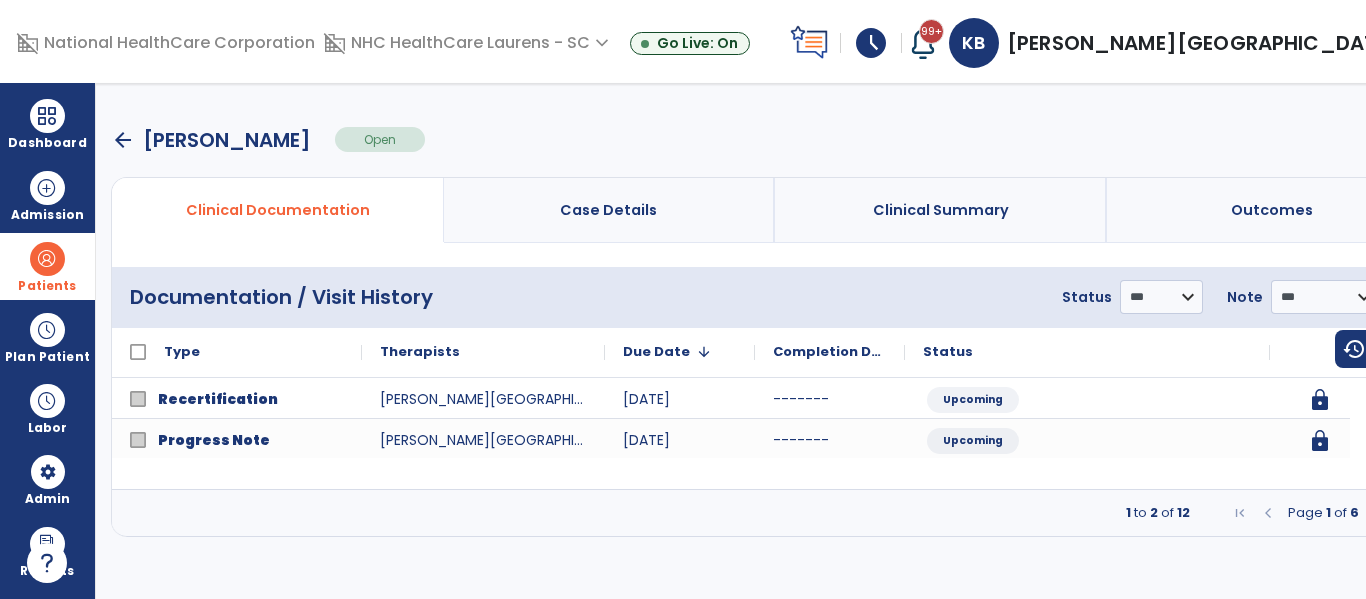 click at bounding box center (1379, 513) 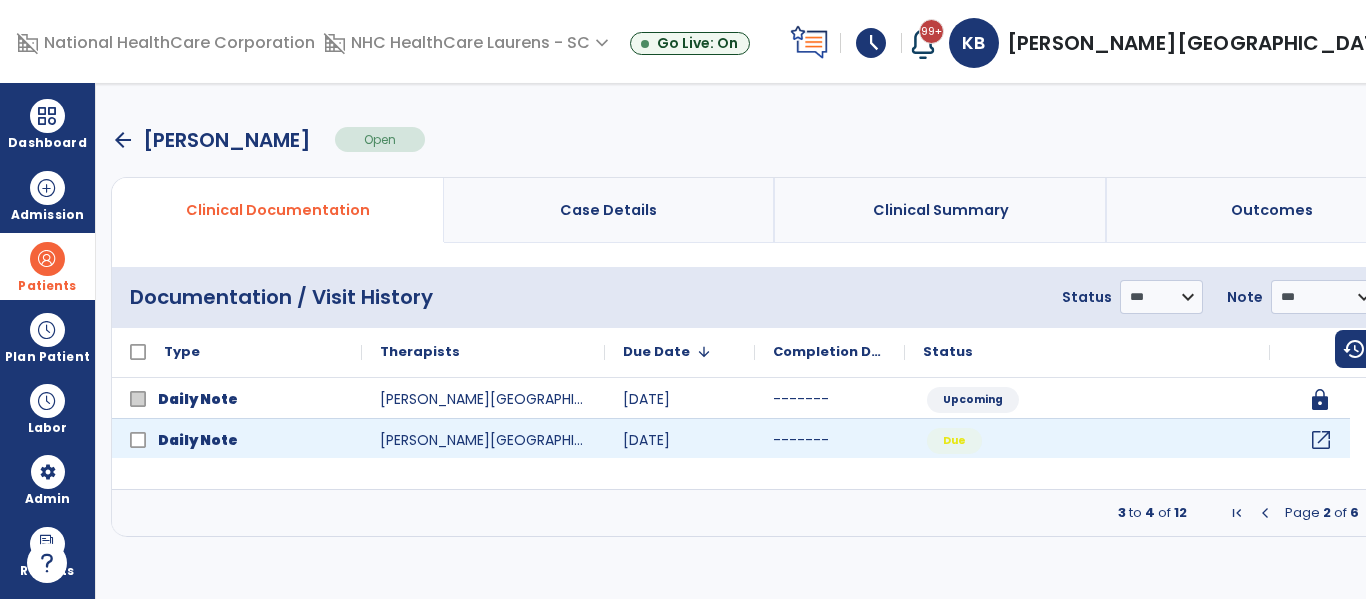 click on "open_in_new" 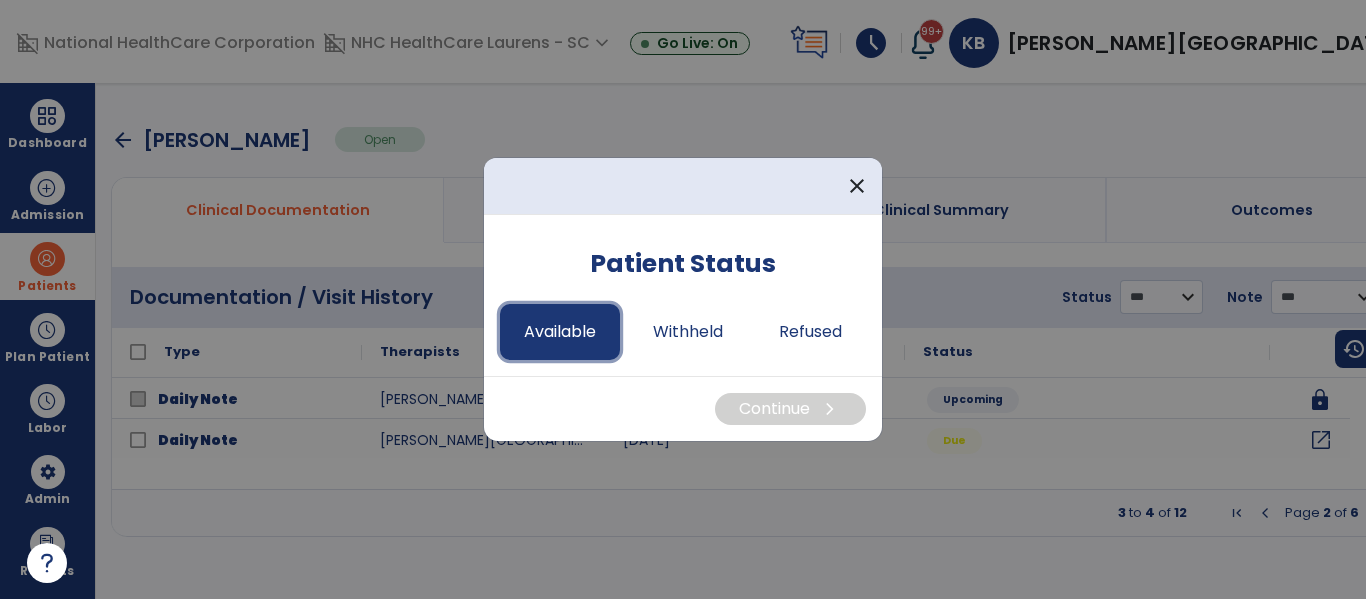 click on "Available" at bounding box center [560, 332] 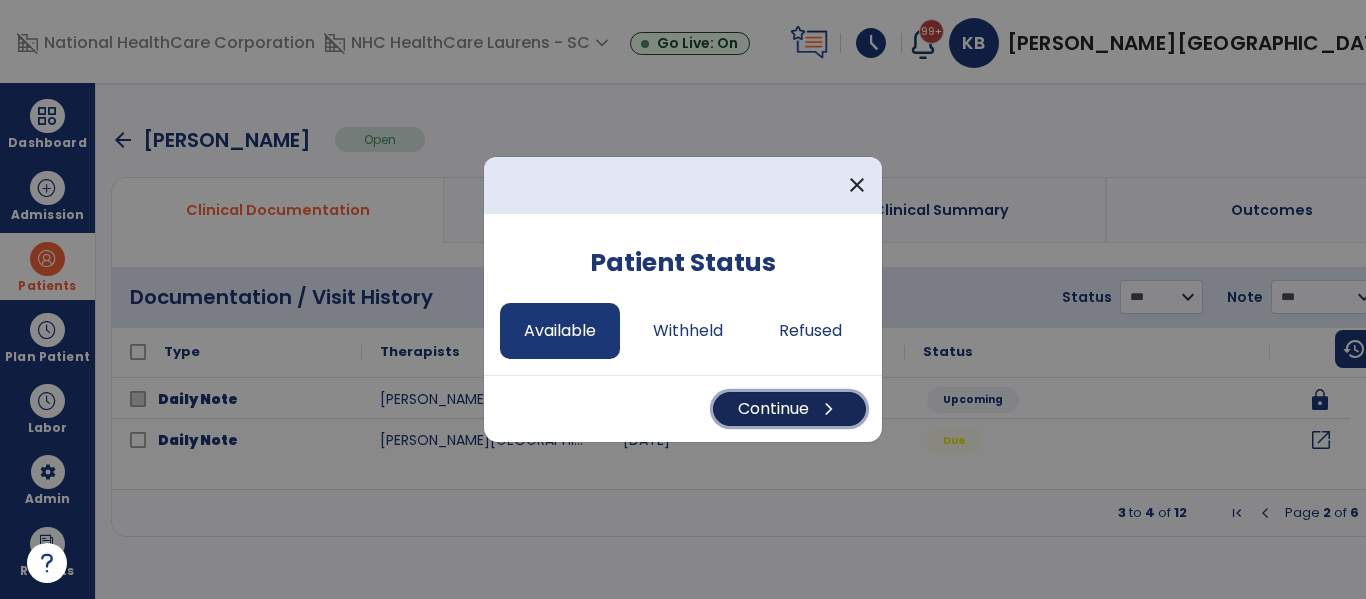 click on "Continue   chevron_right" at bounding box center (789, 409) 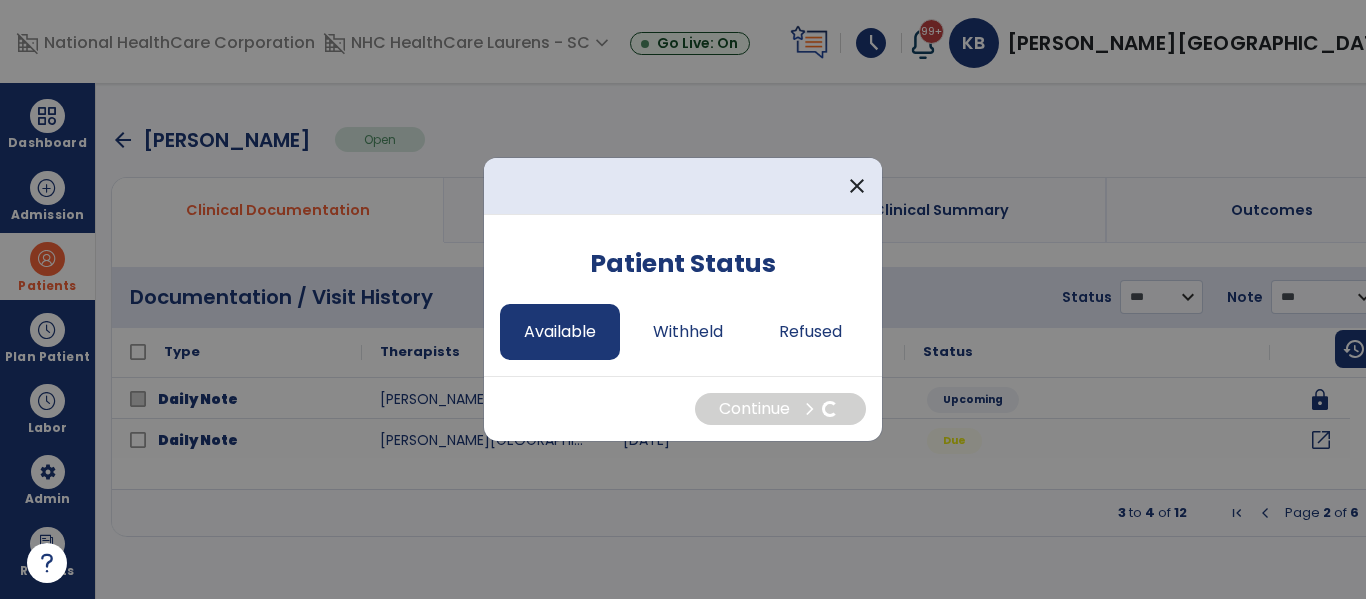 select on "*" 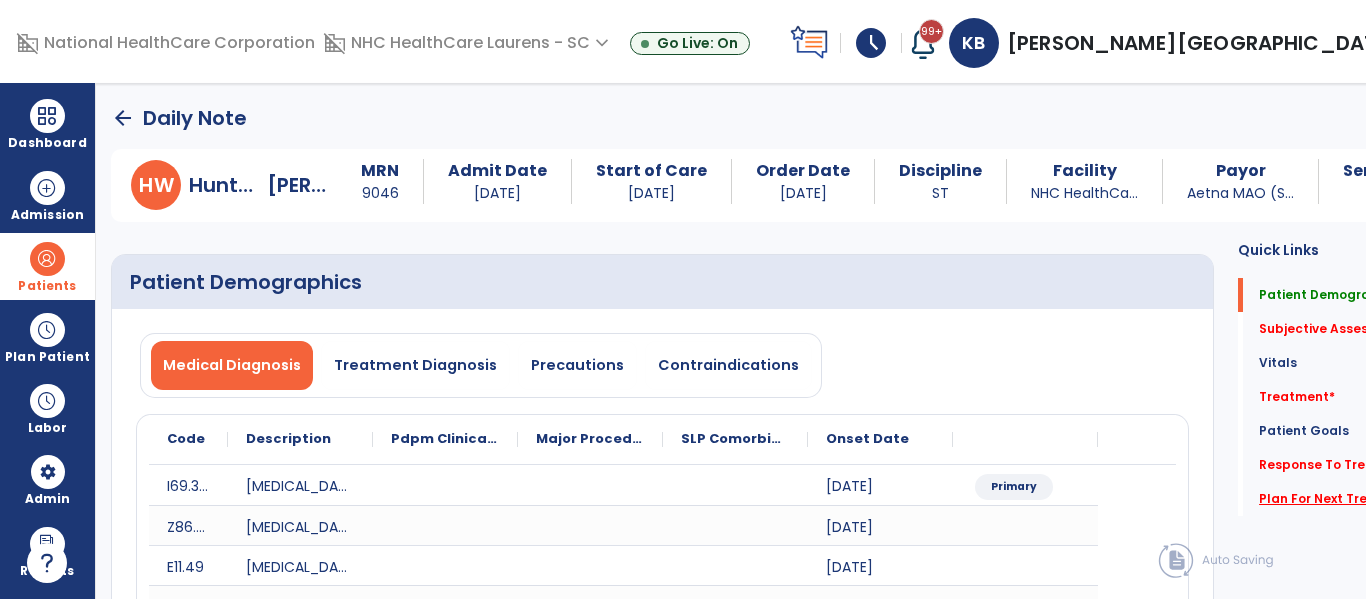 click on "Plan For Next Treatment   *" 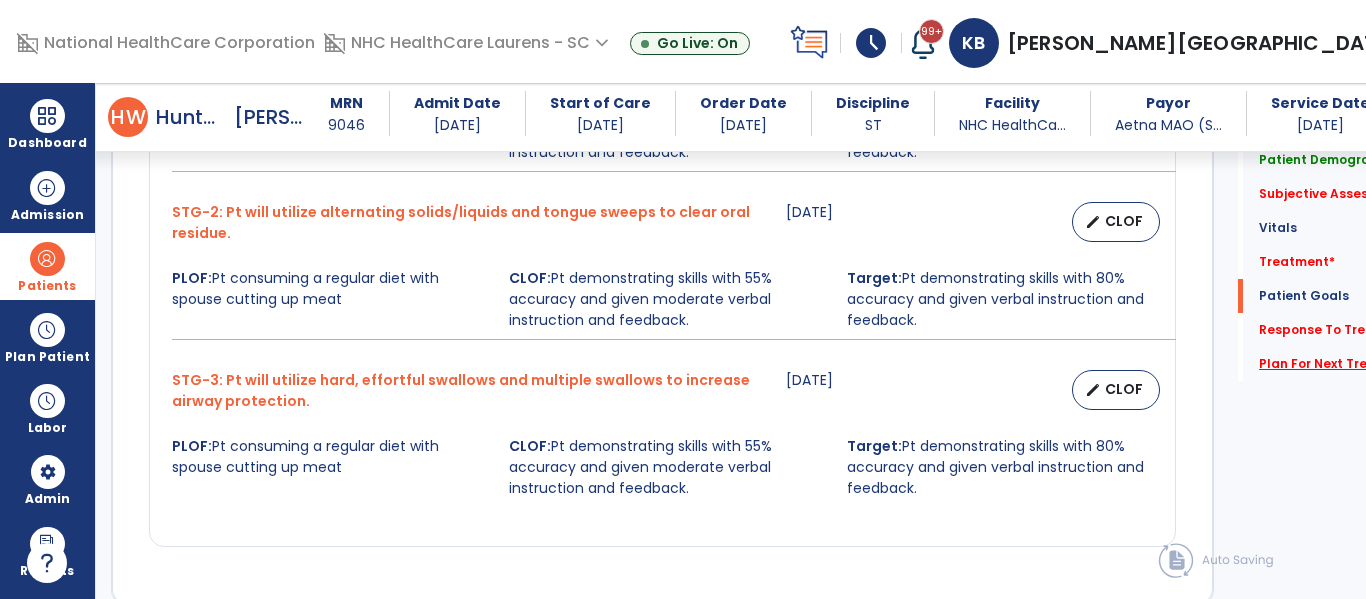 scroll, scrollTop: 2699, scrollLeft: 0, axis: vertical 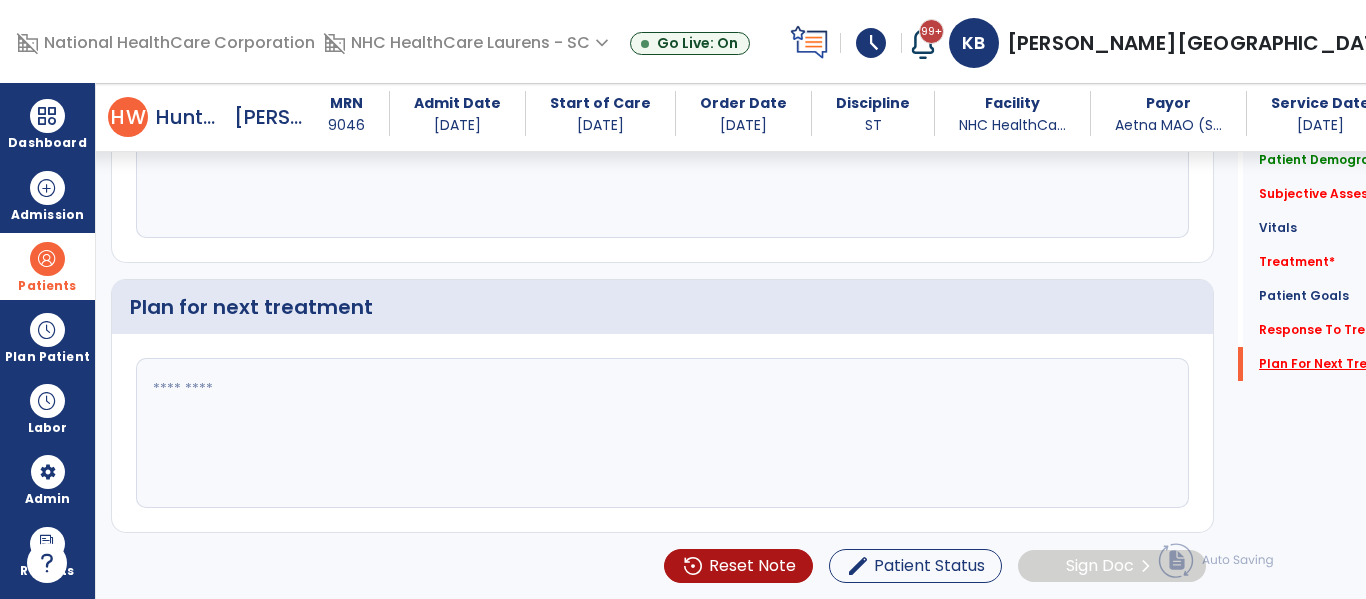 click on "Plan For Next Treatment   *" 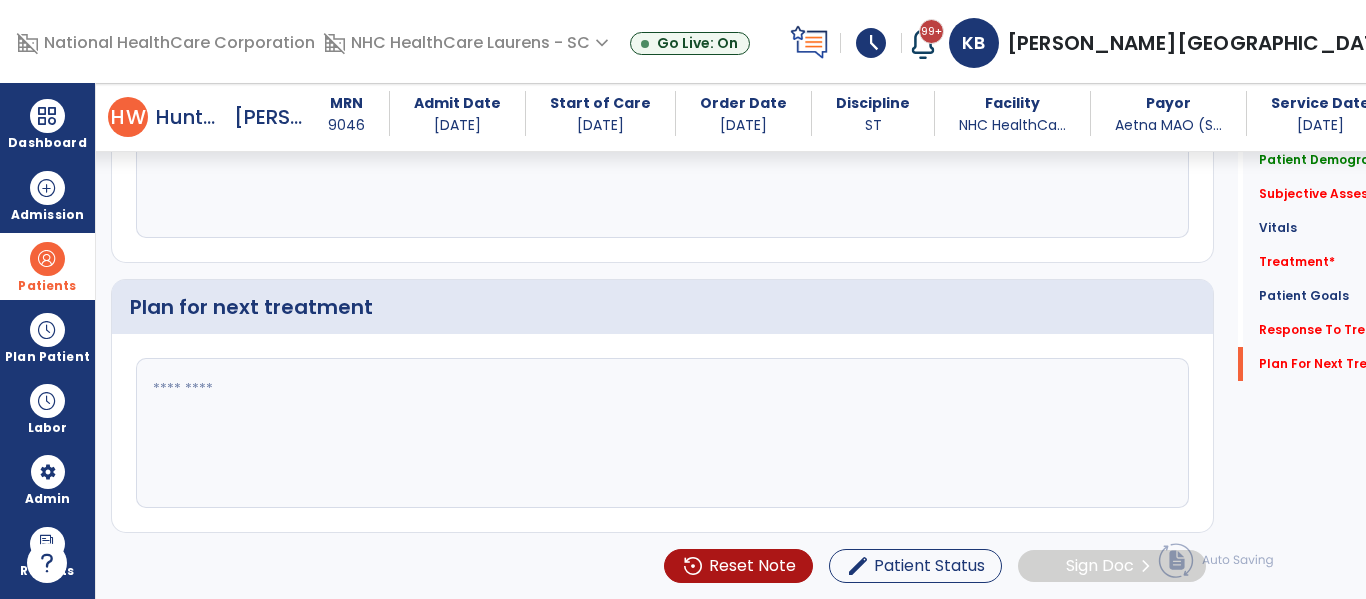 click 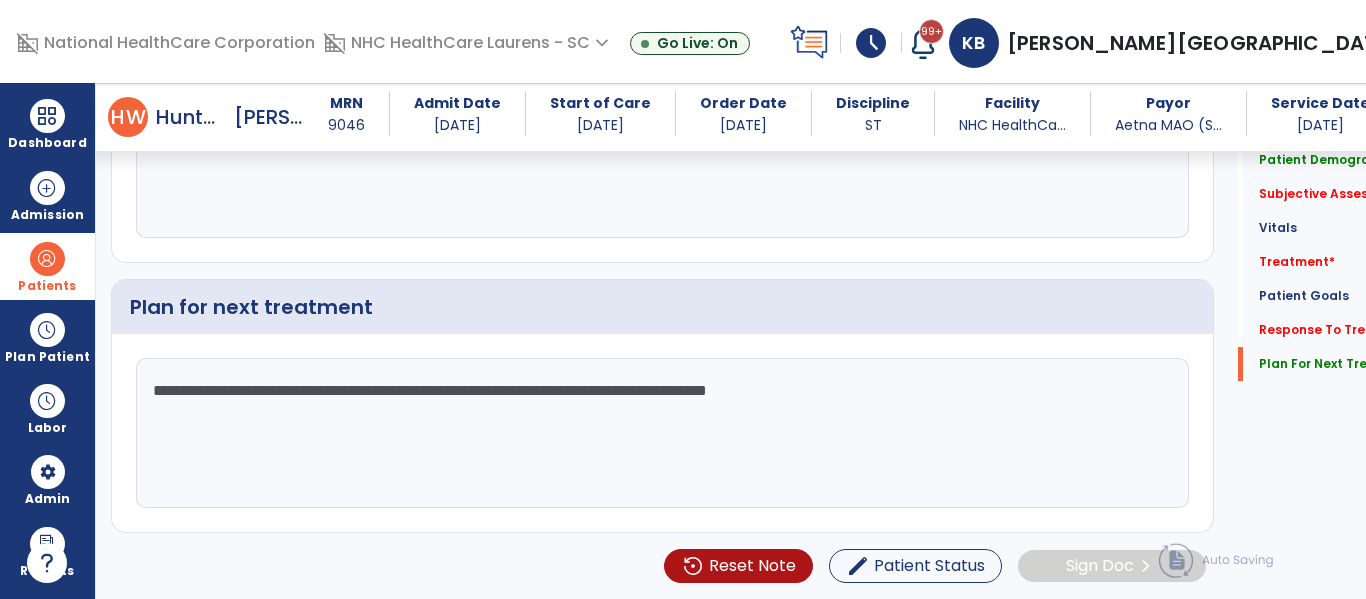 click on "Response To Treatment   *  Response To Treatment   *" 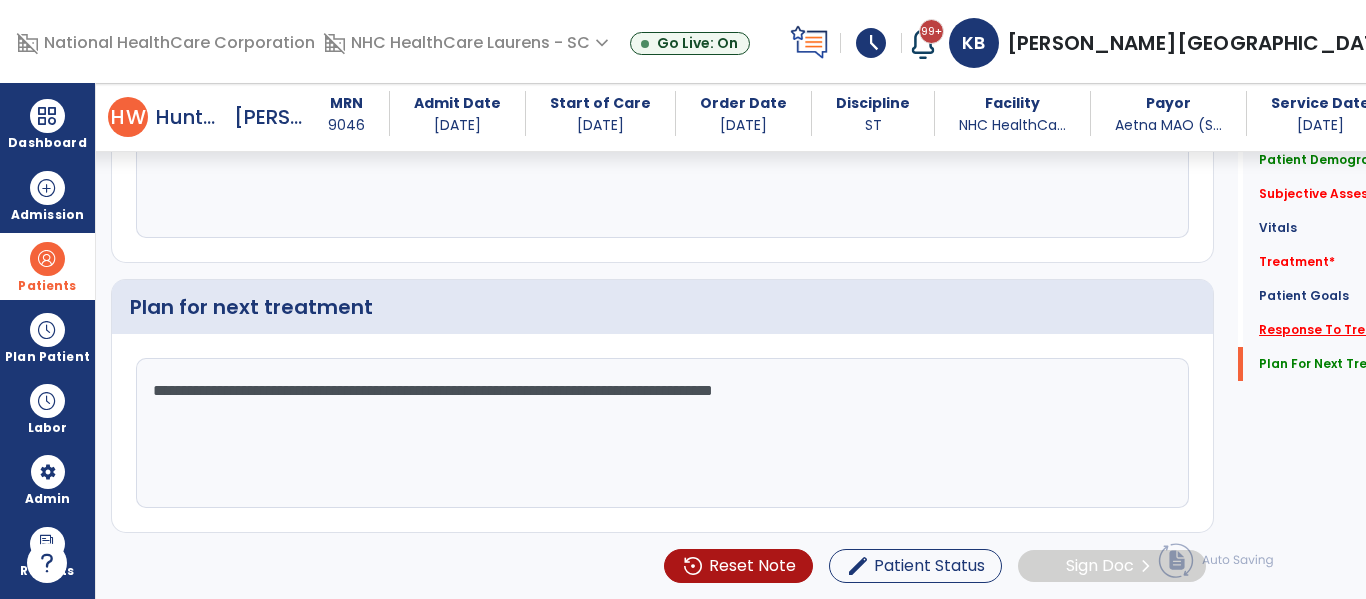 type on "**********" 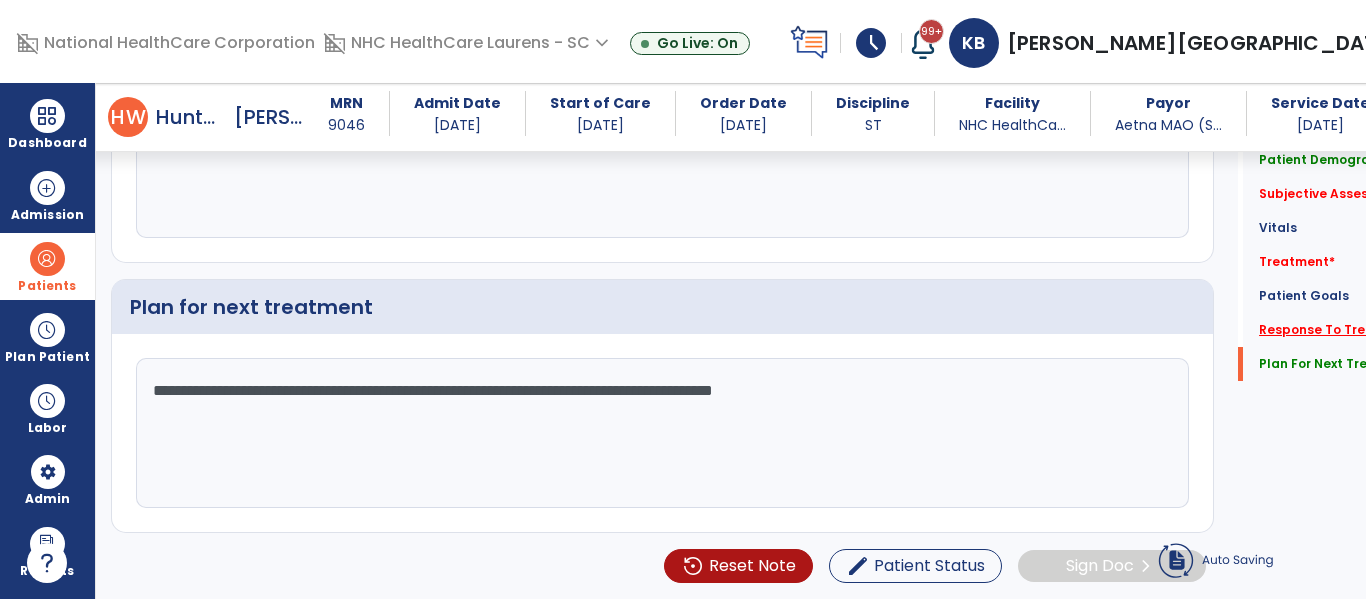 click on "Response To Treatment   *" 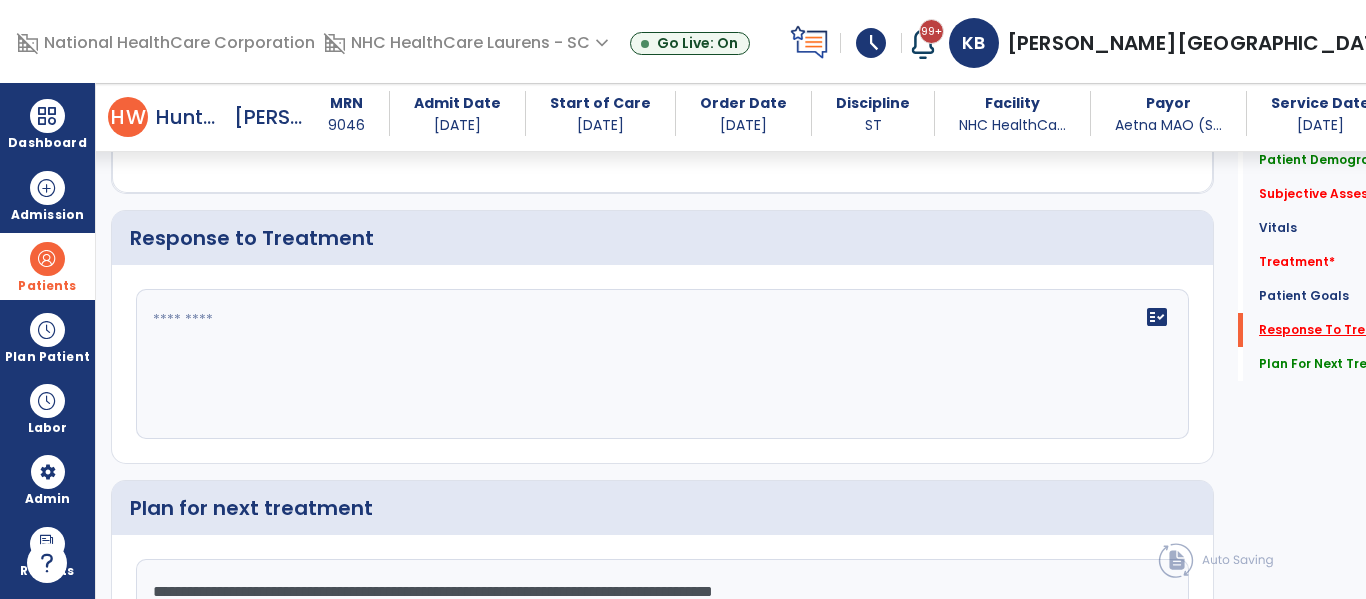 scroll, scrollTop: 2494, scrollLeft: 0, axis: vertical 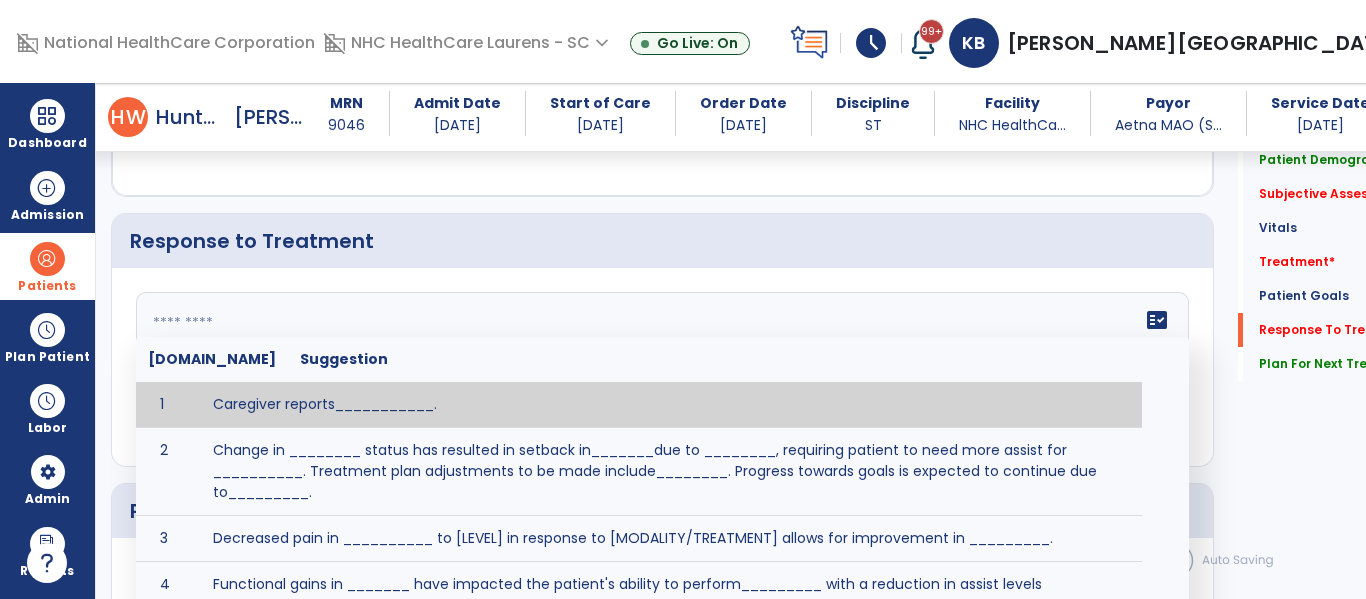 click on "fact_check  [DOMAIN_NAME] Suggestion 1 Caregiver reports___________. 2 Change in ________ status has resulted in setback in_______due to ________, requiring patient to need more assist for __________.   Treatment plan adjustments to be made include________.  Progress towards goals is expected to continue due to_________. 3 Decreased pain in __________ to [LEVEL] in response to [MODALITY/TREATMENT] allows for improvement in _________. 4 Functional gains in _______ have impacted the patient's ability to perform_________ with a reduction in assist levels to_________. 5 Functional progress this week has been significant due to__________. 6 Gains in ________ have improved the patient's ability to perform ______with decreased levels of assist to___________. 7 Improvement in ________allows patient to tolerate higher levels of challenges in_________. 8 Pain in [AREA] has decreased to [LEVEL] in response to [TREATMENT/MODALITY], allowing fore ease in completing__________. 9 10 11 12 13 14 15 16 17 18 19 20 21" 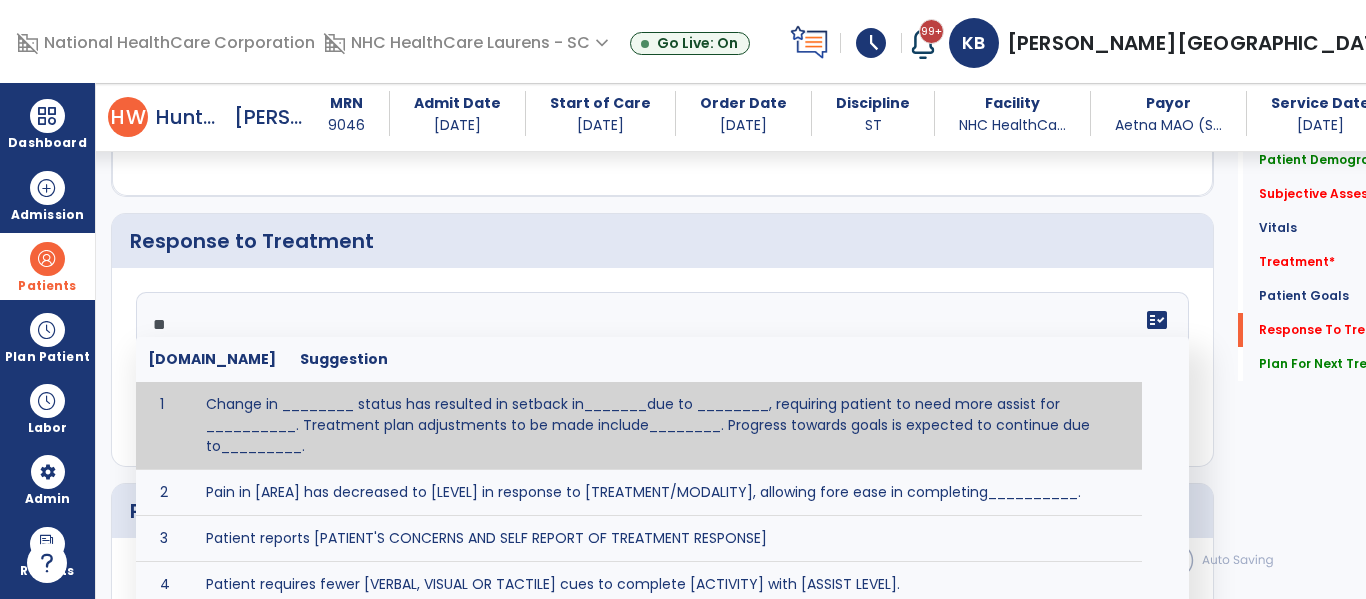 type on "*" 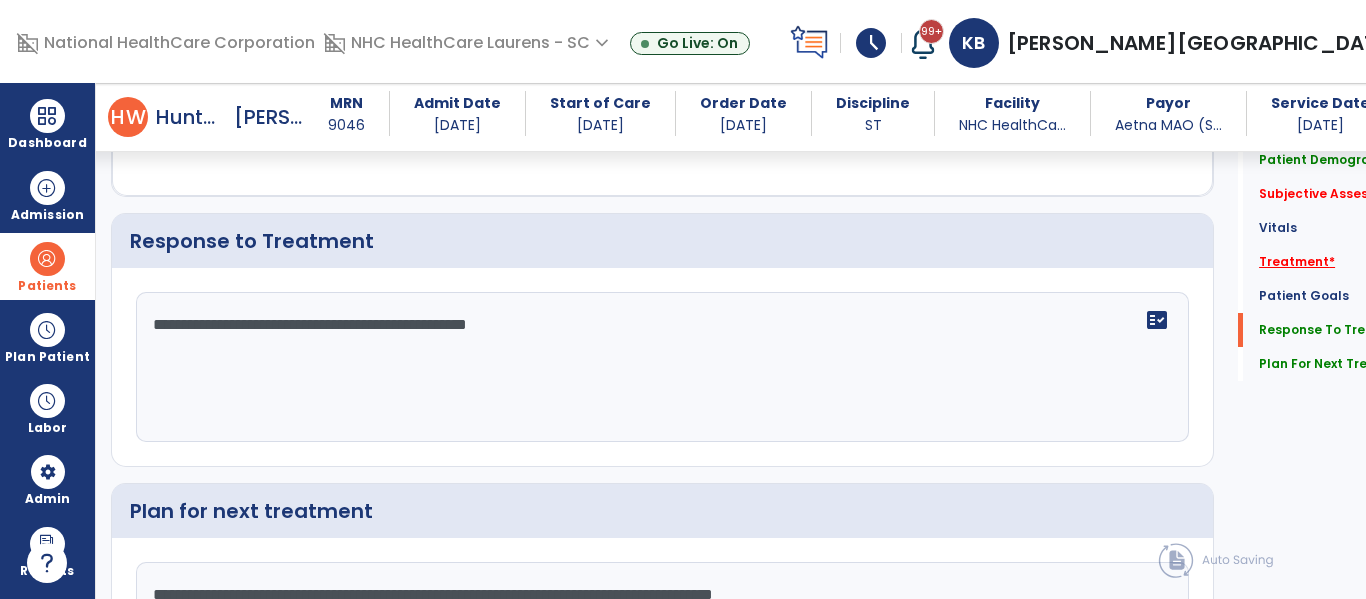 type on "**********" 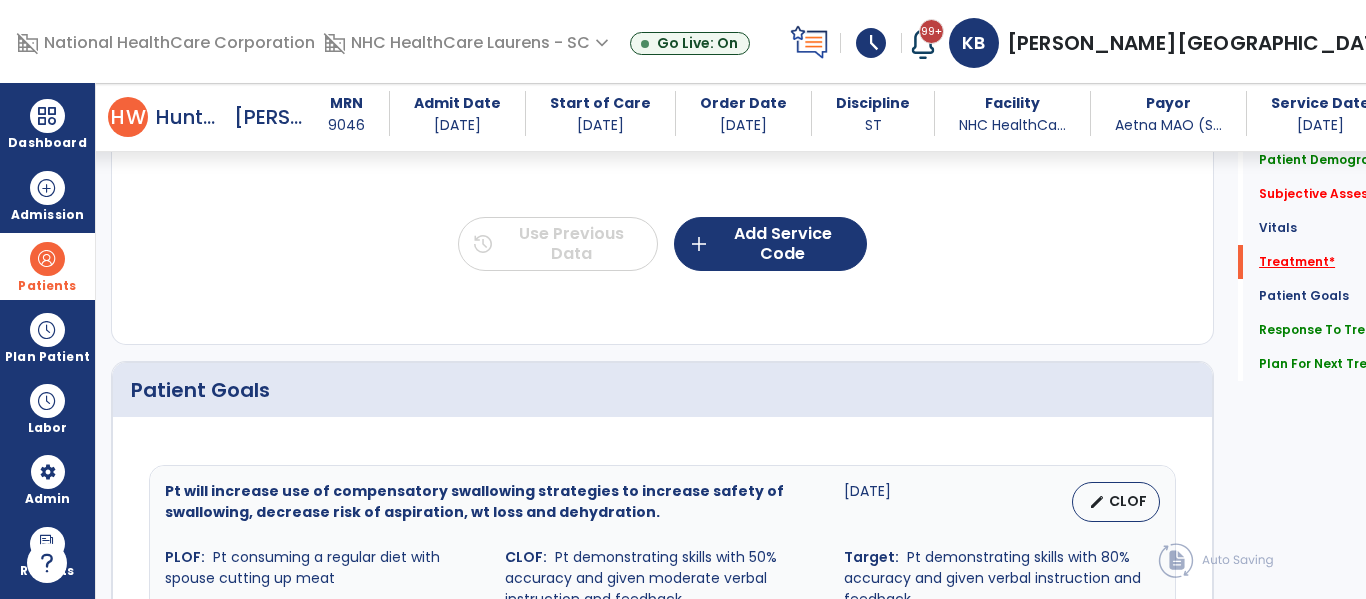 scroll, scrollTop: 1357, scrollLeft: 0, axis: vertical 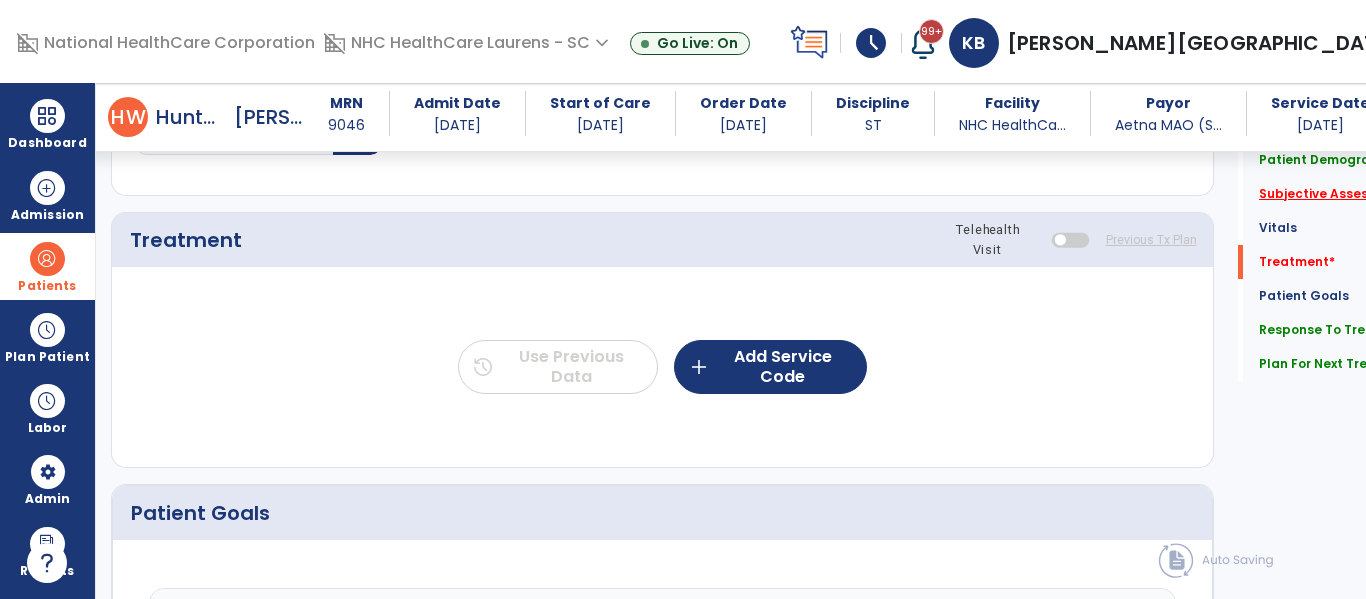 click on "Subjective Assessment   *" 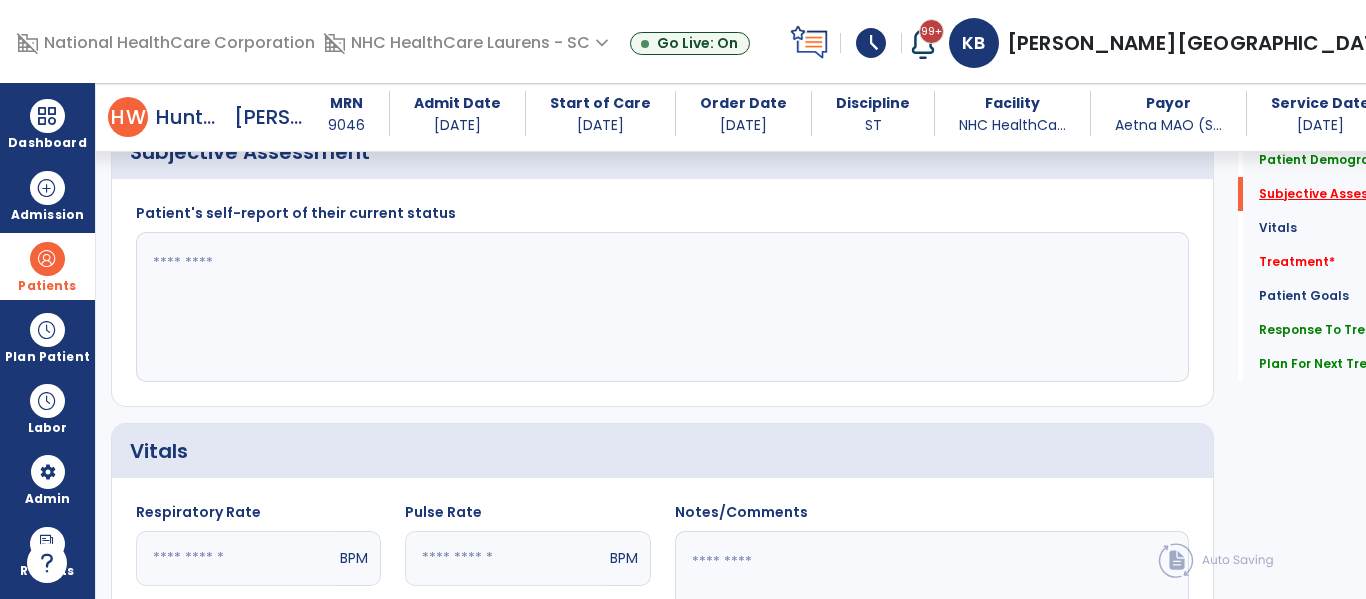 scroll, scrollTop: 648, scrollLeft: 0, axis: vertical 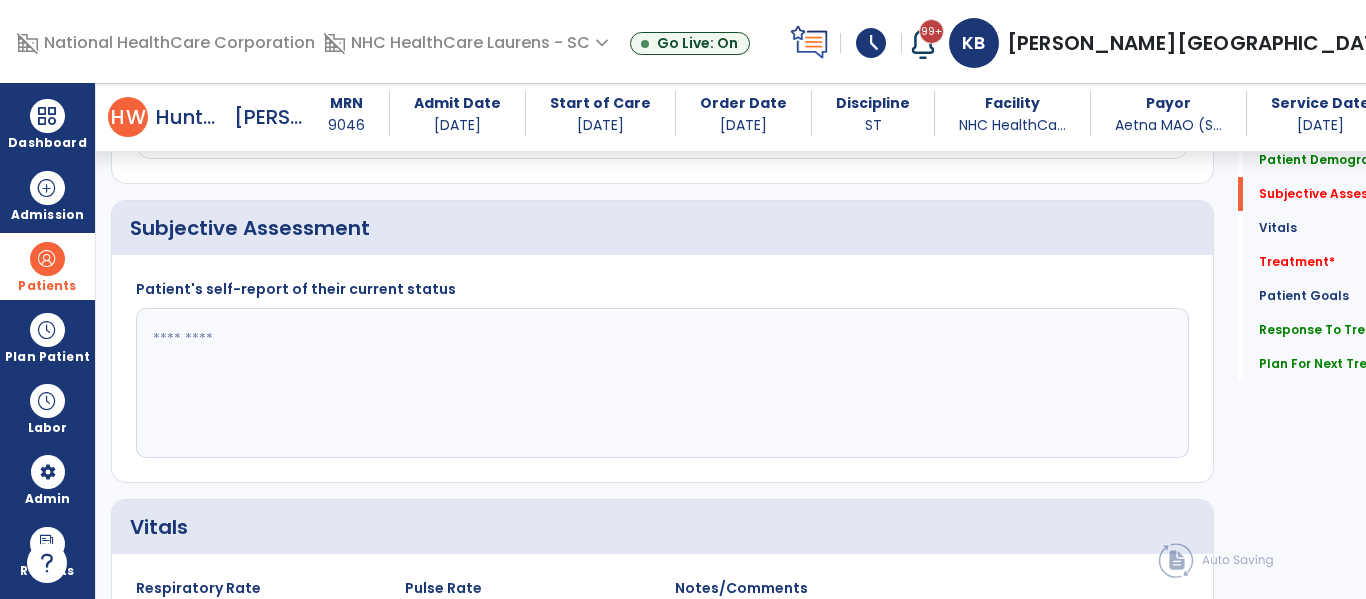 click 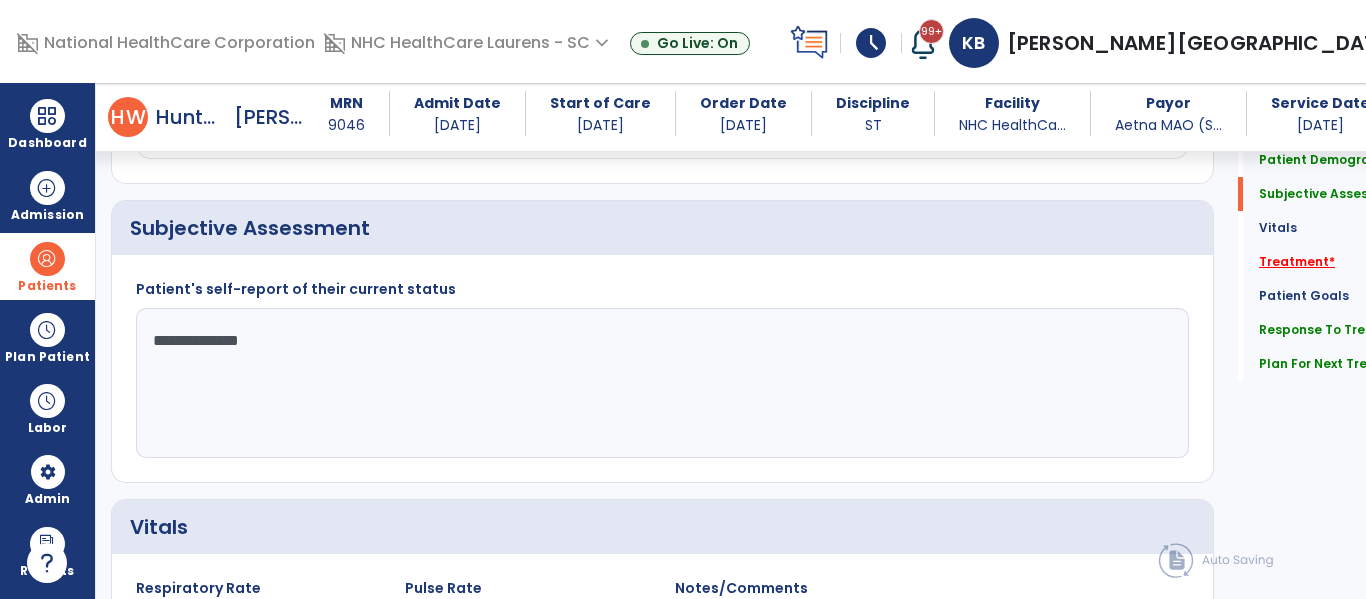 type on "**********" 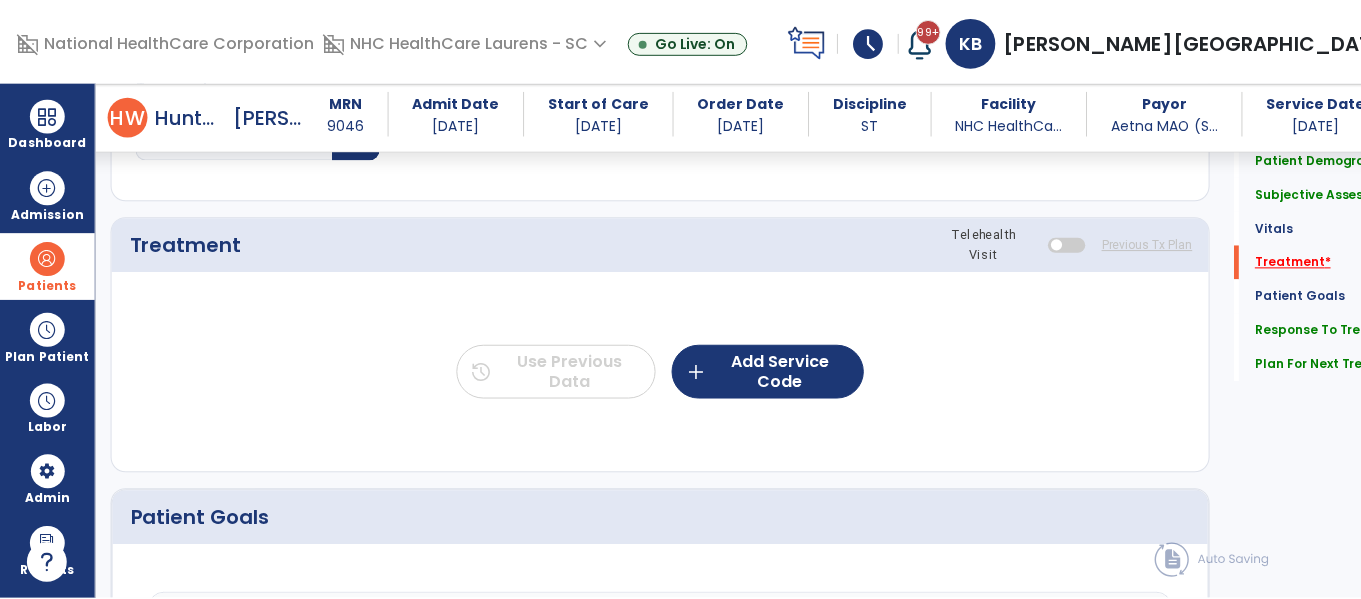scroll, scrollTop: 1357, scrollLeft: 0, axis: vertical 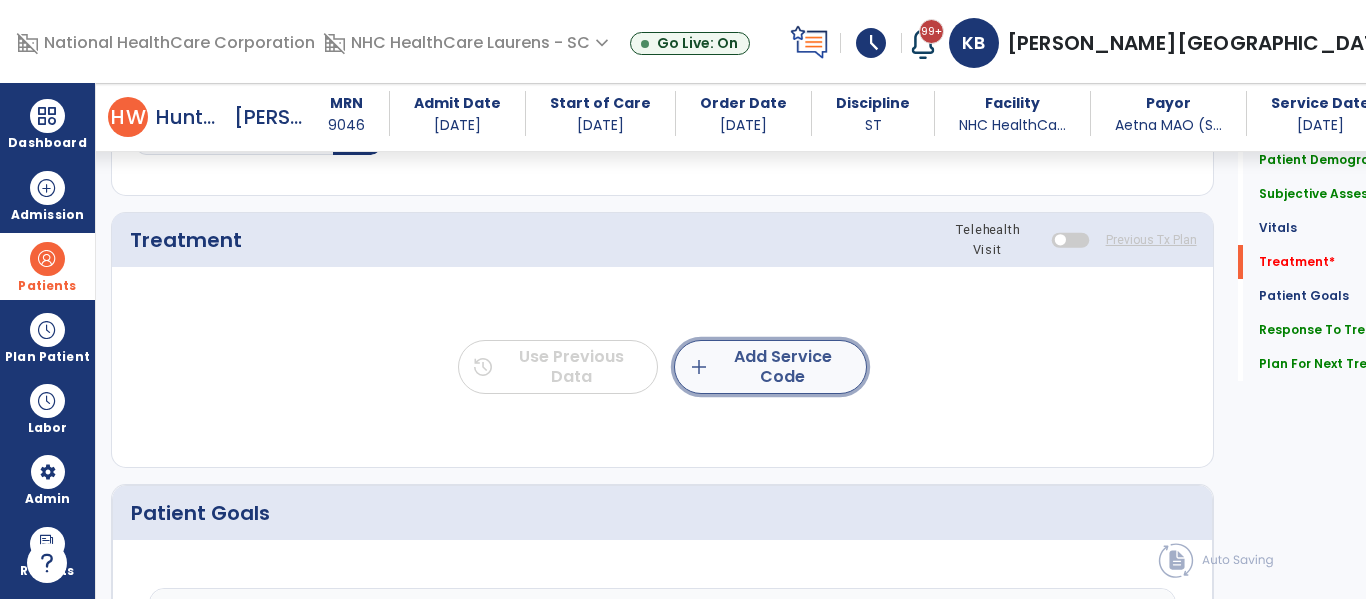 click on "add  Add Service Code" 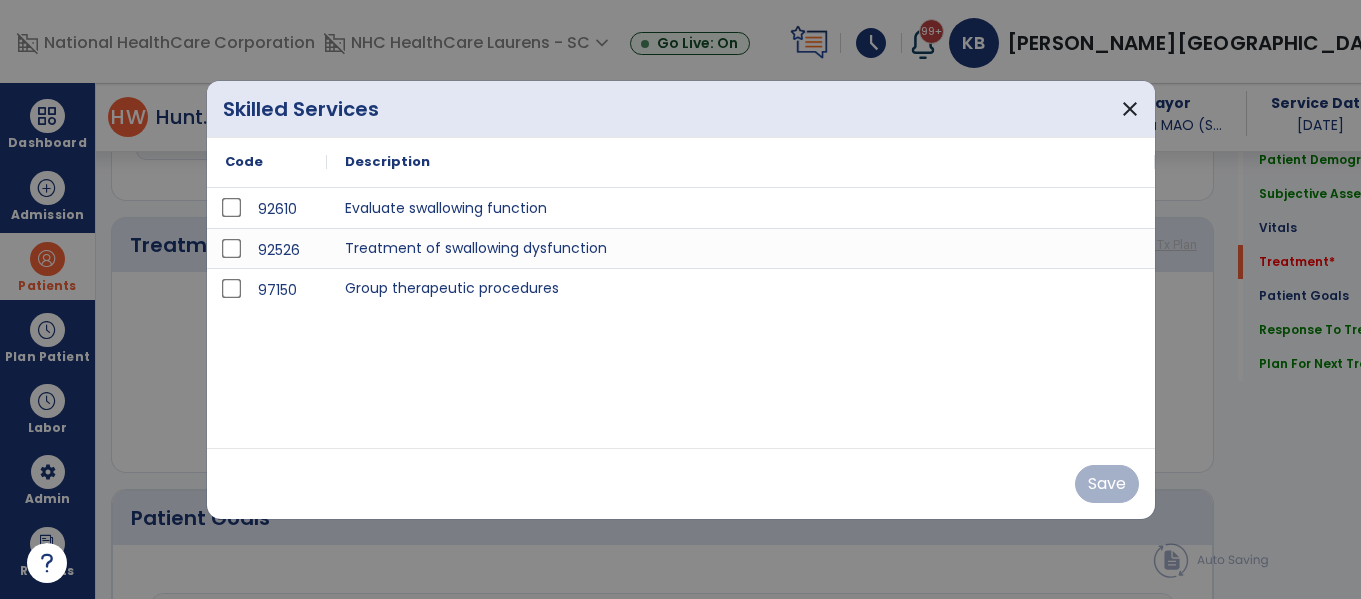 scroll, scrollTop: 1357, scrollLeft: 0, axis: vertical 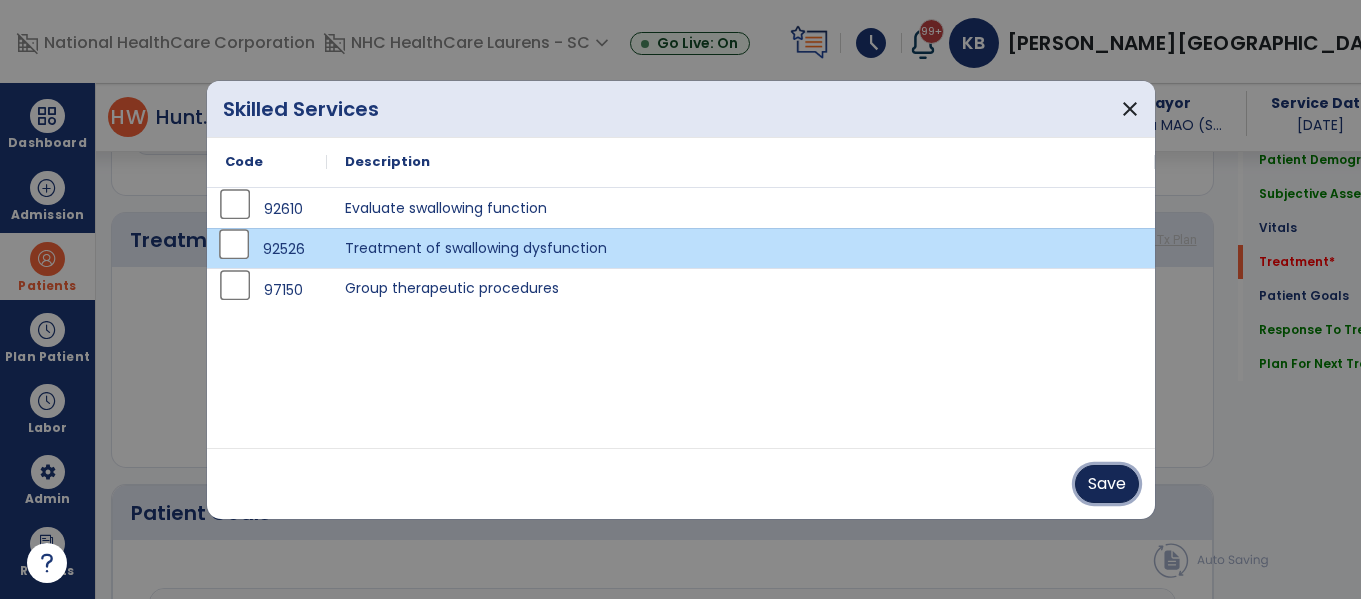 click on "Save" at bounding box center (1107, 484) 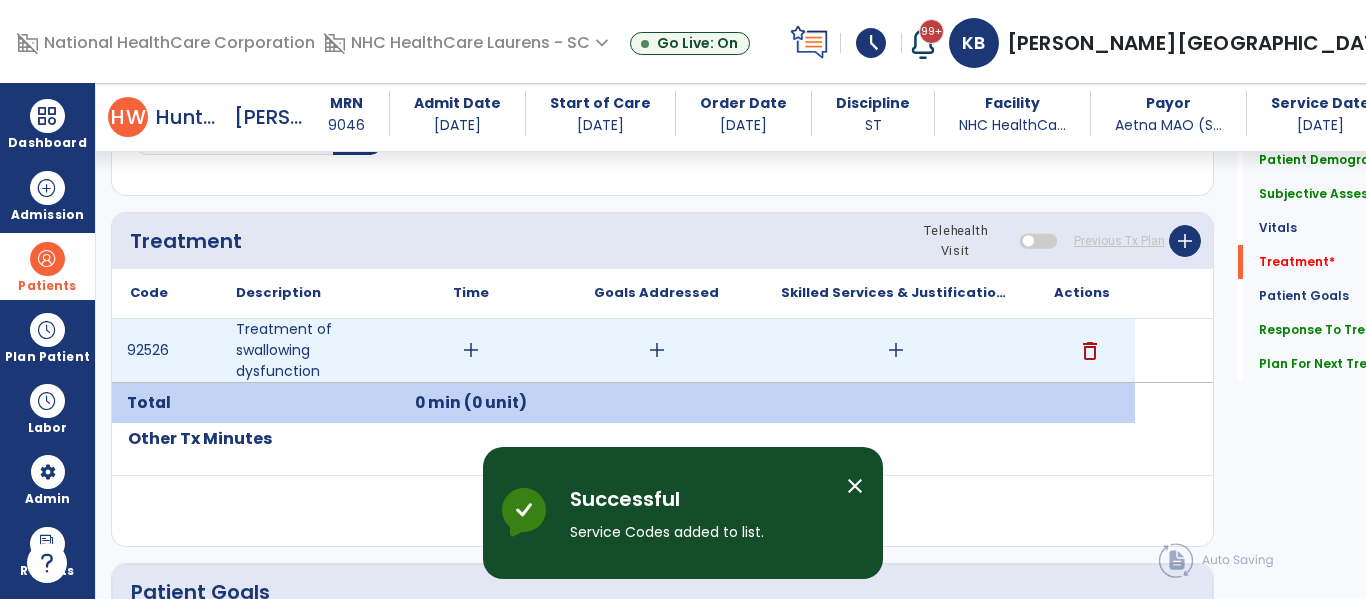 click on "add" at bounding box center (471, 350) 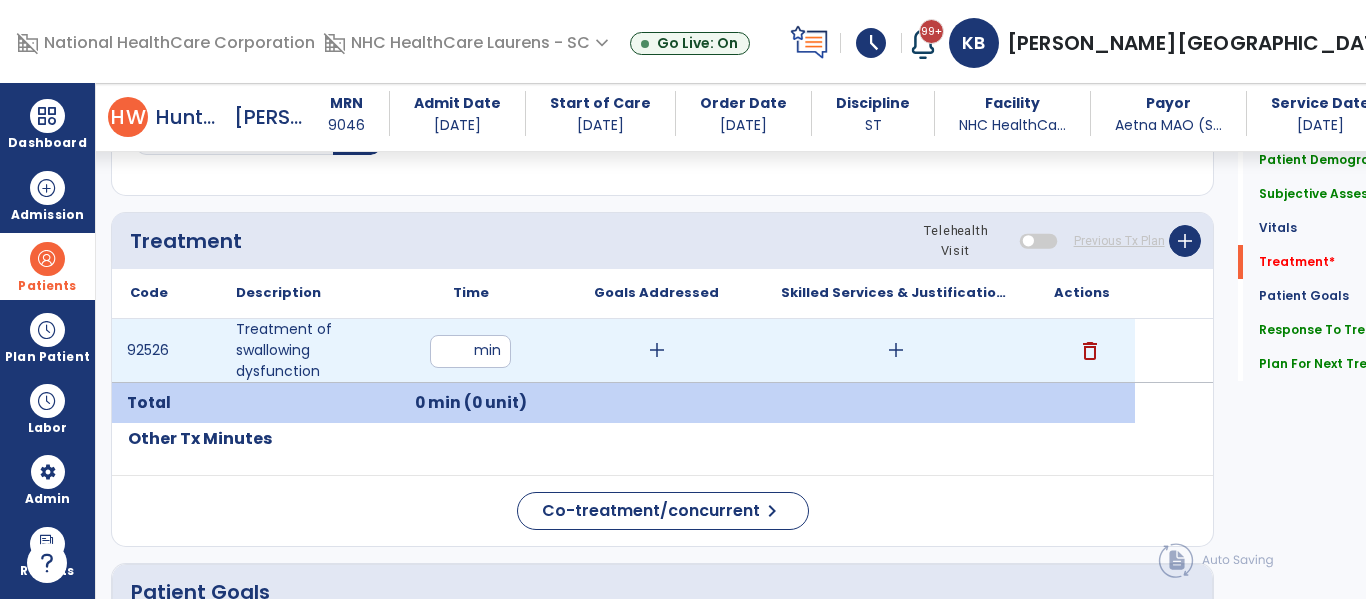 type on "**" 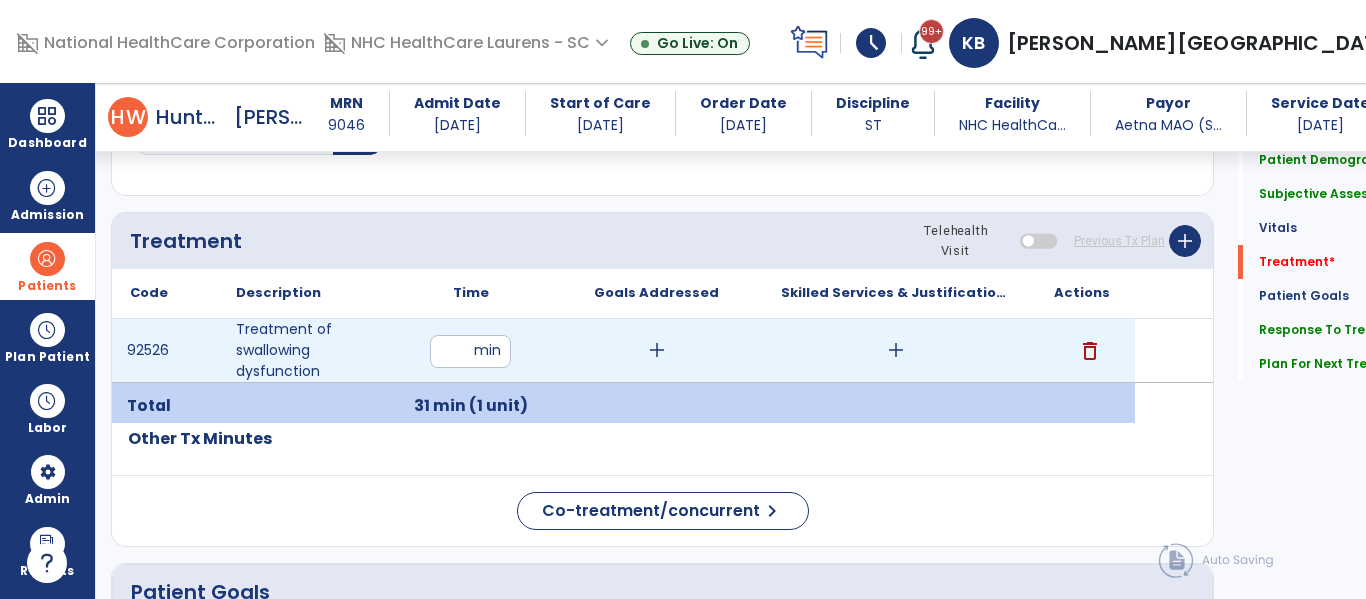 click on "add" at bounding box center [657, 350] 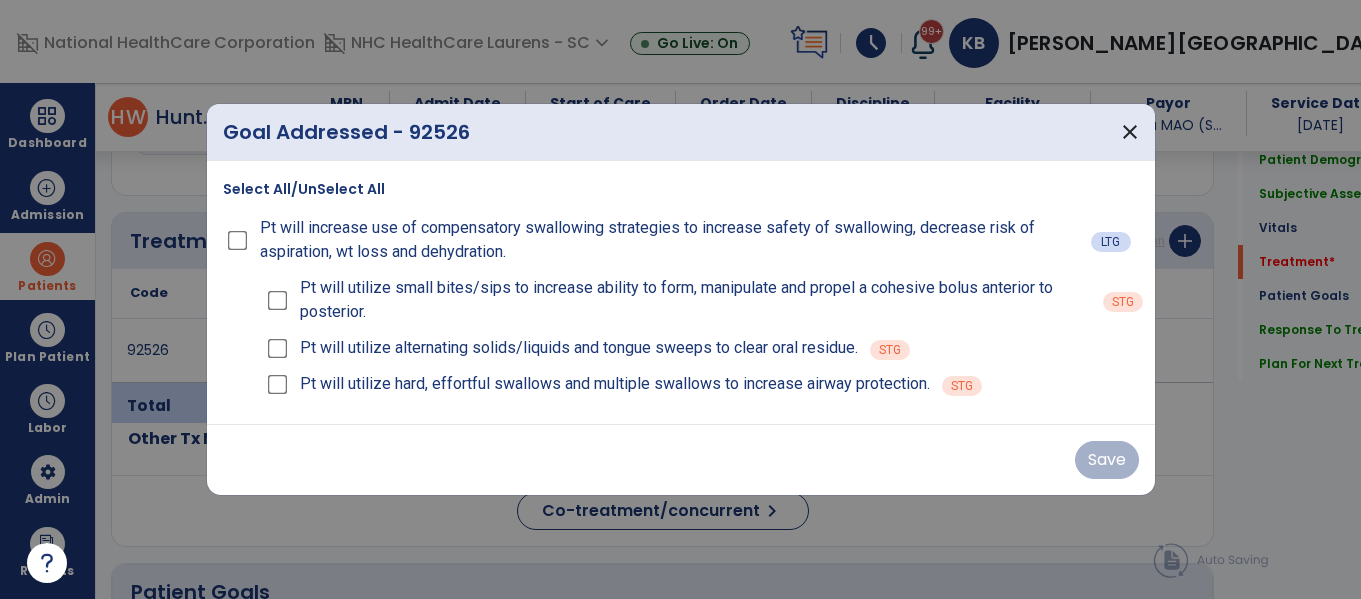 scroll, scrollTop: 1357, scrollLeft: 0, axis: vertical 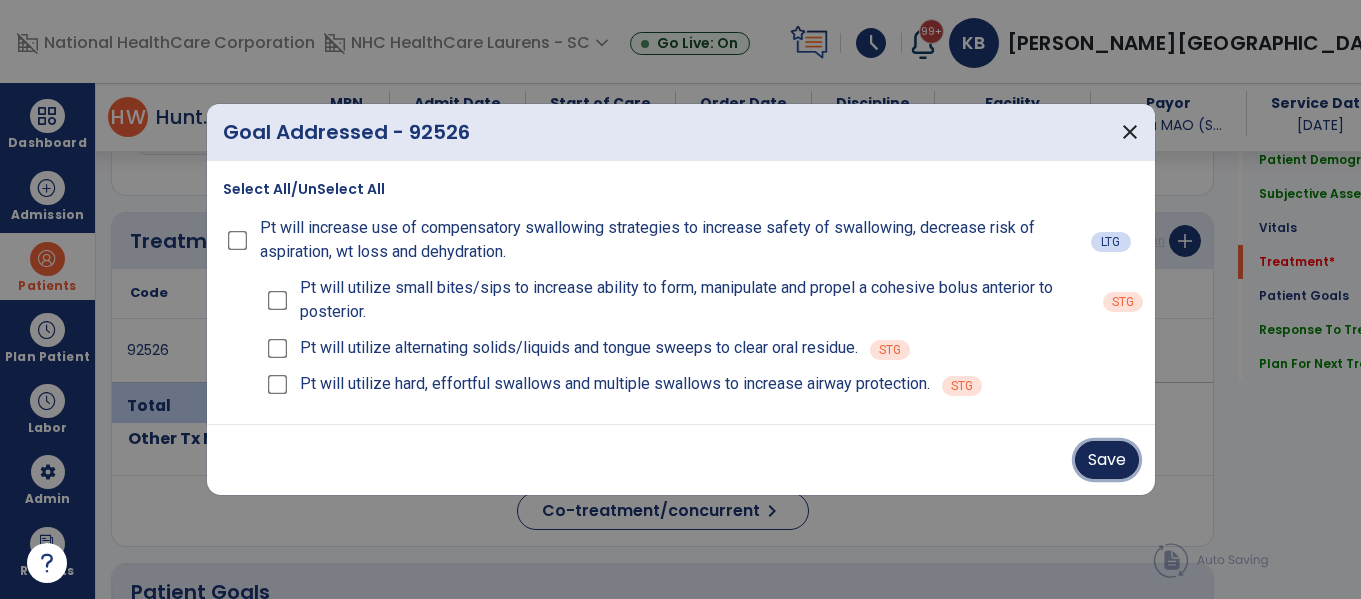 click on "Save" at bounding box center (1107, 460) 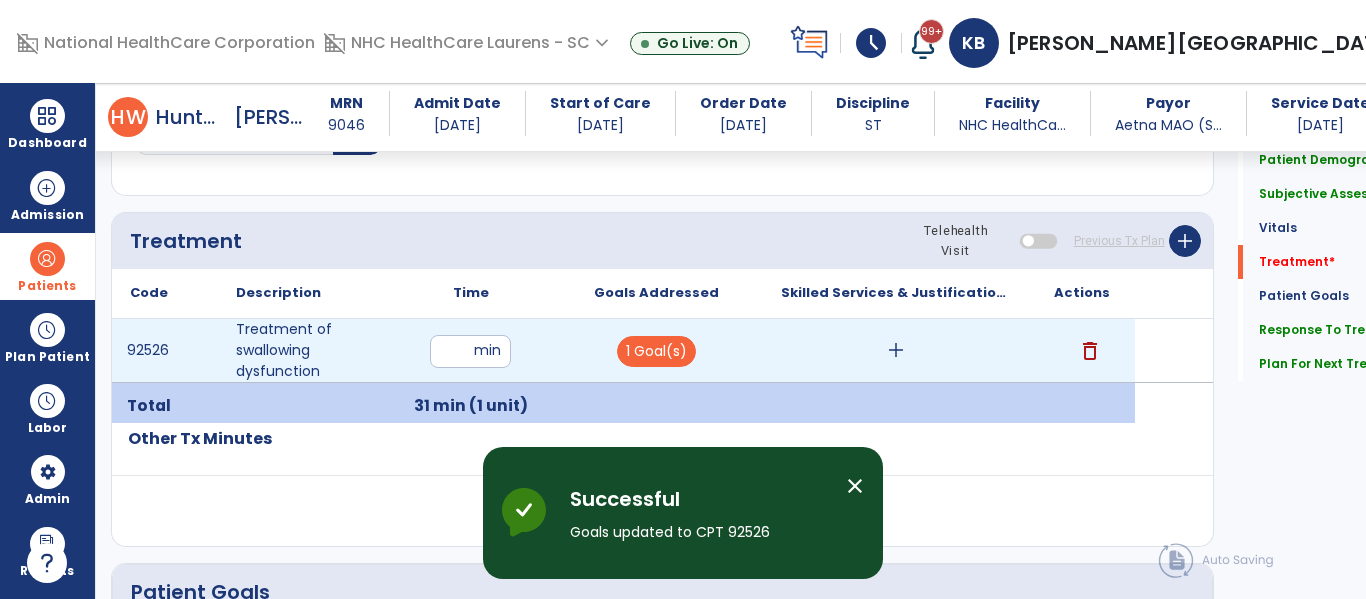 click on "add" at bounding box center (896, 350) 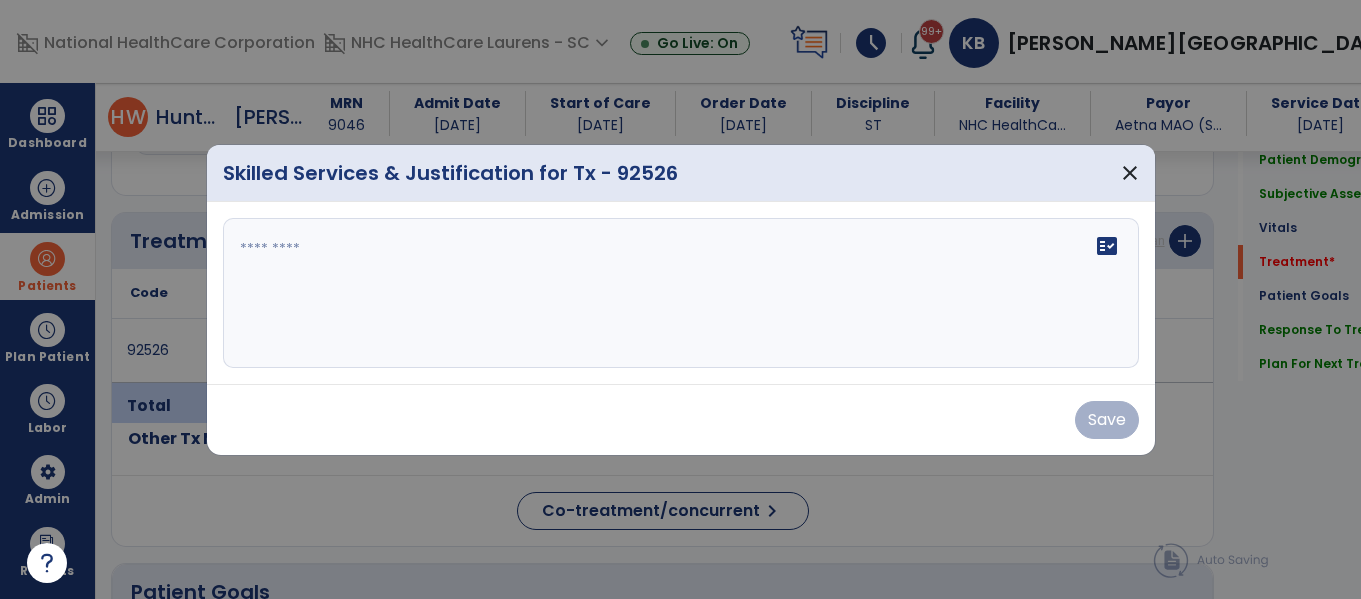 scroll, scrollTop: 1357, scrollLeft: 0, axis: vertical 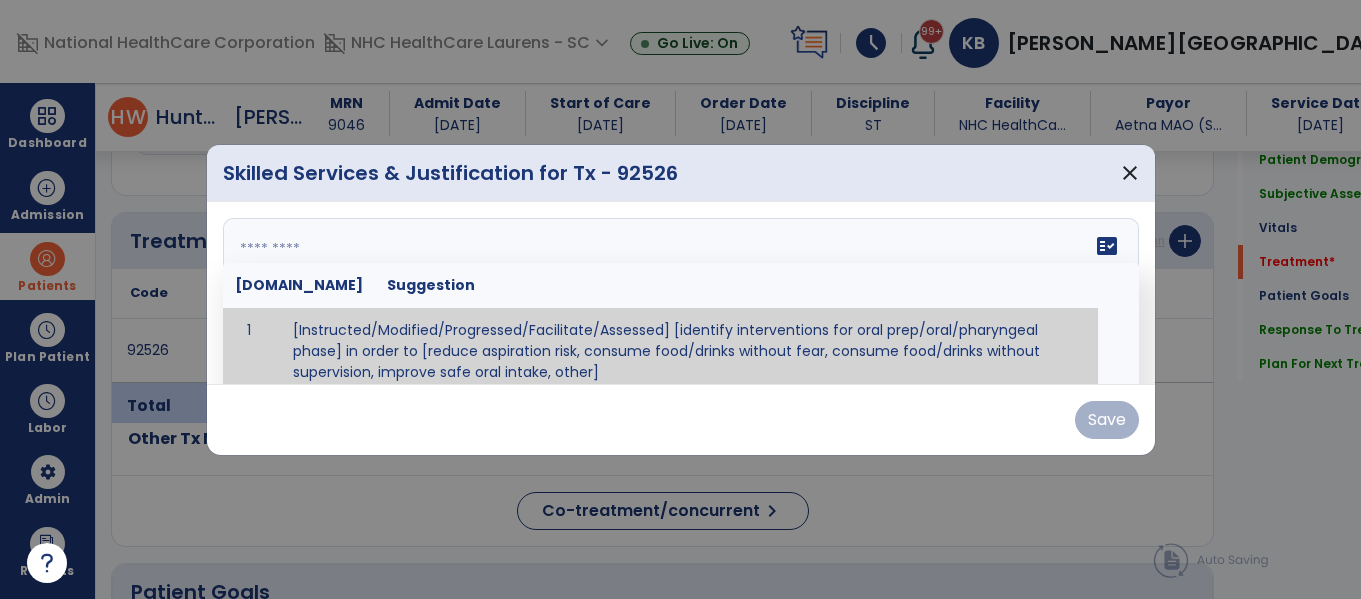 click on "fact_check  [DOMAIN_NAME] Suggestion 1 [Instructed/Modified/Progressed/Facilitate/Assessed] [identify interventions for oral prep/oral/pharyngeal phase] in order to [reduce aspiration risk, consume food/drinks without fear, consume food/drinks without supervision, improve safe oral intake, other] 2 [Instructed/Modified/Progressed/Facilitate/Assessed] [identify compensatory methods such as alternating bites/sips, effortful swallow, other] in order to [reduce aspiration risk, consume food/drinks without fear, consume food/drinks without supervision, improve safe oral intake, other] 3 [Instructed/Modified/Progressed/Assessed] trials of [identify IDDSI Food/Drink Level or NDD Solid/Liquid Level] in order to [reduce aspiration risk, consume food/drinks without fear, consume food/drinks without supervision, improve safe oral intake, other] 4 5 Assessed swallow with administration of [identify test]" at bounding box center (681, 293) 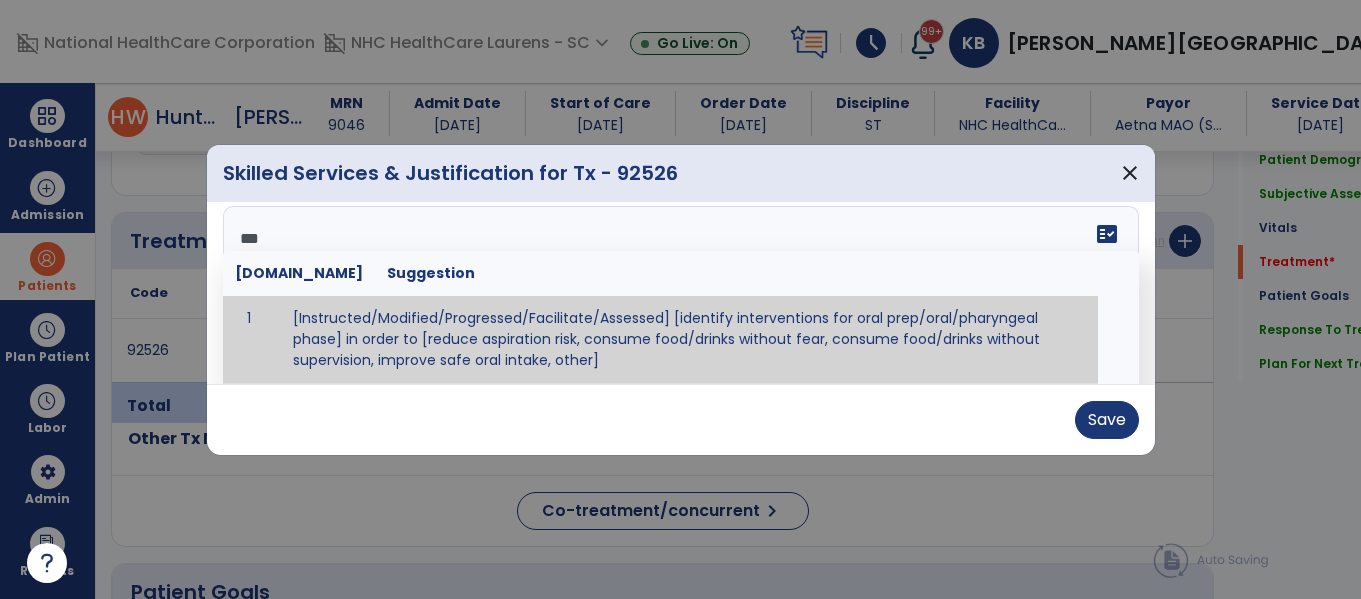 scroll, scrollTop: 0, scrollLeft: 0, axis: both 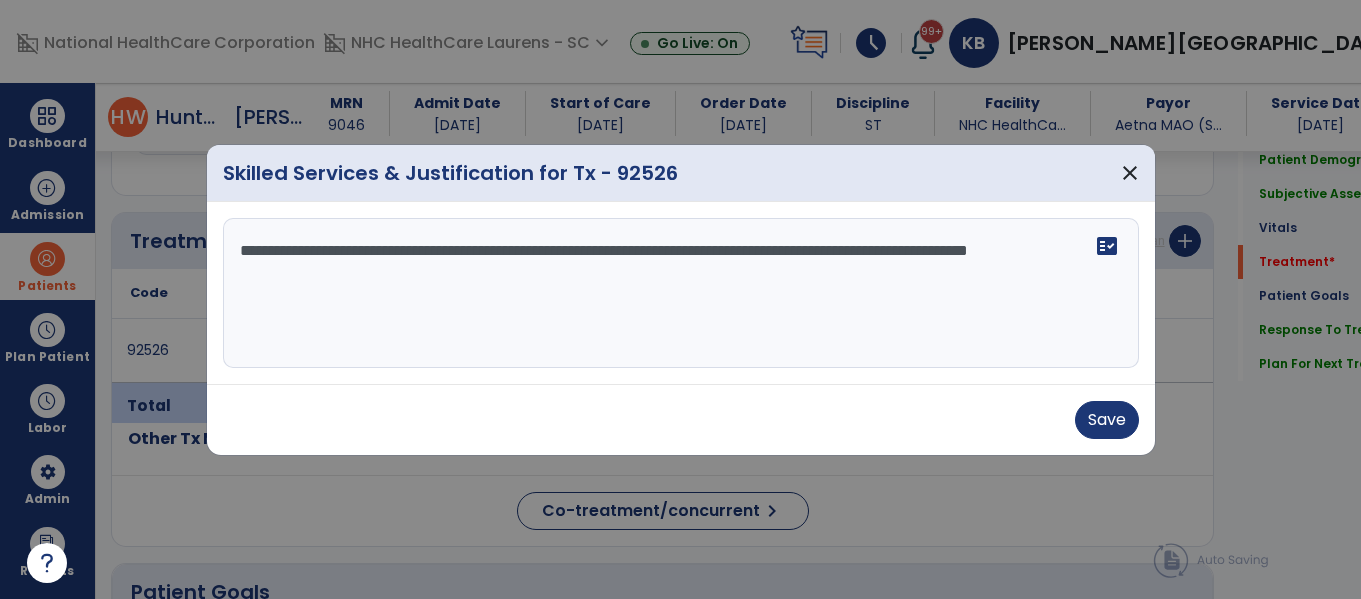 click on "**********" at bounding box center (681, 293) 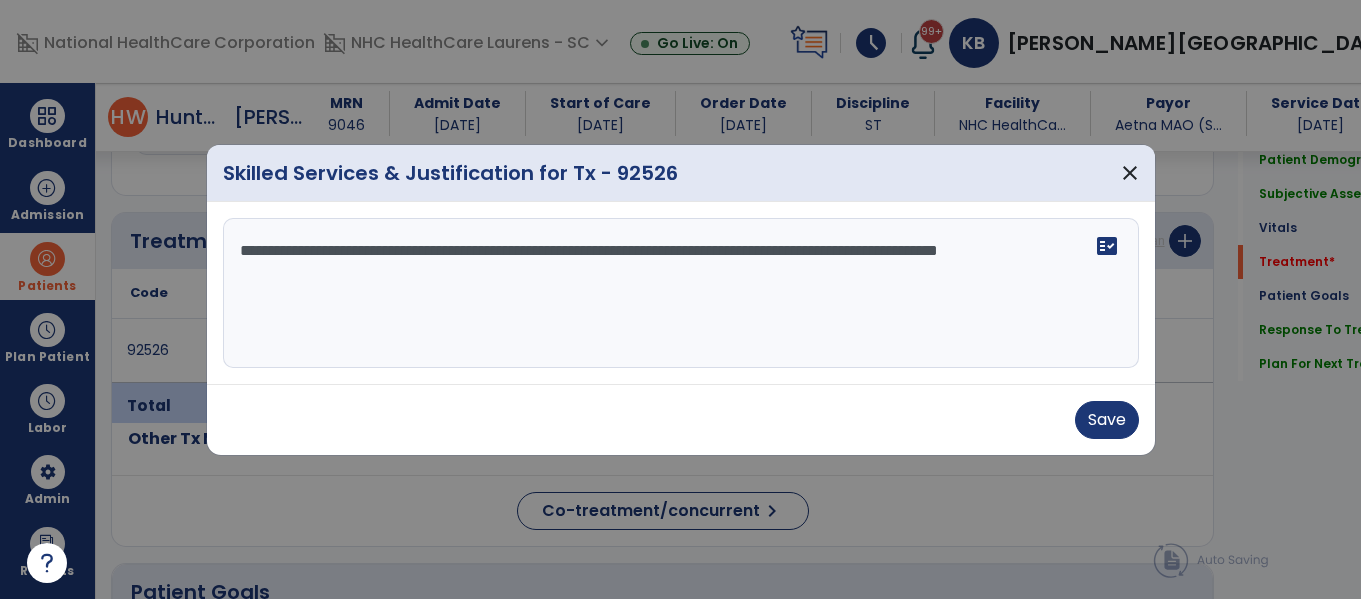 click on "**********" at bounding box center [681, 293] 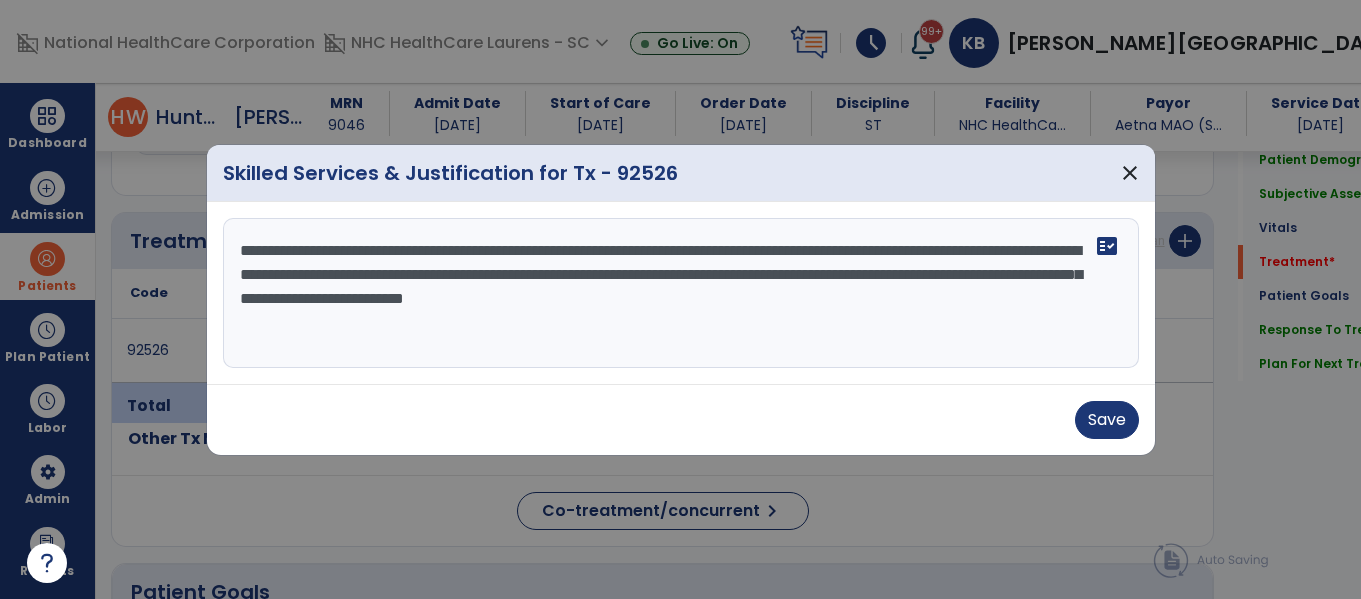 click at bounding box center [680, 299] 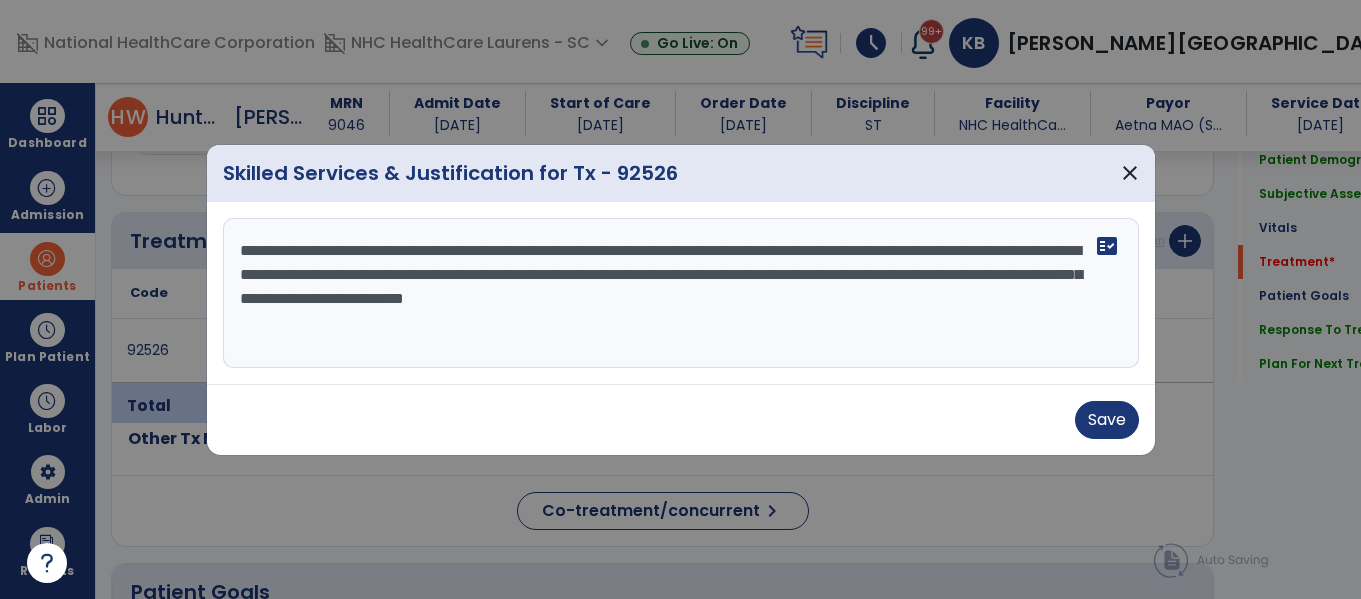 click on "**********" at bounding box center [681, 293] 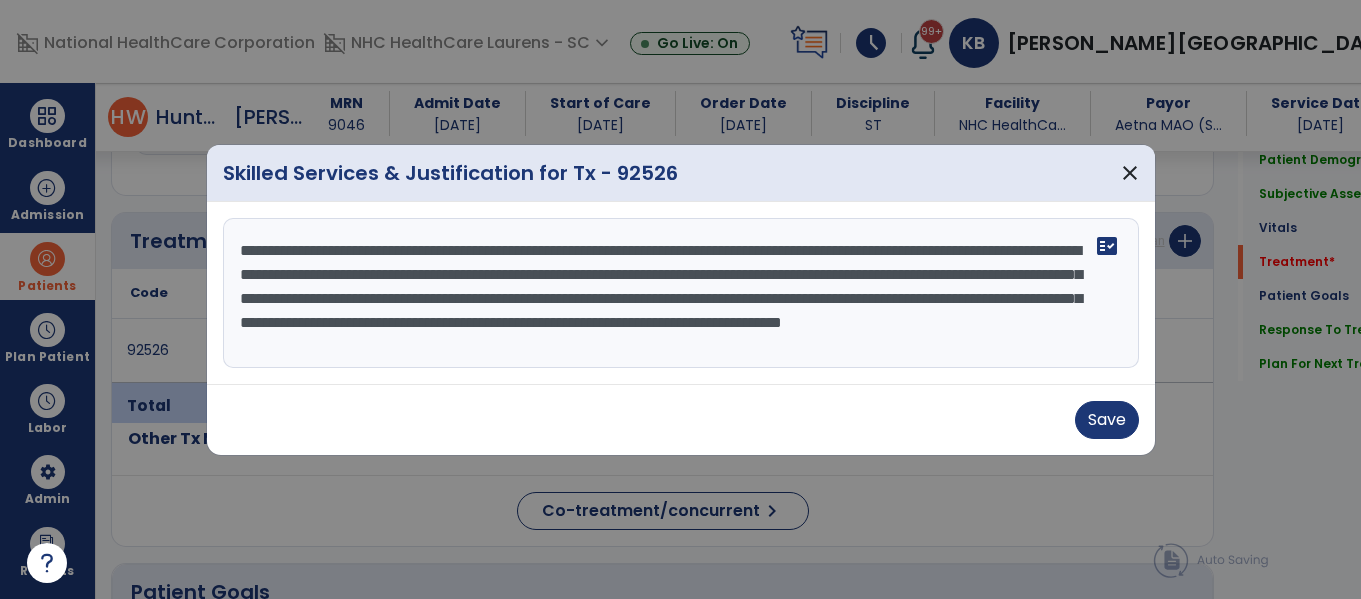 scroll, scrollTop: 16, scrollLeft: 0, axis: vertical 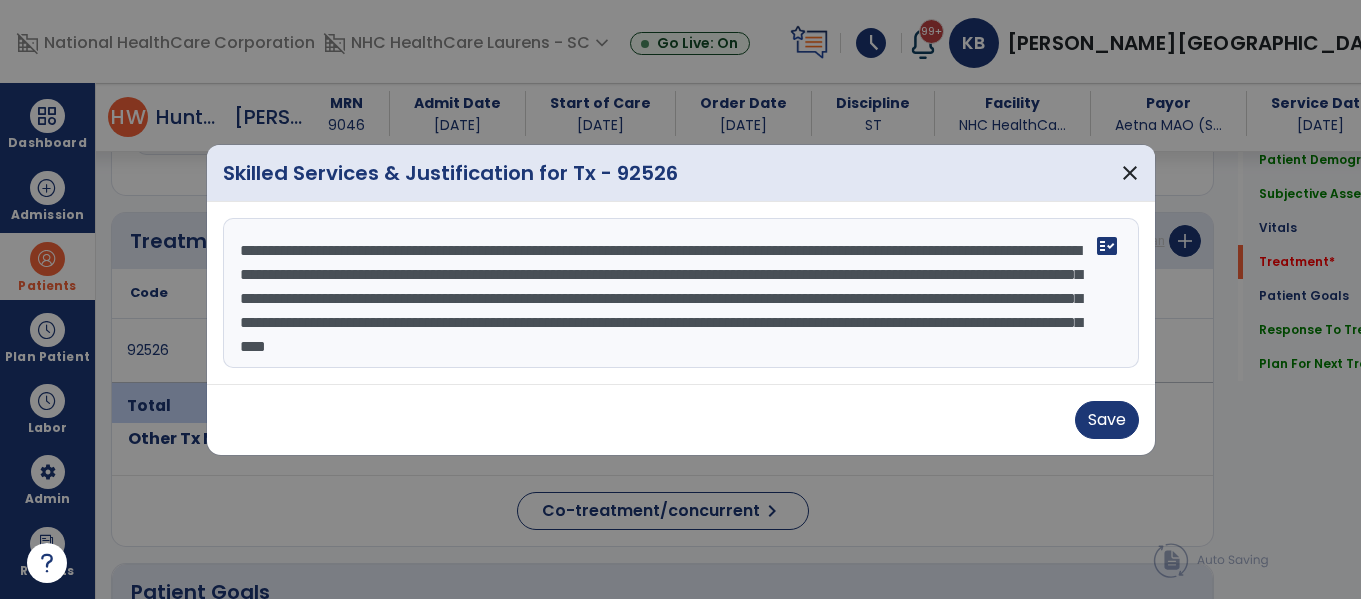 drag, startPoint x: 406, startPoint y: 315, endPoint x: 726, endPoint y: 344, distance: 321.31137 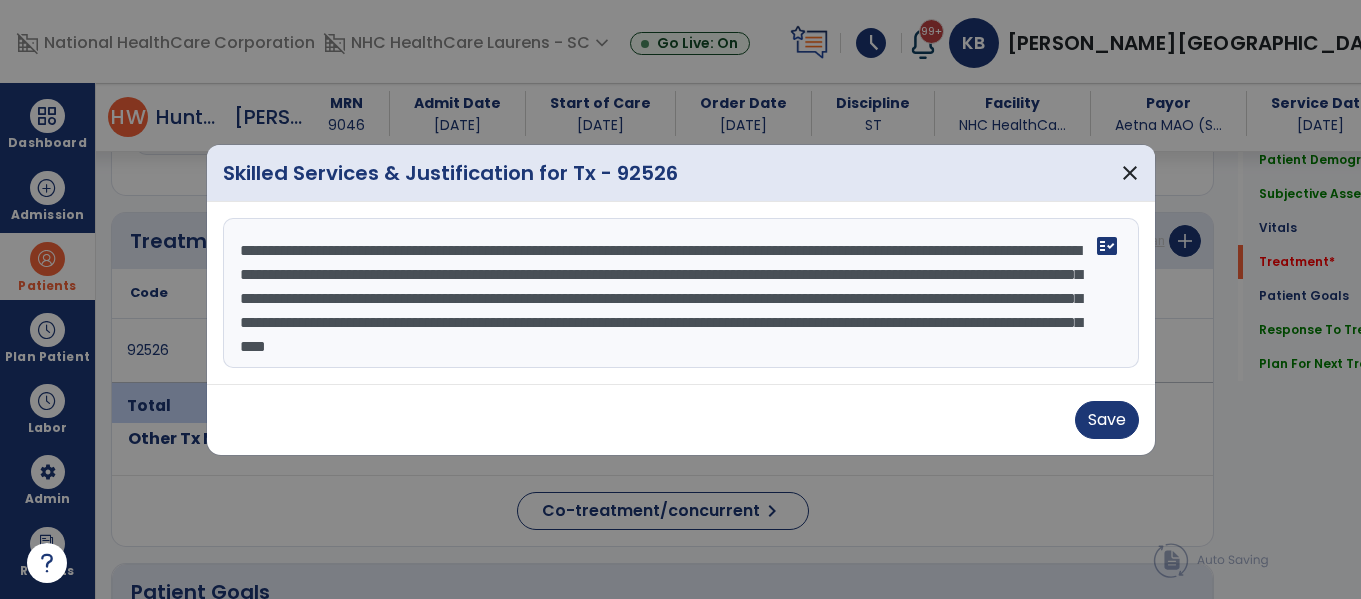 click on "**********" at bounding box center [681, 293] 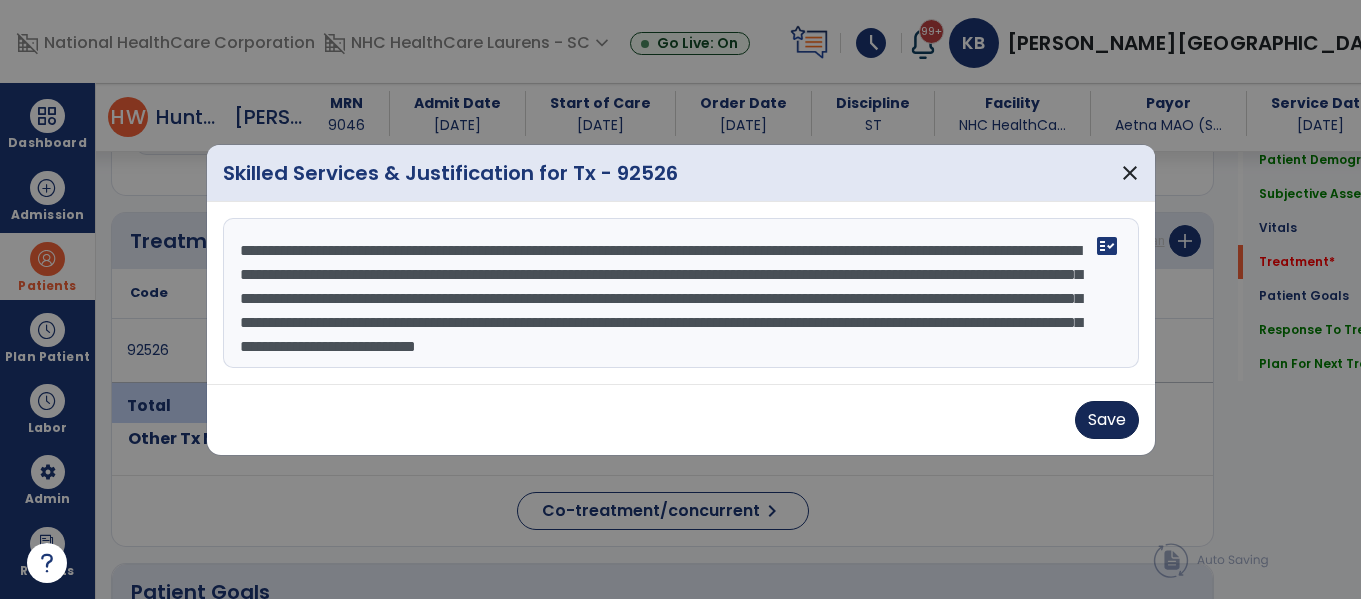 type on "**********" 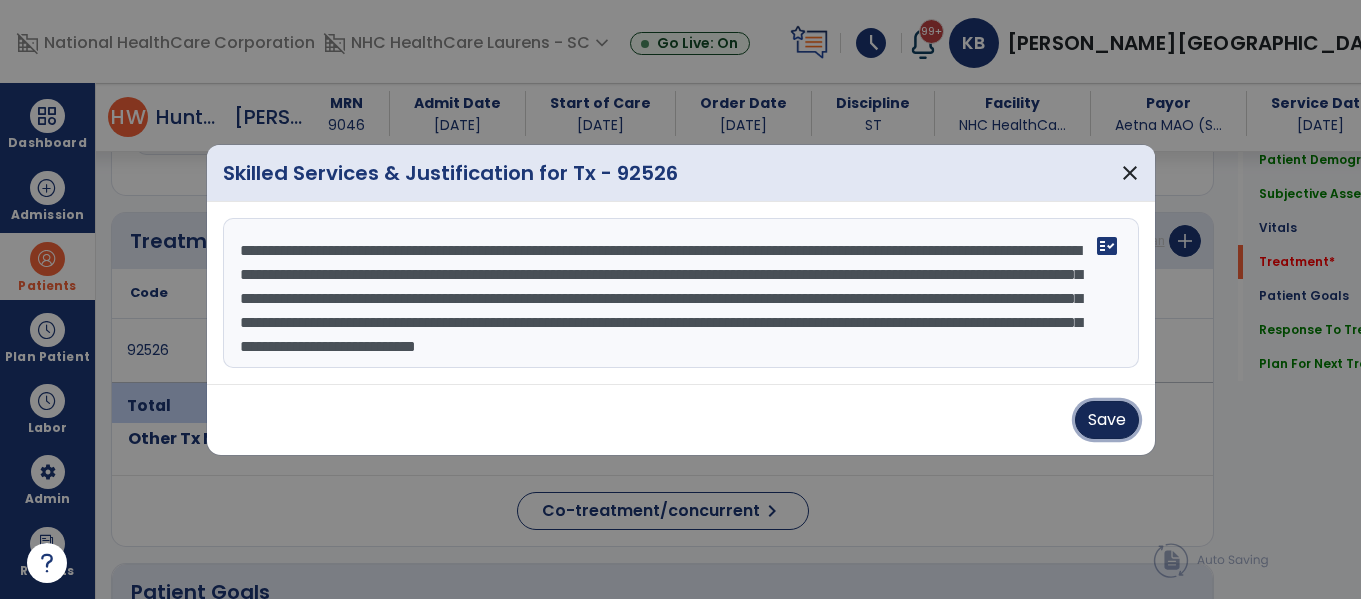 click on "Save" at bounding box center [1107, 420] 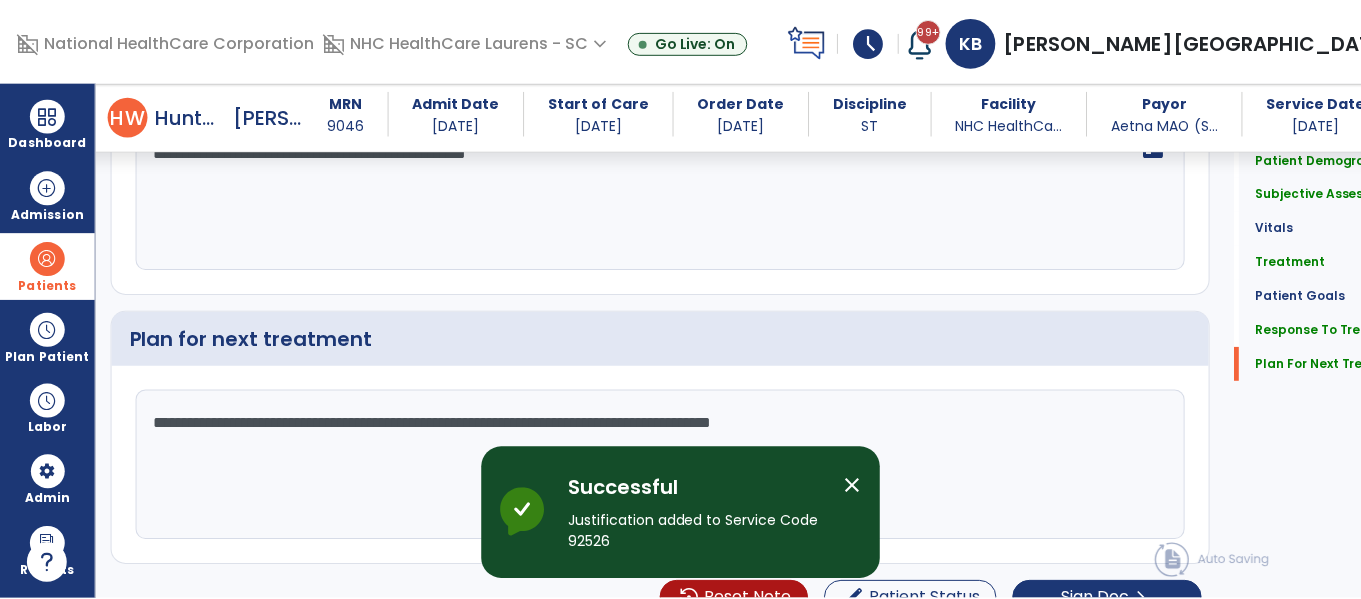 scroll, scrollTop: 2799, scrollLeft: 0, axis: vertical 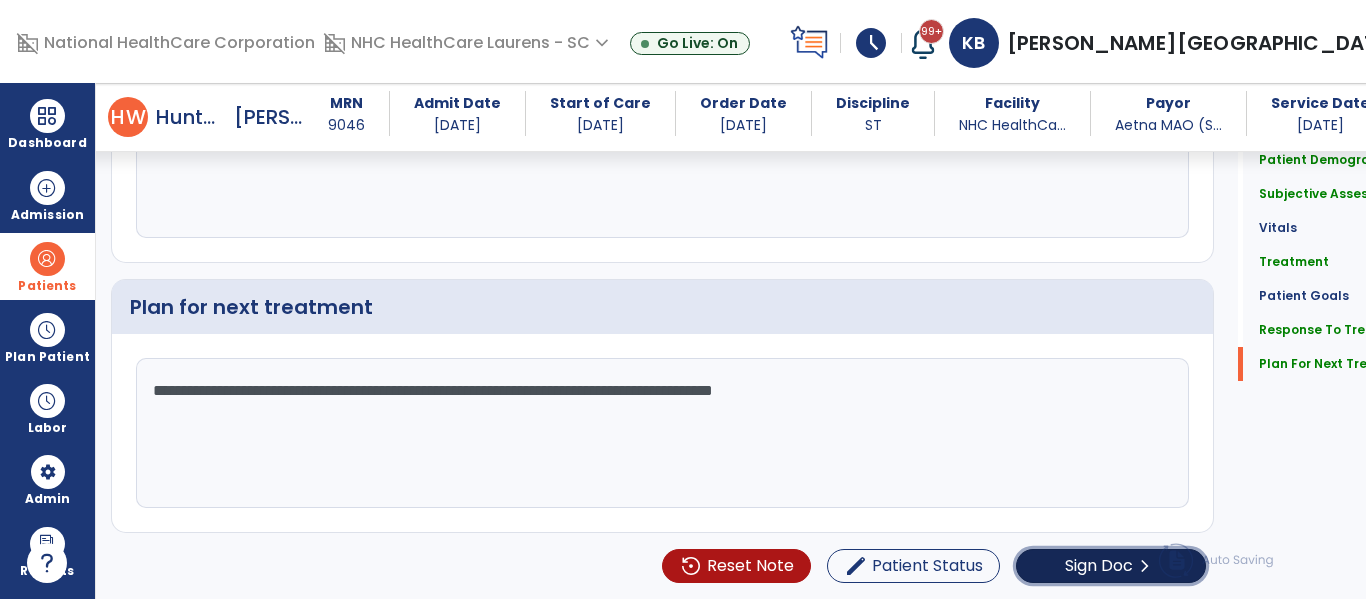 click on "Sign Doc  chevron_right" 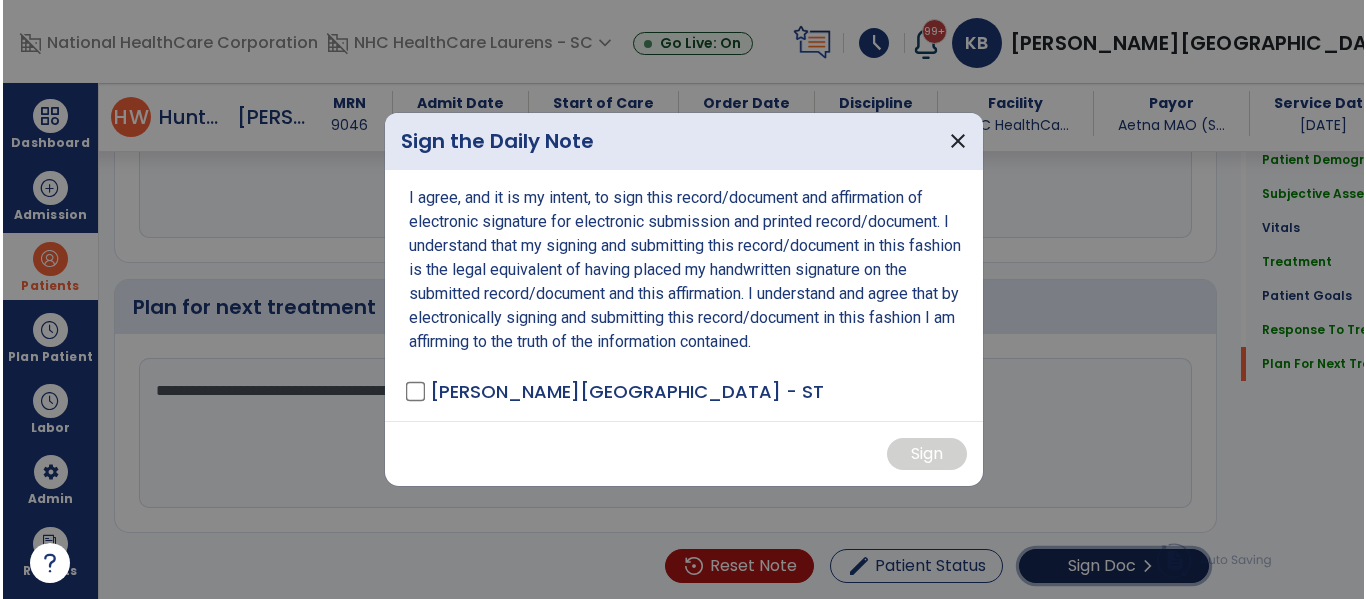 scroll, scrollTop: 2799, scrollLeft: 0, axis: vertical 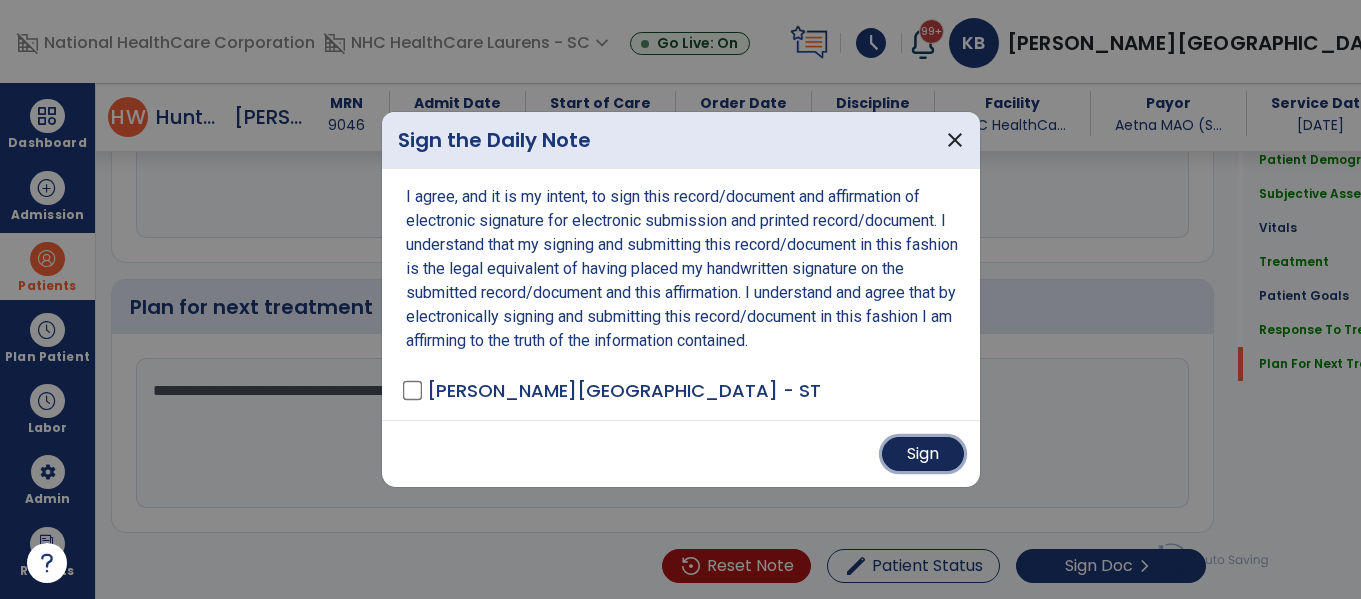 click on "Sign" at bounding box center (923, 454) 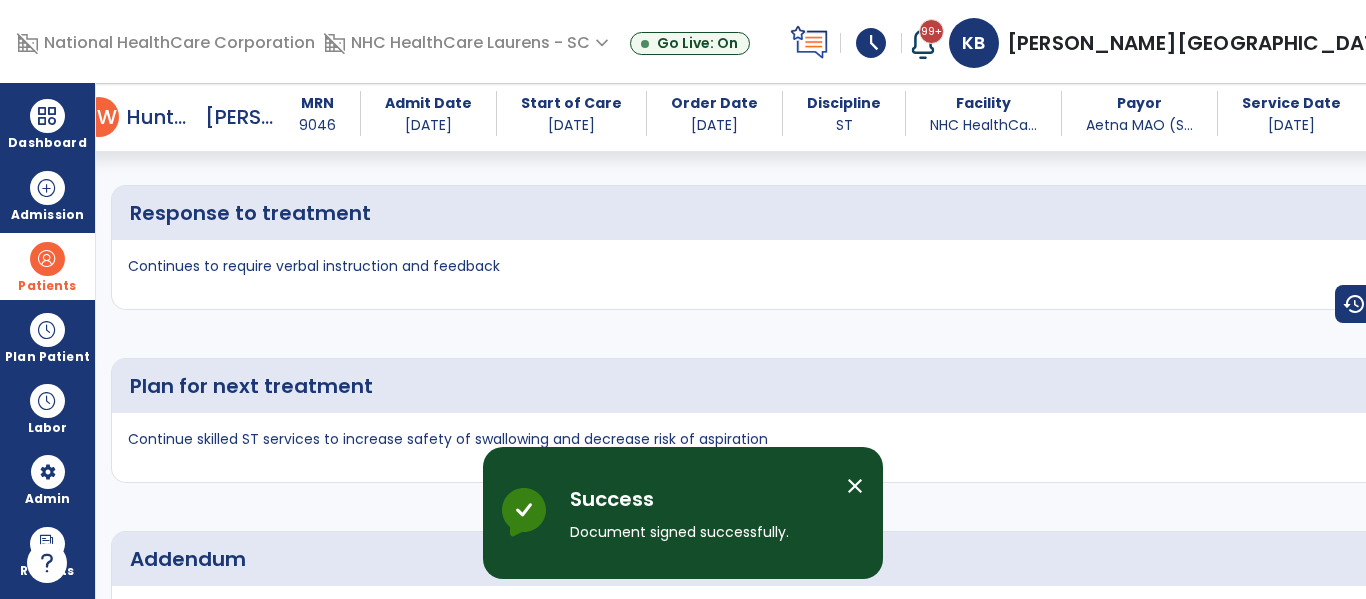 scroll, scrollTop: 4647, scrollLeft: 0, axis: vertical 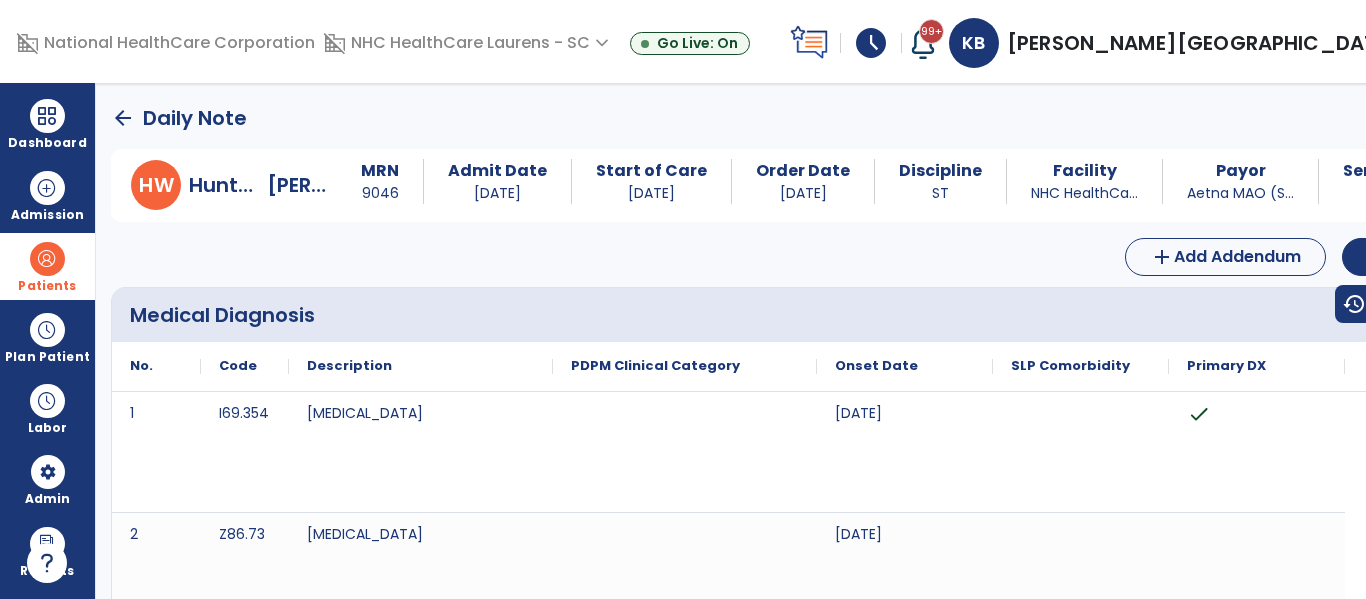 click on "arrow_back" 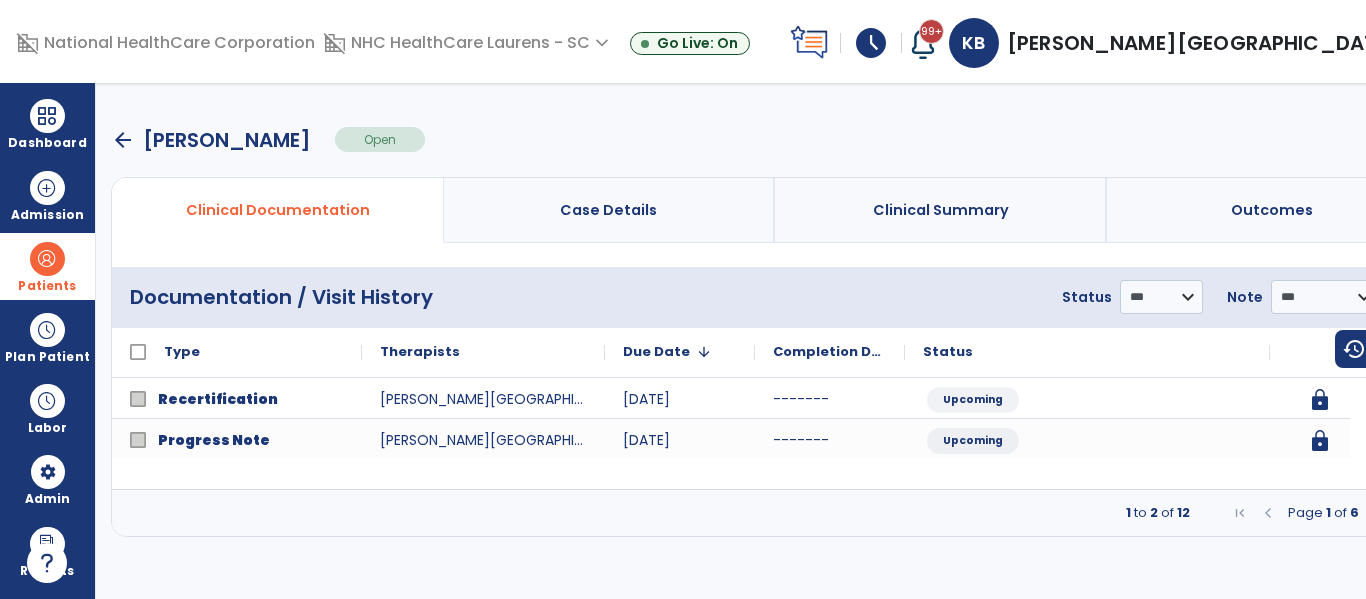 click on "arrow_back" at bounding box center (123, 140) 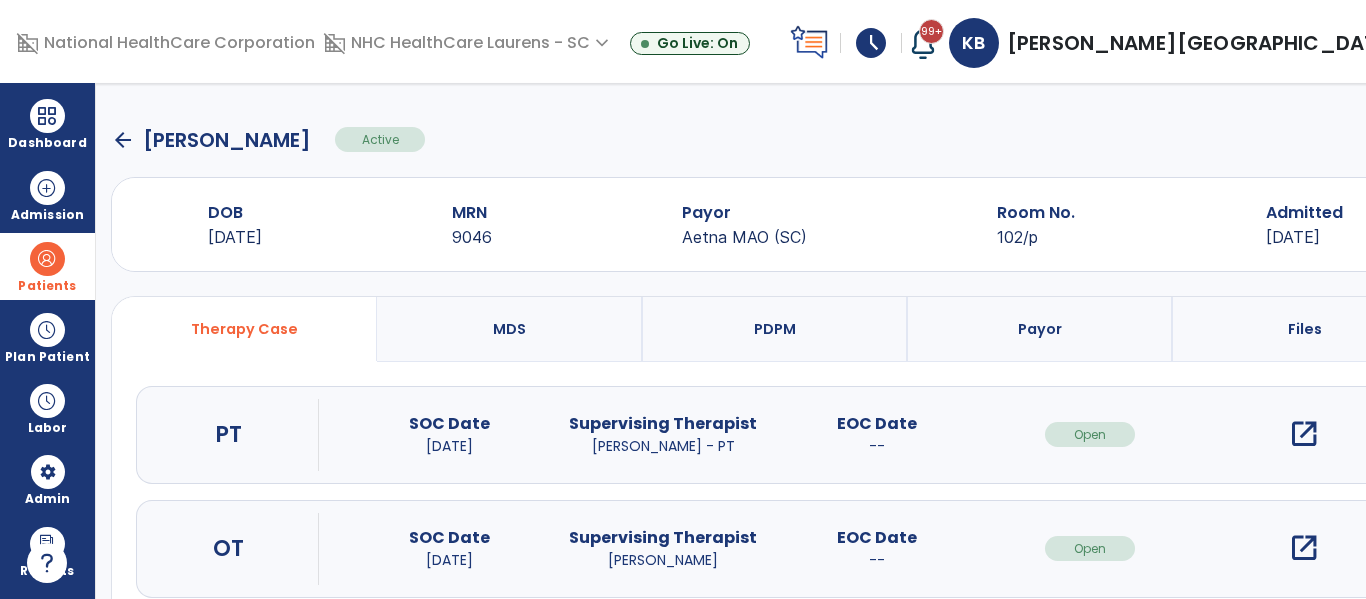 click on "arrow_back" 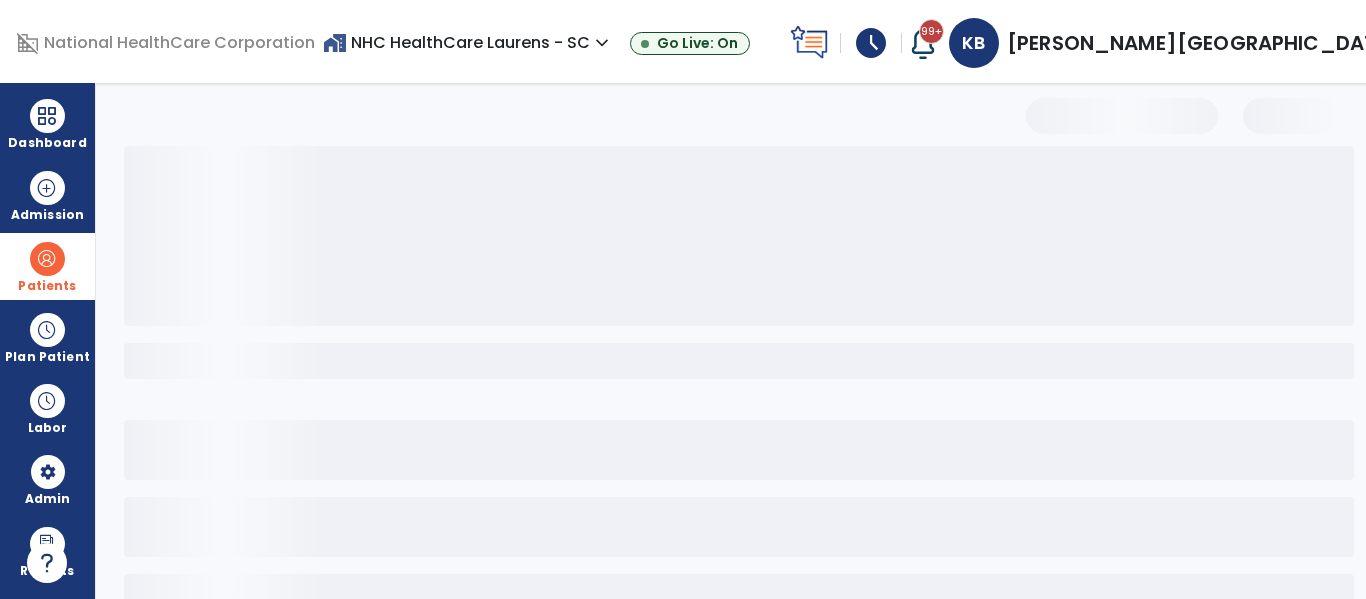 select on "***" 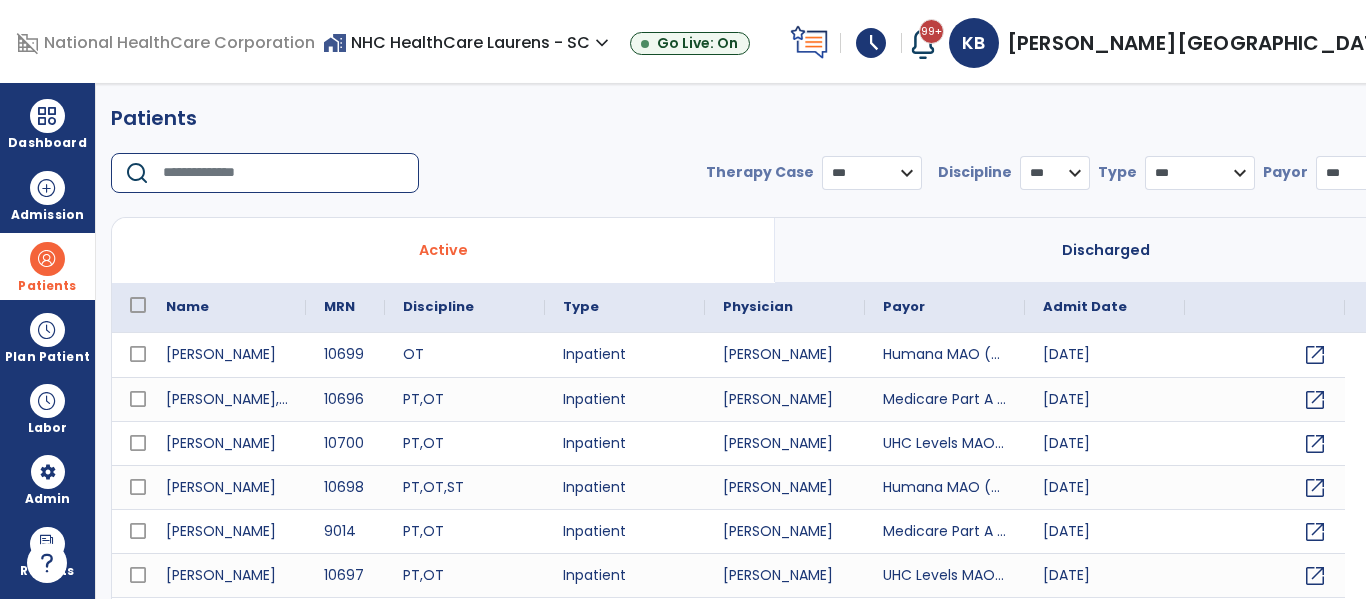 click at bounding box center (284, 173) 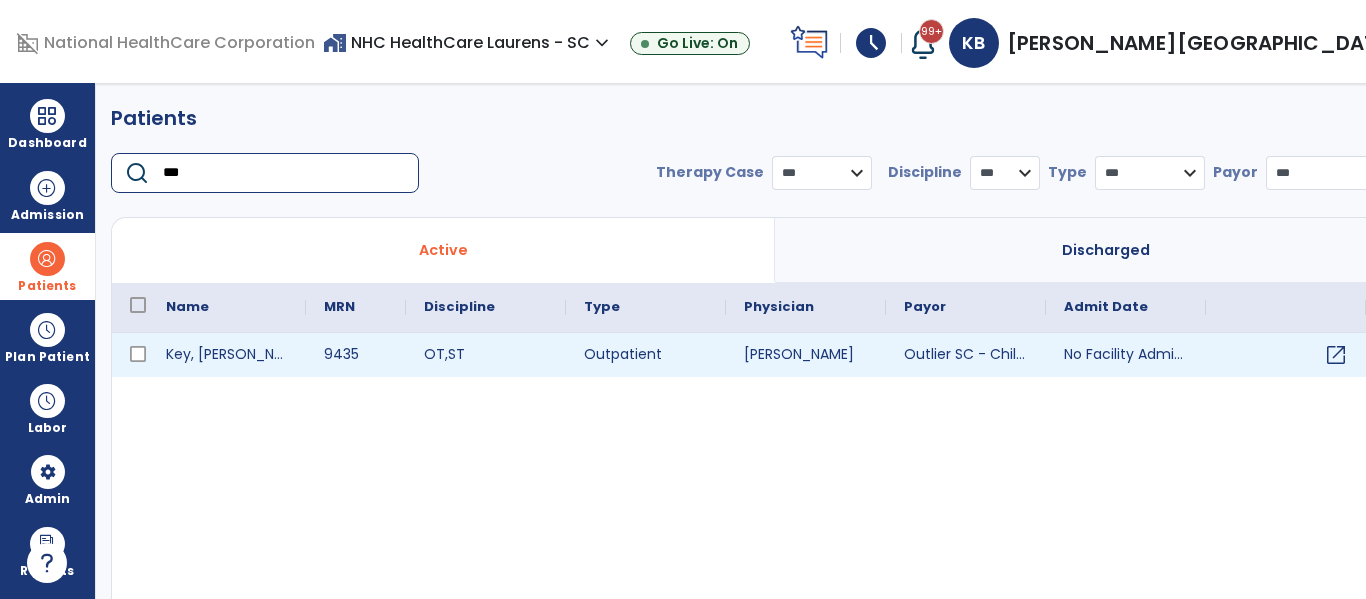 type on "***" 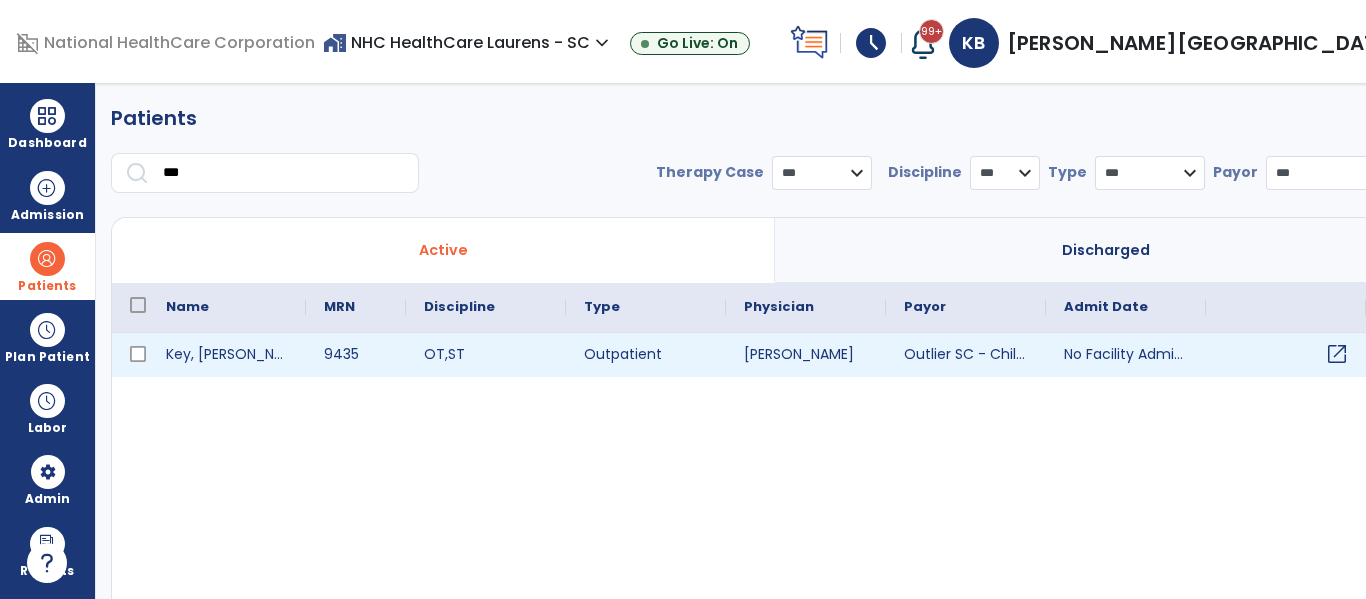 click on "open_in_new" at bounding box center [1337, 354] 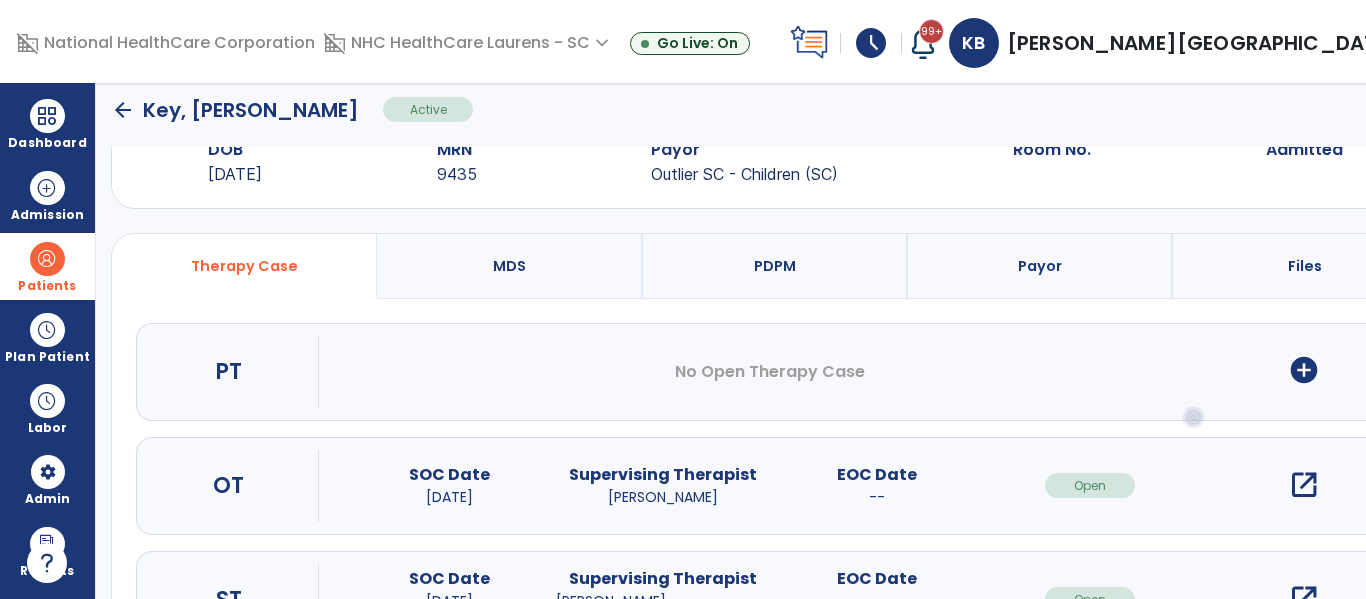 scroll, scrollTop: 0, scrollLeft: 0, axis: both 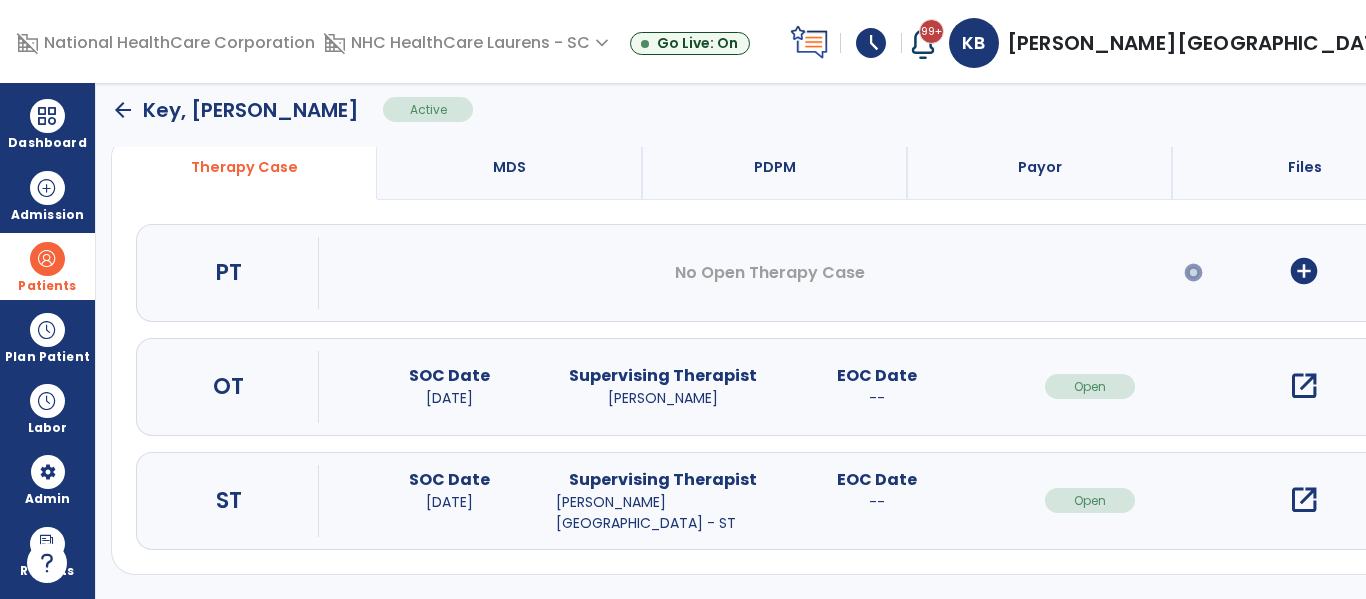 click on "open_in_new" at bounding box center [1304, 500] 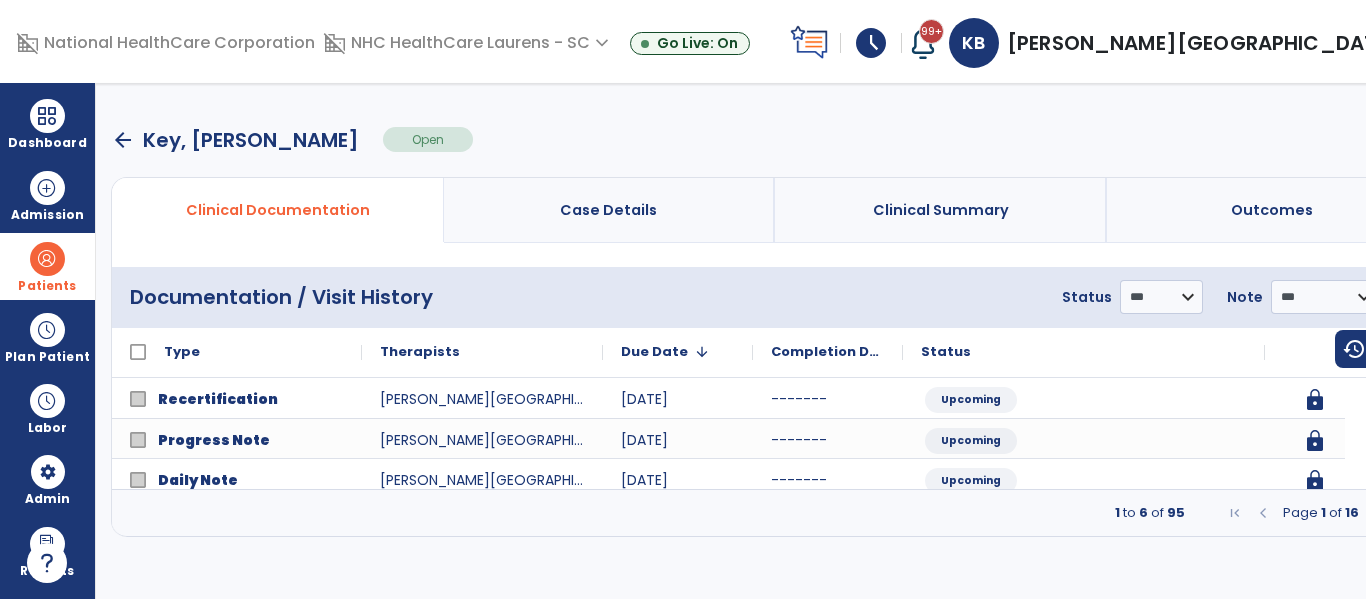 scroll, scrollTop: 0, scrollLeft: 0, axis: both 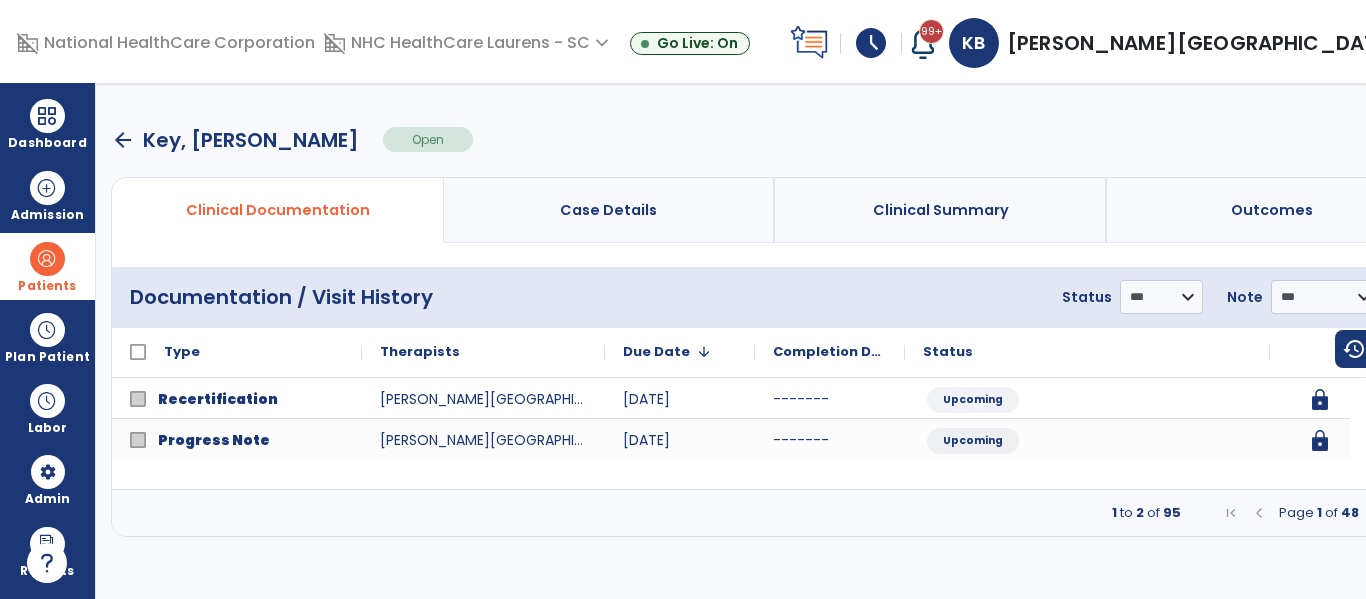 click at bounding box center (1379, 513) 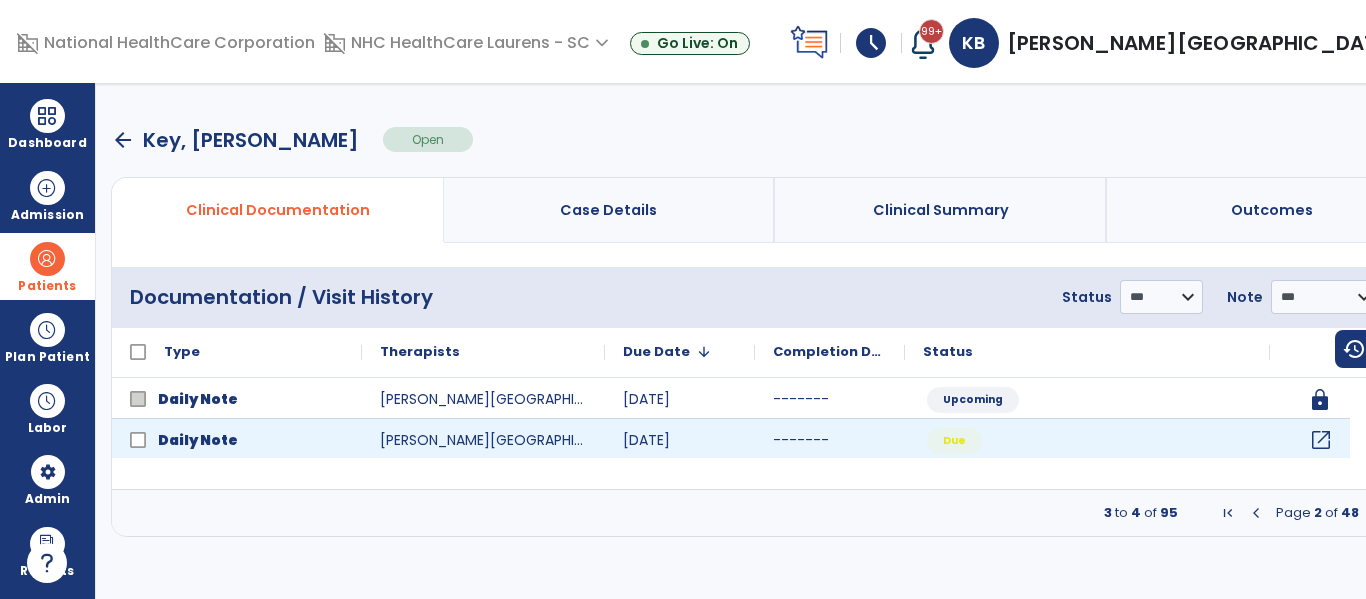 click on "open_in_new" 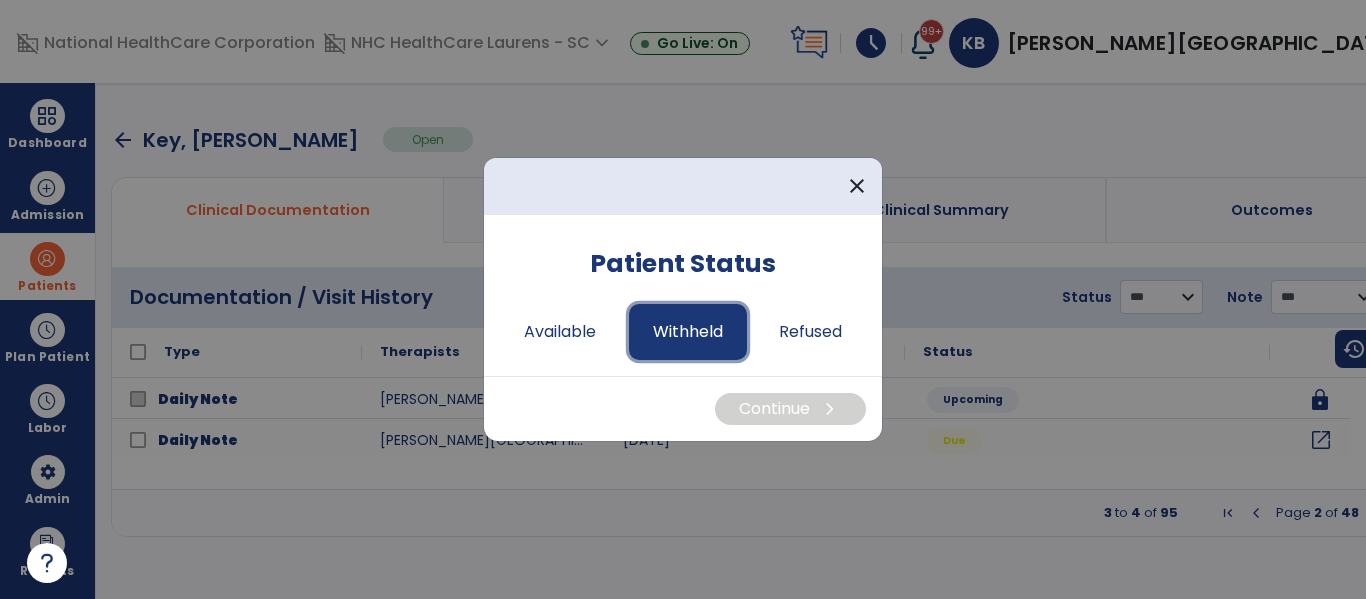 click on "Withheld" at bounding box center (688, 332) 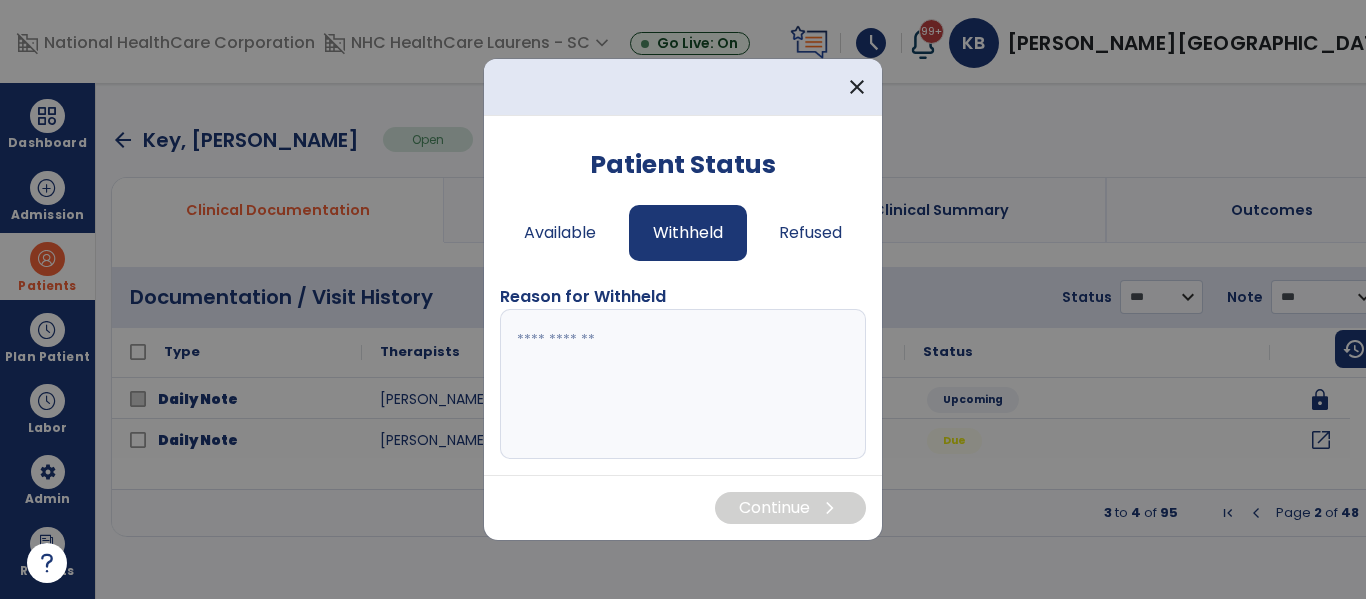 click at bounding box center [683, 384] 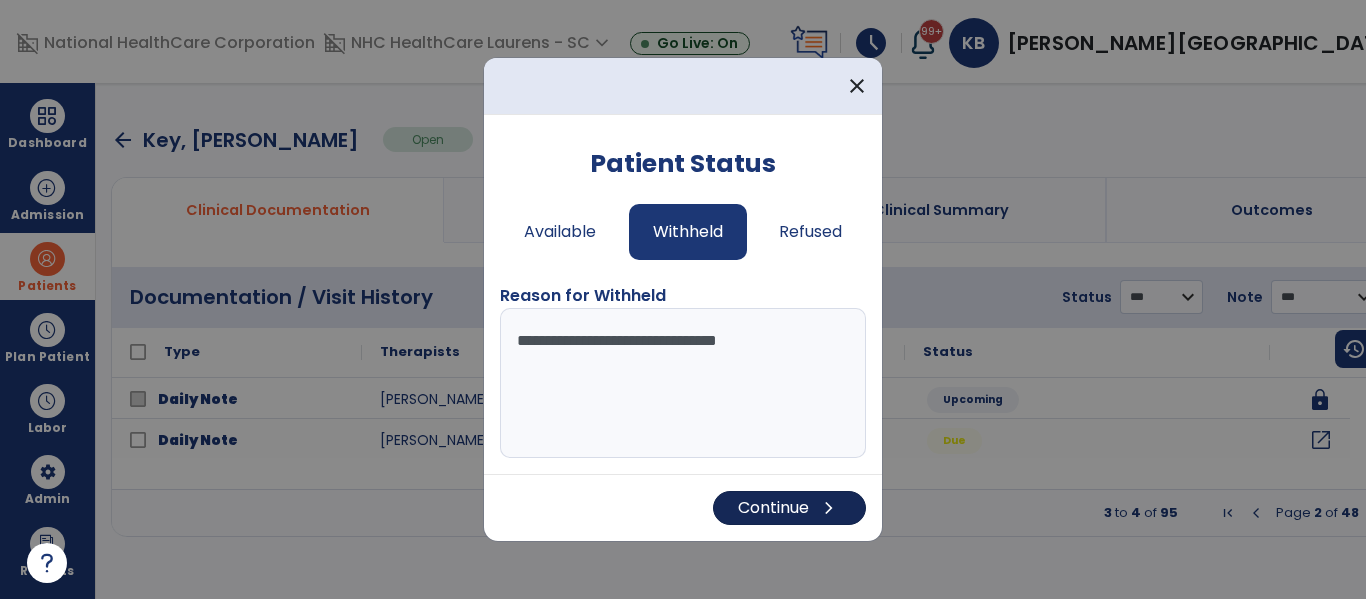 type on "**********" 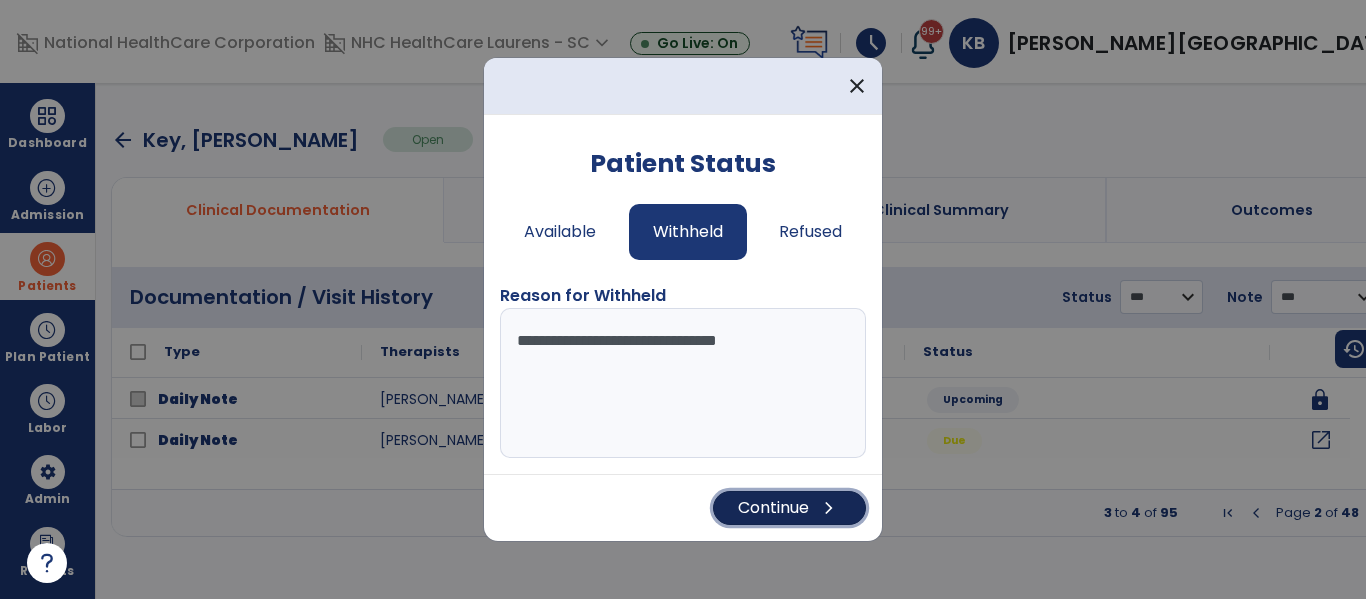 click on "Continue   chevron_right" at bounding box center [789, 508] 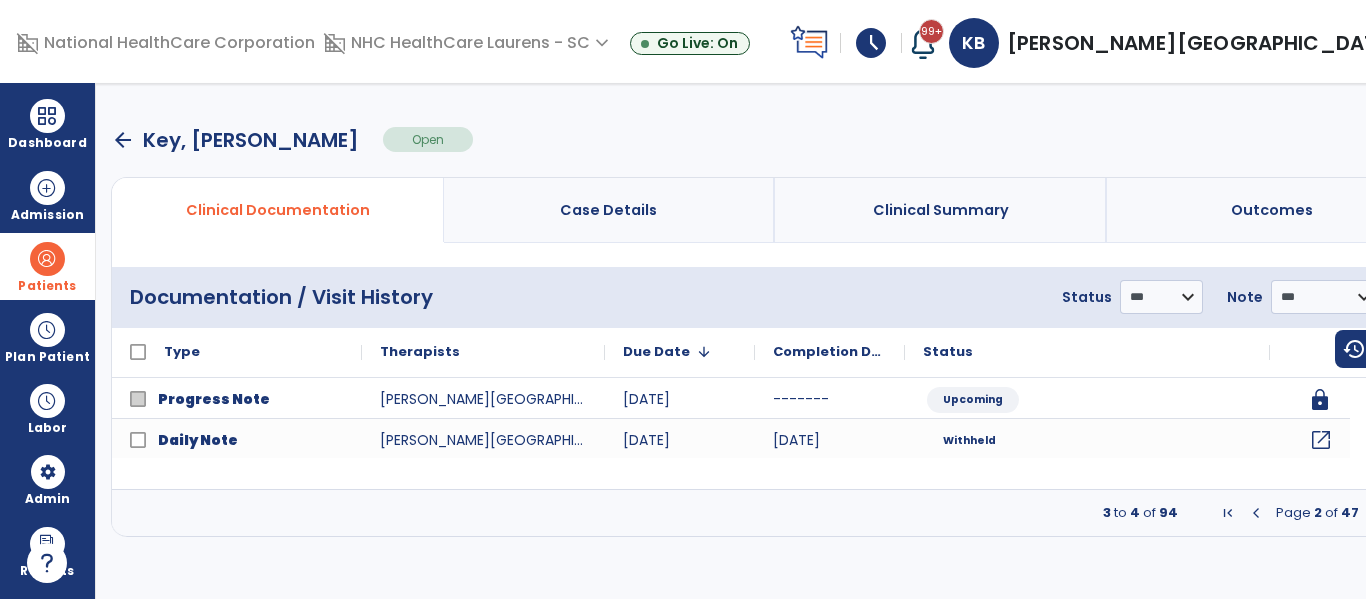 click at bounding box center (1379, 513) 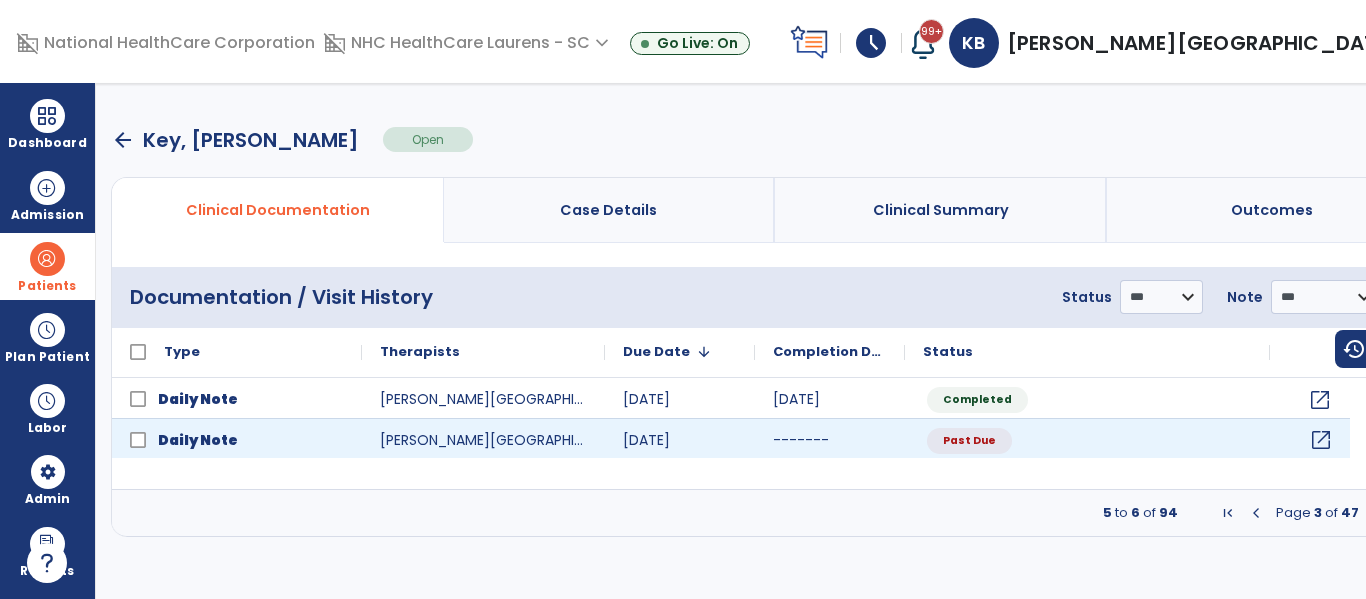 click on "open_in_new" 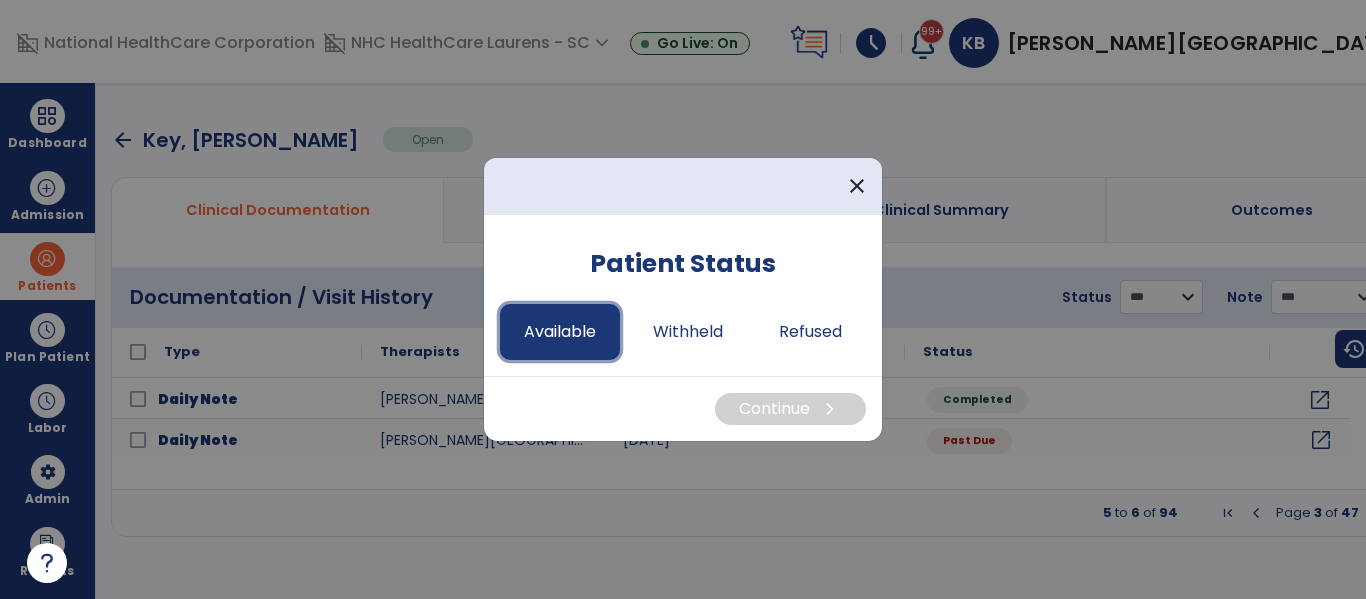 click on "Available" at bounding box center (560, 332) 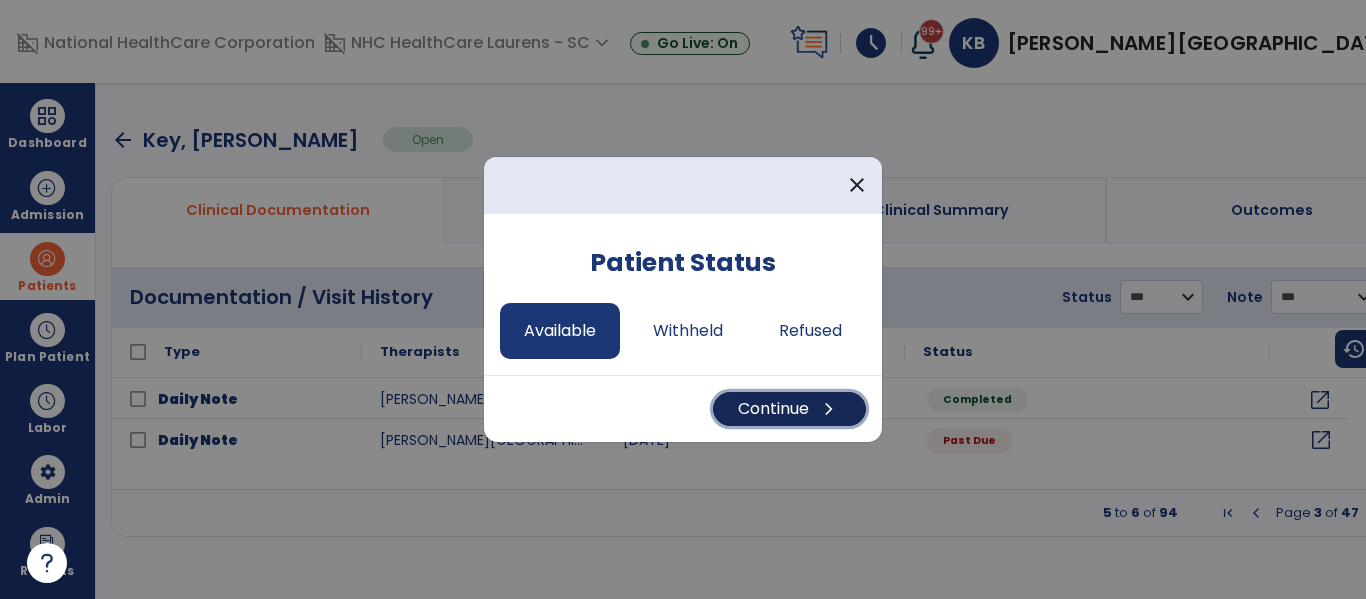 click on "Continue   chevron_right" at bounding box center (789, 409) 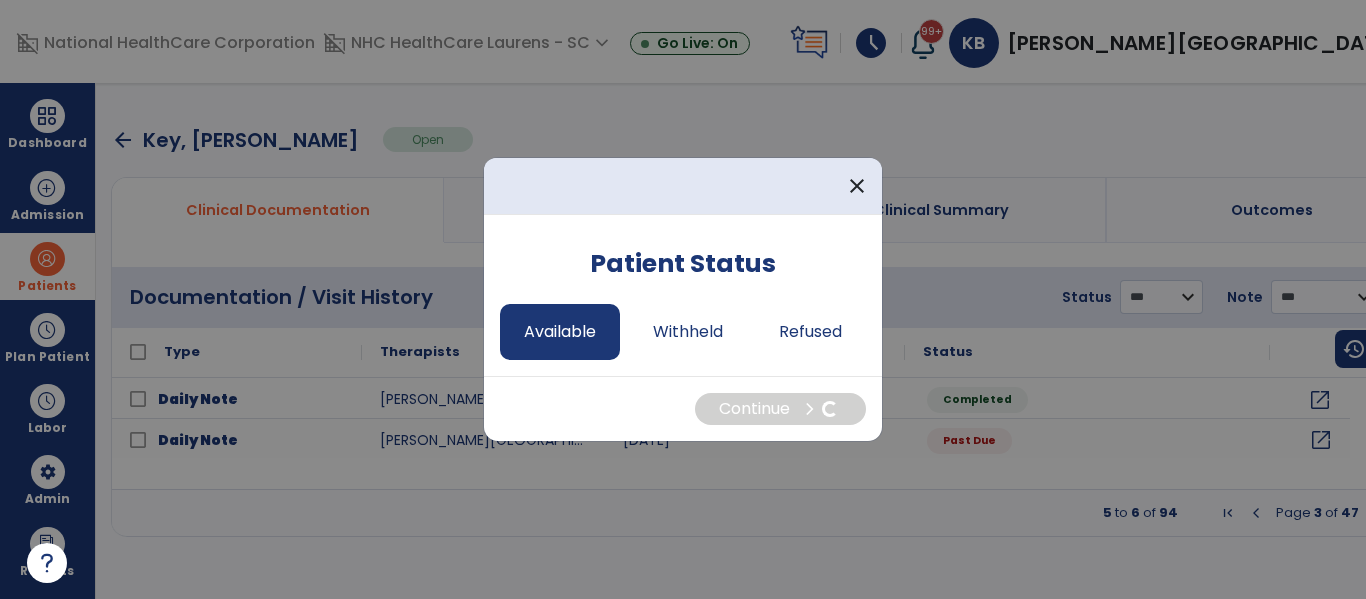 select on "*" 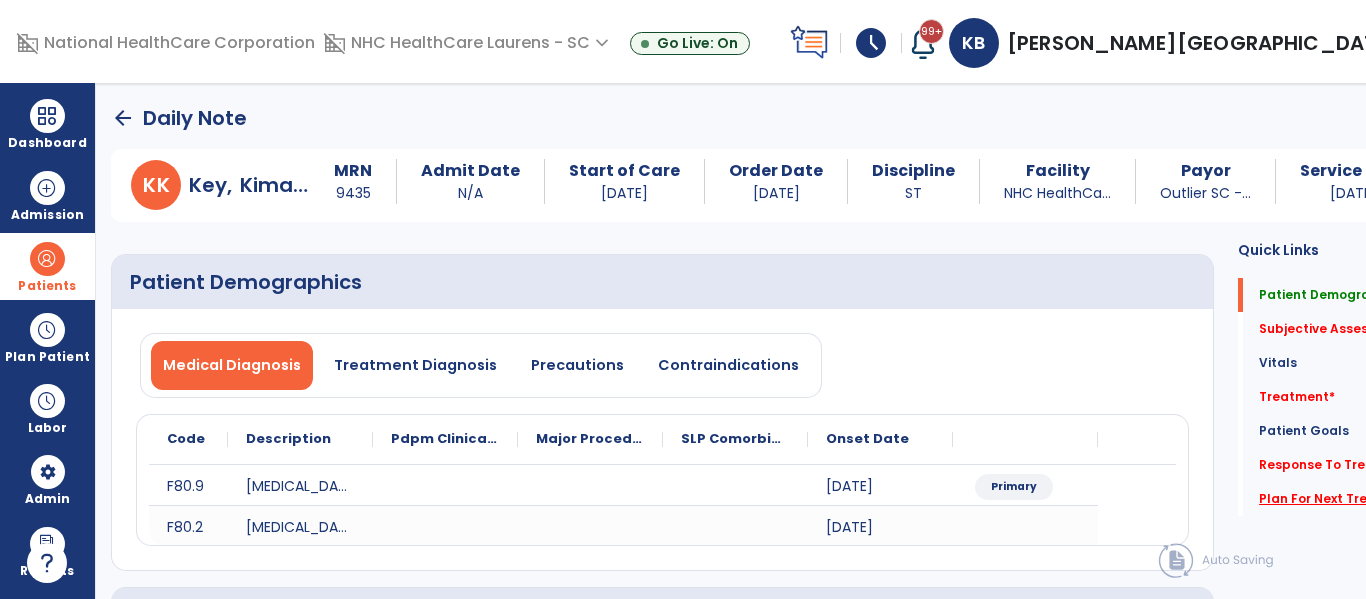click on "Plan For Next Treatment   *" 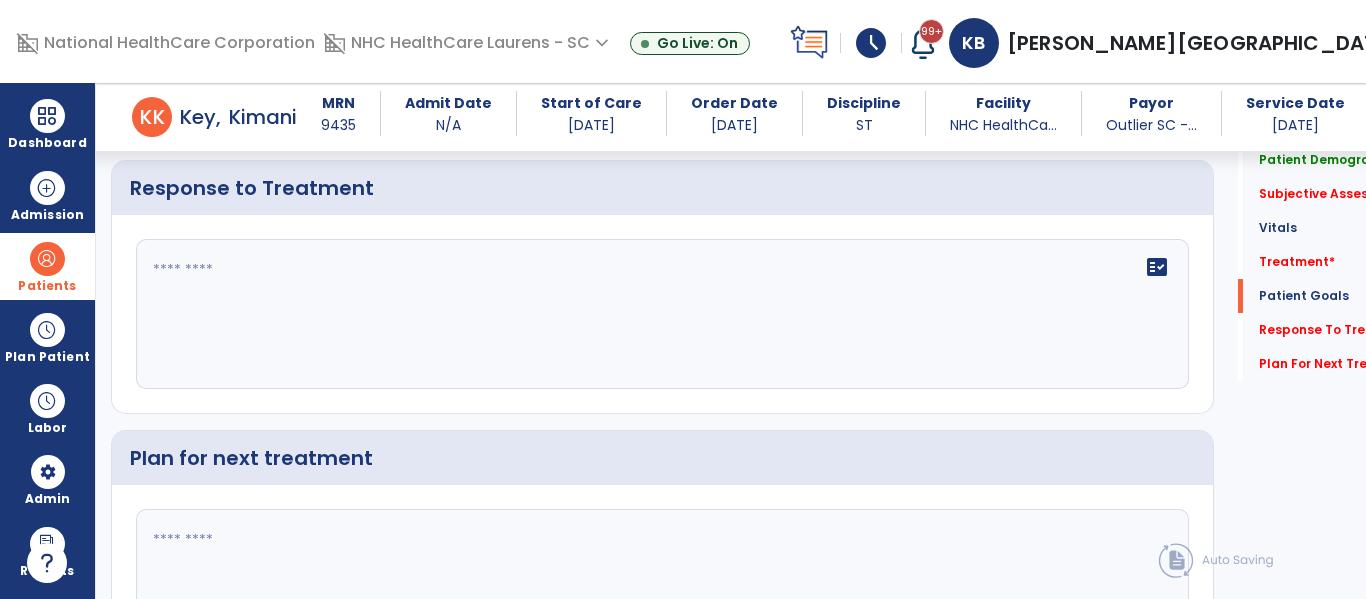 scroll, scrollTop: 3091, scrollLeft: 0, axis: vertical 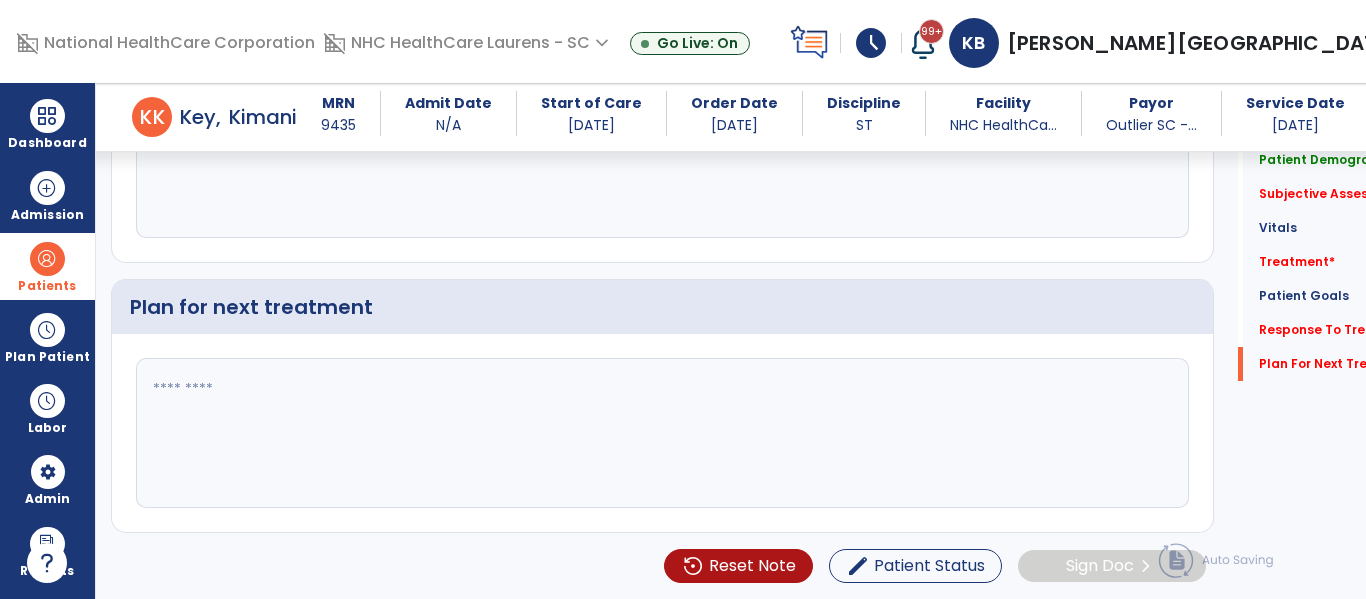 click 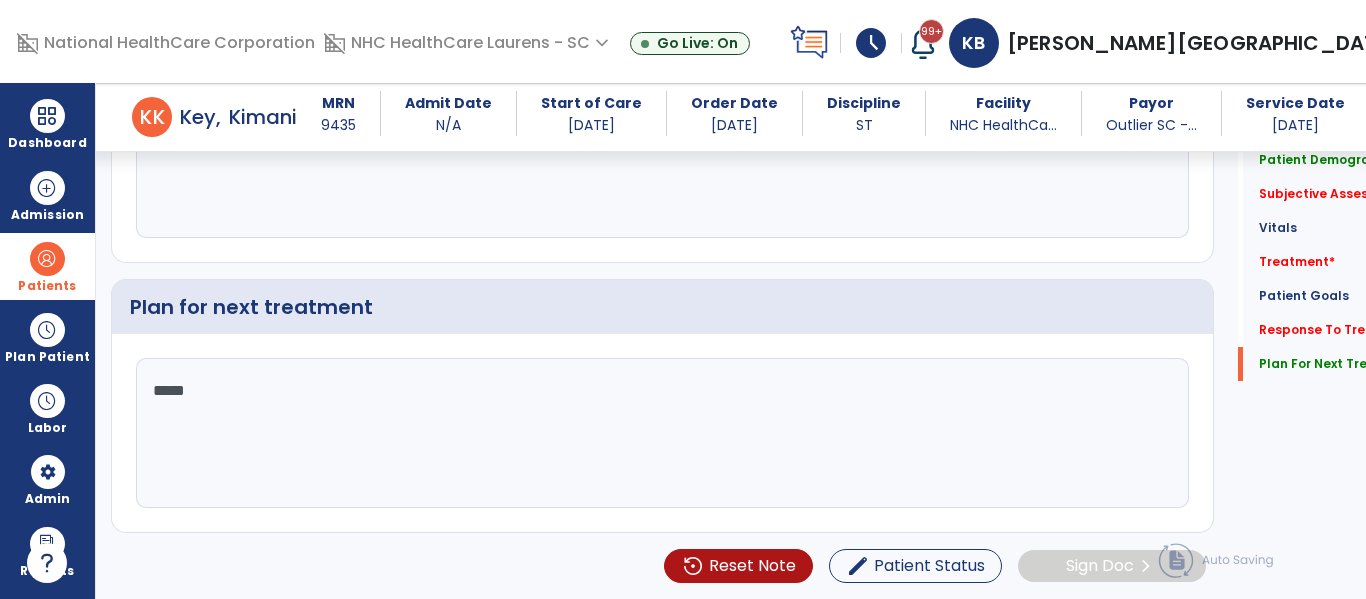 click on "*****" 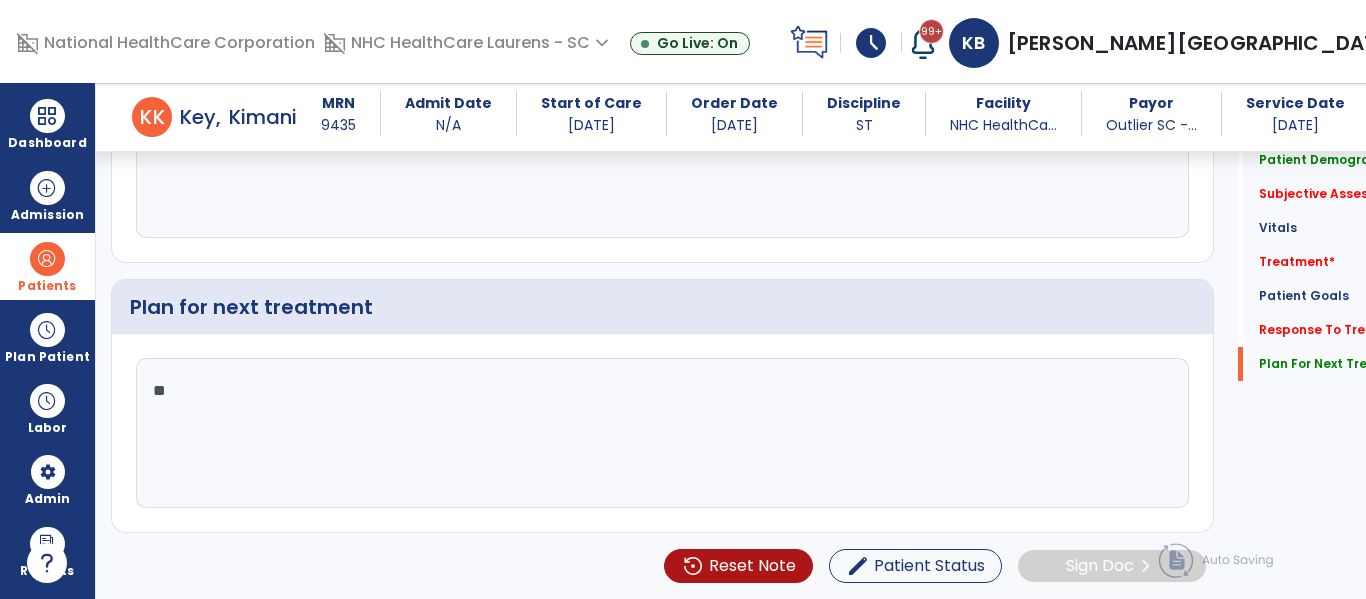 type on "*" 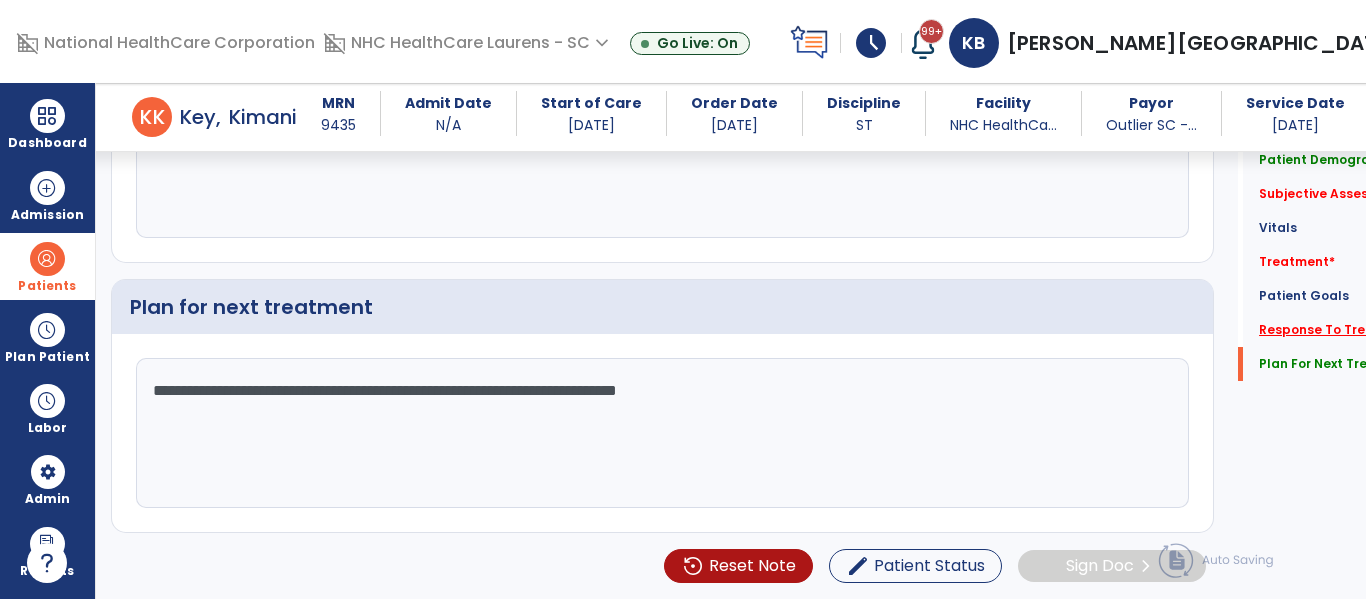 type on "**********" 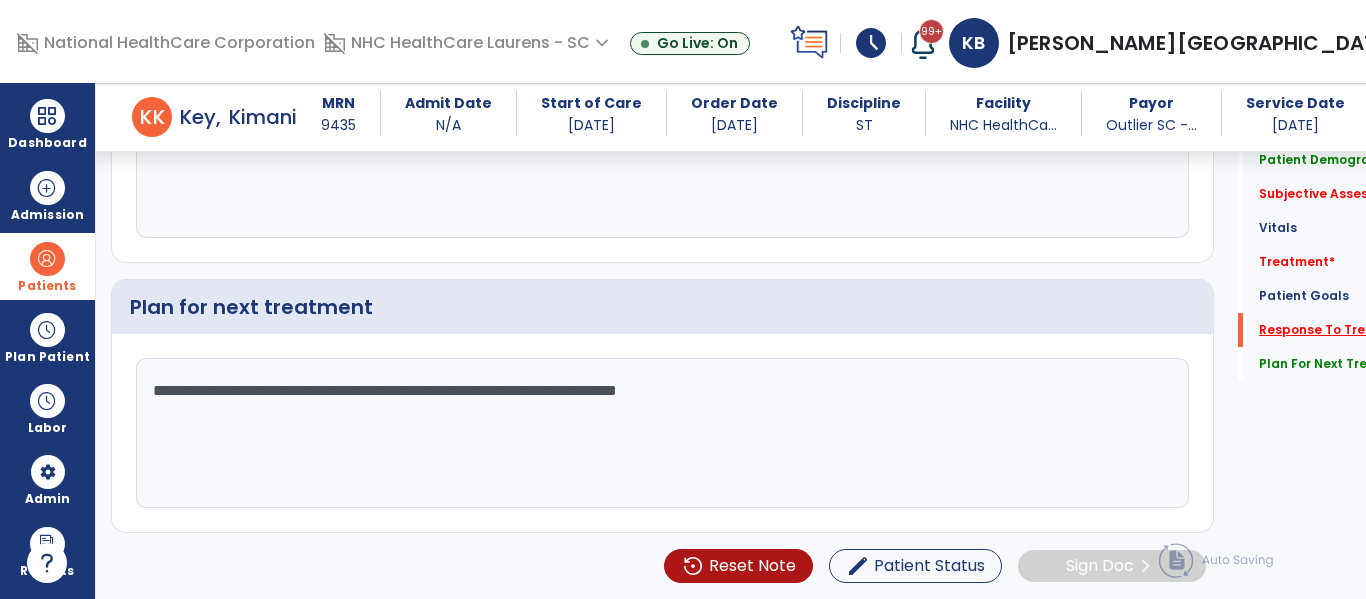 scroll, scrollTop: 2886, scrollLeft: 0, axis: vertical 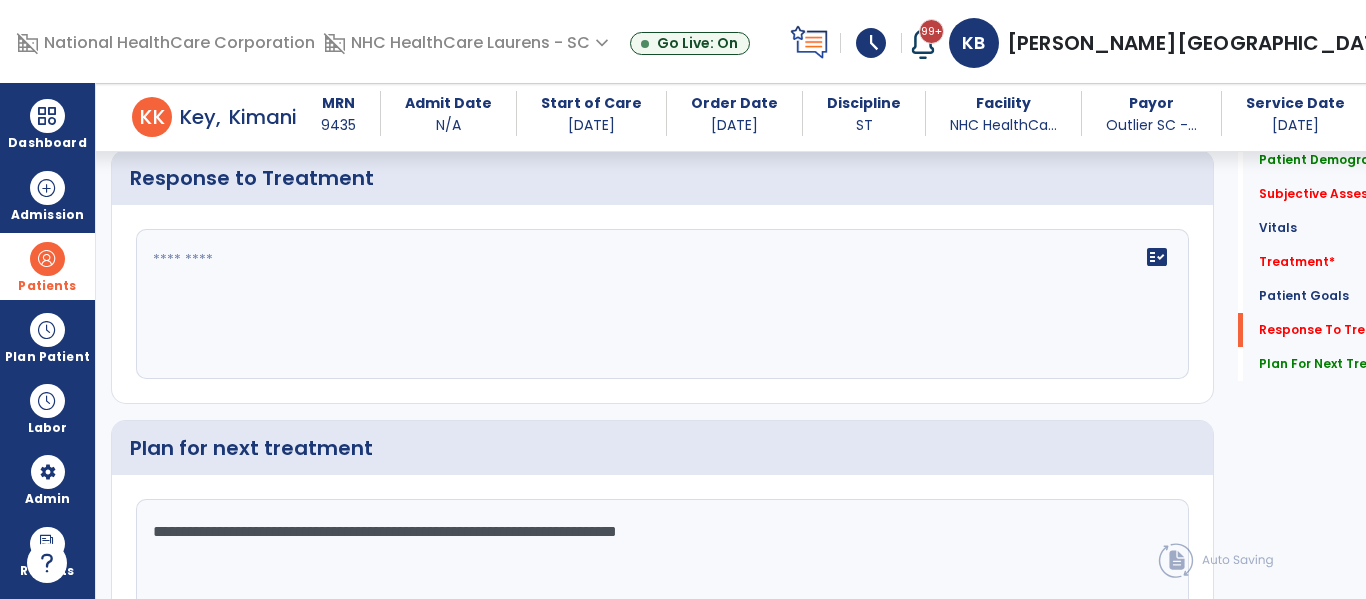 click on "fact_check" 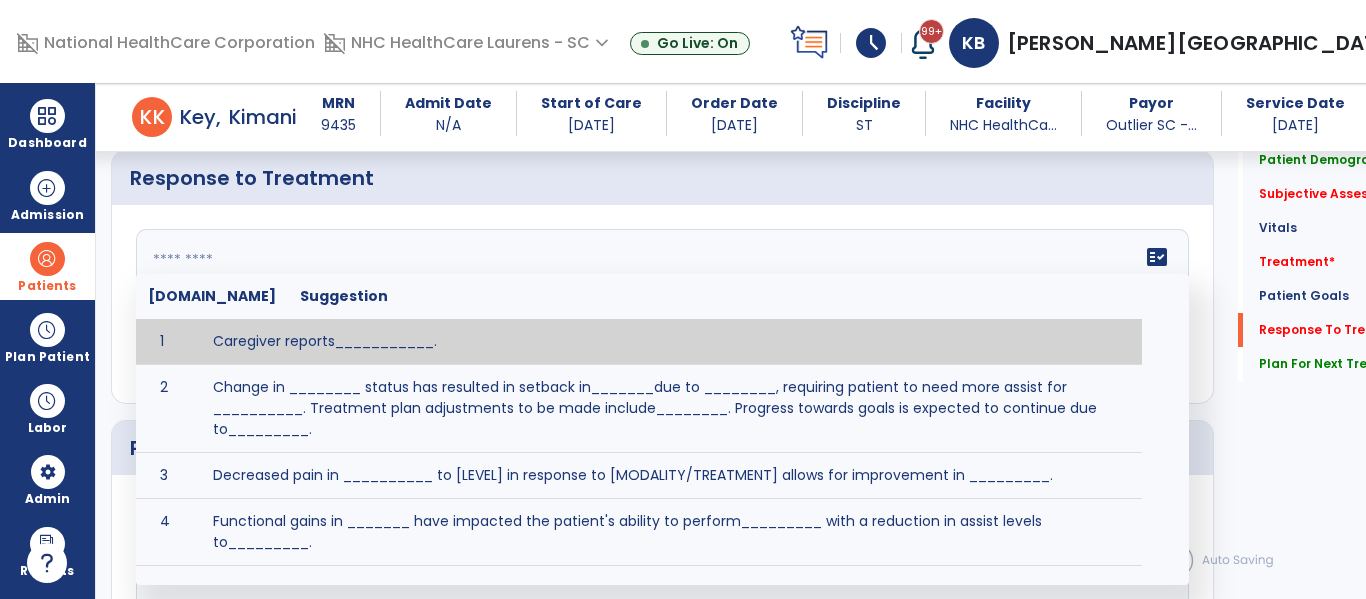 click on "fact_check  [DOMAIN_NAME] Suggestion 1 Caregiver reports___________. 2 Change in ________ status has resulted in setback in_______due to ________, requiring patient to need more assist for __________.   Treatment plan adjustments to be made include________.  Progress towards goals is expected to continue due to_________. 3 Decreased pain in __________ to [LEVEL] in response to [MODALITY/TREATMENT] allows for improvement in _________. 4 Functional gains in _______ have impacted the patient's ability to perform_________ with a reduction in assist levels to_________. 5 Functional progress this week has been significant due to__________. 6 Gains in ________ have improved the patient's ability to perform ______with decreased levels of assist to___________. 7 Improvement in ________allows patient to tolerate higher levels of challenges in_________. 8 Pain in [AREA] has decreased to [LEVEL] in response to [TREATMENT/MODALITY], allowing fore ease in completing__________. 9 10 11 12 13 14 15 16 17 18 19 20 21" 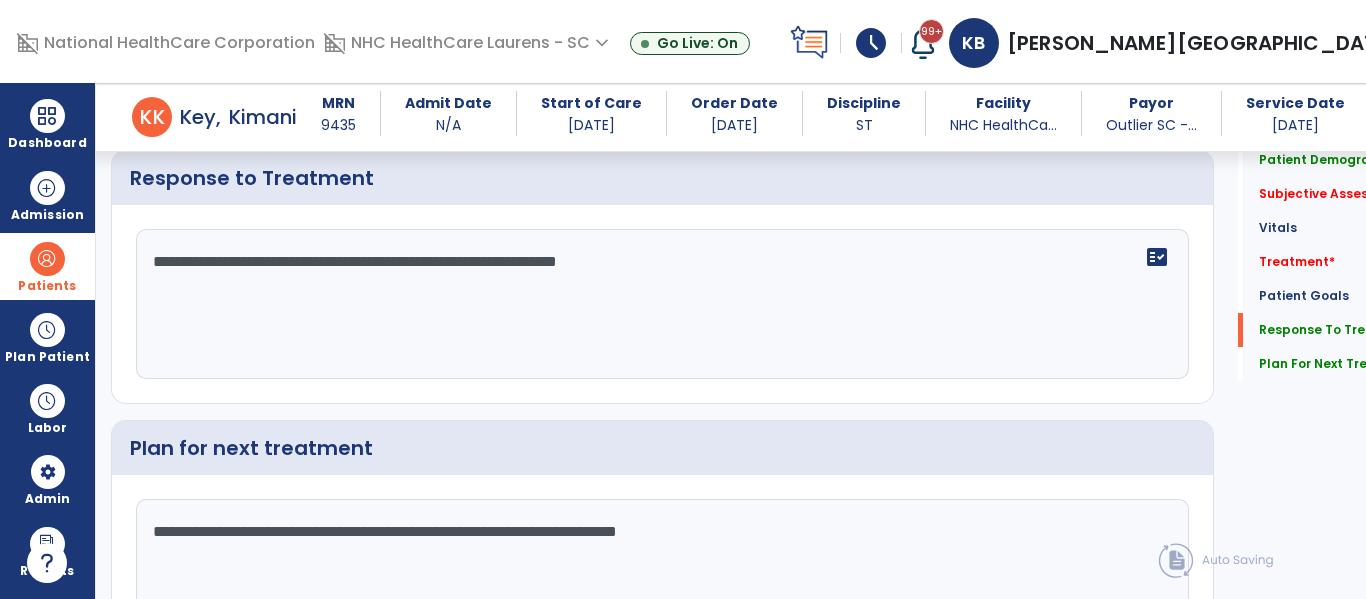 click on "**********" 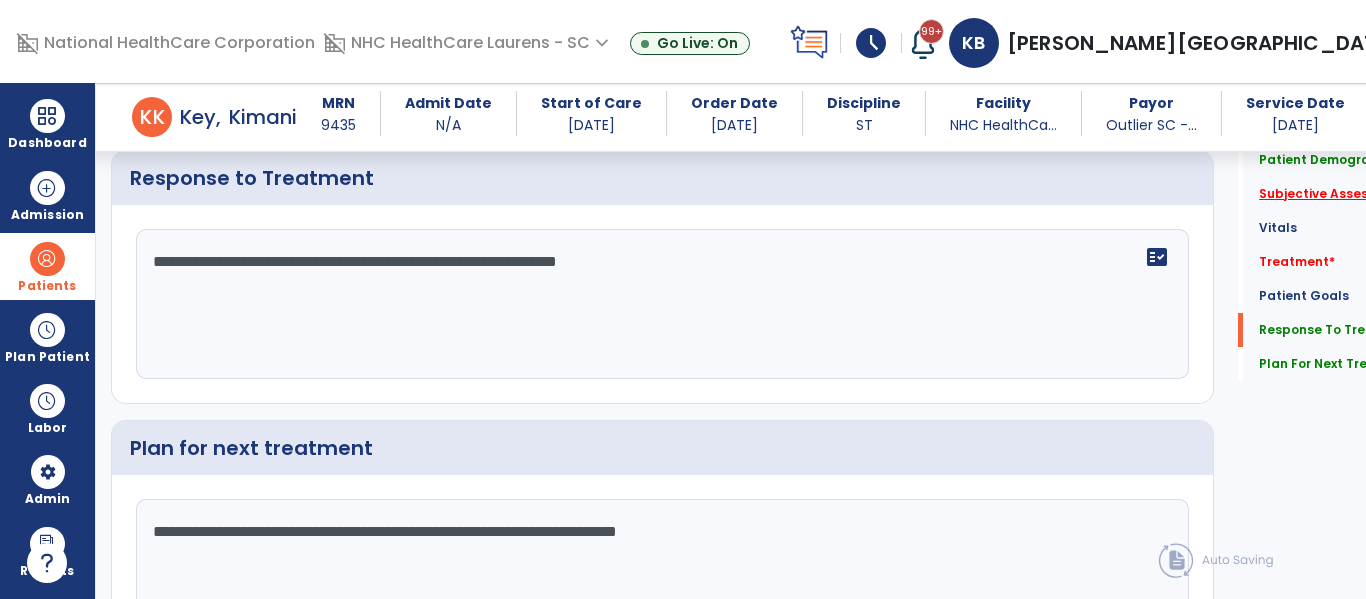 type on "**********" 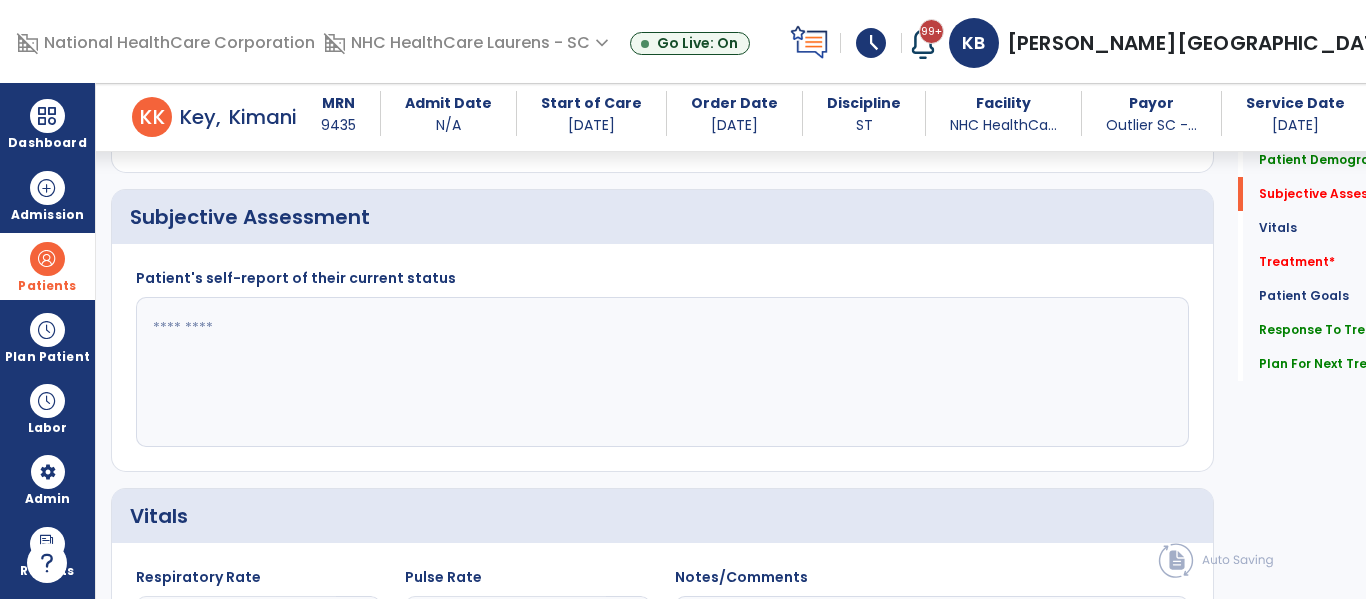 scroll, scrollTop: 368, scrollLeft: 0, axis: vertical 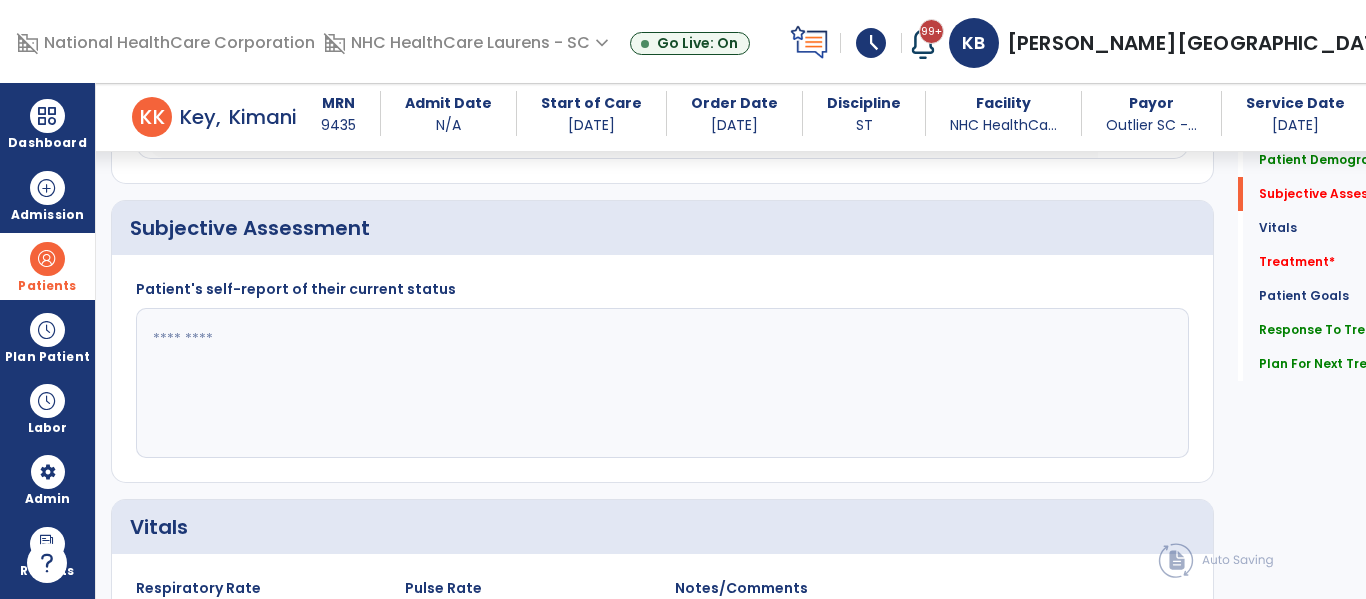 click 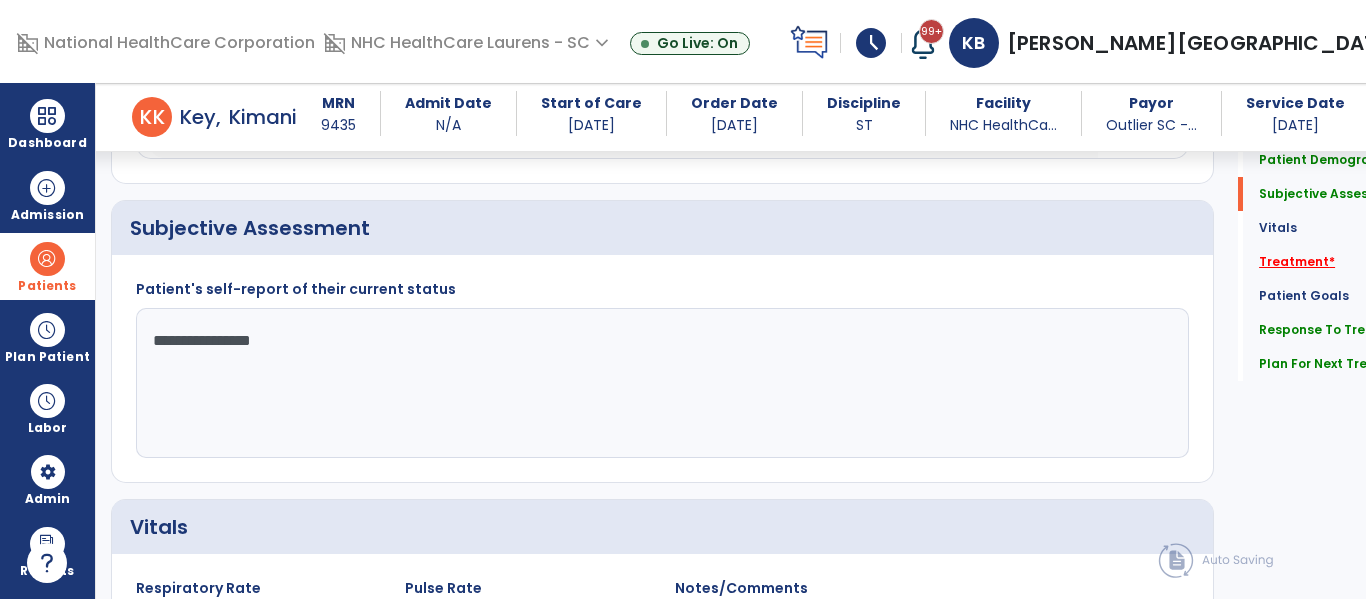 type on "**********" 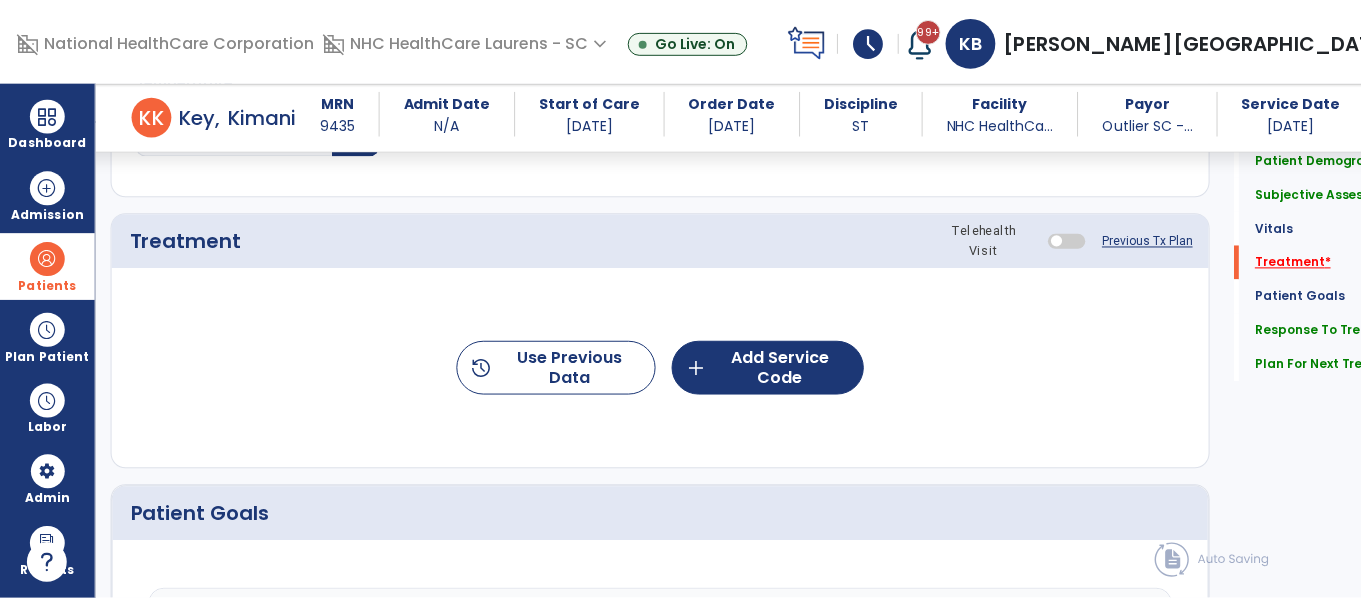 scroll, scrollTop: 1077, scrollLeft: 0, axis: vertical 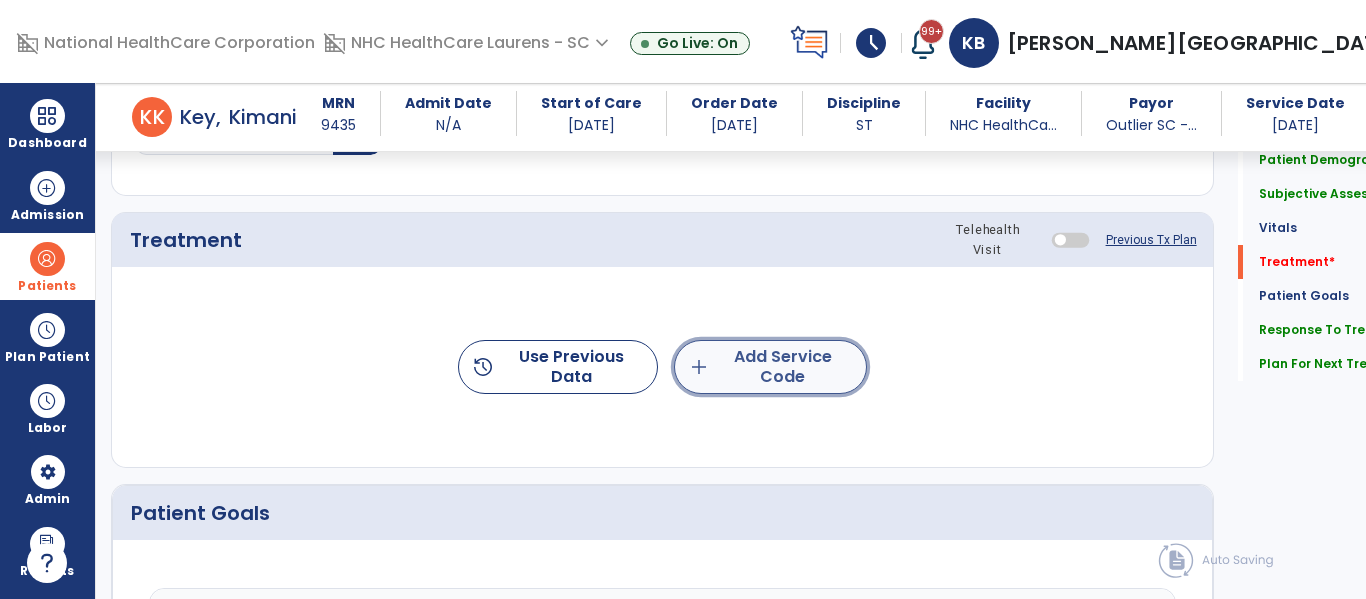 click on "add  Add Service Code" 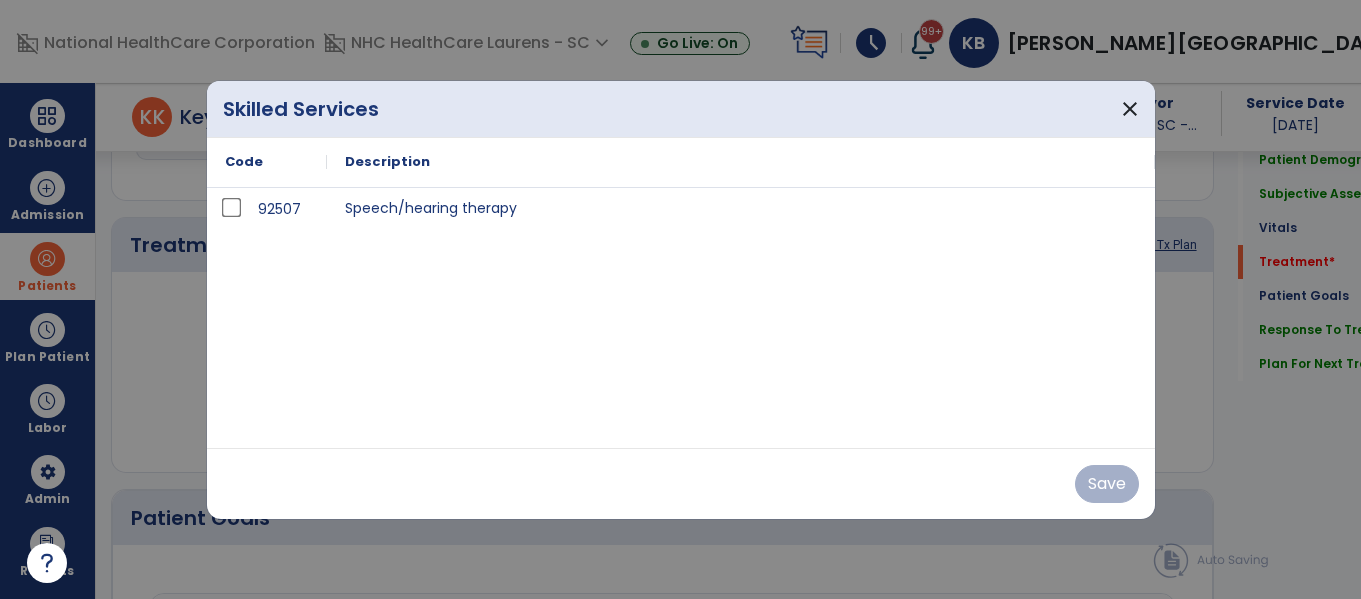 scroll, scrollTop: 1077, scrollLeft: 0, axis: vertical 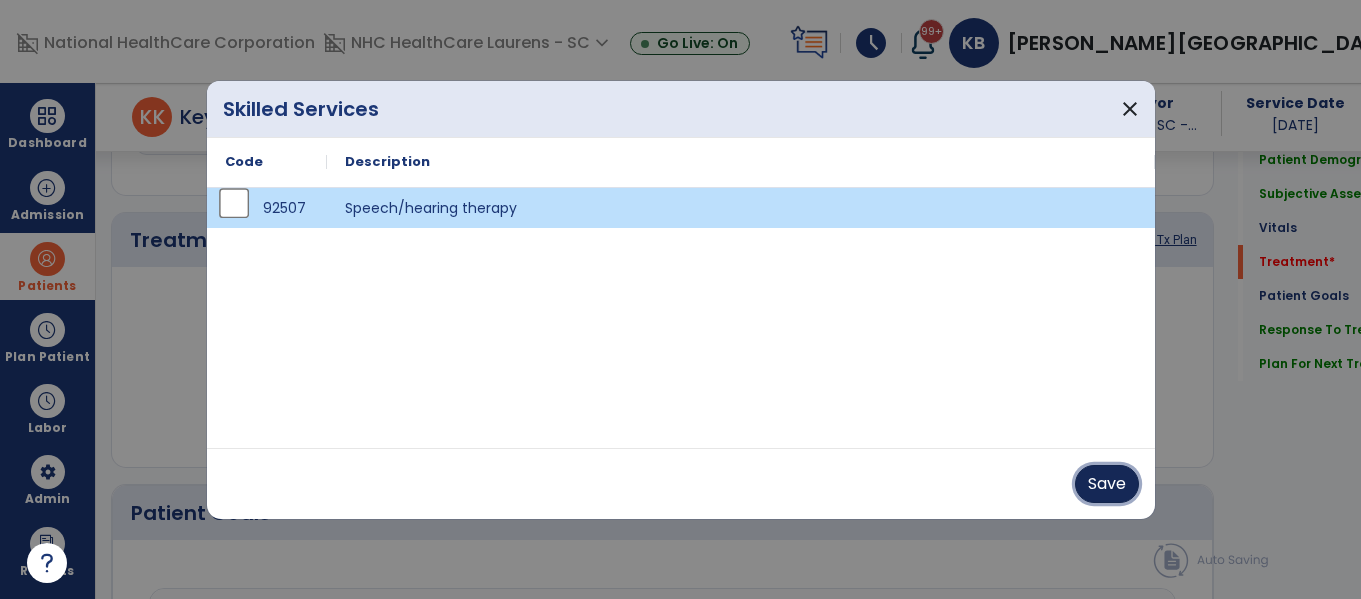 click on "Save" at bounding box center (1107, 484) 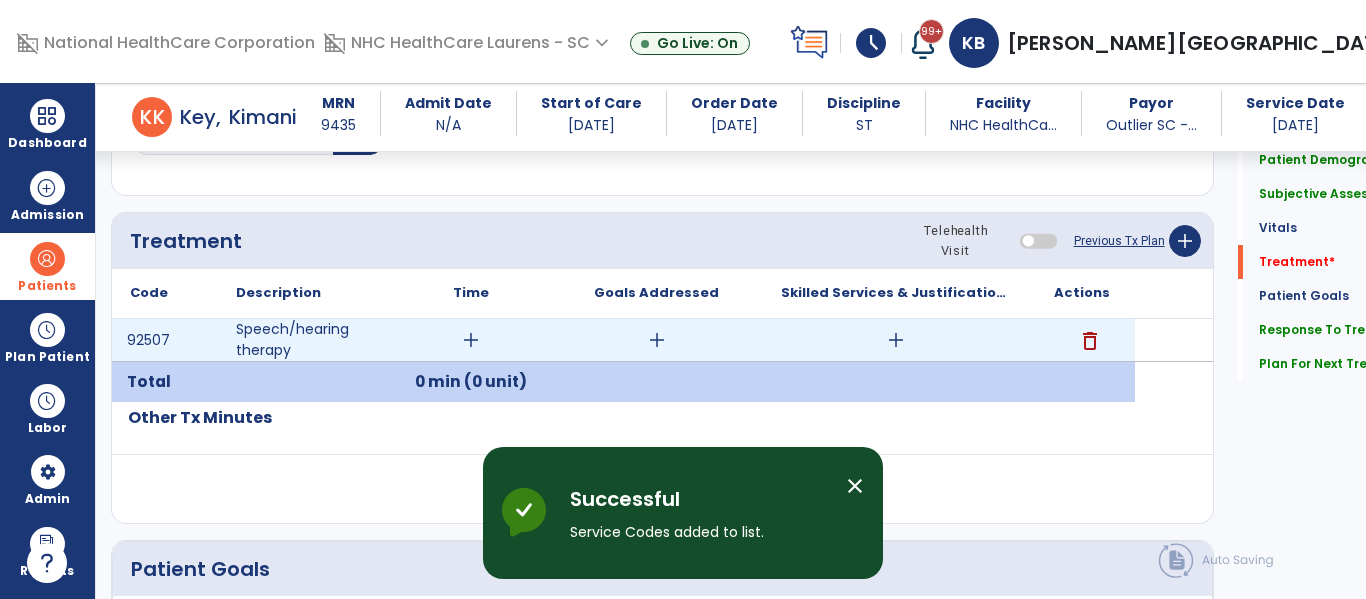 click on "add" at bounding box center (471, 340) 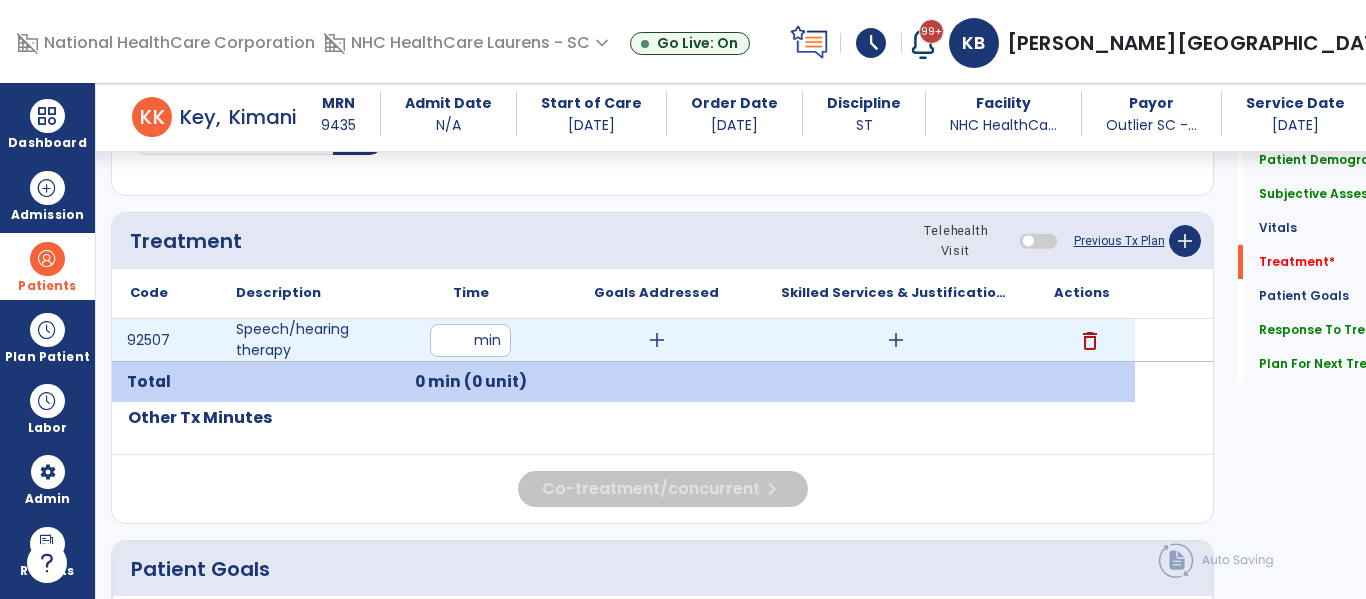 type on "**" 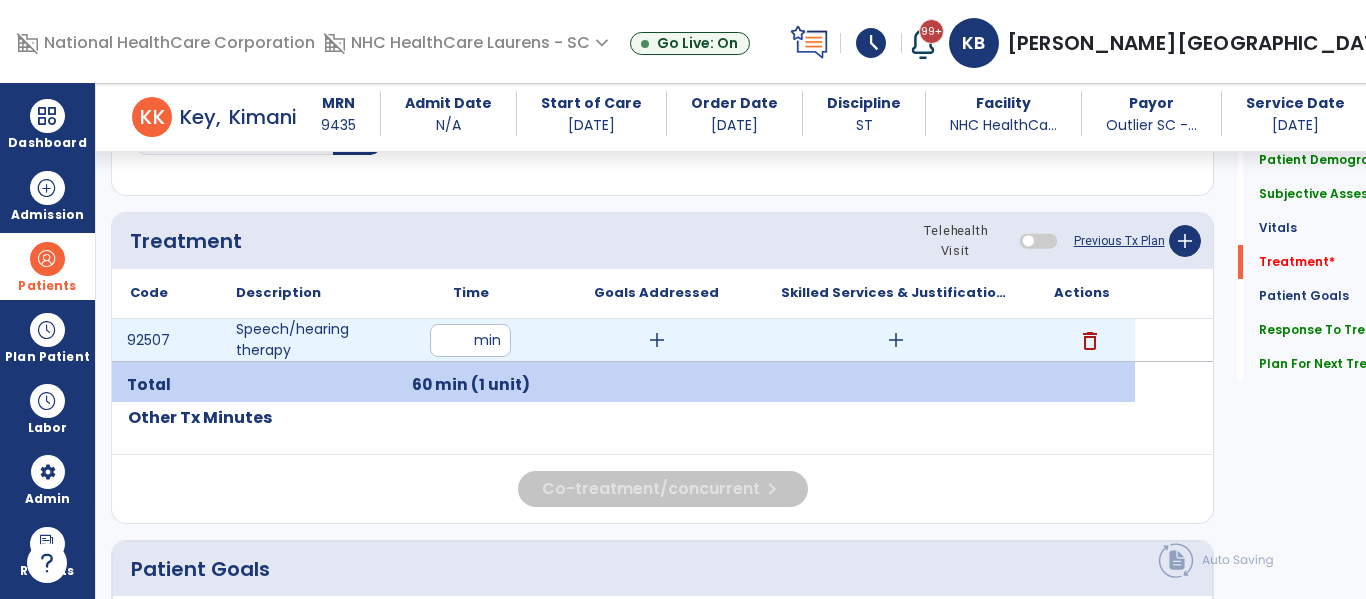 click on "add" at bounding box center [657, 340] 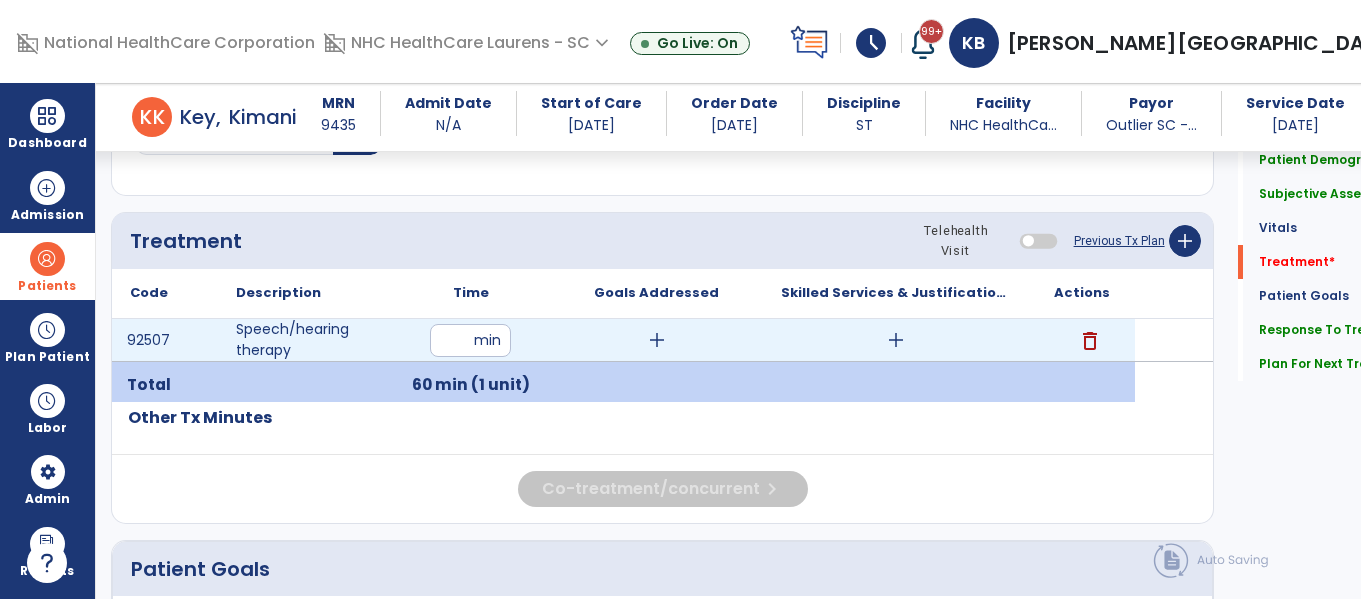scroll, scrollTop: 1077, scrollLeft: 0, axis: vertical 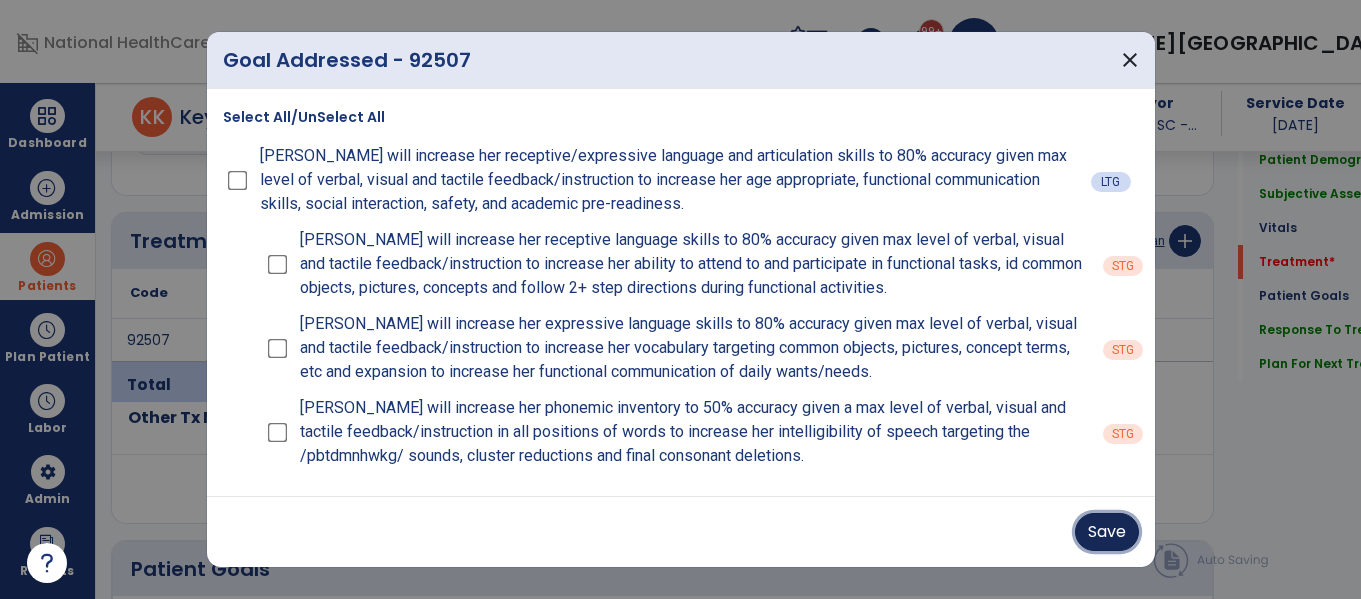 click on "Save" at bounding box center [1107, 532] 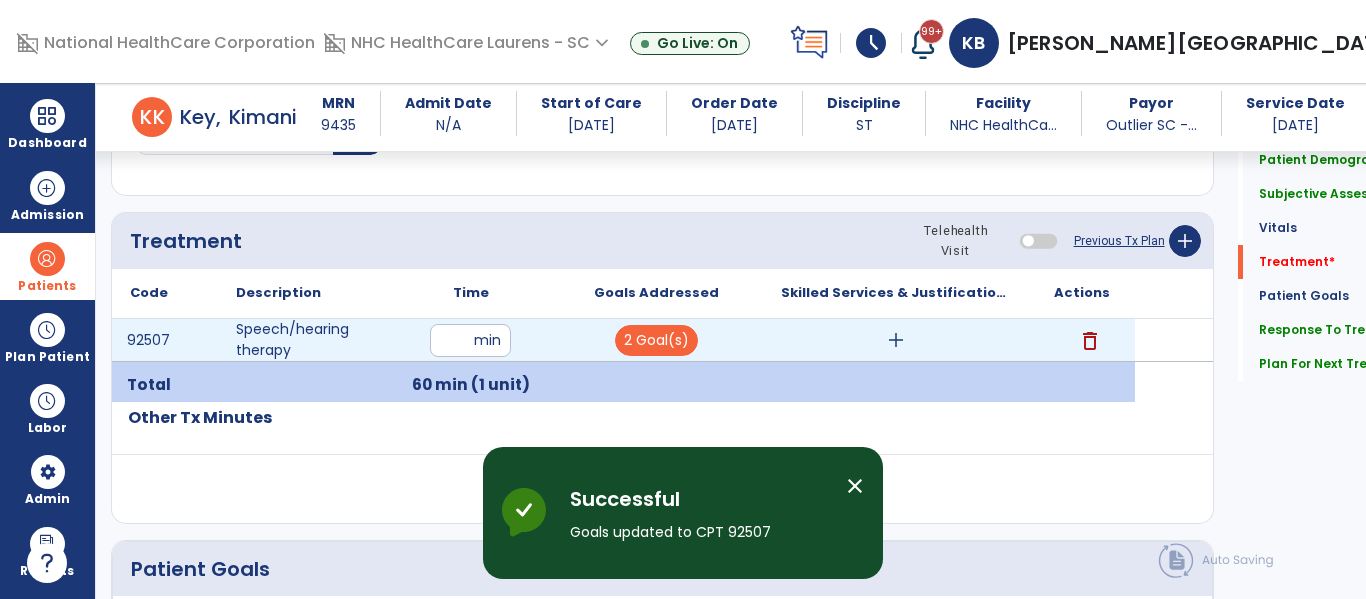 click on "add" at bounding box center [896, 340] 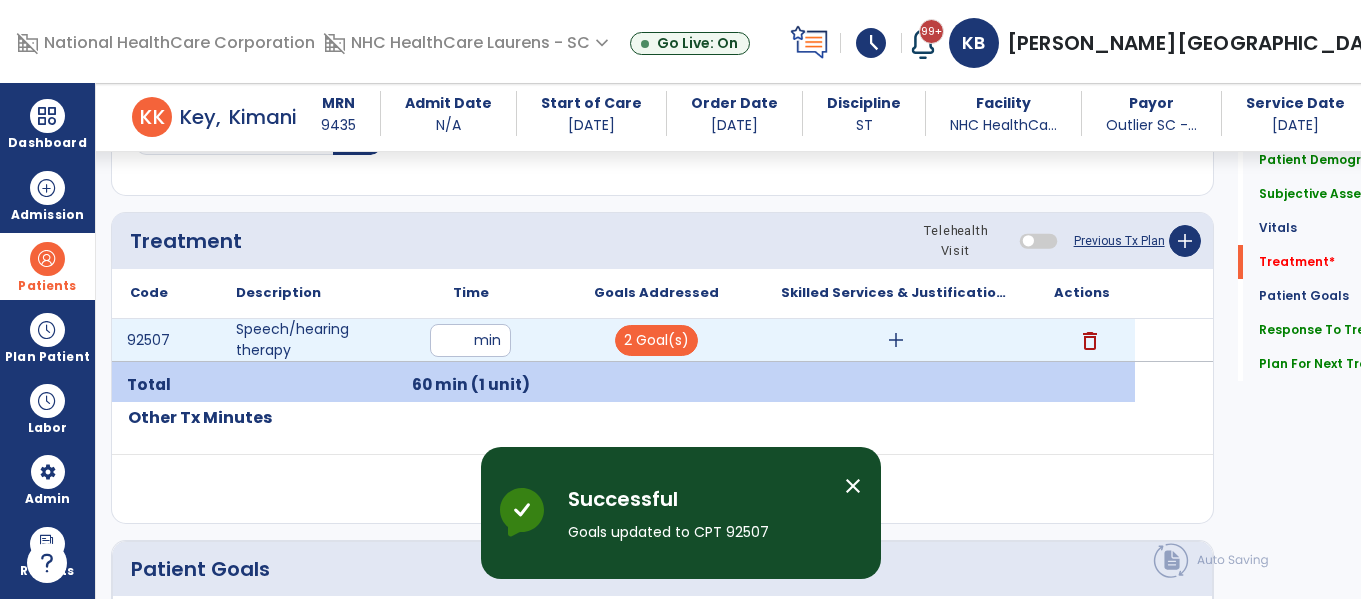 scroll, scrollTop: 1077, scrollLeft: 0, axis: vertical 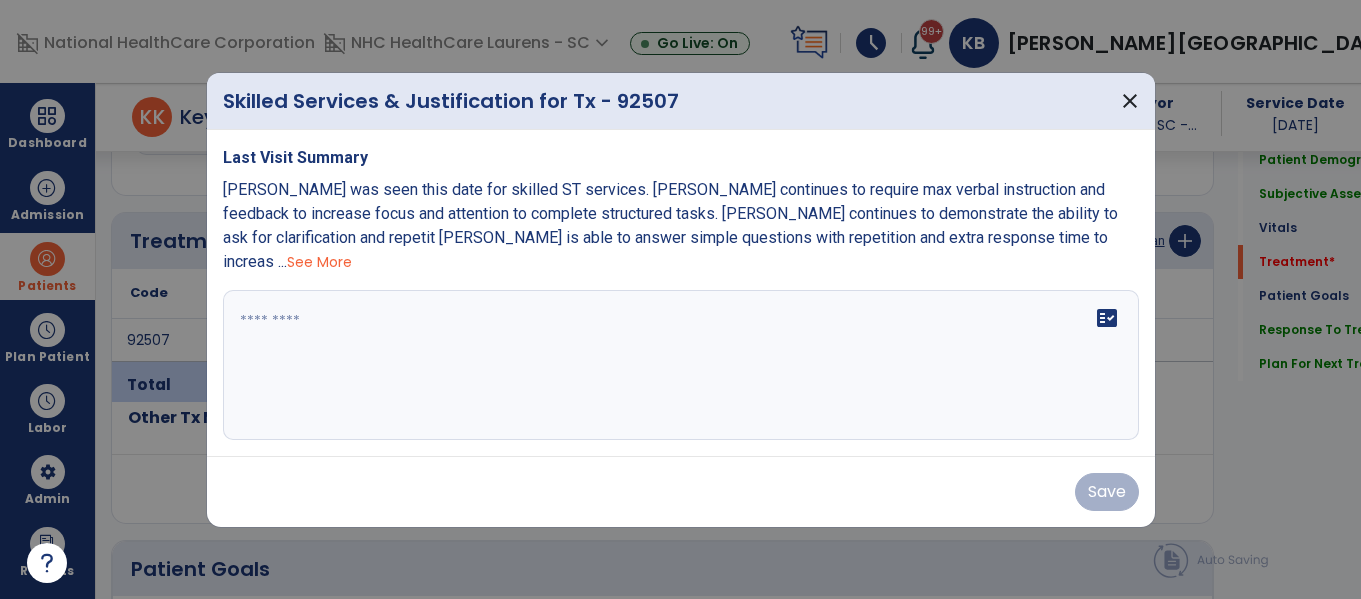 click on "See More" at bounding box center (319, 262) 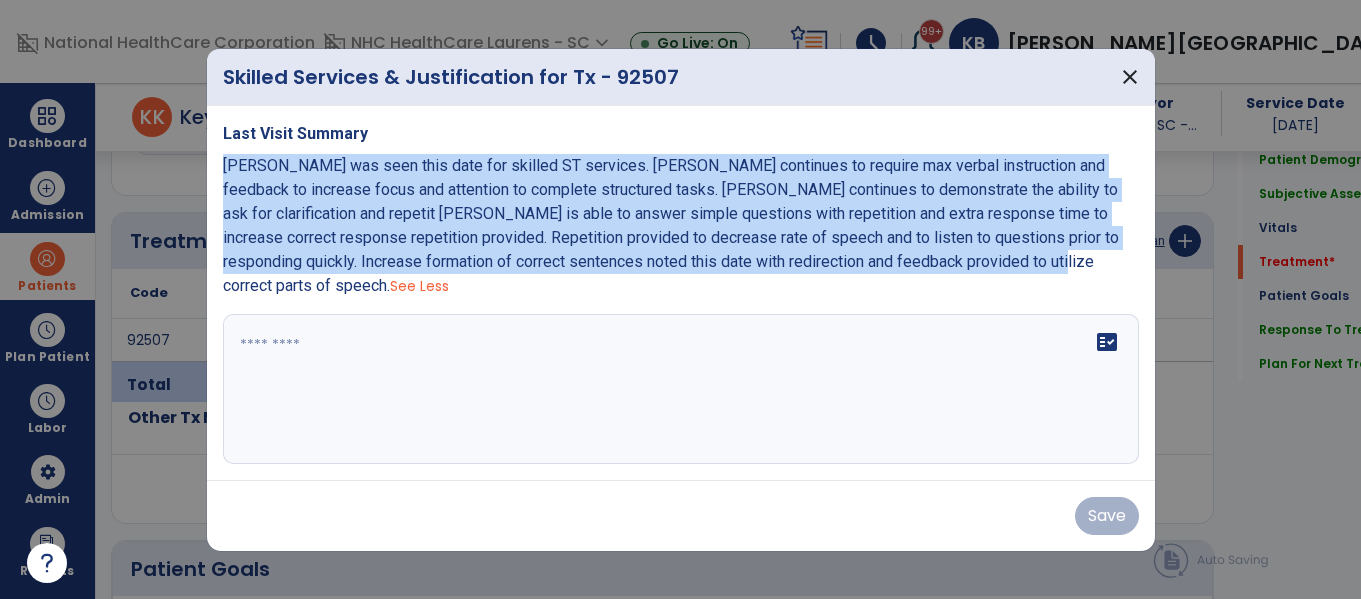 drag, startPoint x: 221, startPoint y: 173, endPoint x: 1062, endPoint y: 277, distance: 847.40607 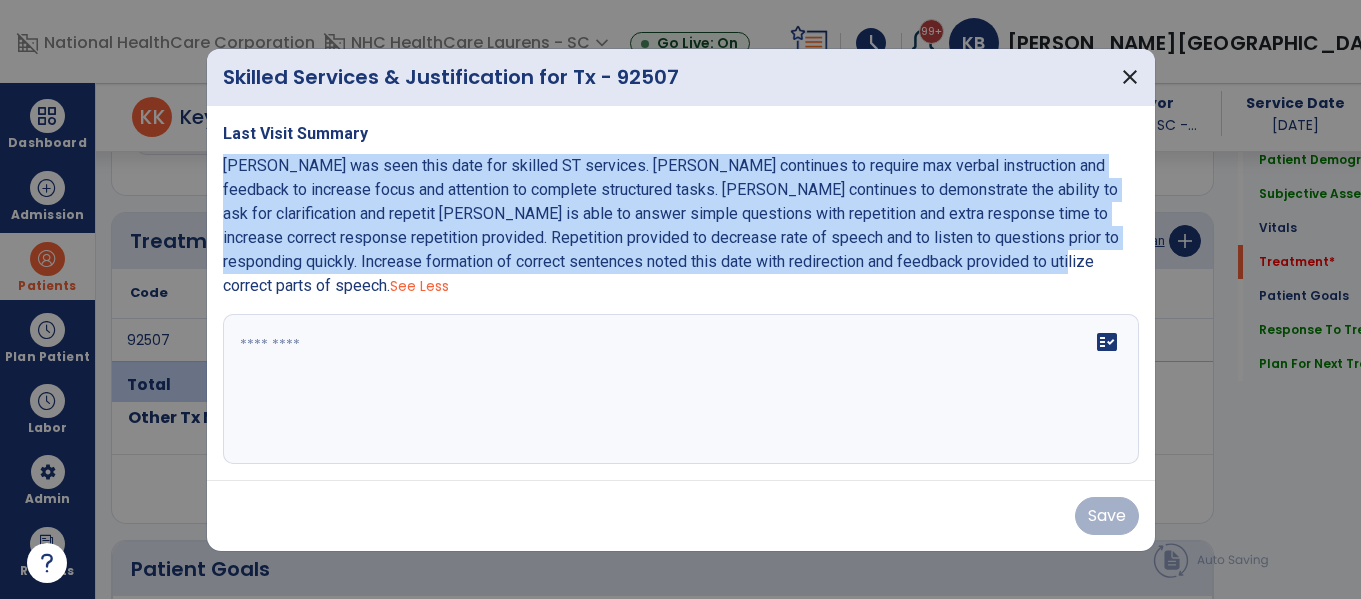click on "Last Visit Summary [PERSON_NAME] was seen this date for skilled ST services. [PERSON_NAME] continues to require max verbal instruction and feedback to increase focus and attention to complete structured tasks. [PERSON_NAME] continues to demonstrate the ability to ask for clarification and repetit [PERSON_NAME] is able to answer simple questions with repetition and extra response time to increase correct response repetition provided. Repetition provided to decrease rate of speech and to listen to questions prior to responding quickly. Increase formation of correct sentences noted this date with redirection and feedback provided to utilize correct parts of speech.  See Less   fact_check" at bounding box center [681, 293] 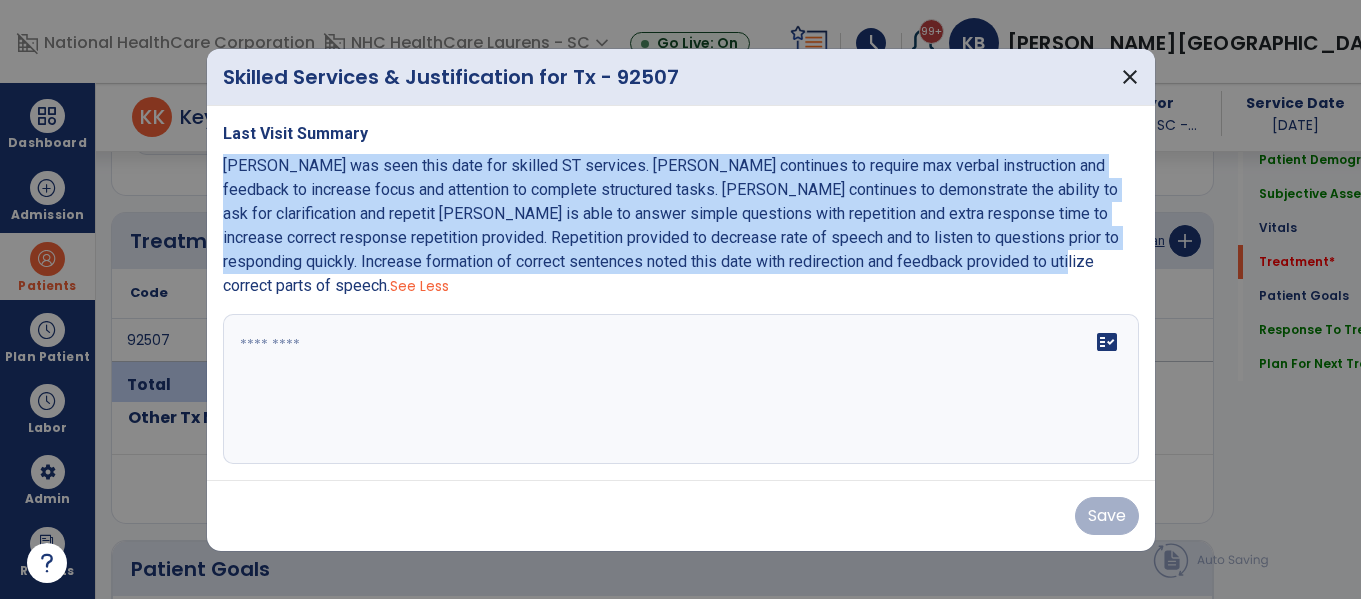 copy on "[PERSON_NAME] was seen this date for skilled ST services. [PERSON_NAME] continues to require max verbal instruction and feedback to increase focus and attention to complete structured tasks. [PERSON_NAME] continues to demonstrate the ability to ask for clarification and repetit [PERSON_NAME] is able to answer simple questions with repetition and extra response time to increase correct response repetition provided. Repetition provided to decrease rate of speech and to listen to questions prior to responding quickly. Increase formation of correct sentences noted this date with redirection and feedback provided to utilize correct parts of speech" 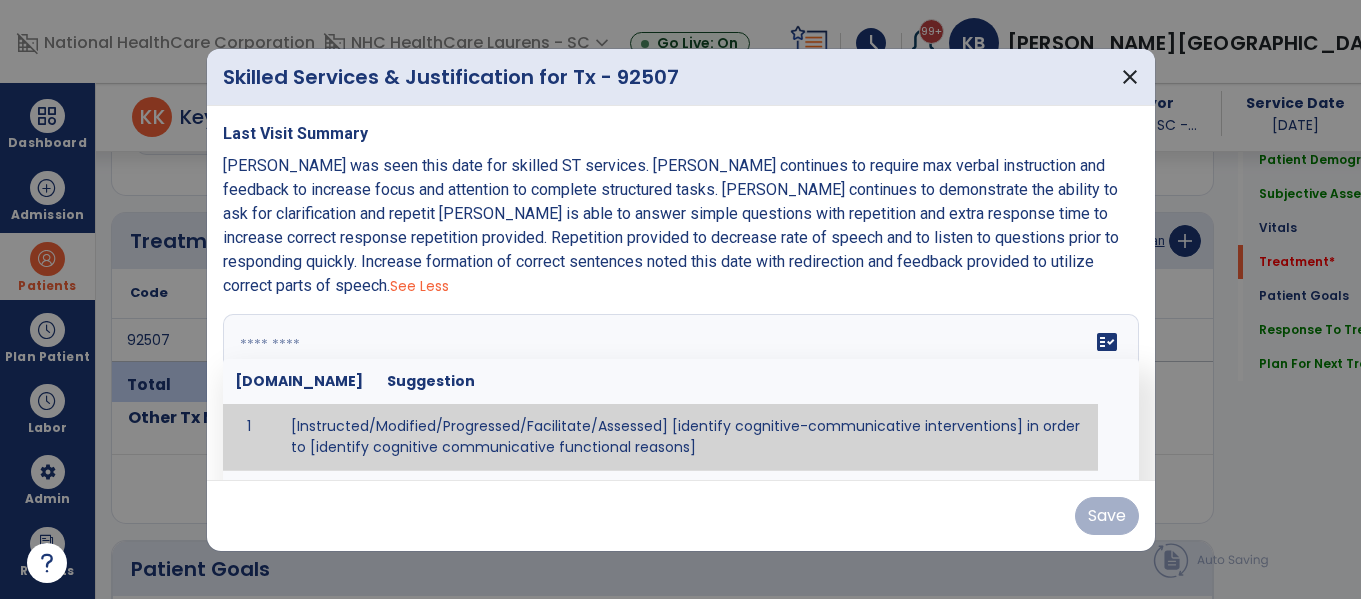 click on "fact_check  [DOMAIN_NAME] Suggestion 1 [Instructed/Modified/Progressed/Facilitate/Assessed] [identify cognitive-communicative interventions] in order to [identify cognitive communicative functional reasons] 2 Assessed cognitive-communicative skills using [identify test]." at bounding box center [681, 389] 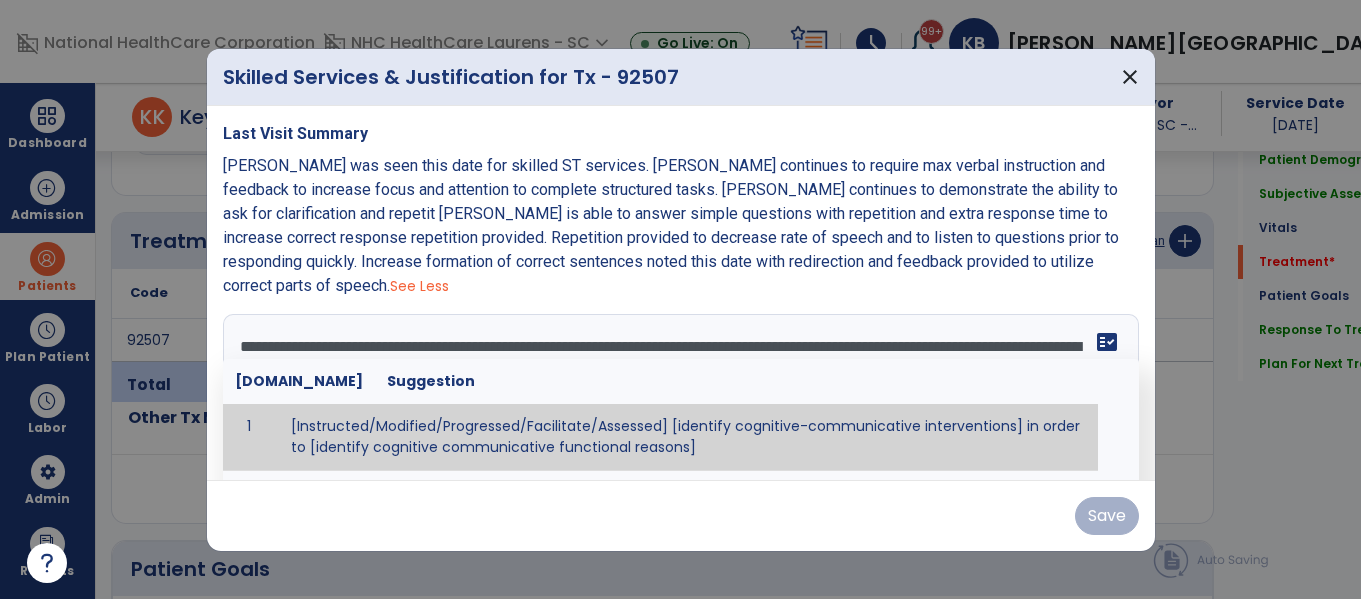 scroll, scrollTop: 24, scrollLeft: 0, axis: vertical 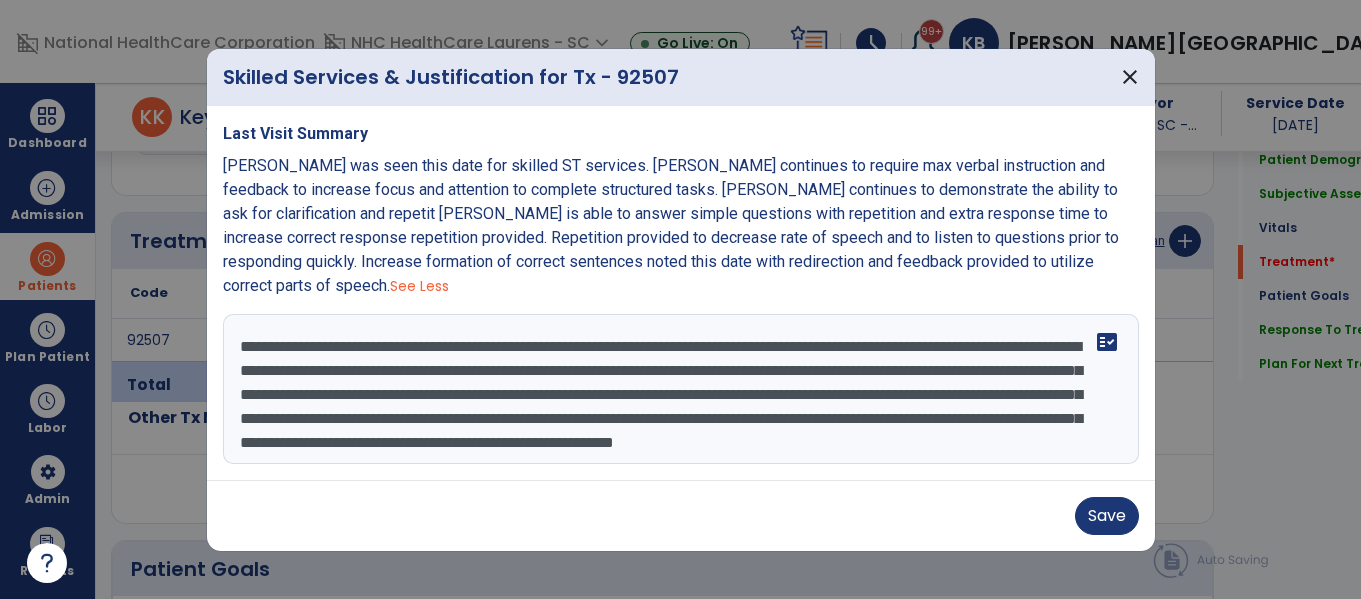 click on "**********" at bounding box center [681, 389] 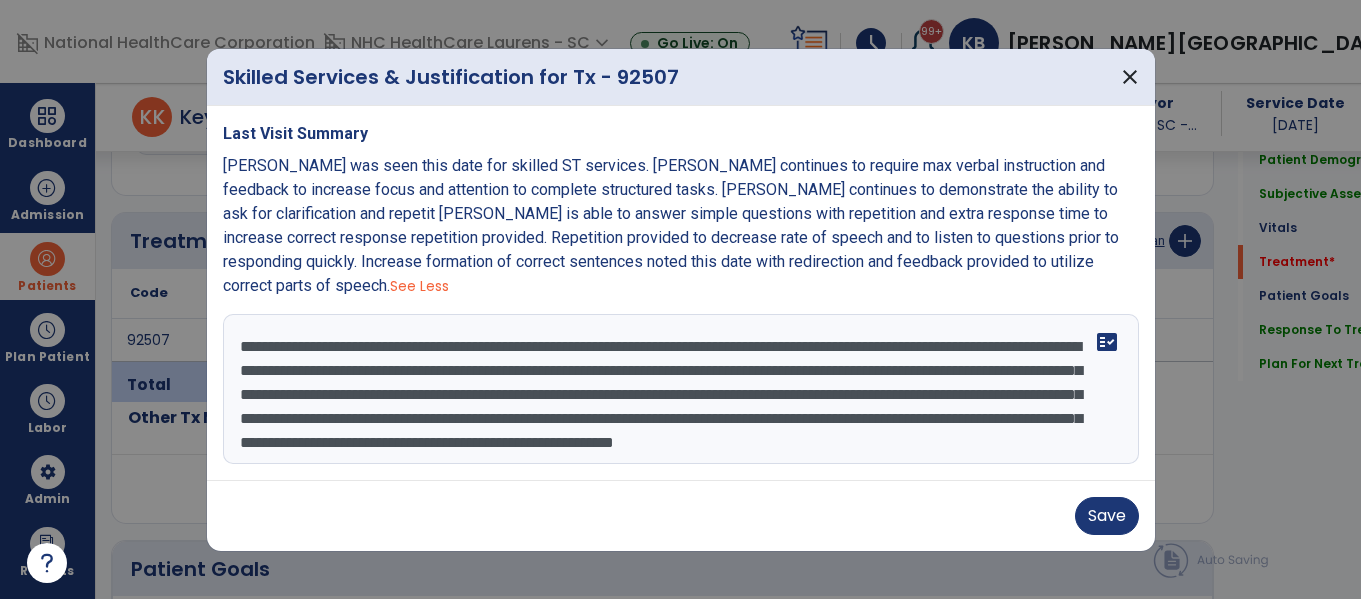 scroll, scrollTop: 40, scrollLeft: 0, axis: vertical 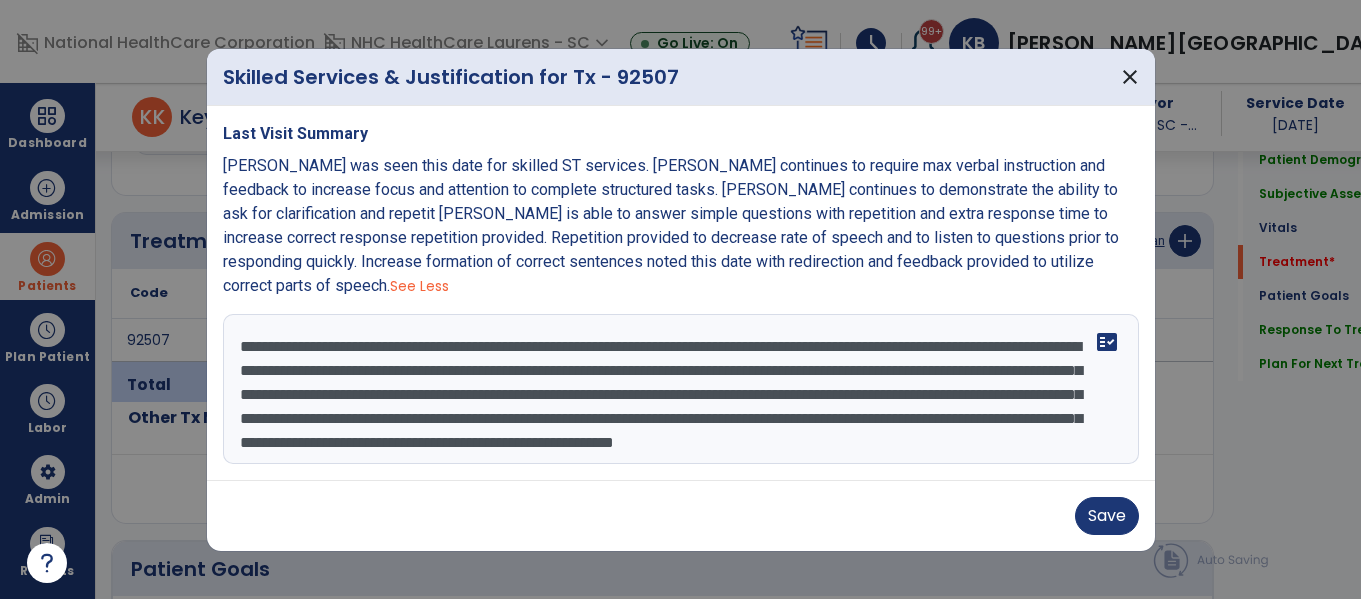 click on "**********" at bounding box center [681, 389] 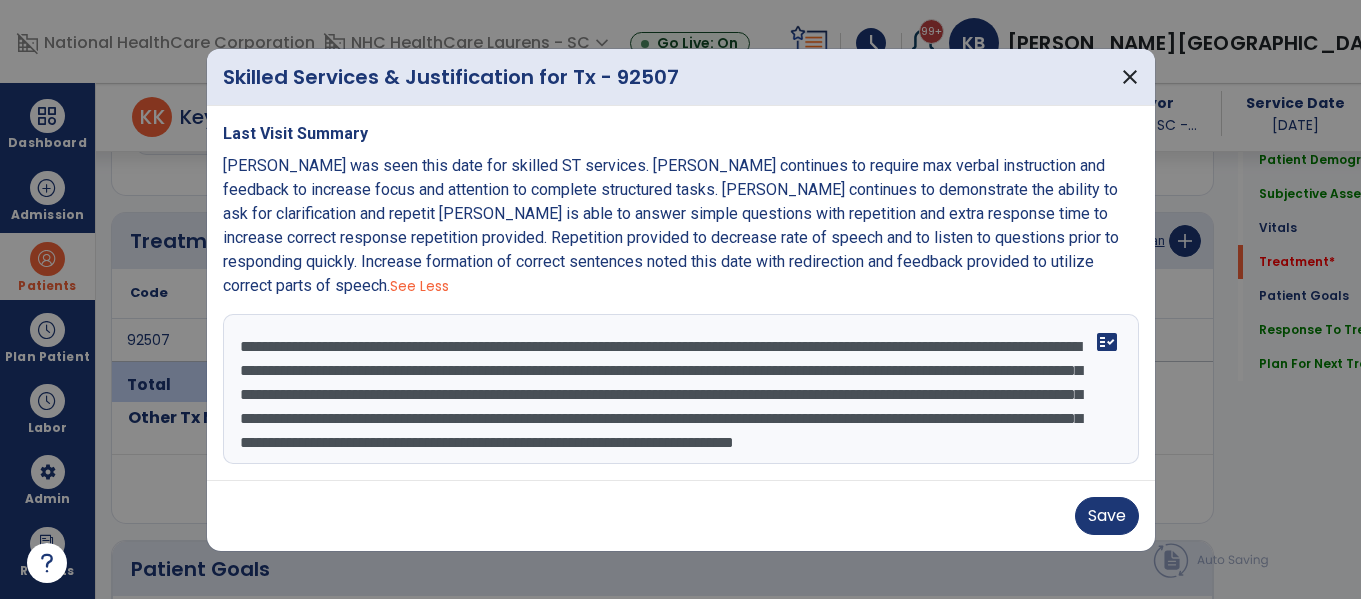 click on "**********" at bounding box center [681, 389] 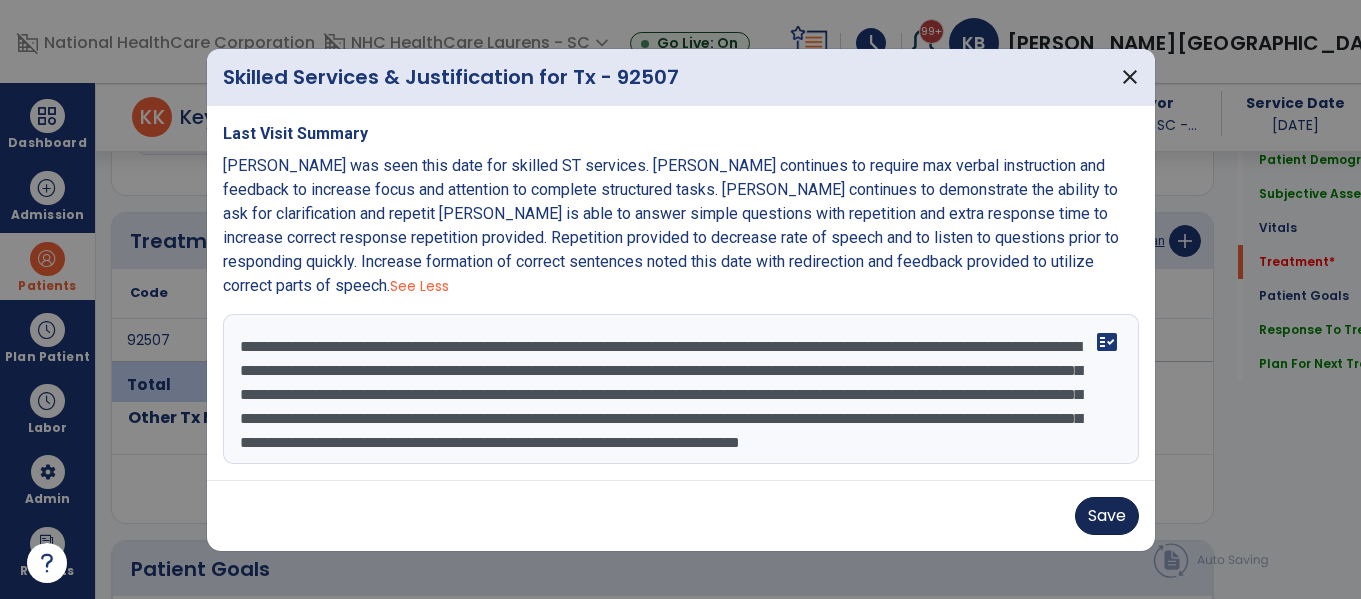 type on "**********" 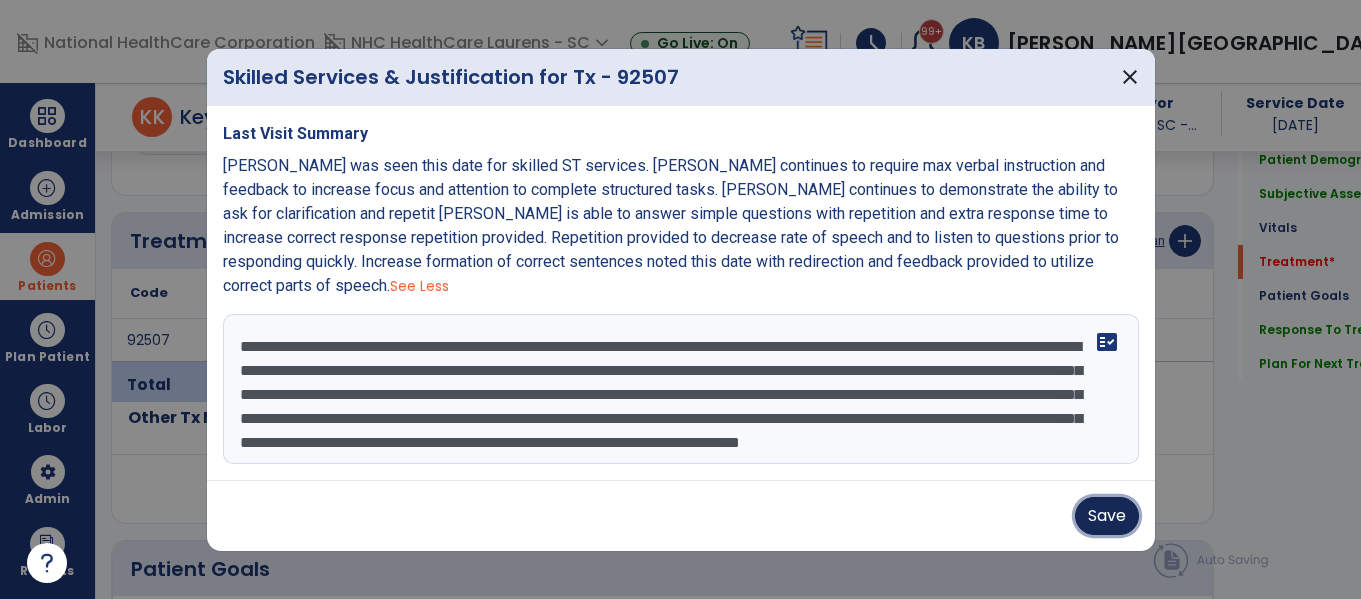click on "Save" at bounding box center [1107, 516] 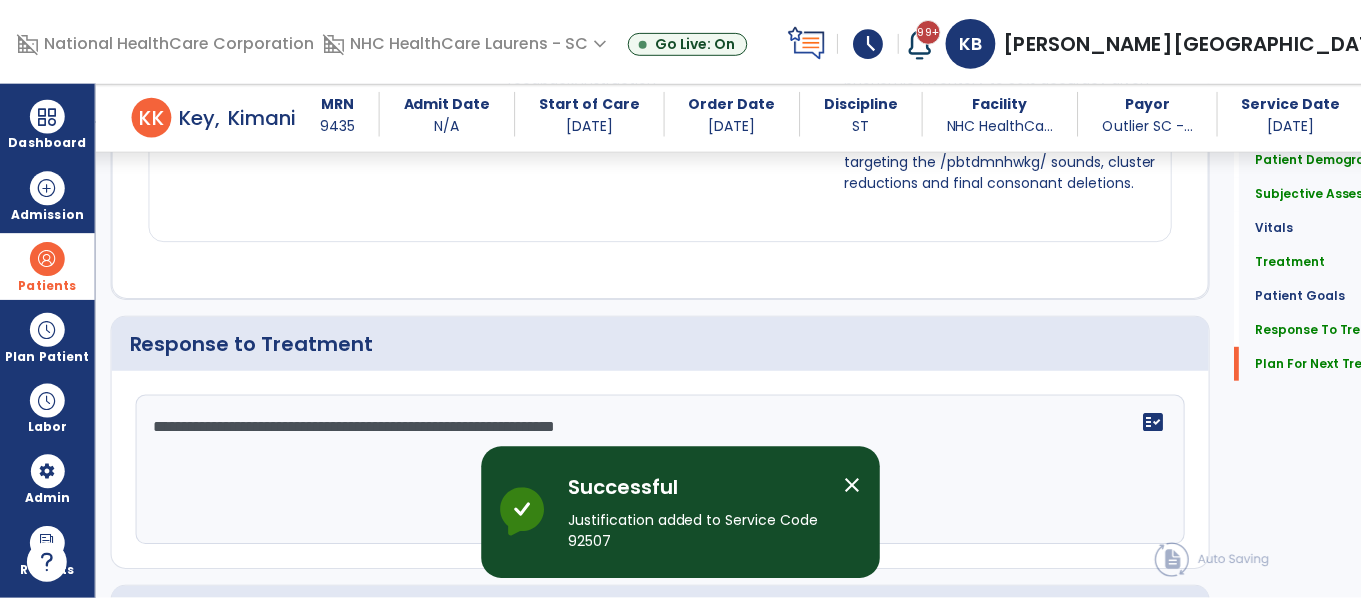 scroll, scrollTop: 3168, scrollLeft: 0, axis: vertical 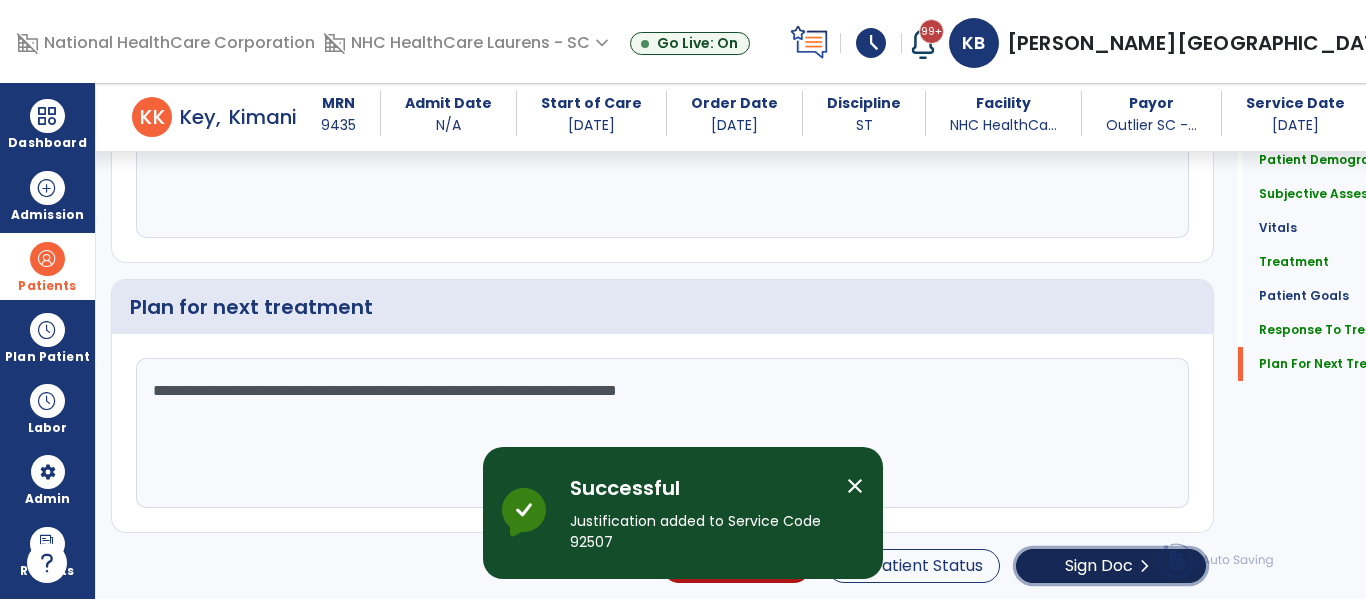 click on "Sign Doc" 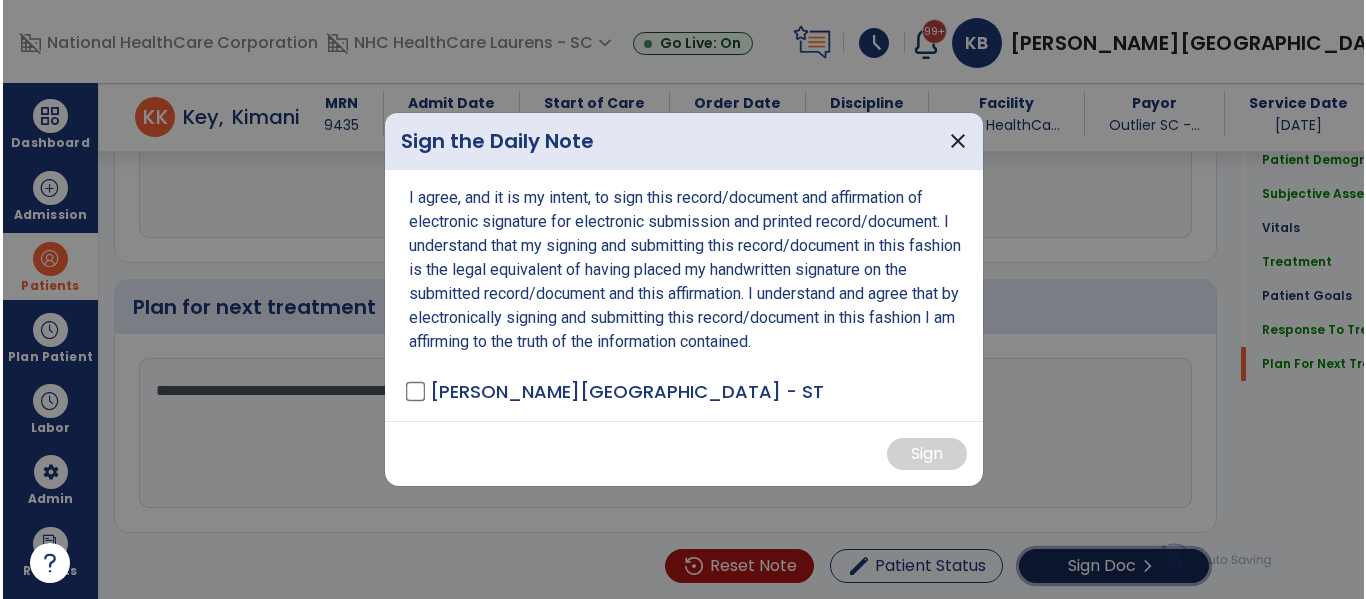 scroll, scrollTop: 3189, scrollLeft: 0, axis: vertical 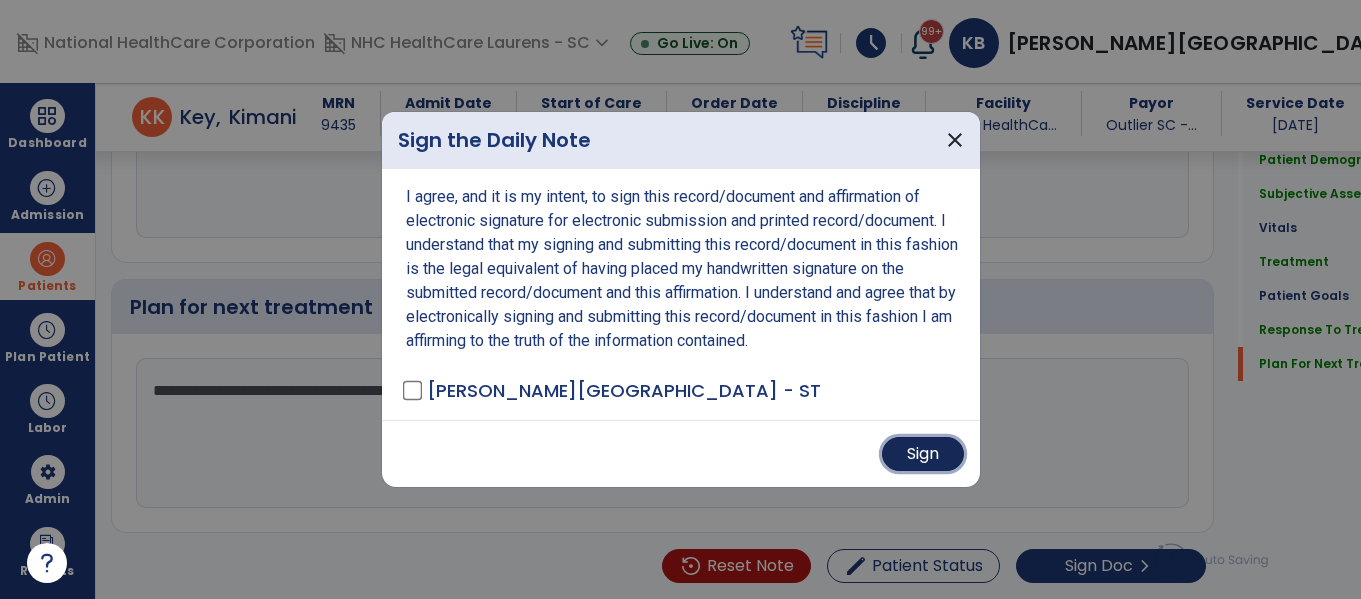 click on "Sign" at bounding box center (923, 454) 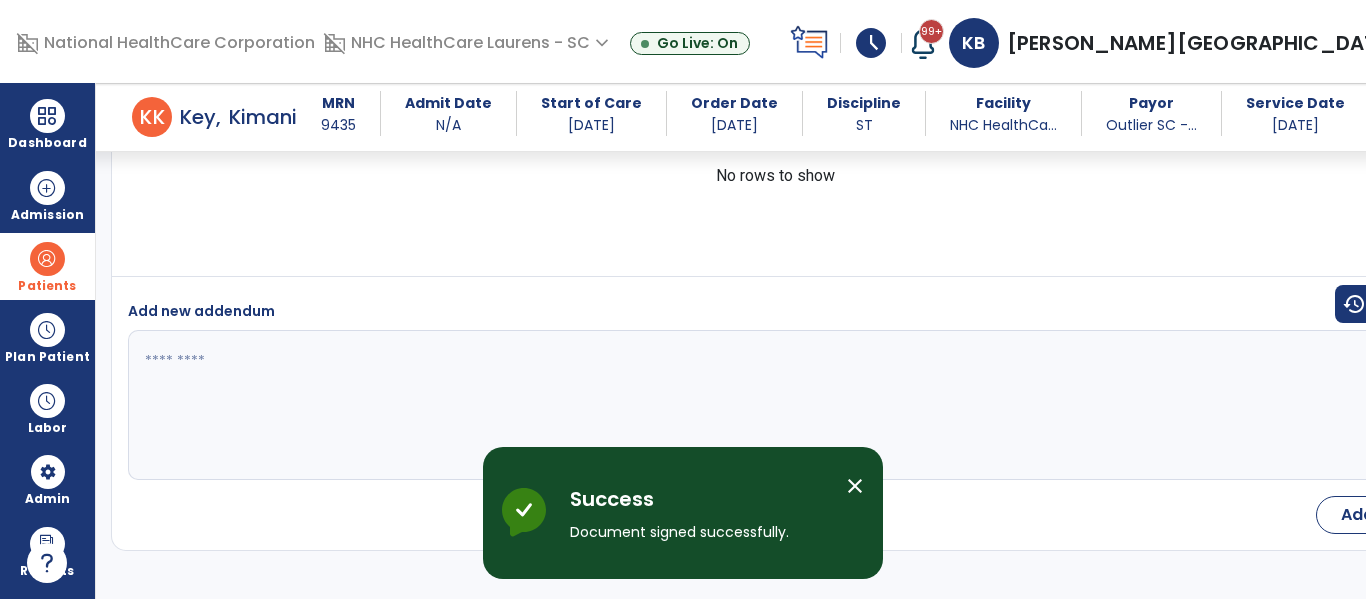 scroll, scrollTop: 5277, scrollLeft: 0, axis: vertical 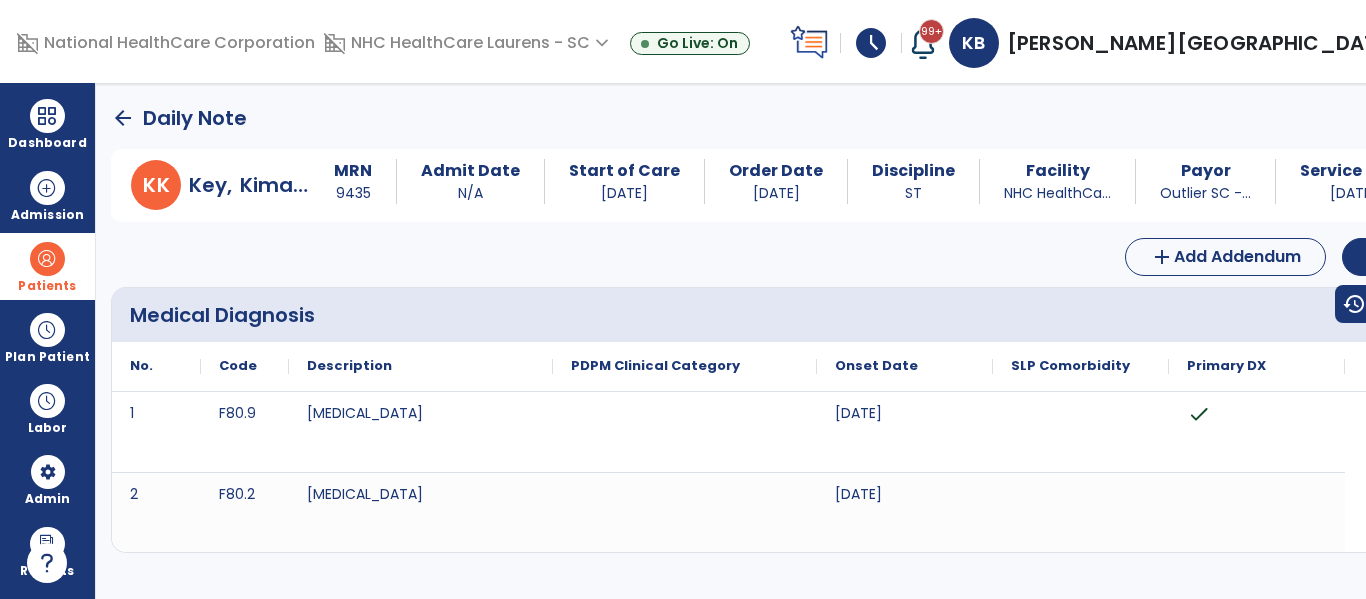 click 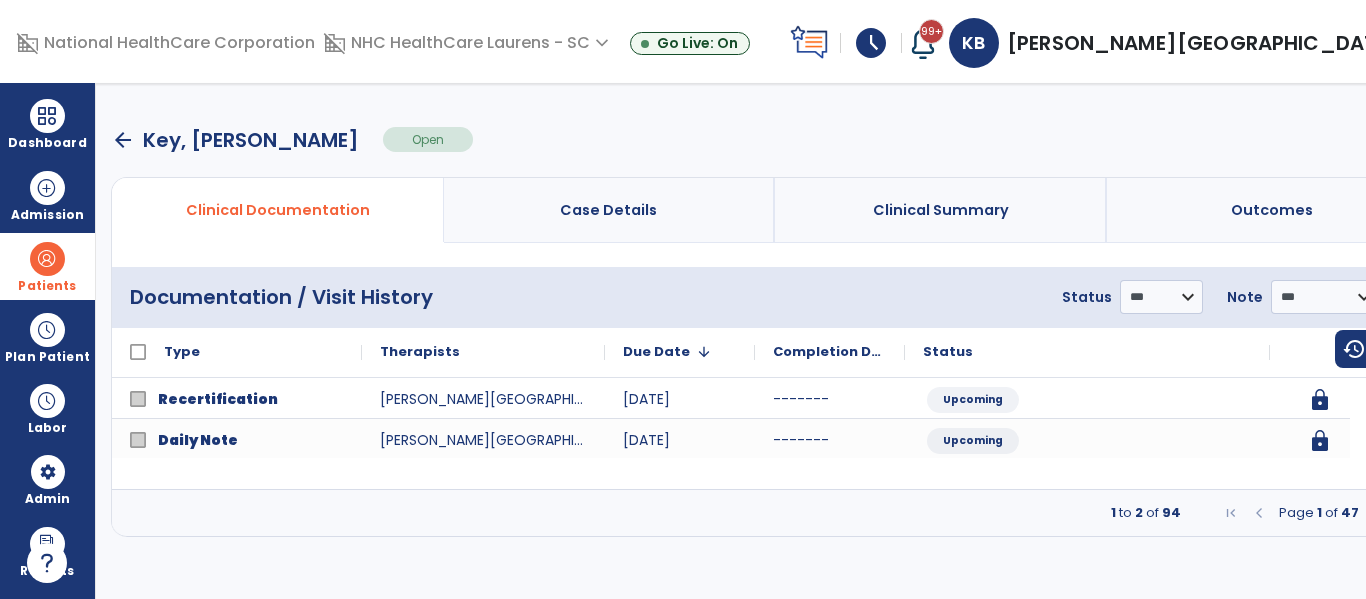 click on "arrow_back" at bounding box center (123, 140) 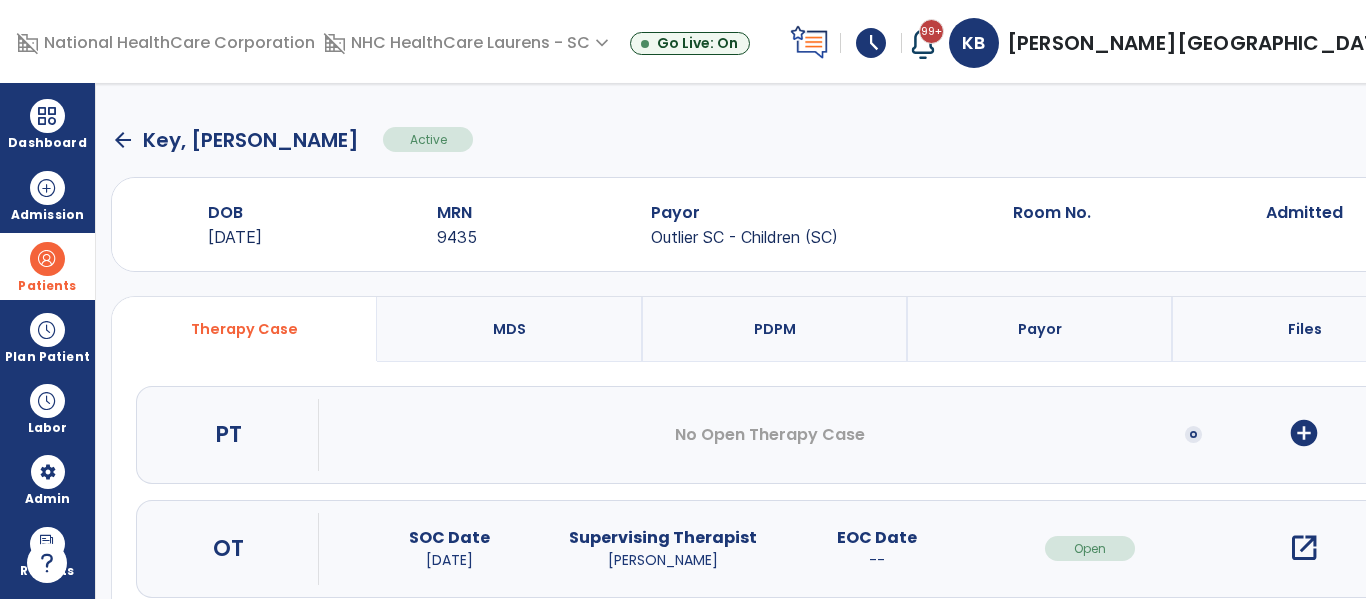 click on "arrow_back" 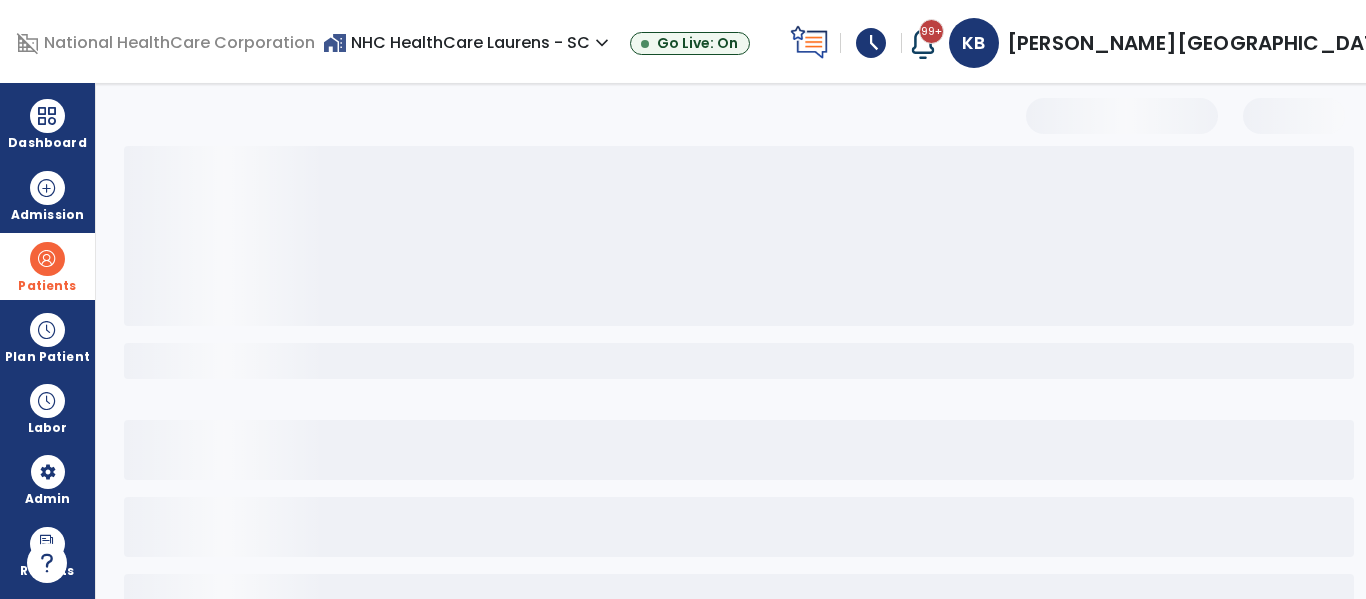 select on "***" 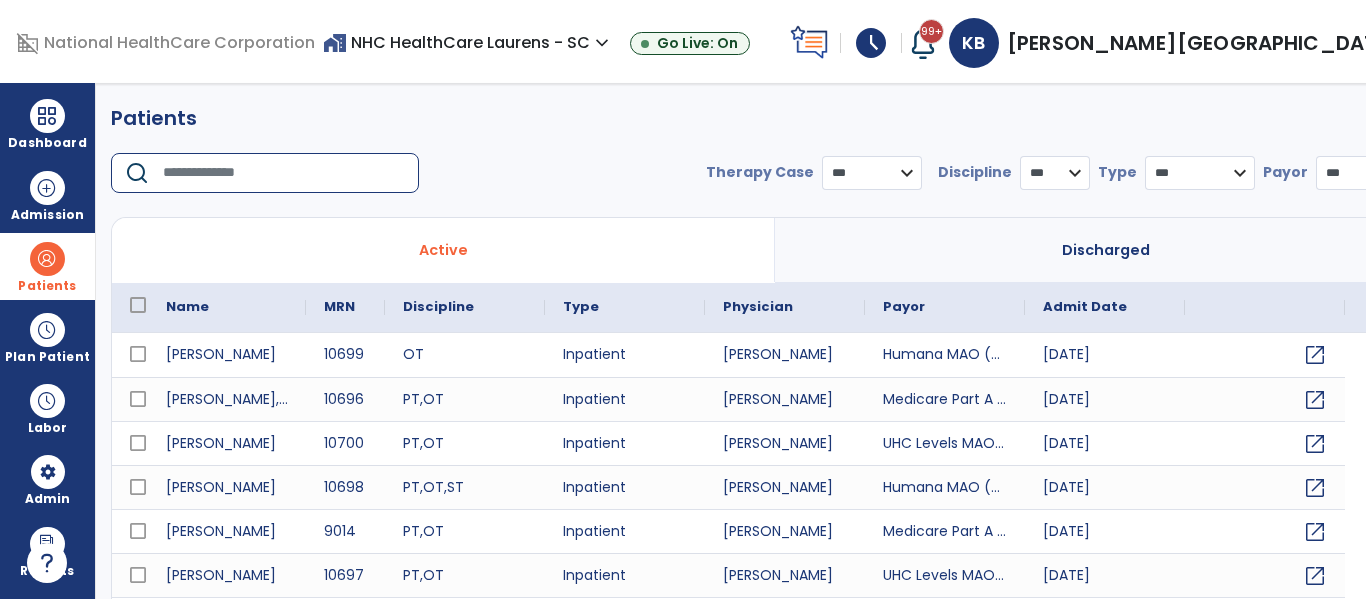 click at bounding box center (284, 173) 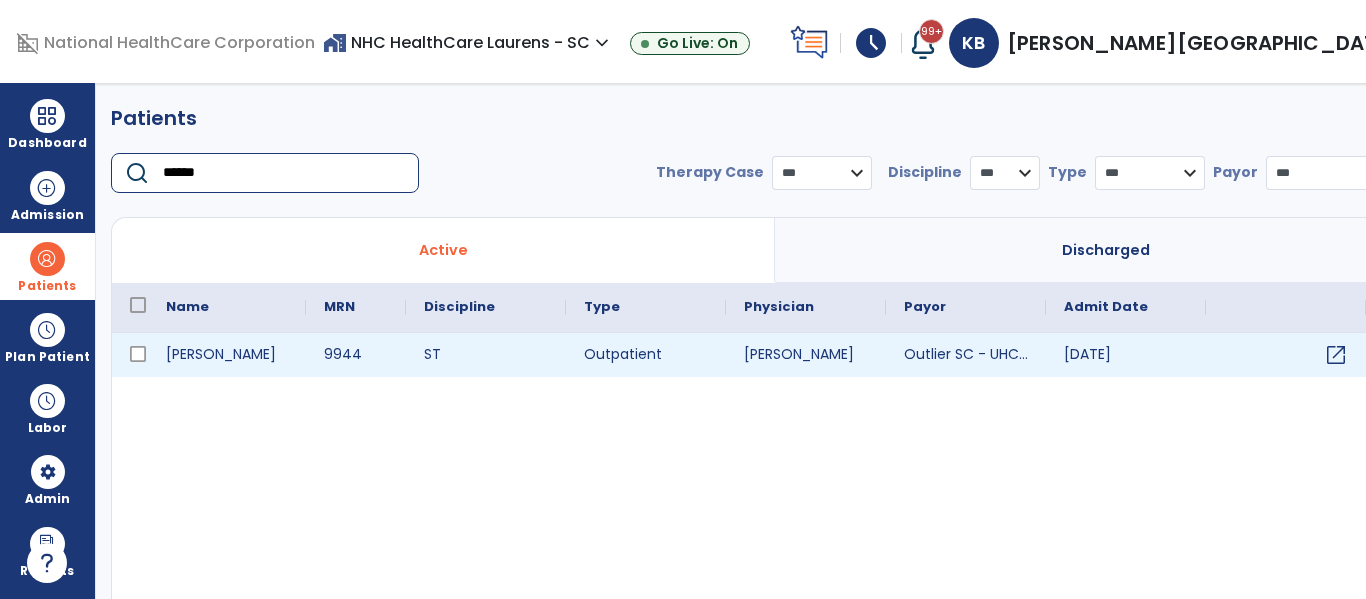 type on "******" 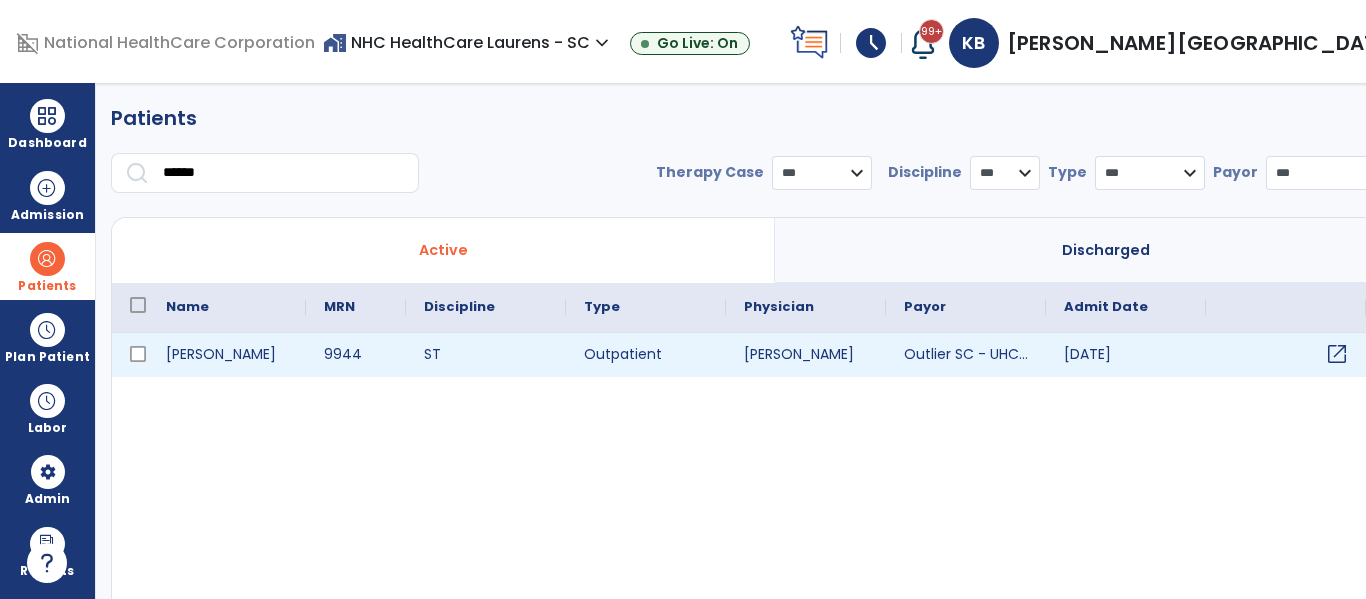 click on "open_in_new" at bounding box center (1337, 354) 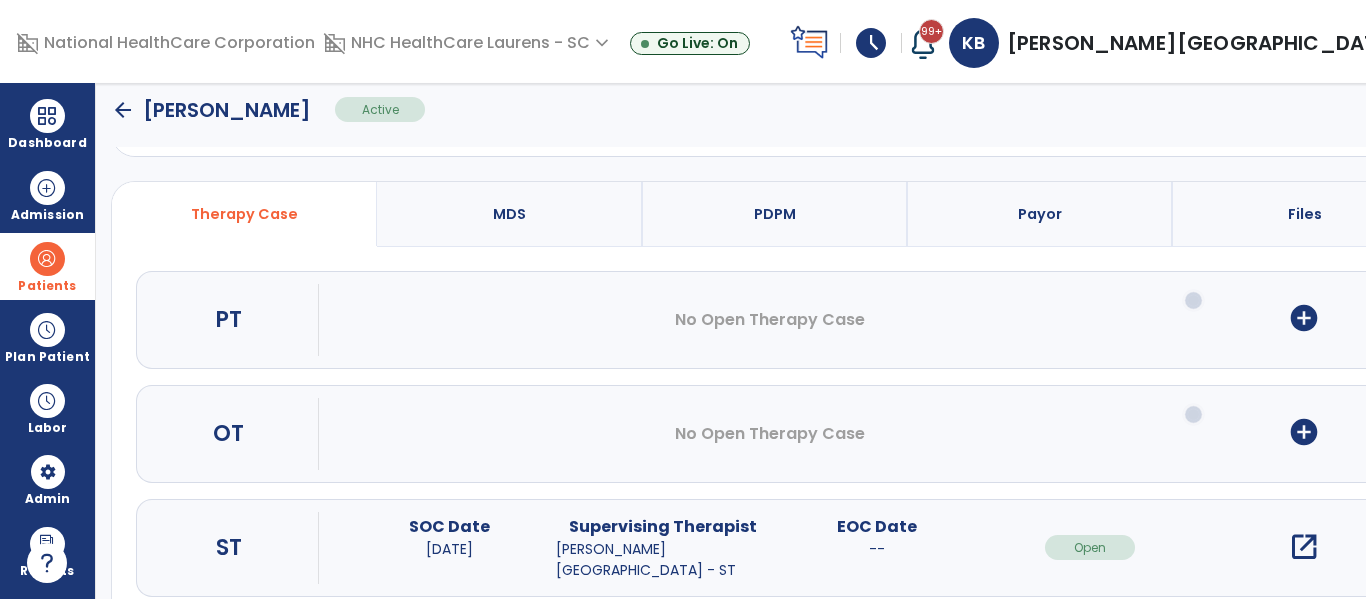 scroll, scrollTop: 162, scrollLeft: 0, axis: vertical 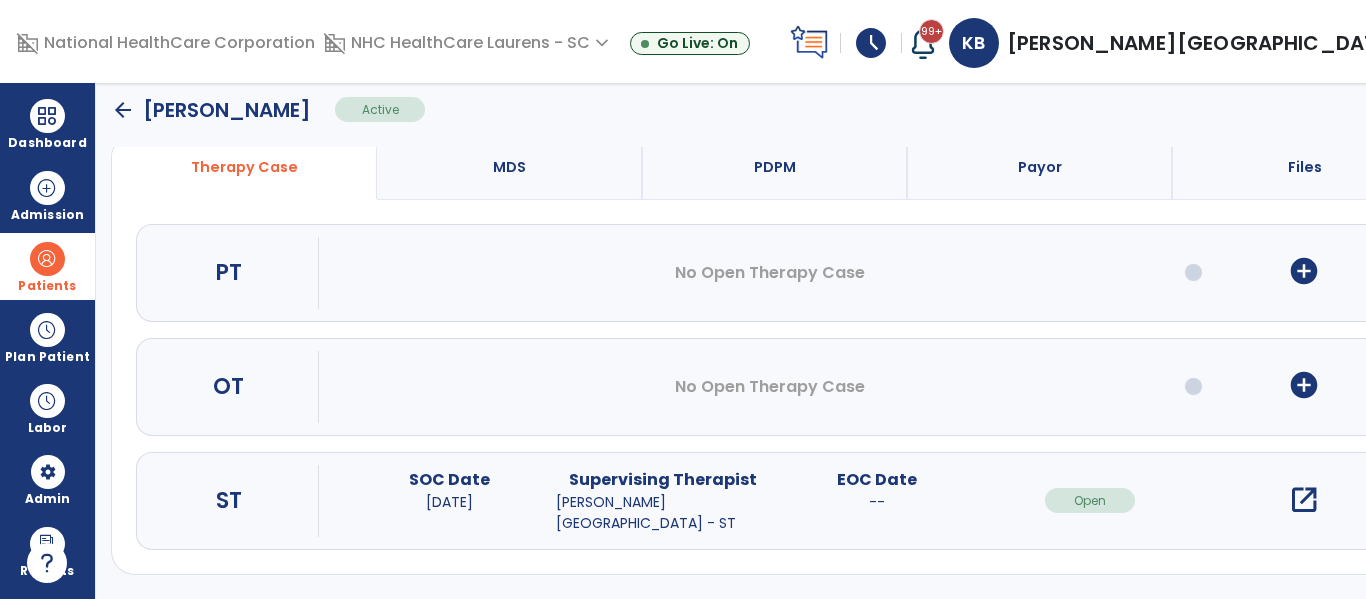 click on "open_in_new" at bounding box center [1304, 500] 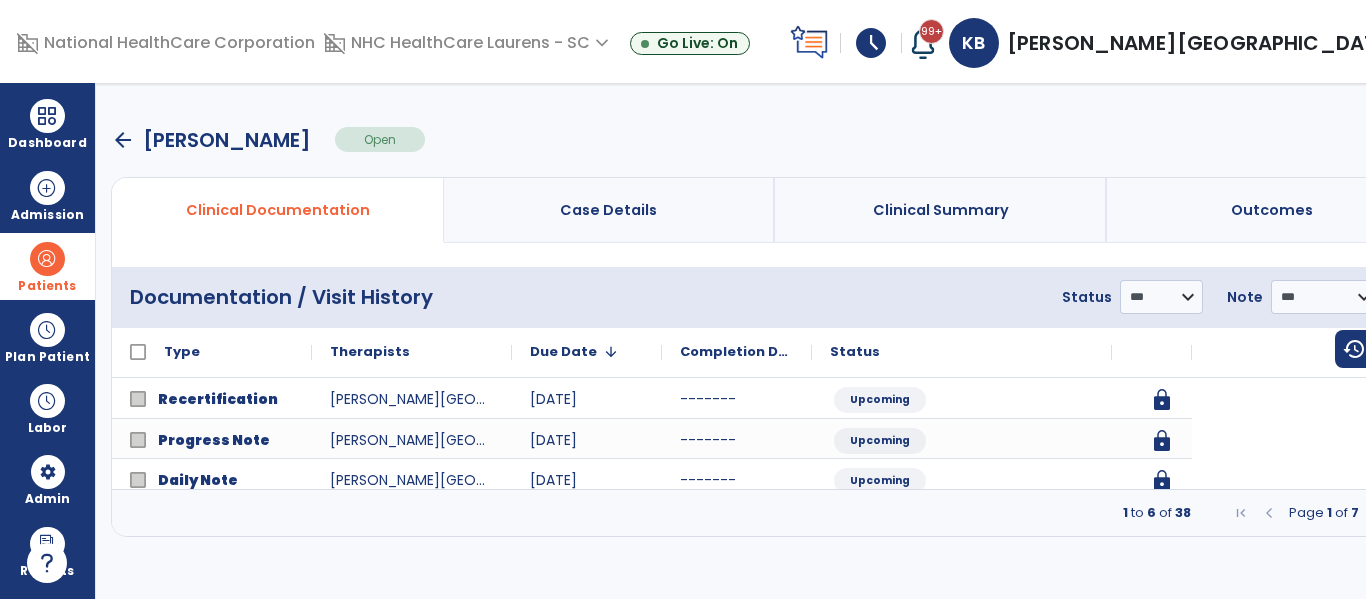 scroll, scrollTop: 0, scrollLeft: 0, axis: both 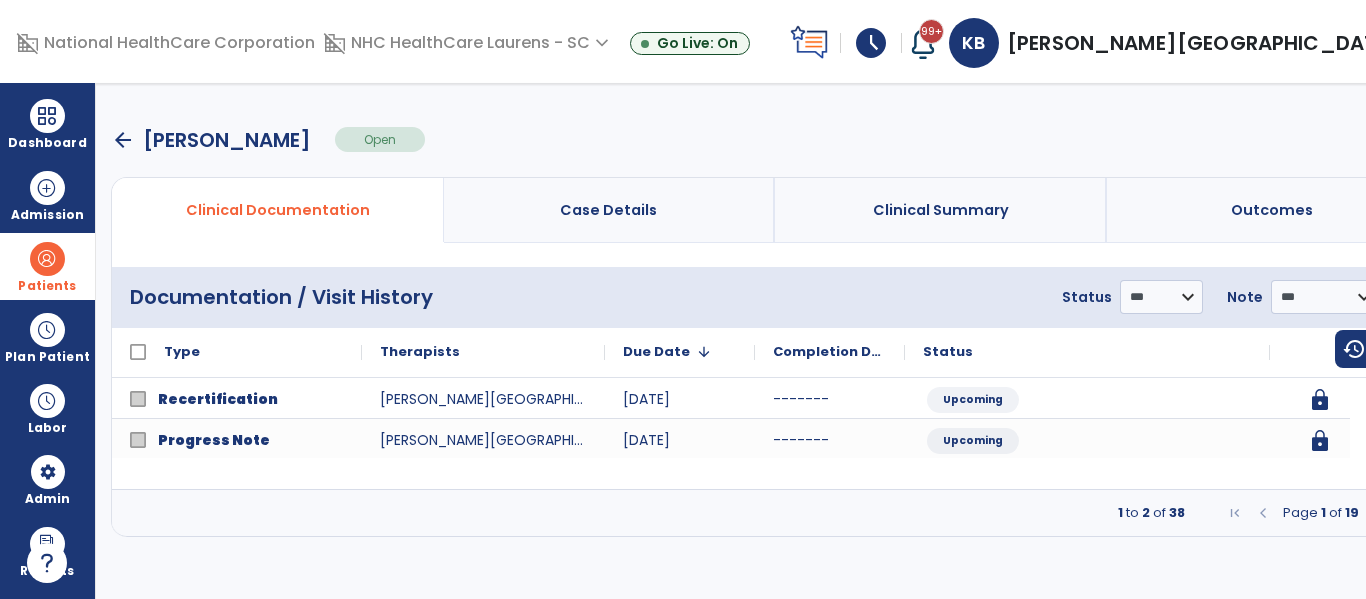 click on "Page
1
of
19" at bounding box center [1321, 513] 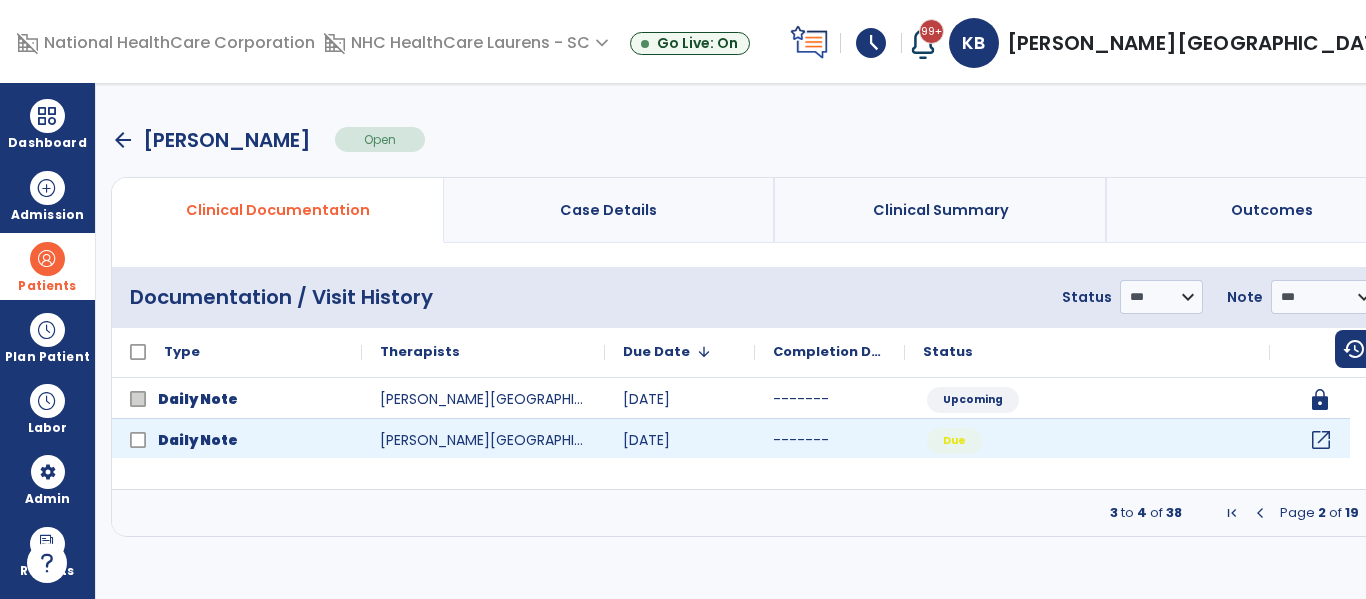 click on "open_in_new" 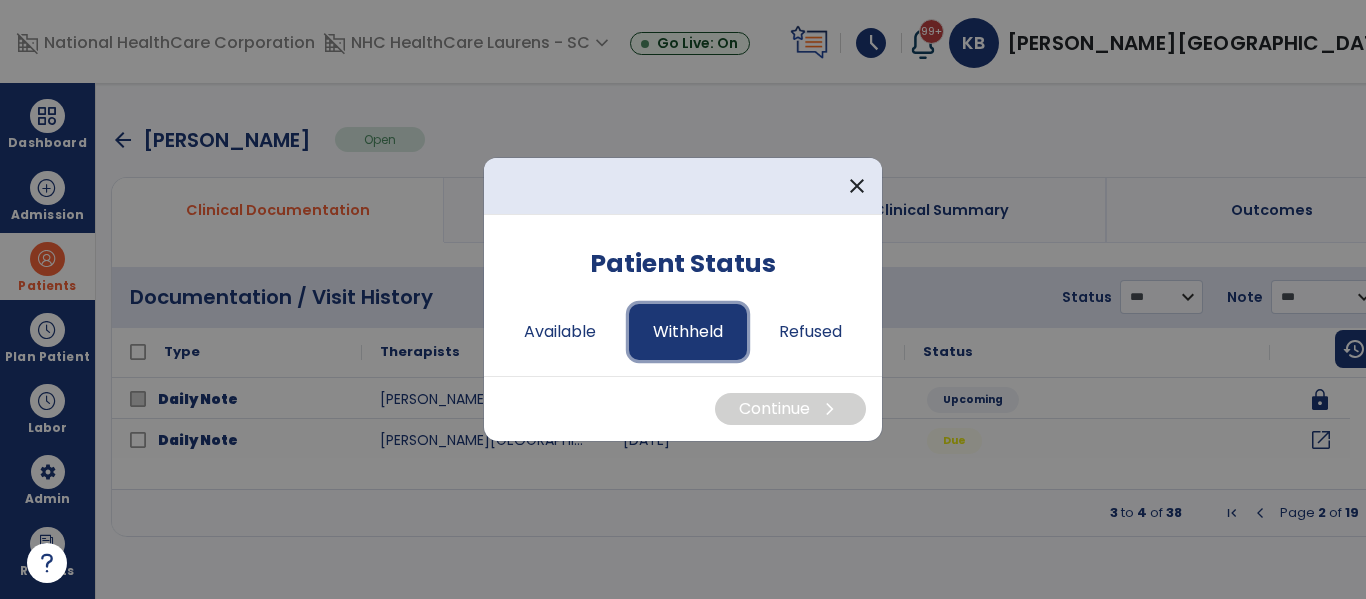 click on "Withheld" at bounding box center (688, 332) 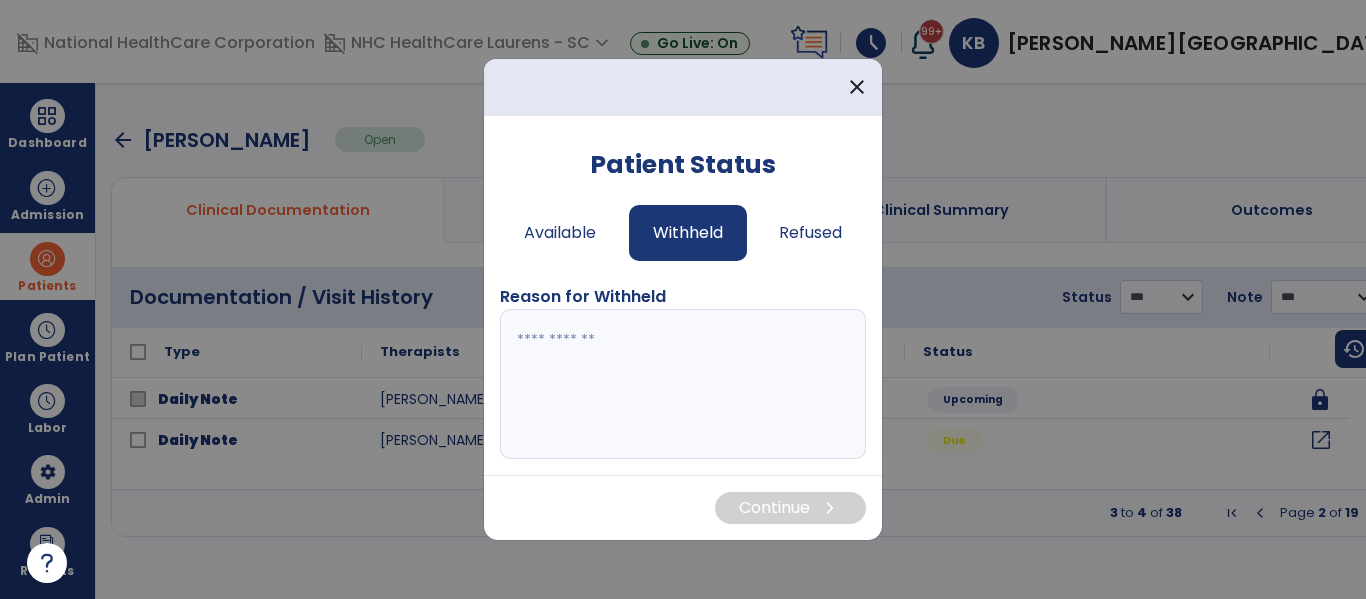 click at bounding box center [683, 384] 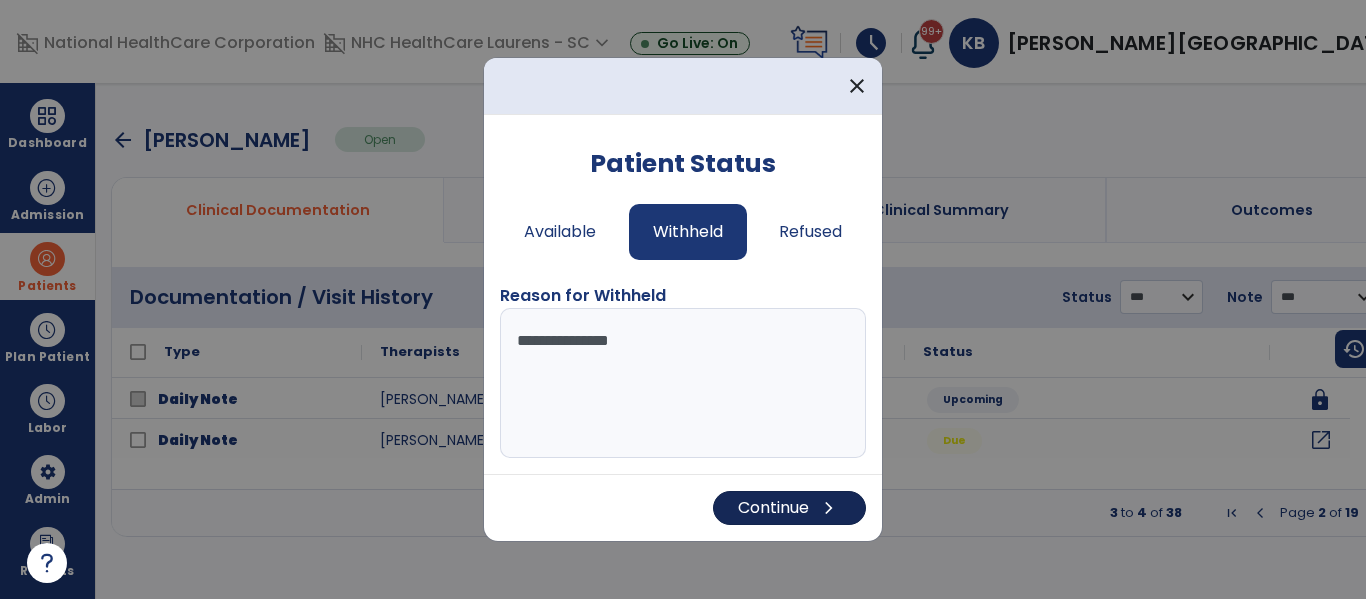 type on "**********" 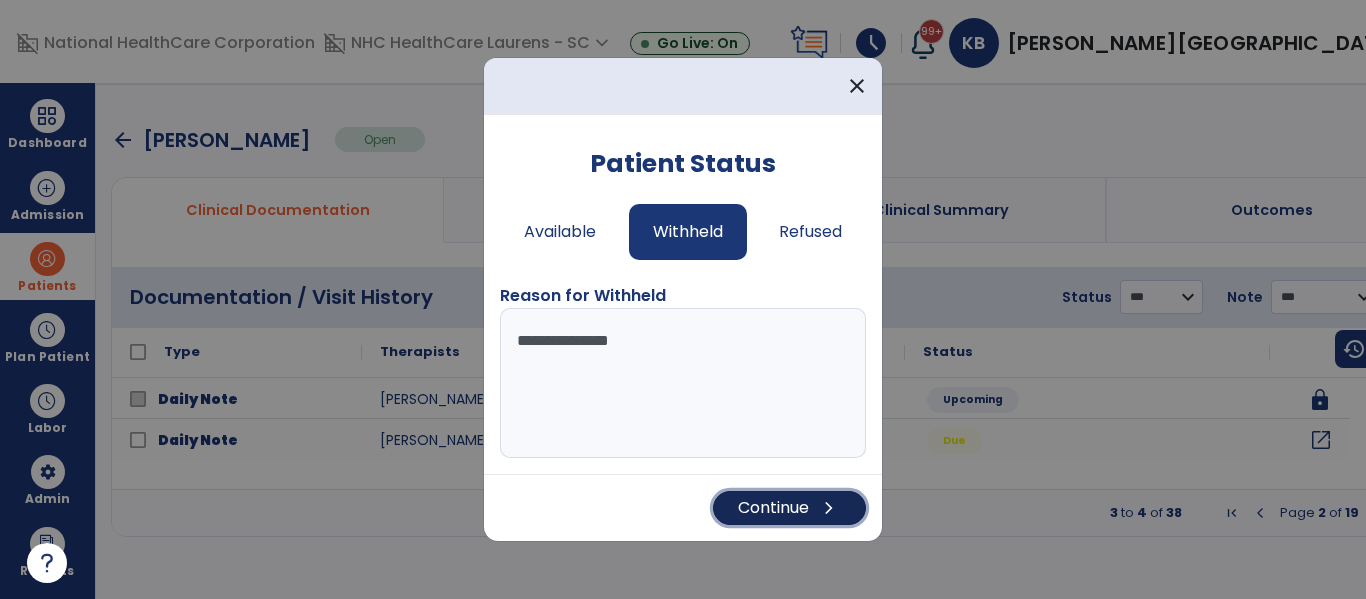 click on "Continue   chevron_right" at bounding box center (789, 508) 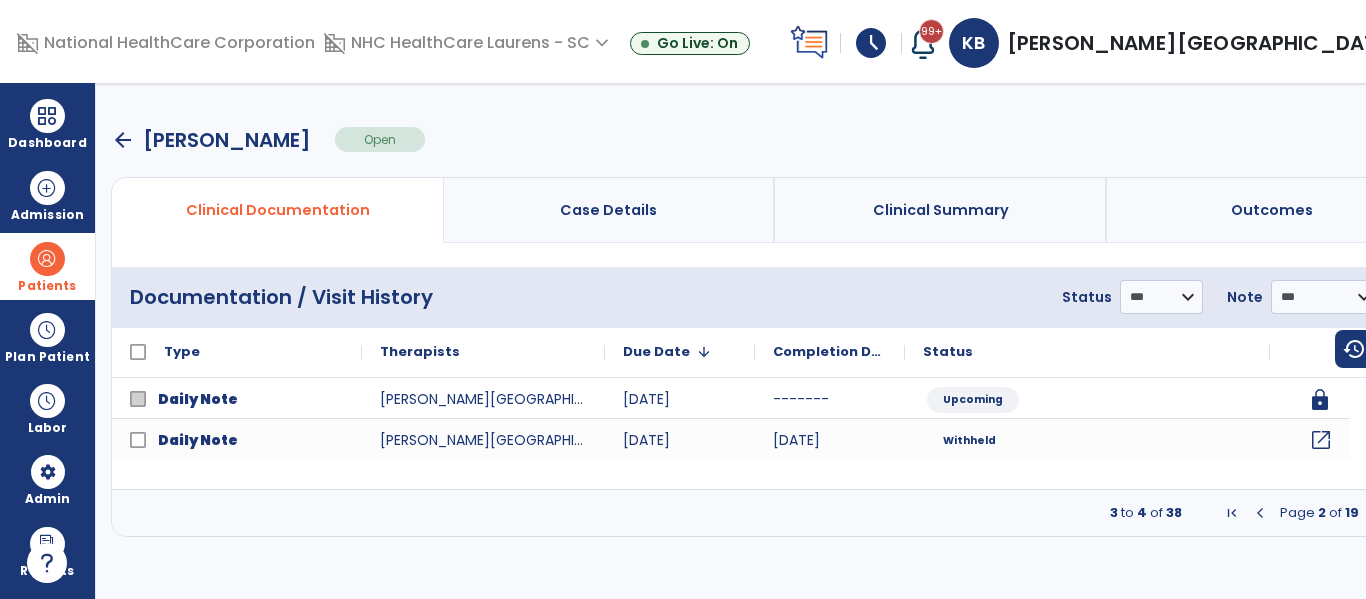 click on "arrow_back" at bounding box center [123, 140] 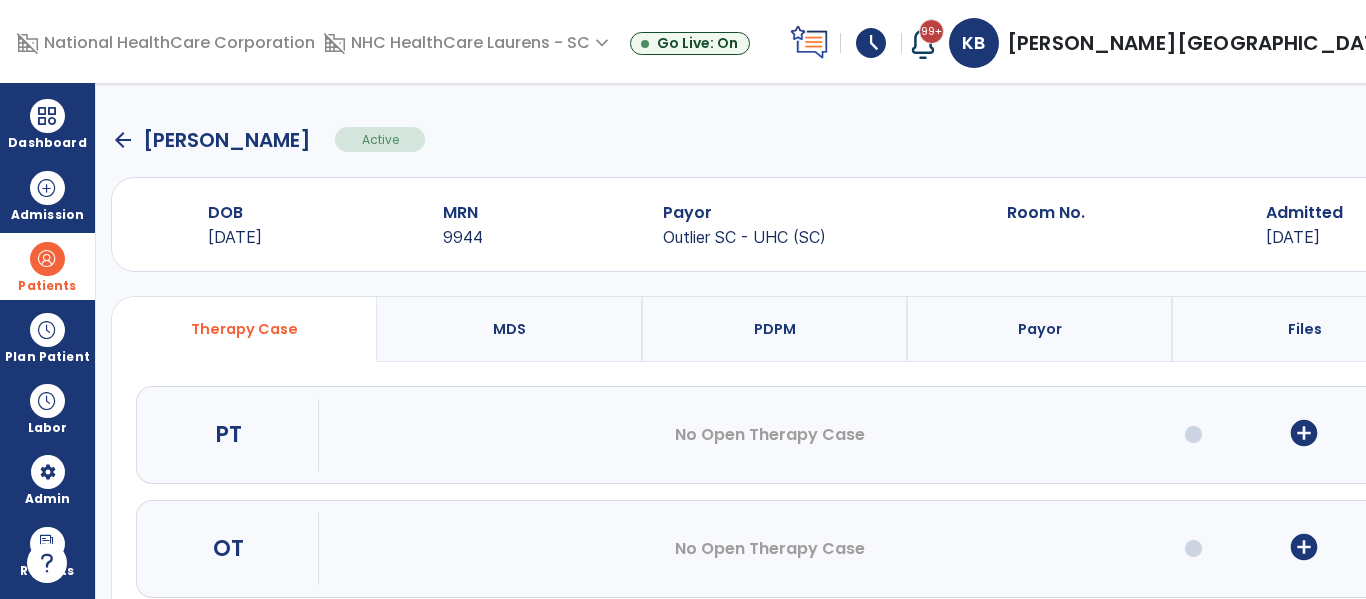 click on "arrow_back" 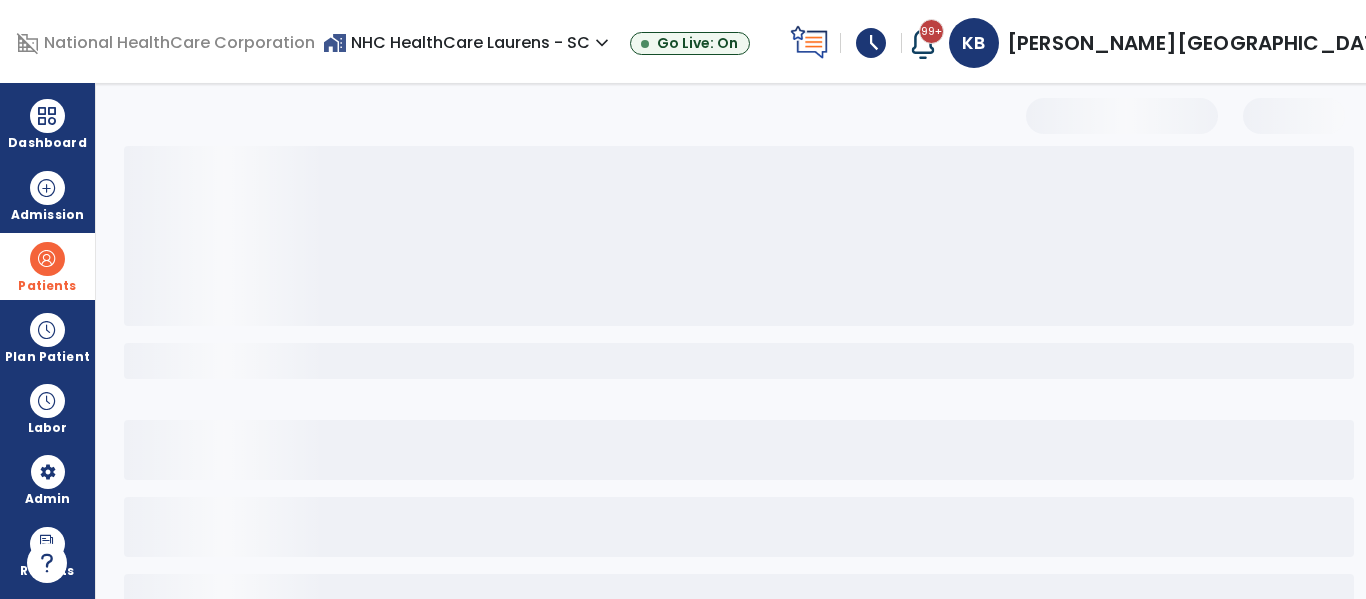 select on "***" 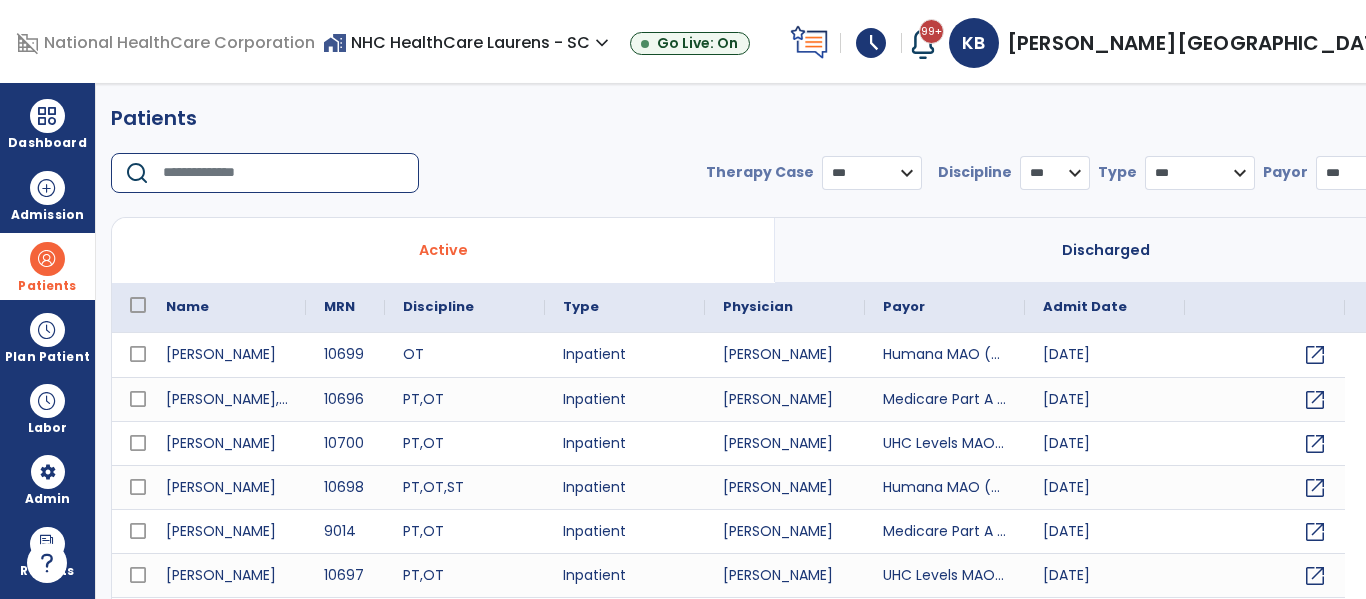 click at bounding box center [284, 173] 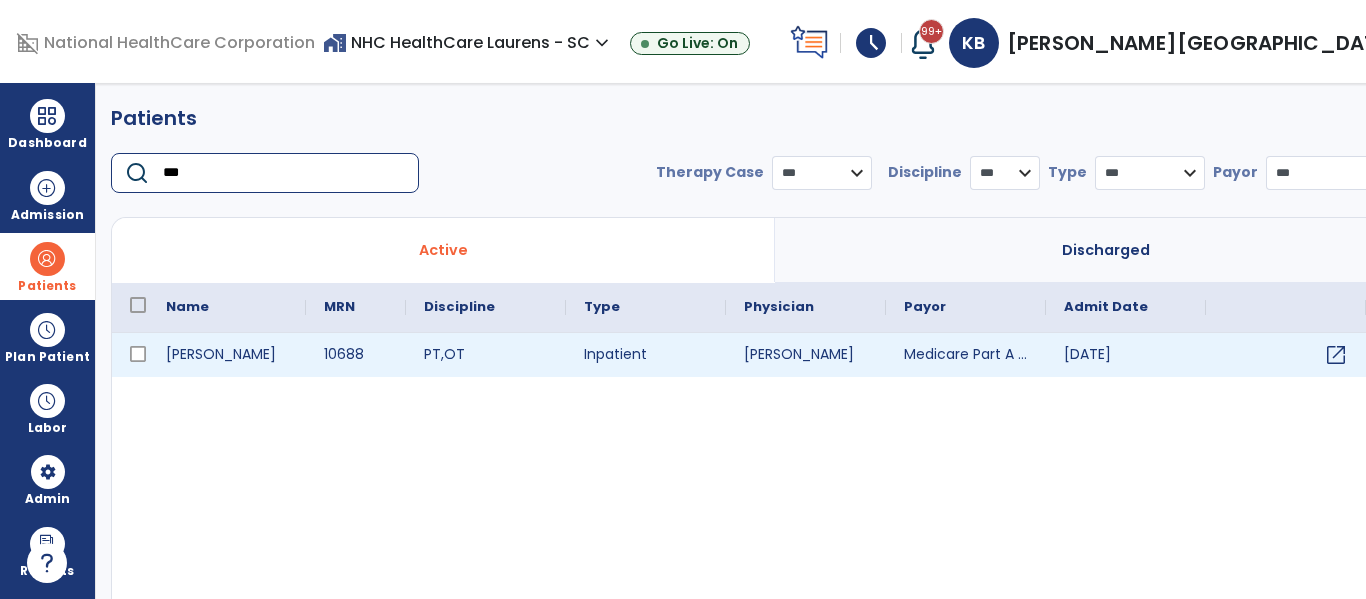 type on "***" 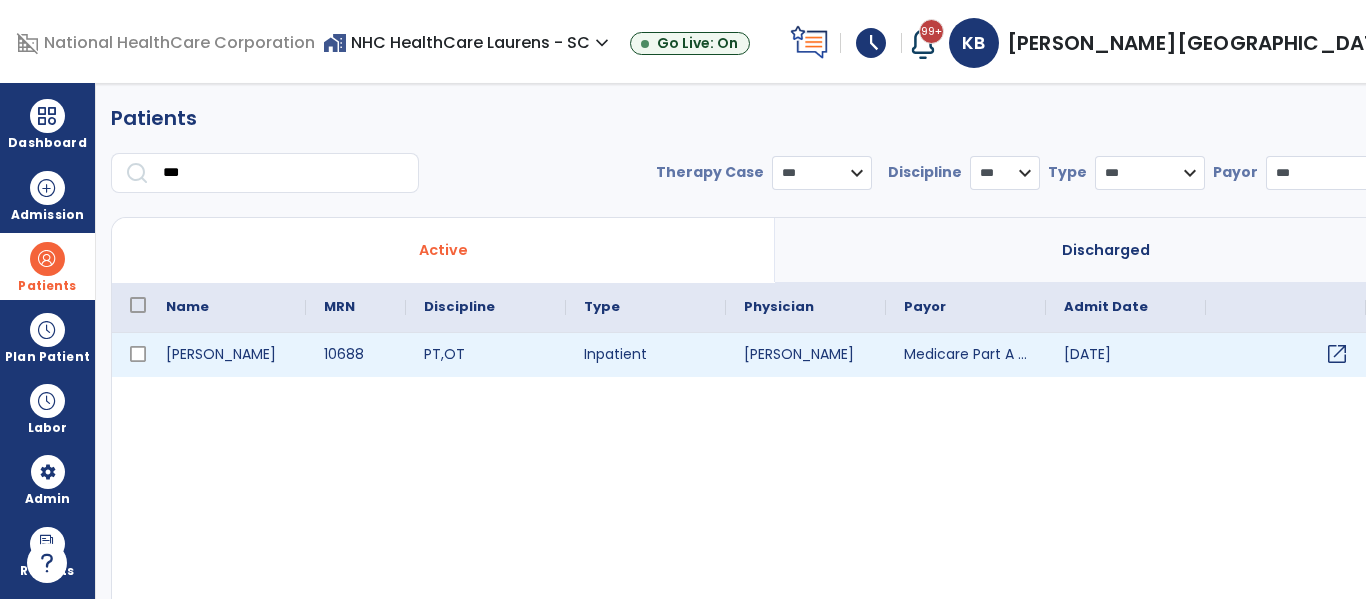 click on "open_in_new" at bounding box center [1337, 354] 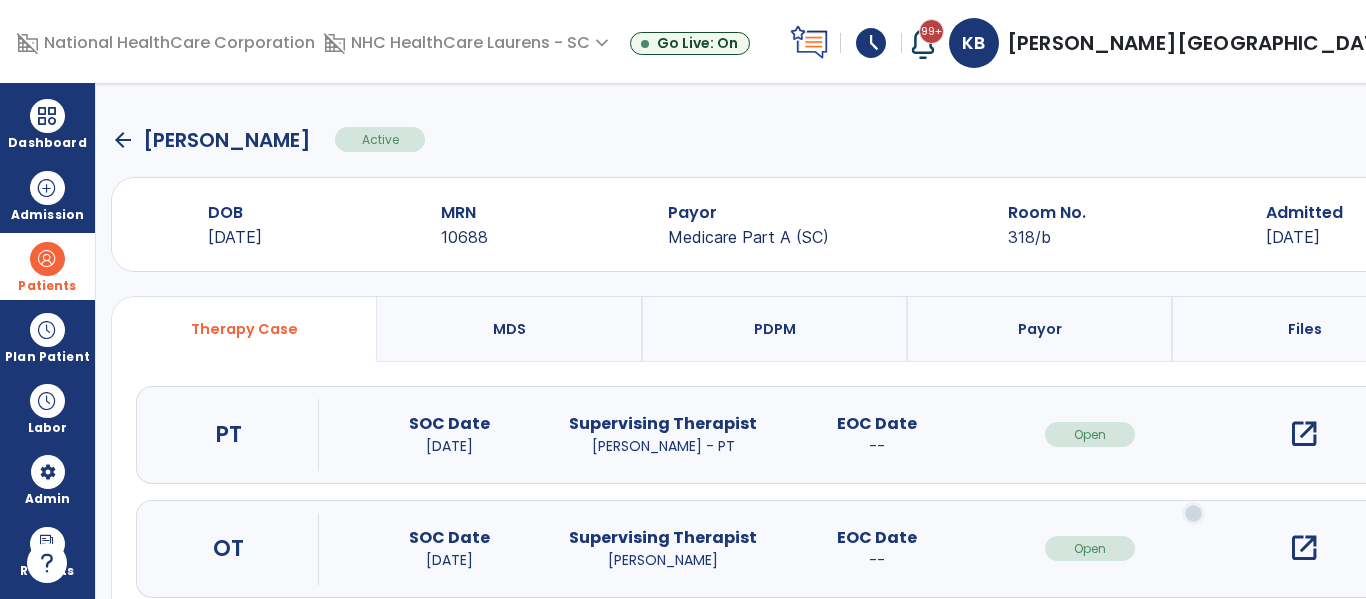 scroll, scrollTop: 162, scrollLeft: 0, axis: vertical 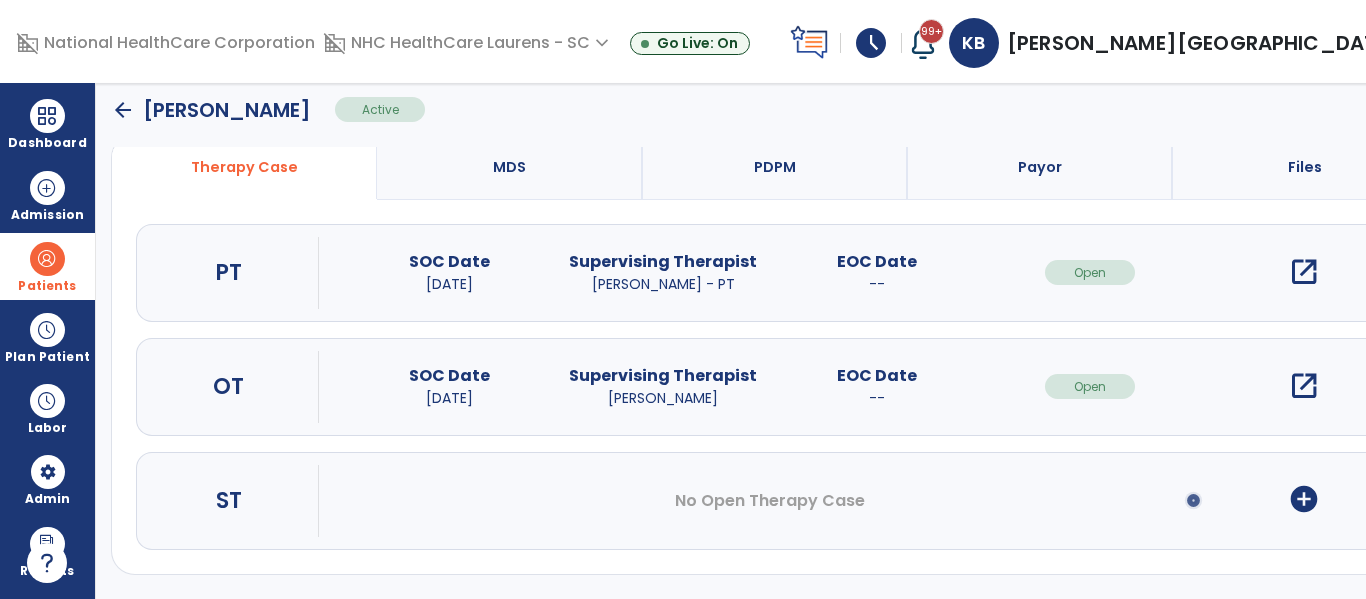 click on "add_circle" at bounding box center (1304, 499) 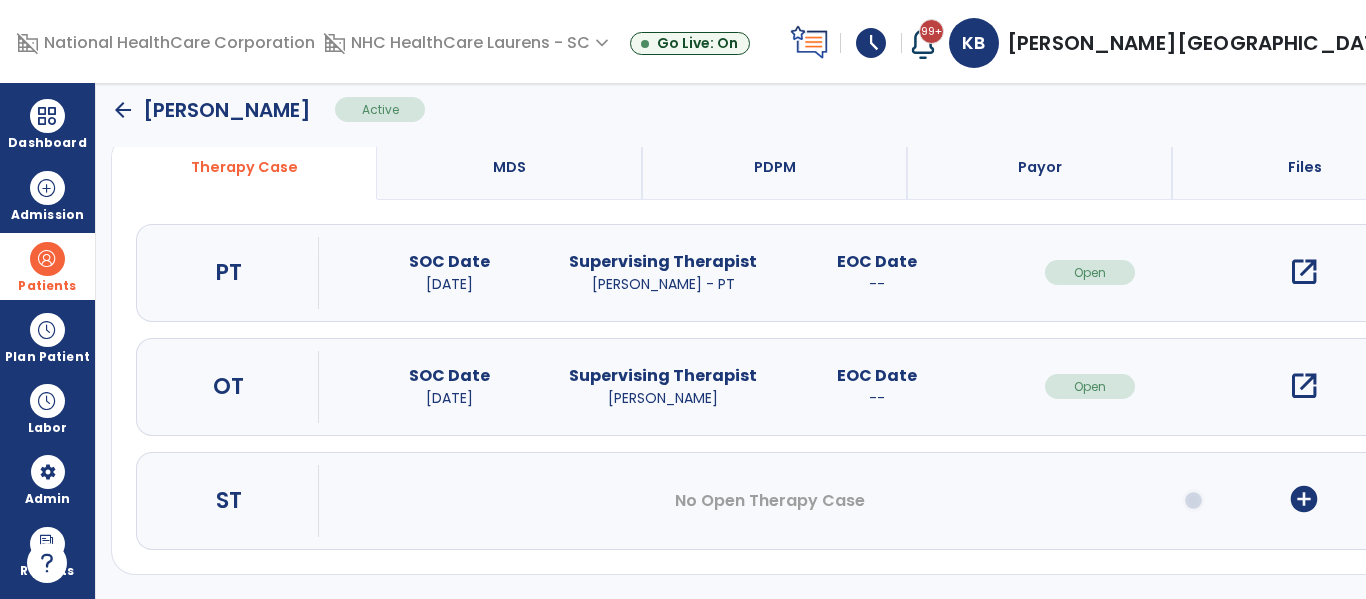 scroll, scrollTop: 0, scrollLeft: 0, axis: both 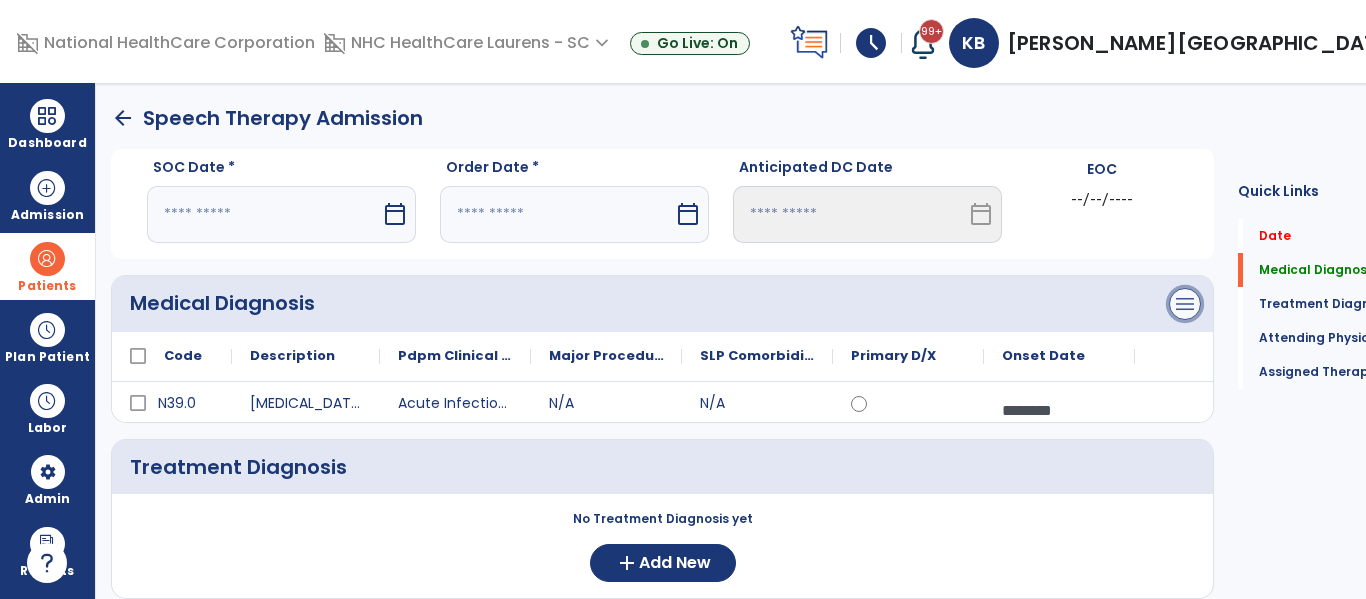 click on "menu" at bounding box center [1185, 304] 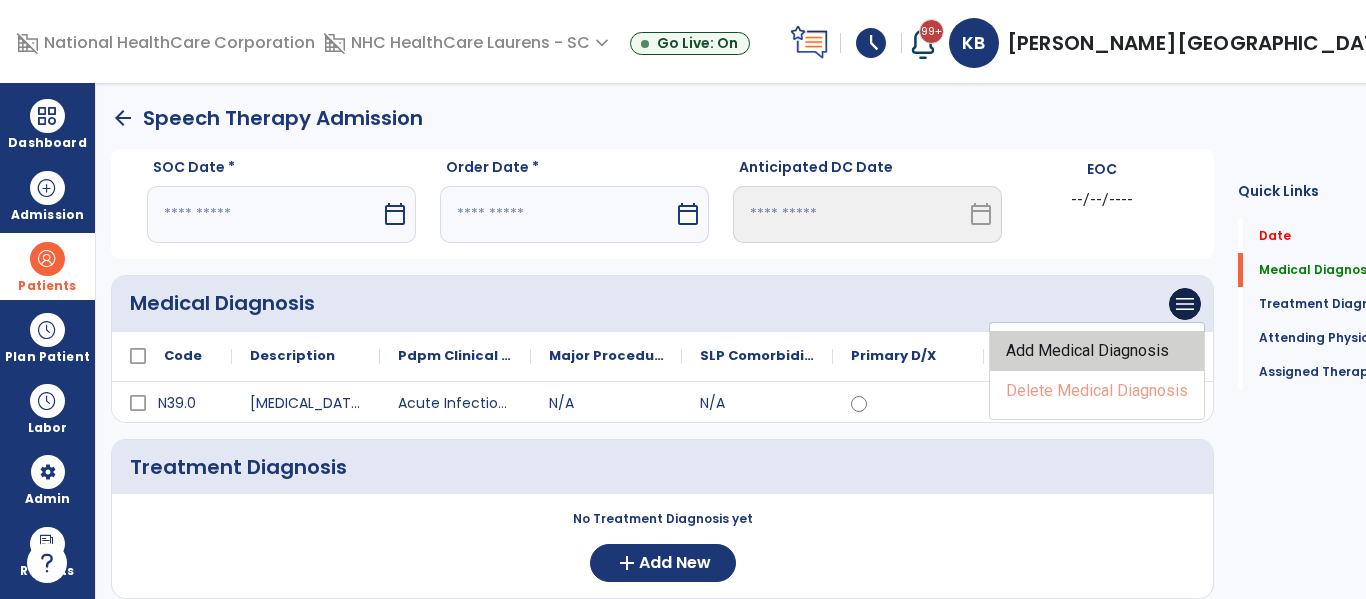 click on "Add Medical Diagnosis" 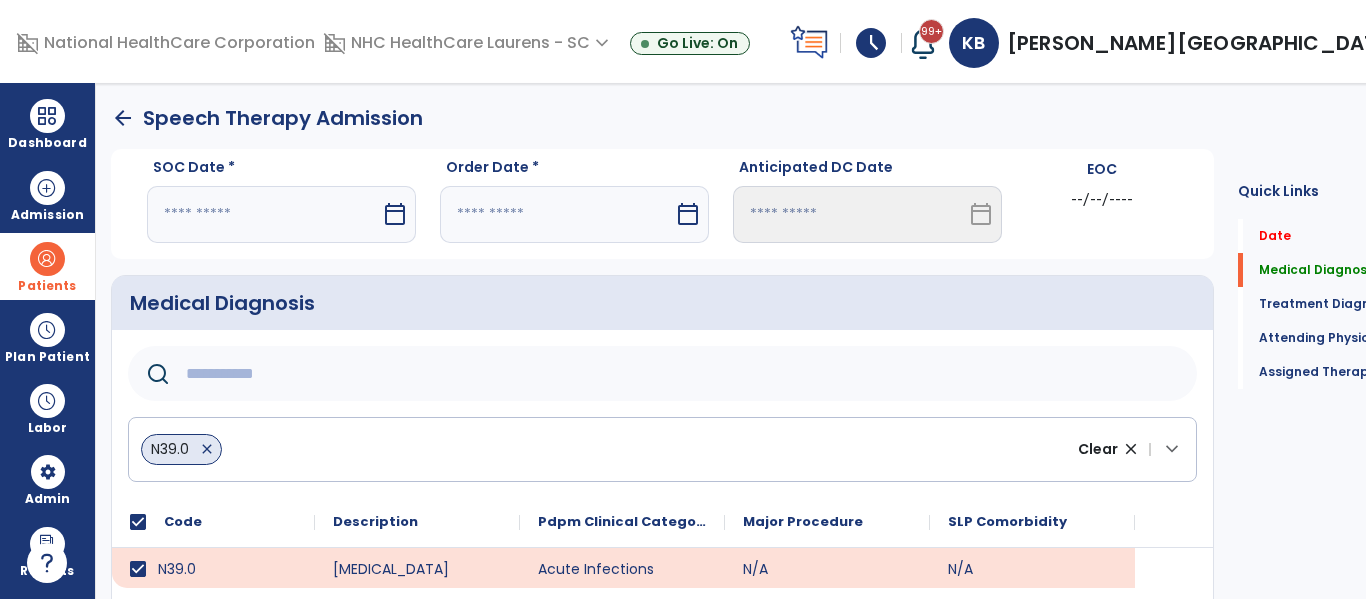 click on "calendar_today" at bounding box center [395, 214] 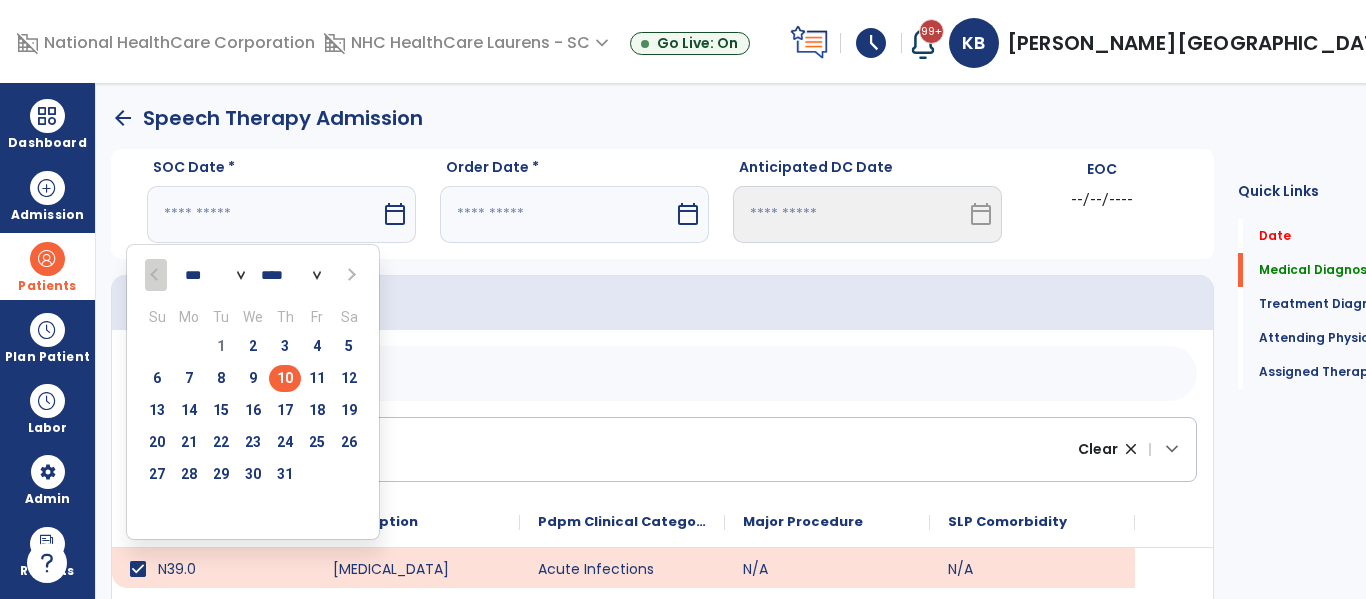 click on "10" at bounding box center (285, 378) 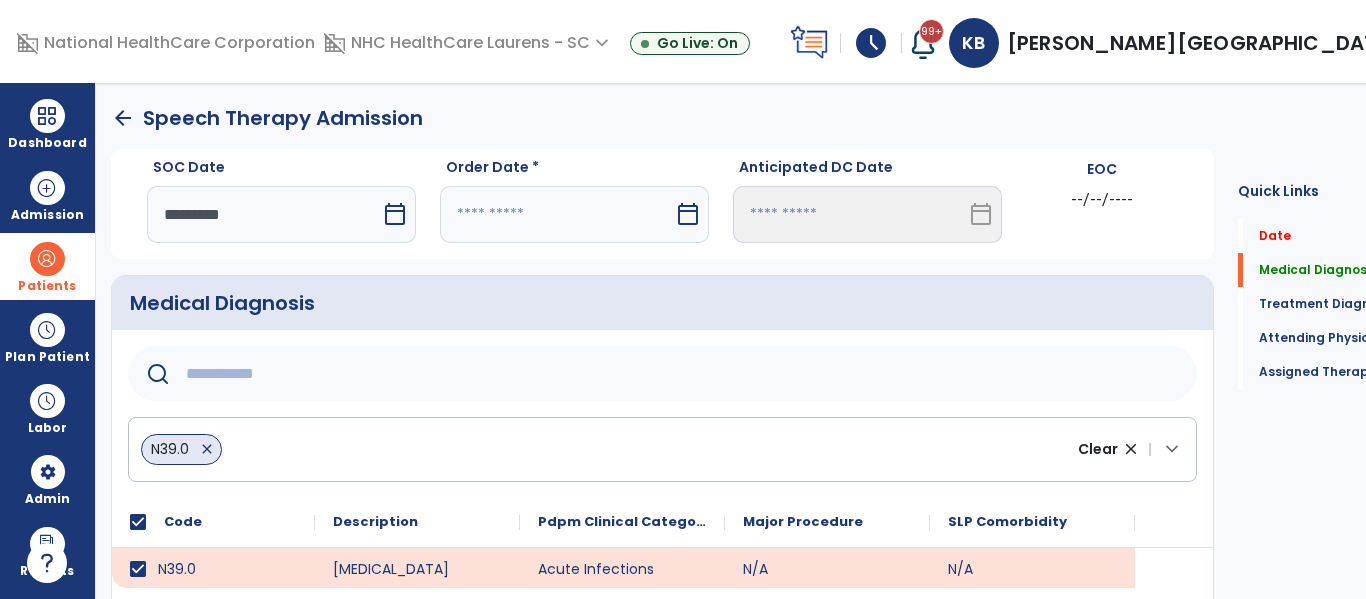 click on "calendar_today" at bounding box center [688, 214] 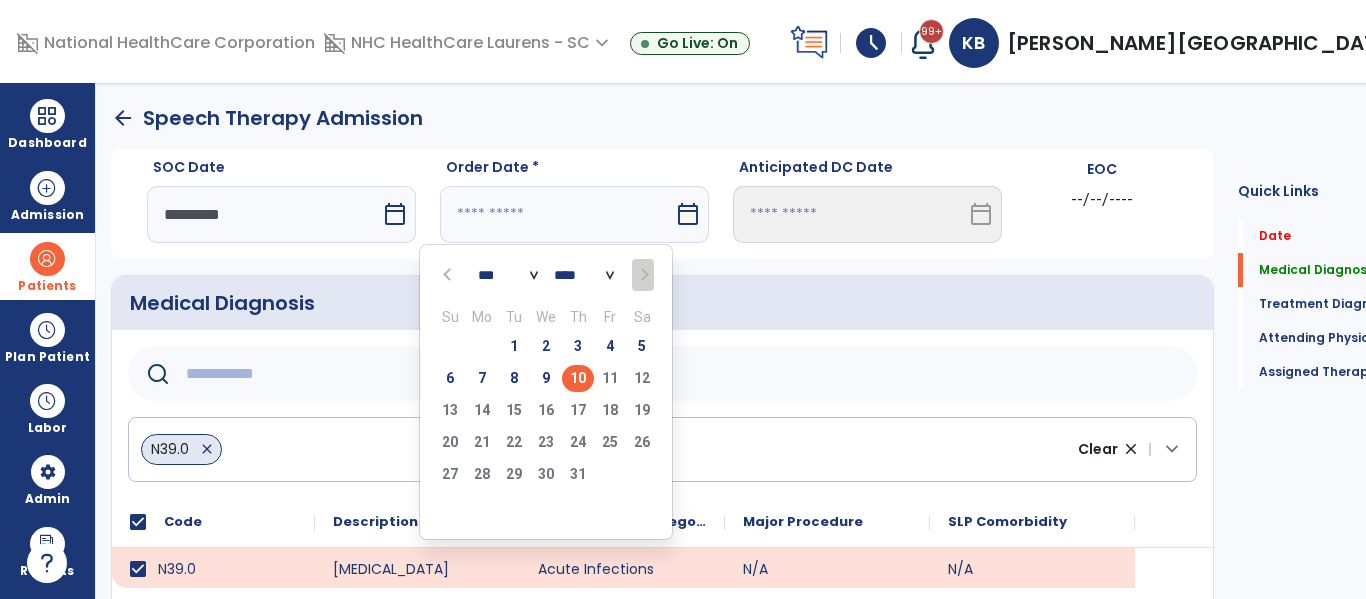click on "10" at bounding box center [578, 378] 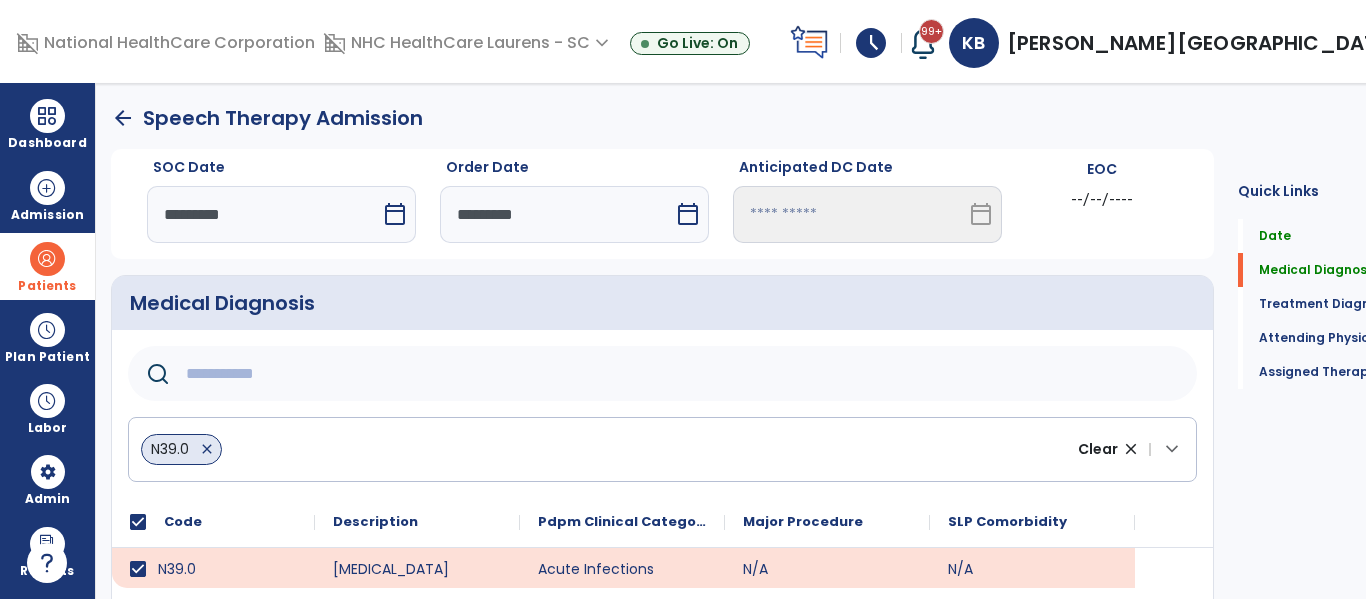click on "N39.0   close" 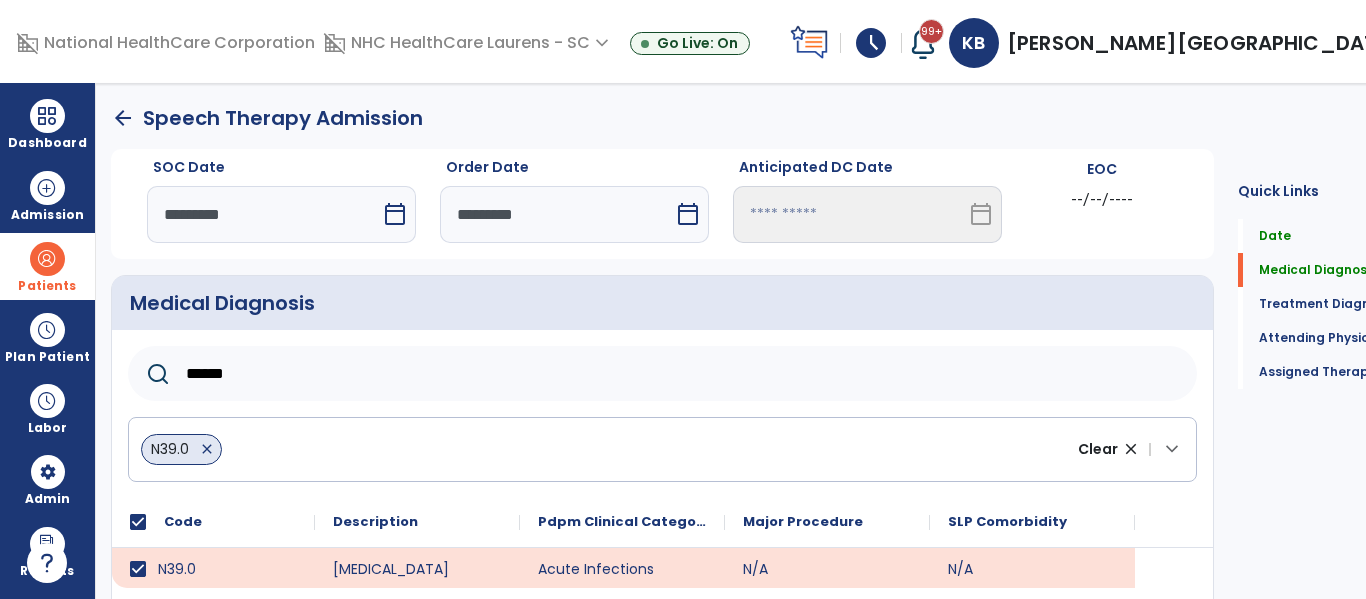 type on "******" 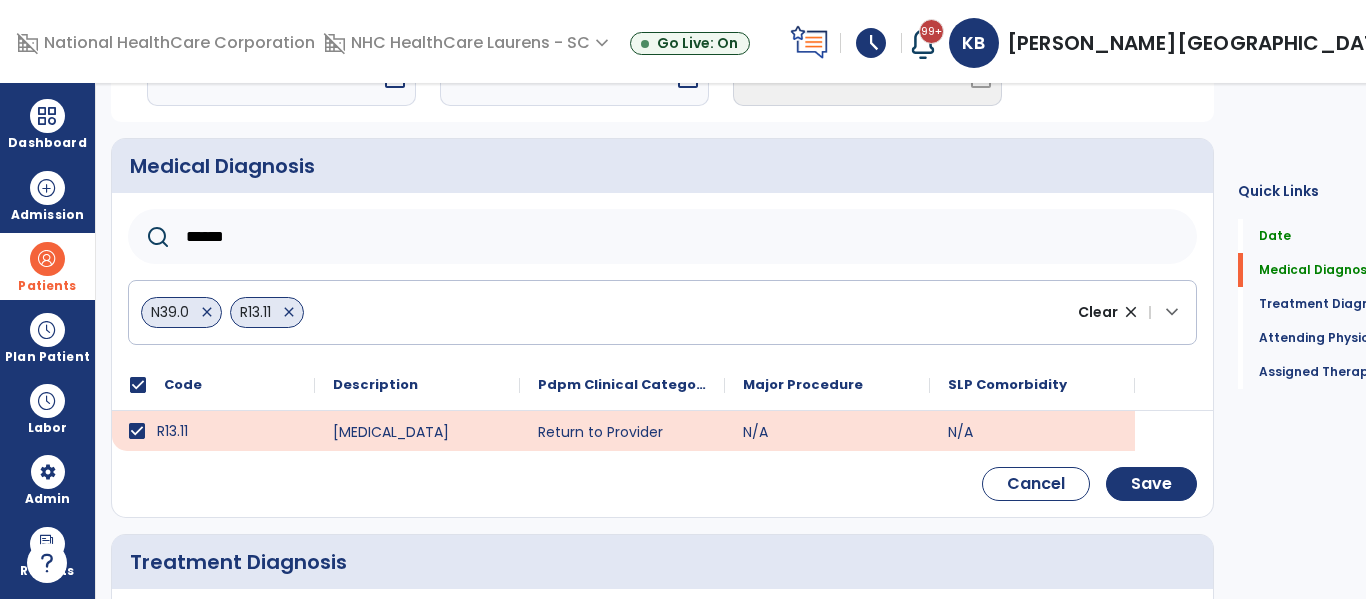 scroll, scrollTop: 168, scrollLeft: 0, axis: vertical 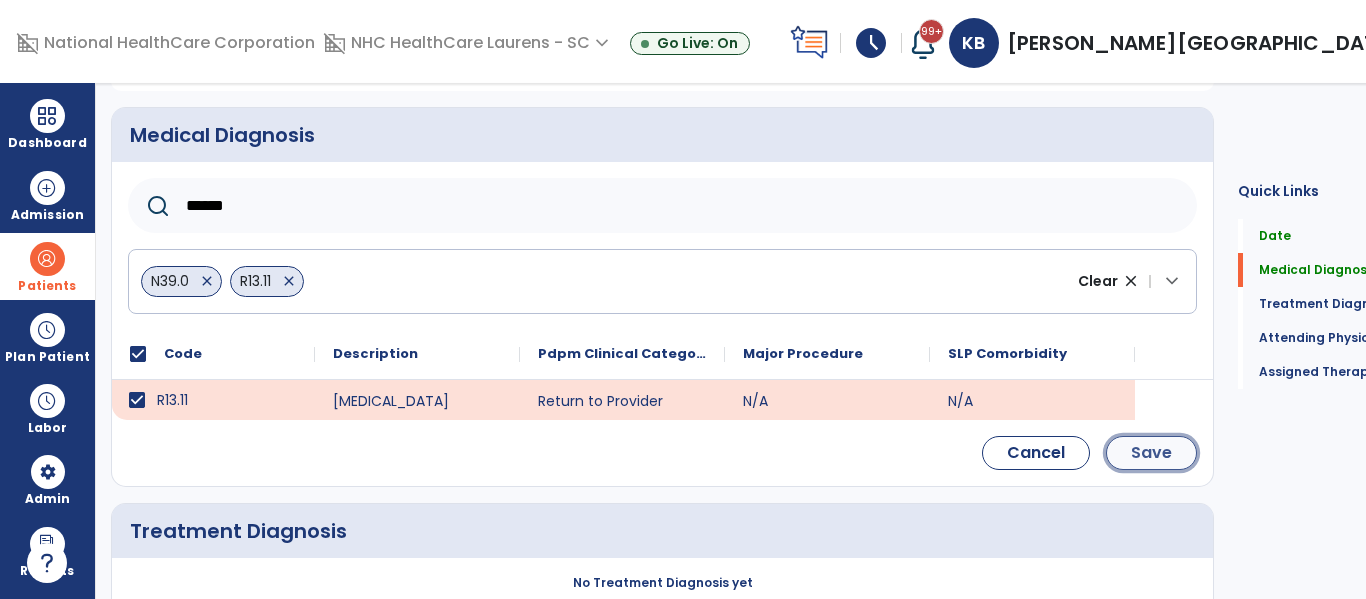 click on "Save" 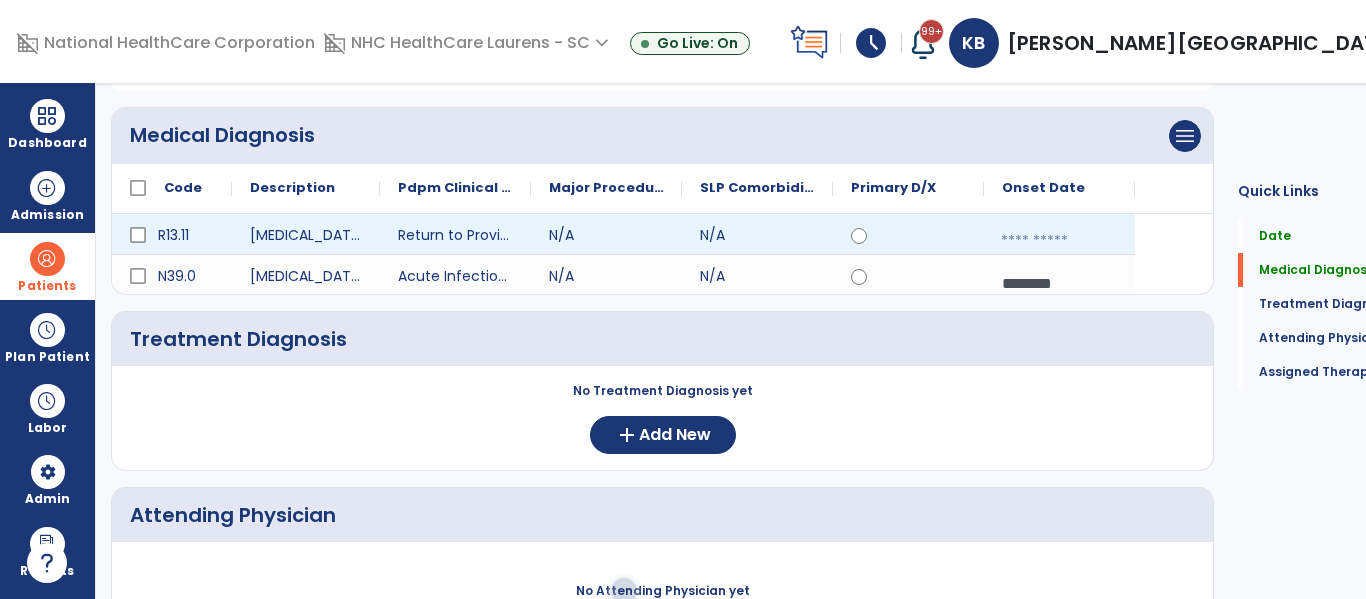 click at bounding box center (1059, 241) 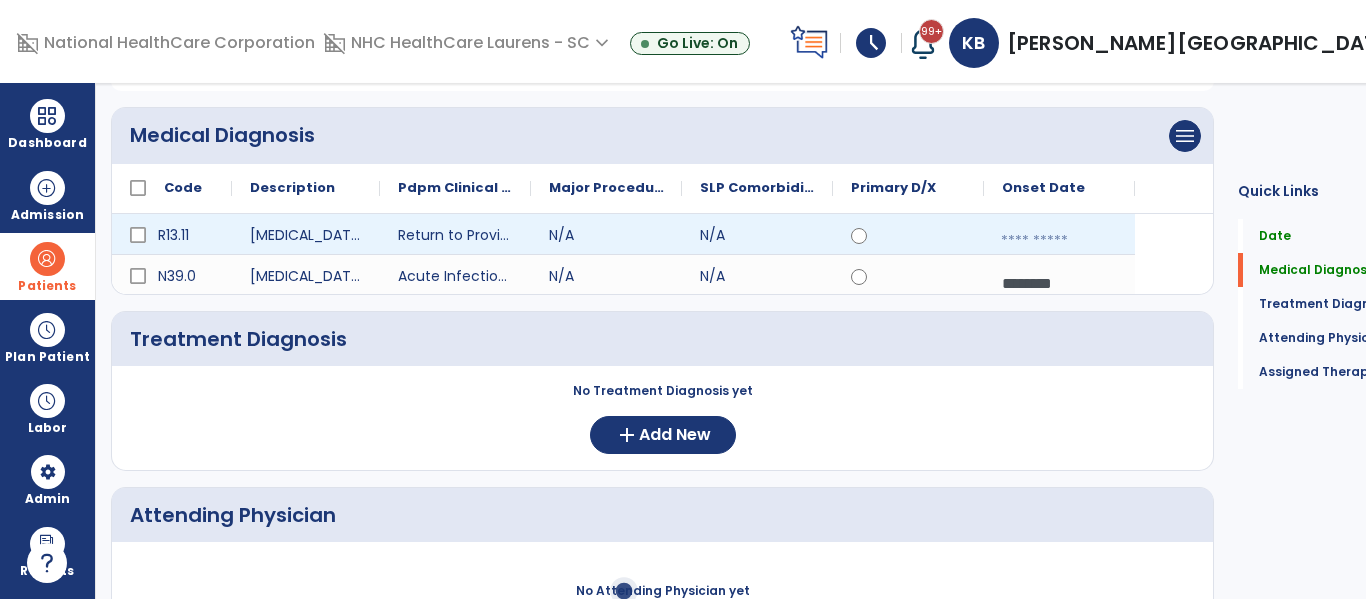select on "*" 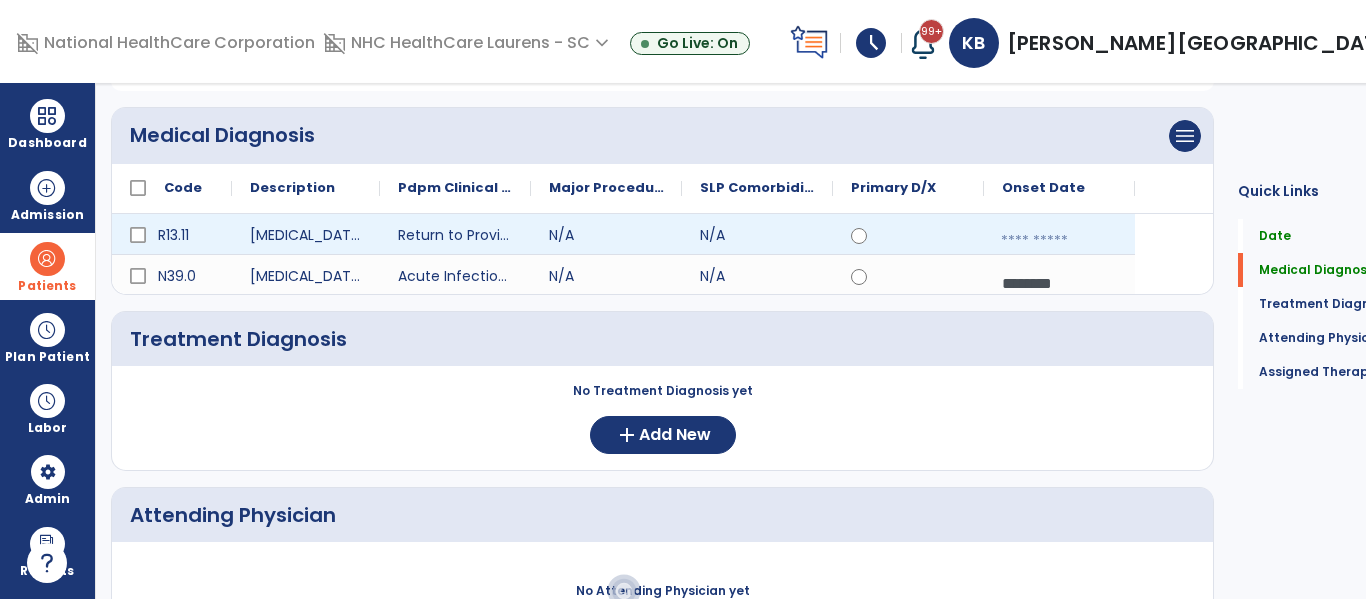 select on "****" 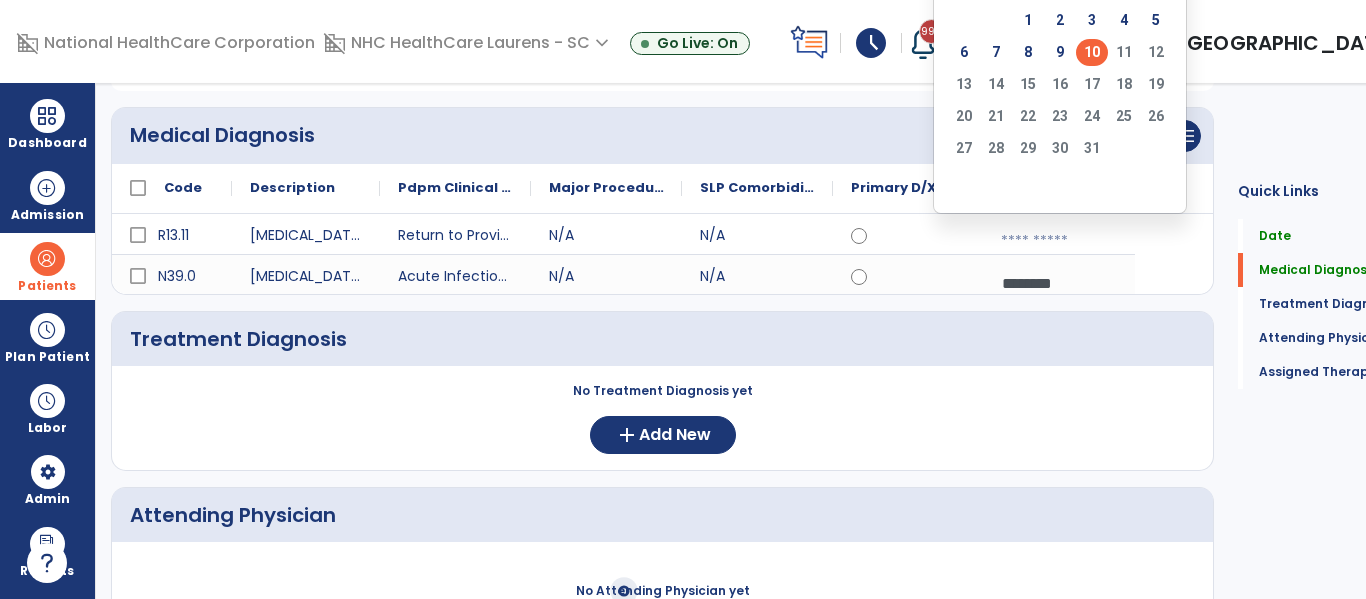 click on "10" 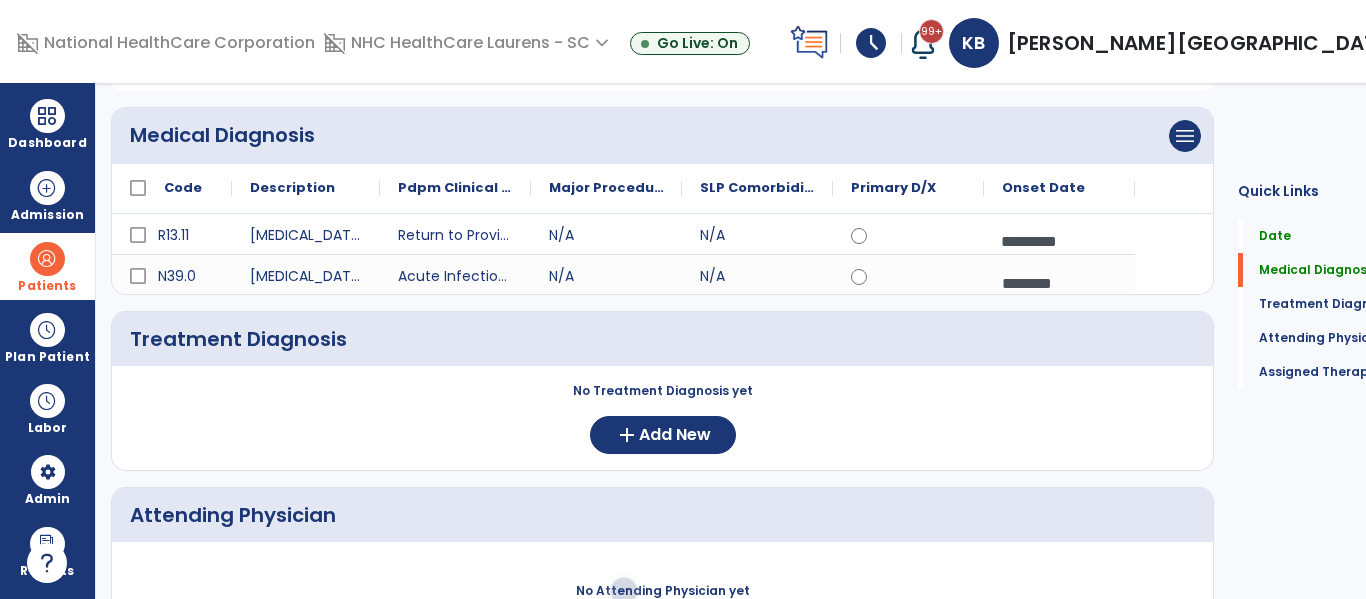 click on "Treatment Diagnosis   Treatment Diagnosis" 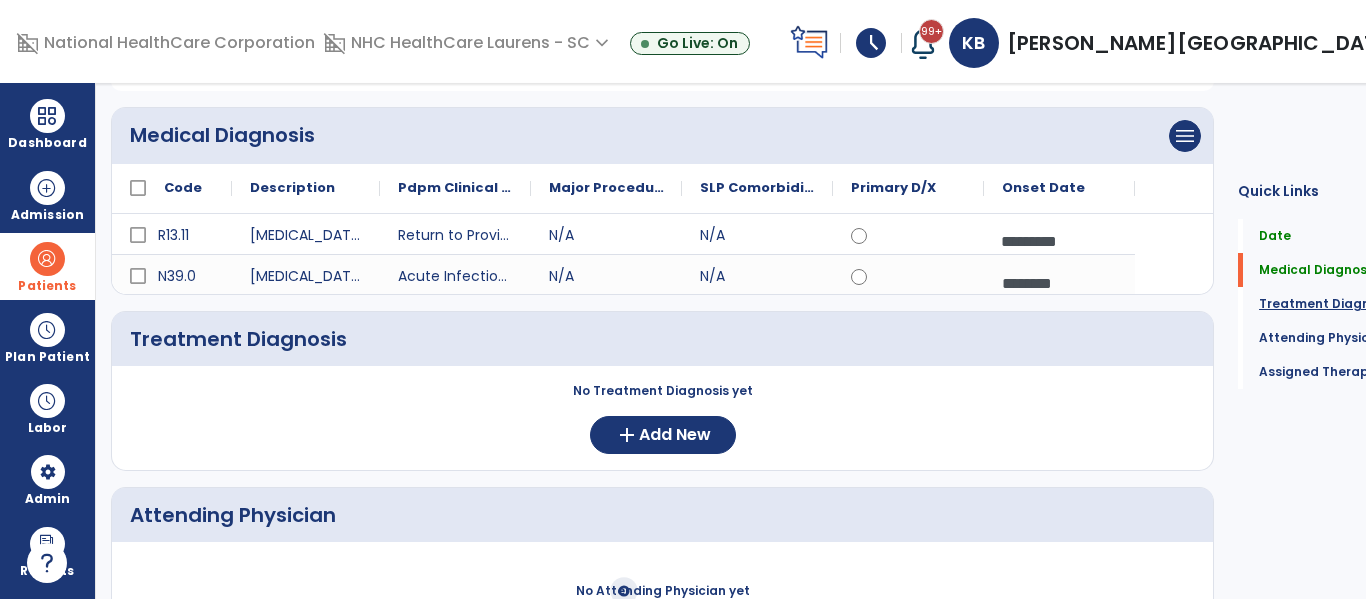 click on "Treatment Diagnosis" 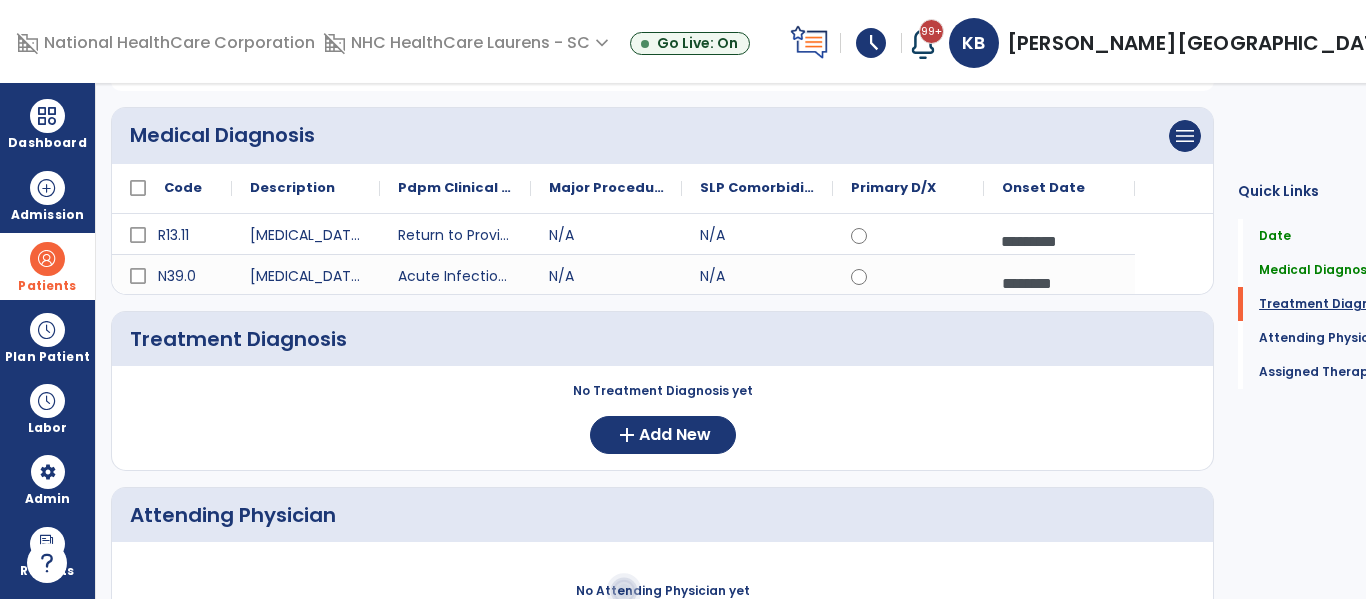 scroll, scrollTop: 218, scrollLeft: 0, axis: vertical 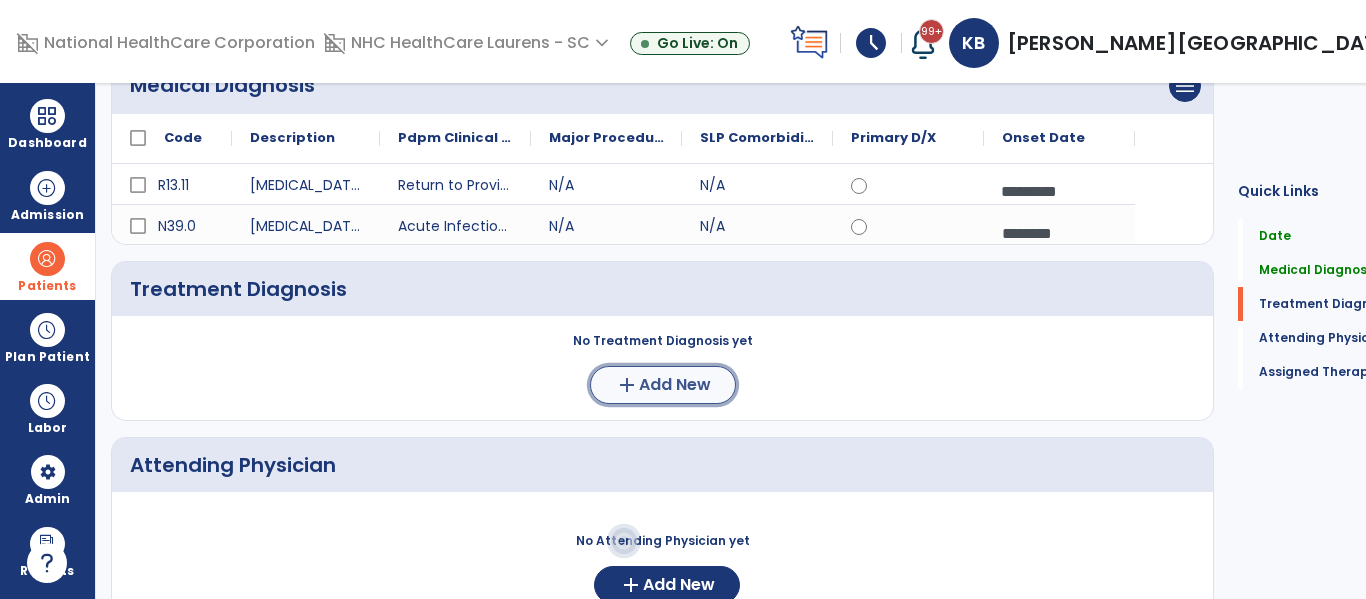 click on "Add New" 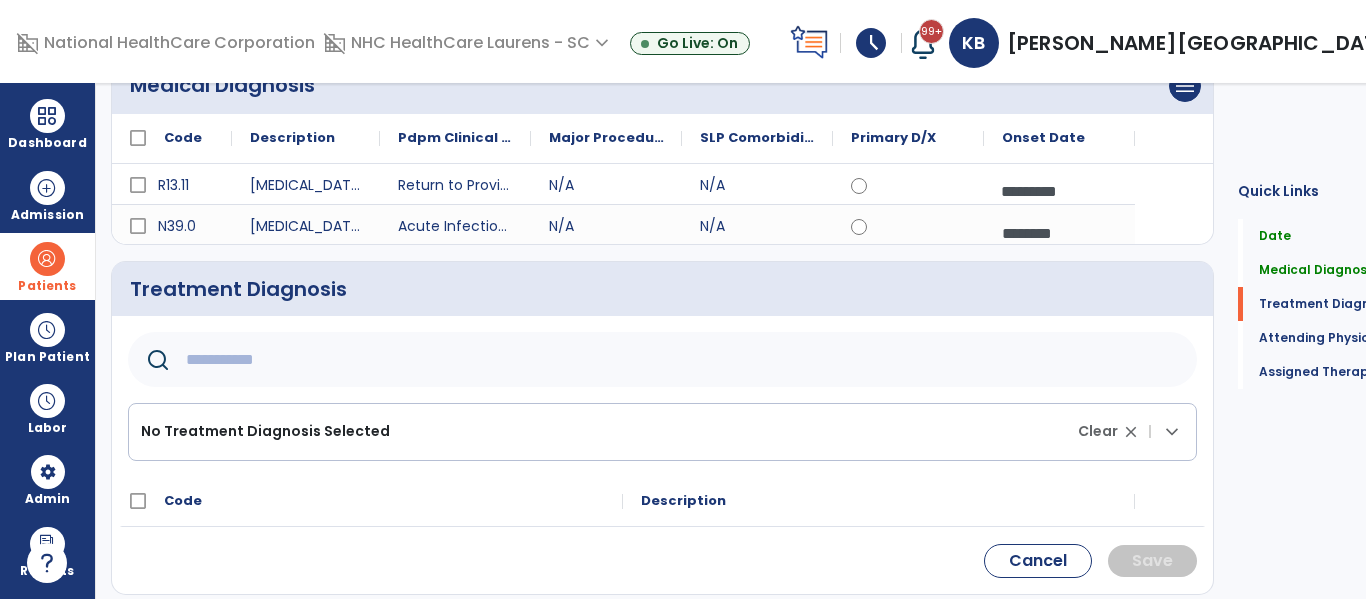click 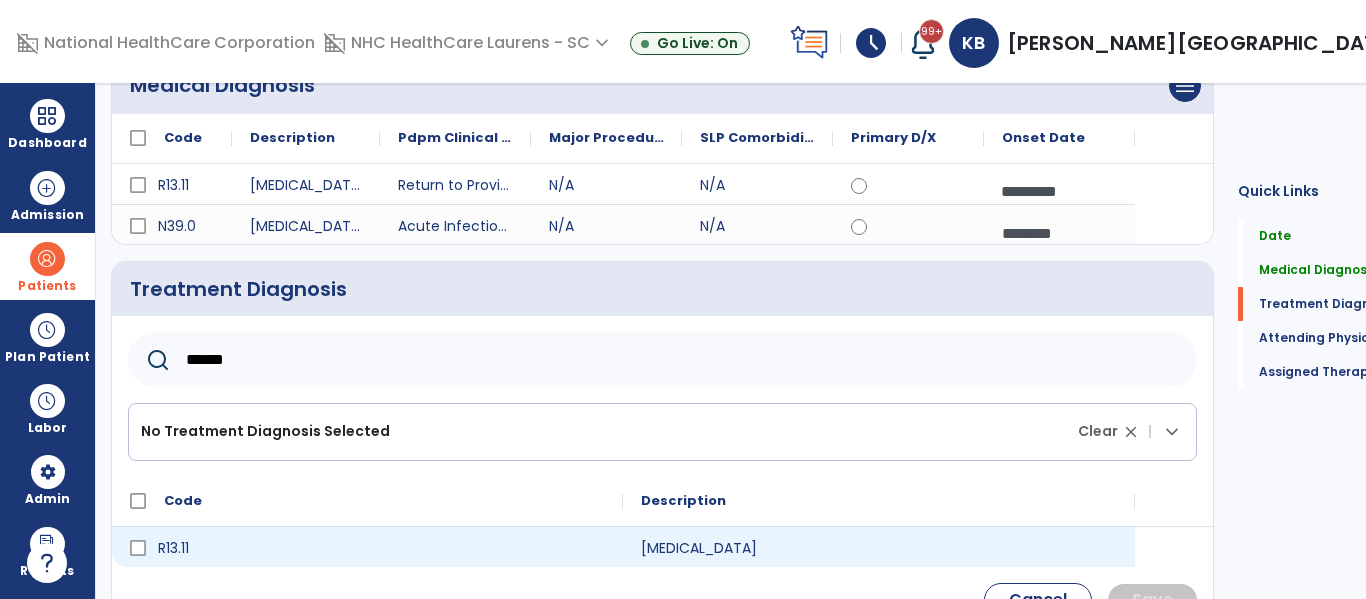 type on "******" 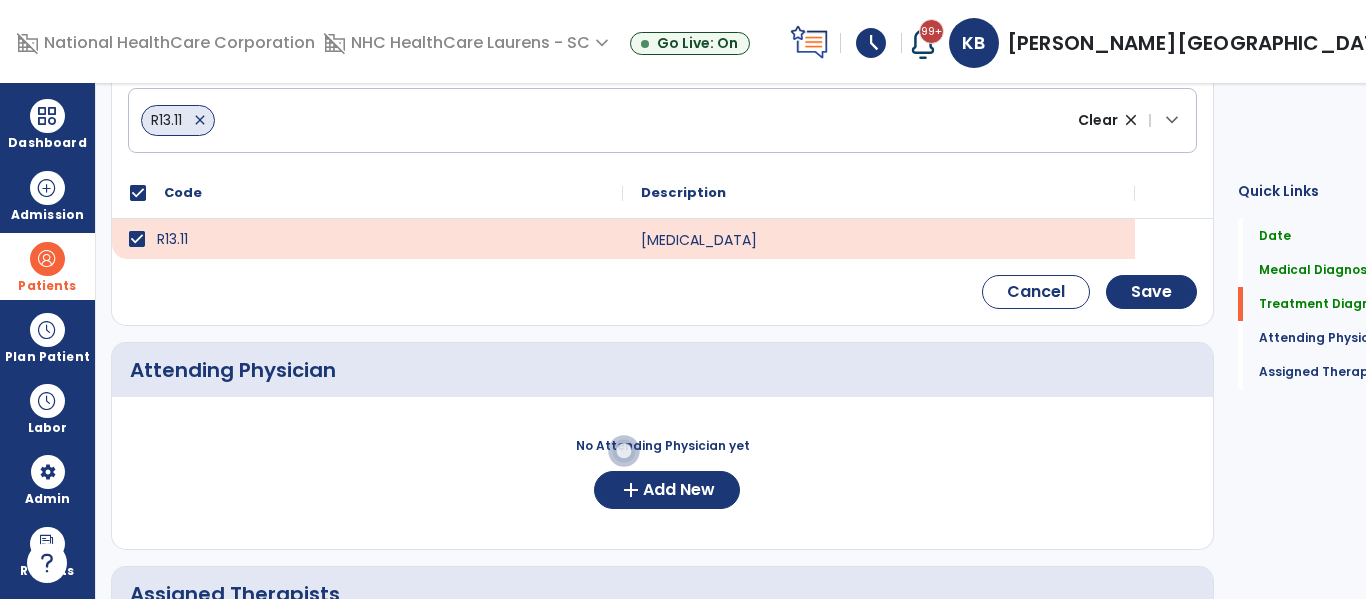 scroll, scrollTop: 536, scrollLeft: 0, axis: vertical 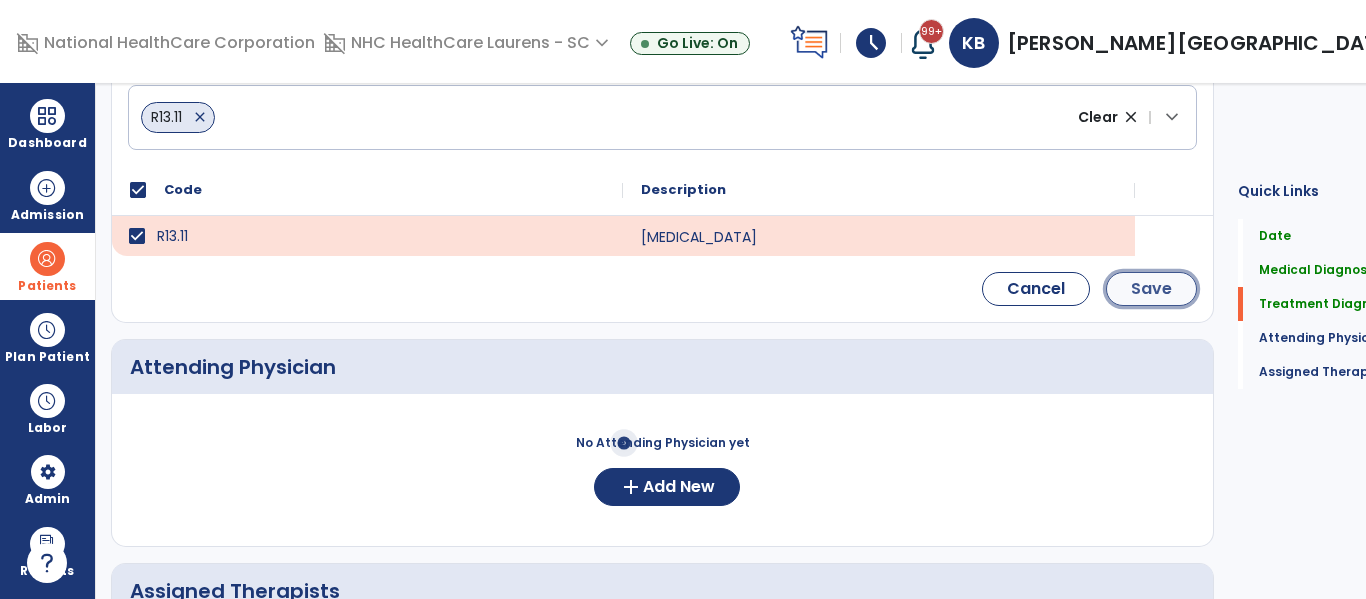 click on "Save" 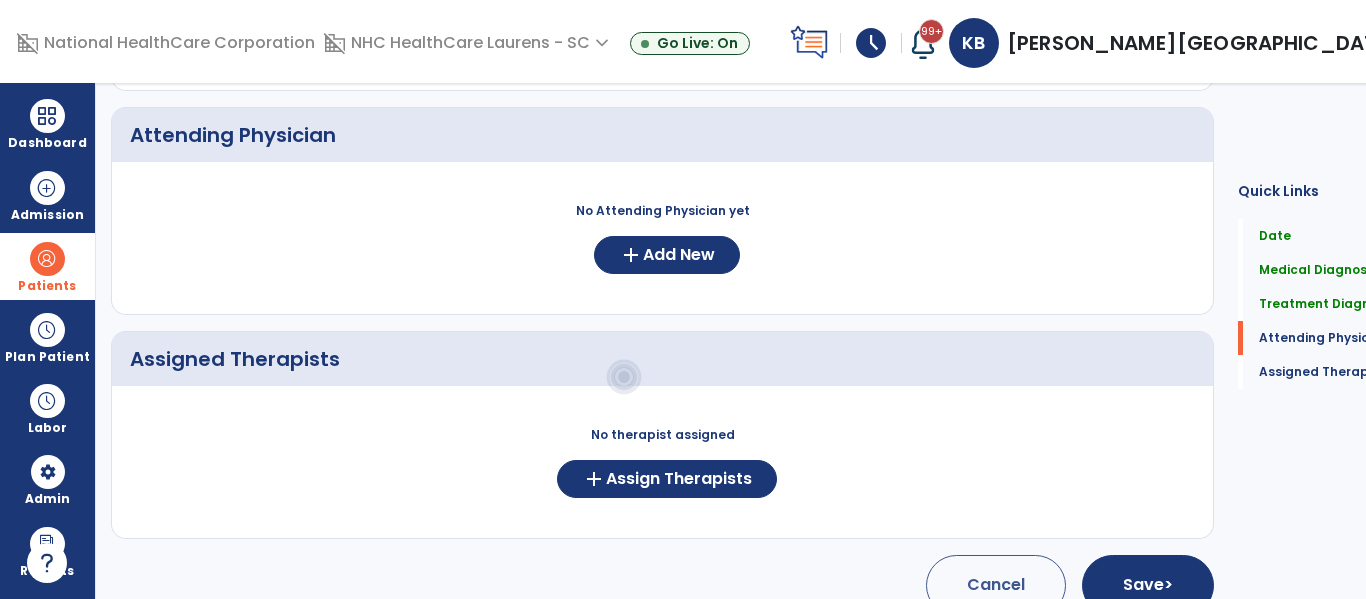 scroll, scrollTop: 370, scrollLeft: 0, axis: vertical 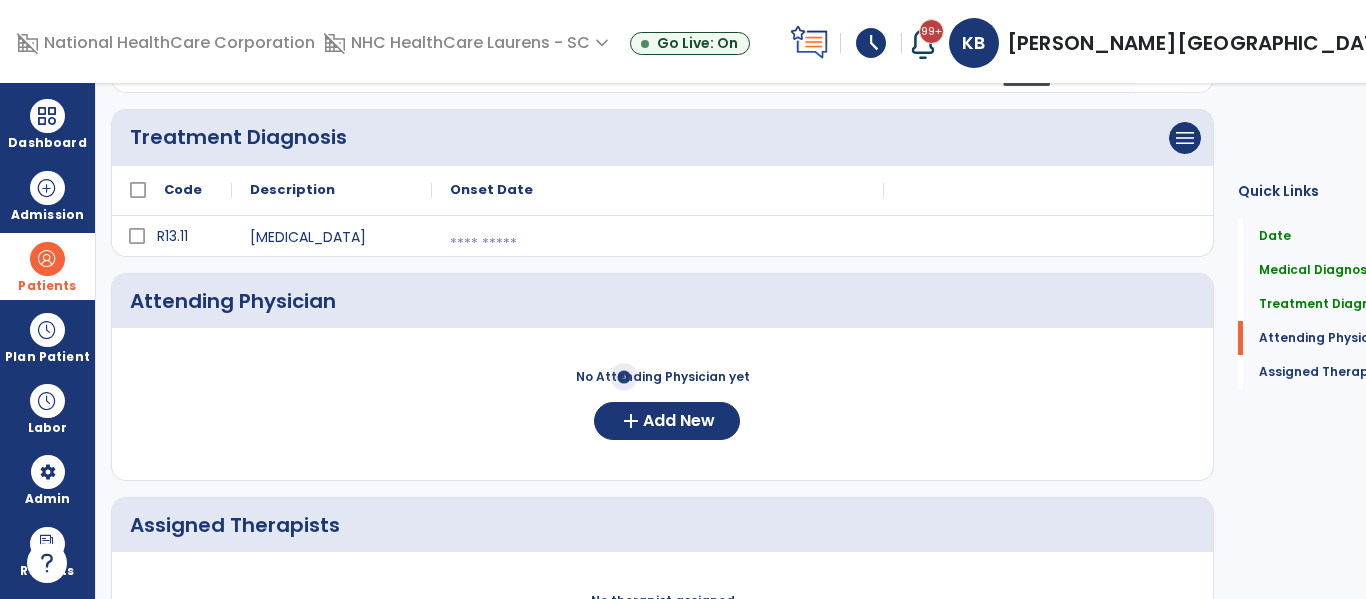 drag, startPoint x: 585, startPoint y: 428, endPoint x: 496, endPoint y: 355, distance: 115.10864 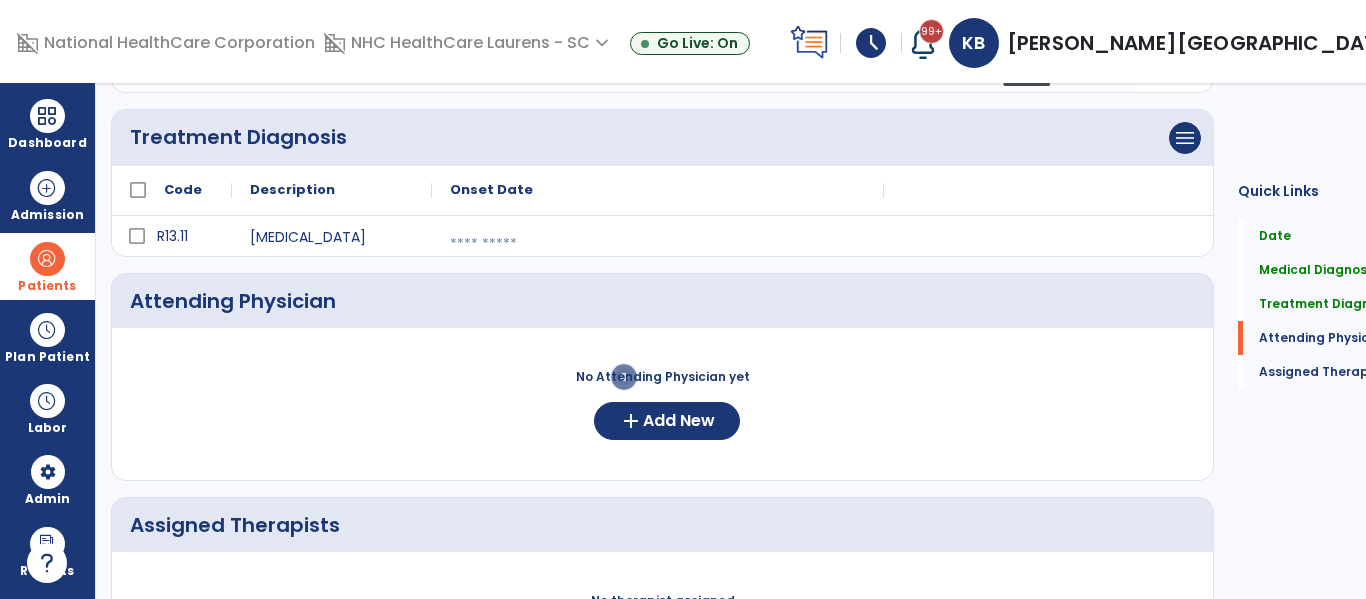 click on "No Attending Physician yet  add  Add New" 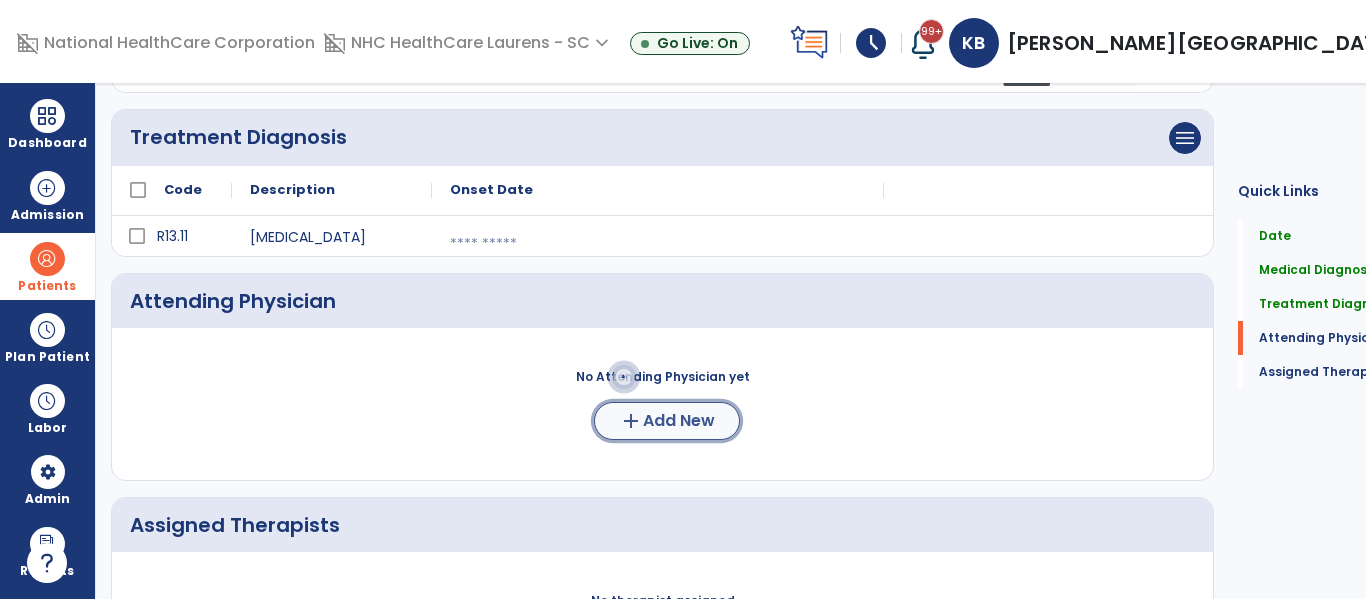 click on "Add New" 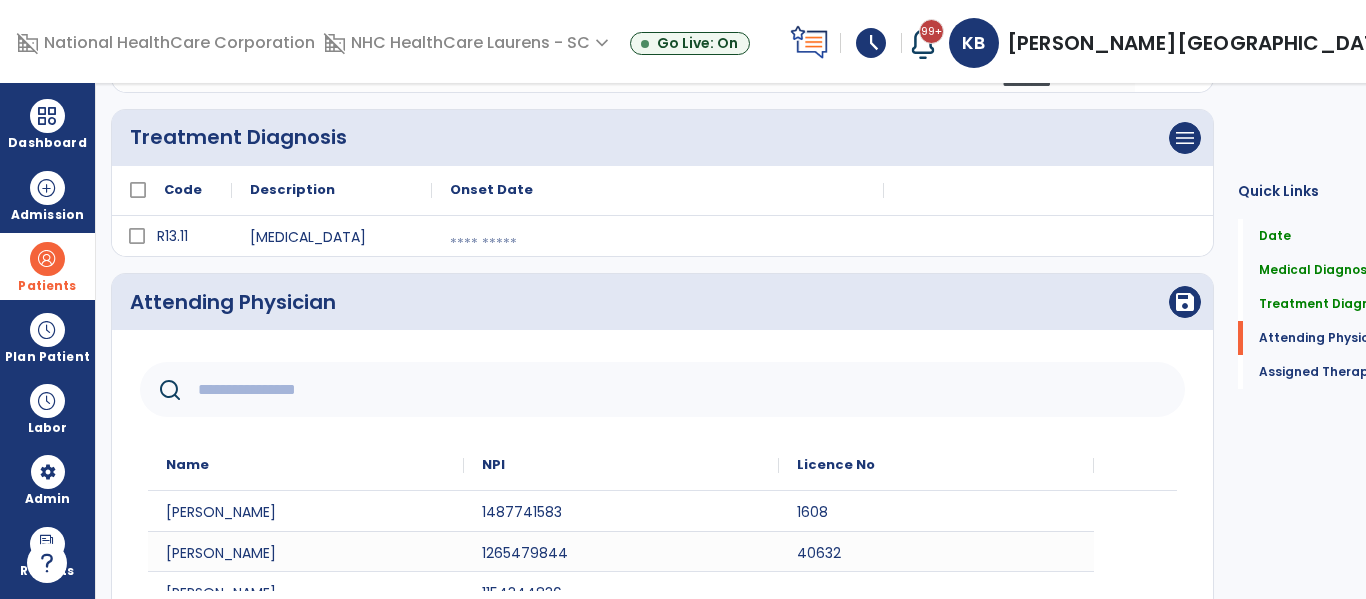 click 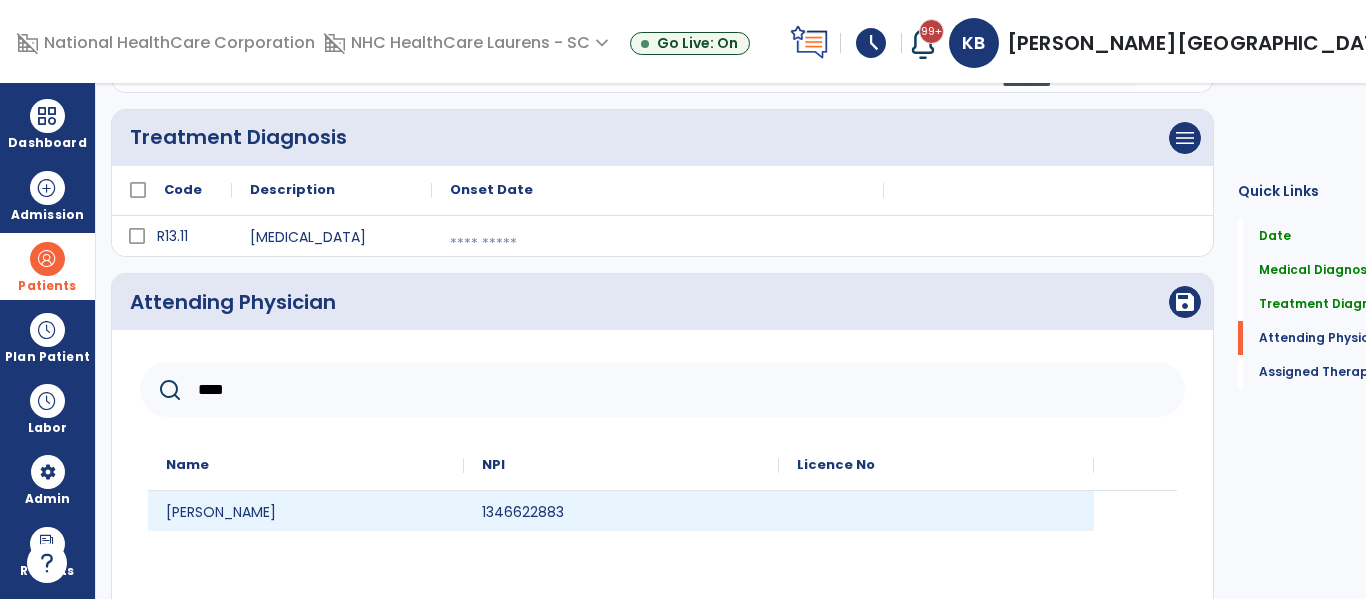 type on "****" 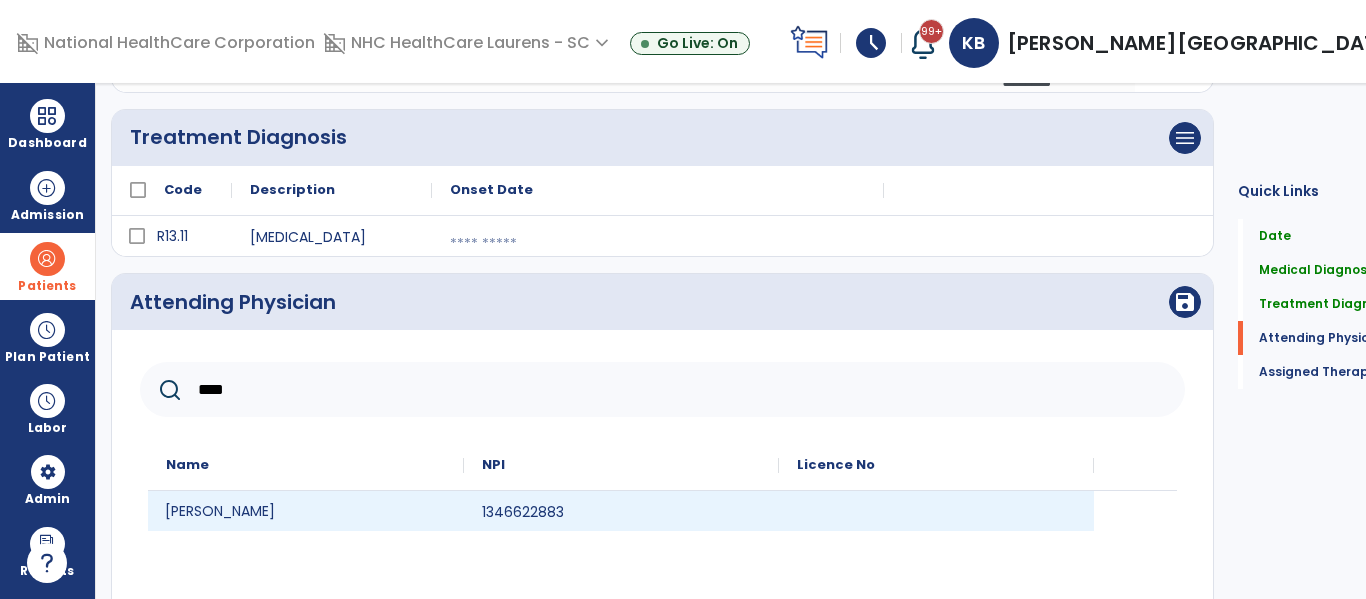 click on "[PERSON_NAME]" 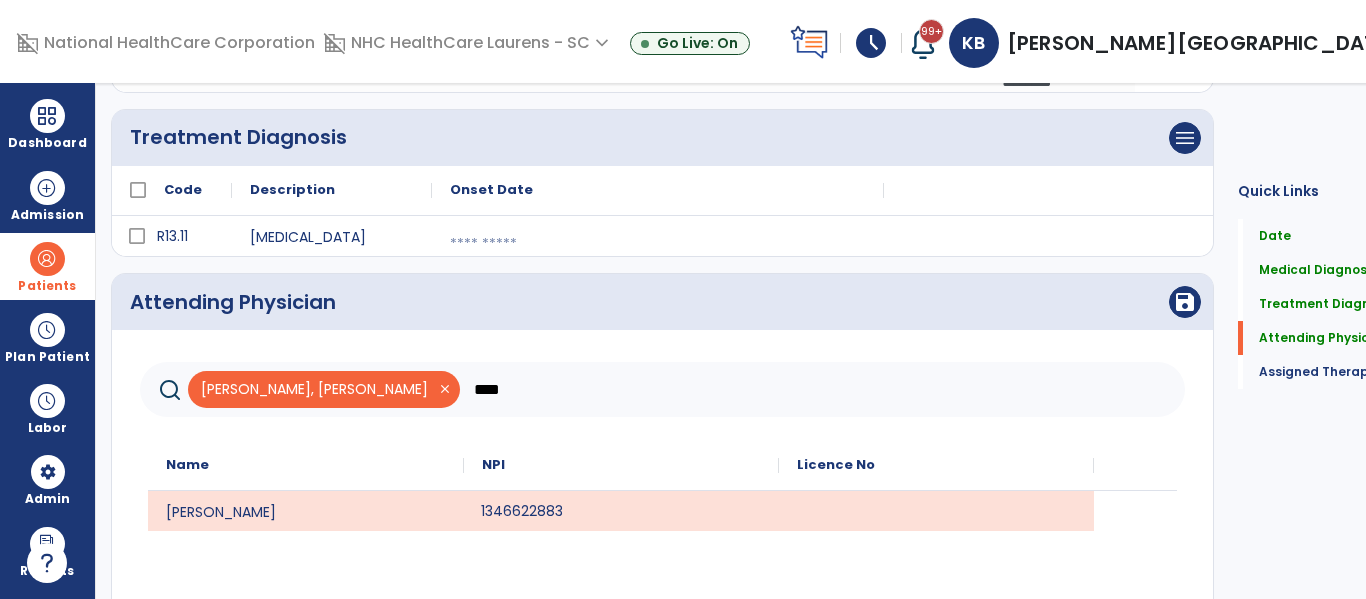 click on "1346622883" 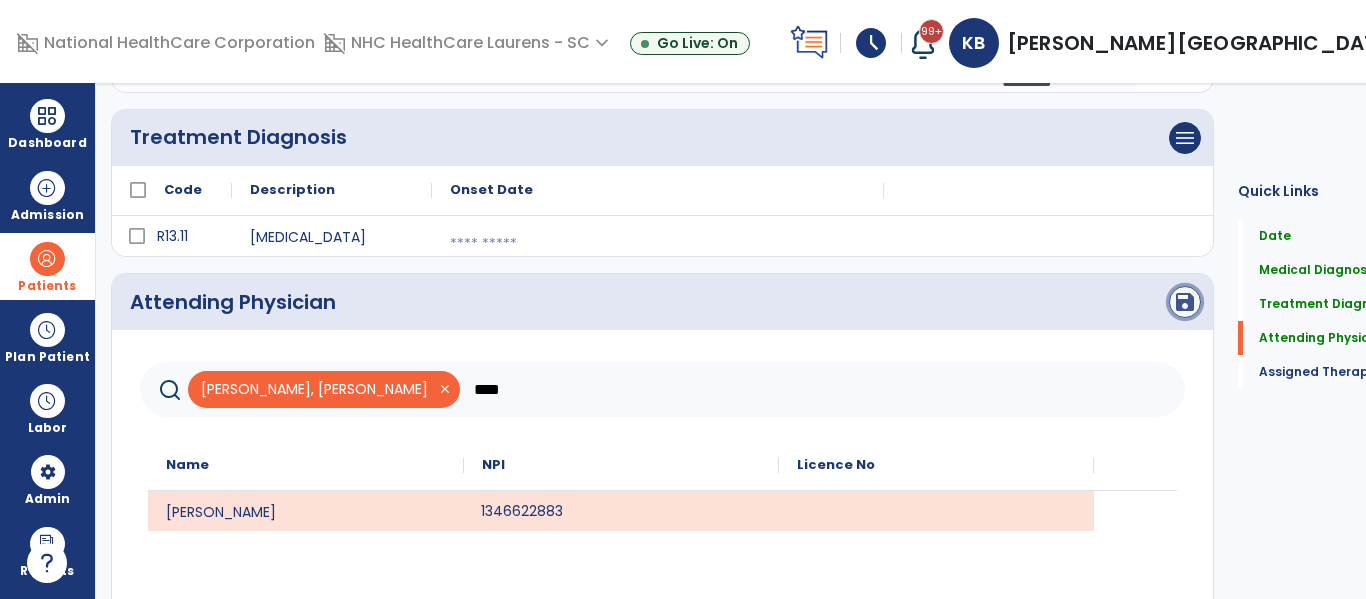 click on "save" 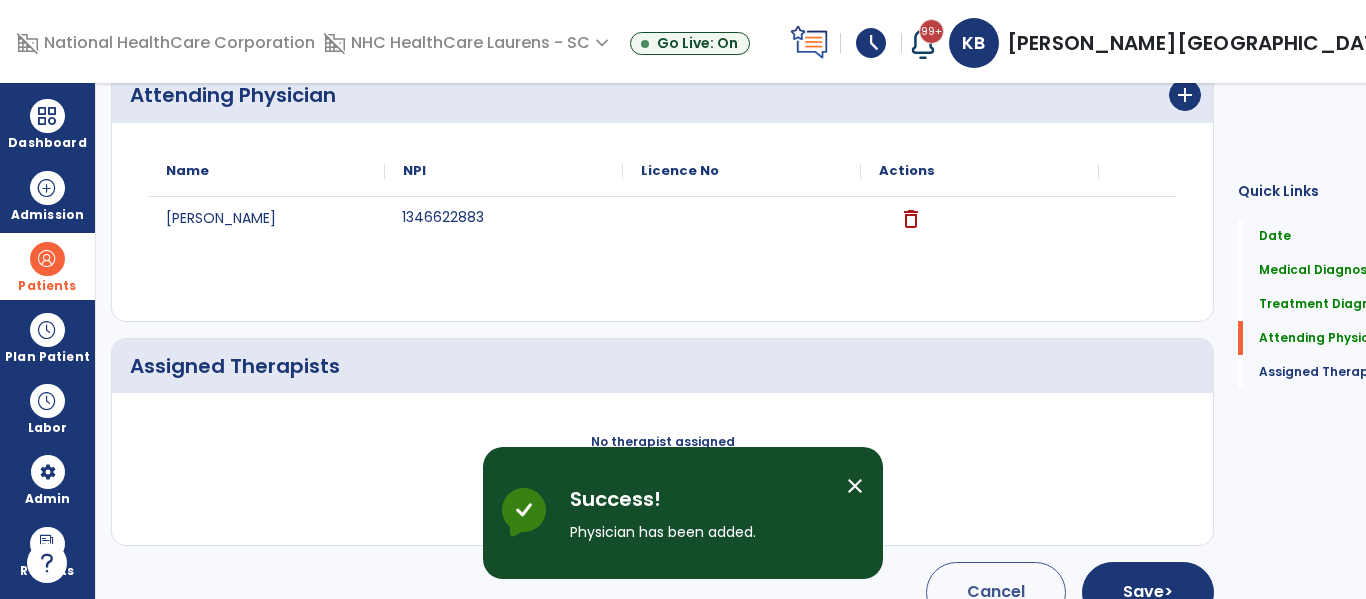 scroll, scrollTop: 617, scrollLeft: 0, axis: vertical 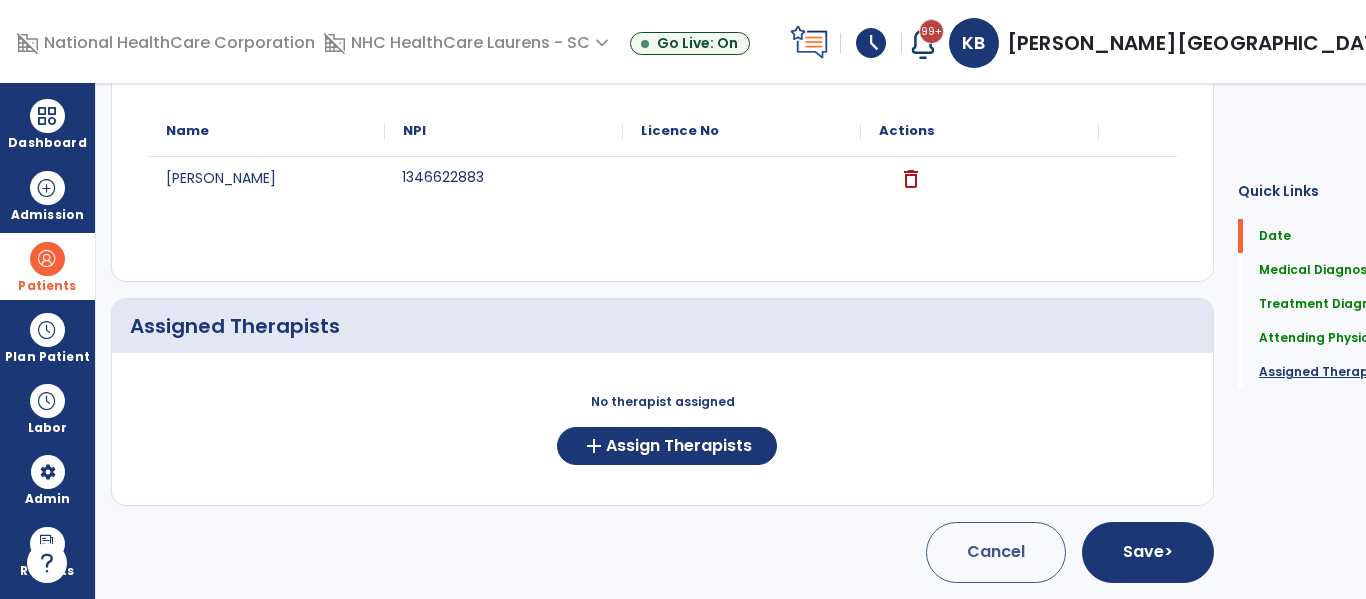 click on "Assigned Therapists" 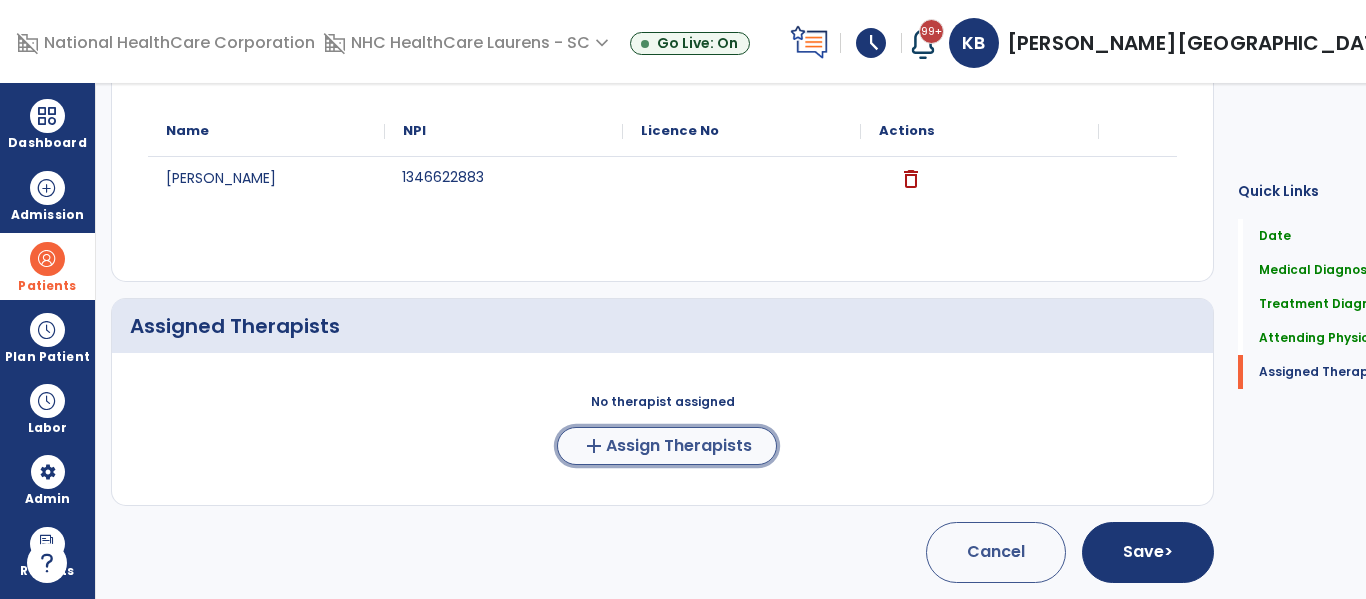 click on "Assign Therapists" 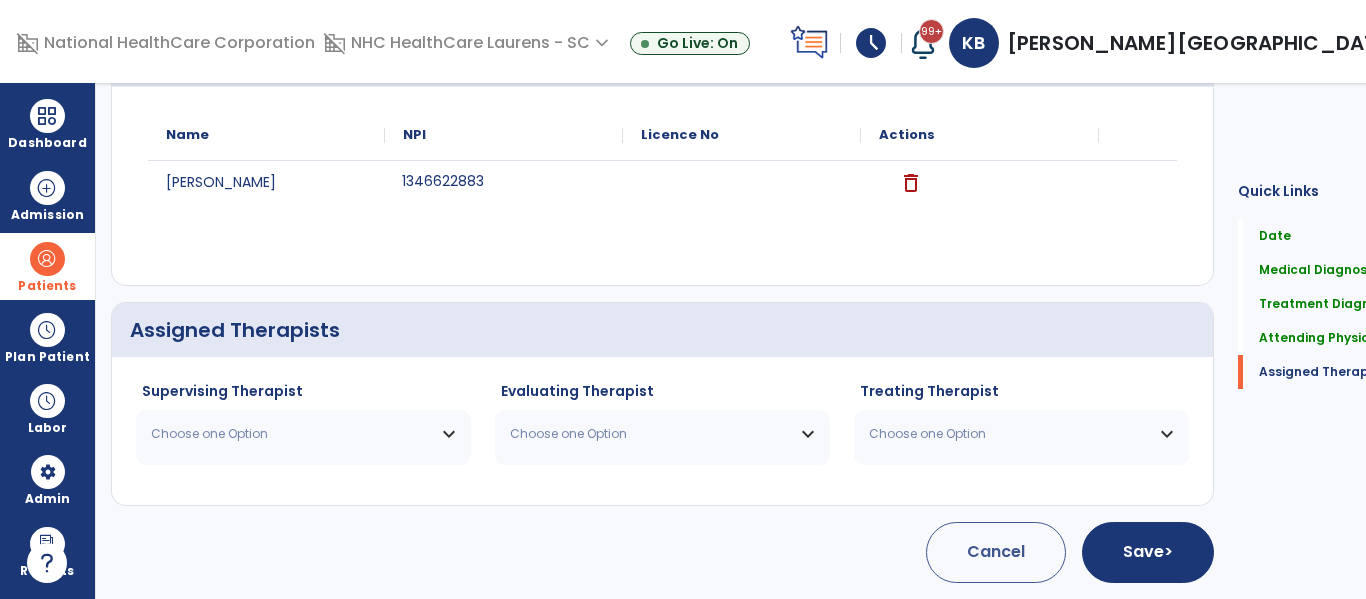 scroll, scrollTop: 613, scrollLeft: 0, axis: vertical 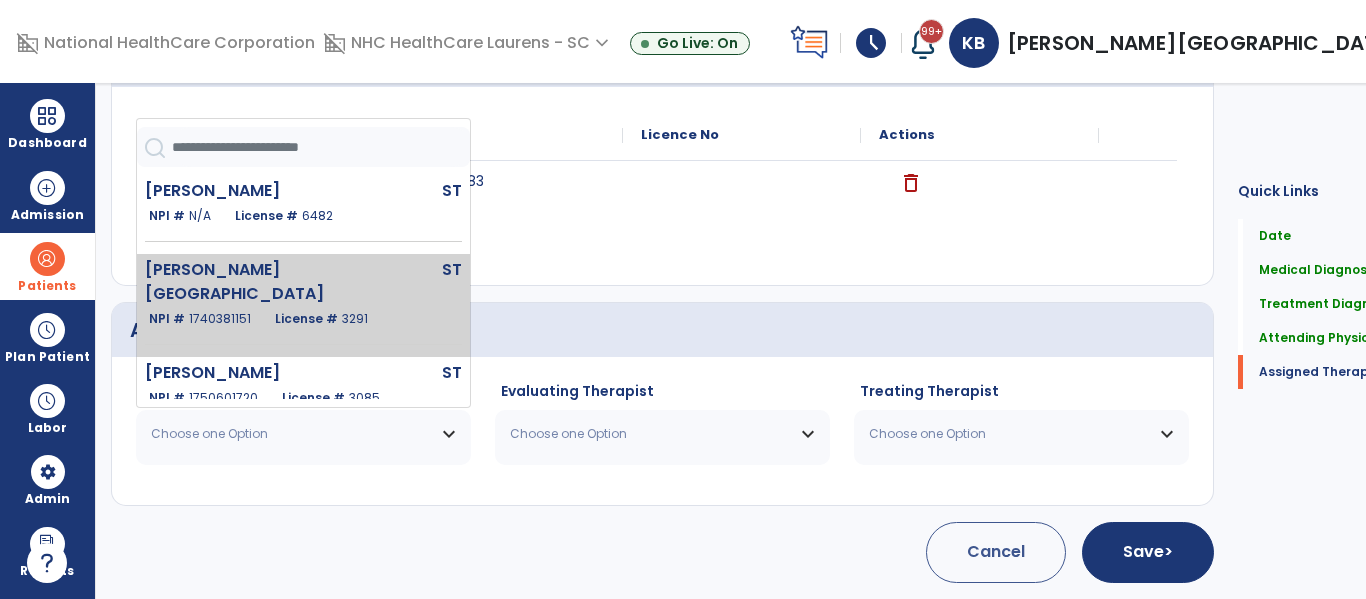 click on "ST" 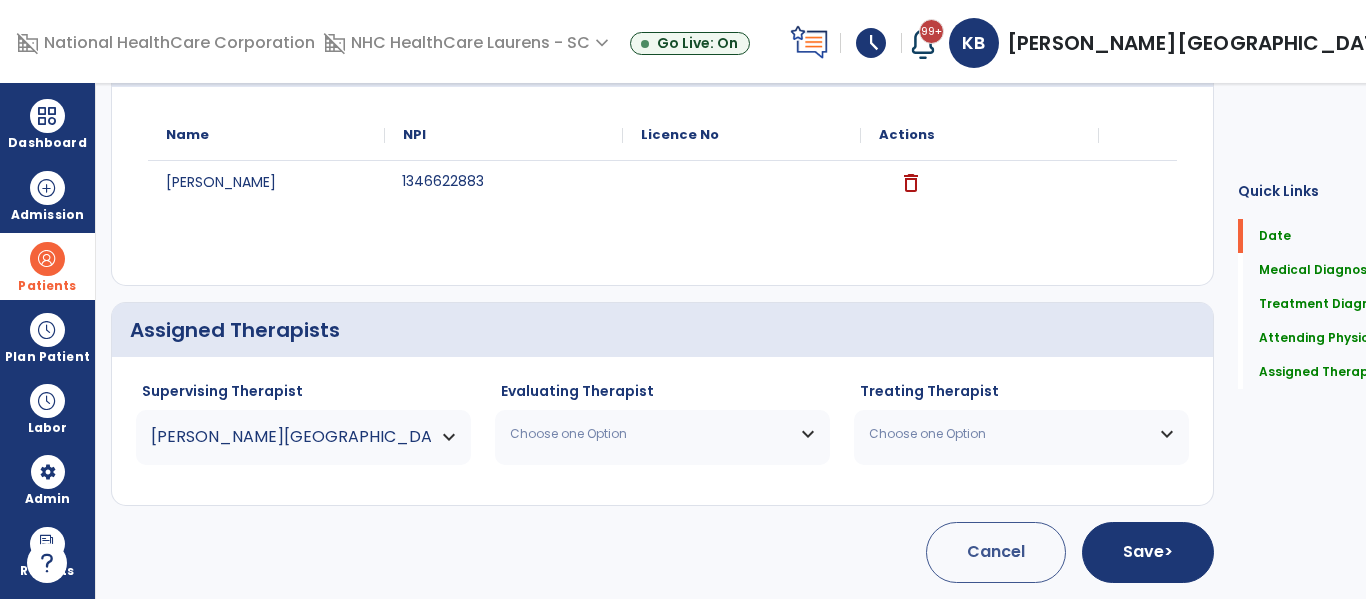 click on "Choose one Option" at bounding box center (650, 434) 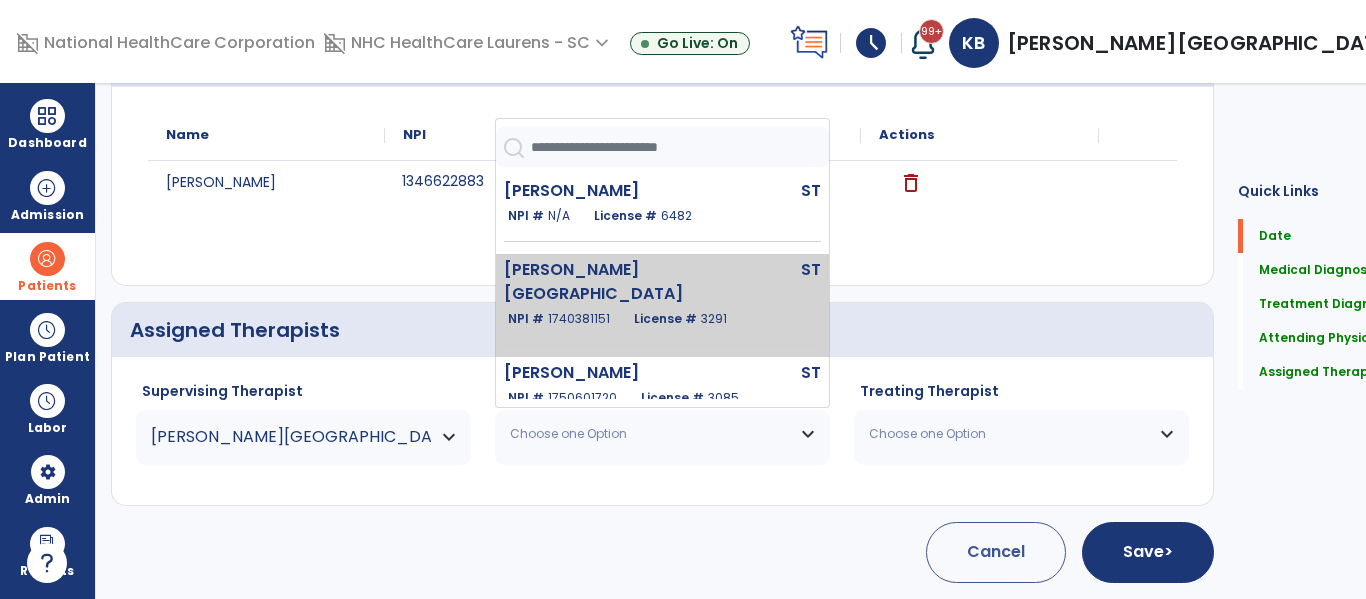click on "License #  3291" 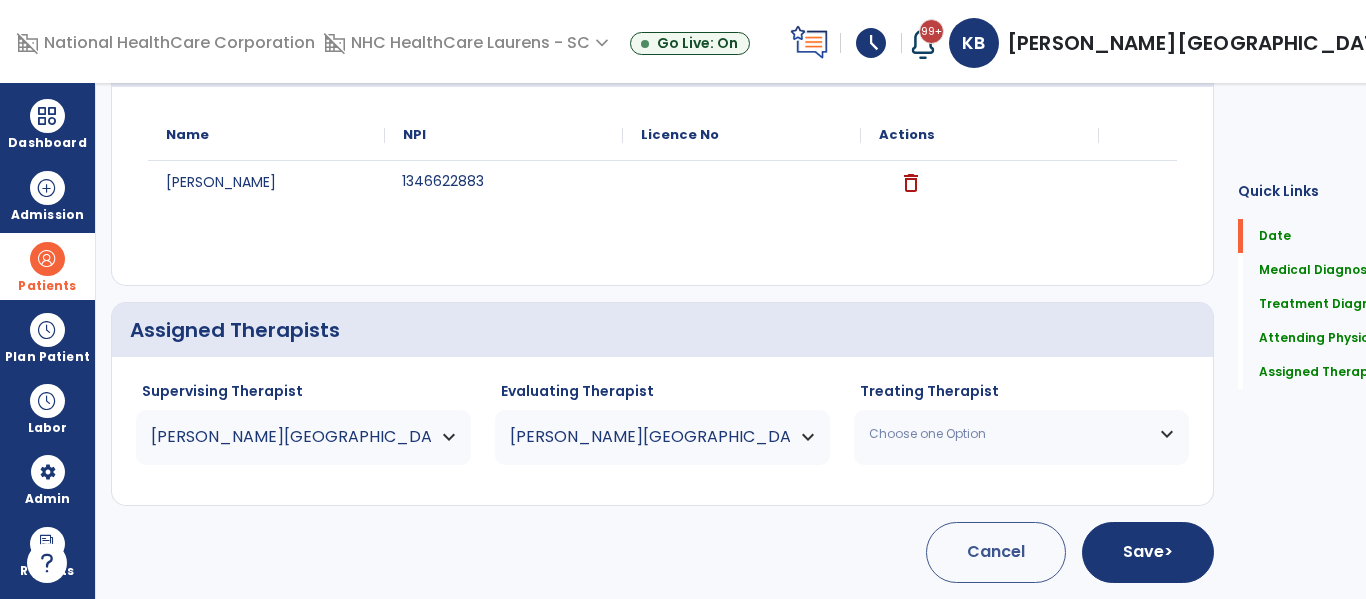 click on "Choose one Option" at bounding box center [1009, 434] 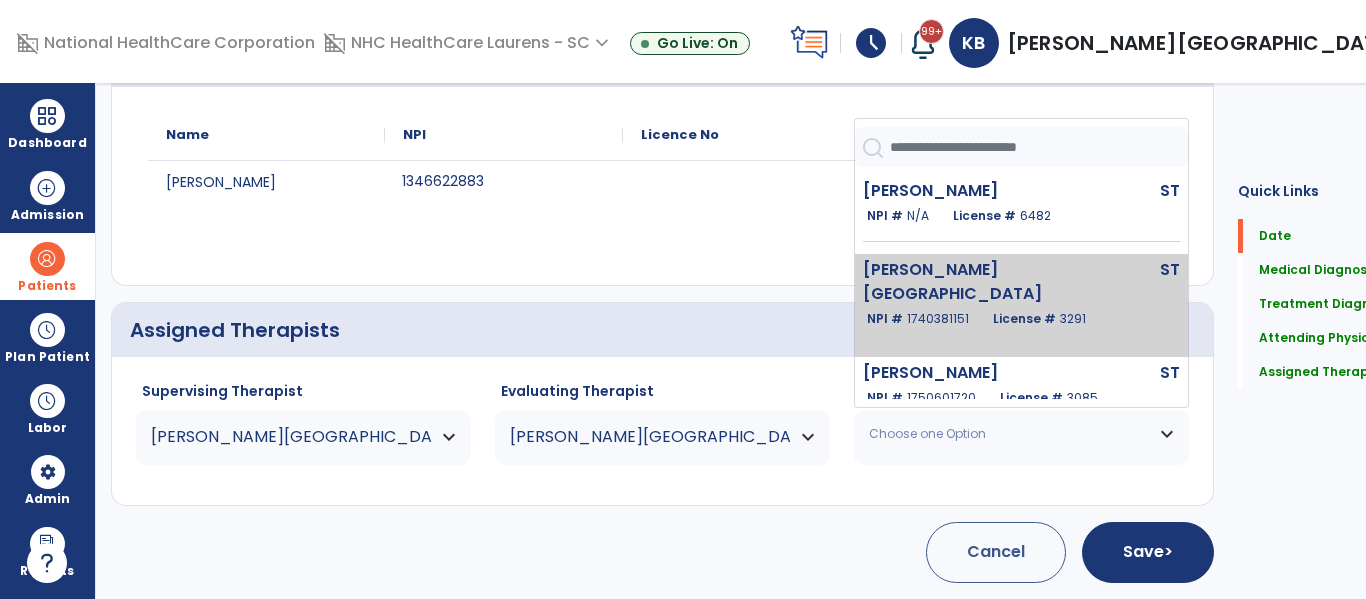 click on "[PERSON_NAME]  ST   NPI #  [US_HEALTHCARE_NPI]  License #  3291" 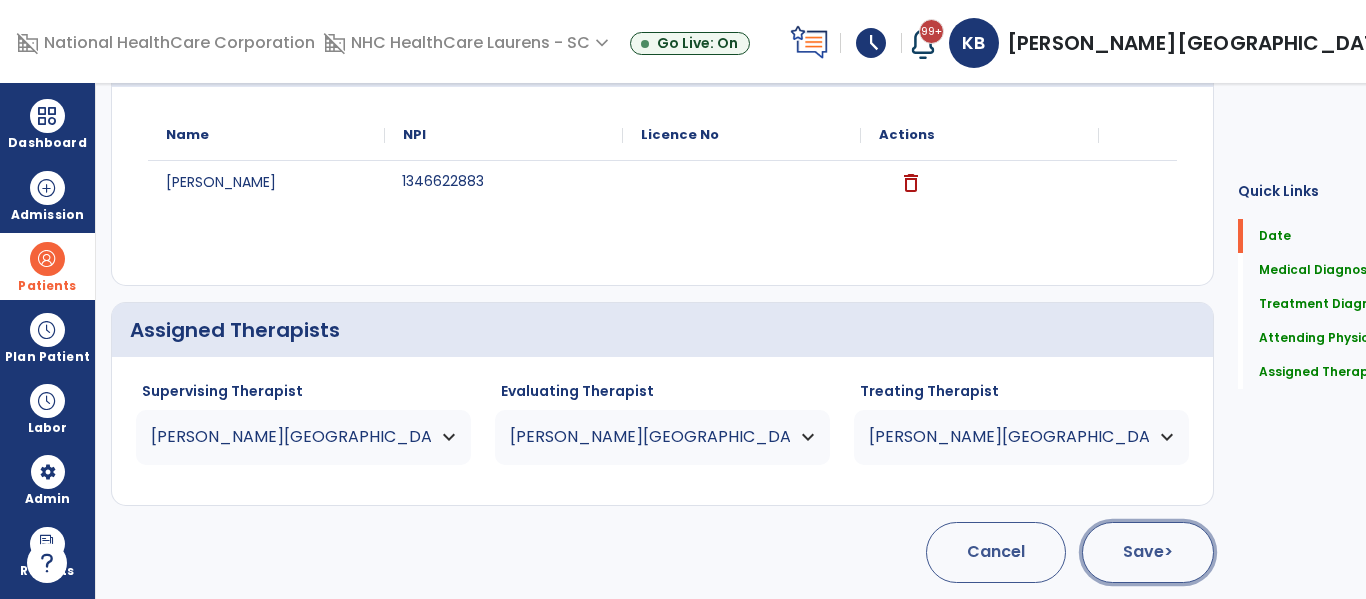 click on "Save  >" 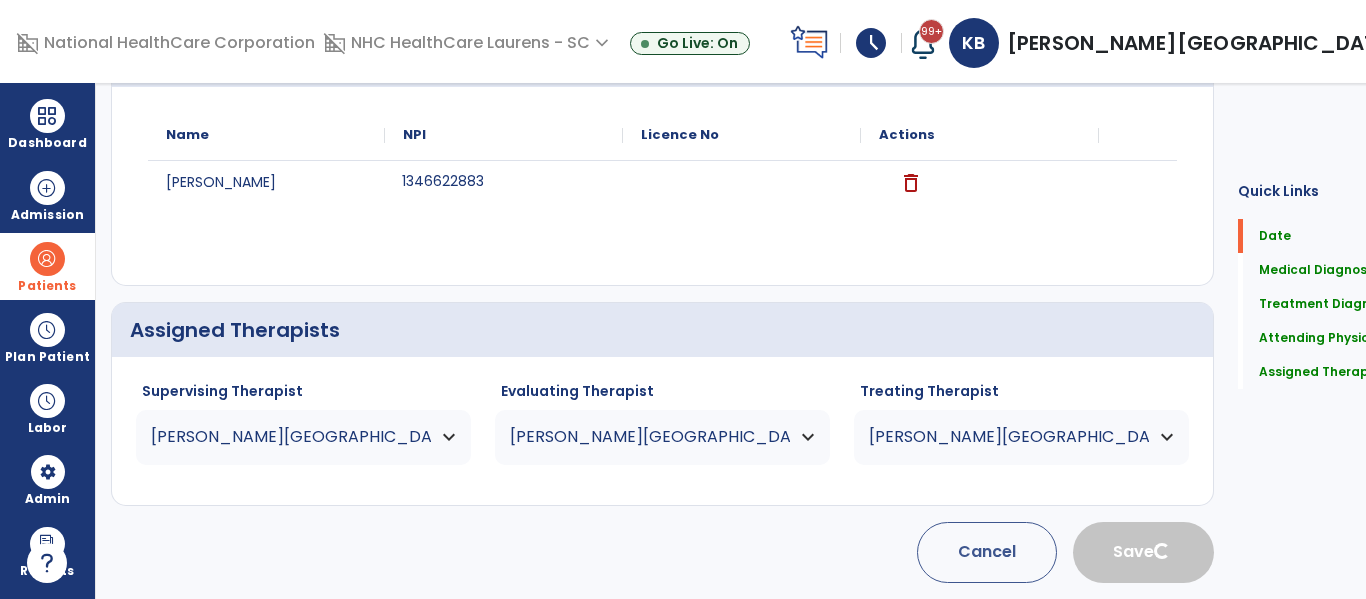 type 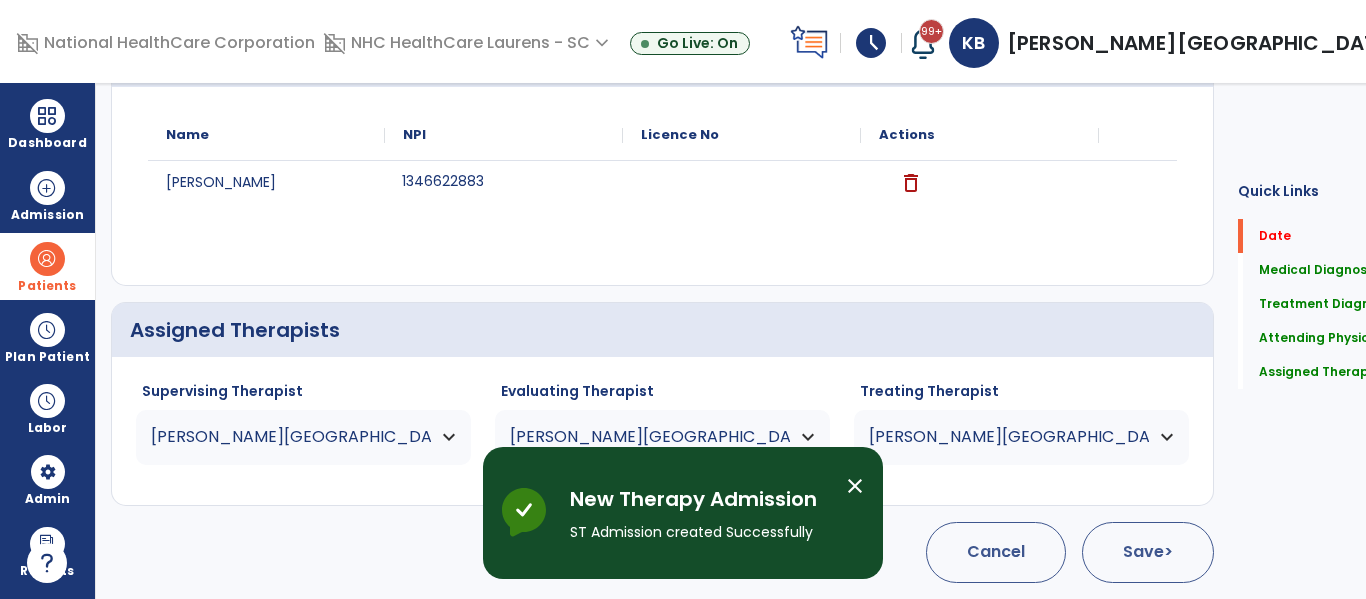scroll, scrollTop: 162, scrollLeft: 0, axis: vertical 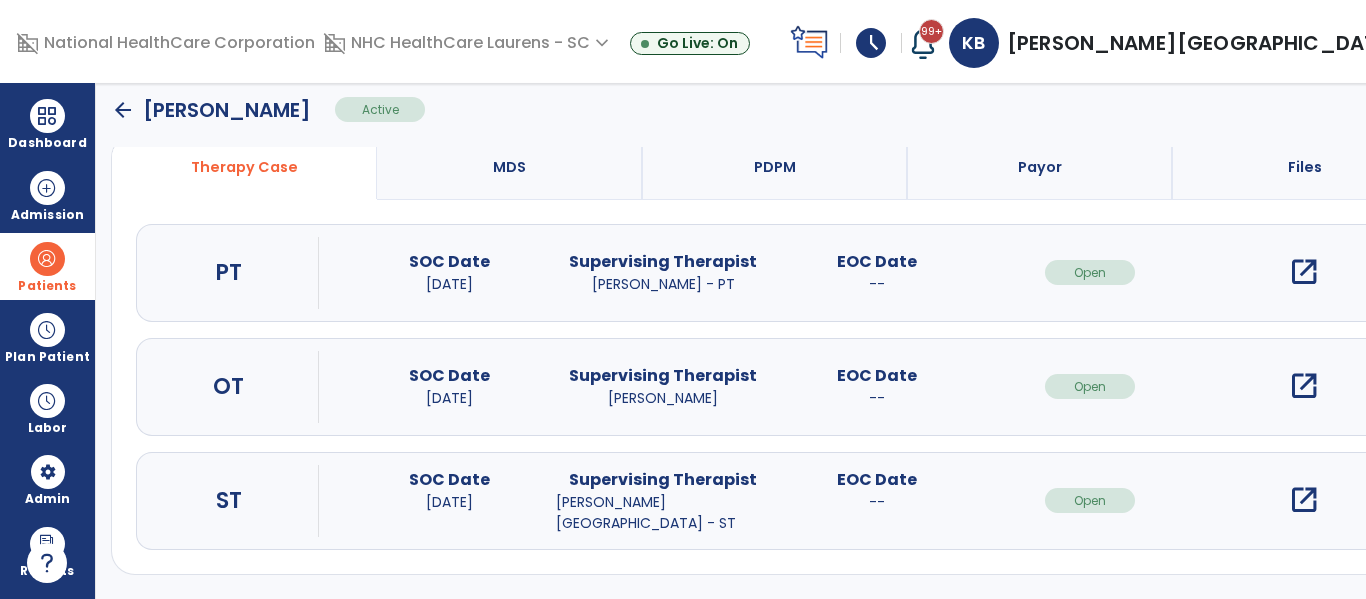 drag, startPoint x: 1360, startPoint y: 410, endPoint x: 1358, endPoint y: 345, distance: 65.03076 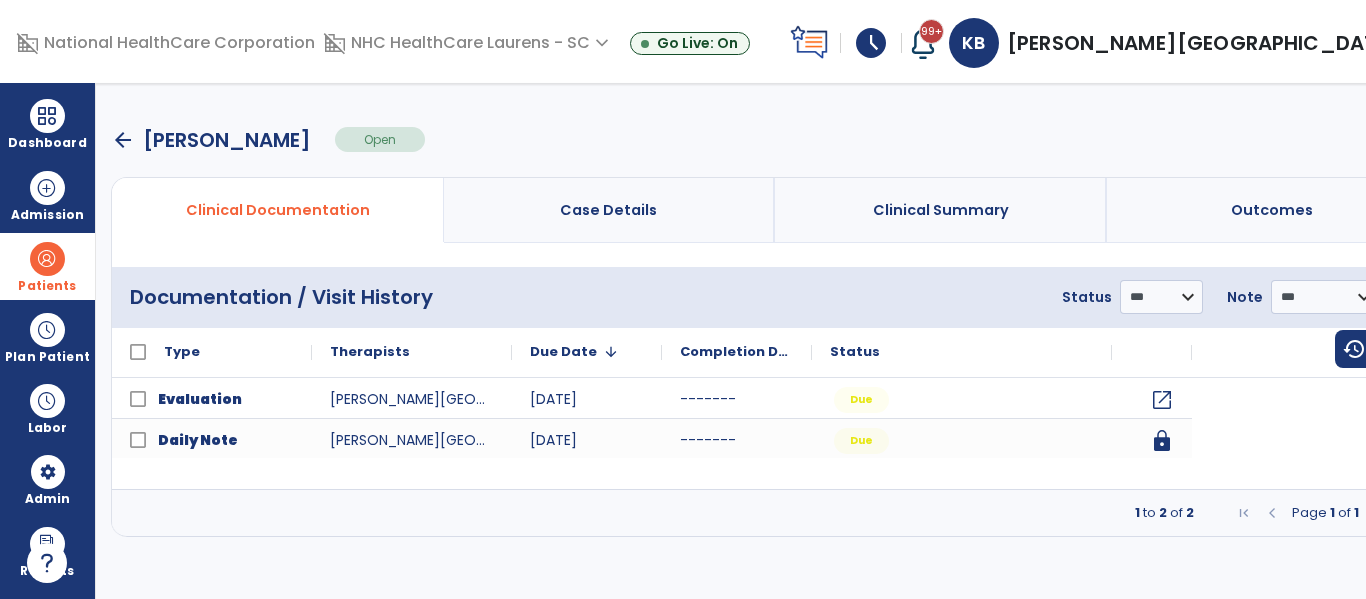 scroll, scrollTop: 0, scrollLeft: 0, axis: both 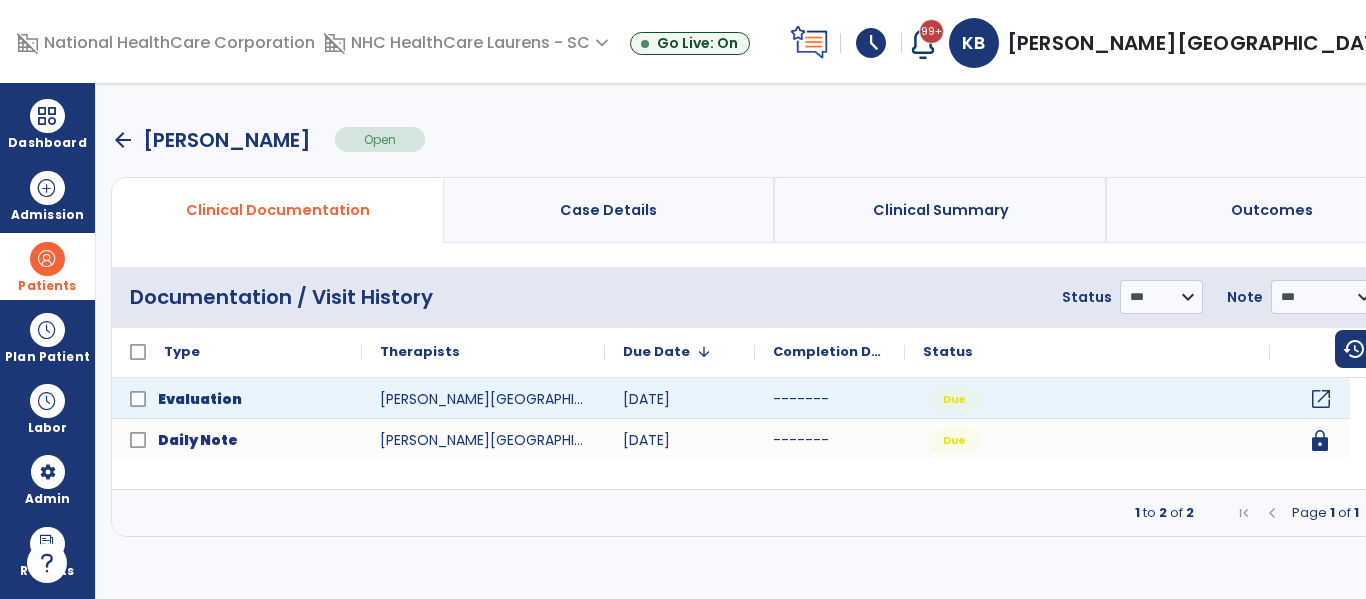 click on "open_in_new" 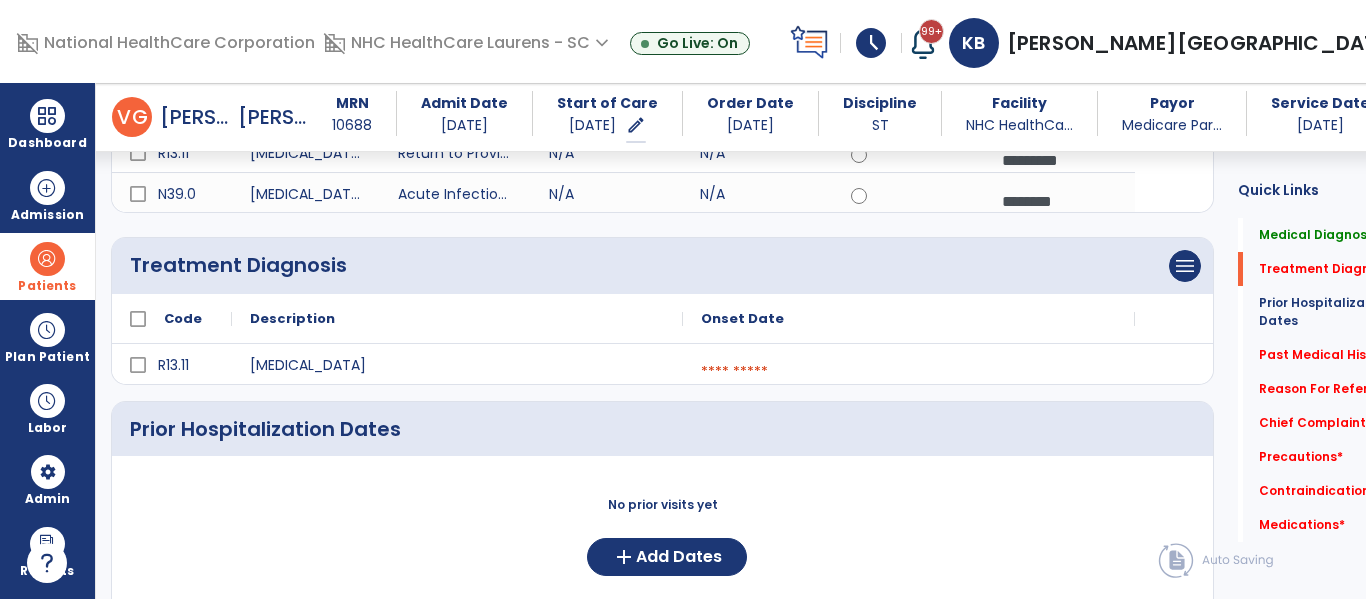 scroll, scrollTop: 359, scrollLeft: 0, axis: vertical 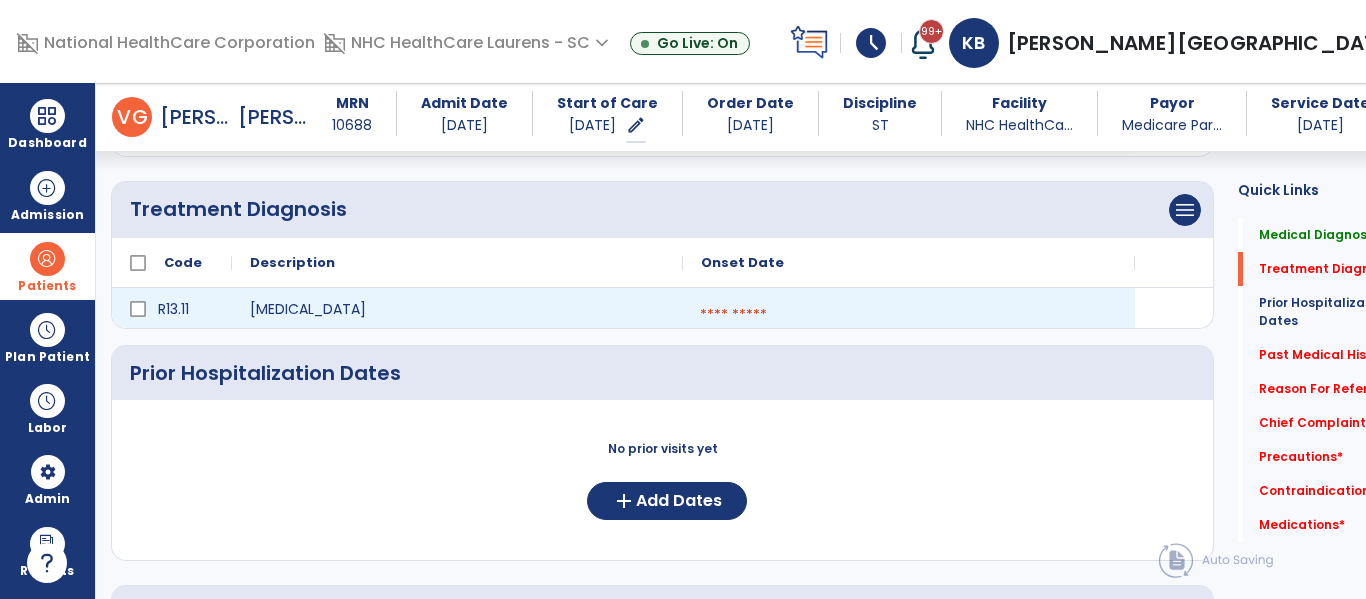 click at bounding box center [909, 315] 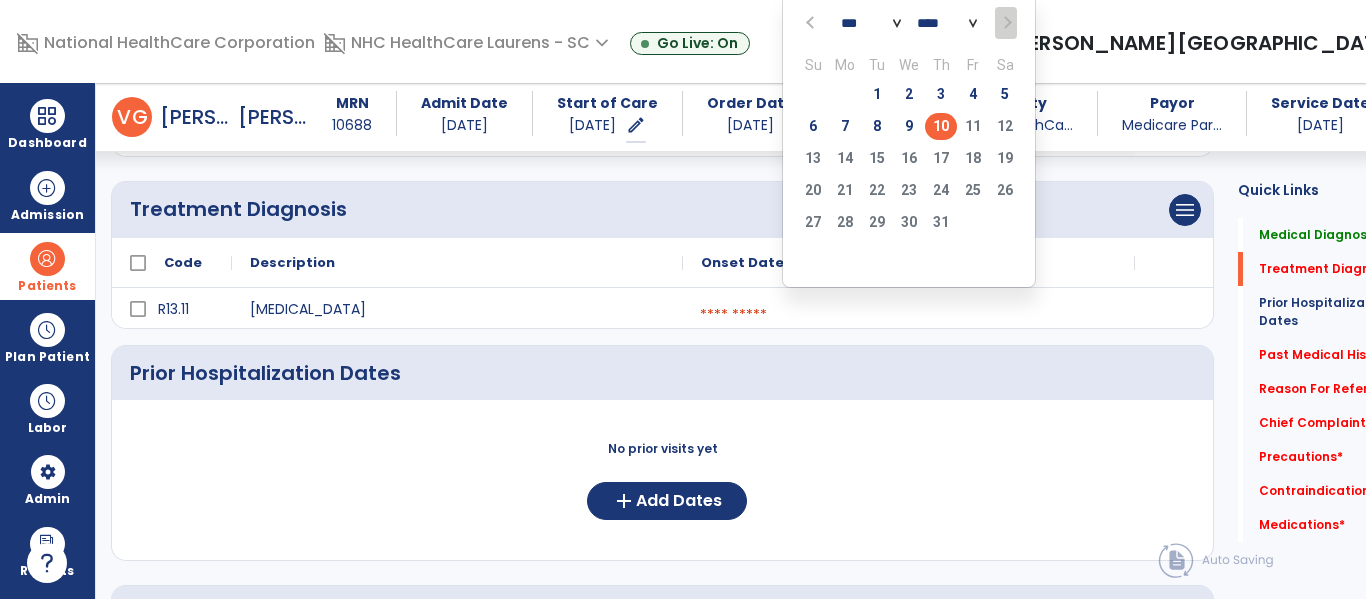 click on "10" 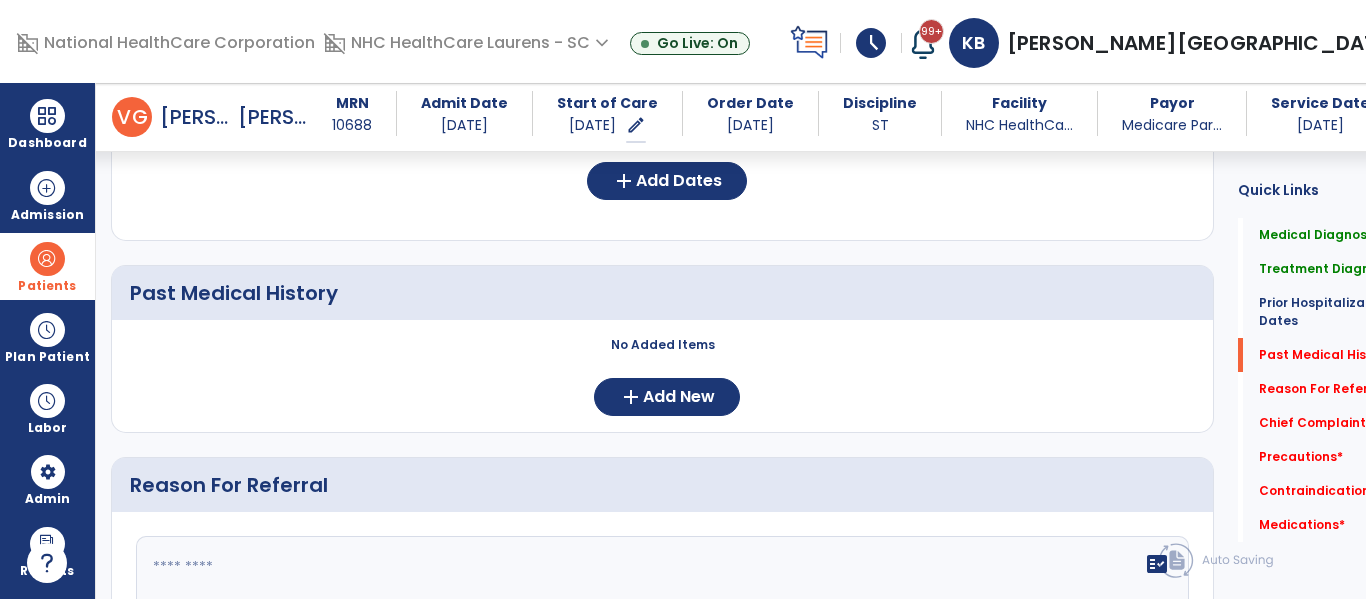 scroll, scrollTop: 683, scrollLeft: 0, axis: vertical 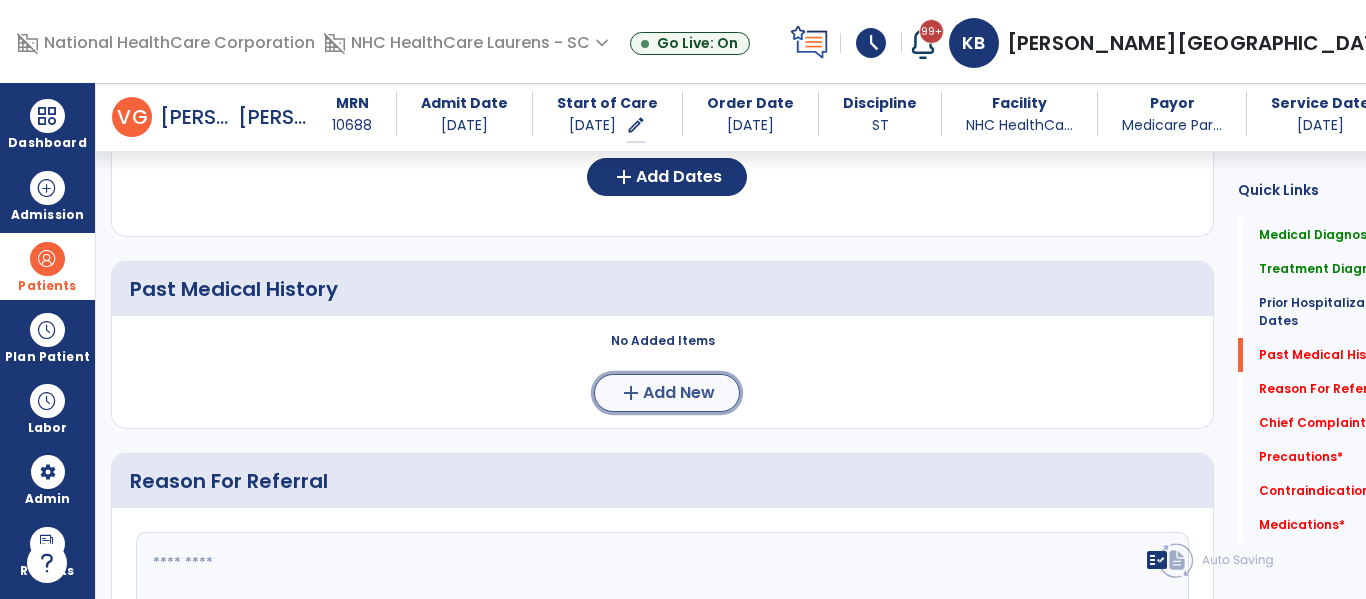 click on "Add New" 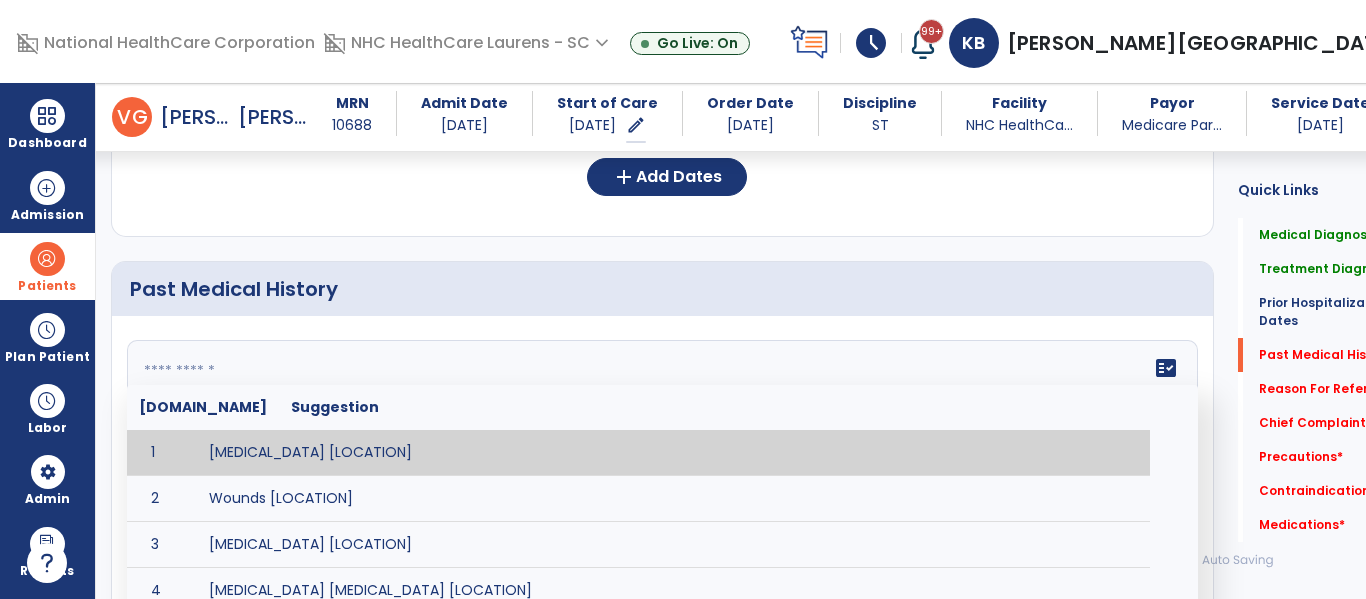 click 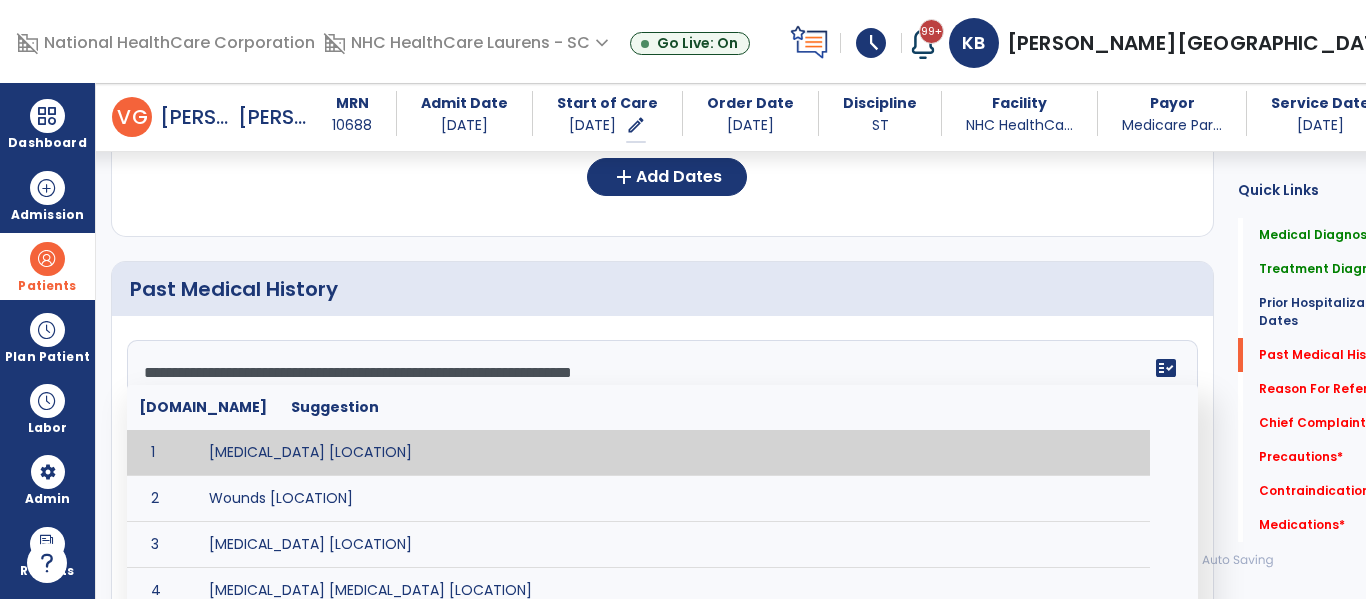 scroll, scrollTop: 352, scrollLeft: 0, axis: vertical 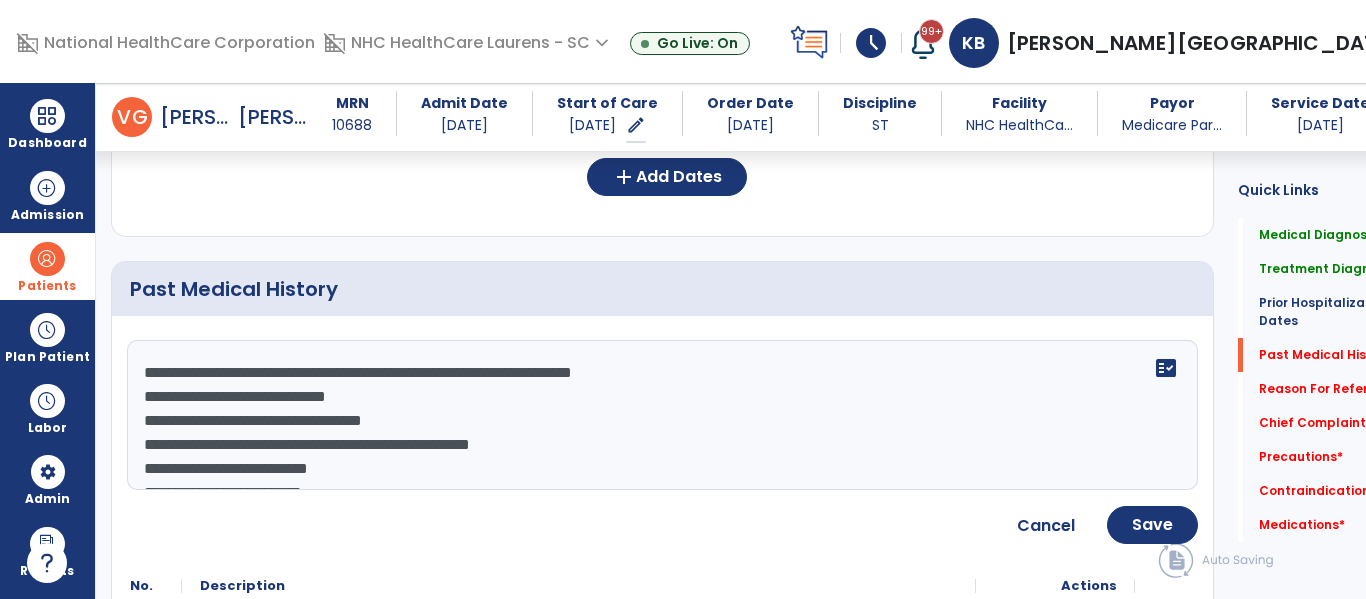 click on "**********" 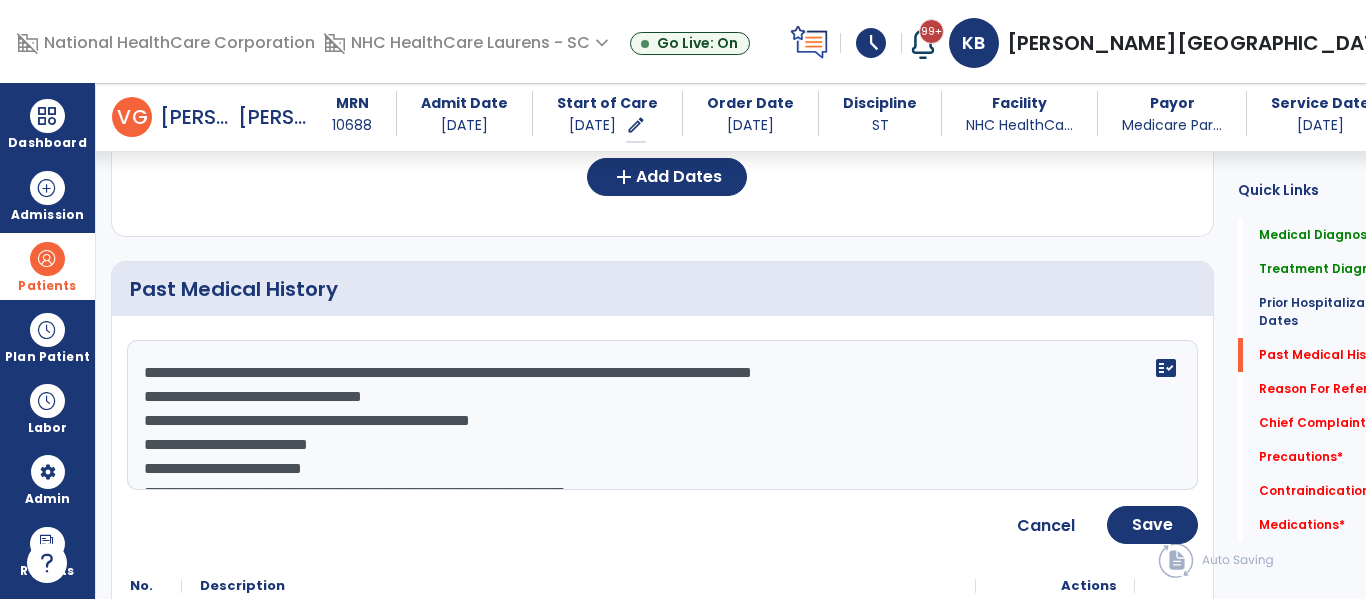click on "**********" 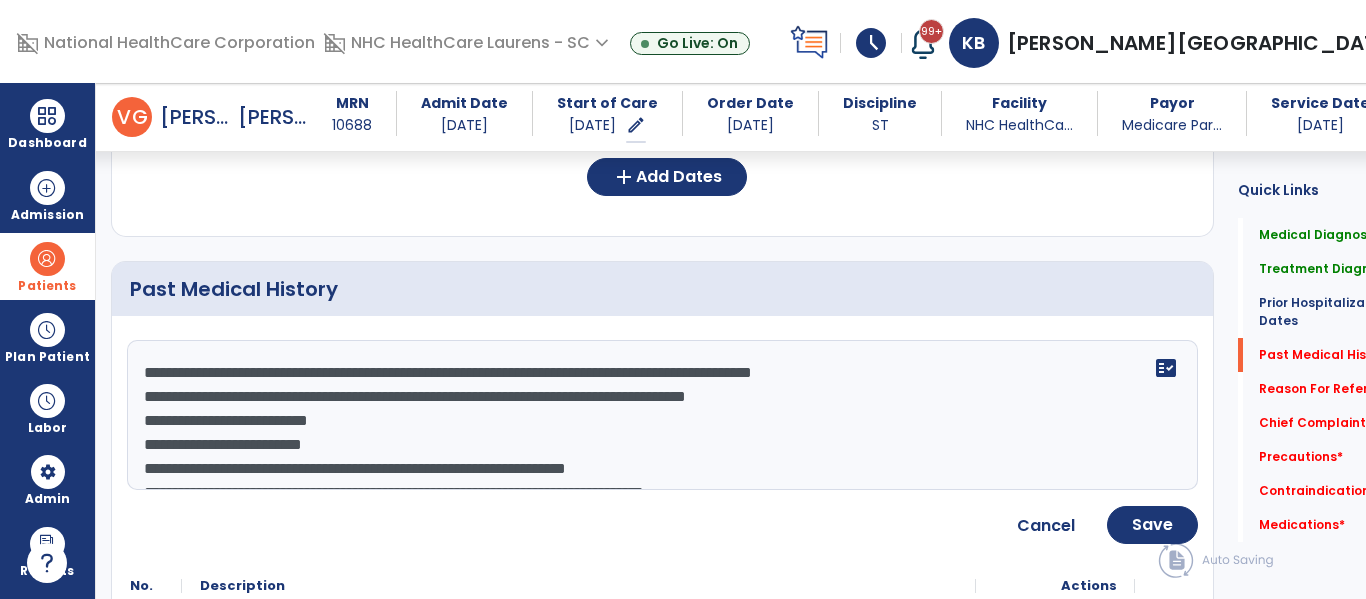 click on "**********" 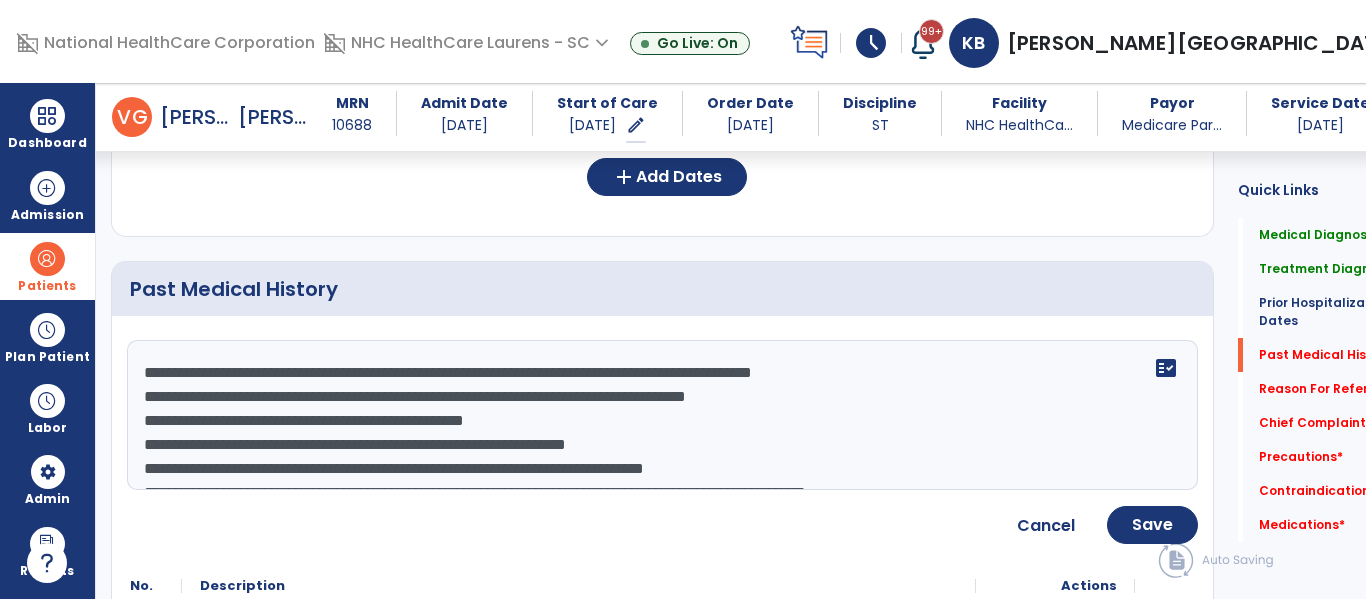 click on "**********" 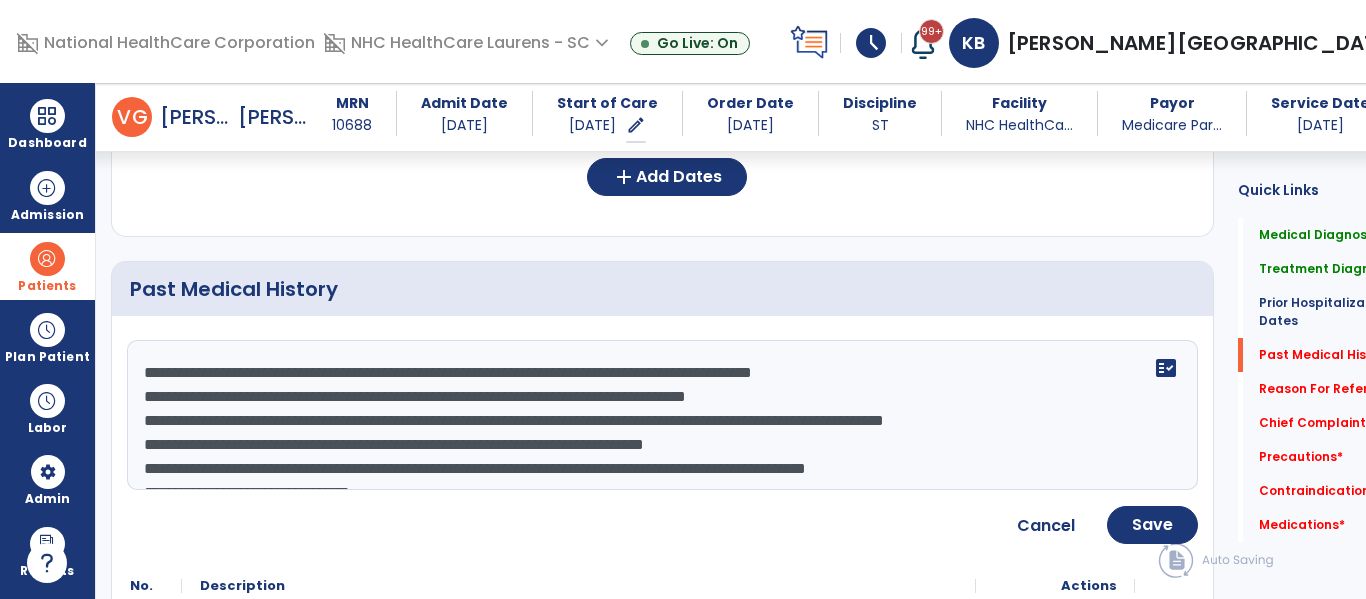 click on "**********" 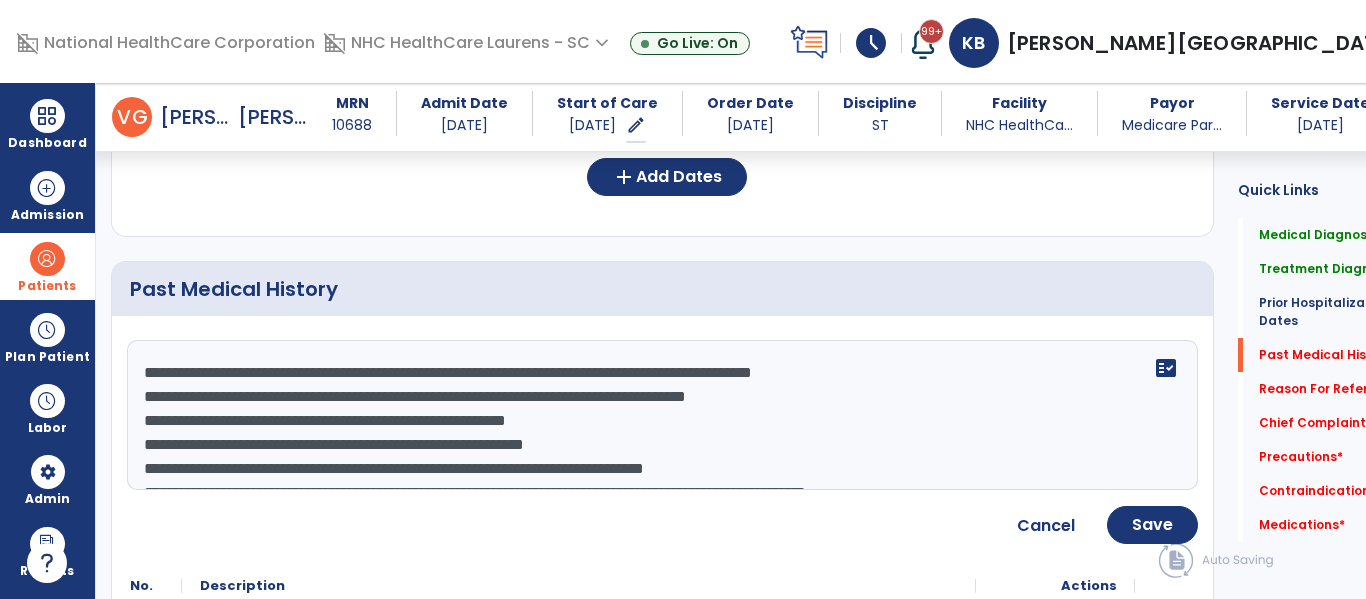 scroll, scrollTop: 12, scrollLeft: 0, axis: vertical 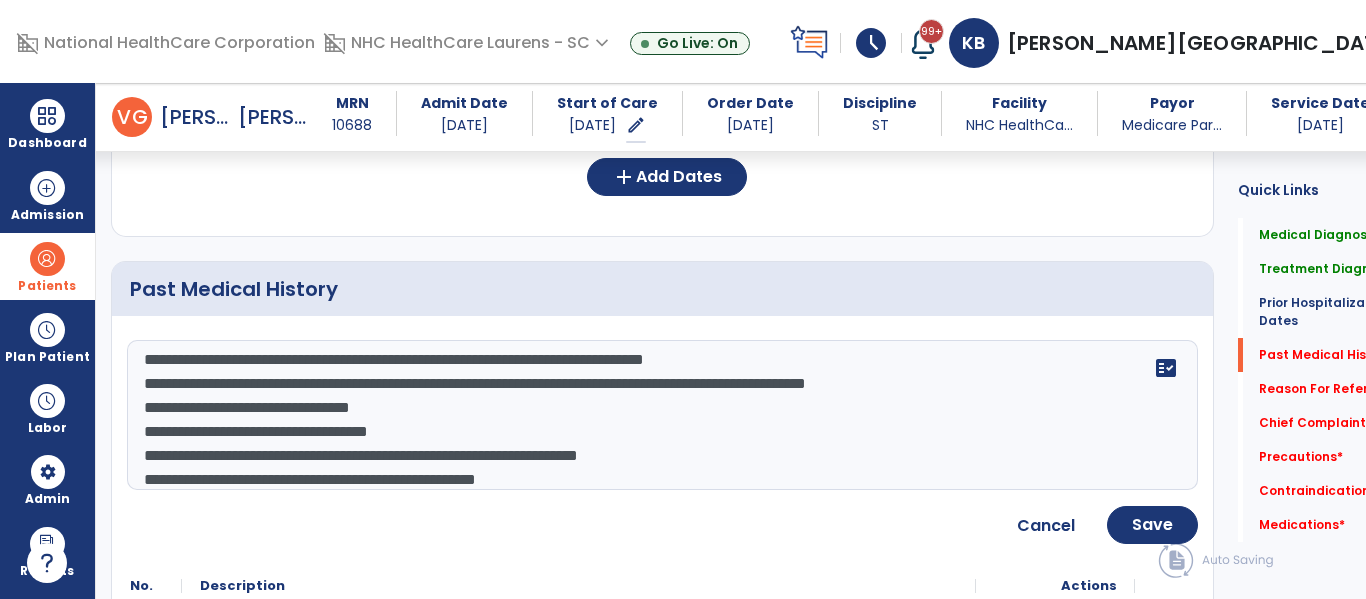click on "**********" 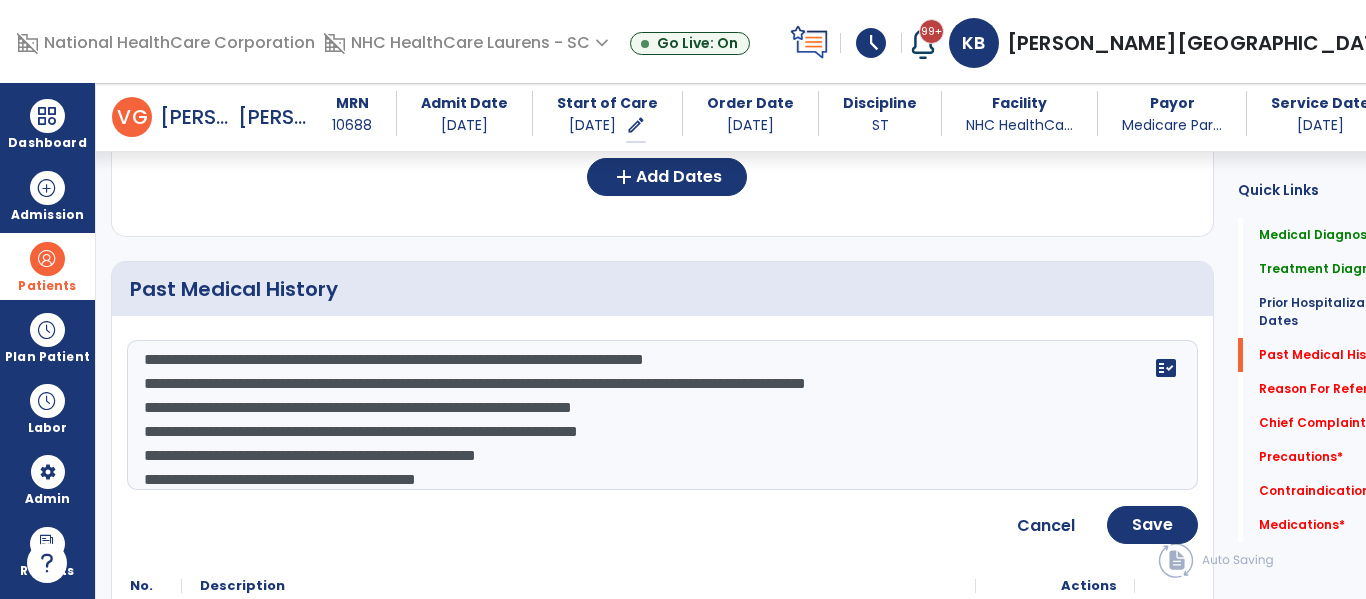 click on "**********" 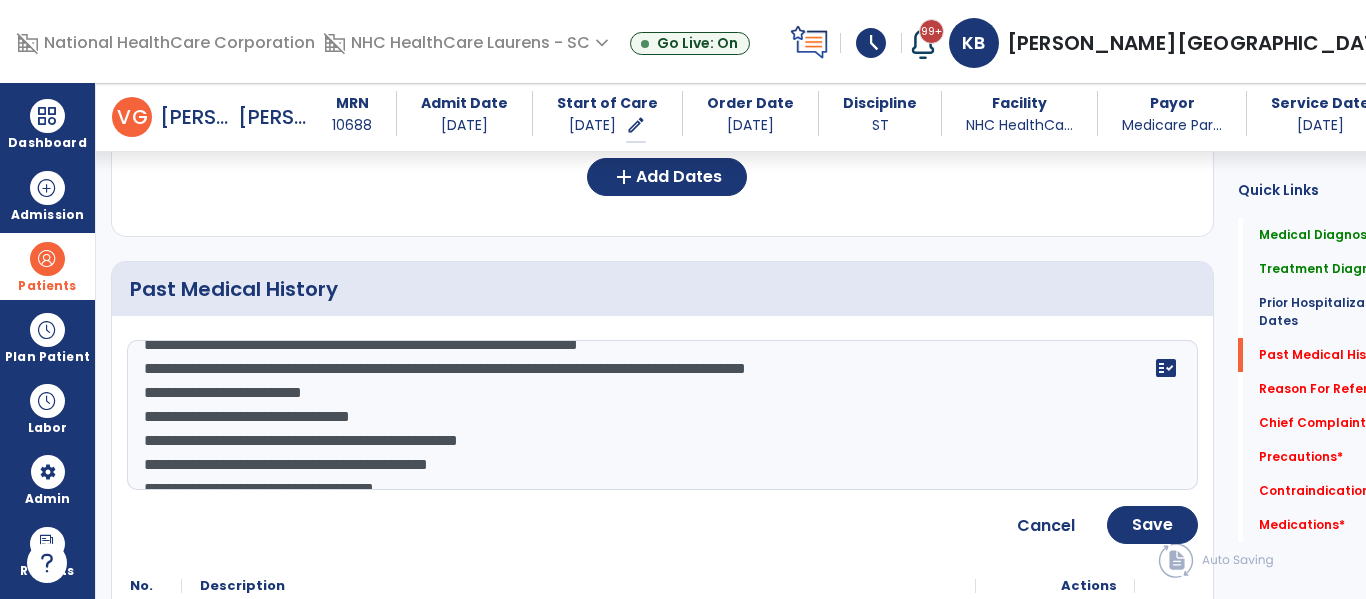 click on "**********" 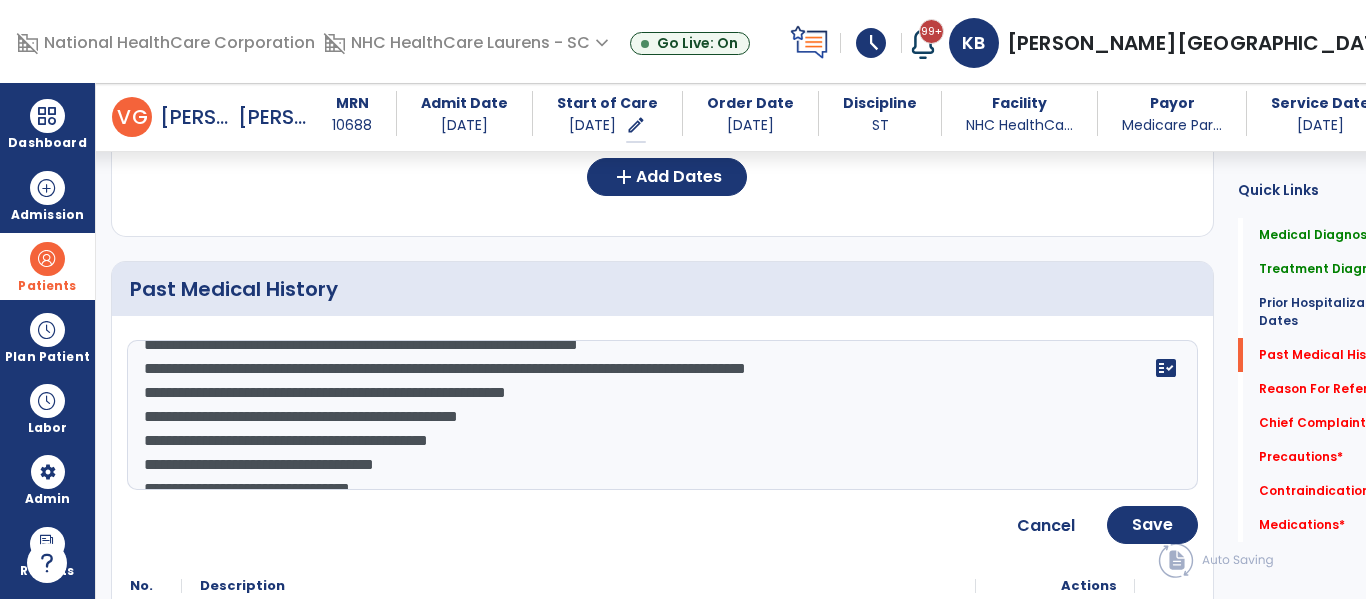 click on "**********" 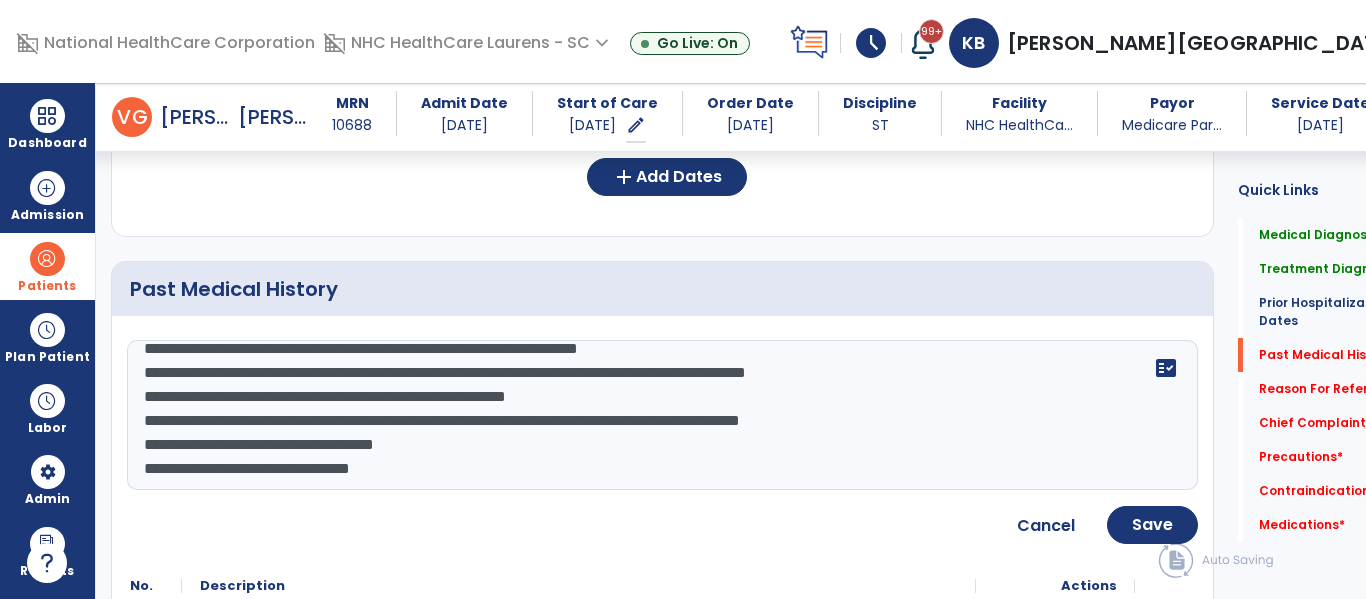 click on "**********" 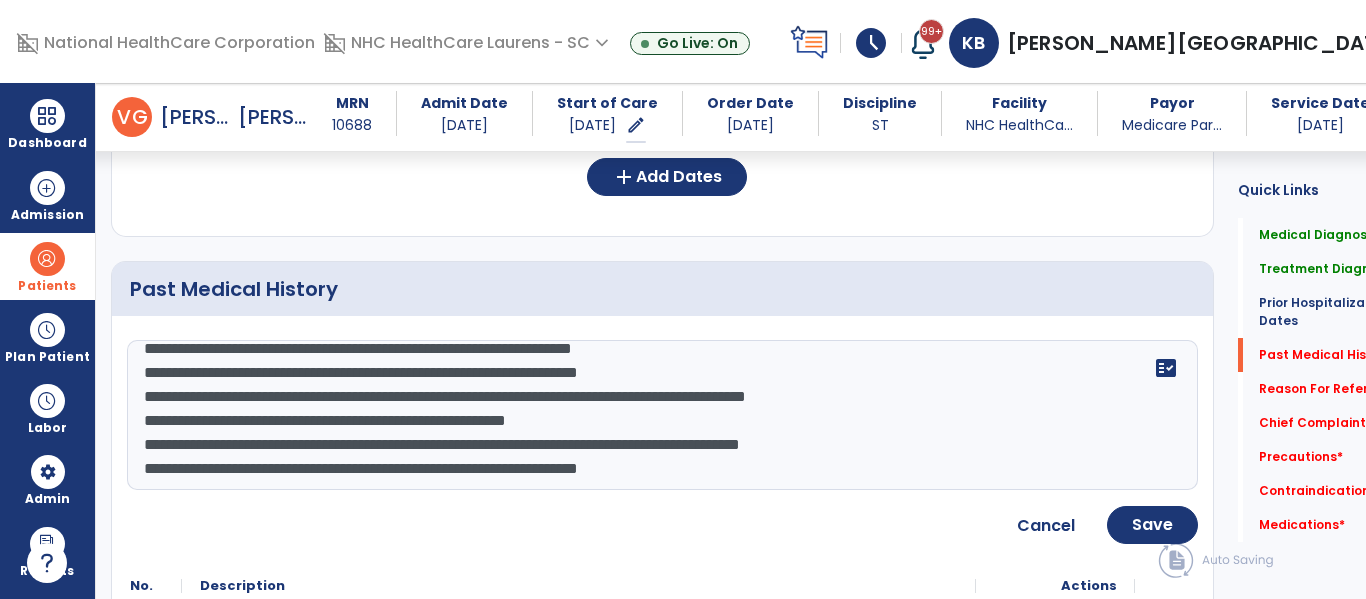 click on "**********" 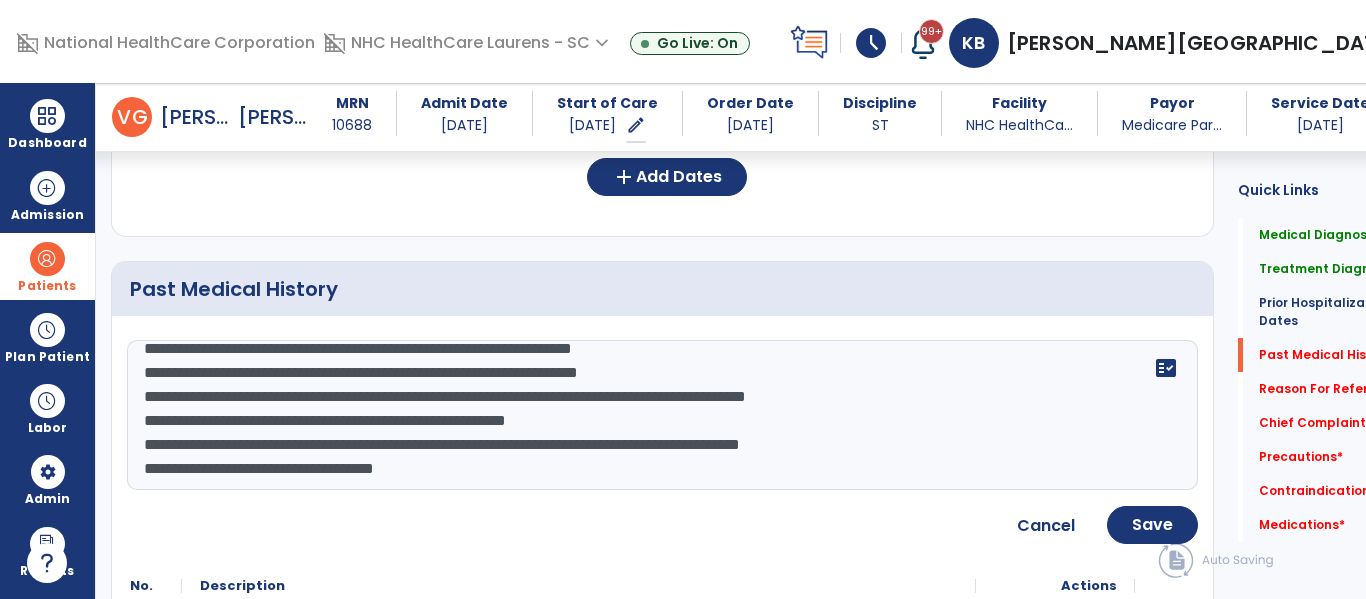 paste on "**********" 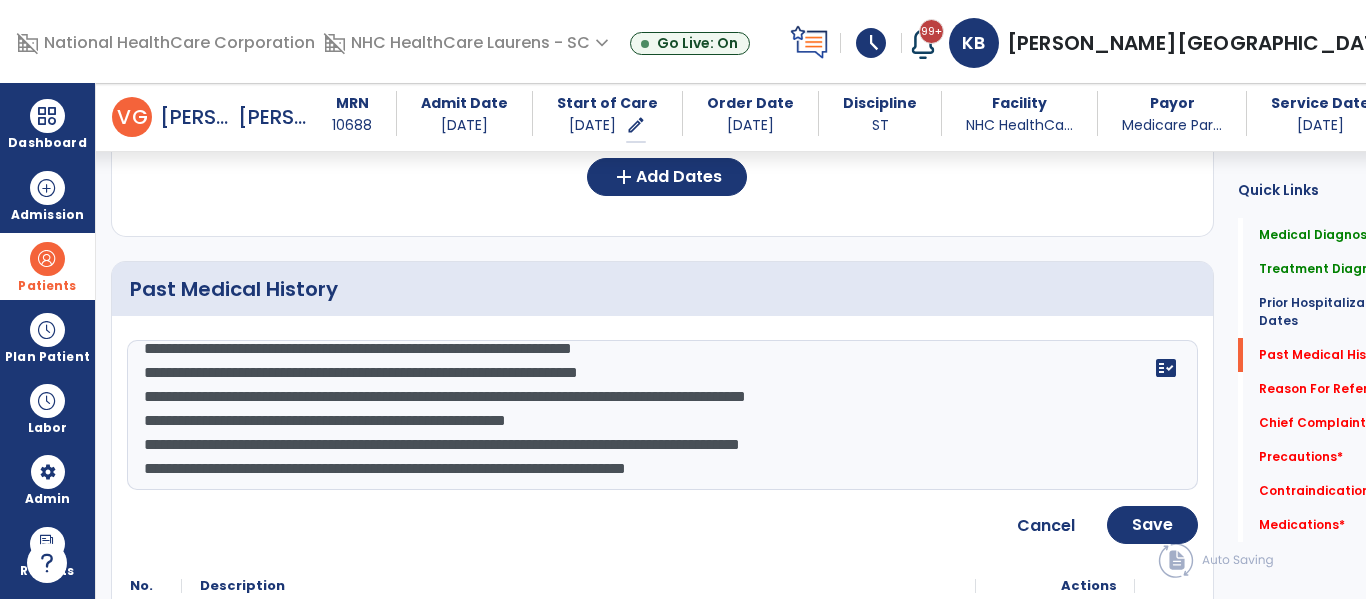 click on "**********" 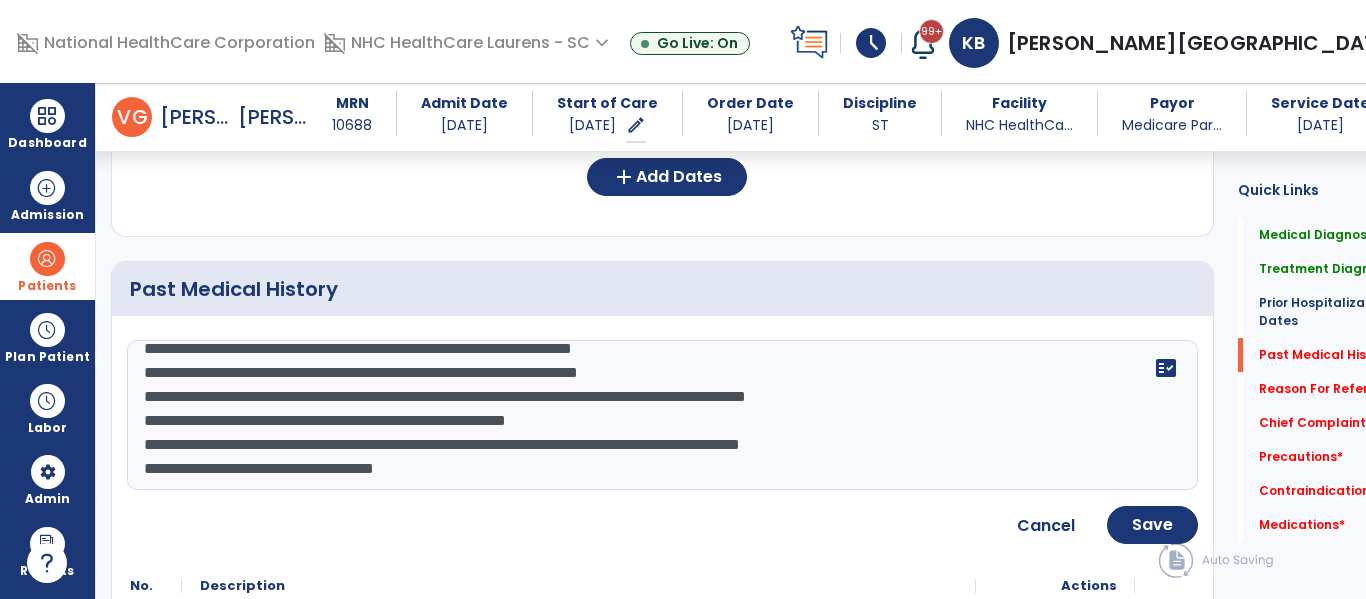 scroll, scrollTop: 157, scrollLeft: 0, axis: vertical 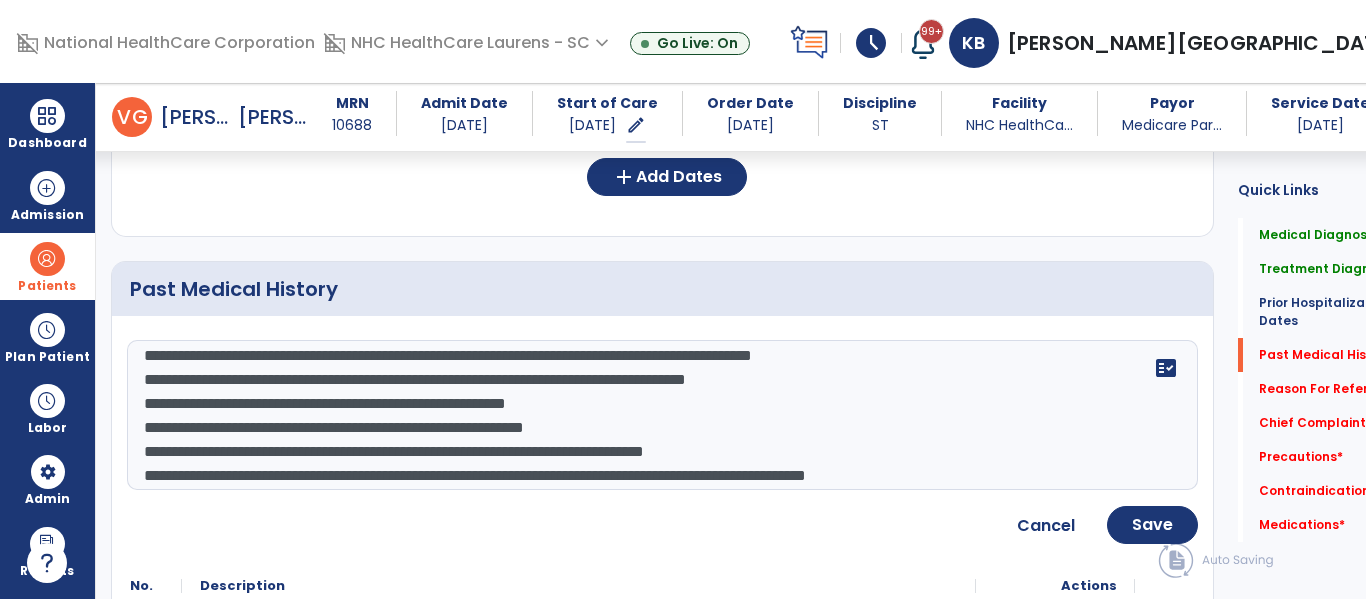 click on "**********" 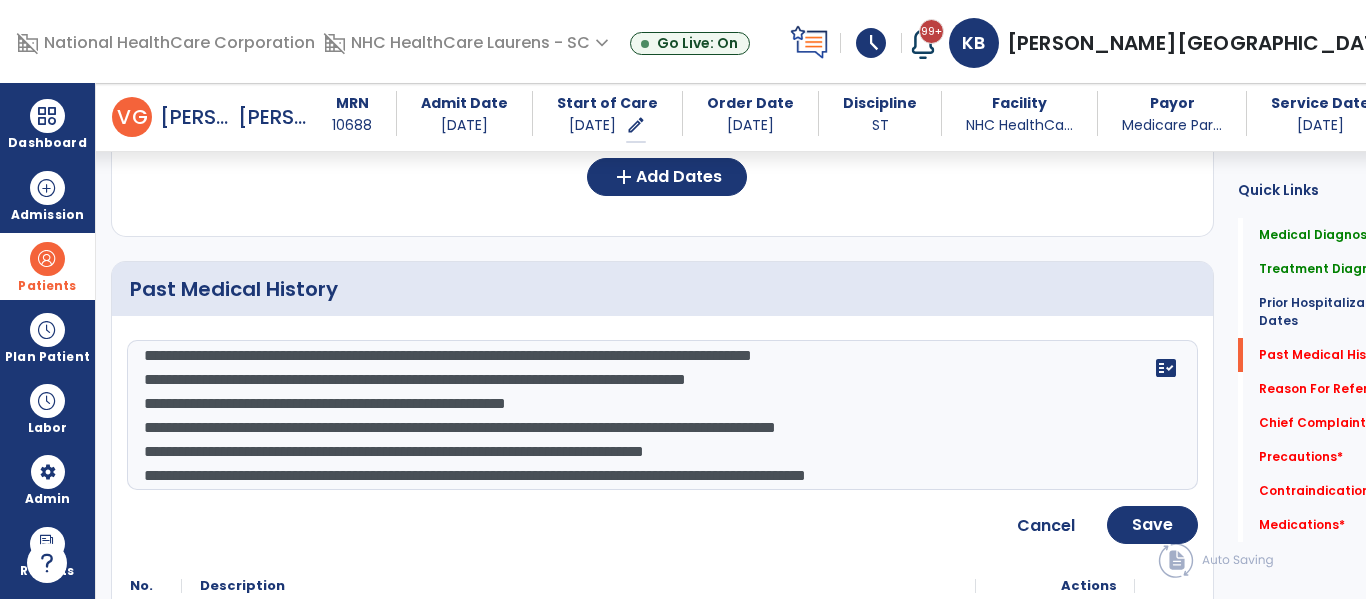 drag, startPoint x: 930, startPoint y: 431, endPoint x: 1030, endPoint y: 426, distance: 100.12492 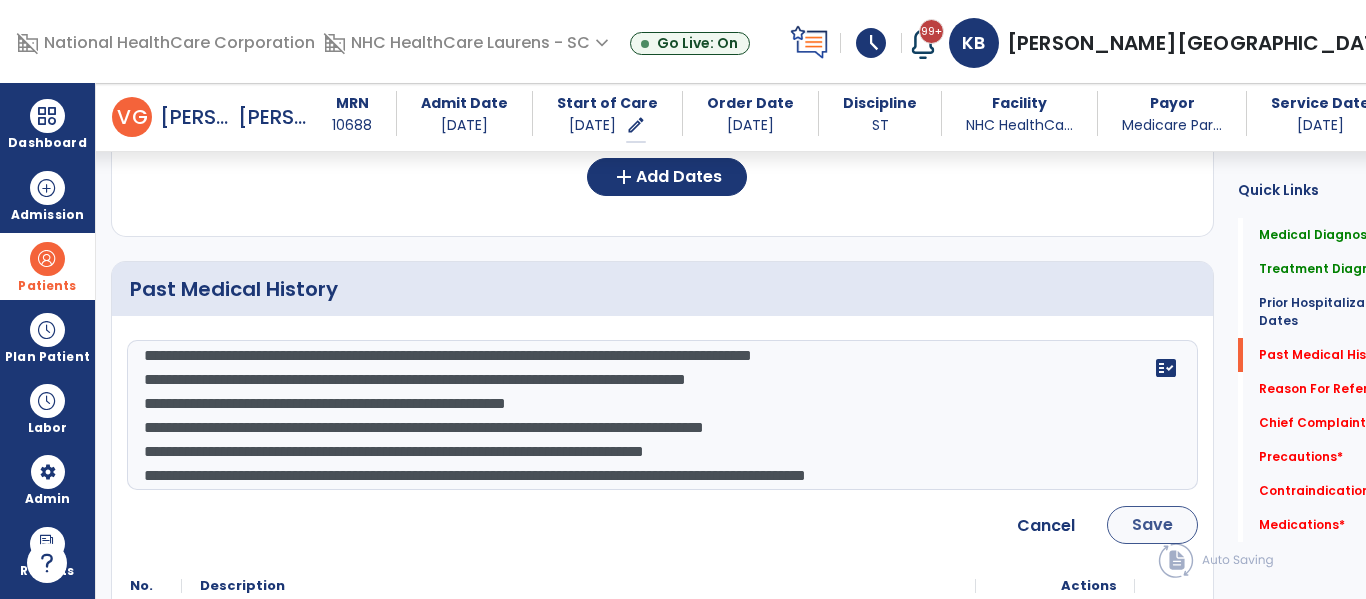 type on "**********" 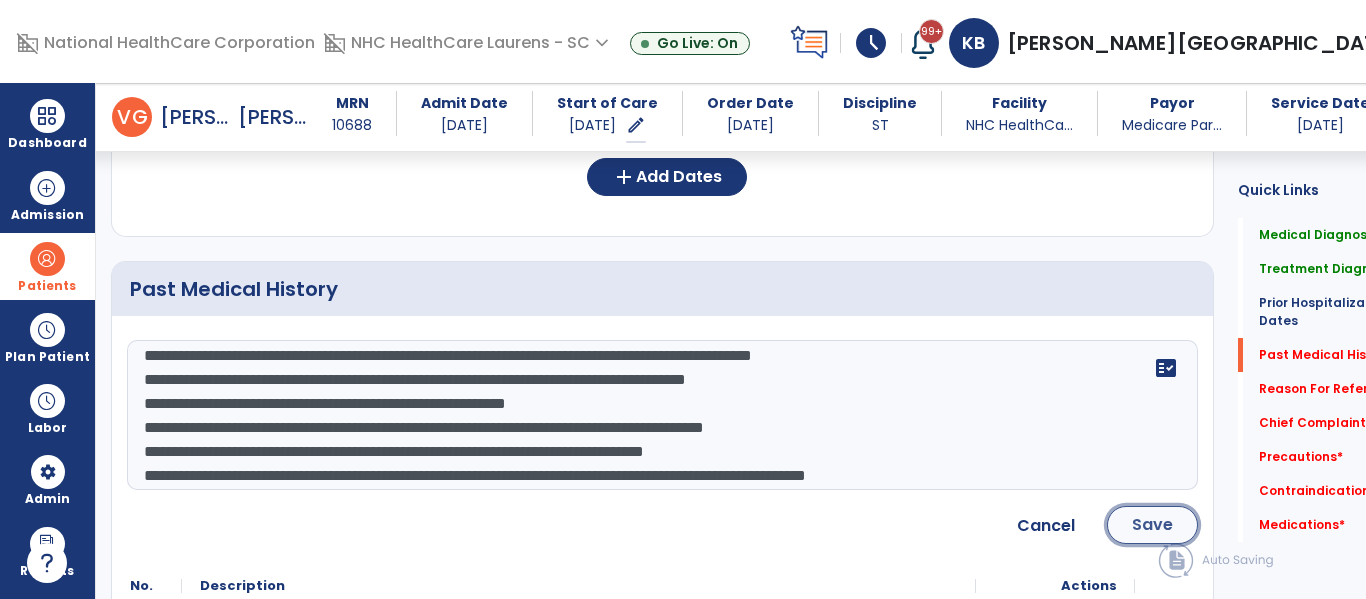 click on "Save" 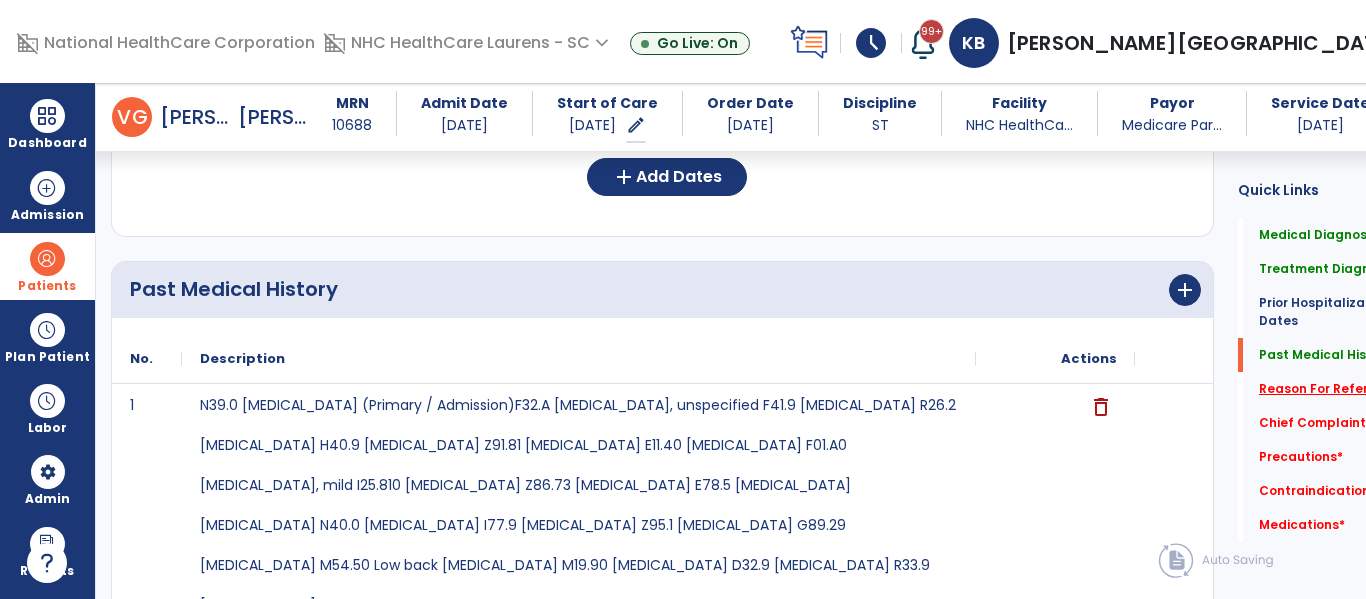 click on "Reason For Referral   *" 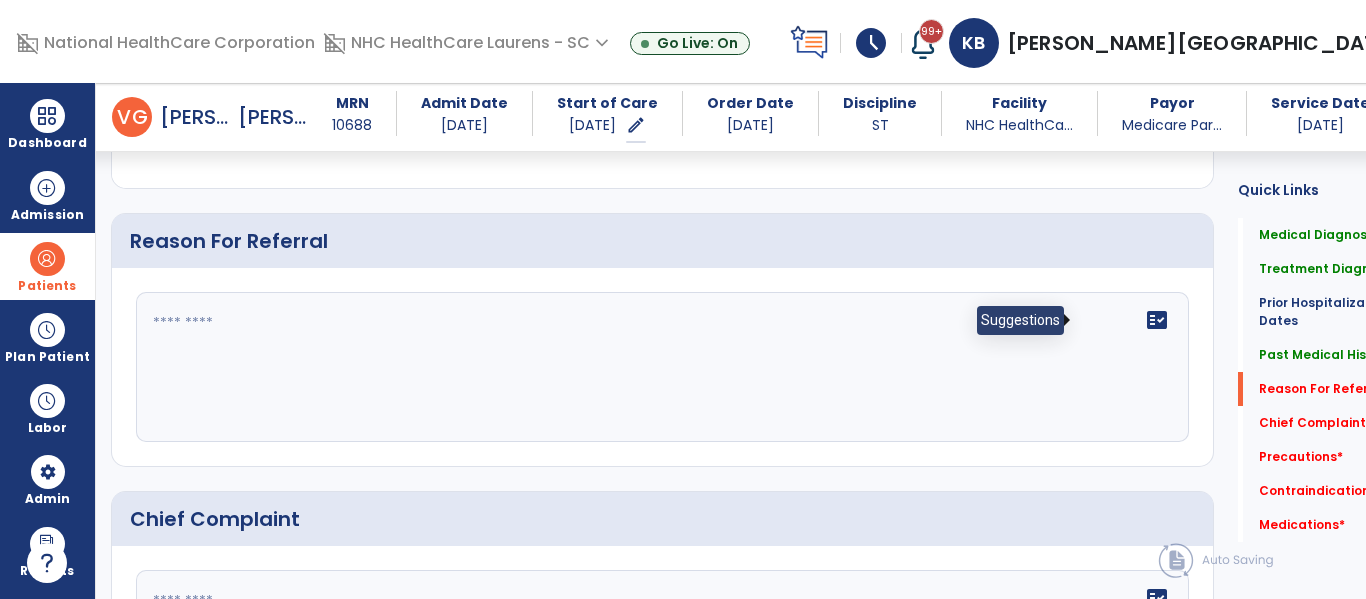click on "fact_check" 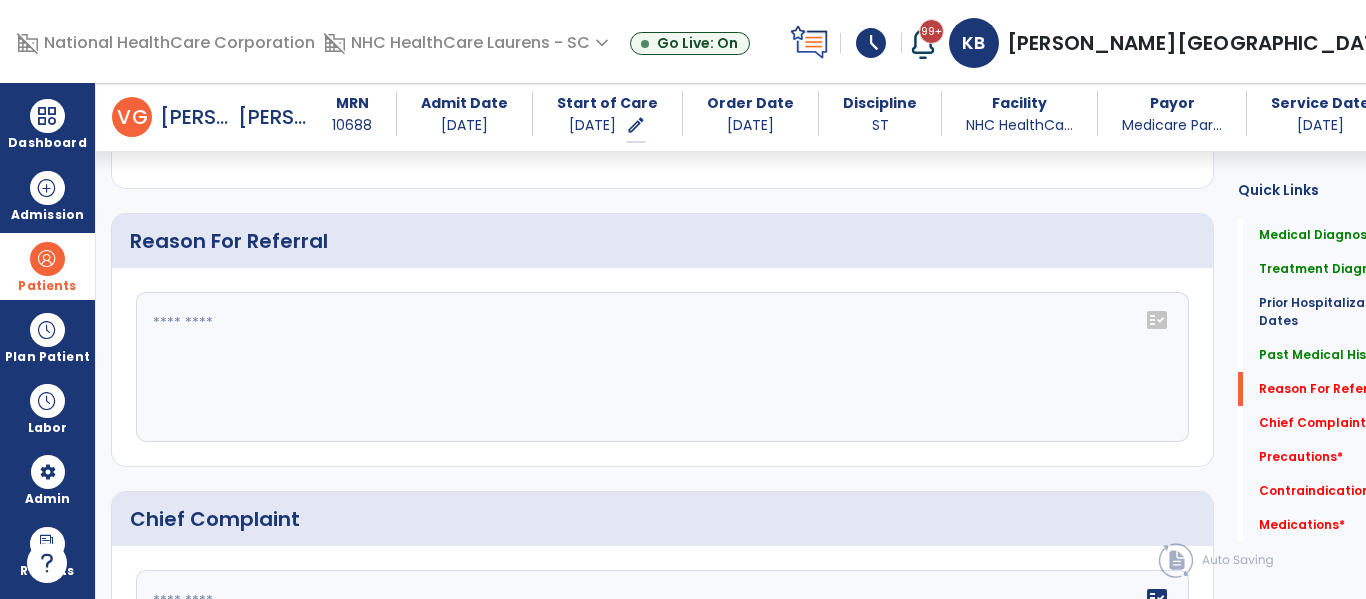 click on "fact_check" 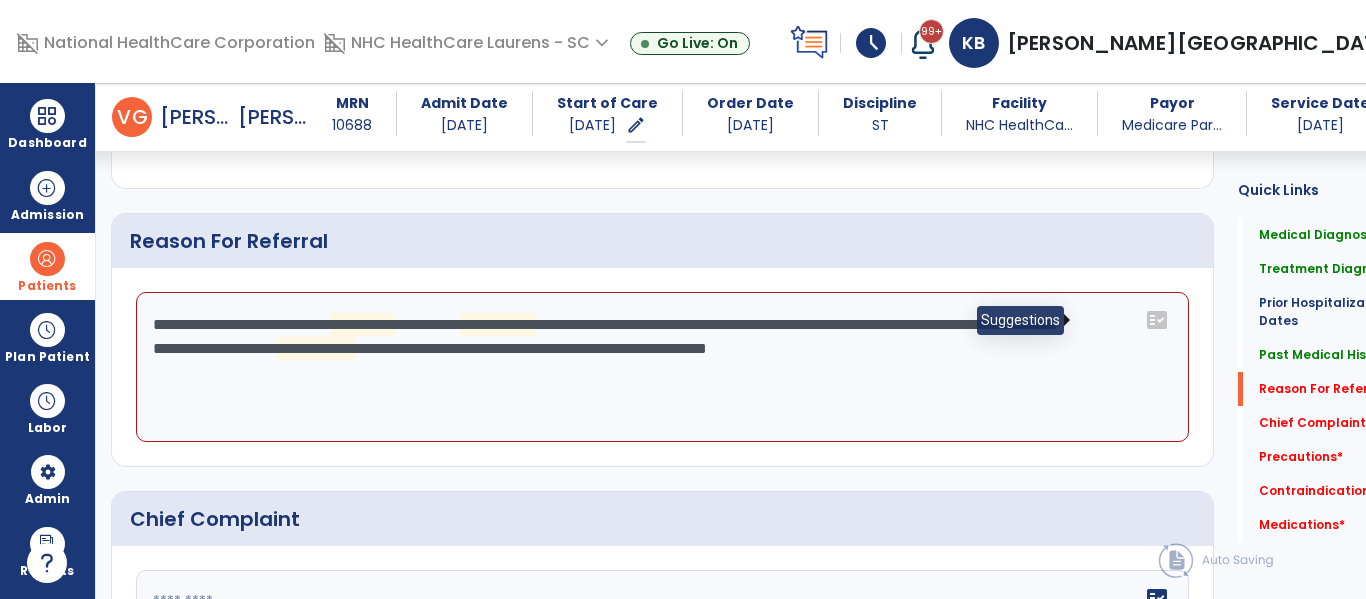 click on "fact_check" 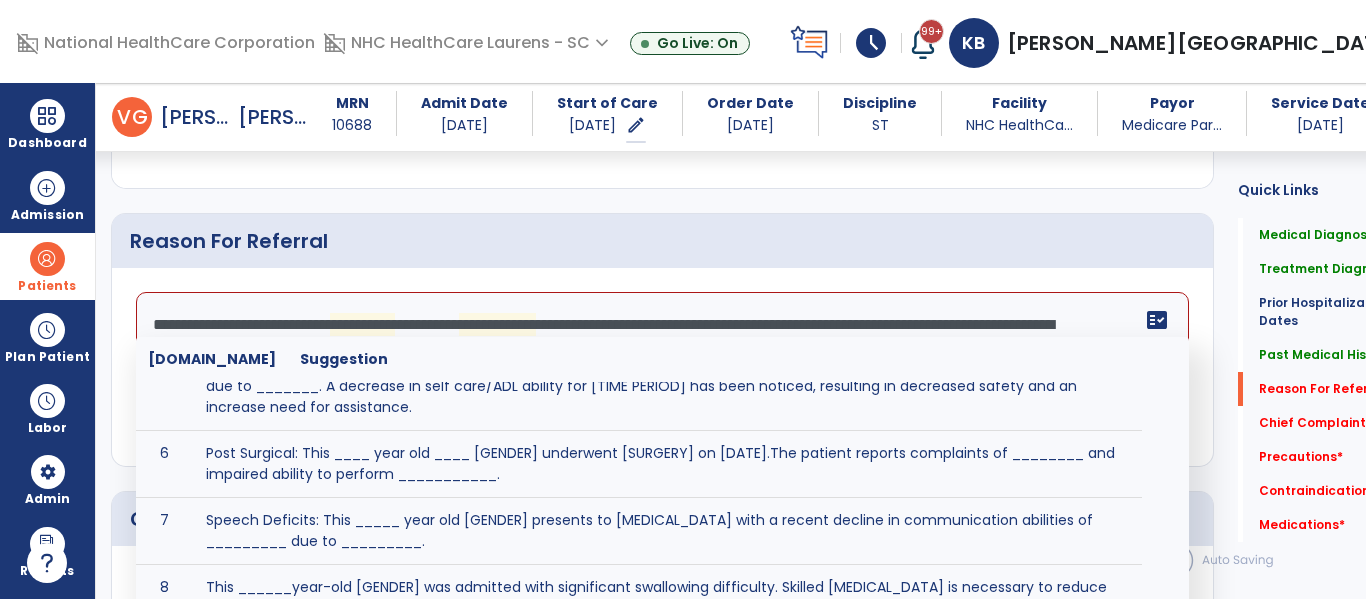 scroll, scrollTop: 370, scrollLeft: 0, axis: vertical 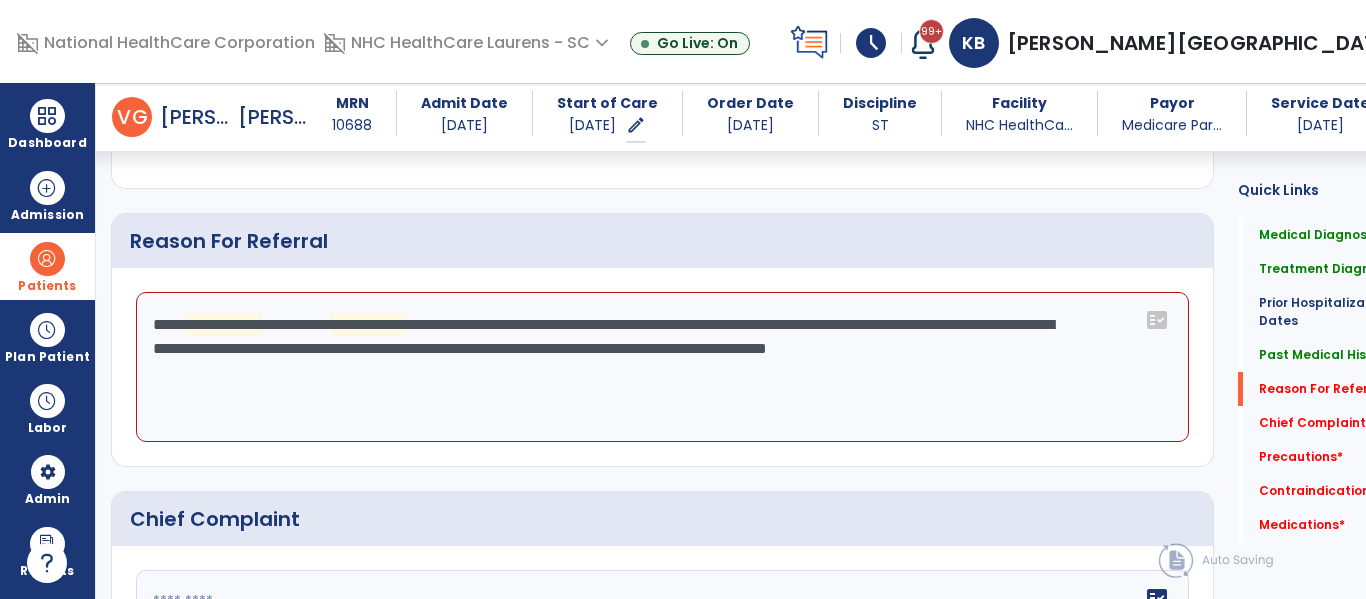 click on "**********" 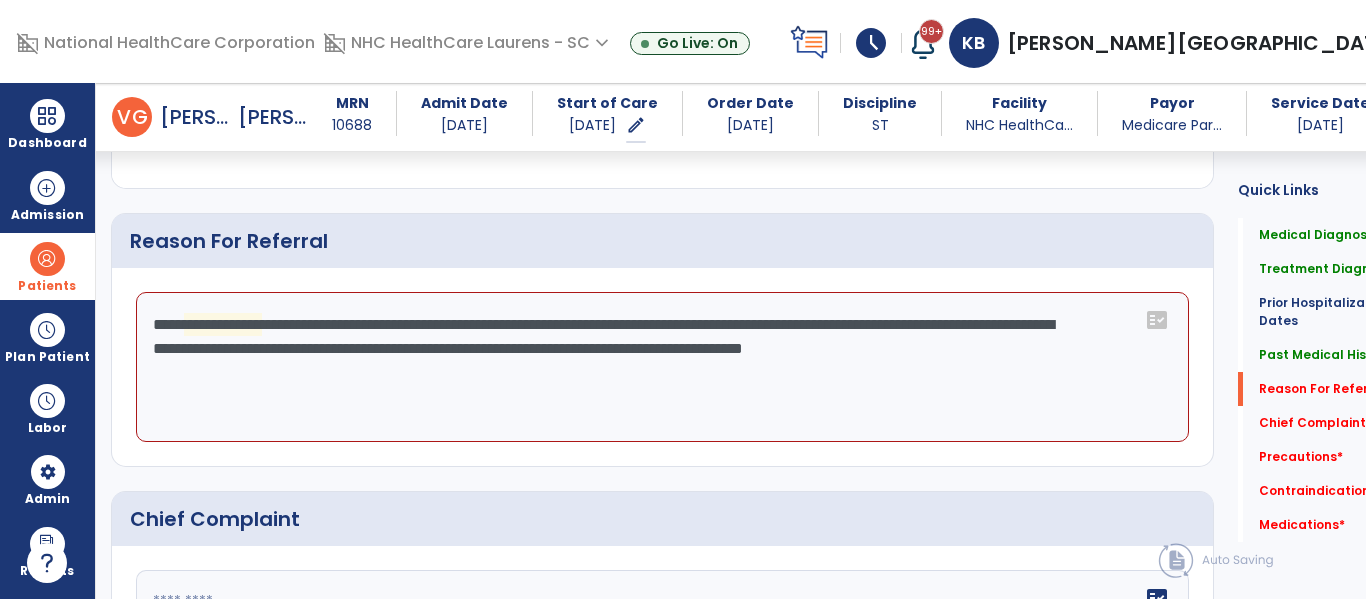 click on "**********" 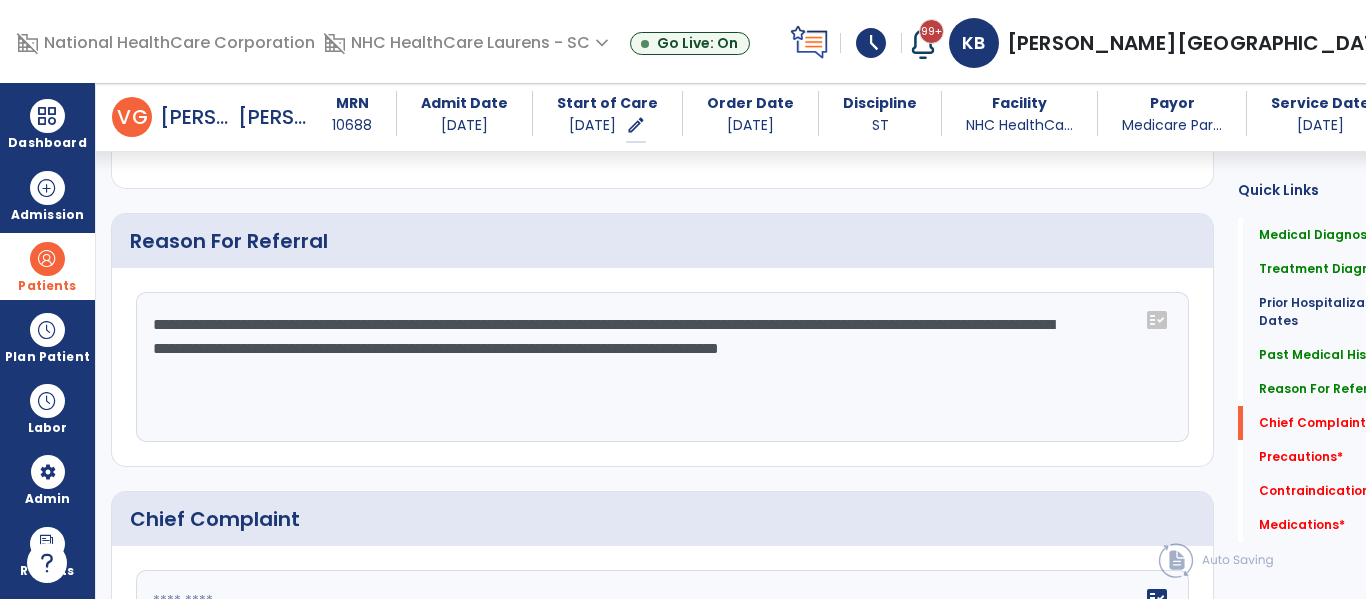 scroll, scrollTop: 1639, scrollLeft: 0, axis: vertical 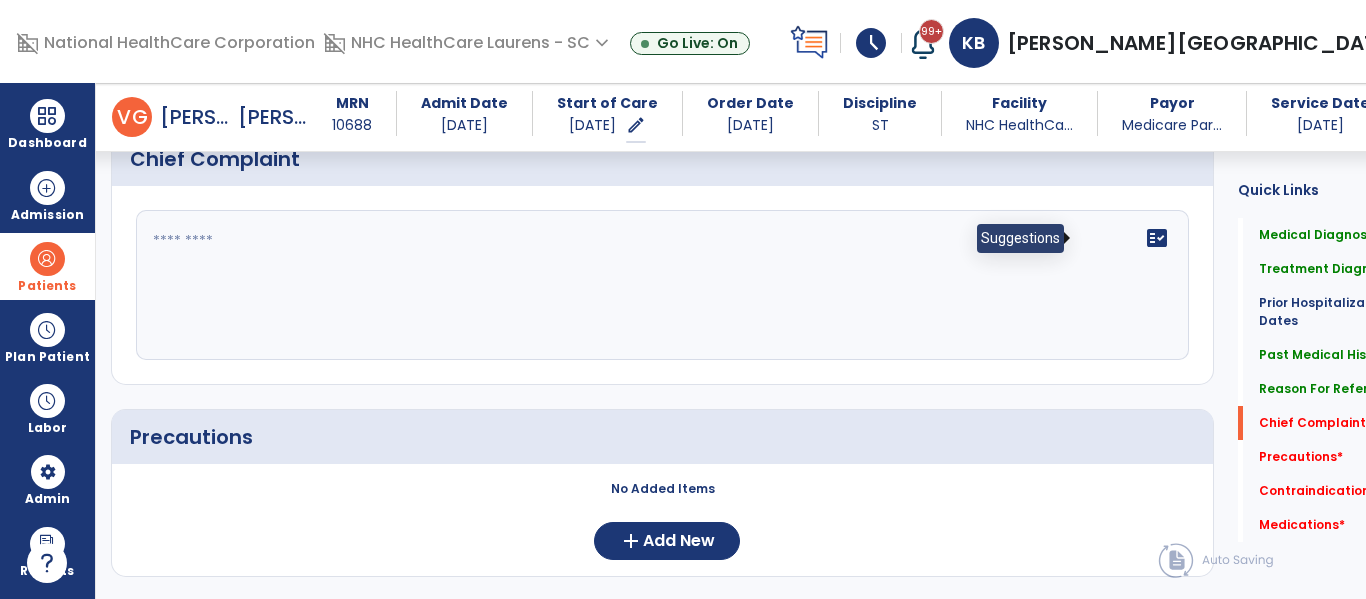 type on "**********" 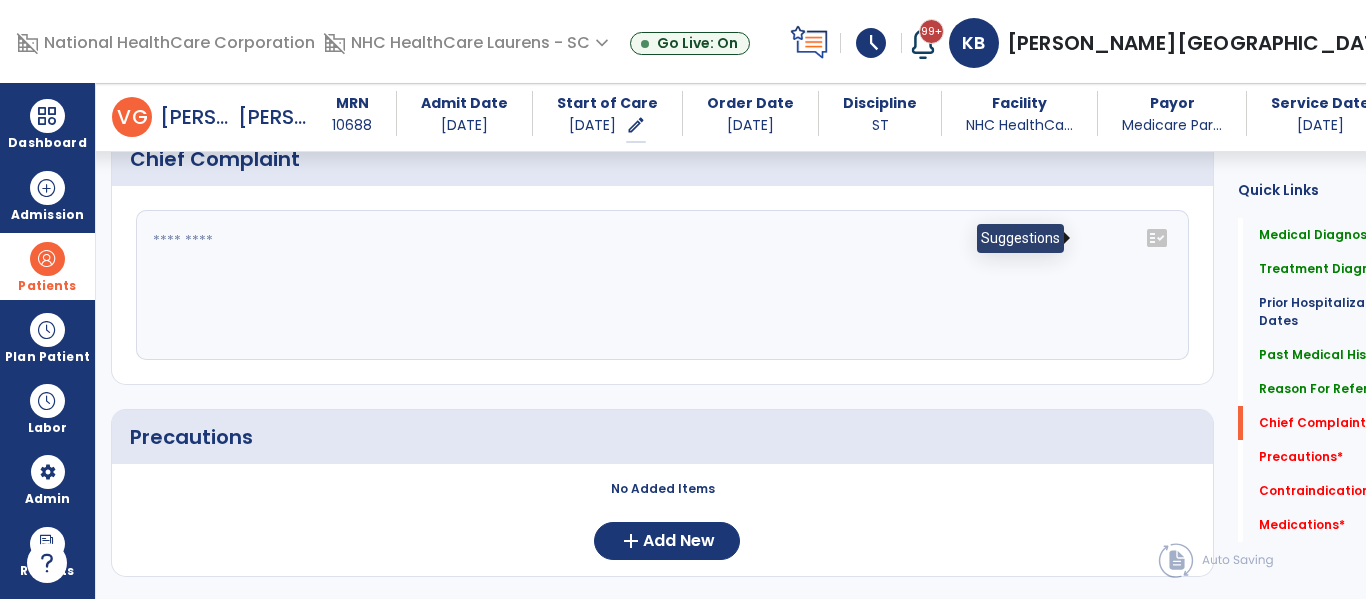 click on "fact_check" 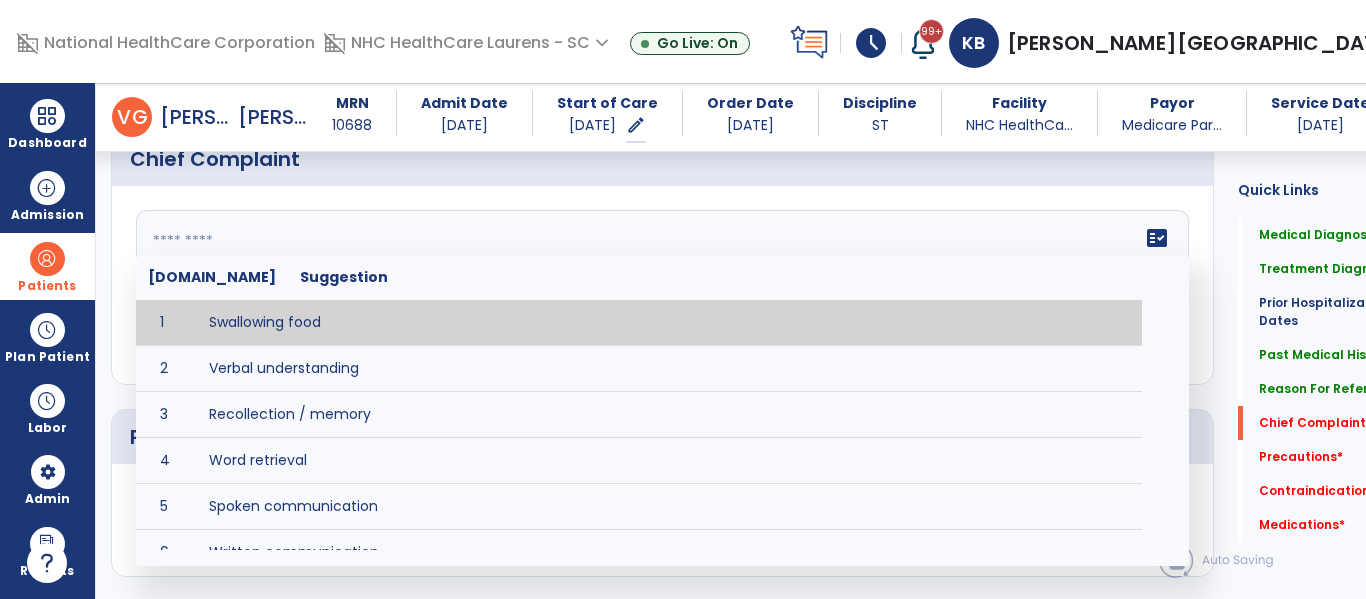 type on "**********" 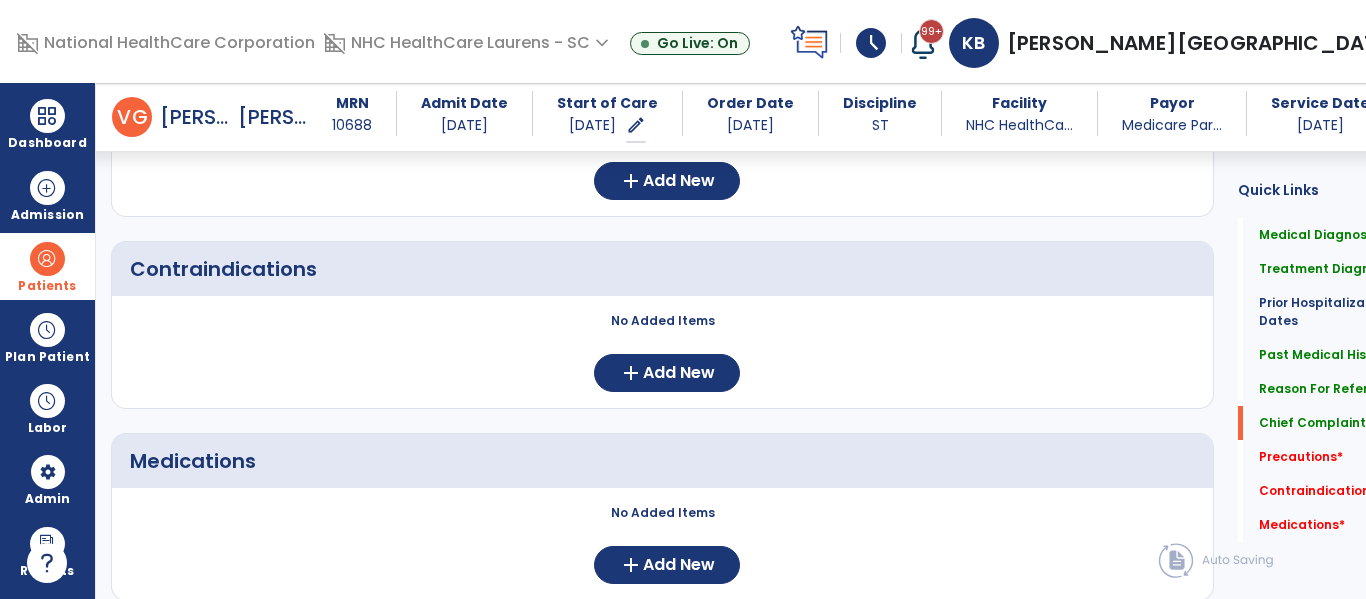 scroll, scrollTop: 1639, scrollLeft: 0, axis: vertical 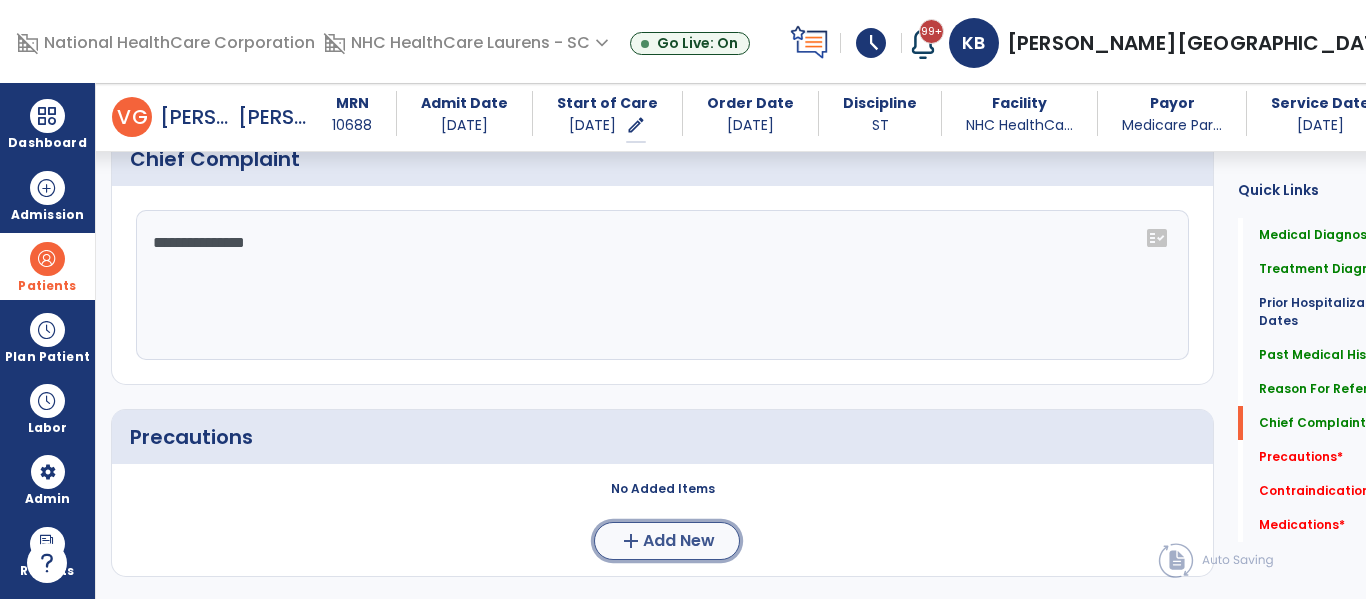 click on "Add New" 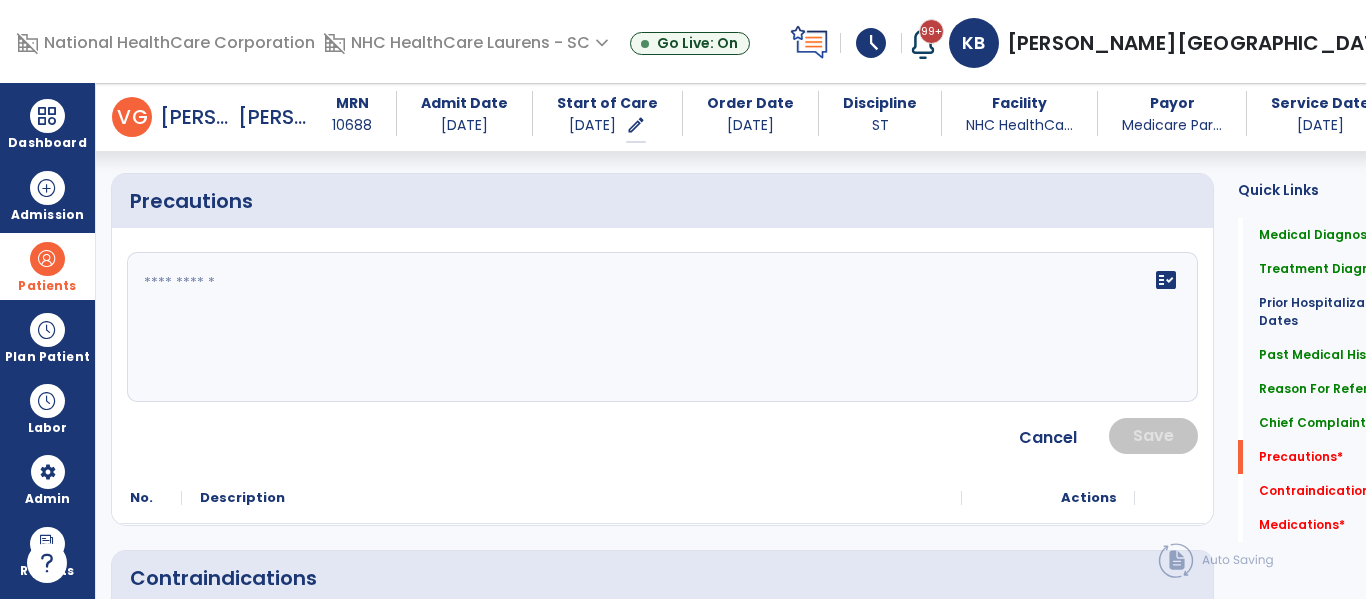 scroll, scrollTop: 1869, scrollLeft: 0, axis: vertical 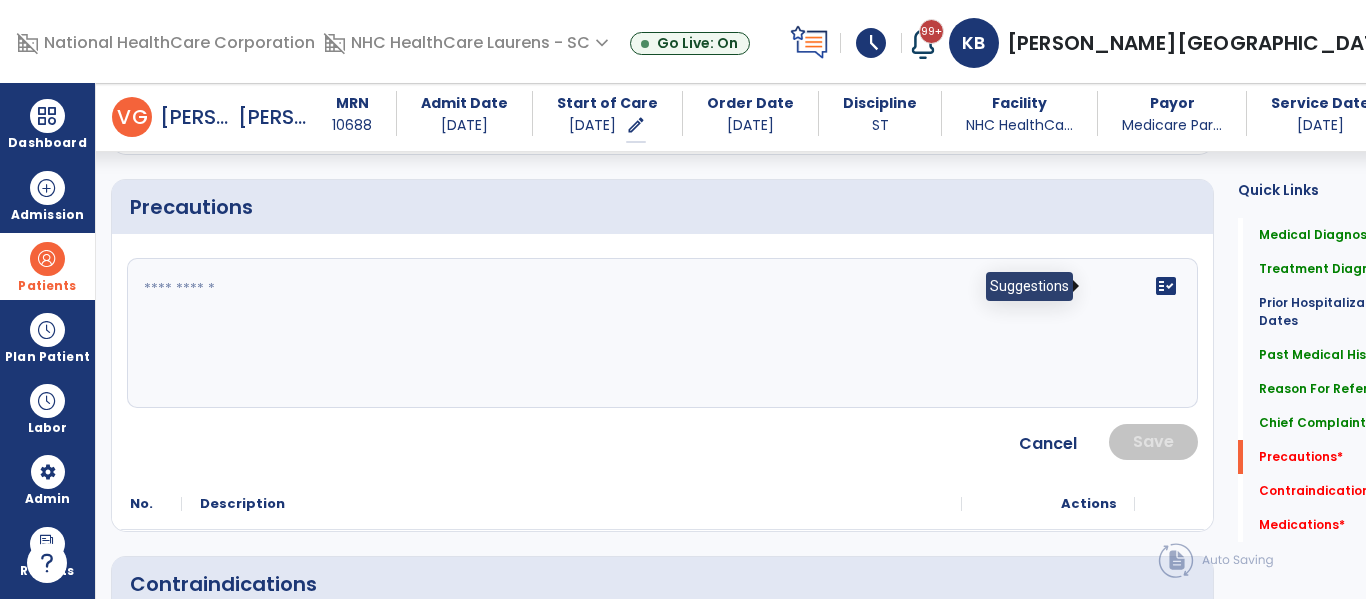 click on "fact_check" 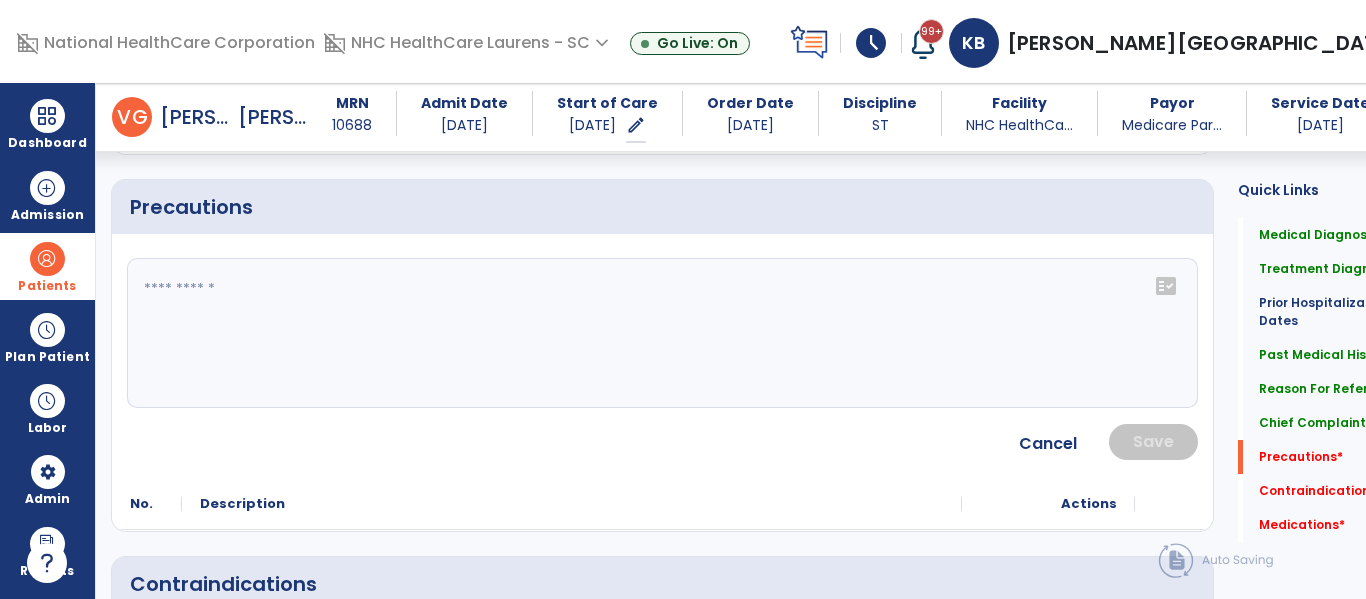 click on "fact_check" 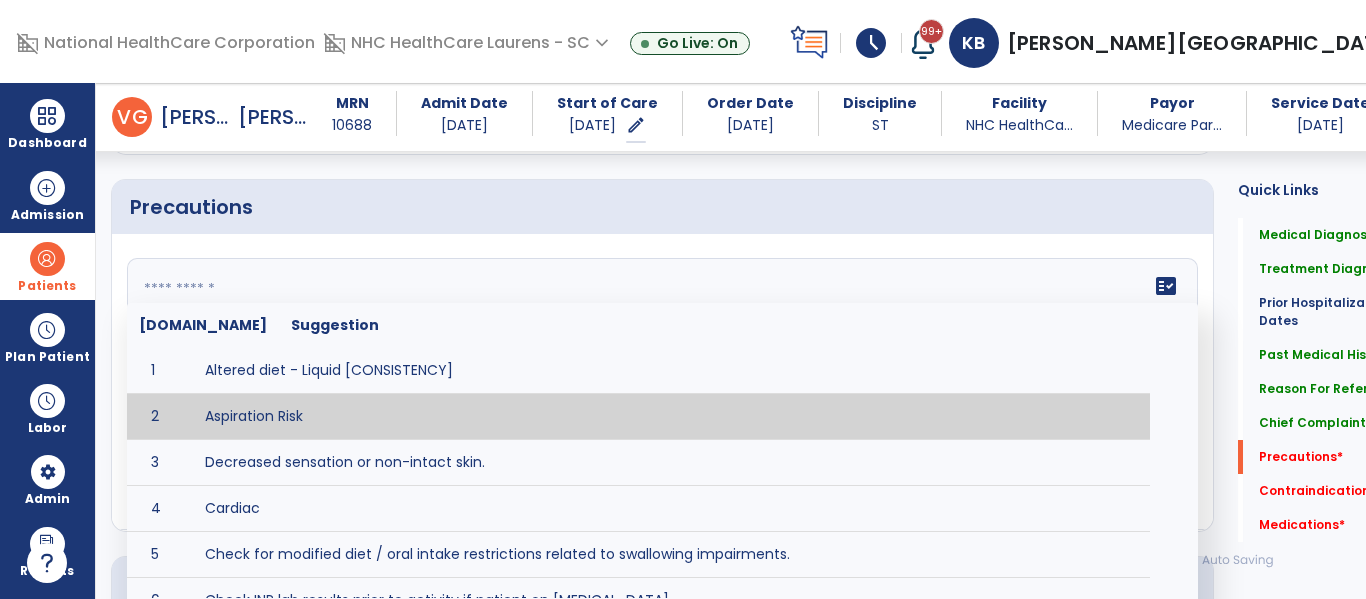 type on "**********" 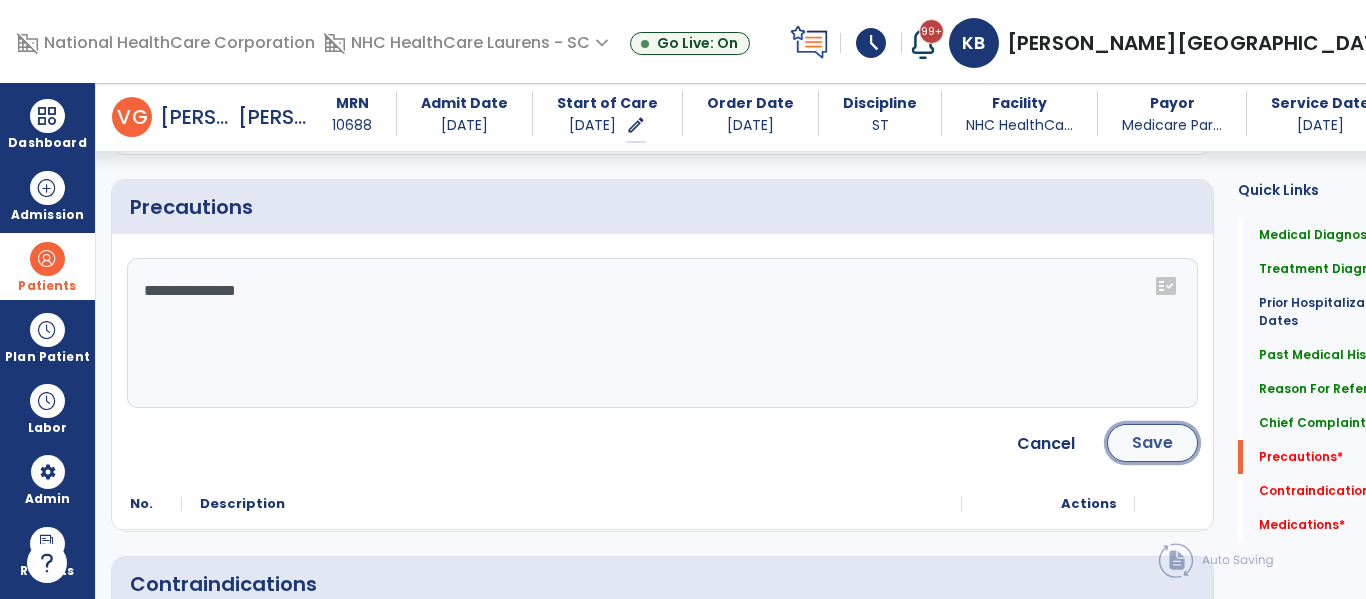 click on "Save" 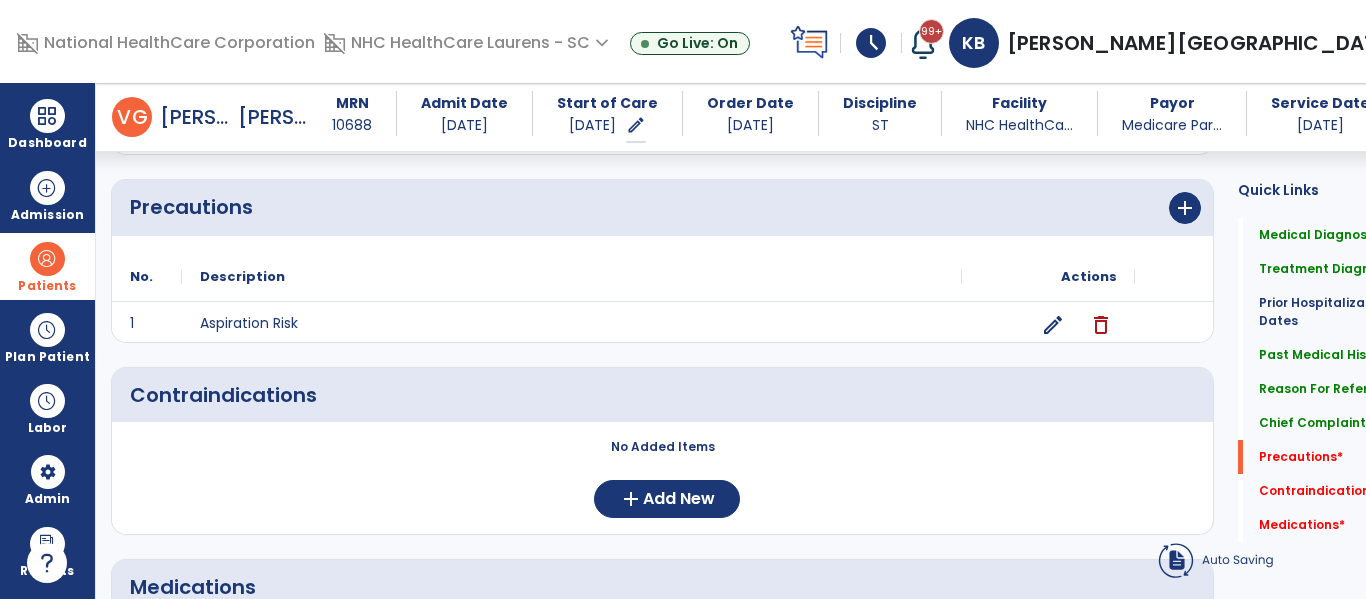 scroll, scrollTop: 1869, scrollLeft: 0, axis: vertical 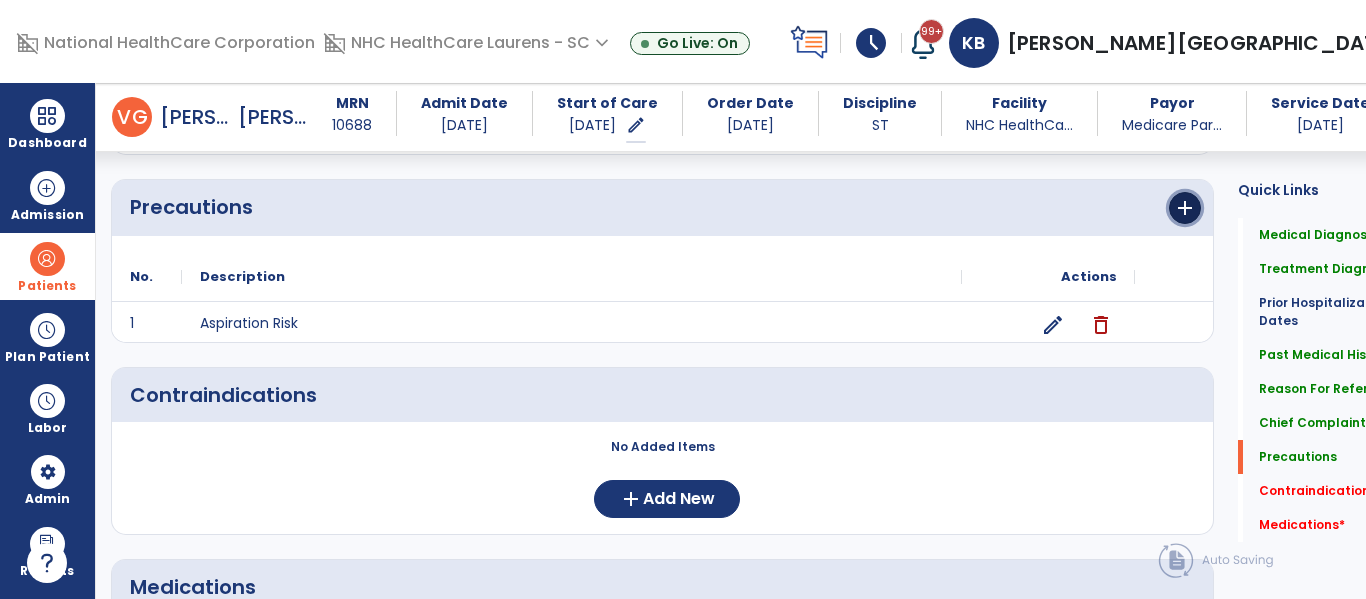 click on "add" 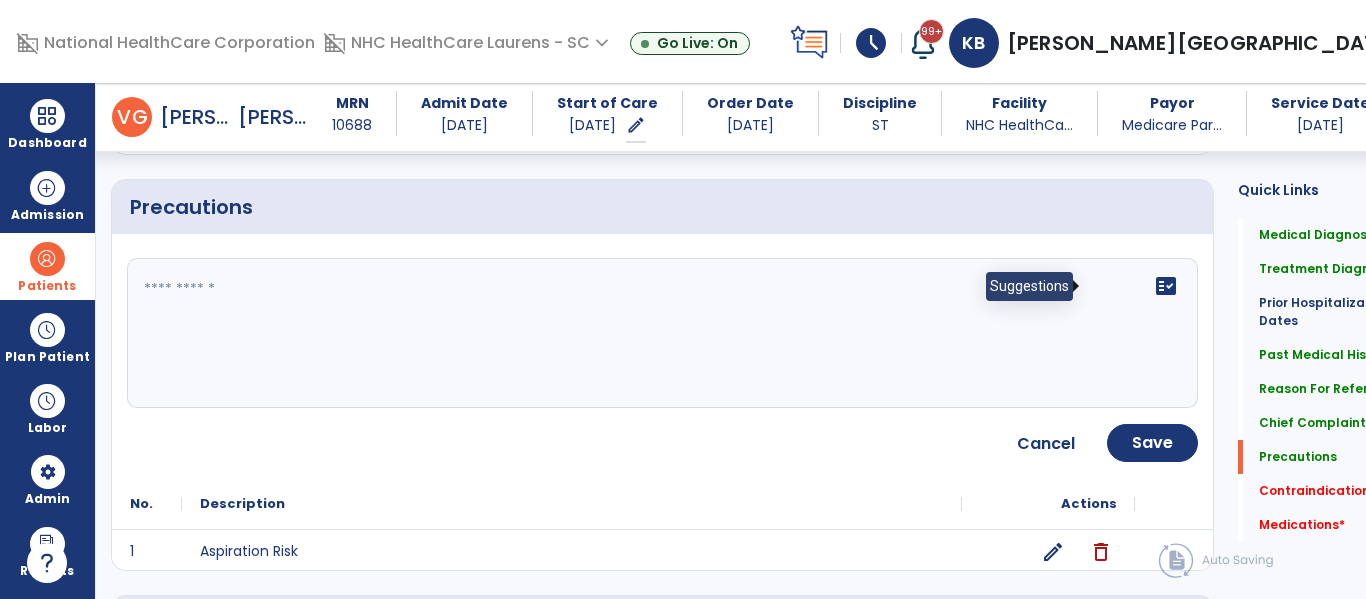 click on "fact_check" 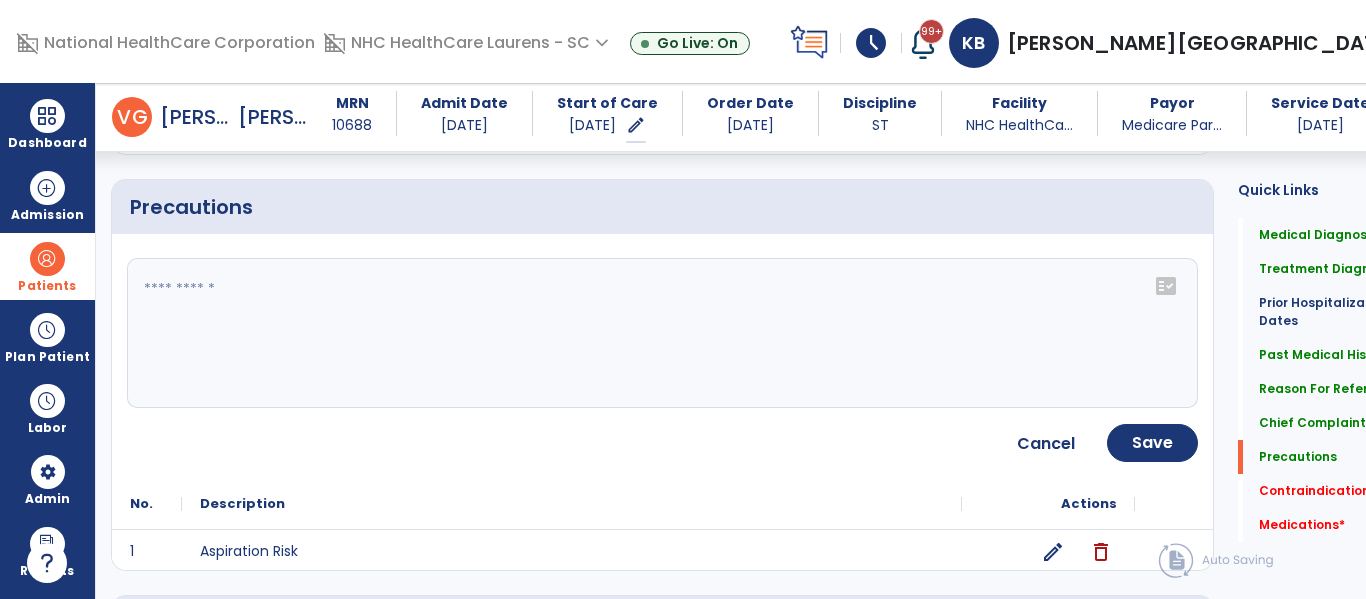 click on "fact_check" 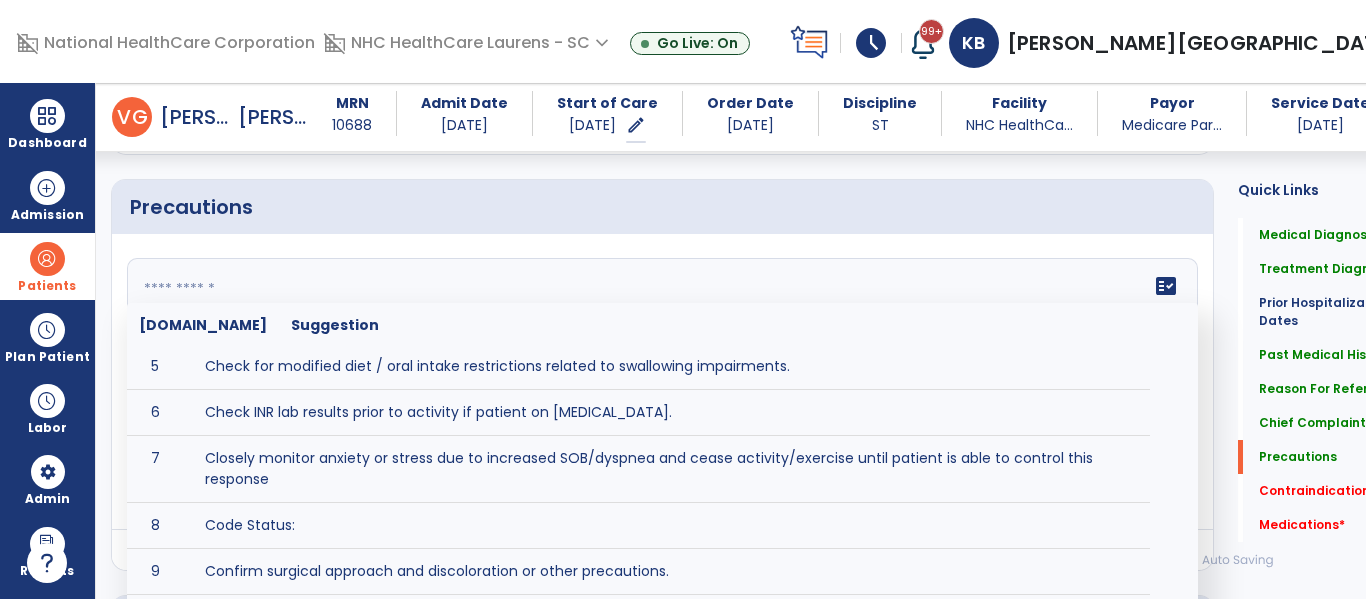 scroll, scrollTop: 0, scrollLeft: 0, axis: both 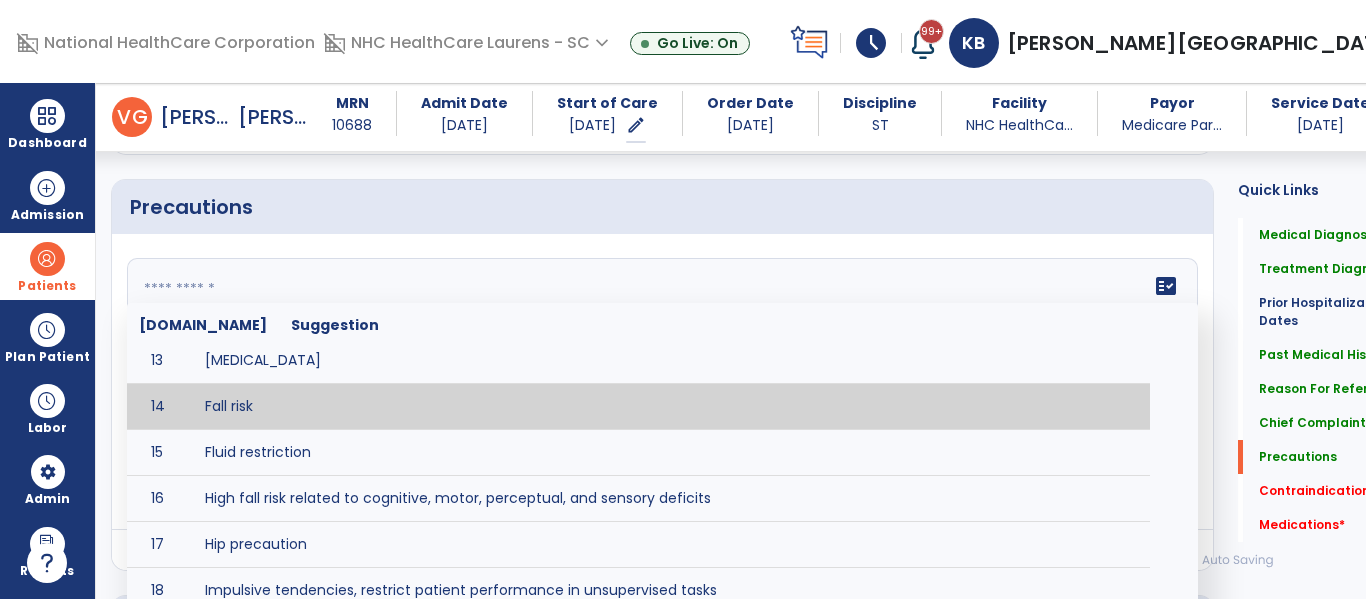 type on "*********" 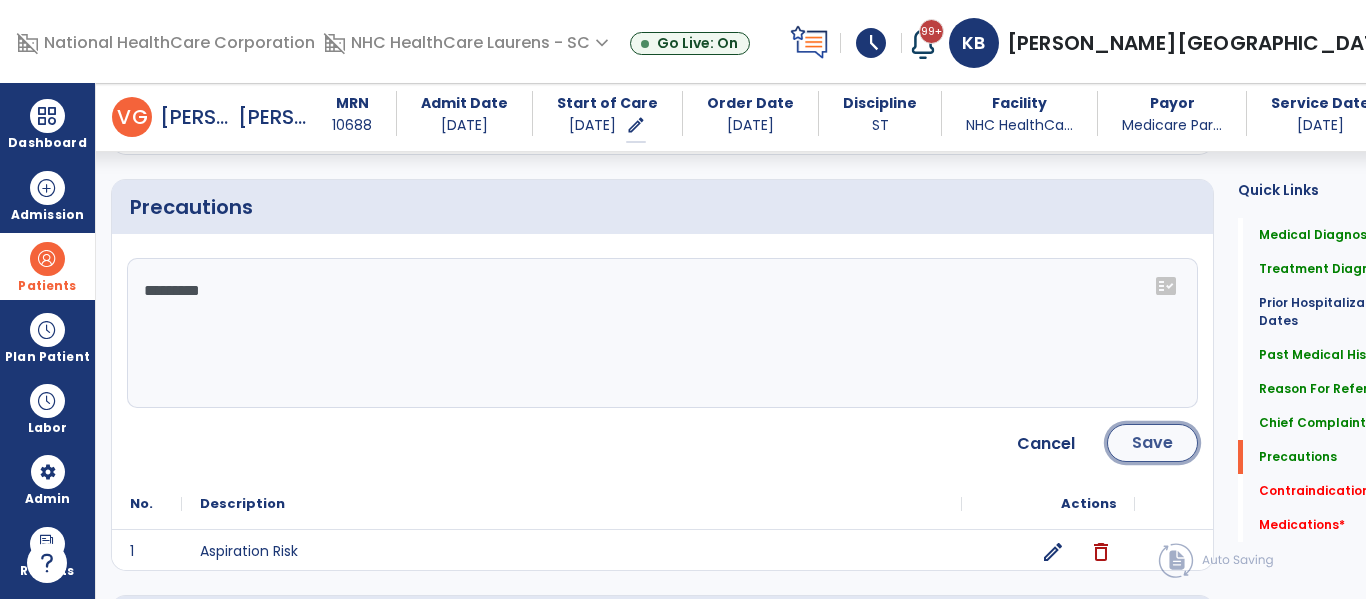 click on "Save" 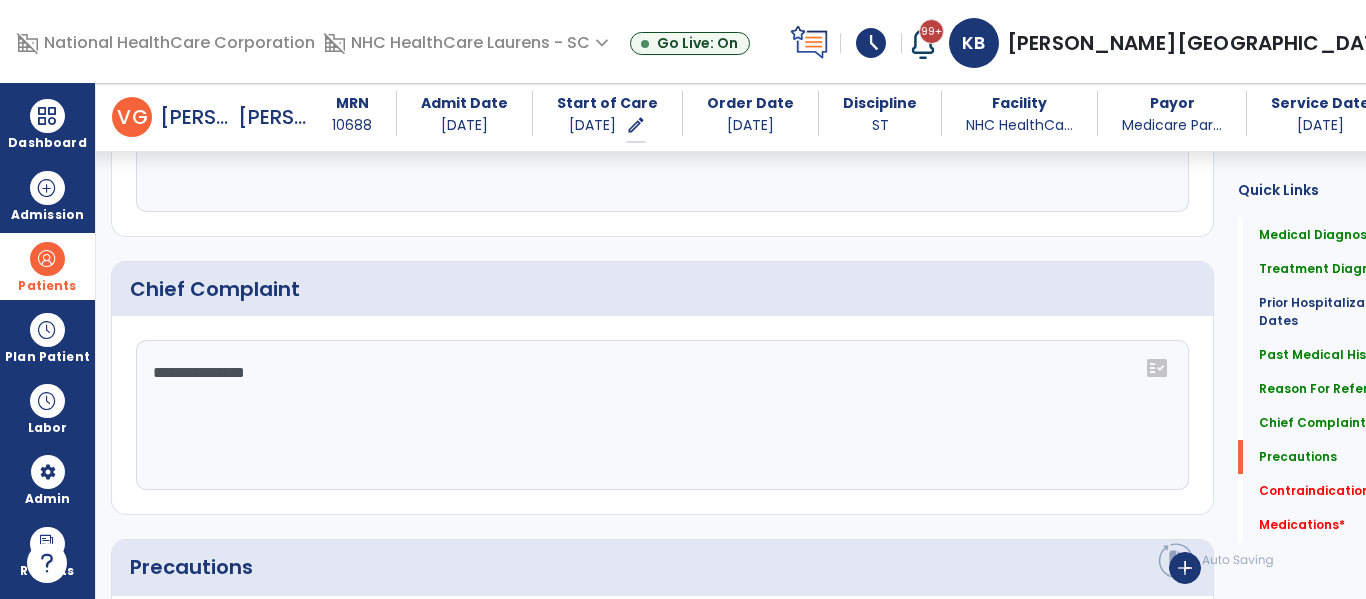 scroll, scrollTop: 1869, scrollLeft: 0, axis: vertical 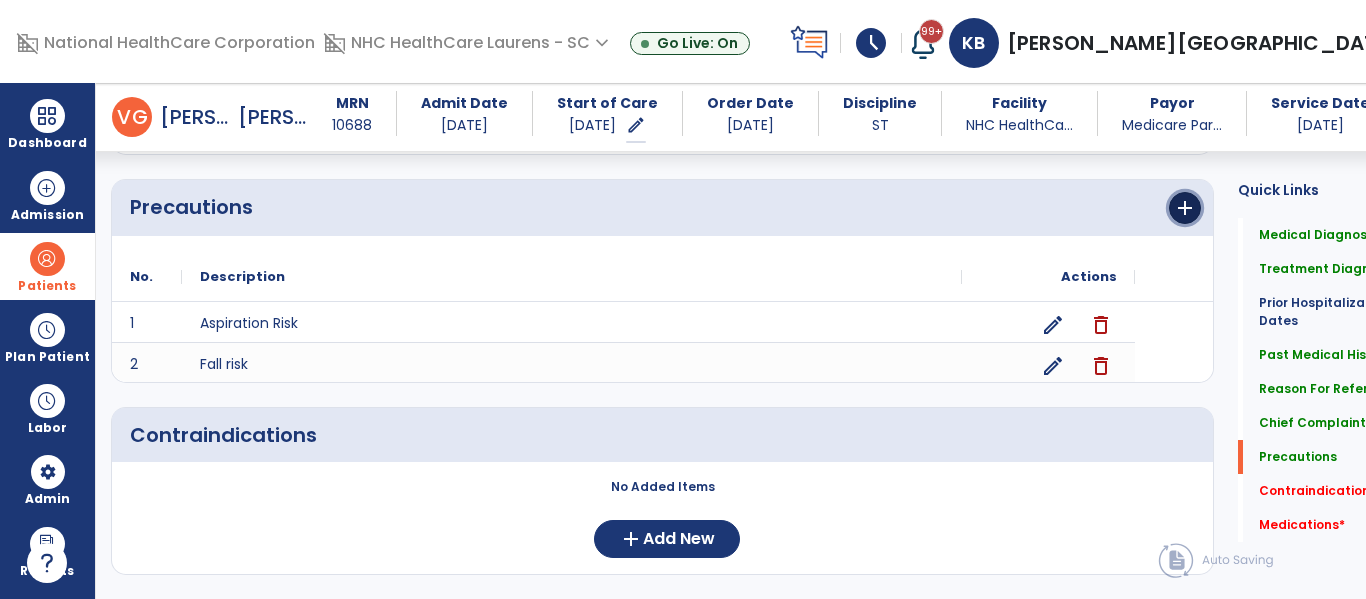 click on "add" 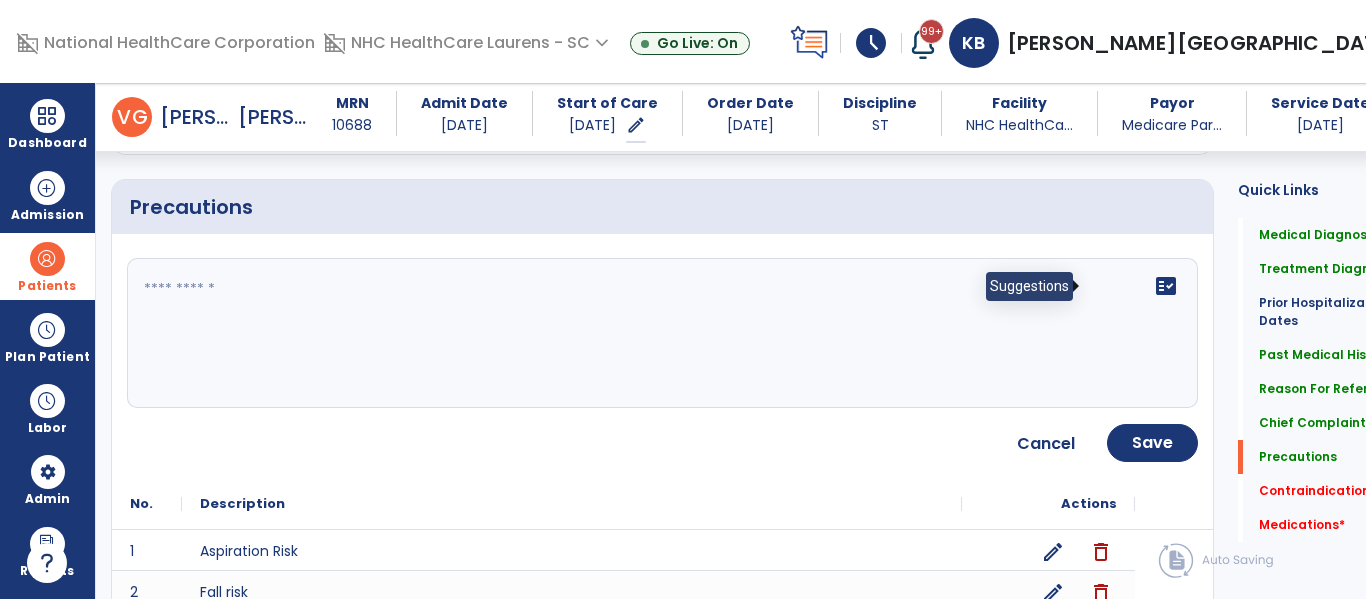 click on "fact_check" 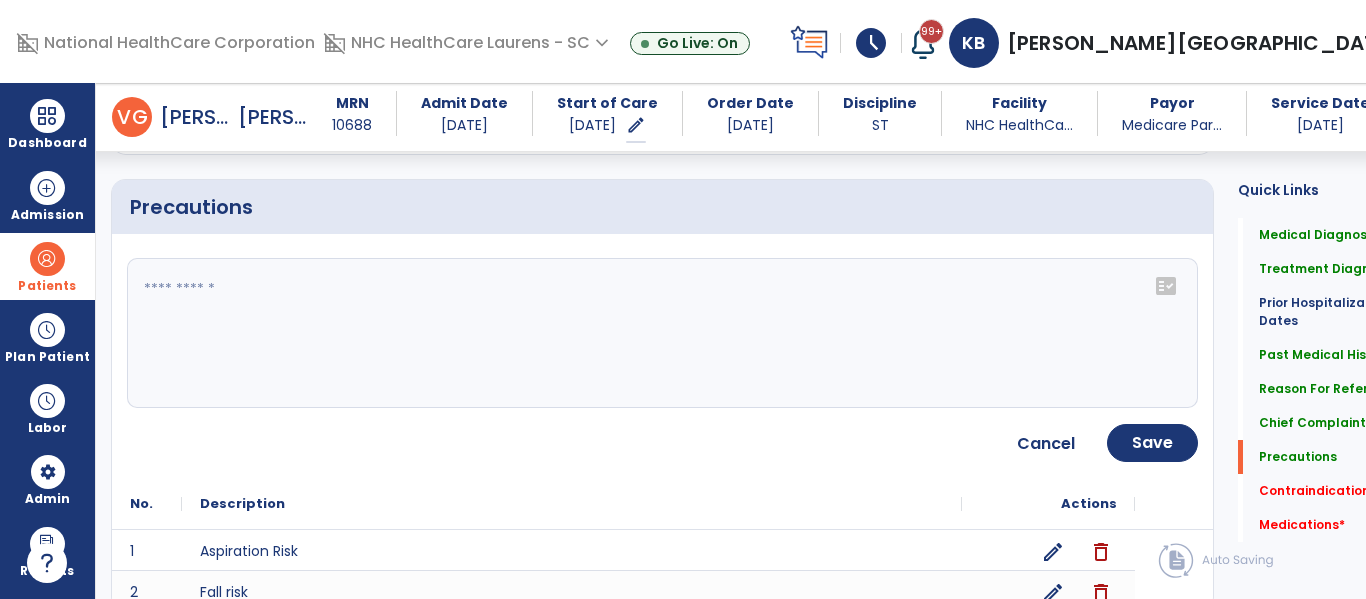 click on "fact_check" 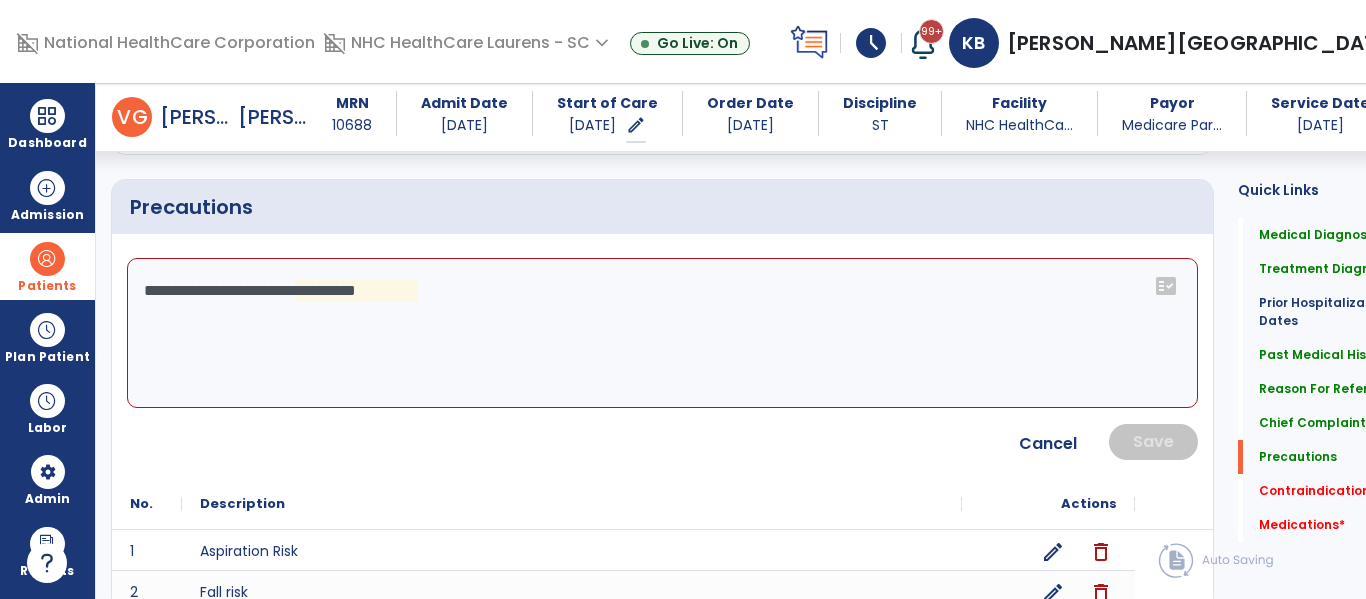 click on "**********" 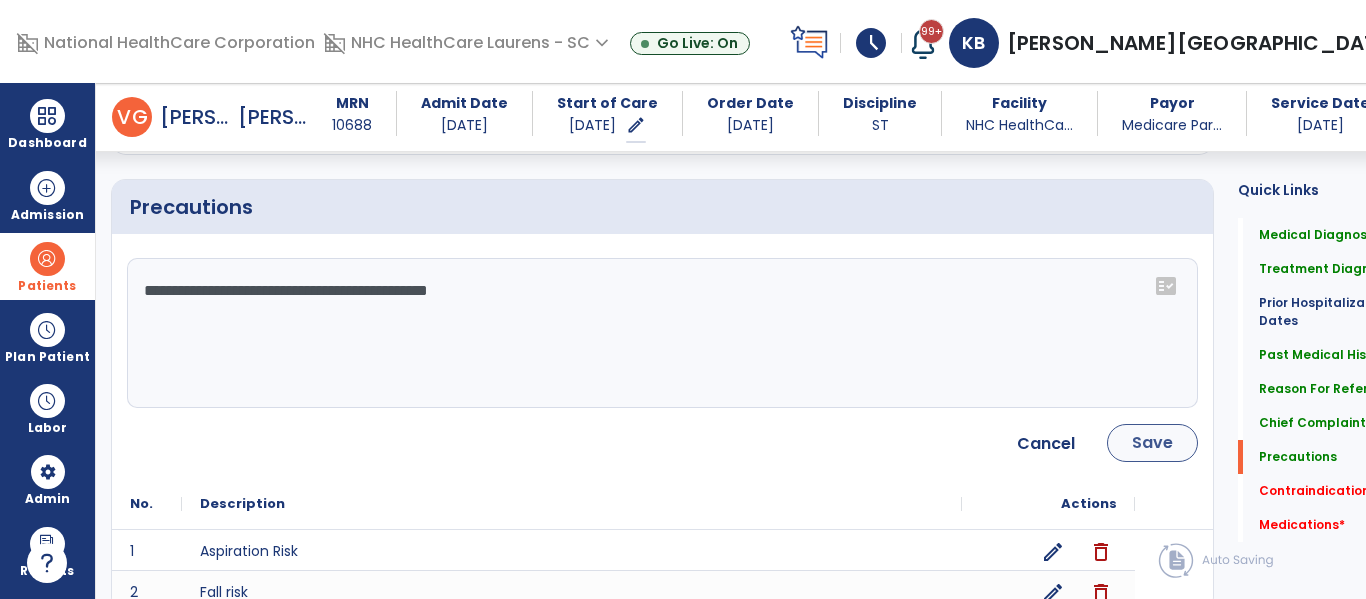 type on "**********" 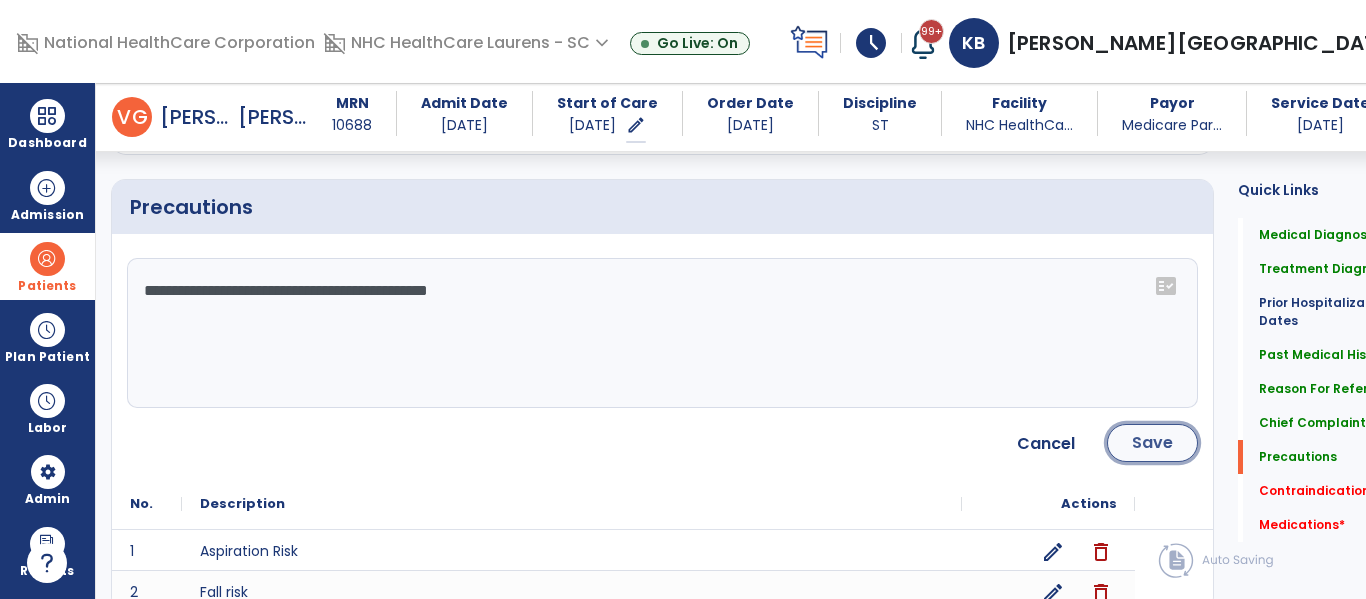 click on "Save" 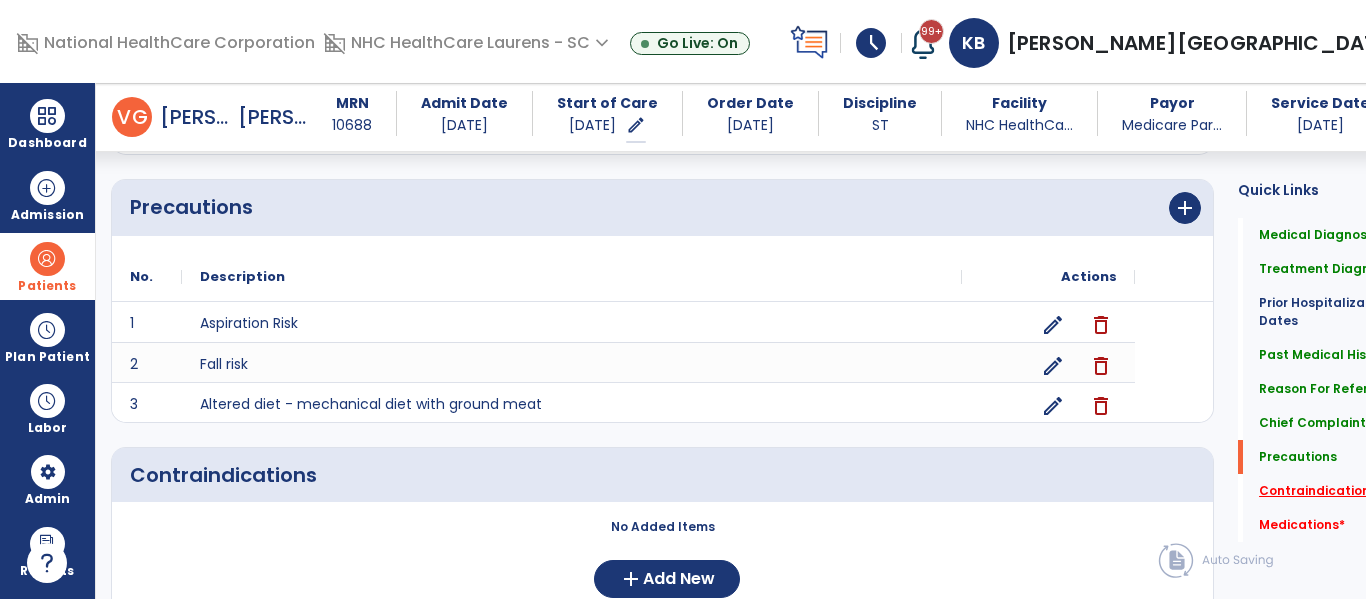 click on "Contraindications   *" 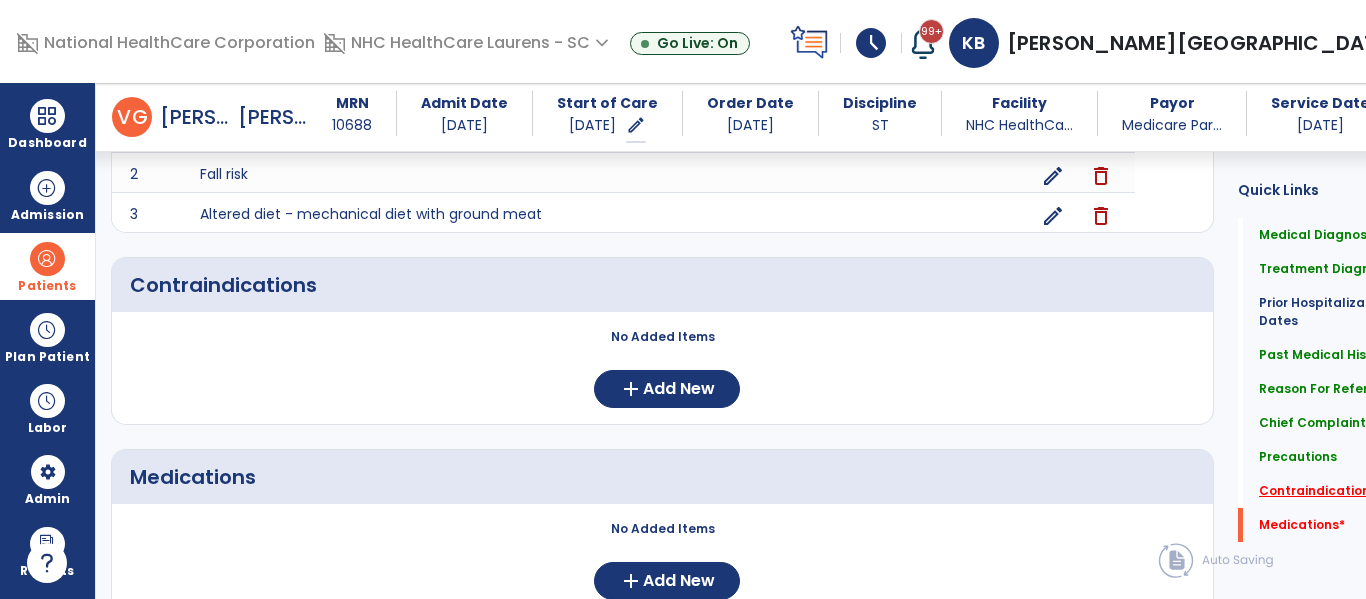 scroll, scrollTop: 2060, scrollLeft: 0, axis: vertical 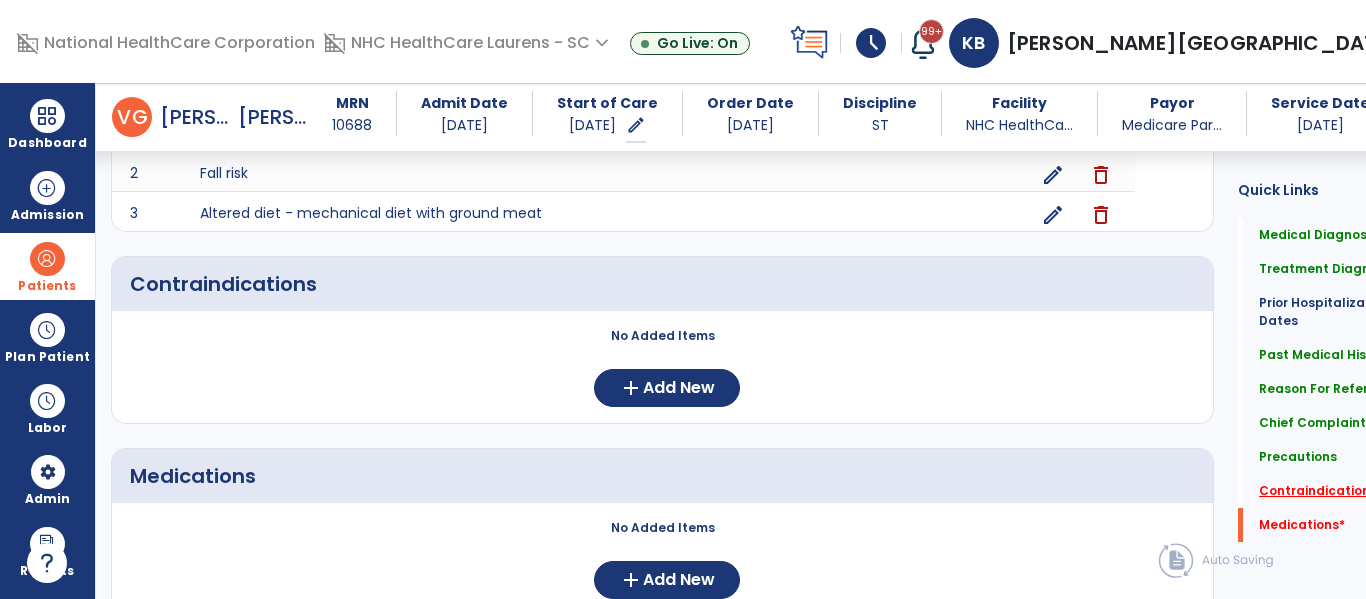 click on "Contraindications   *" 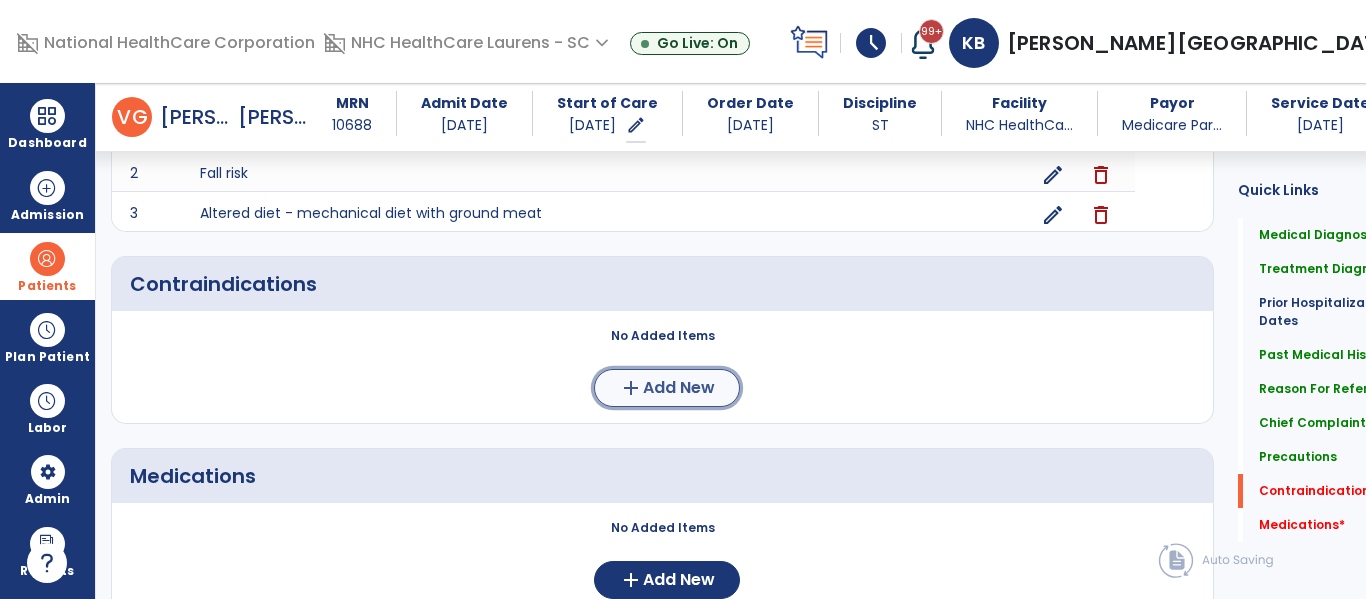 click on "Add New" 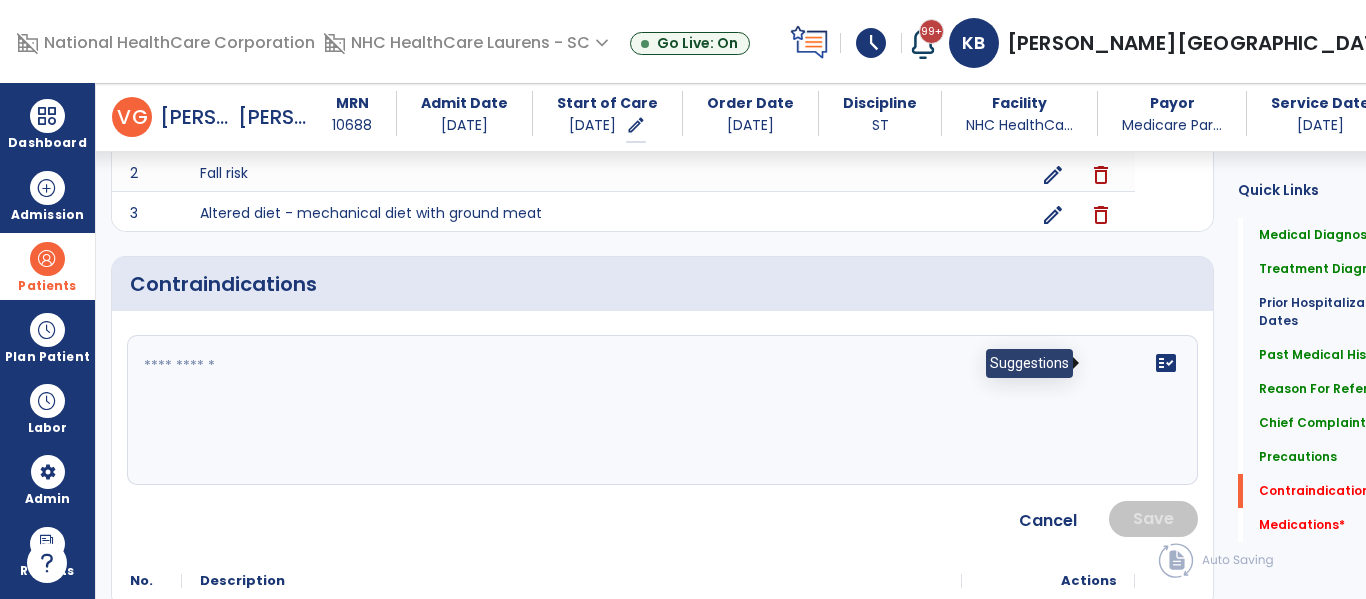 click on "fact_check" 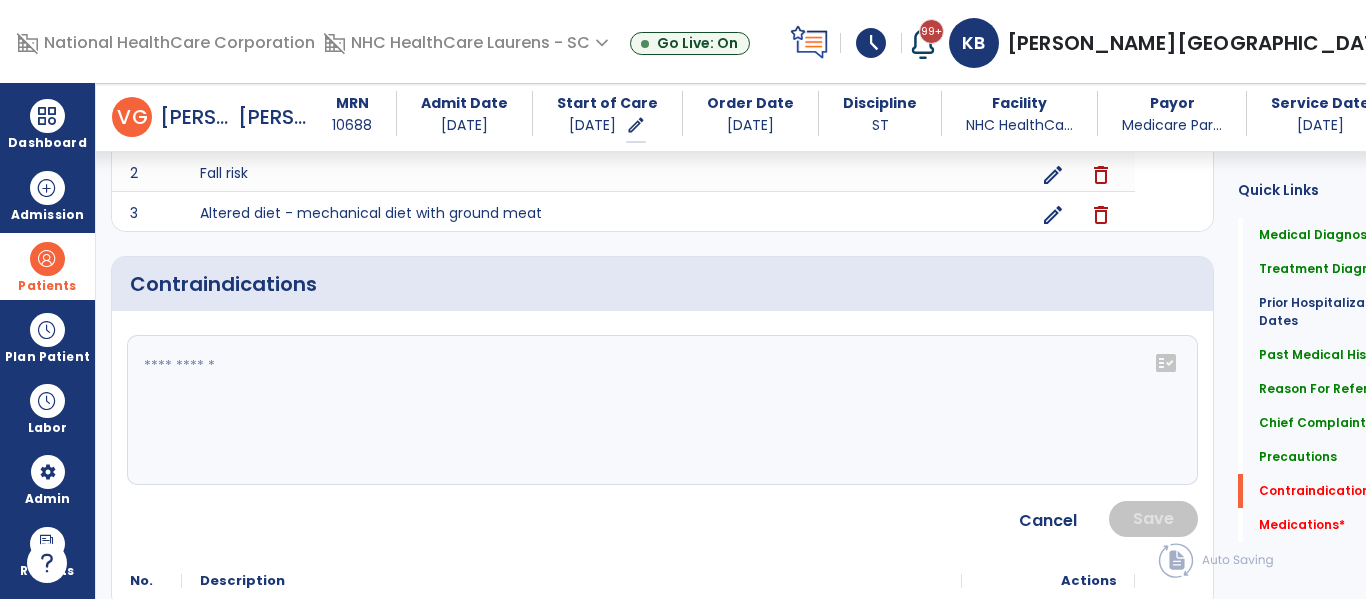 click on "fact_check" 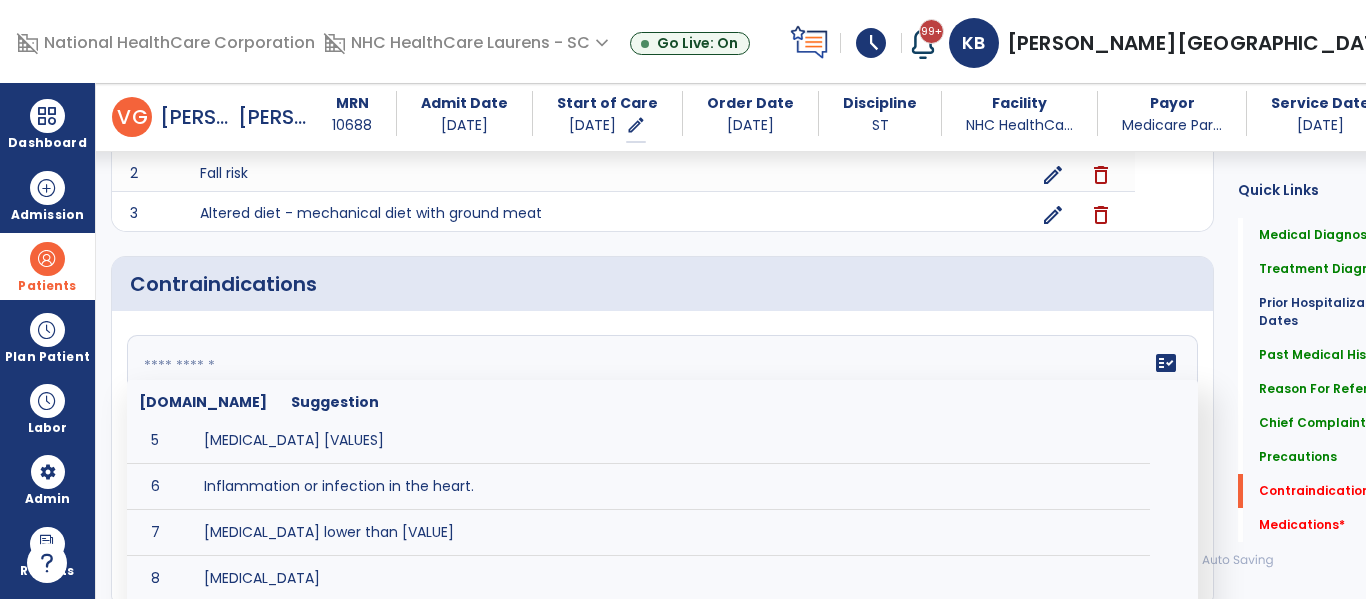 scroll, scrollTop: 0, scrollLeft: 0, axis: both 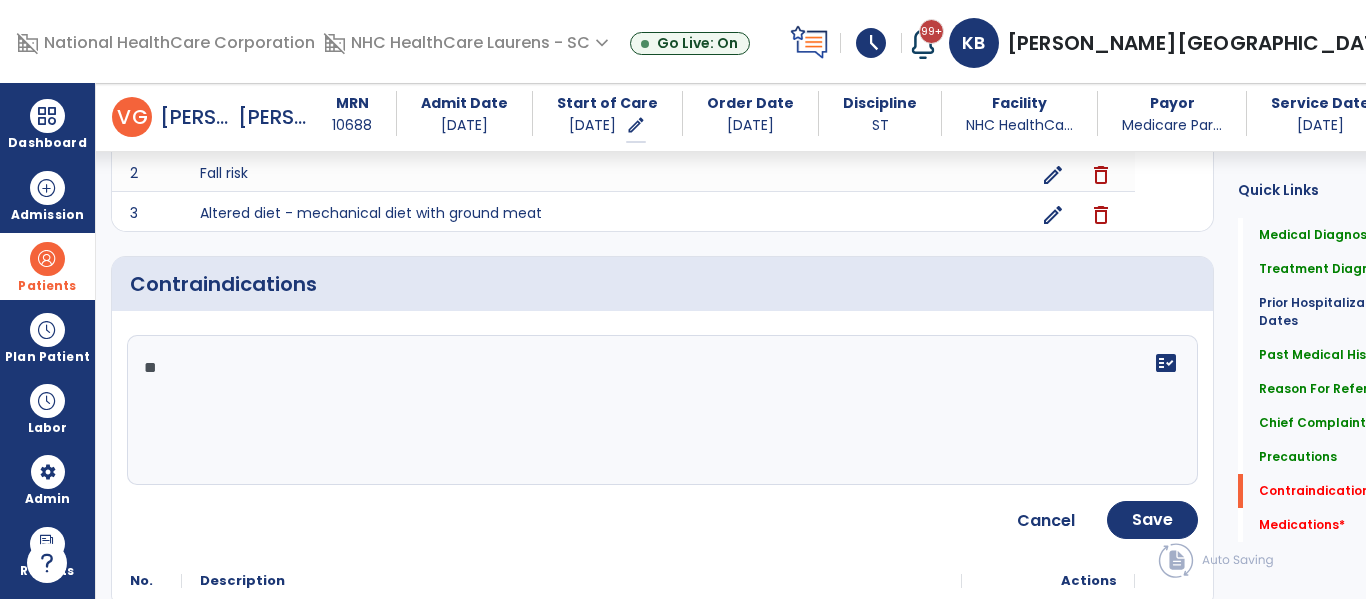 type on "*" 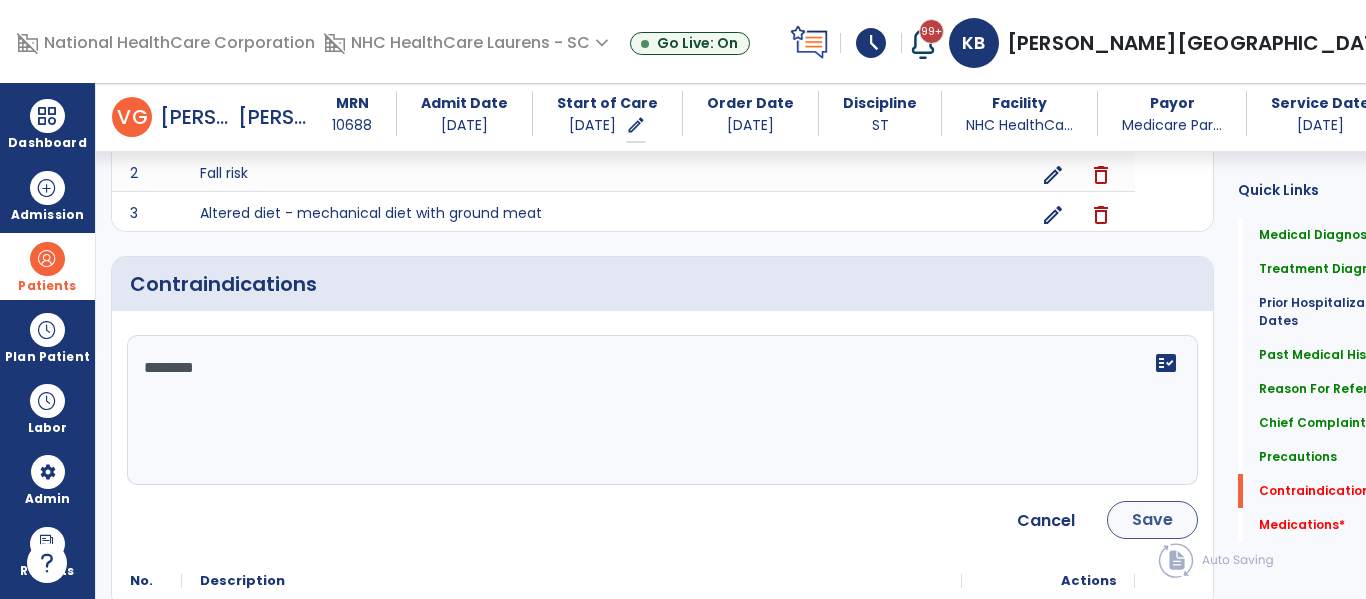 type on "********" 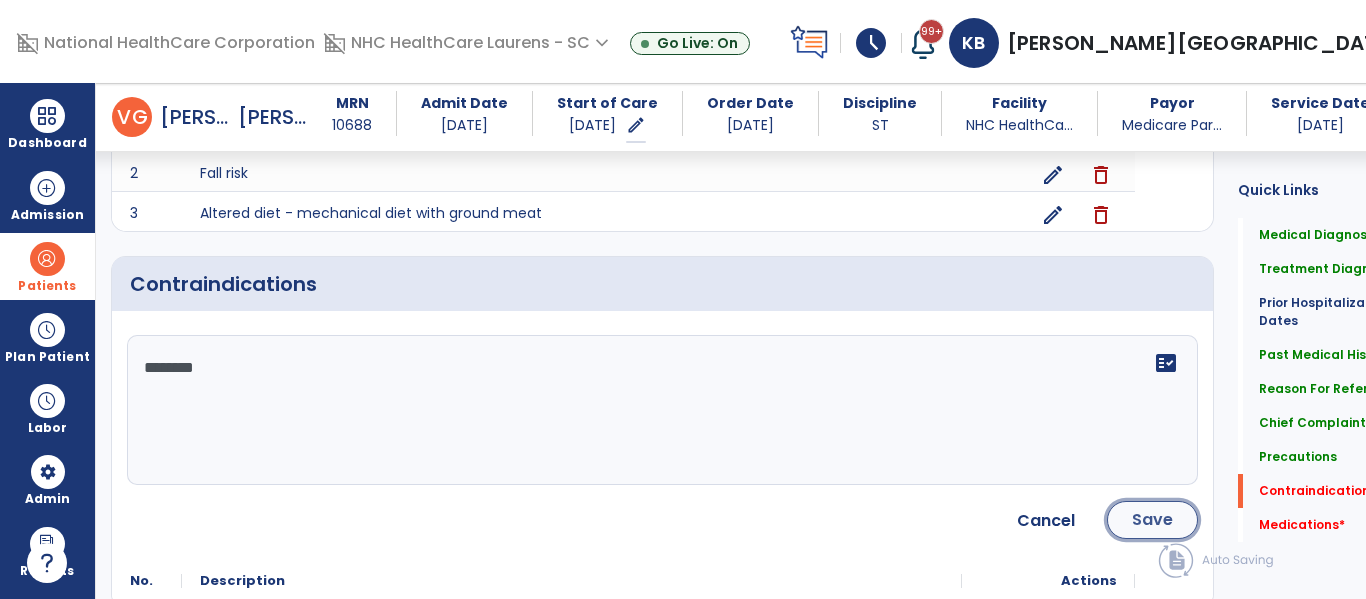 click on "Save" 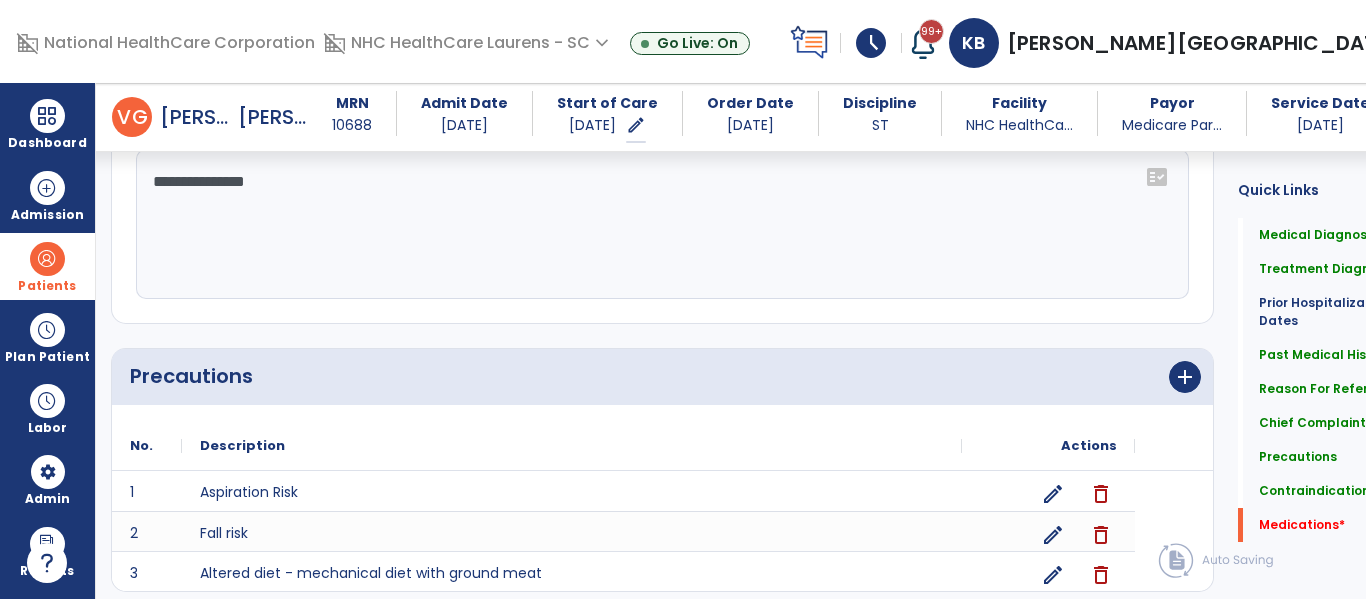 scroll, scrollTop: 2060, scrollLeft: 0, axis: vertical 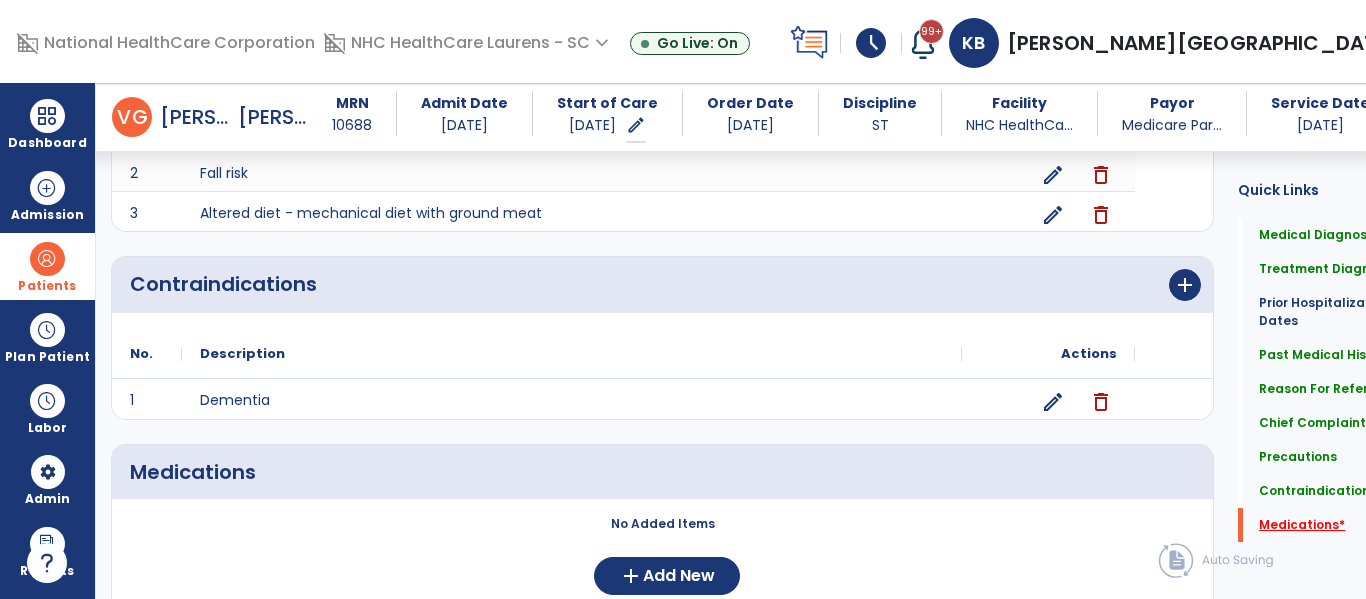 click on "Medications   *" 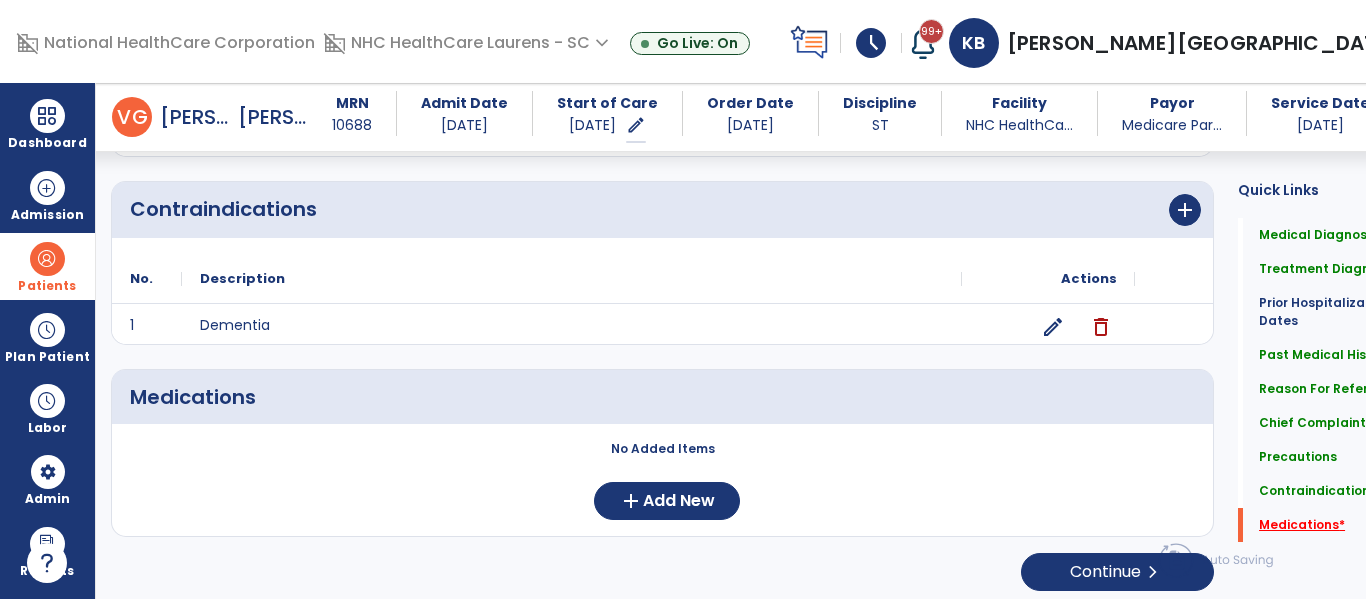scroll, scrollTop: 2144, scrollLeft: 0, axis: vertical 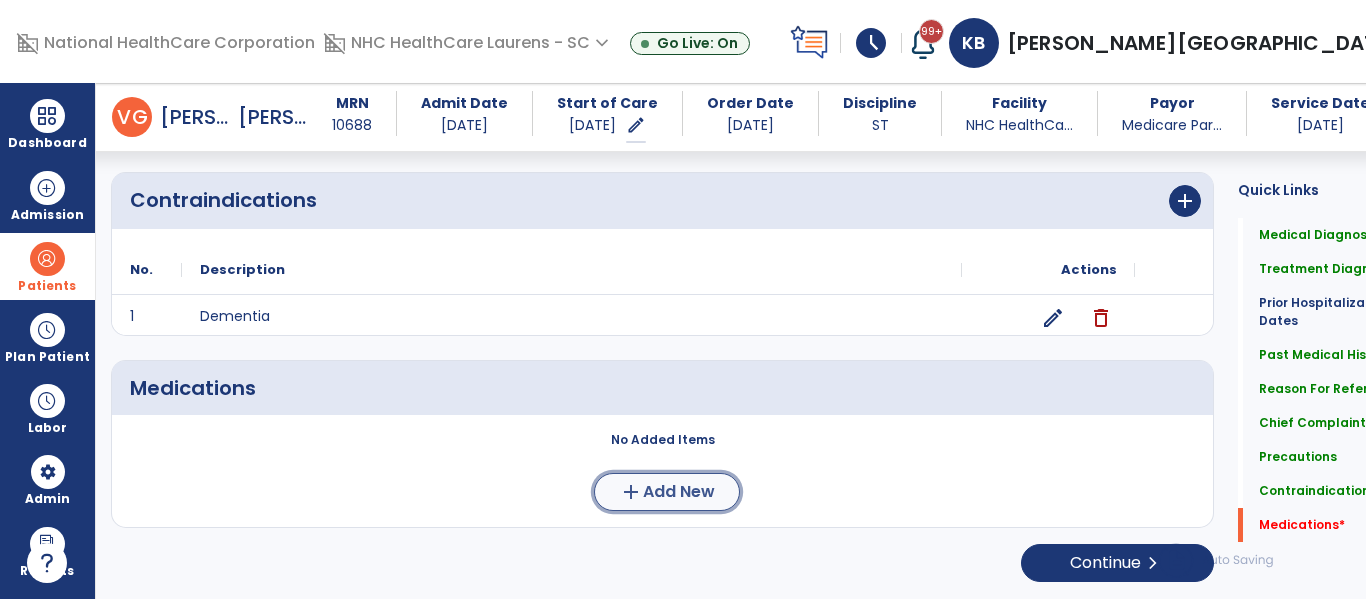 click on "Add New" 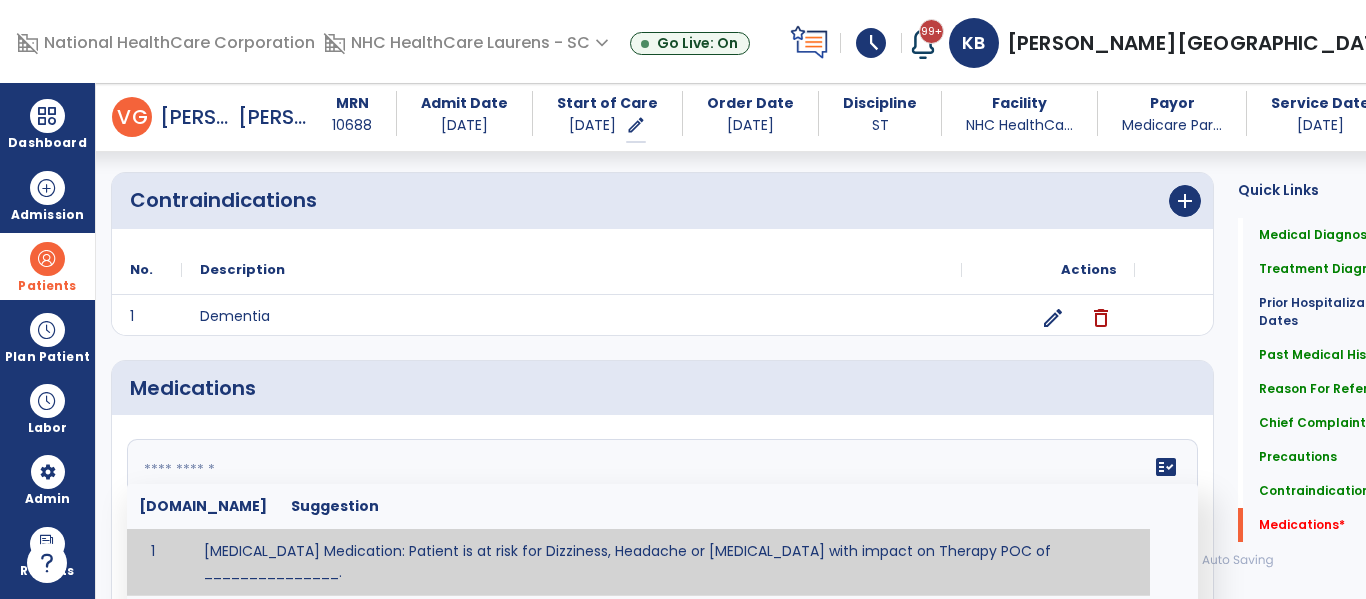 click 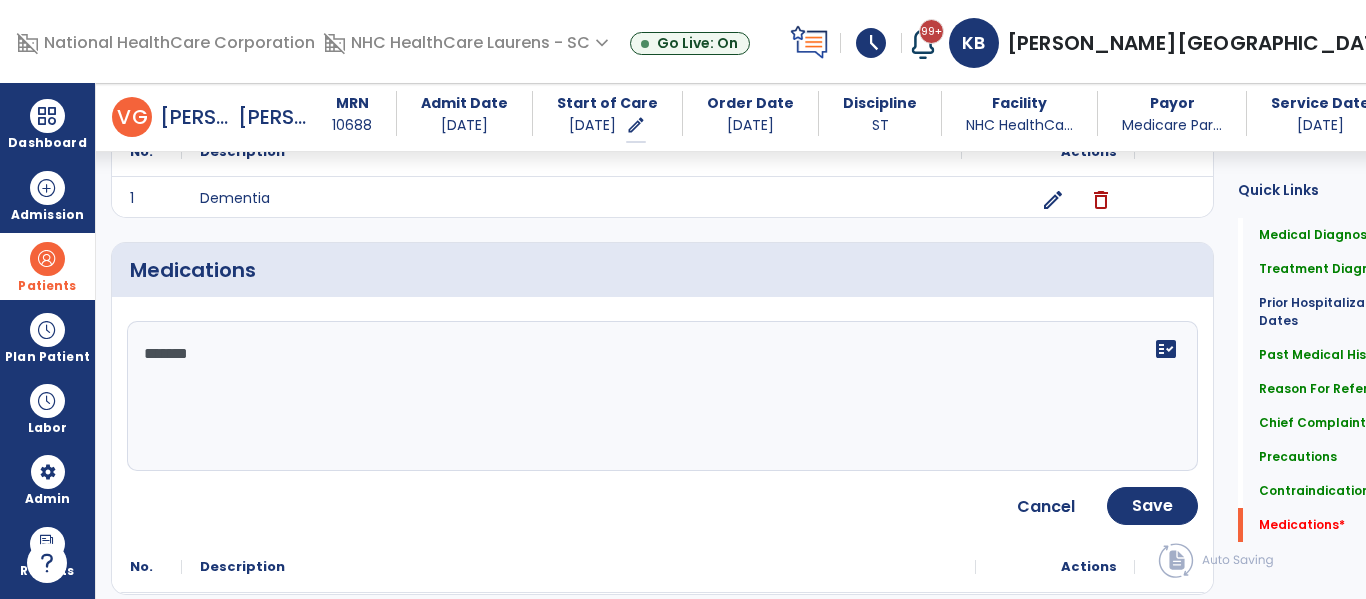 scroll, scrollTop: 2328, scrollLeft: 0, axis: vertical 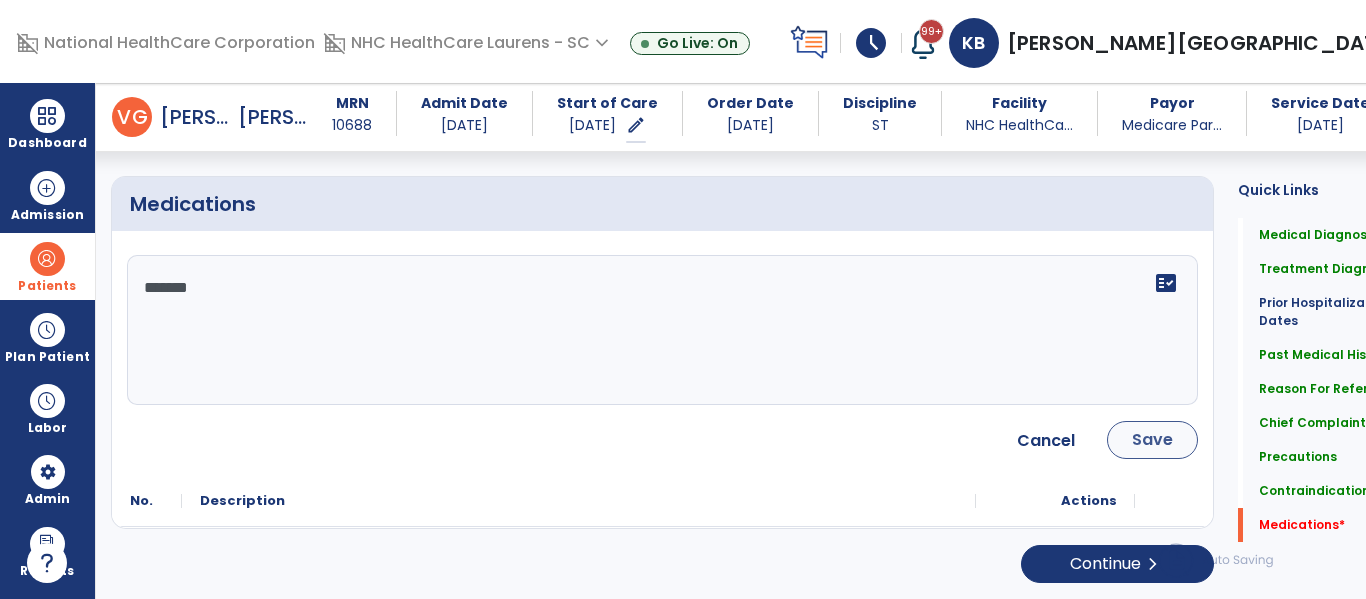 type on "*******" 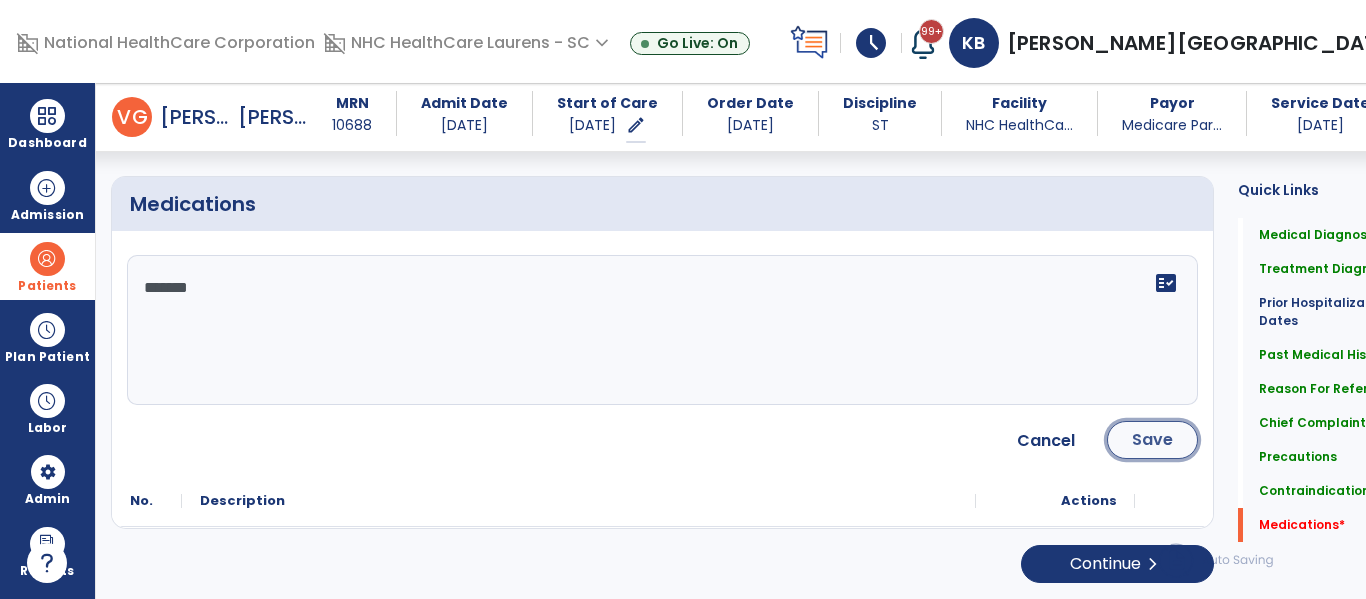 click on "Save" 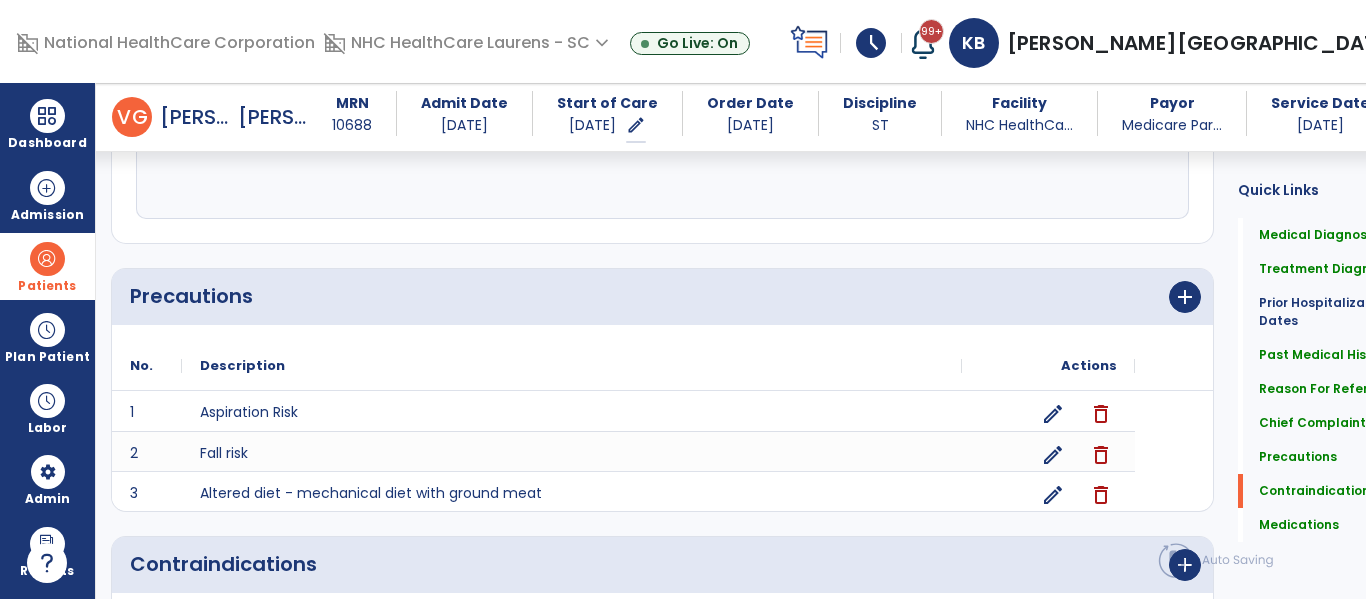 scroll, scrollTop: 2140, scrollLeft: 0, axis: vertical 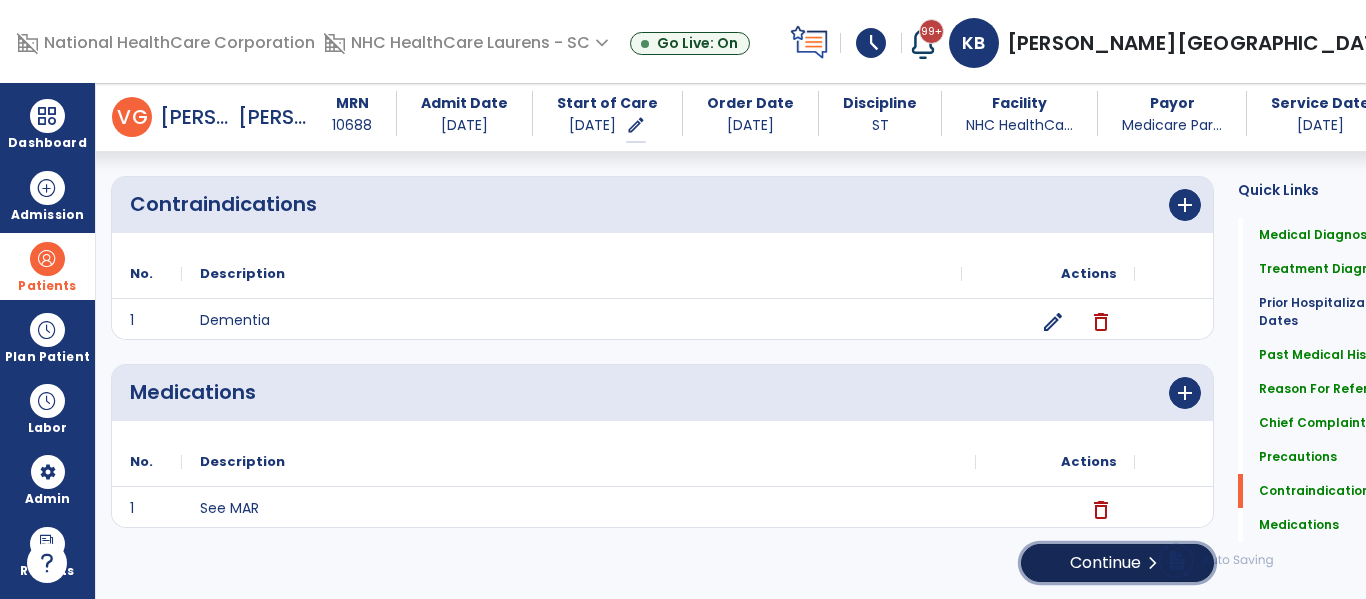 click on "chevron_right" 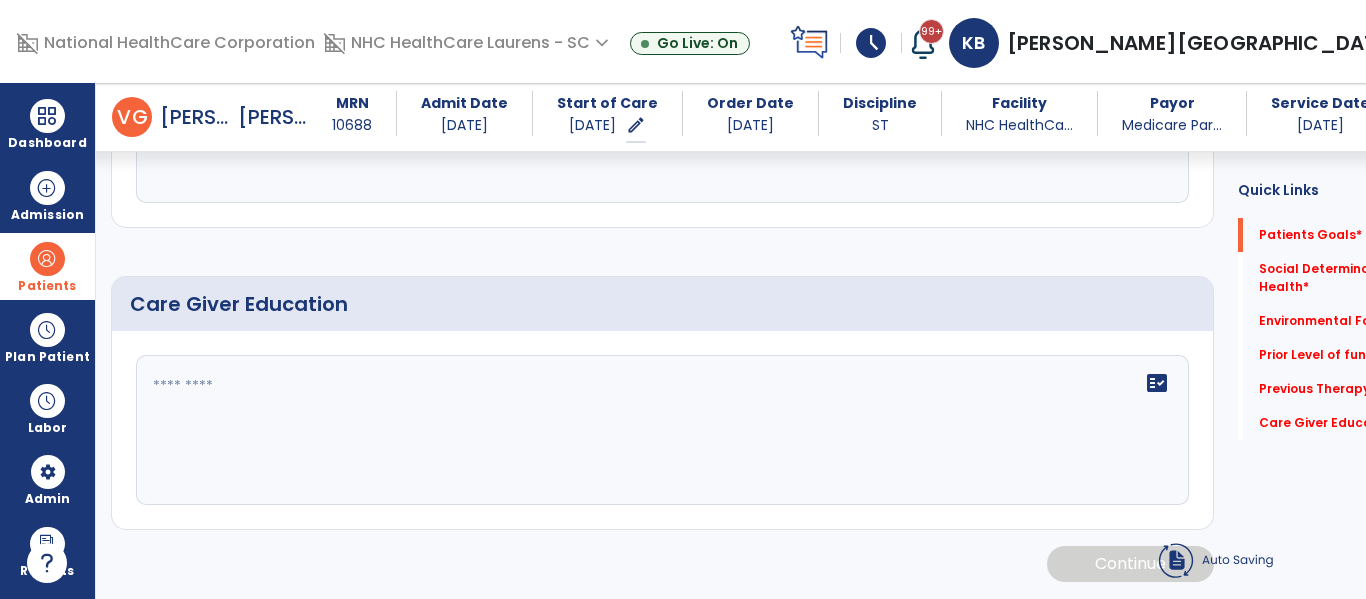 scroll, scrollTop: 56, scrollLeft: 0, axis: vertical 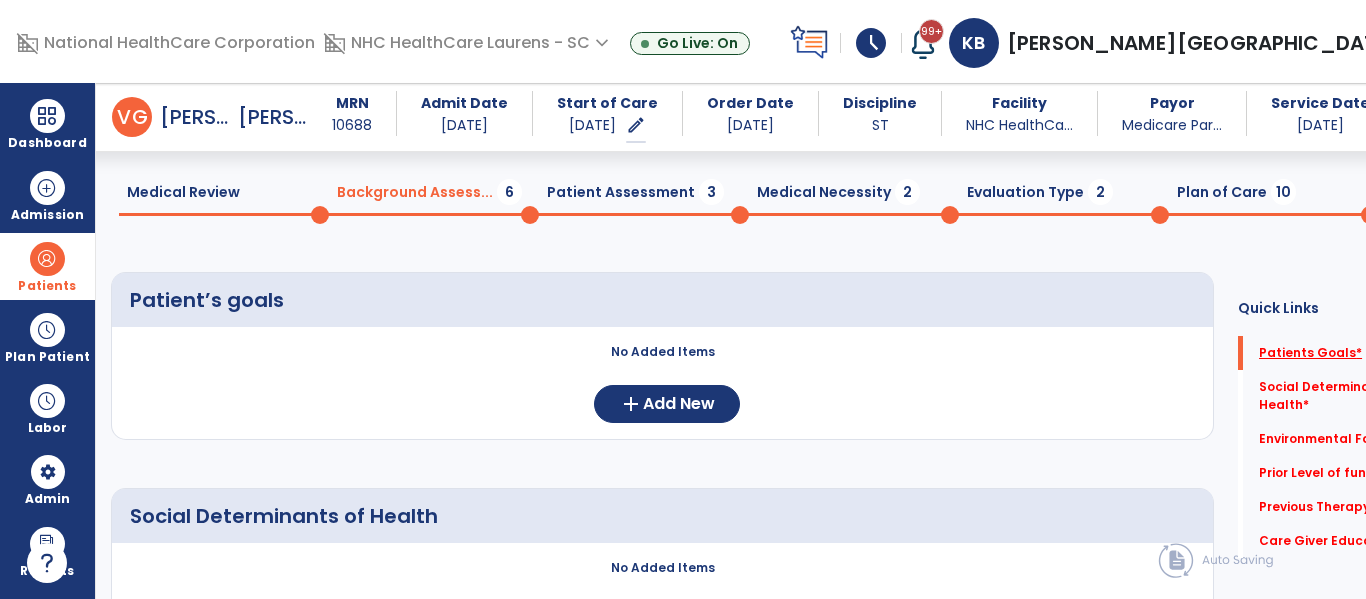 click on "Patients Goals   *" 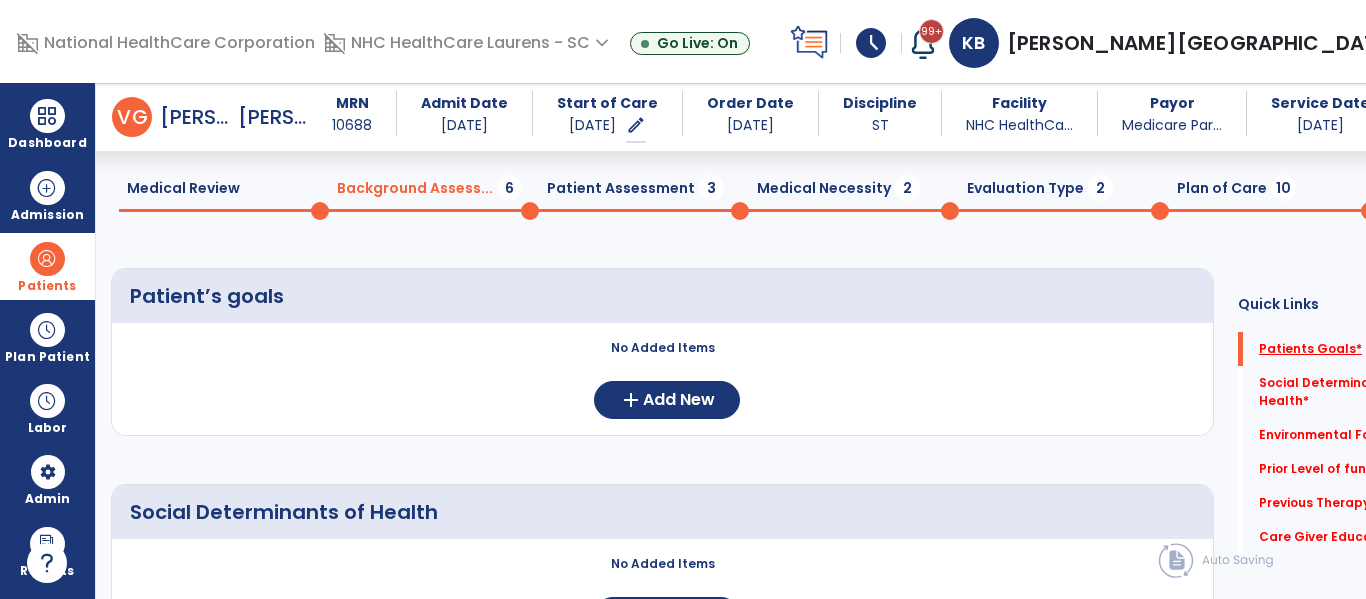 click on "Patients Goals   *" 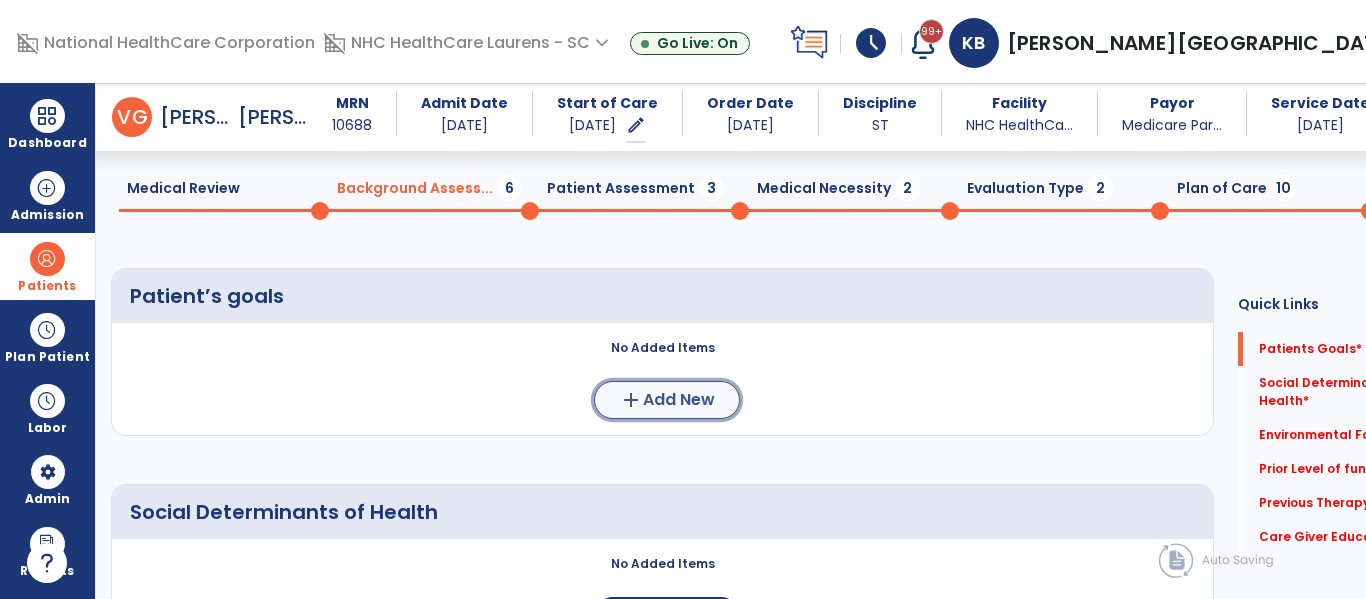 click on "add" 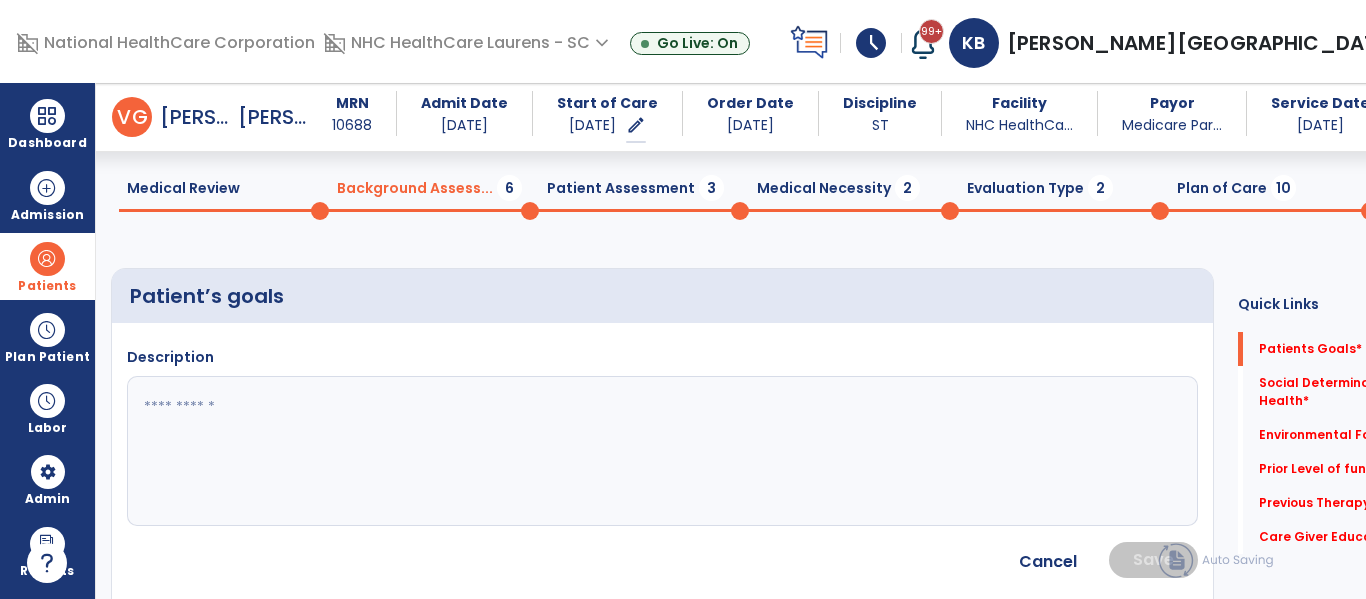 click 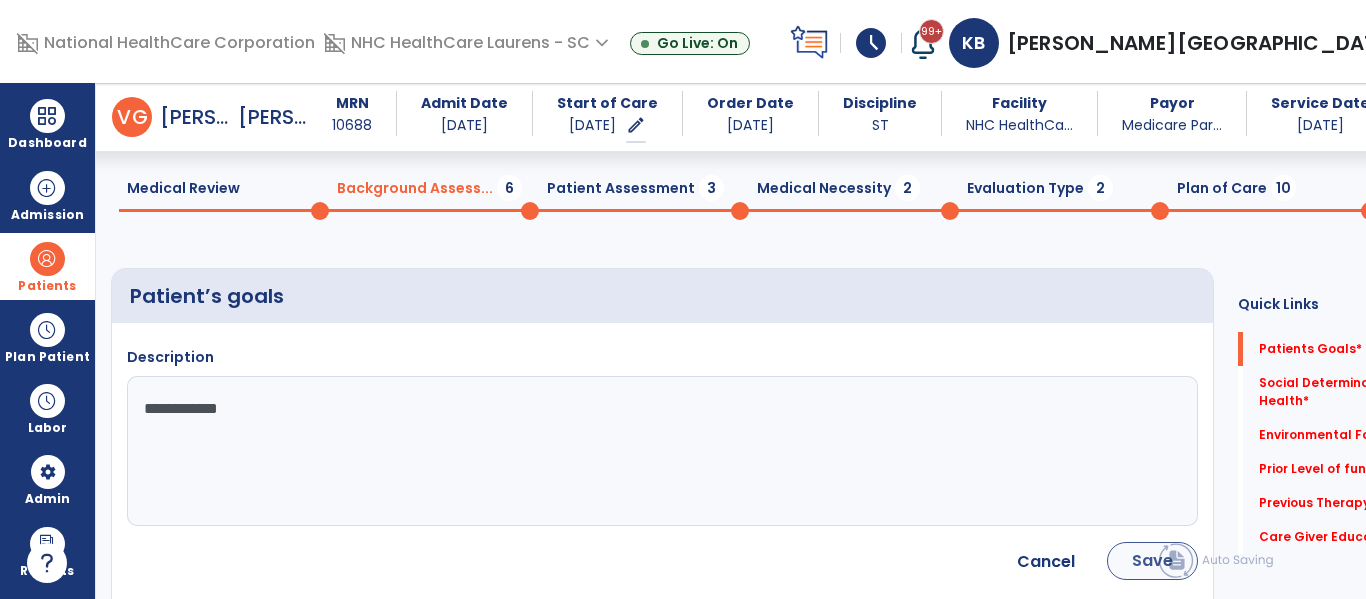 type on "**********" 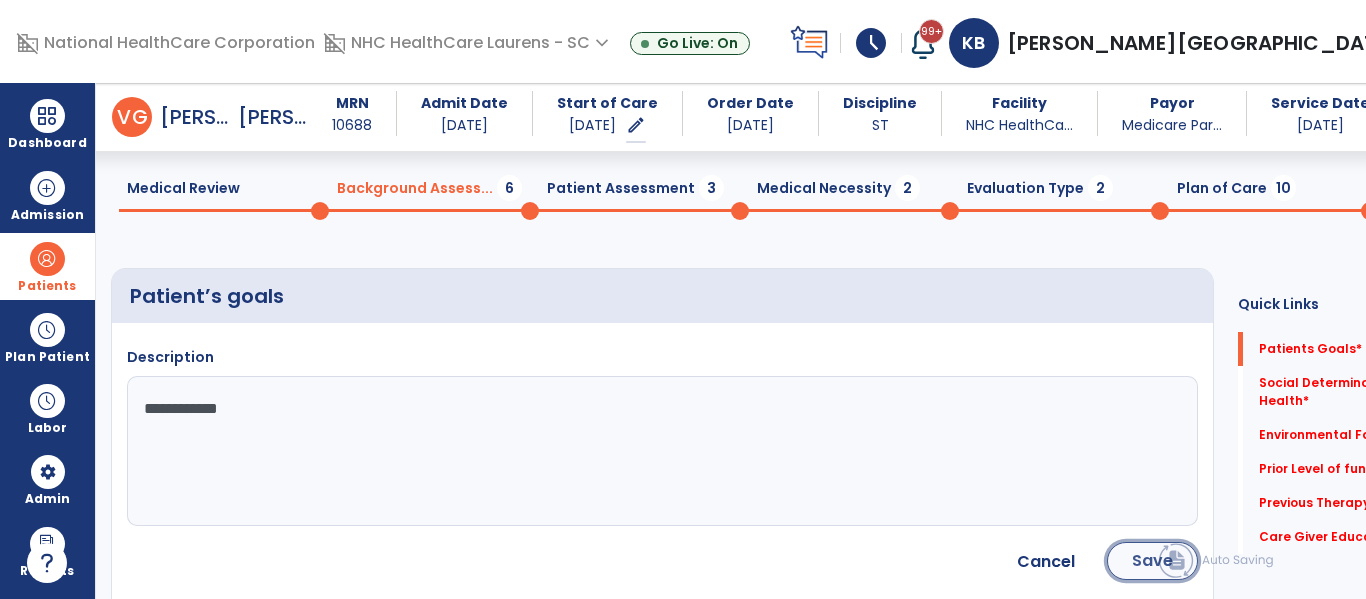 click on "Save" 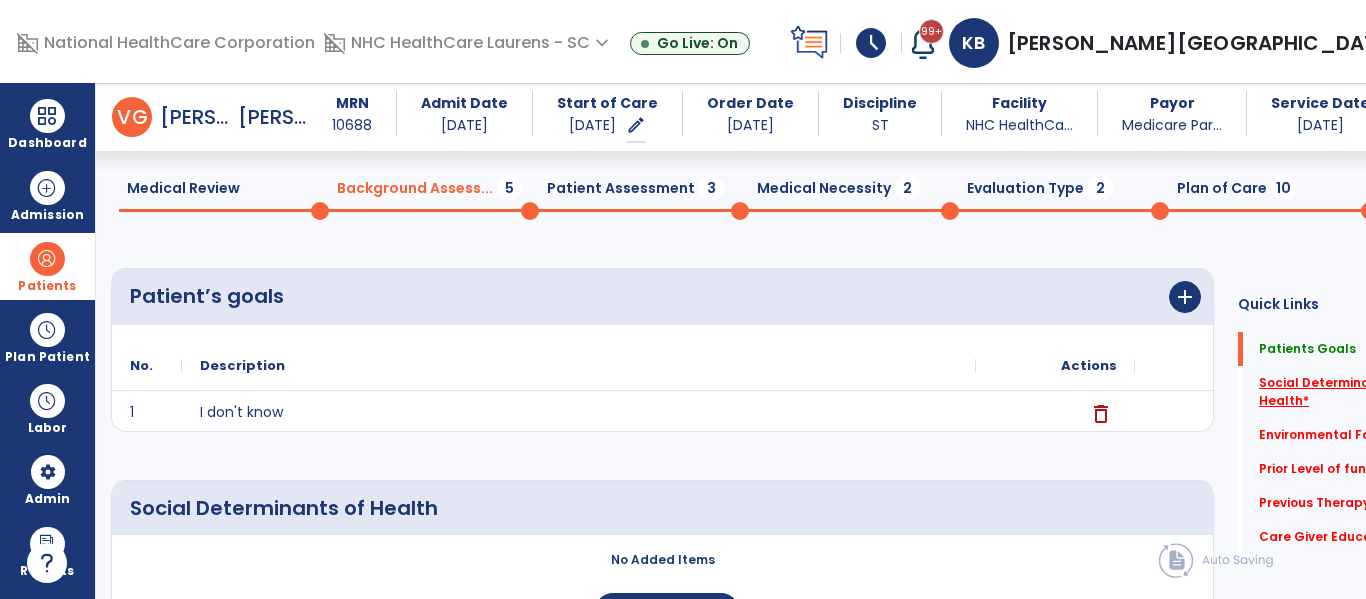 click on "Social Determinants of Health   *" 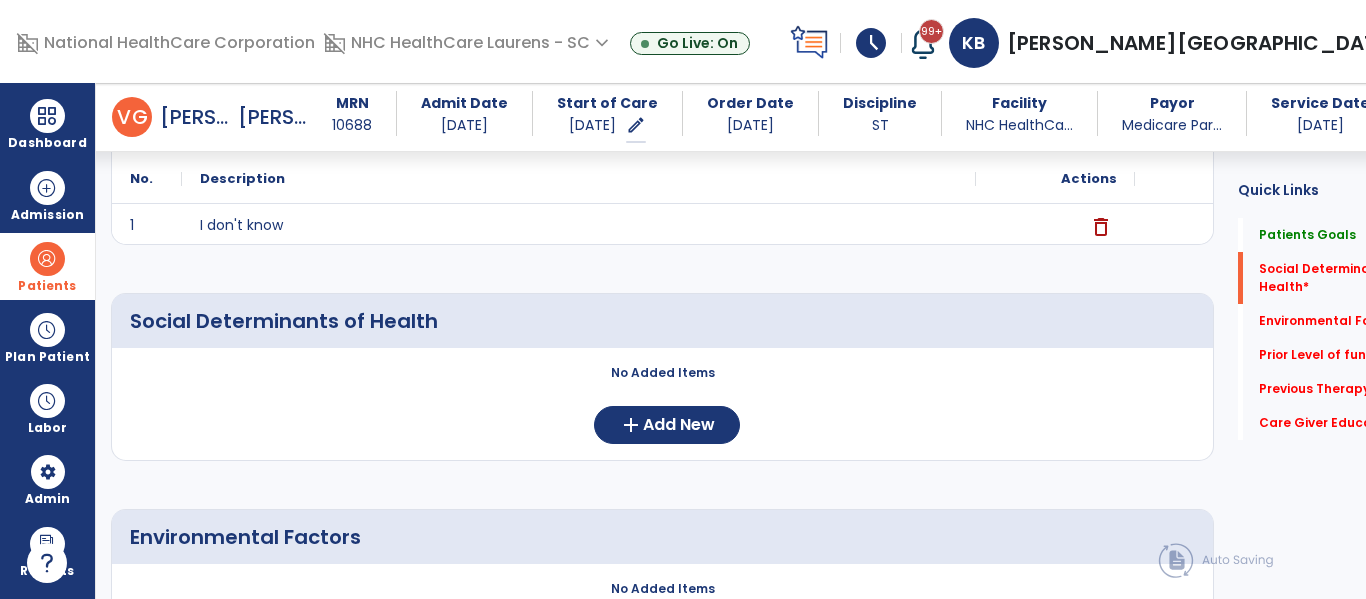 scroll, scrollTop: 288, scrollLeft: 0, axis: vertical 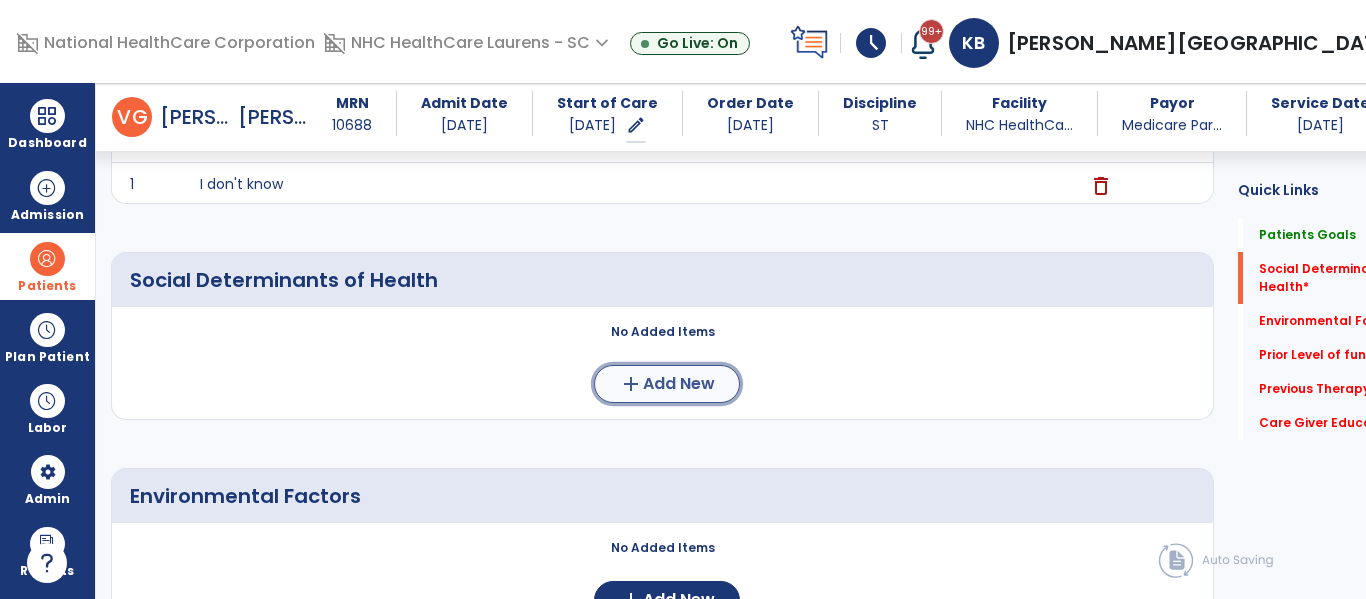 click on "Add New" 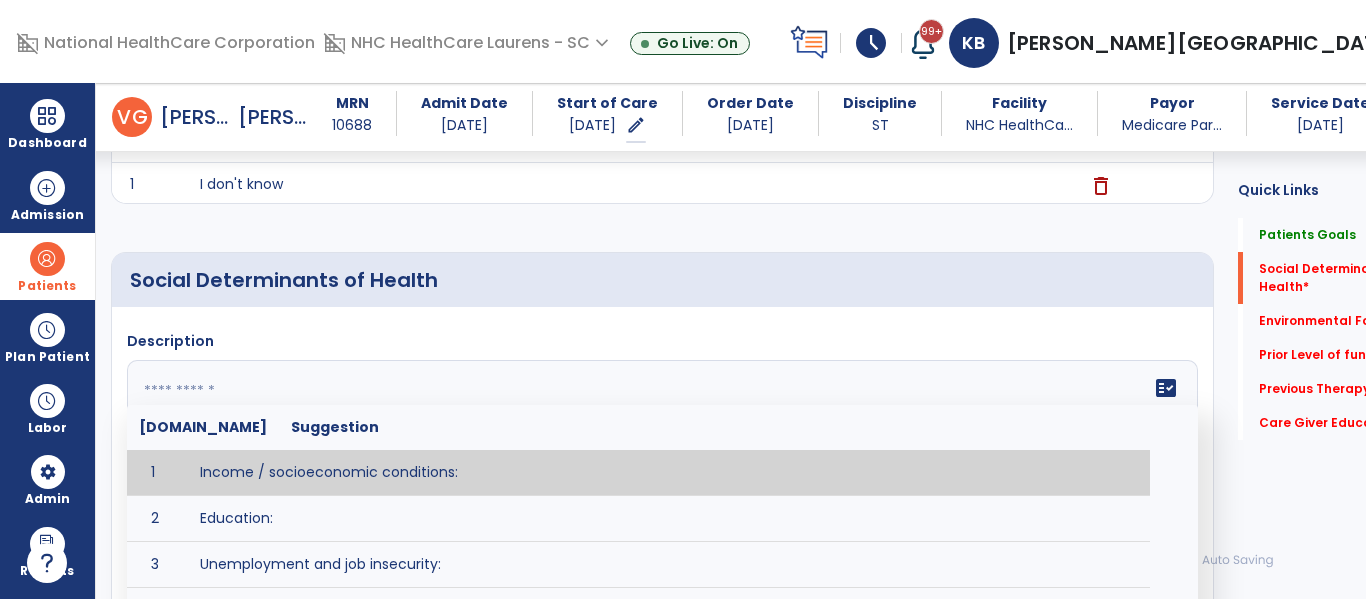 click on "fact_check  [DOMAIN_NAME] Suggestion 1 Income / socioeconomic conditions:  2 Education:  3 Unemployment and job insecurity:  4 Working life conditions:  5 Food insecurity:  6 Housing, basic amenities and the environment:  7 Early childhood development:  8 Social inclusion and non-discrimination: 9 Structural conflict: 10 Access to affordable health services of decent quality:" 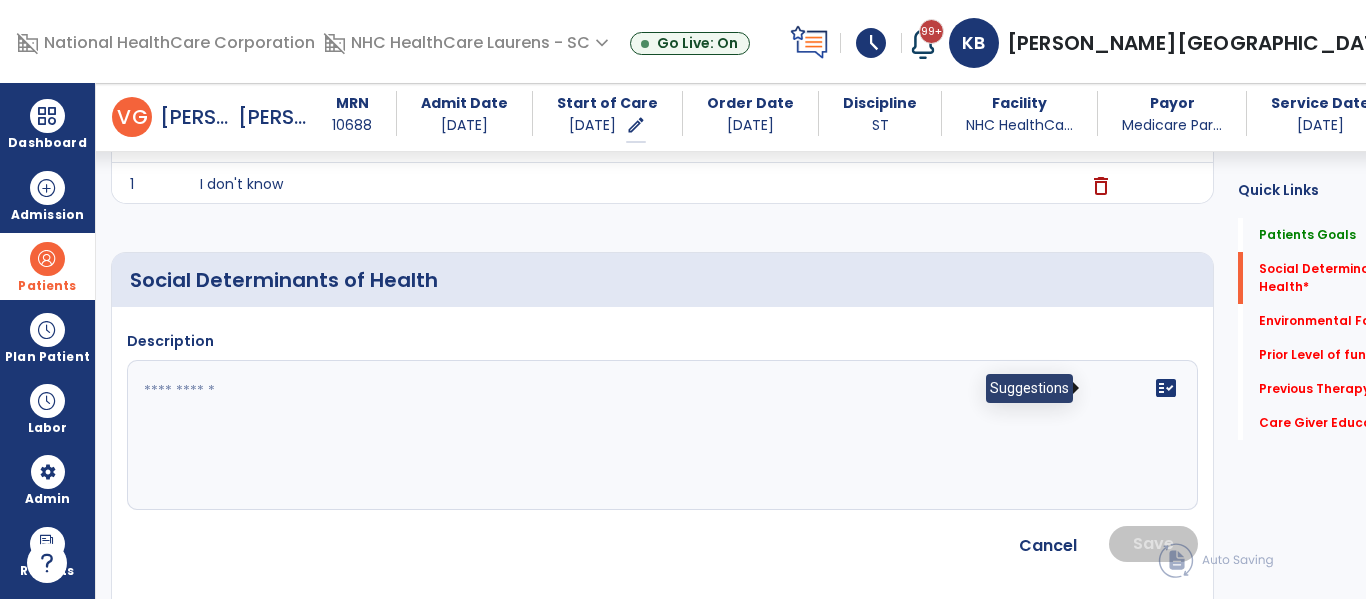 click on "fact_check" 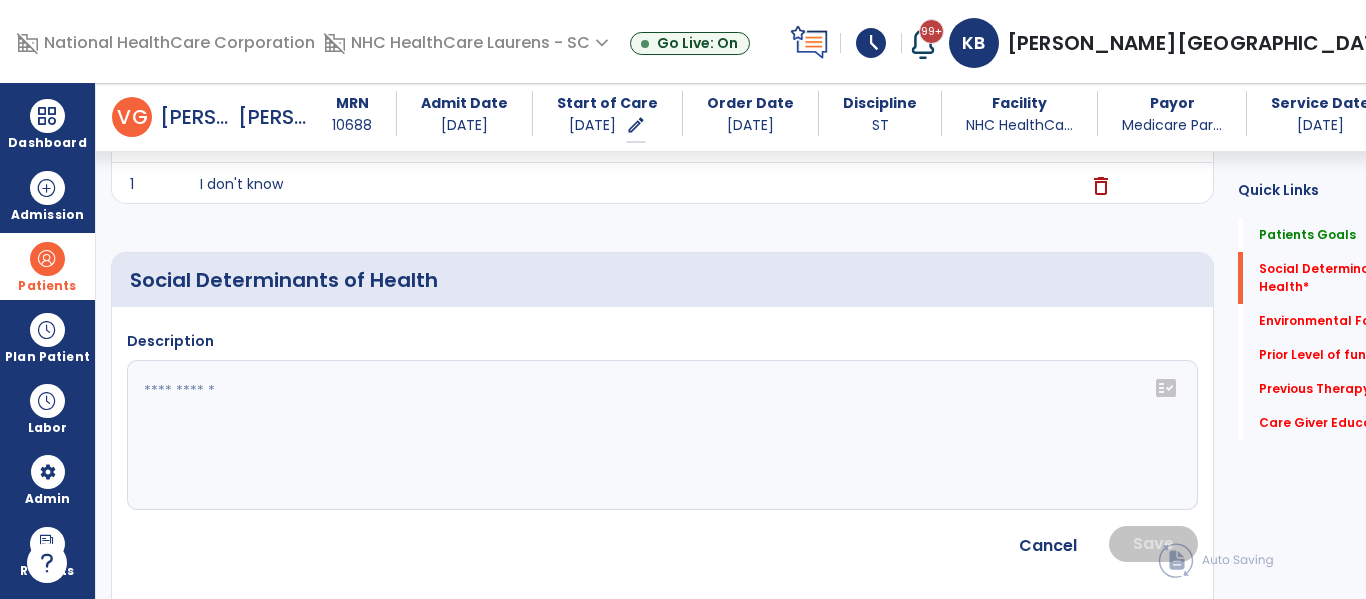 click on "fact_check" 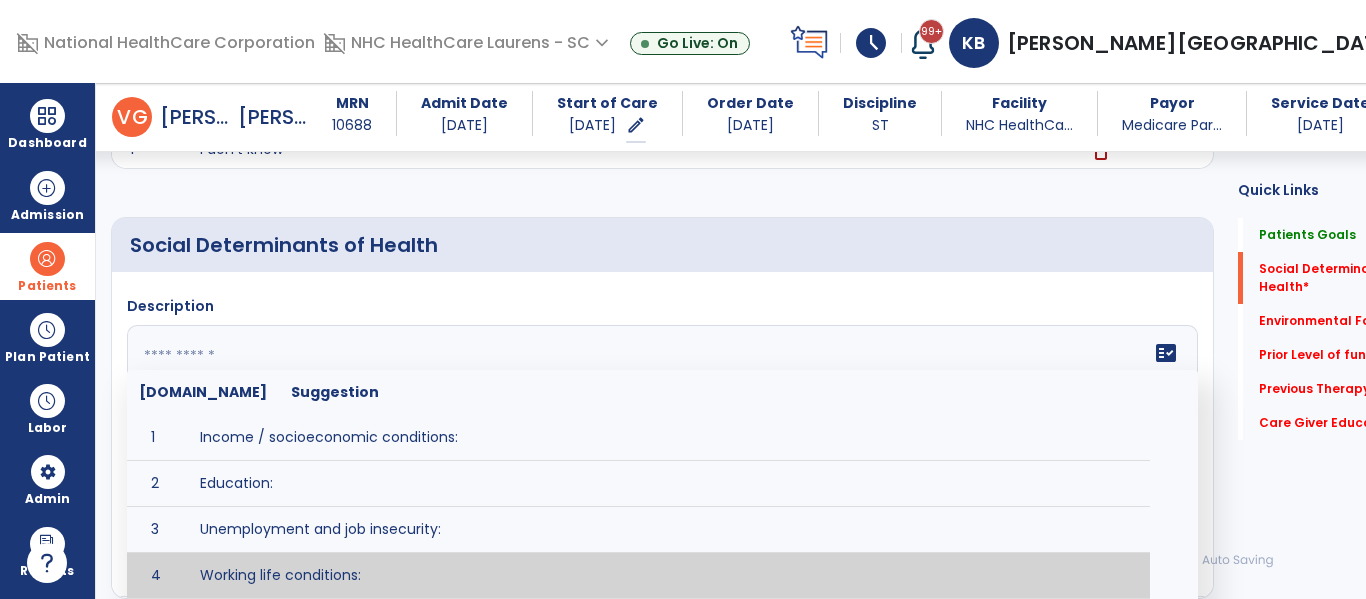 scroll, scrollTop: 369, scrollLeft: 0, axis: vertical 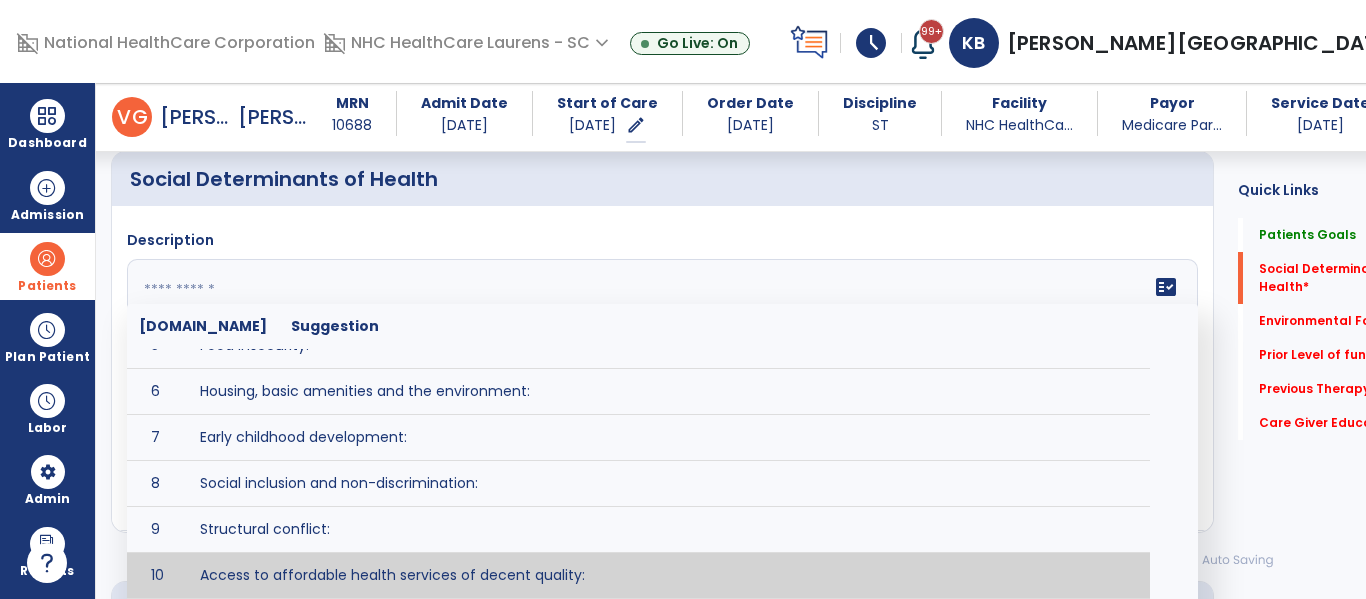 type on "**********" 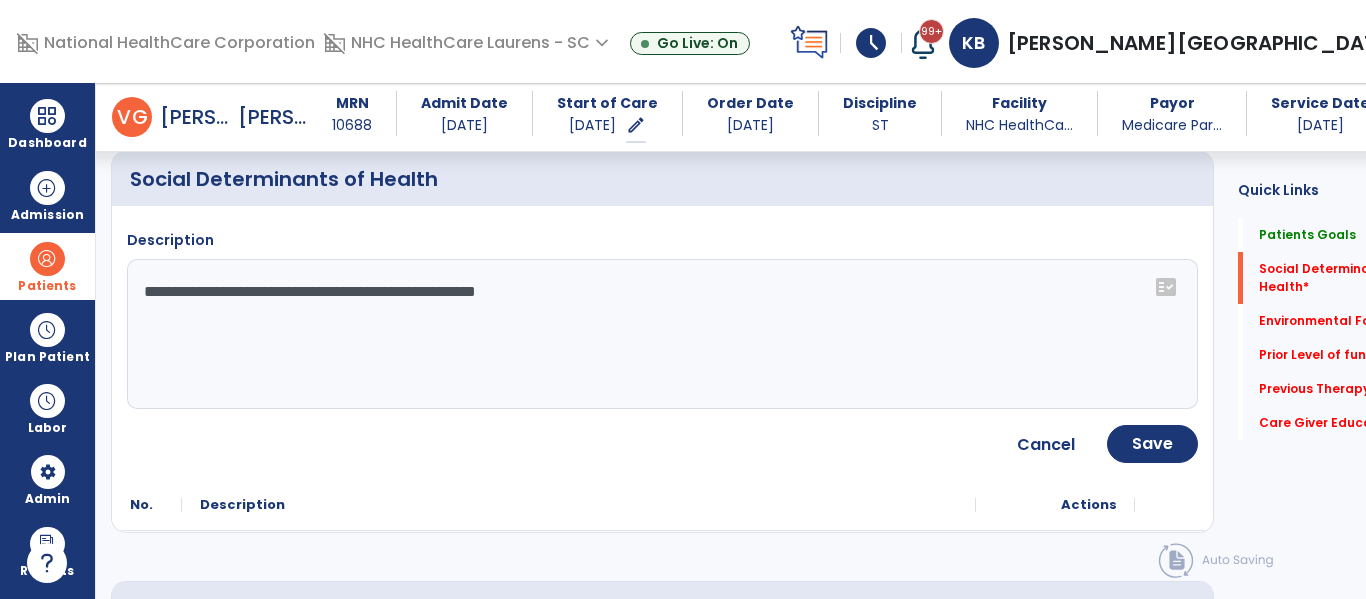 click on "**********" 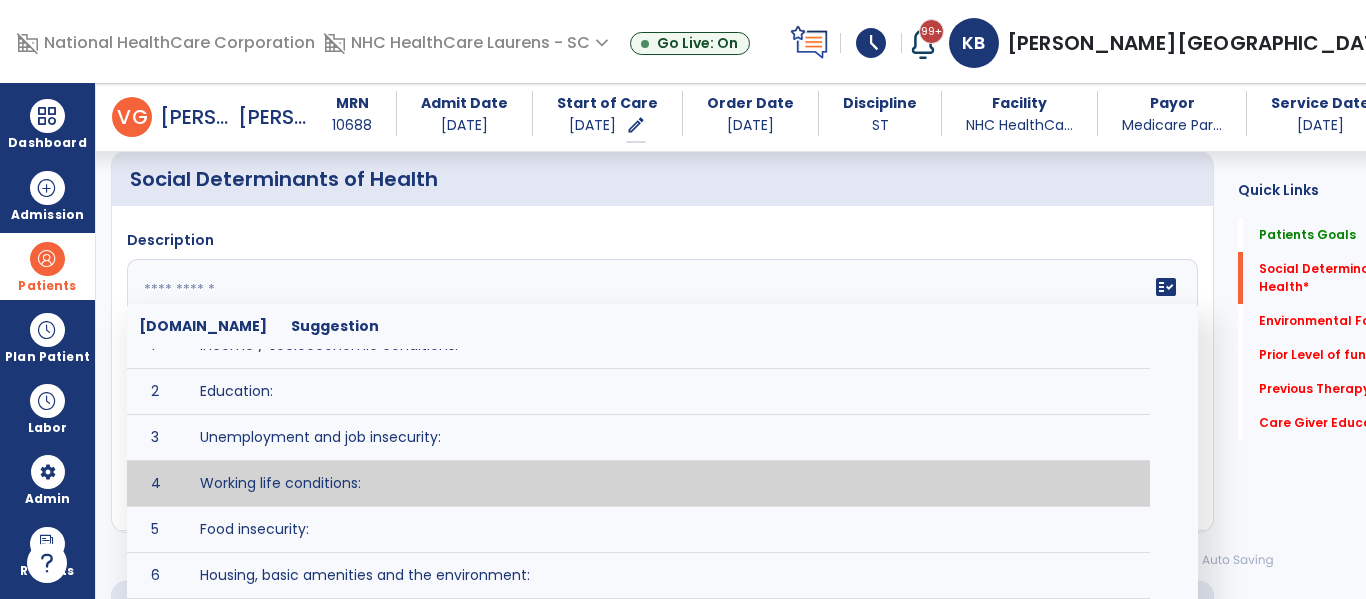 scroll, scrollTop: 72, scrollLeft: 0, axis: vertical 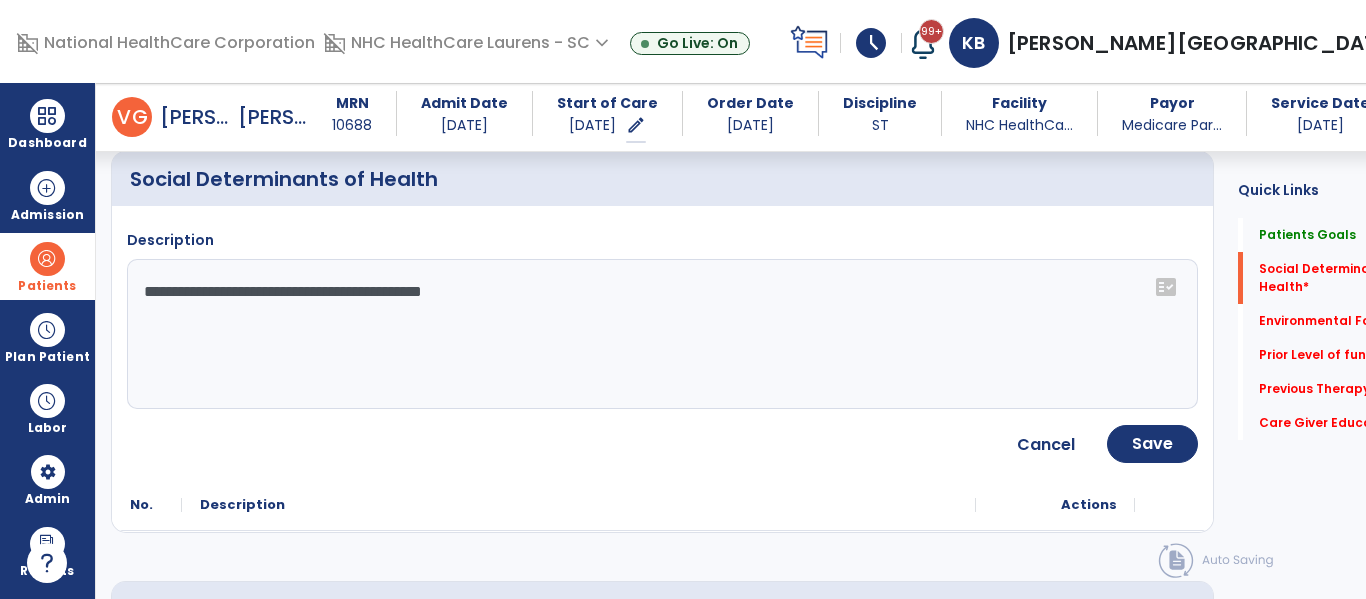 click on "**********" 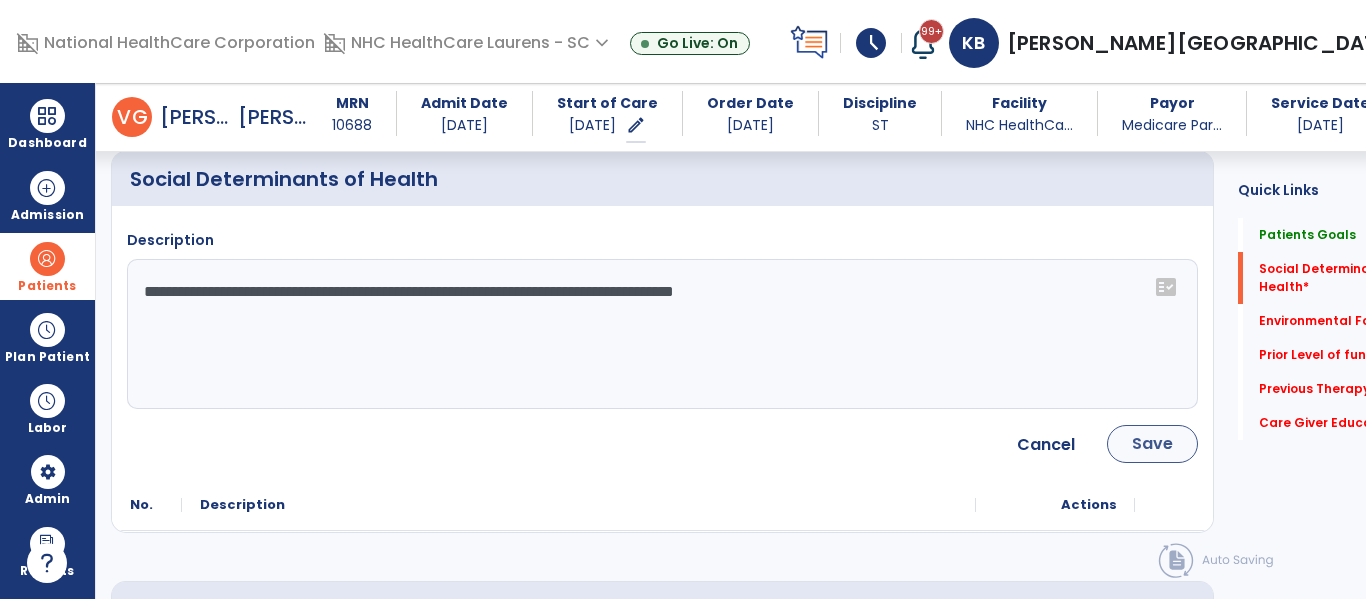 type on "**********" 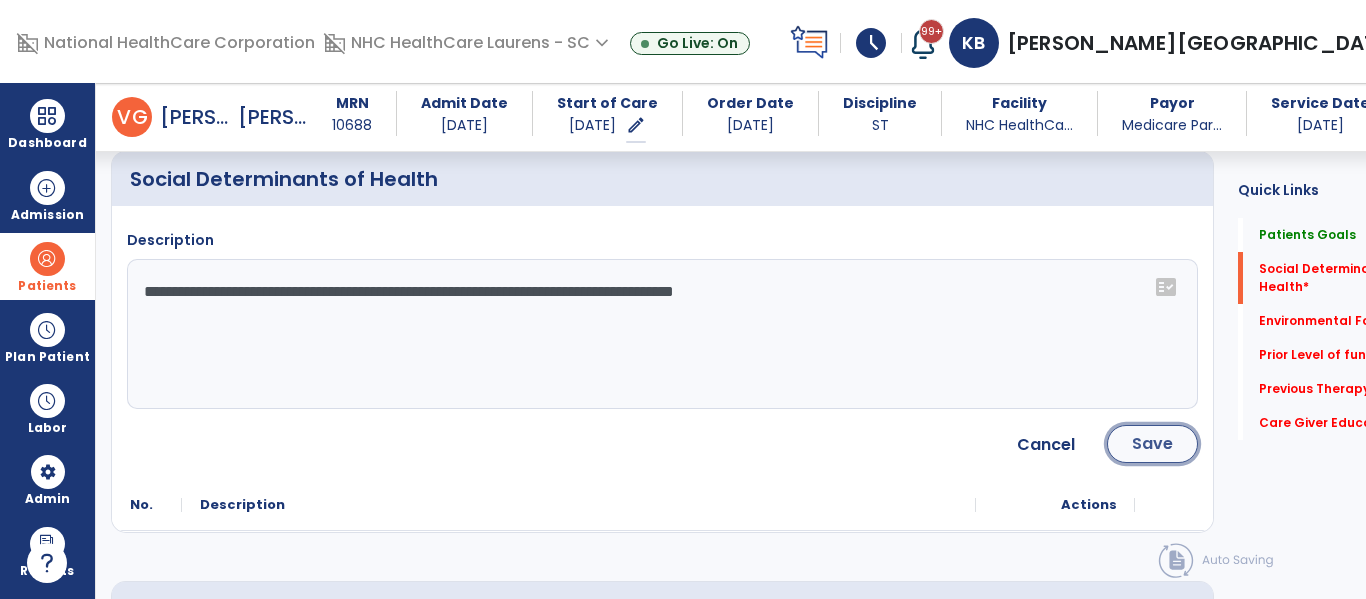 click on "Save" 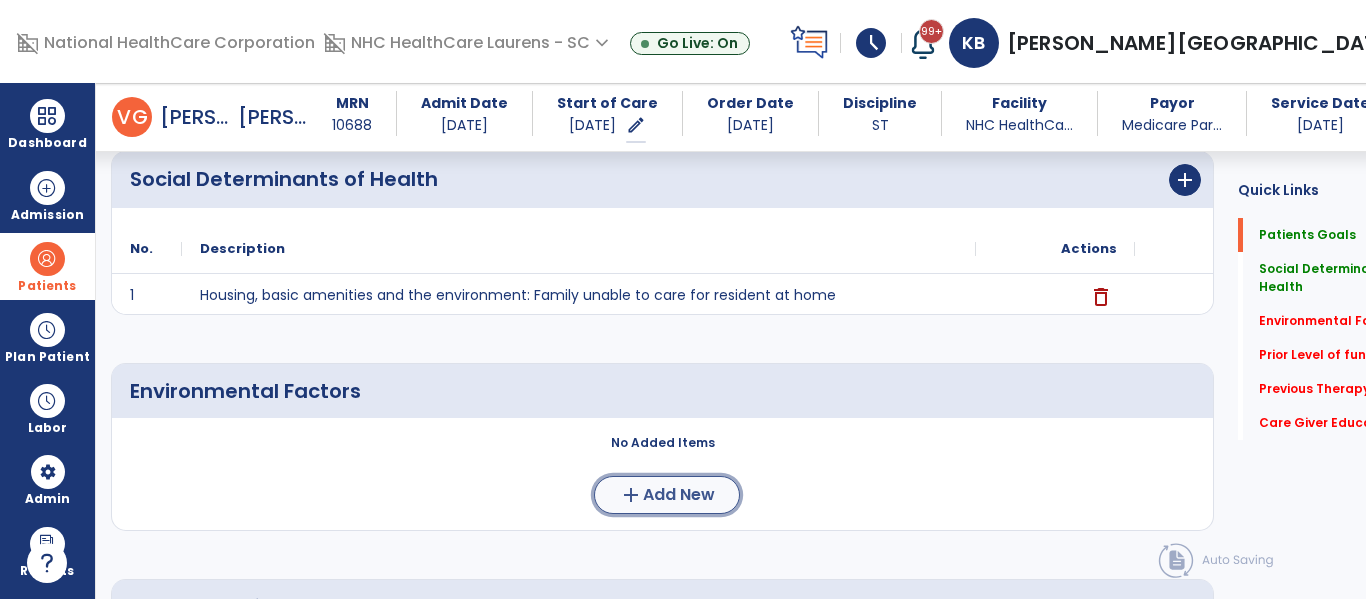 click on "add  Add New" 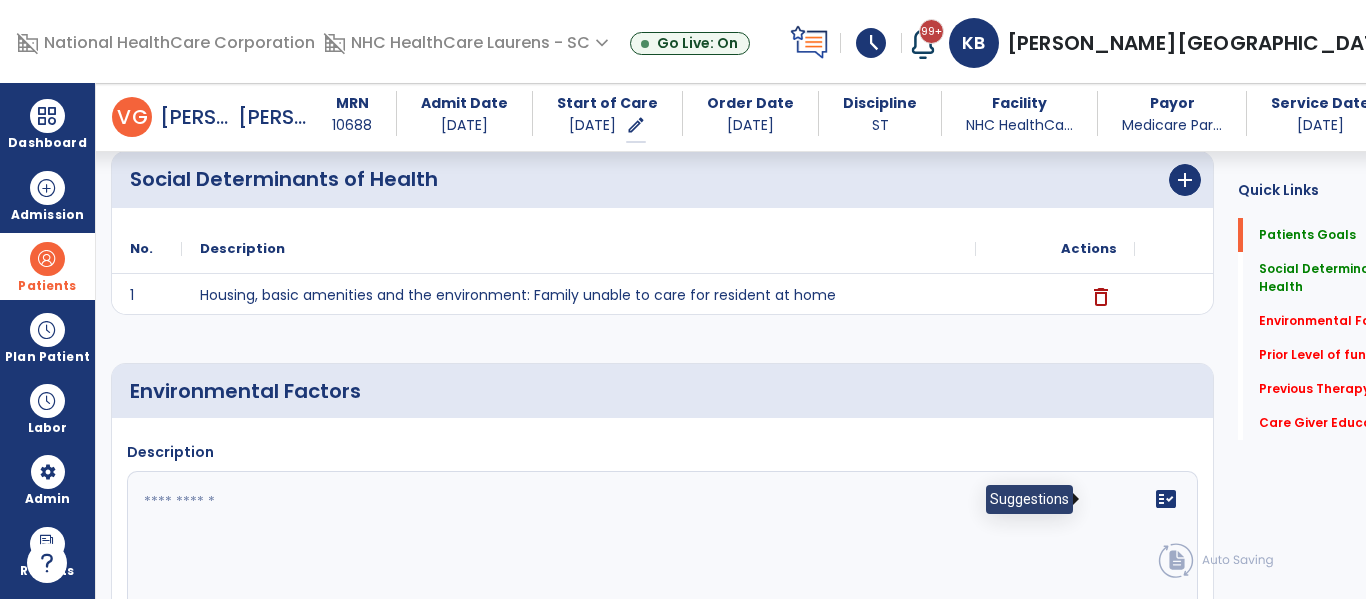 click on "fact_check" 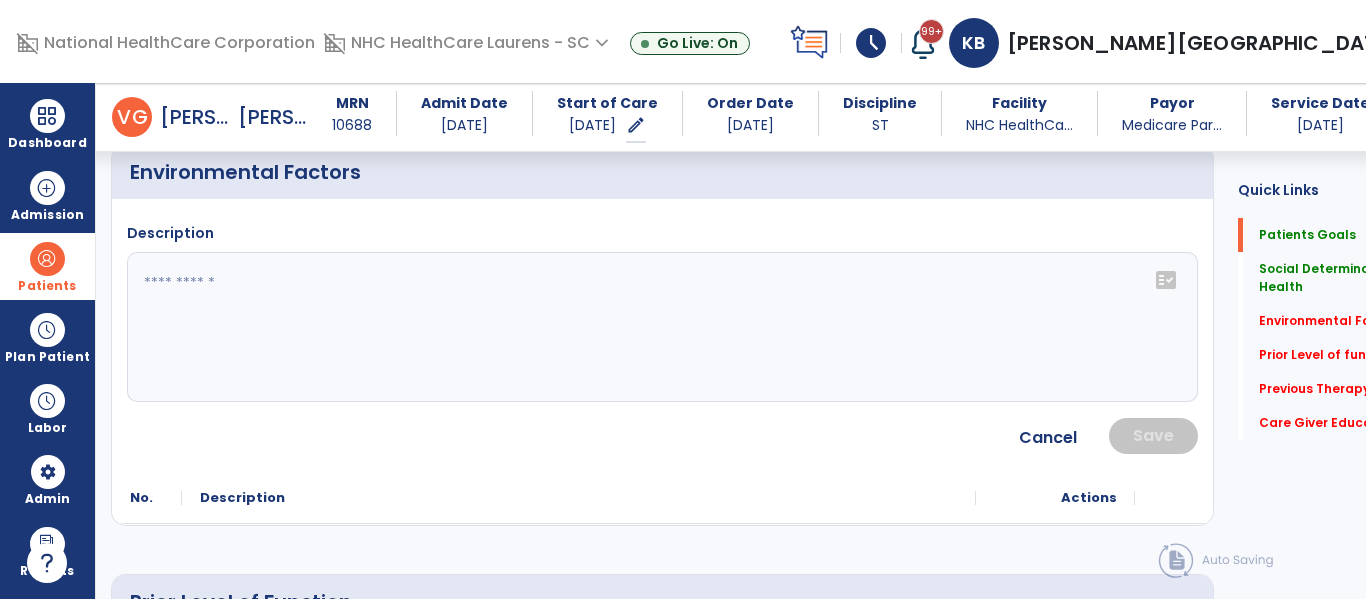 scroll, scrollTop: 703, scrollLeft: 0, axis: vertical 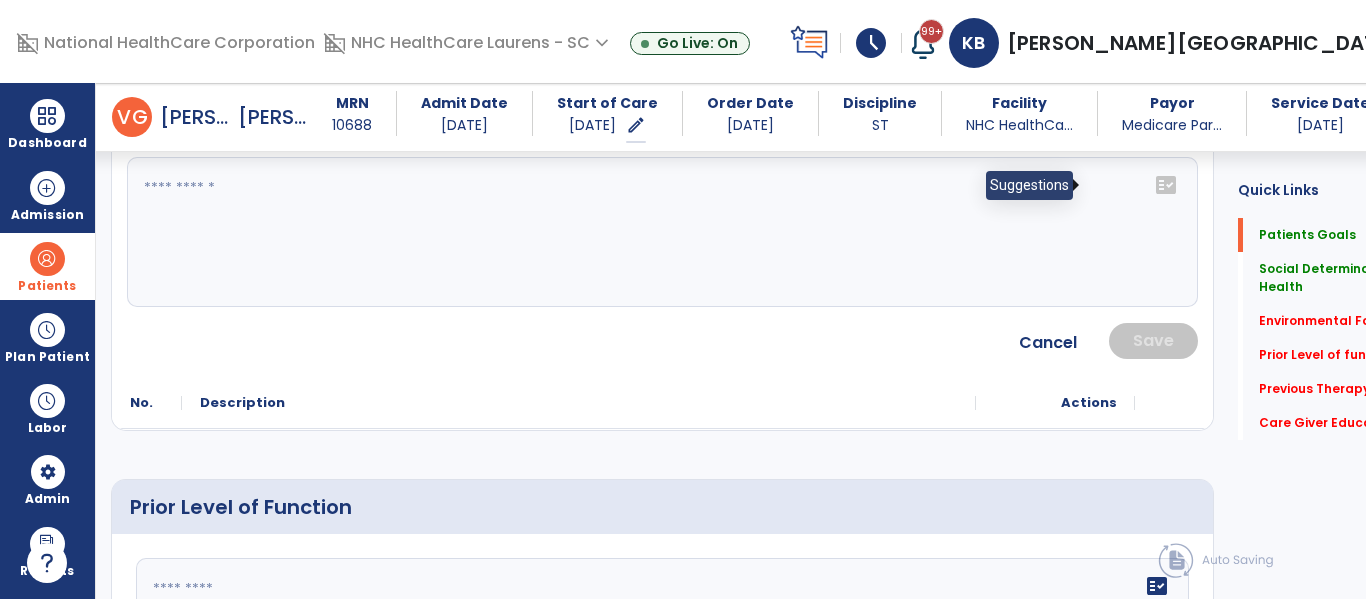 click on "fact_check" 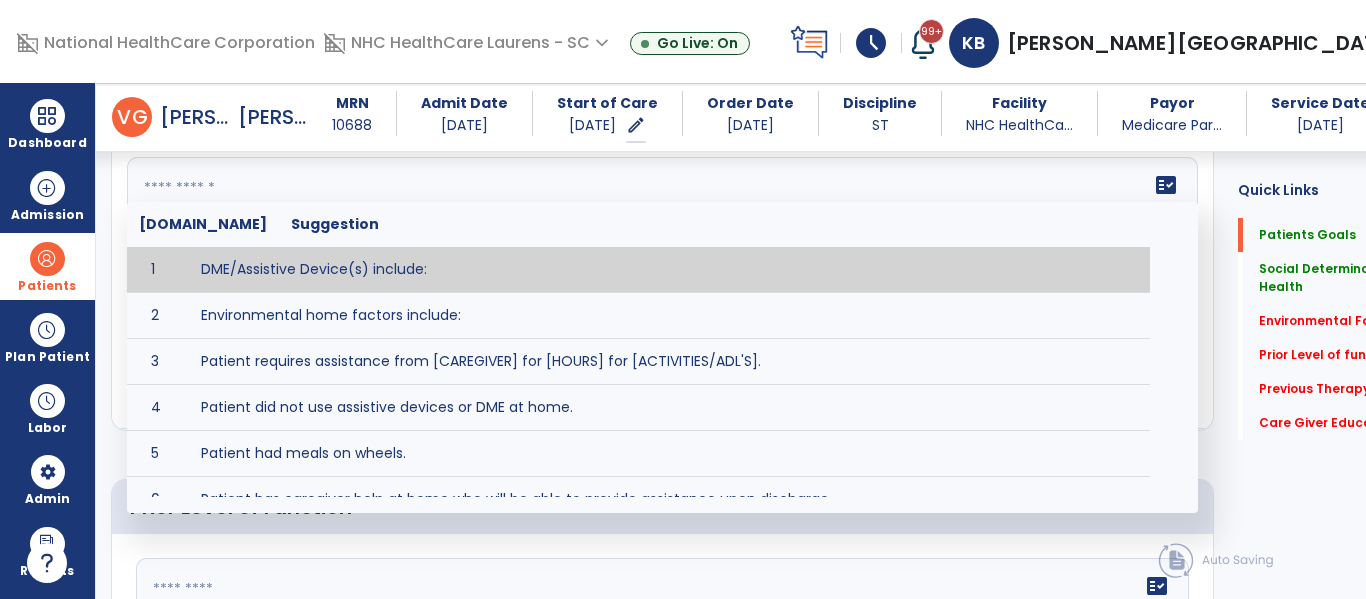 scroll, scrollTop: 219, scrollLeft: 0, axis: vertical 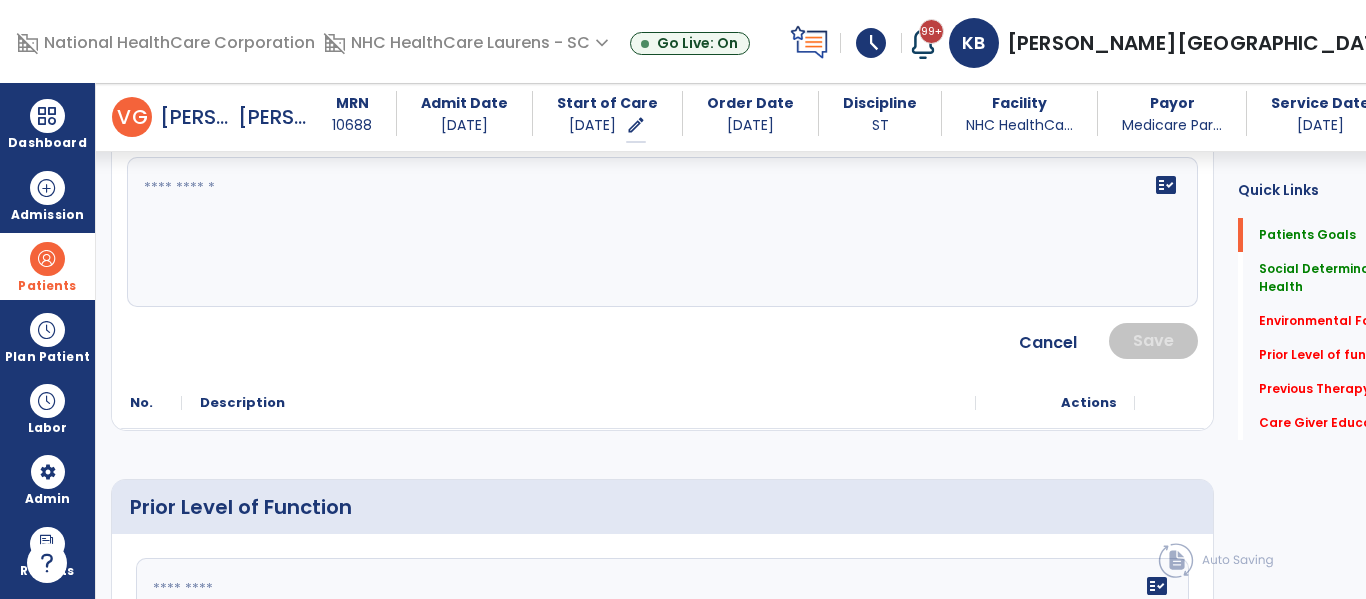 drag, startPoint x: 1101, startPoint y: 292, endPoint x: 1099, endPoint y: 311, distance: 19.104973 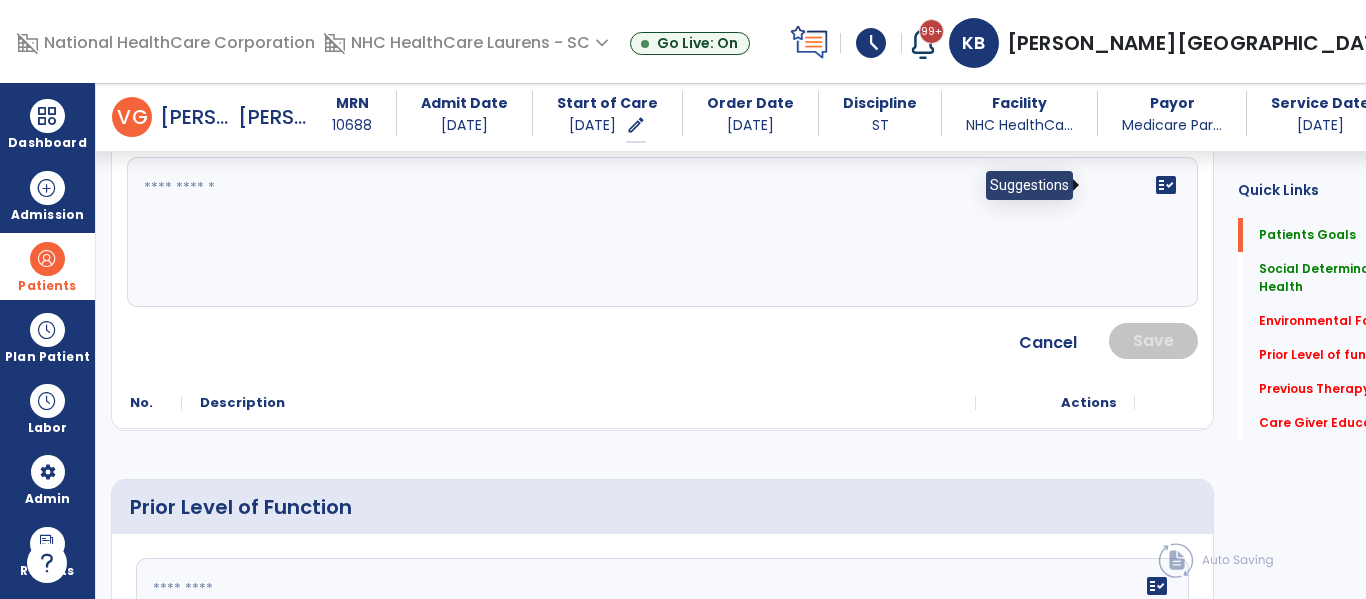 click on "fact_check" 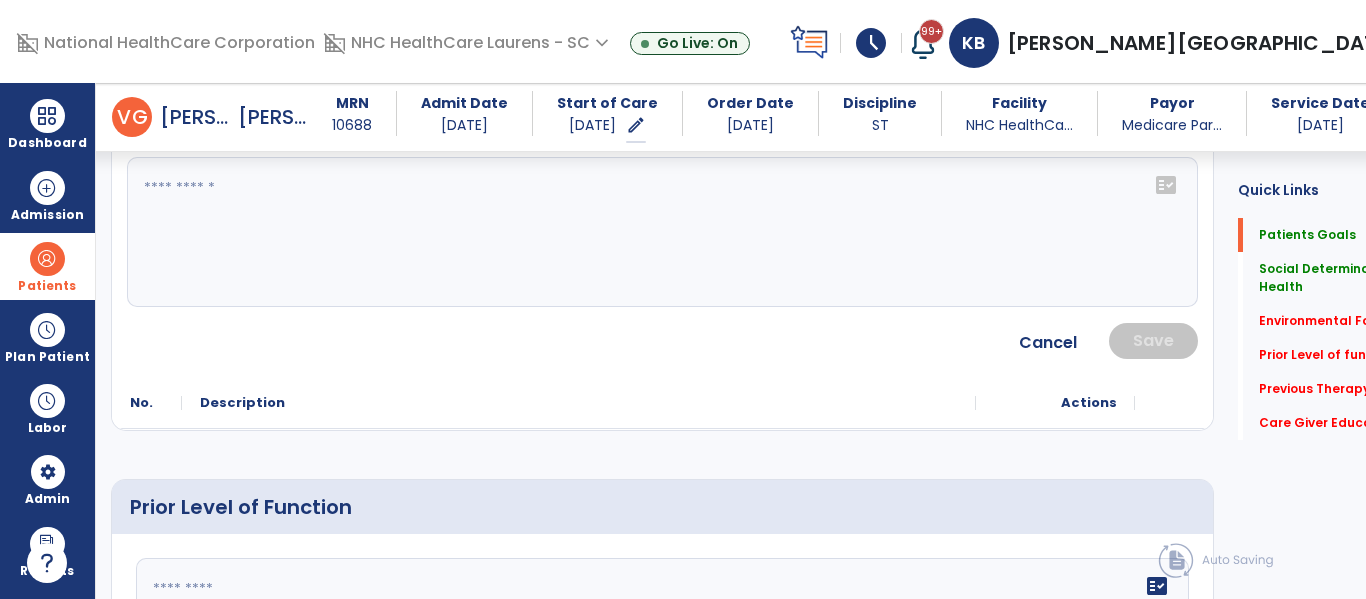 click on "fact_check" 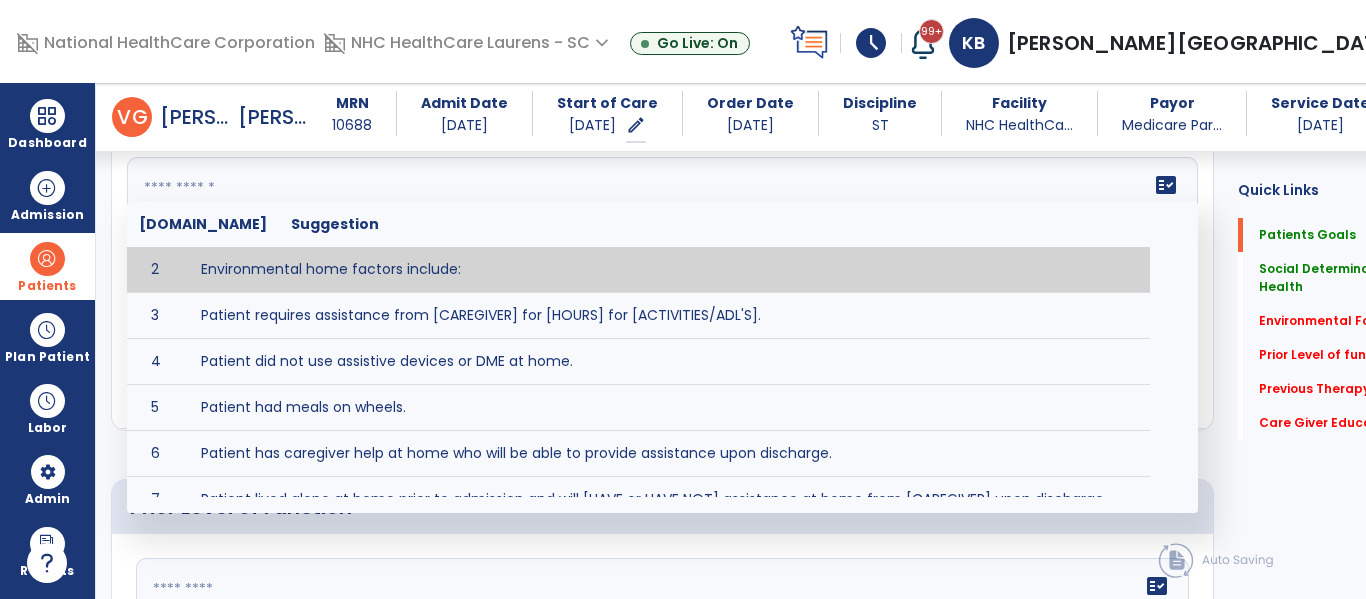 scroll, scrollTop: 0, scrollLeft: 0, axis: both 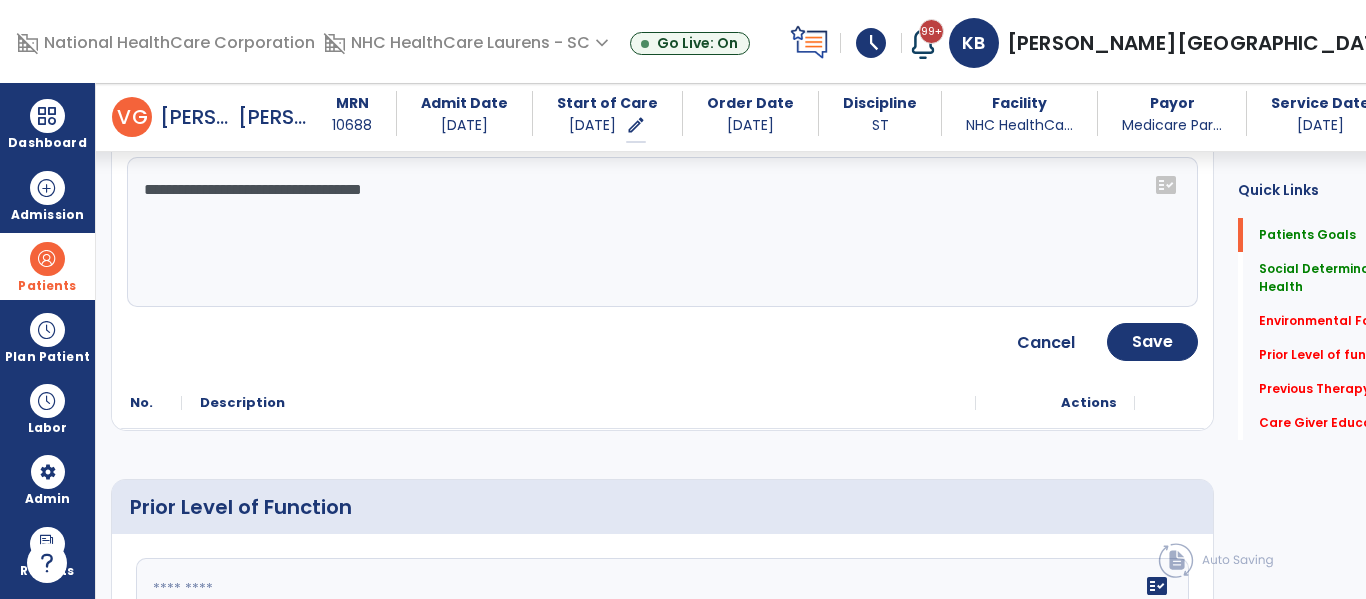 click on "**********" 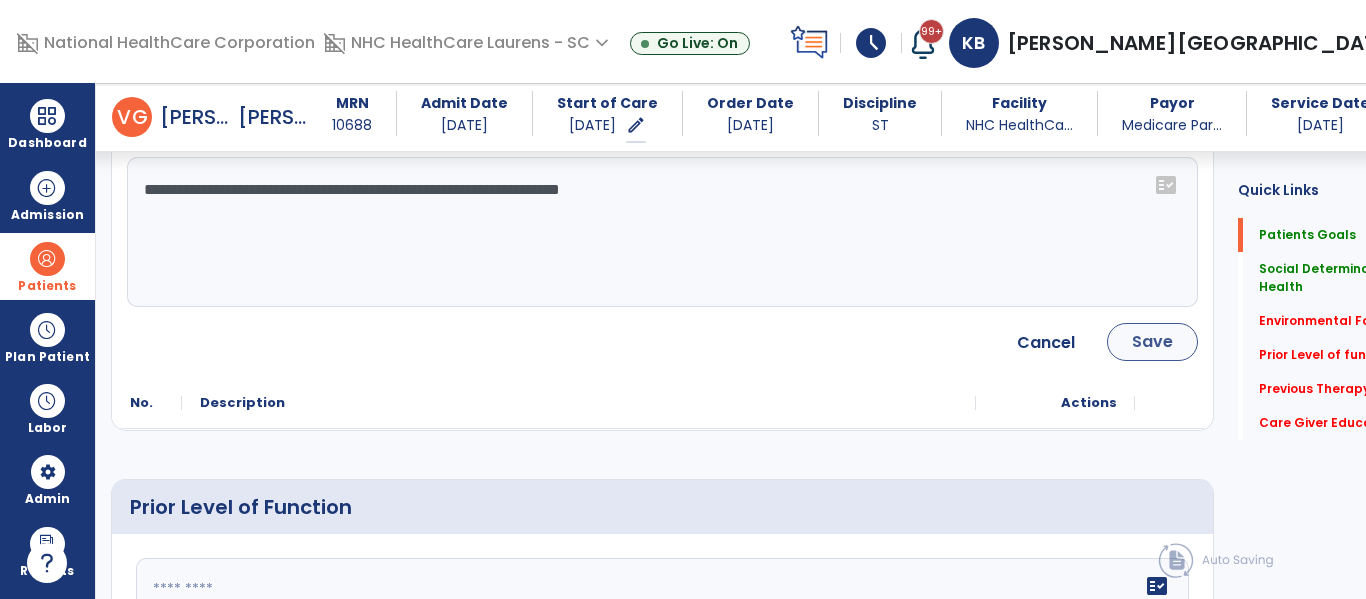 type on "**********" 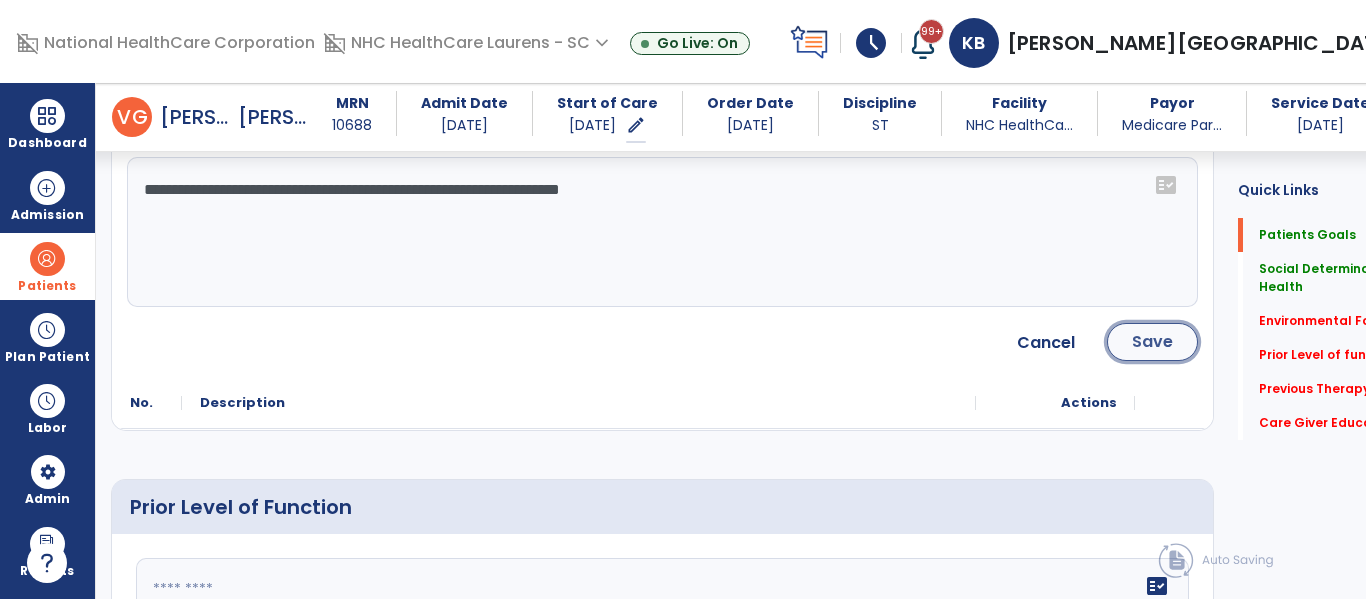 click on "Save" 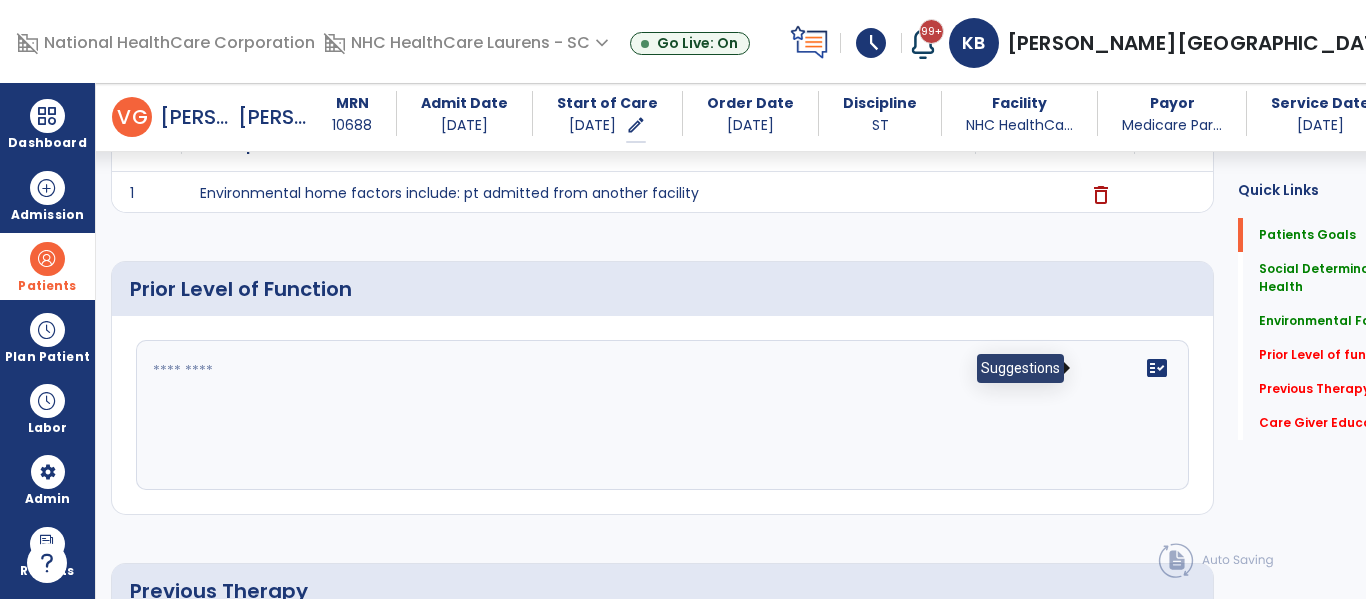click on "fact_check" 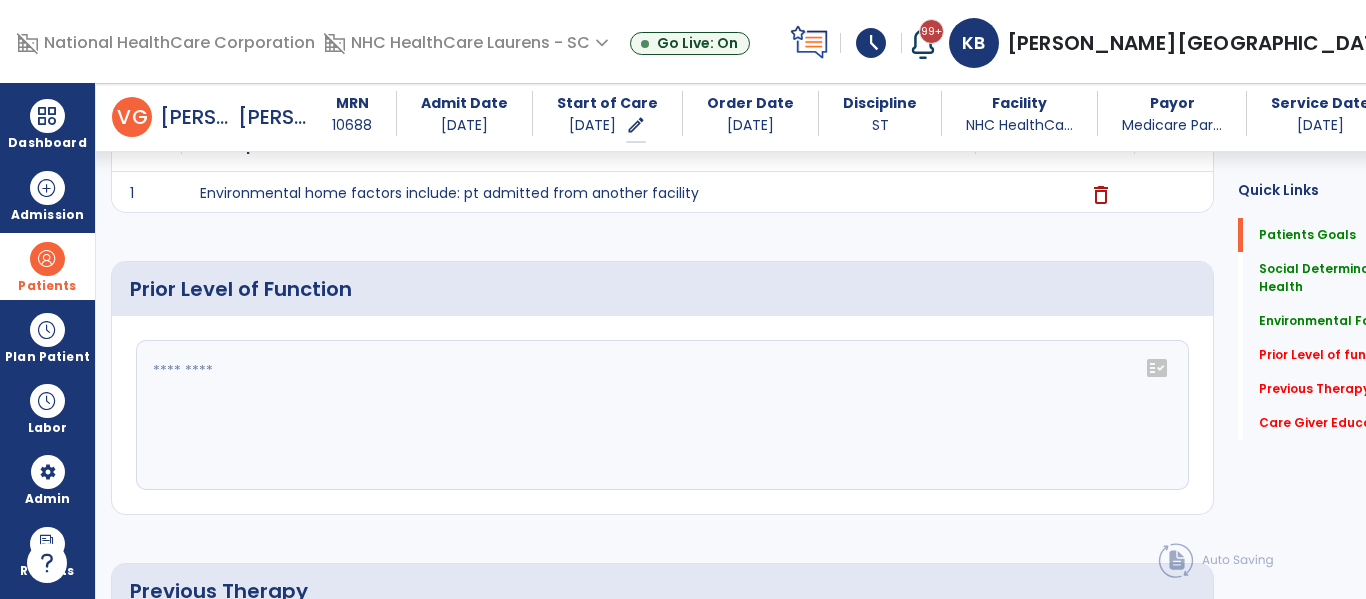 click on "fact_check" 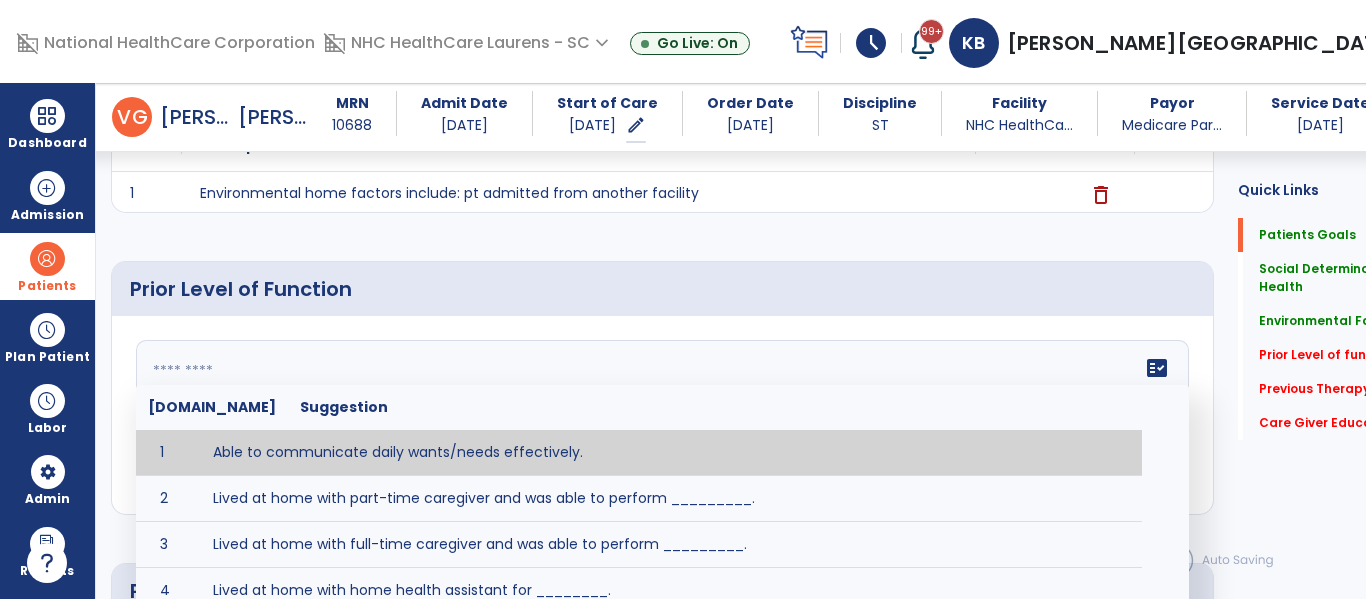 type on "**********" 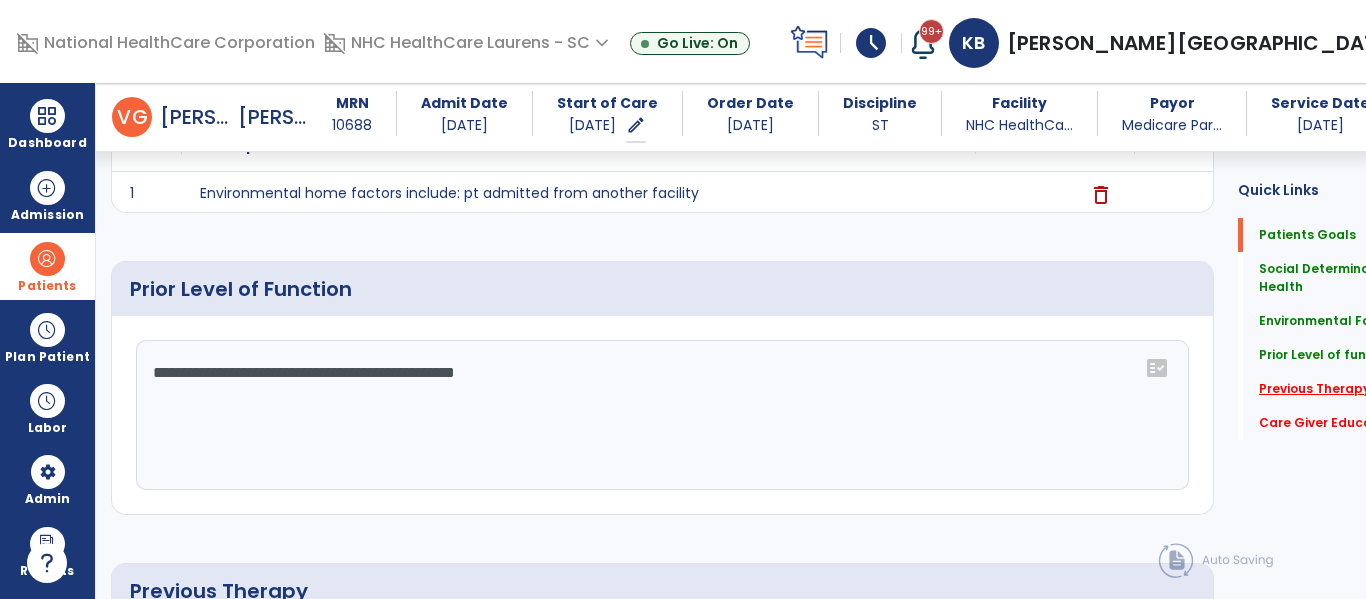 click on "Previous Therapy   *" 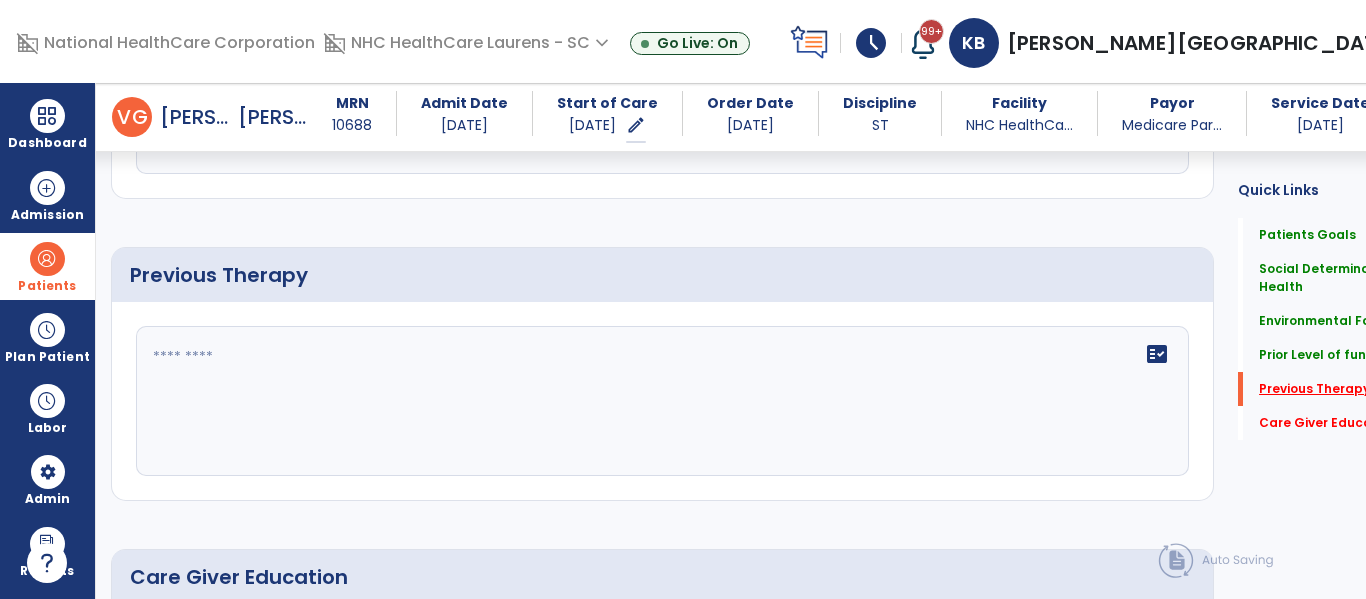 scroll, scrollTop: 1080, scrollLeft: 0, axis: vertical 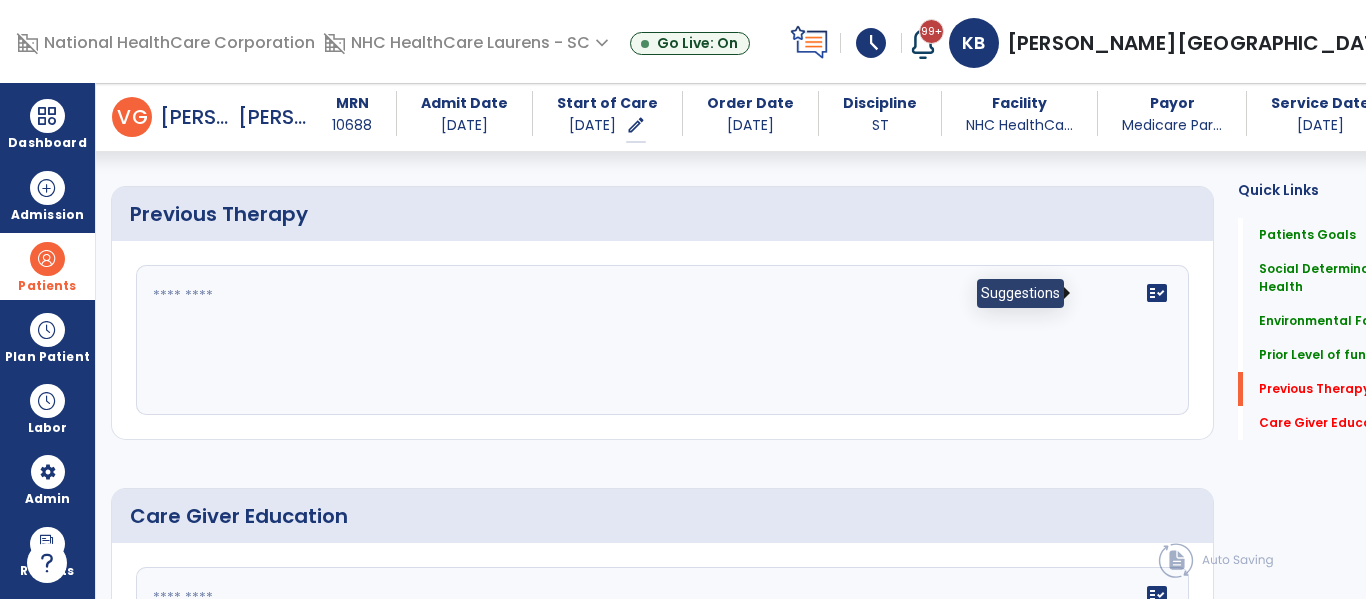 click on "fact_check" 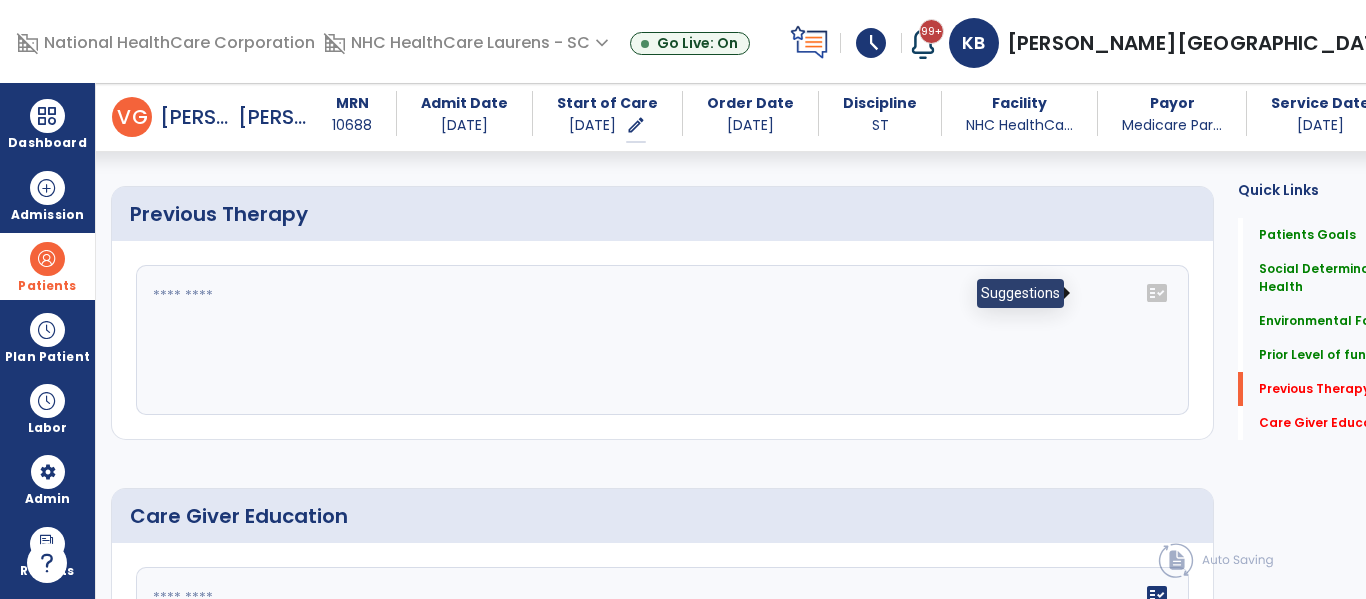 click on "fact_check" 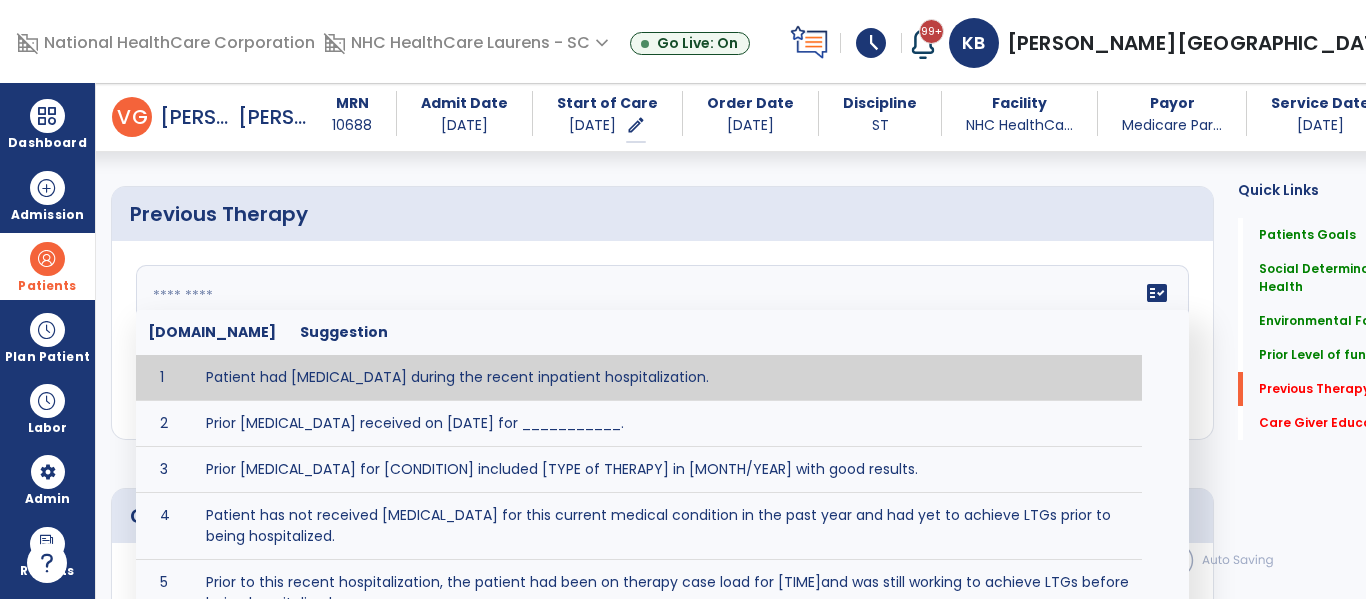 click 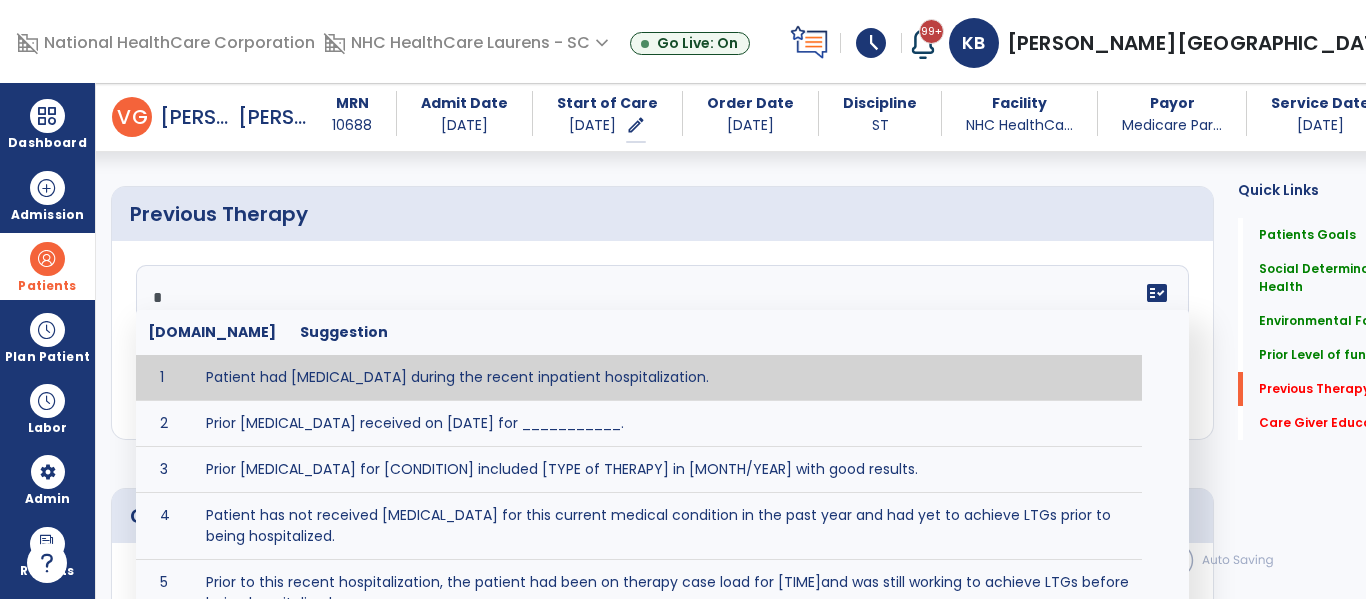 click on "*" 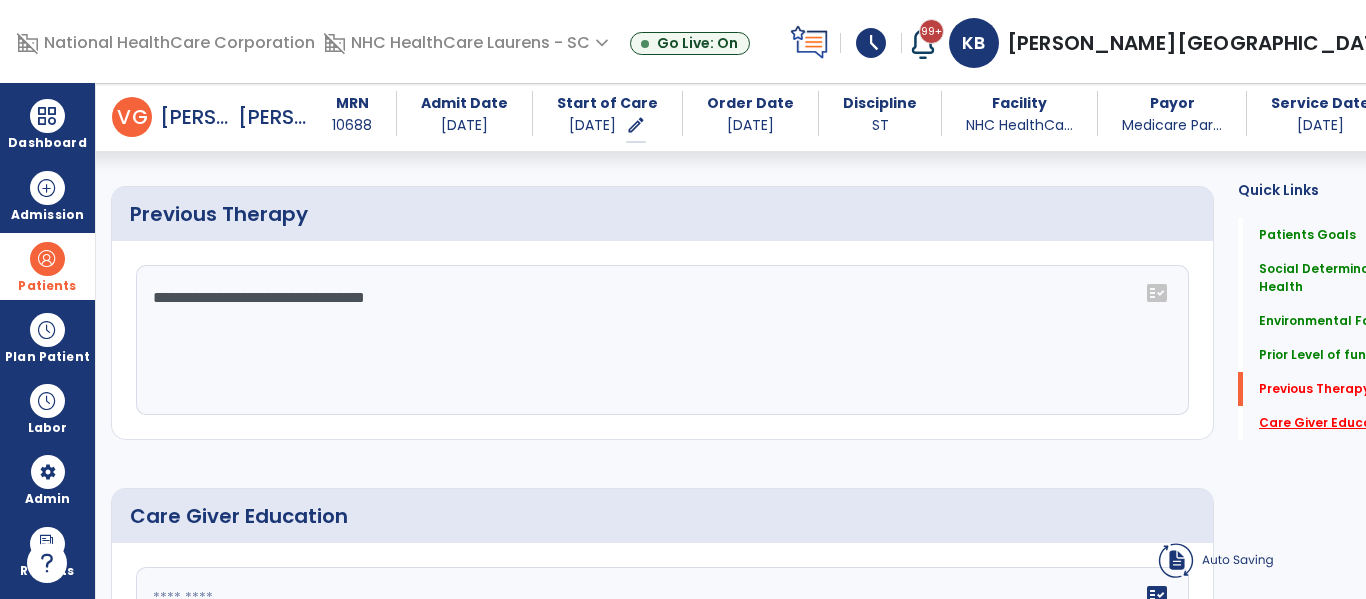 type on "**********" 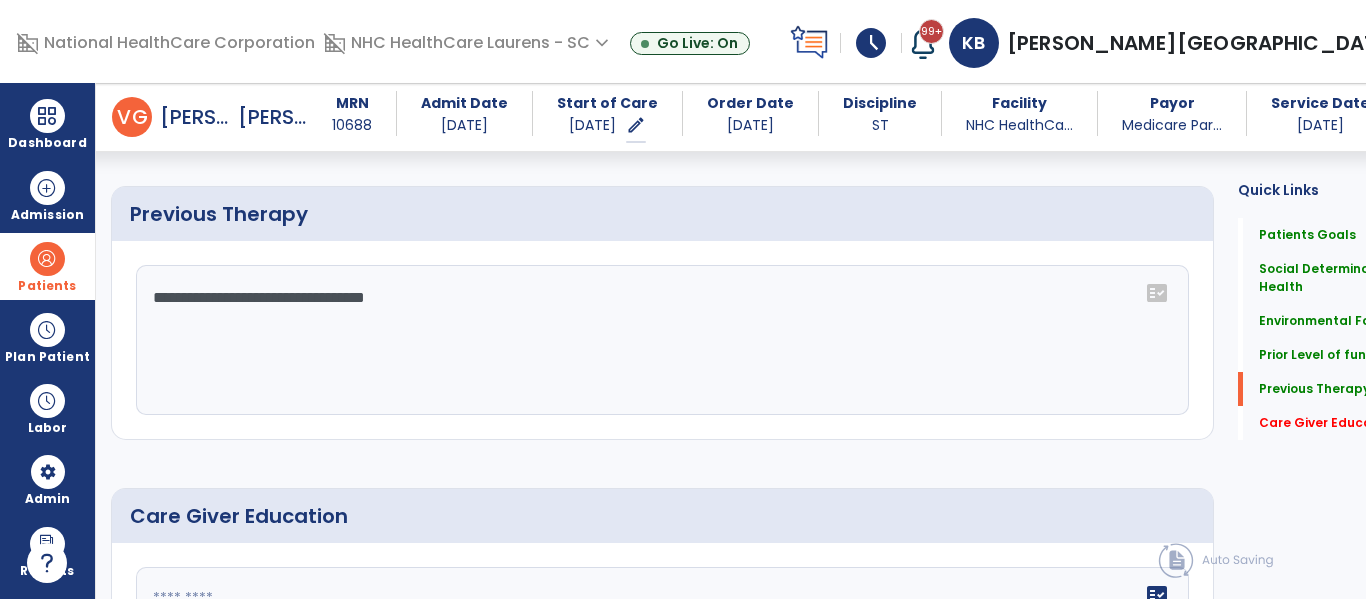 scroll, scrollTop: 1293, scrollLeft: 0, axis: vertical 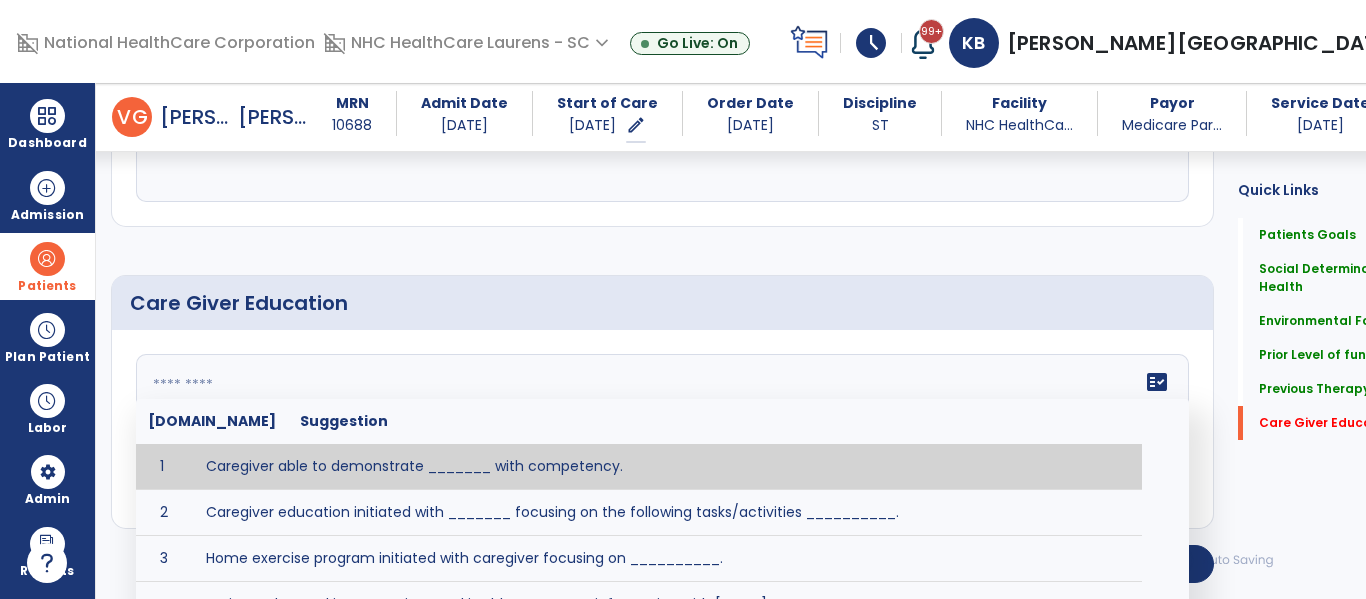 click on "fact_check  [DOMAIN_NAME] Suggestion 1 Caregiver able to demonstrate _______ with competency. 2 Caregiver education initiated with _______ focusing on the following tasks/activities __________. 3 Home exercise program initiated with caregiver focusing on __________. 4 Patient educated in precautions and is able to recount information with [VALUE]% accuracy." 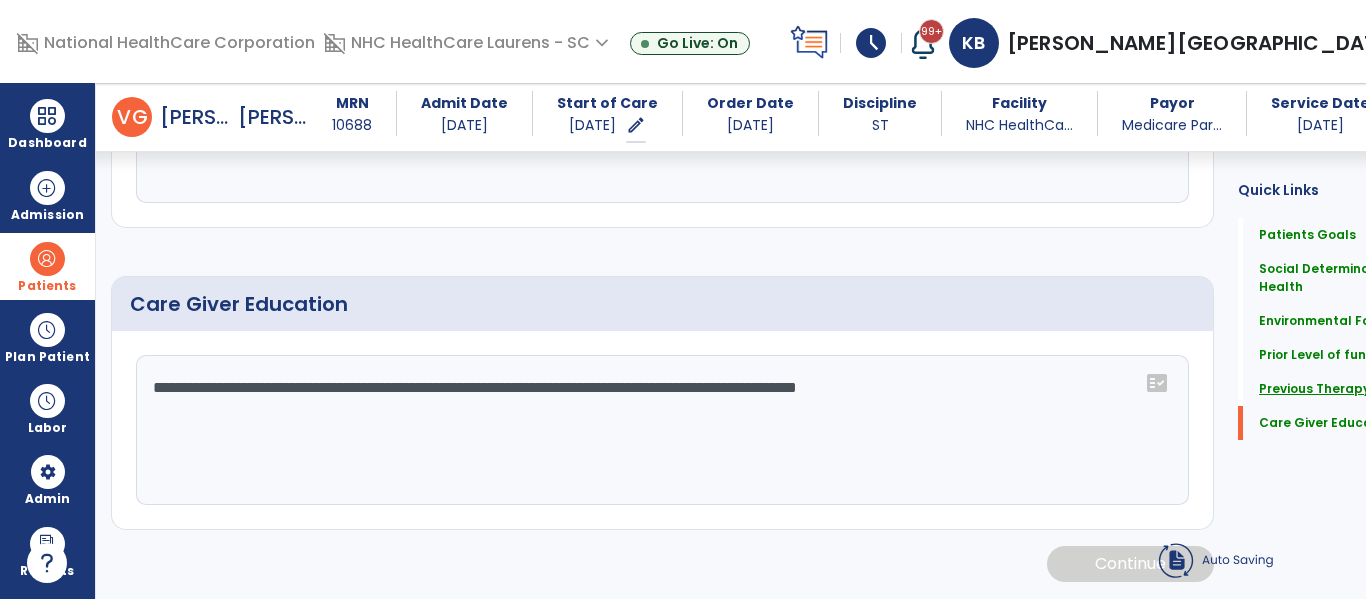 scroll, scrollTop: 1293, scrollLeft: 0, axis: vertical 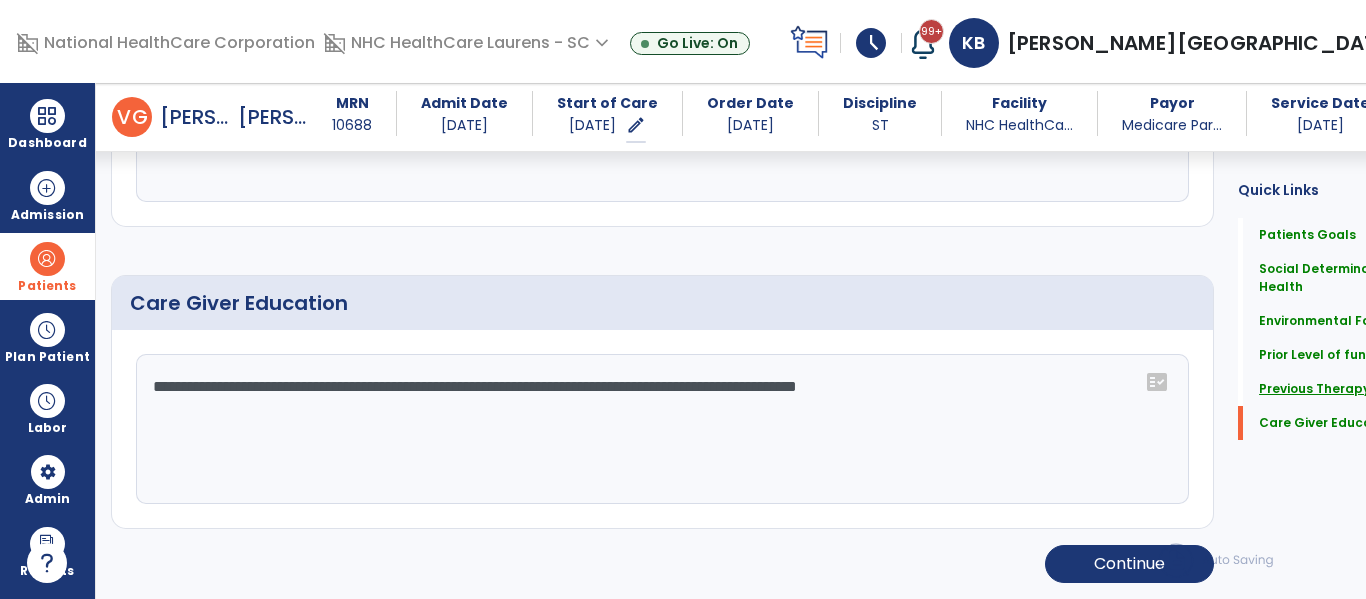 type on "**********" 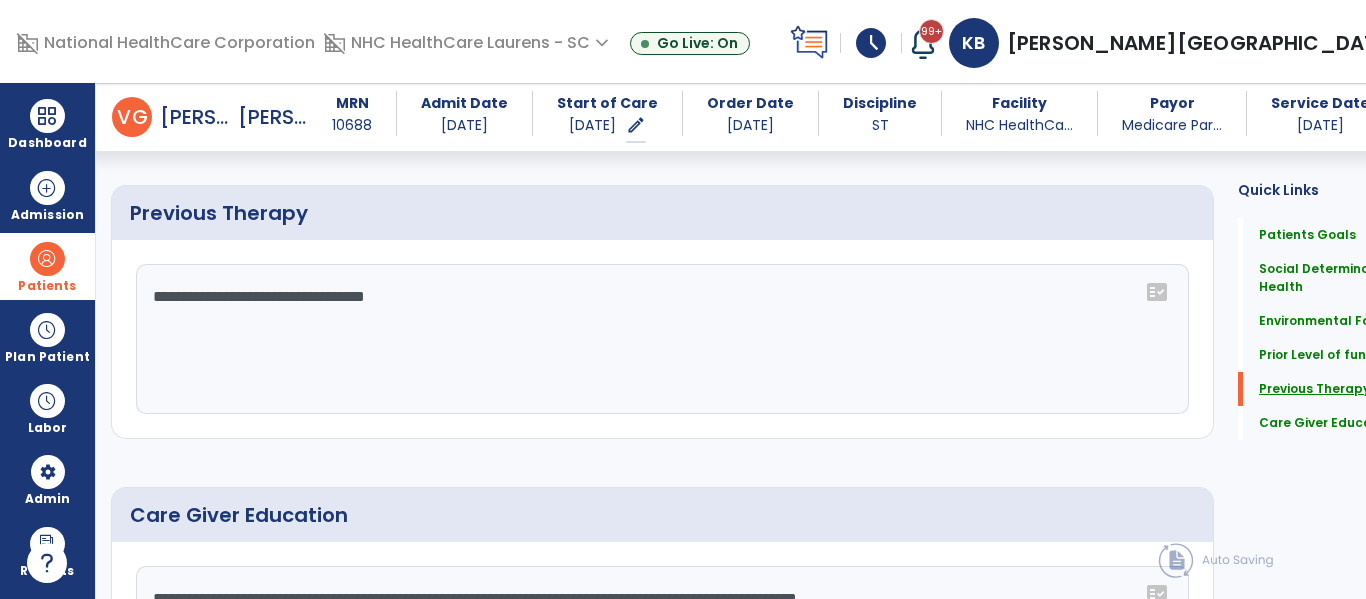 scroll, scrollTop: 1080, scrollLeft: 0, axis: vertical 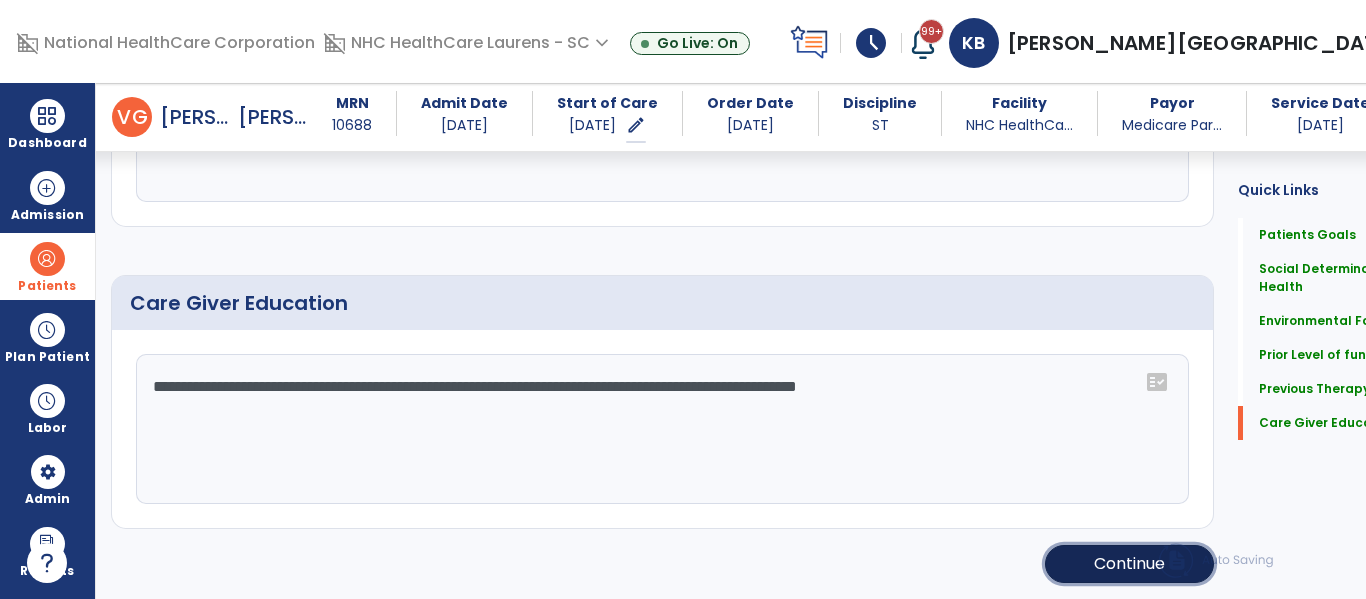 click on "Continue" 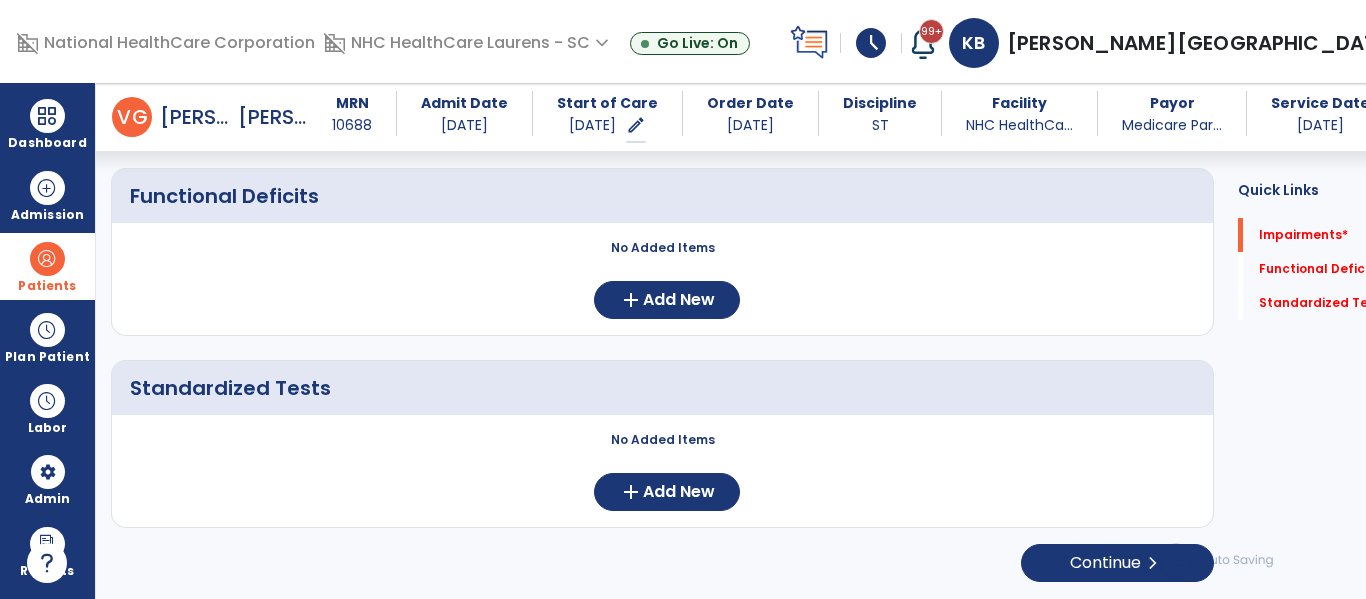 scroll, scrollTop: 352, scrollLeft: 0, axis: vertical 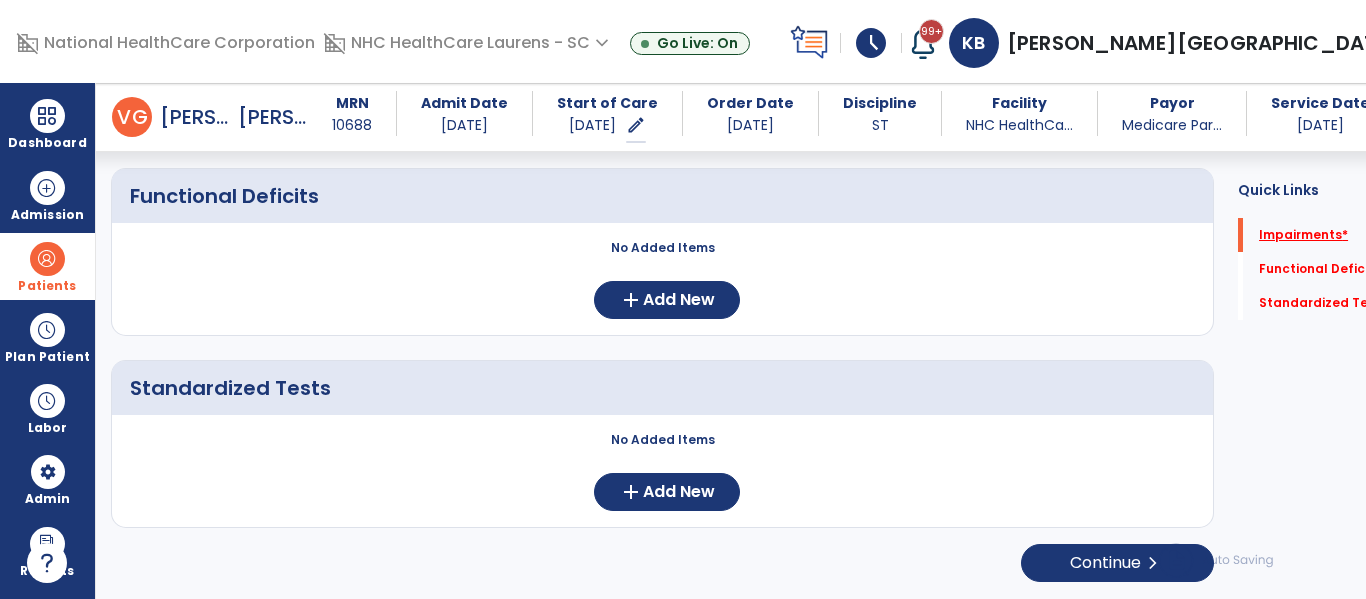 click on "Impairments   *" 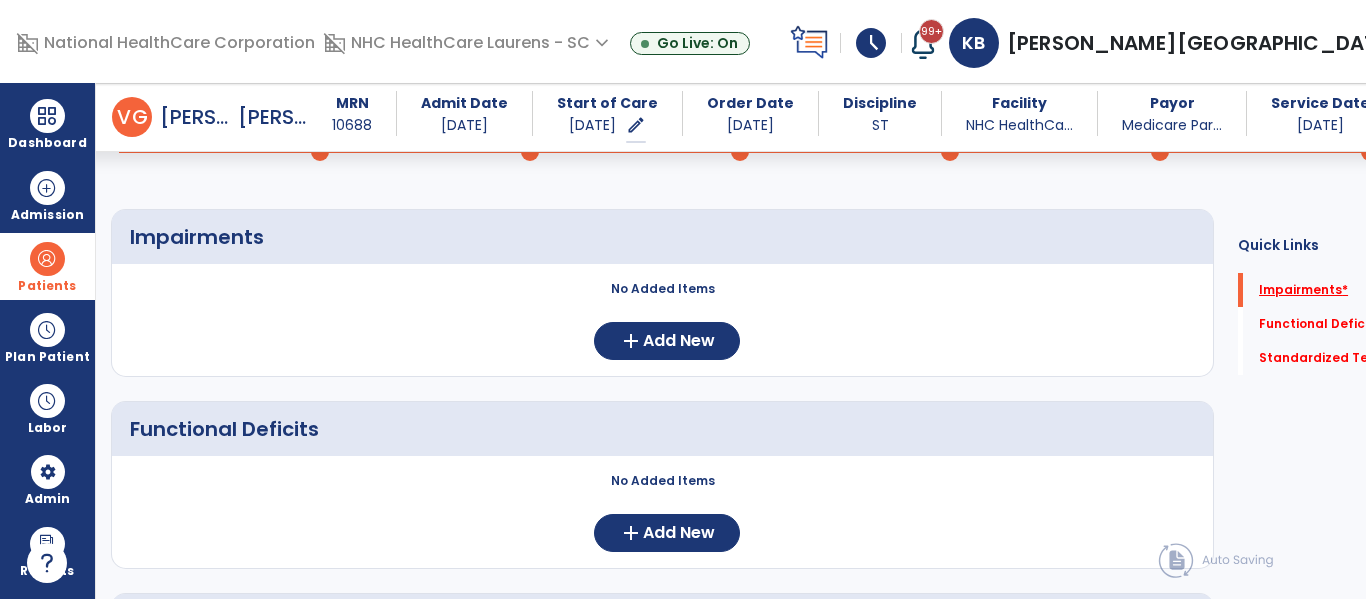 scroll, scrollTop: 72, scrollLeft: 0, axis: vertical 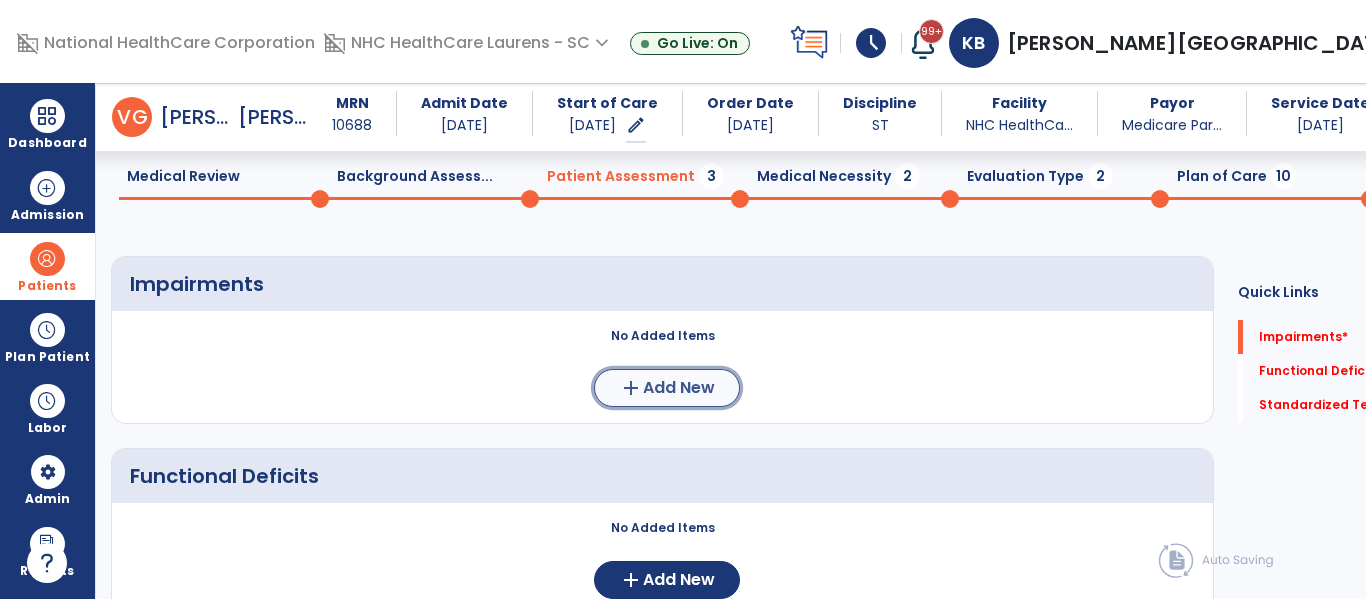 click on "Add New" 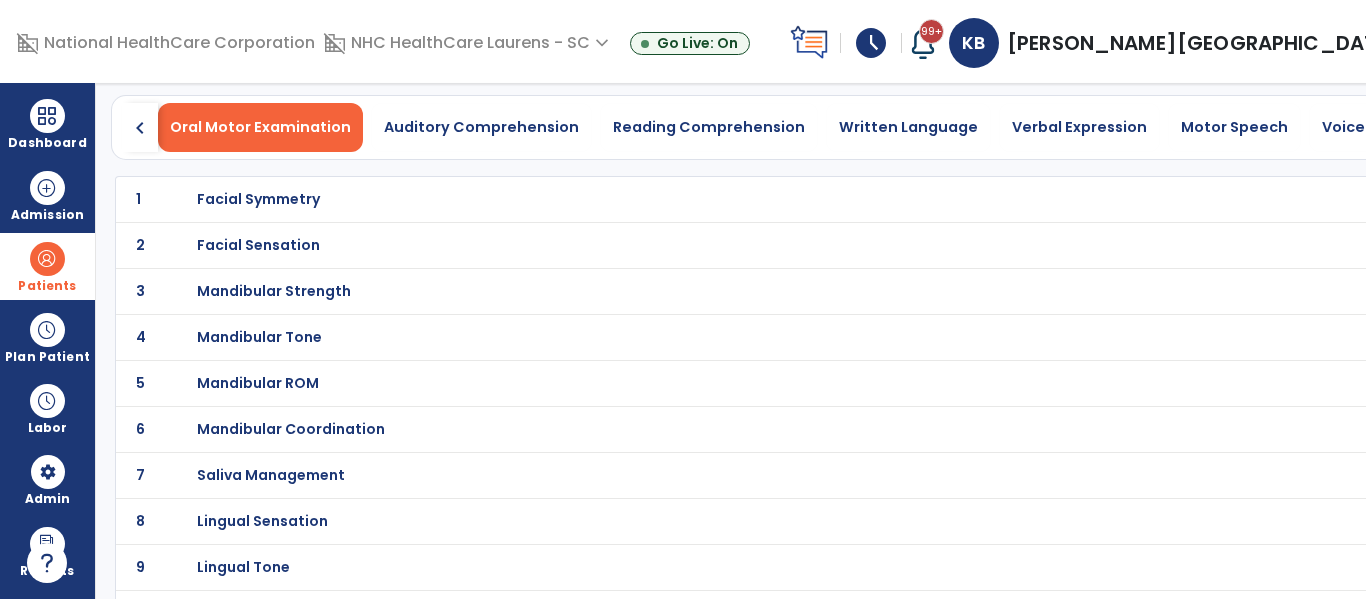 click on "chevron_right" 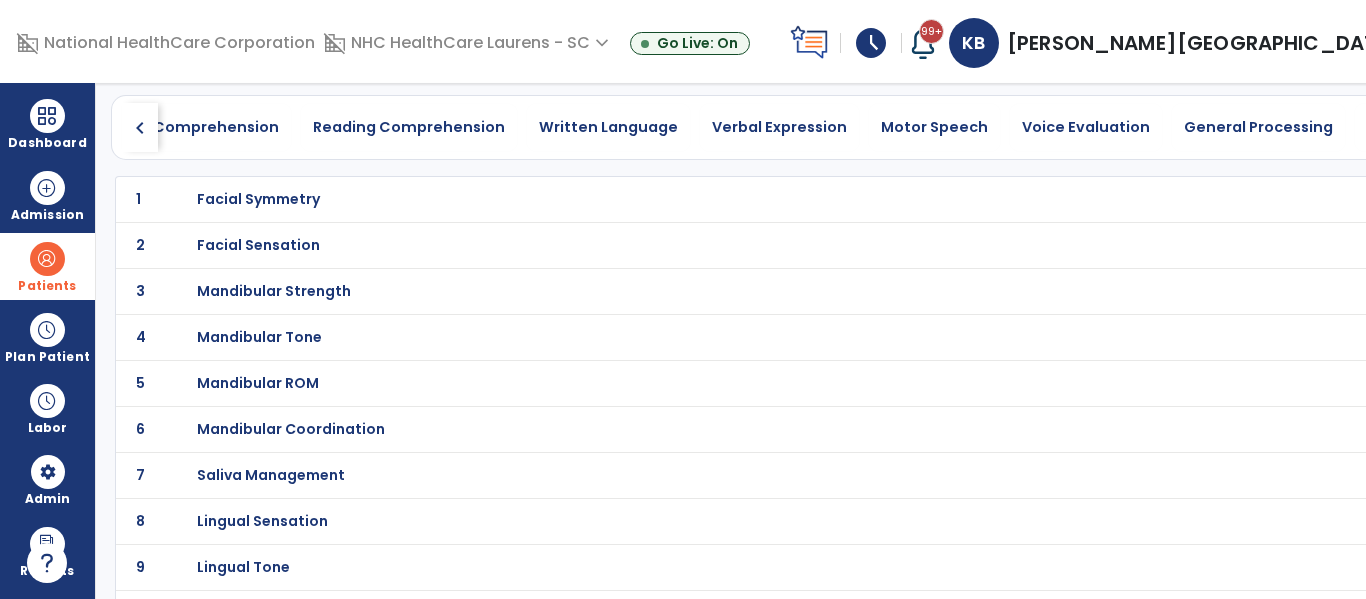 click on "chevron_right" 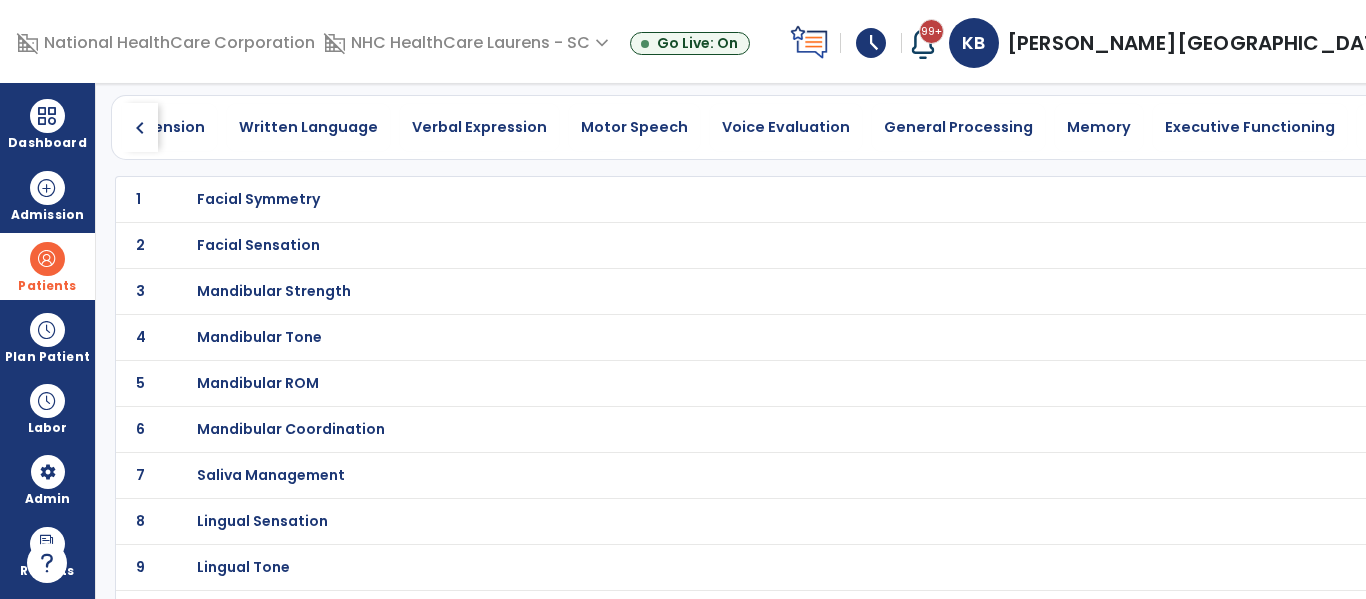 click on "chevron_right" 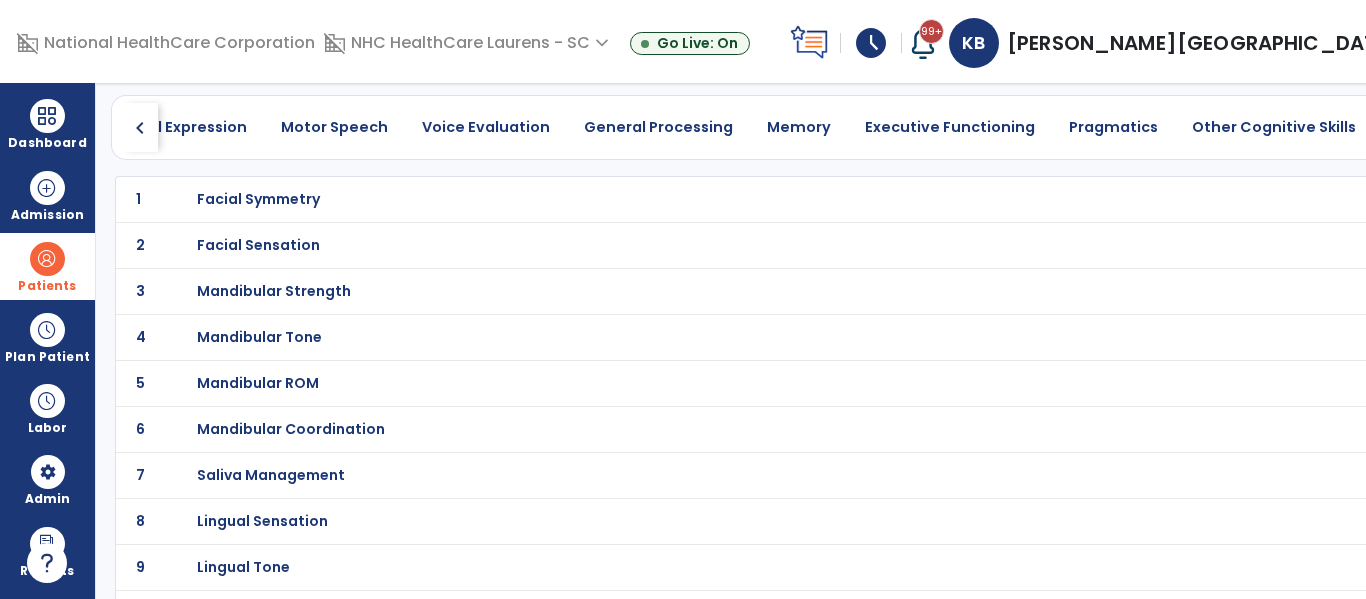 click on "chevron_right" 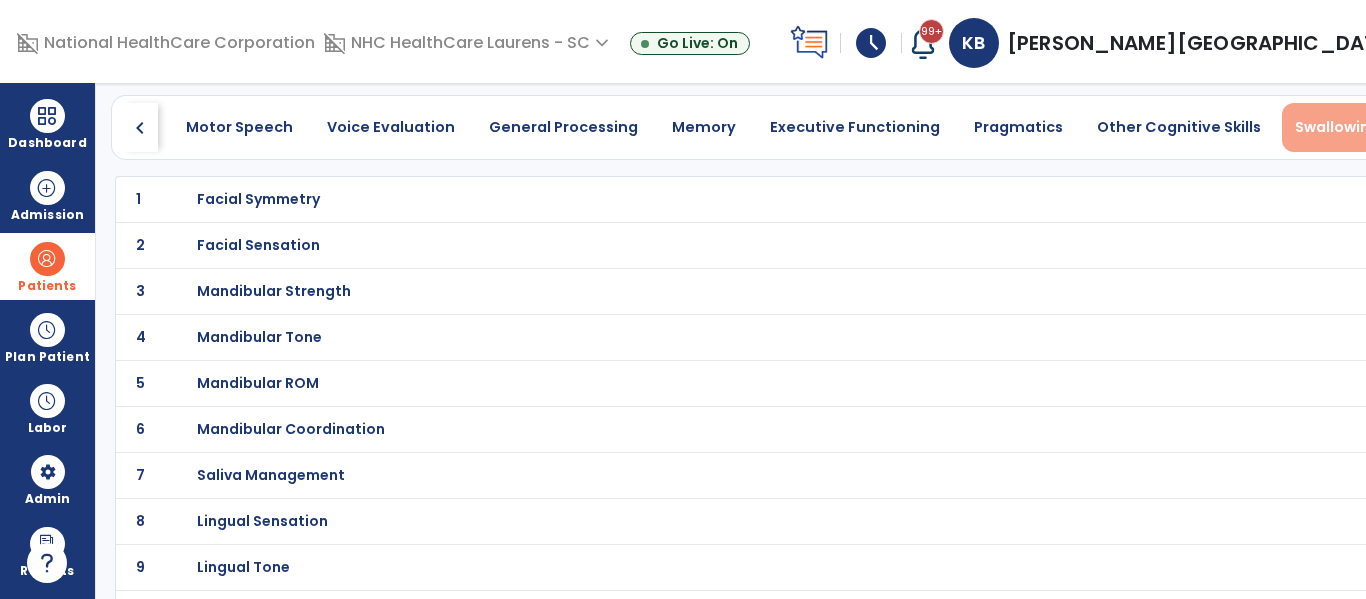 click on "Swallowing" at bounding box center (1337, 127) 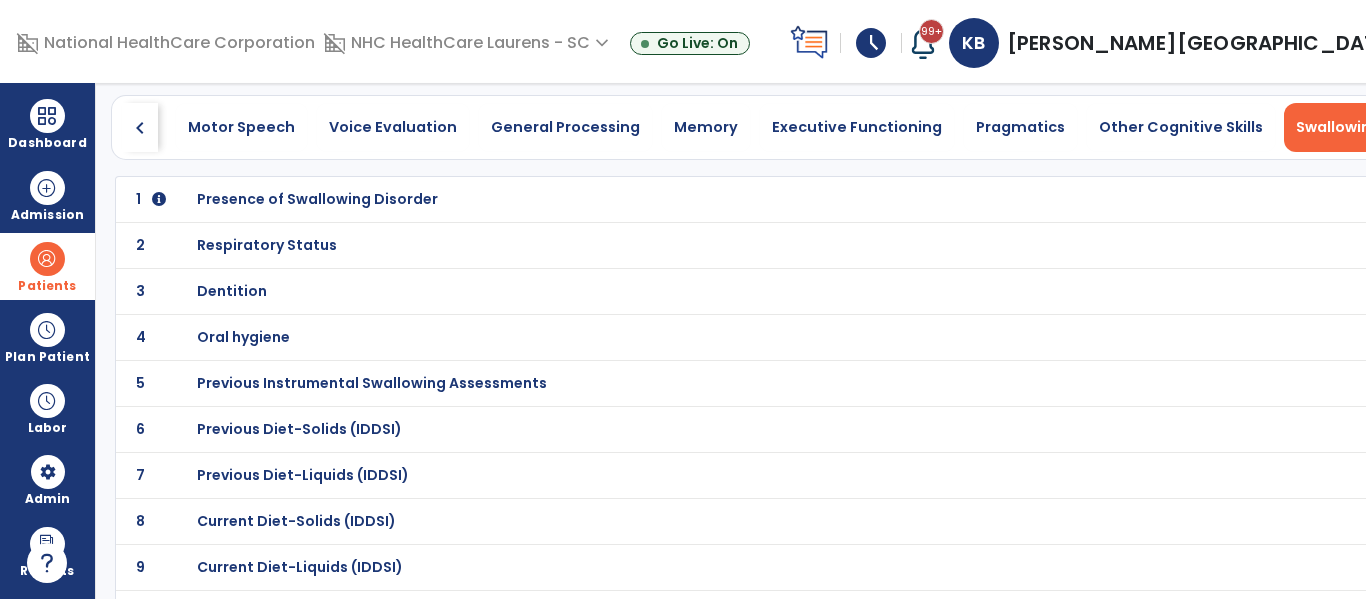 click on "Previous Diet-Solids (IDDSI)" at bounding box center [317, 199] 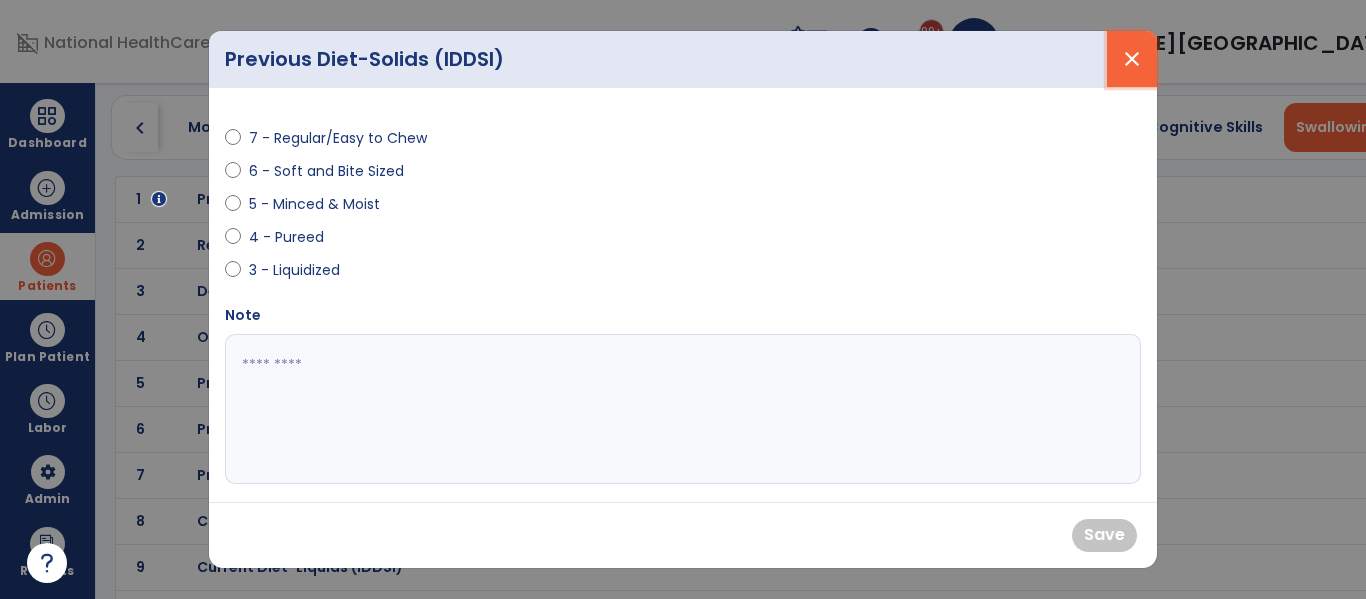 click on "close" at bounding box center [1132, 59] 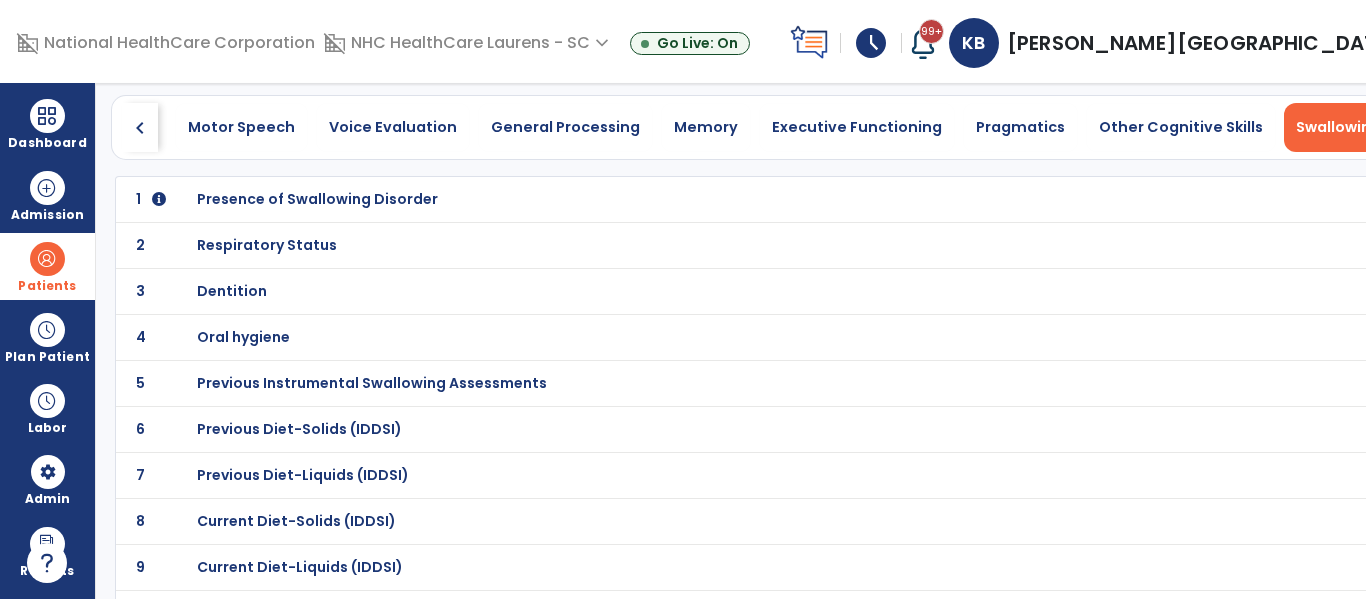 scroll, scrollTop: 524, scrollLeft: 0, axis: vertical 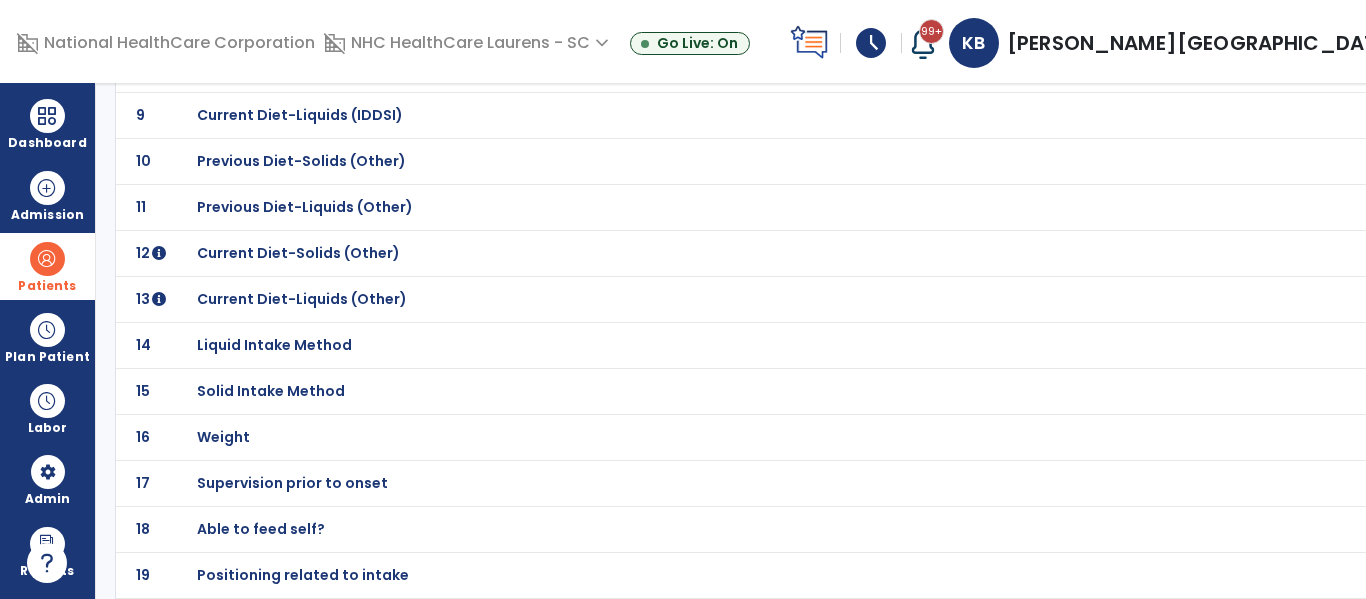 click on "Current Diet-Solids (Other)" at bounding box center [317, -253] 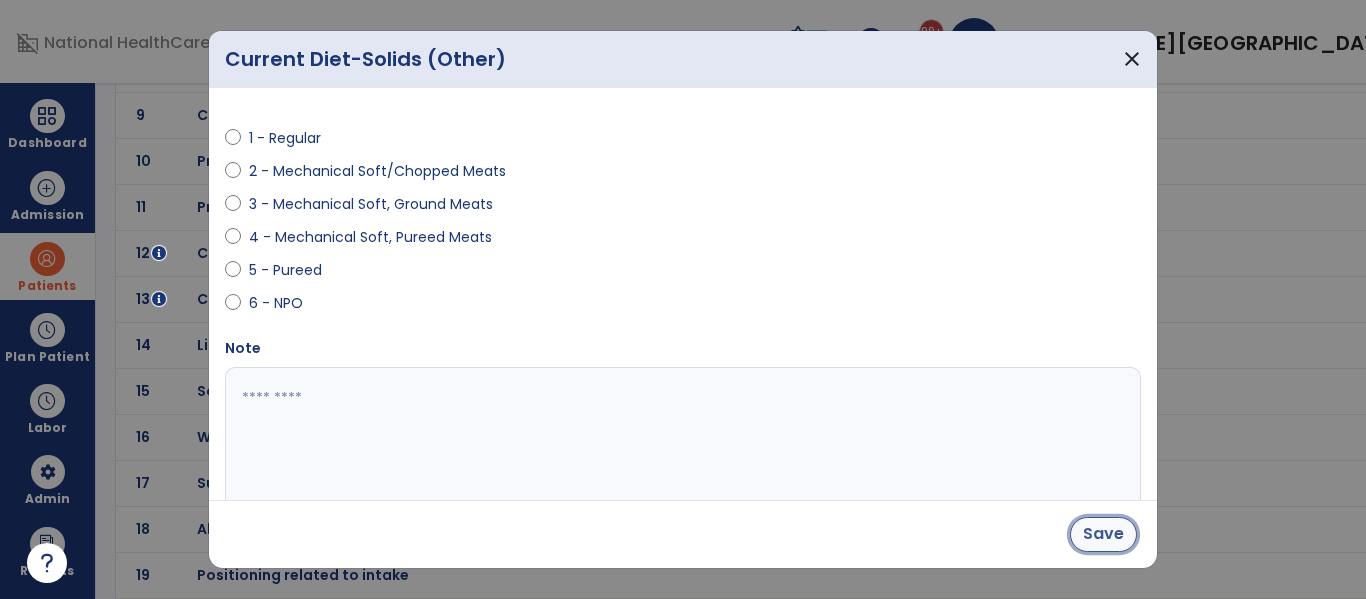 click on "Save" at bounding box center (1103, 534) 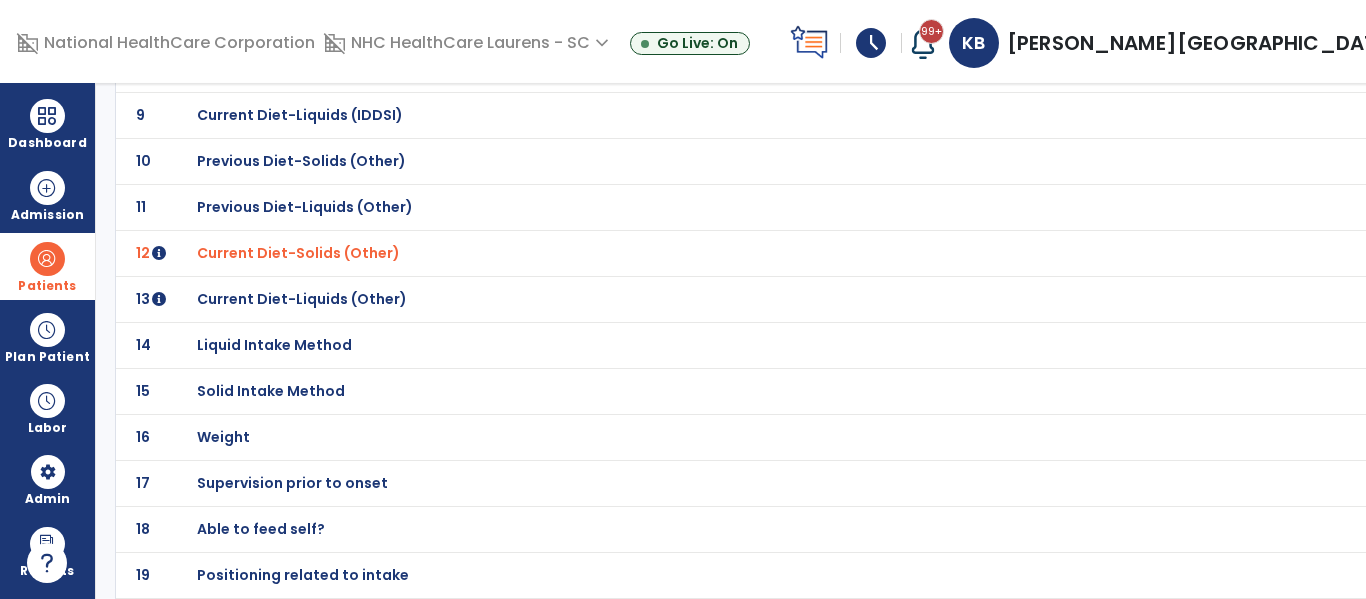 click on "Current Diet-Liquids (Other)" at bounding box center [317, -253] 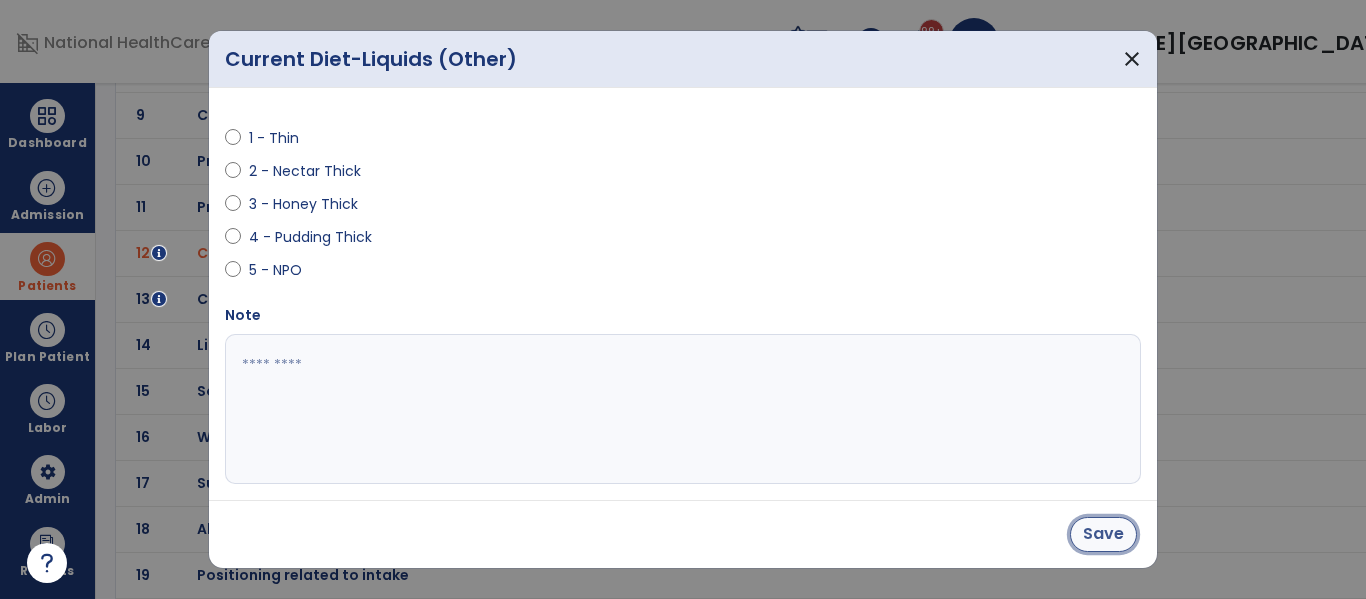 click on "Save" at bounding box center [1103, 534] 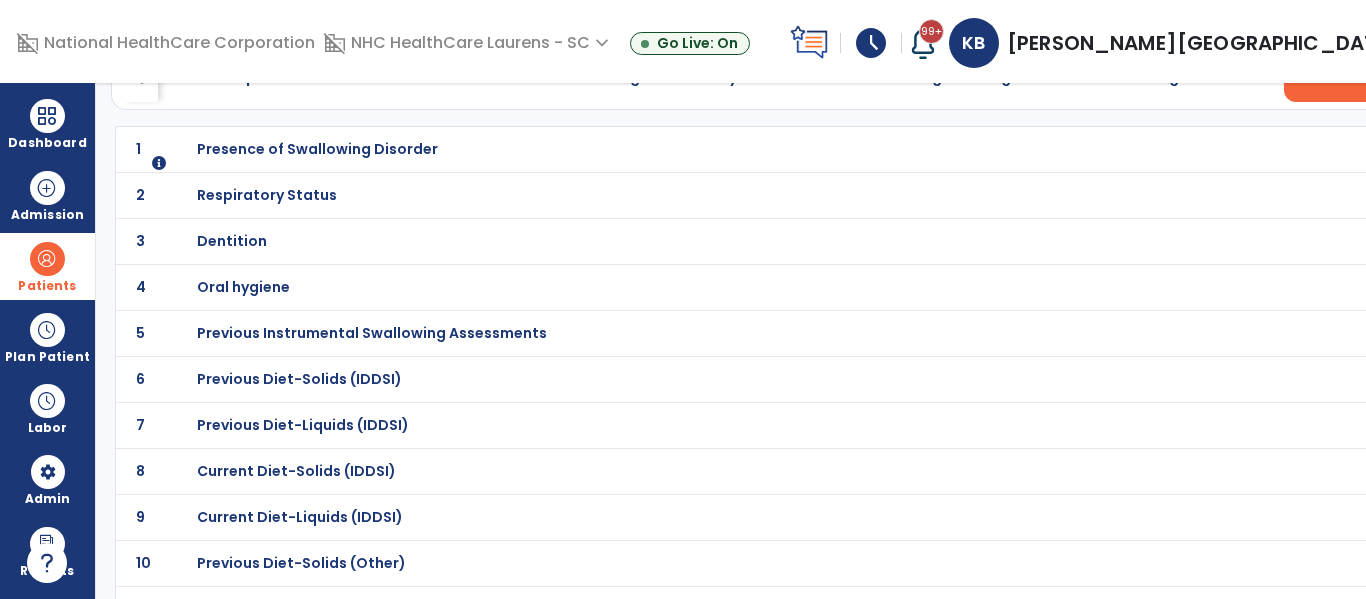 scroll, scrollTop: 105, scrollLeft: 0, axis: vertical 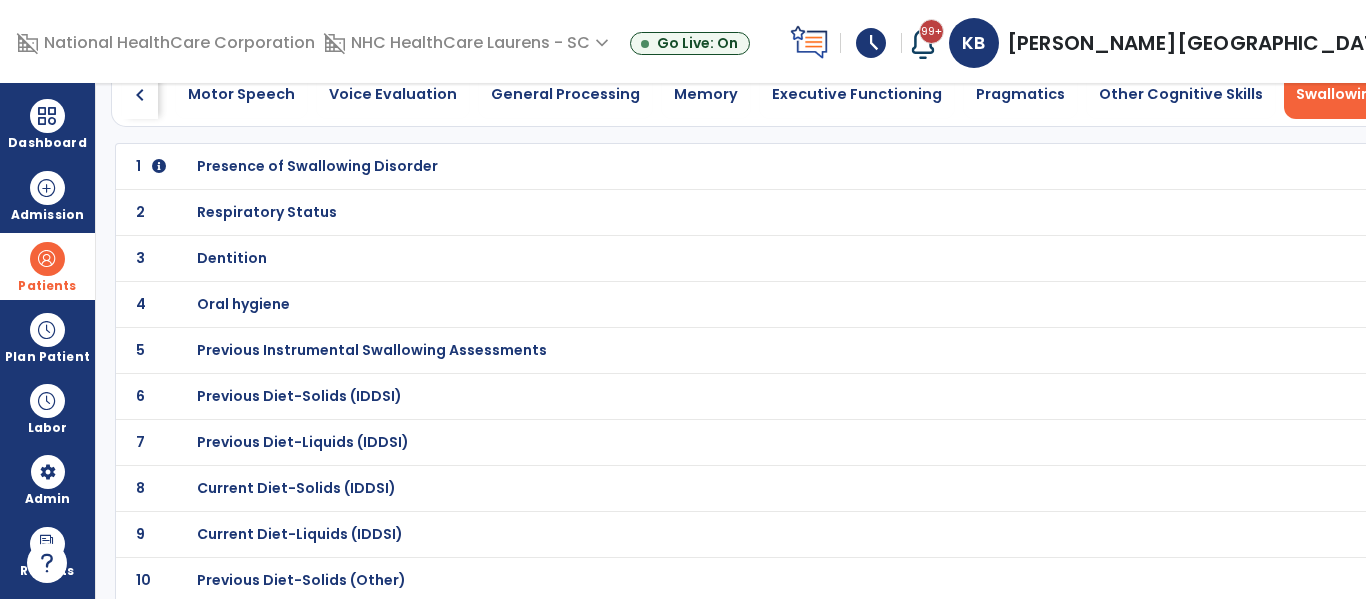 click on "Presence of Swallowing Disorder" at bounding box center (317, 166) 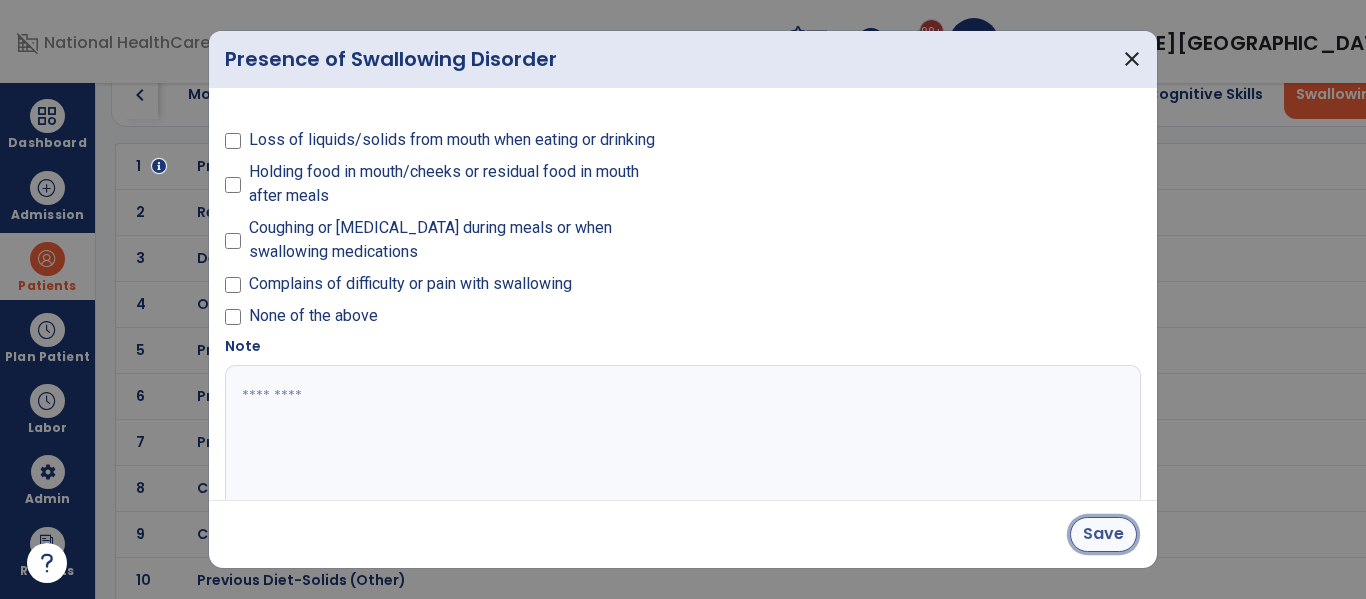 click on "Save" at bounding box center [1103, 534] 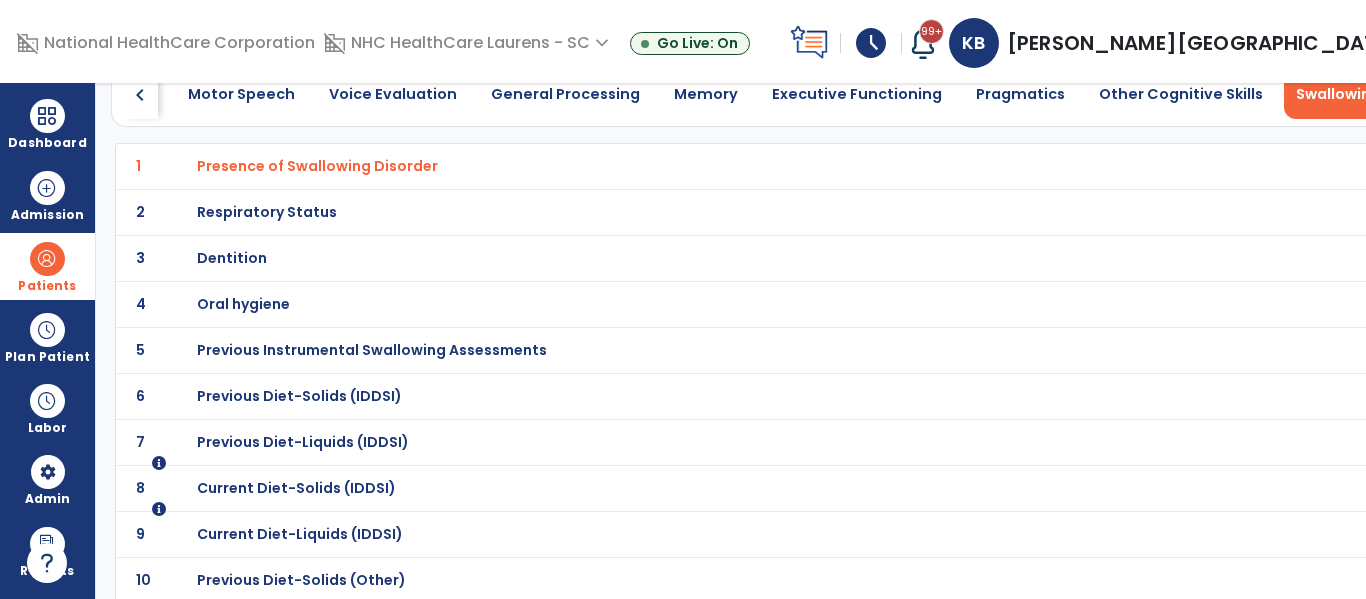 scroll, scrollTop: 556, scrollLeft: 0, axis: vertical 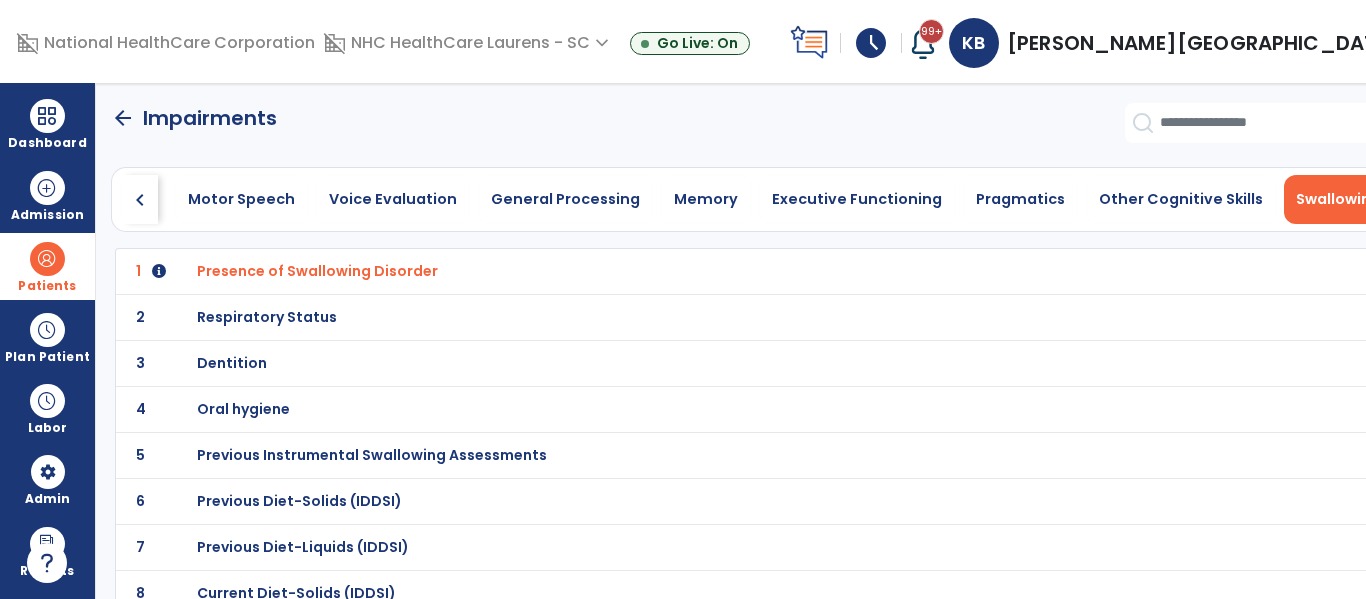 click on "arrow_back" 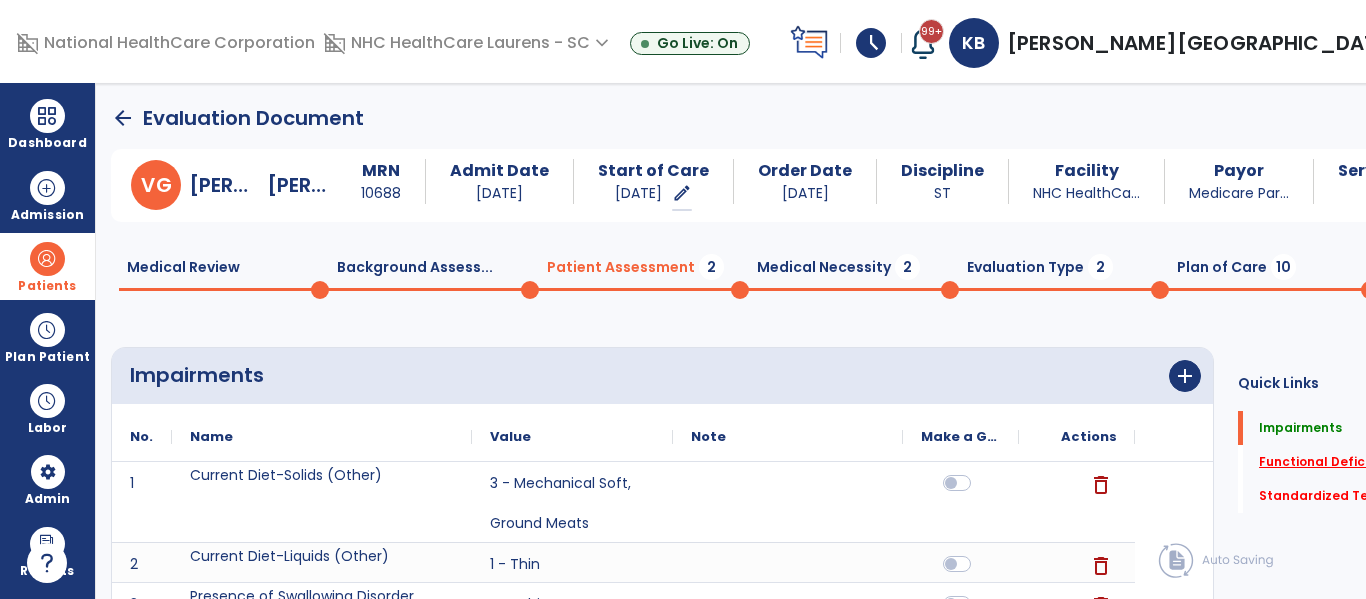 click on "Functional Deficits   *" 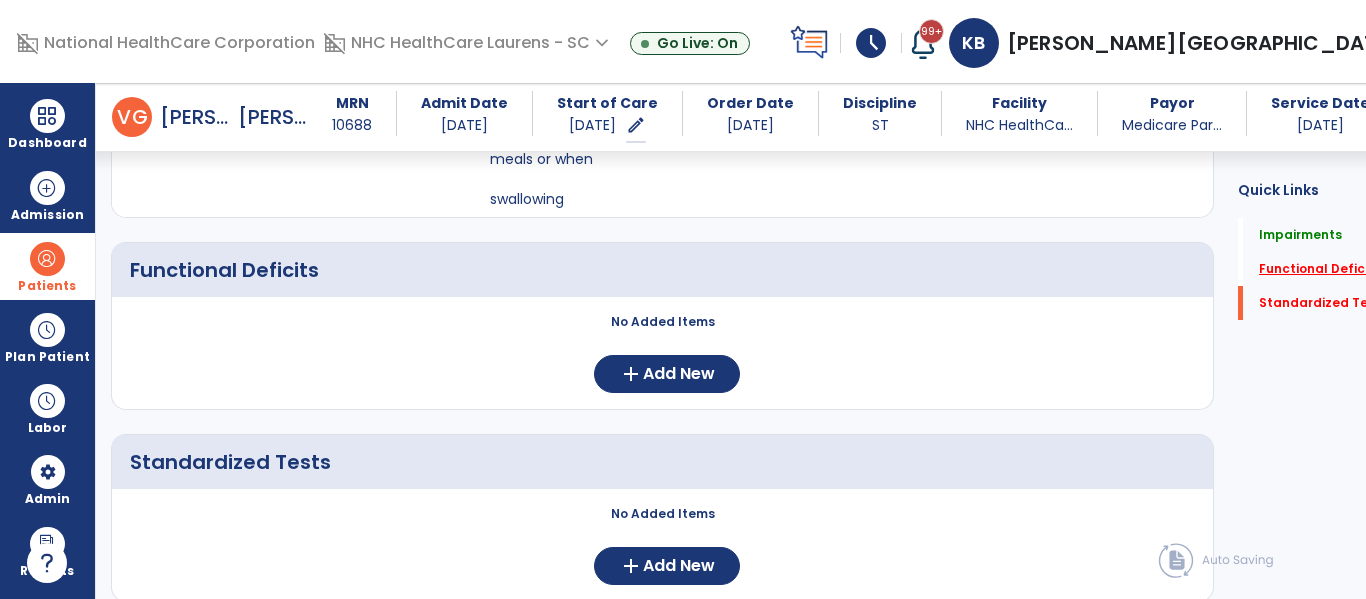 scroll, scrollTop: 511, scrollLeft: 0, axis: vertical 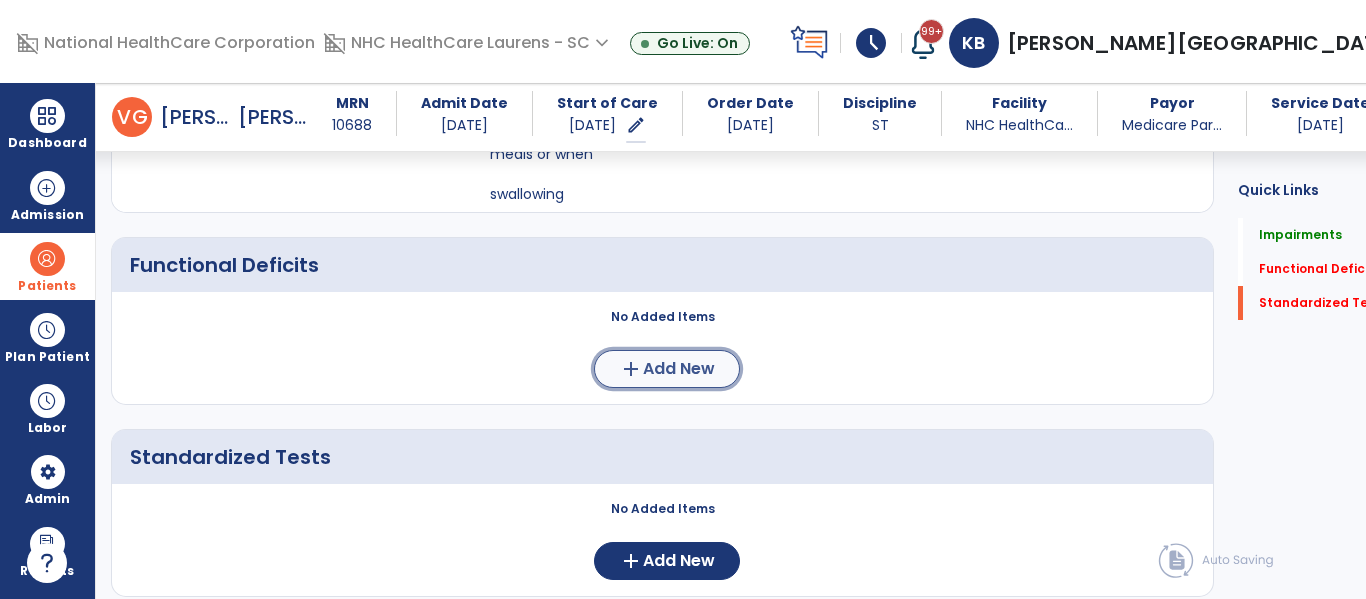 click on "Add New" 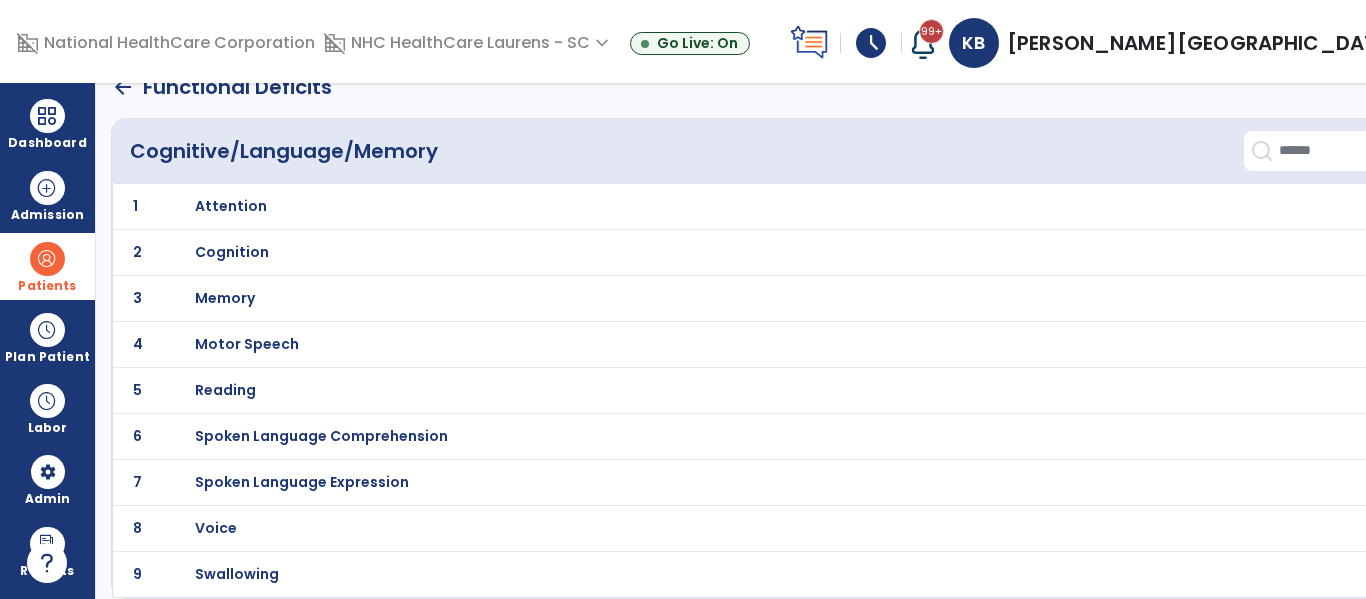 scroll, scrollTop: 0, scrollLeft: 0, axis: both 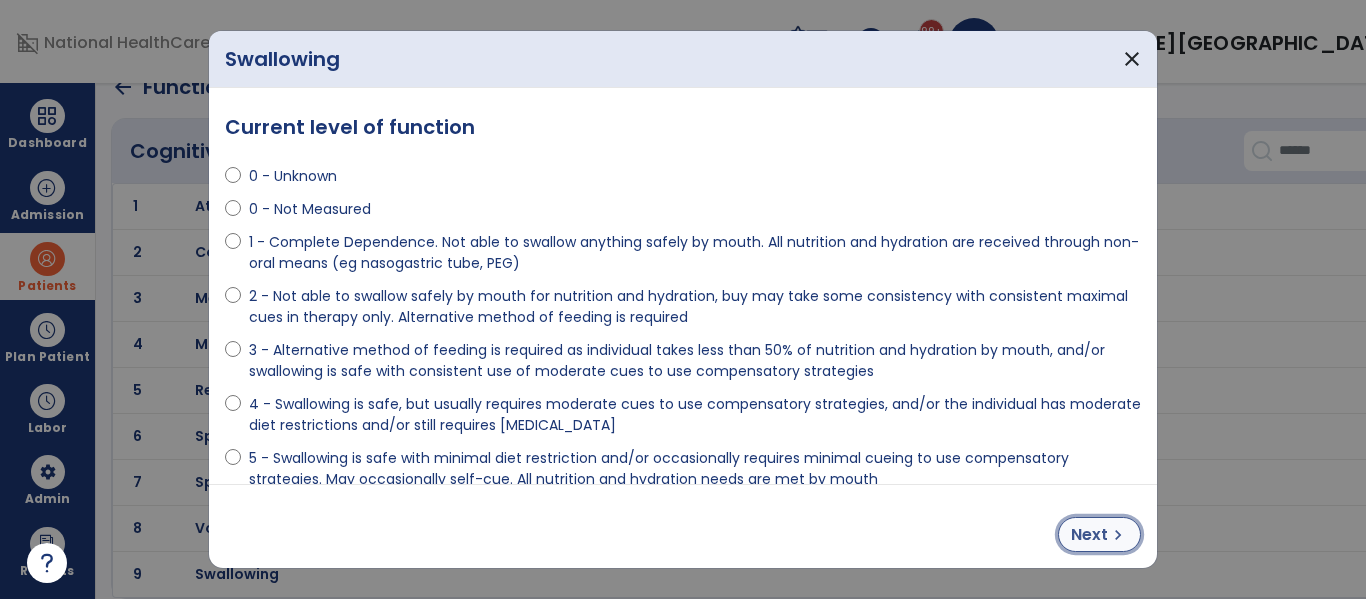 click on "Next" at bounding box center [1089, 535] 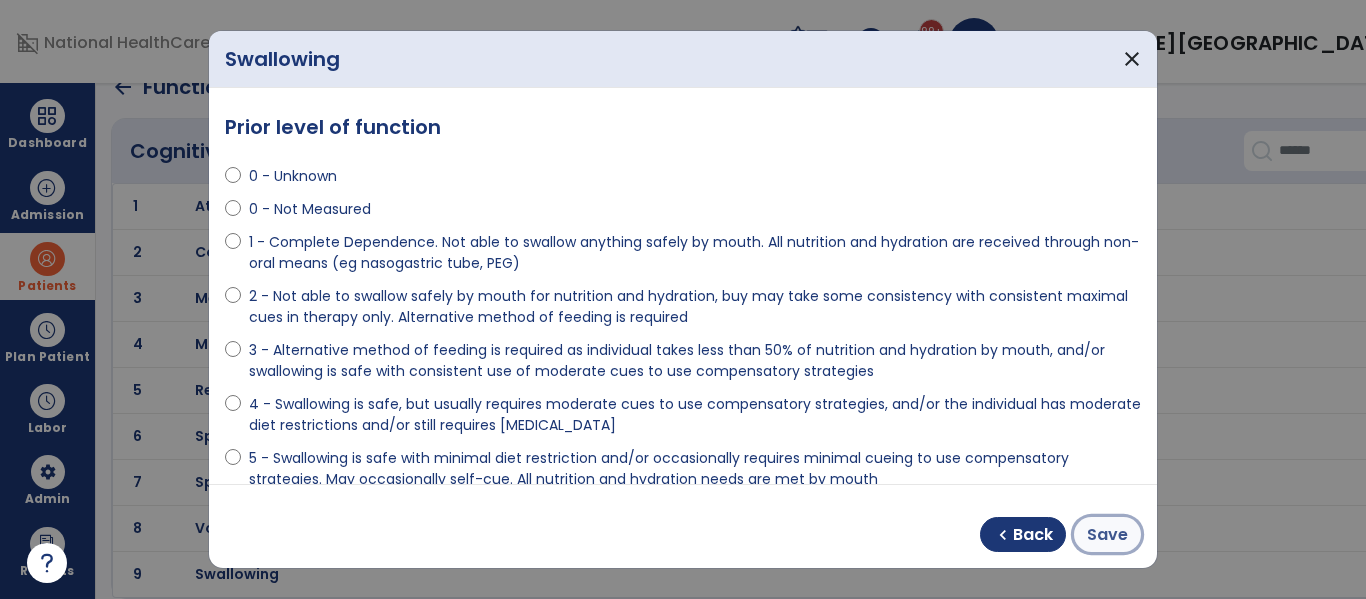 click on "Save" at bounding box center (1107, 535) 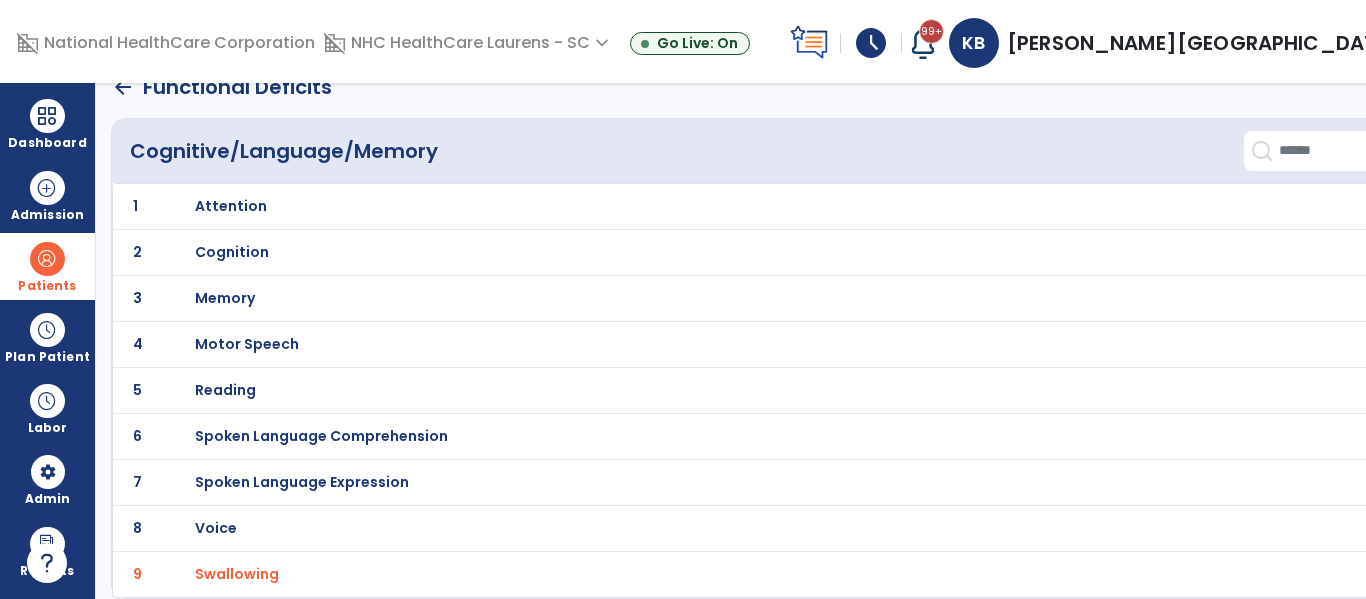 click on "arrow_back" 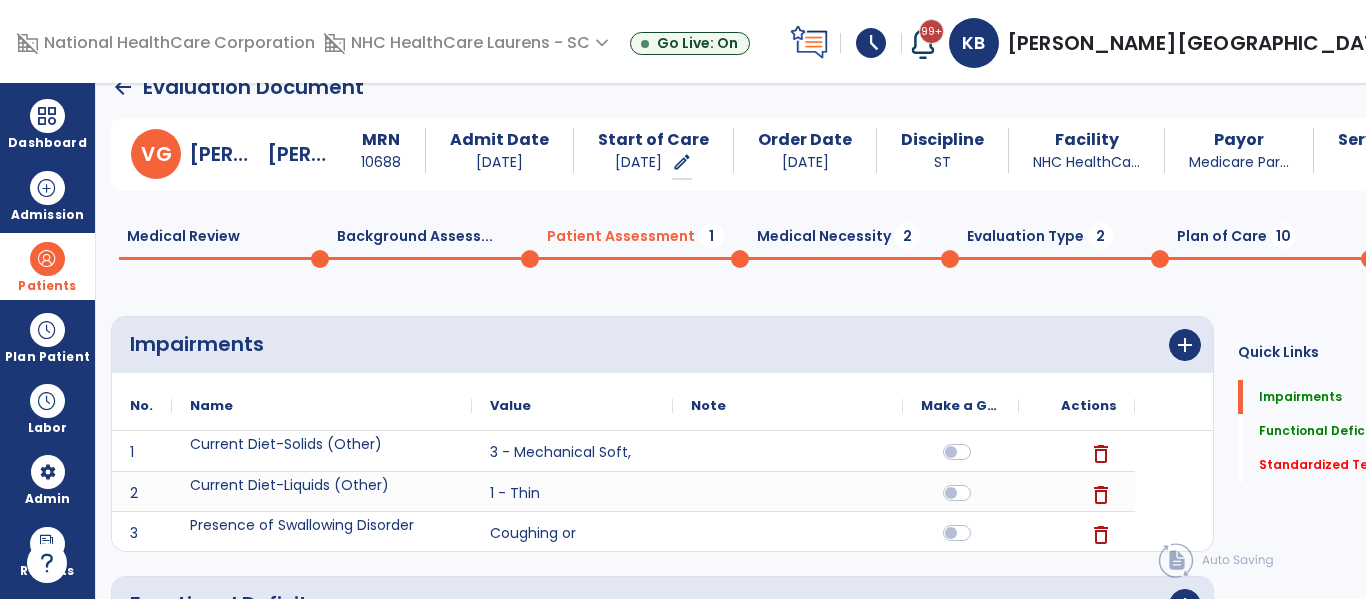 scroll, scrollTop: 20, scrollLeft: 0, axis: vertical 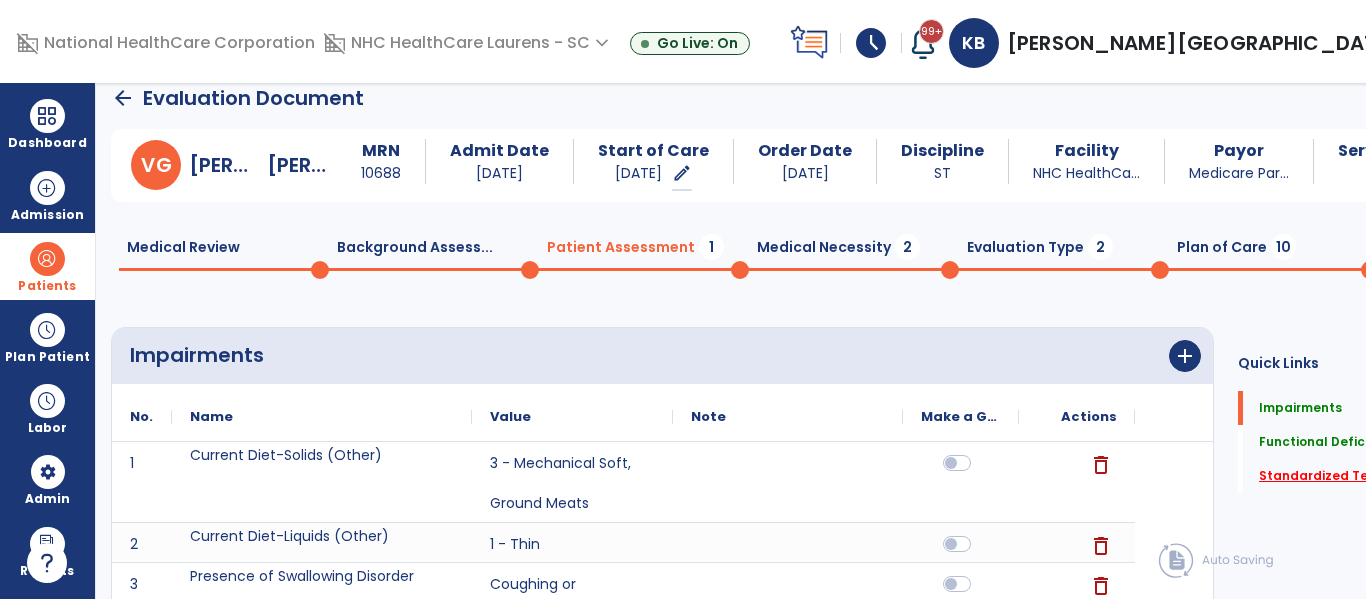 click on "Standardized Tests   *" 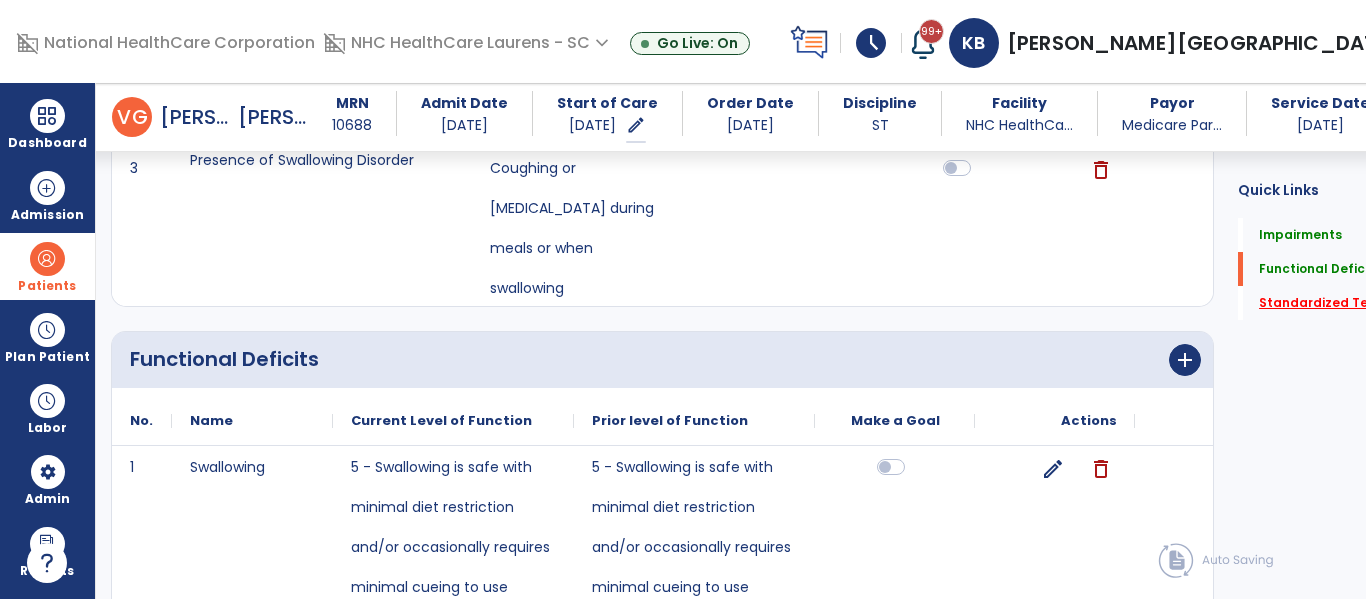 scroll, scrollTop: 848, scrollLeft: 0, axis: vertical 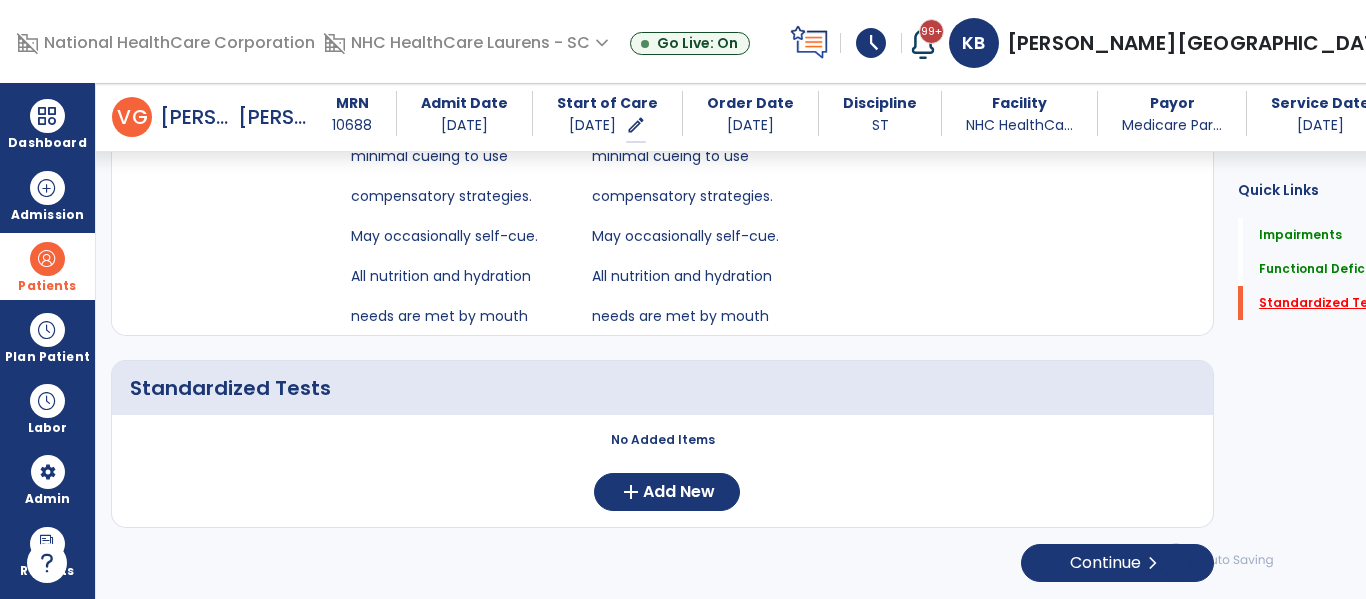 click on "Standardized Tests   *" 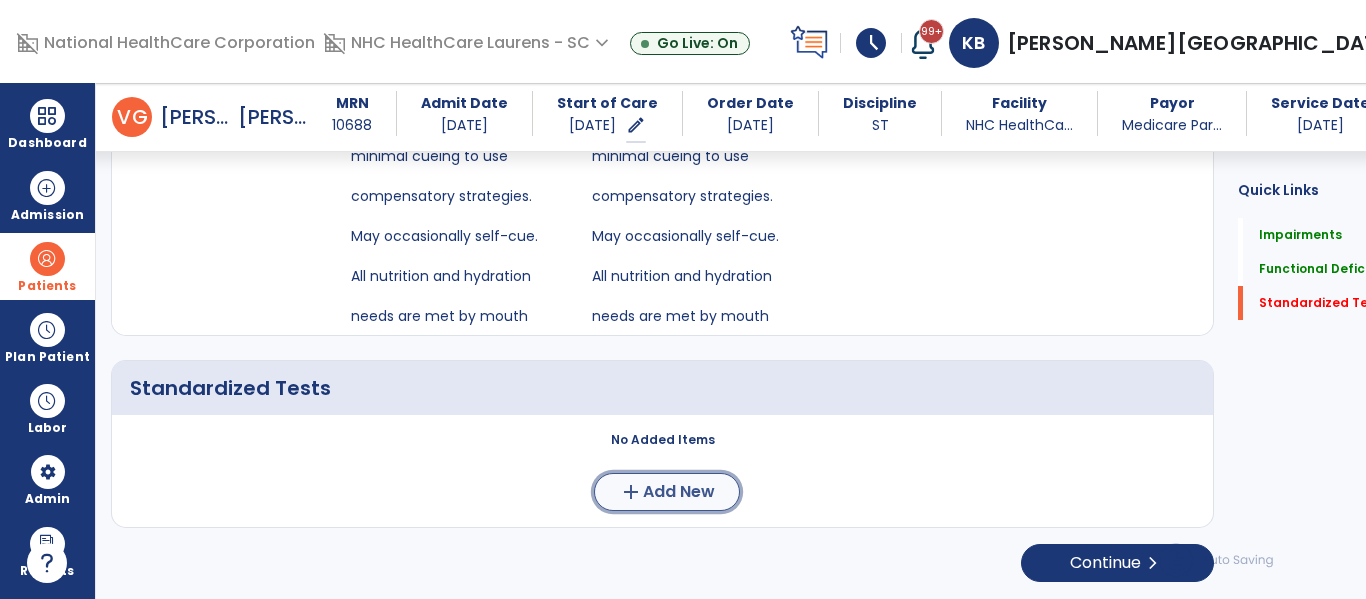 click on "Add New" 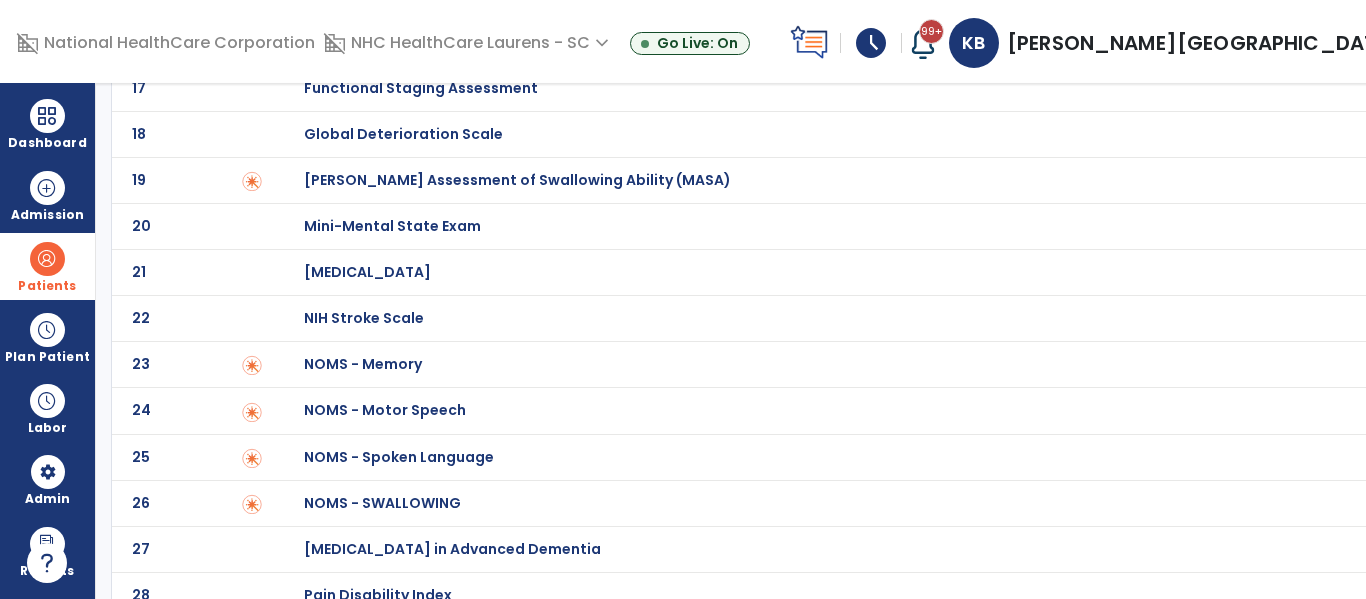 scroll, scrollTop: 0, scrollLeft: 0, axis: both 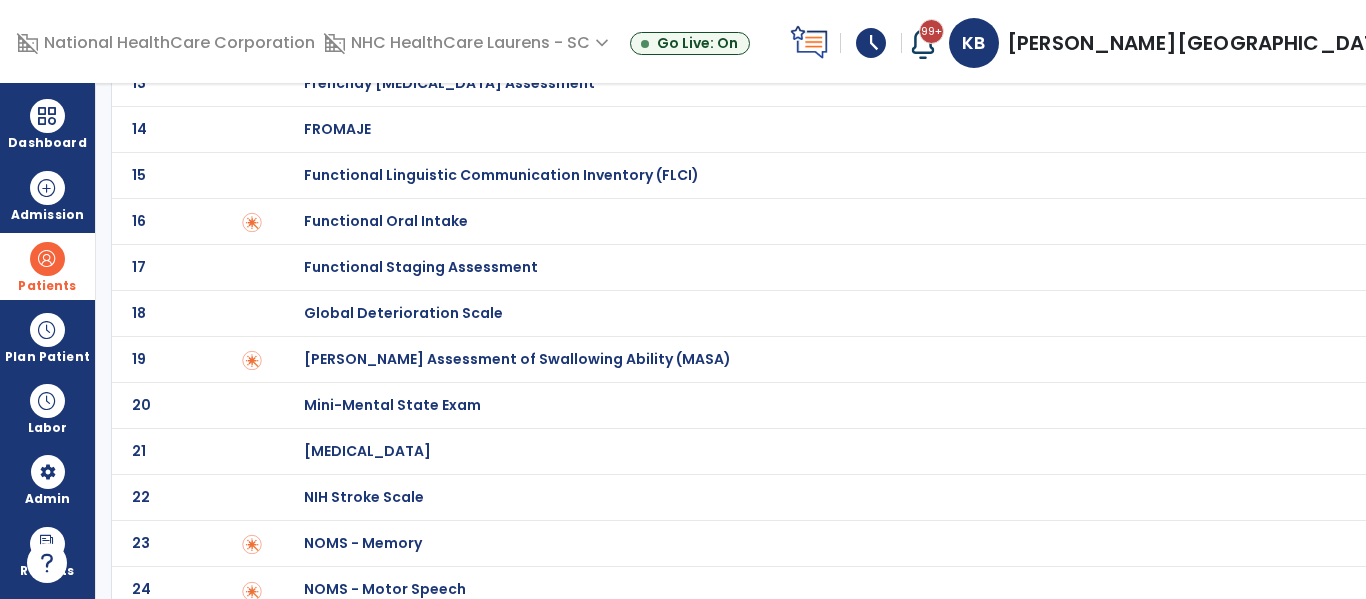 click on "19 [PERSON_NAME] Assessment of Swallowing Ability (MASA)" 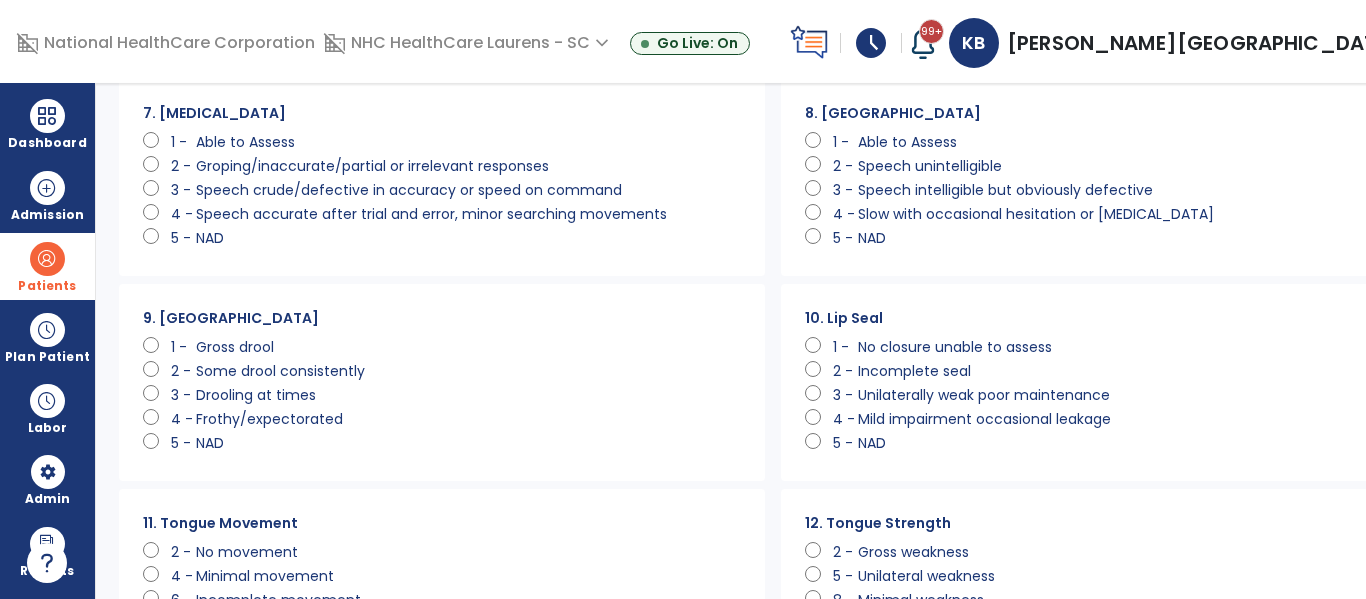 scroll, scrollTop: 0, scrollLeft: 0, axis: both 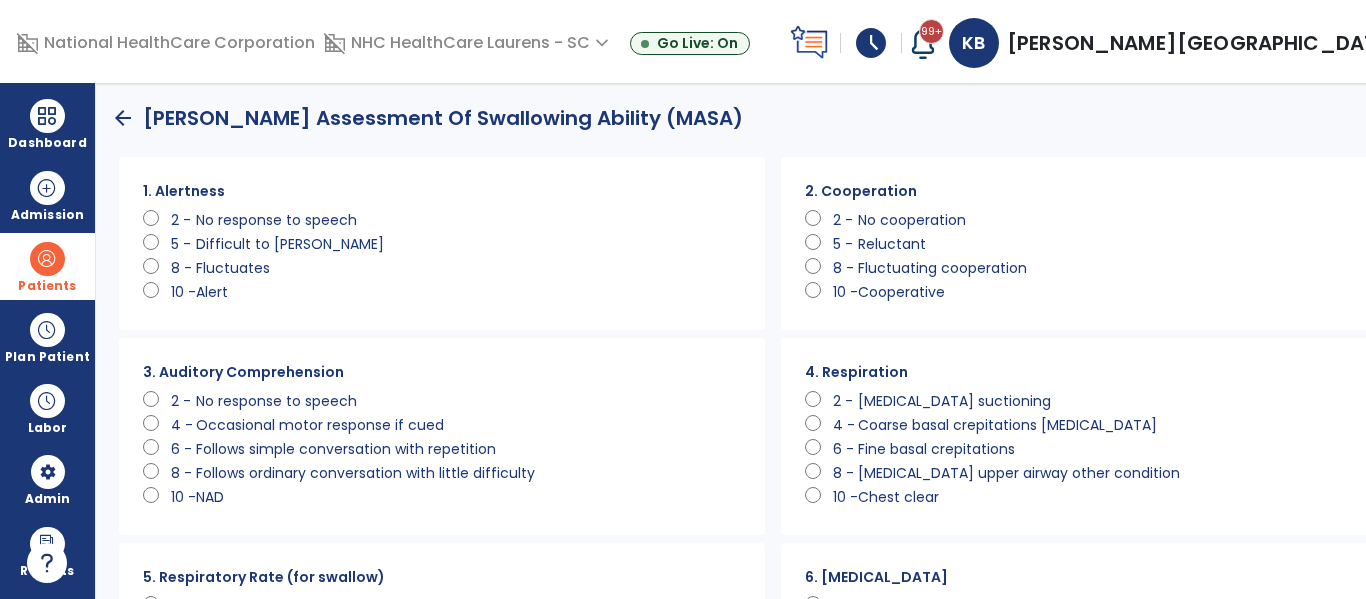 click 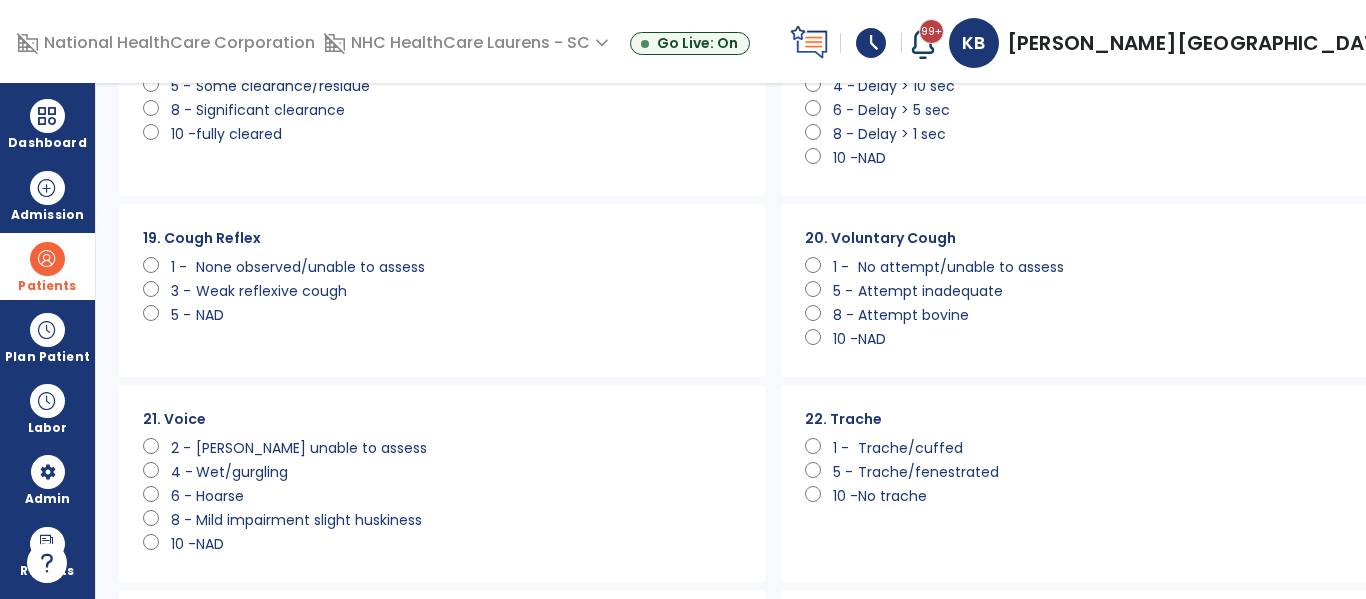 scroll, scrollTop: 1806, scrollLeft: 0, axis: vertical 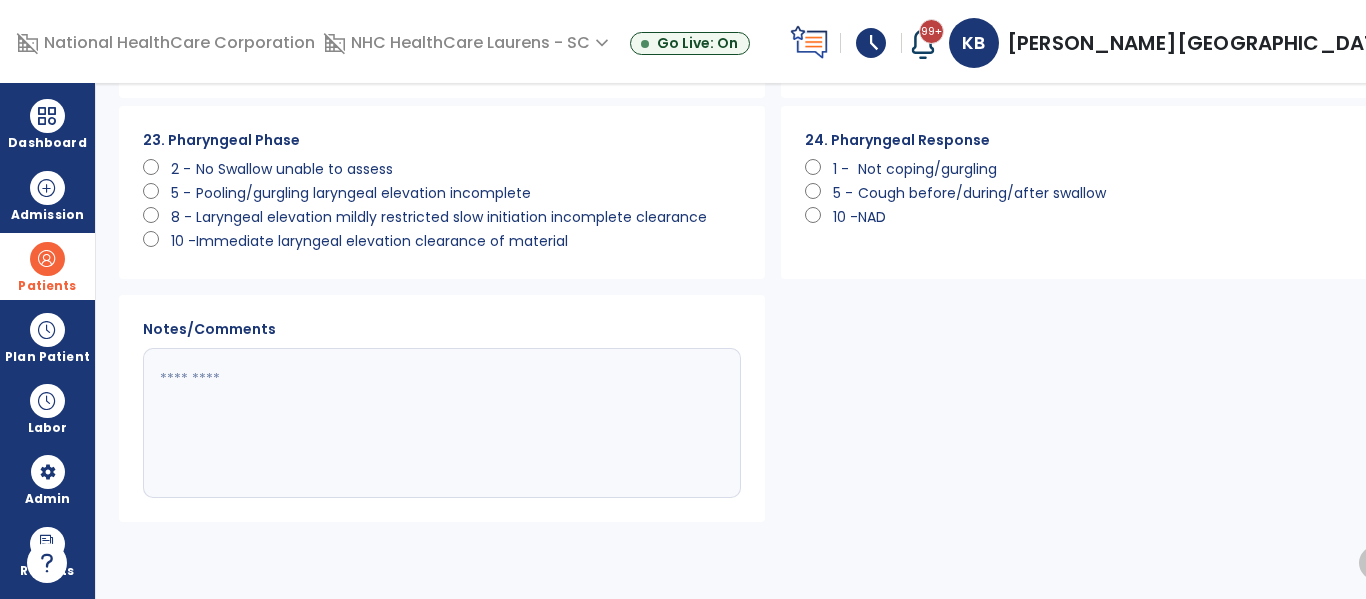 click on "5 -   Cough before/during/after swallow" 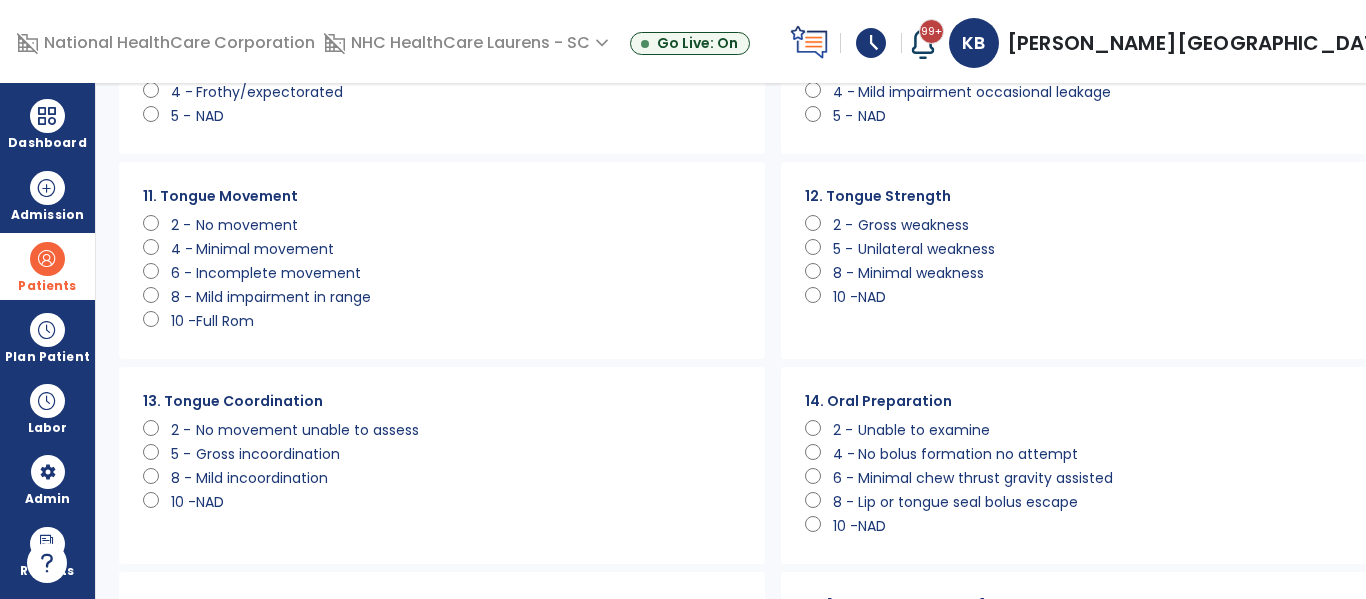 scroll, scrollTop: 959, scrollLeft: 0, axis: vertical 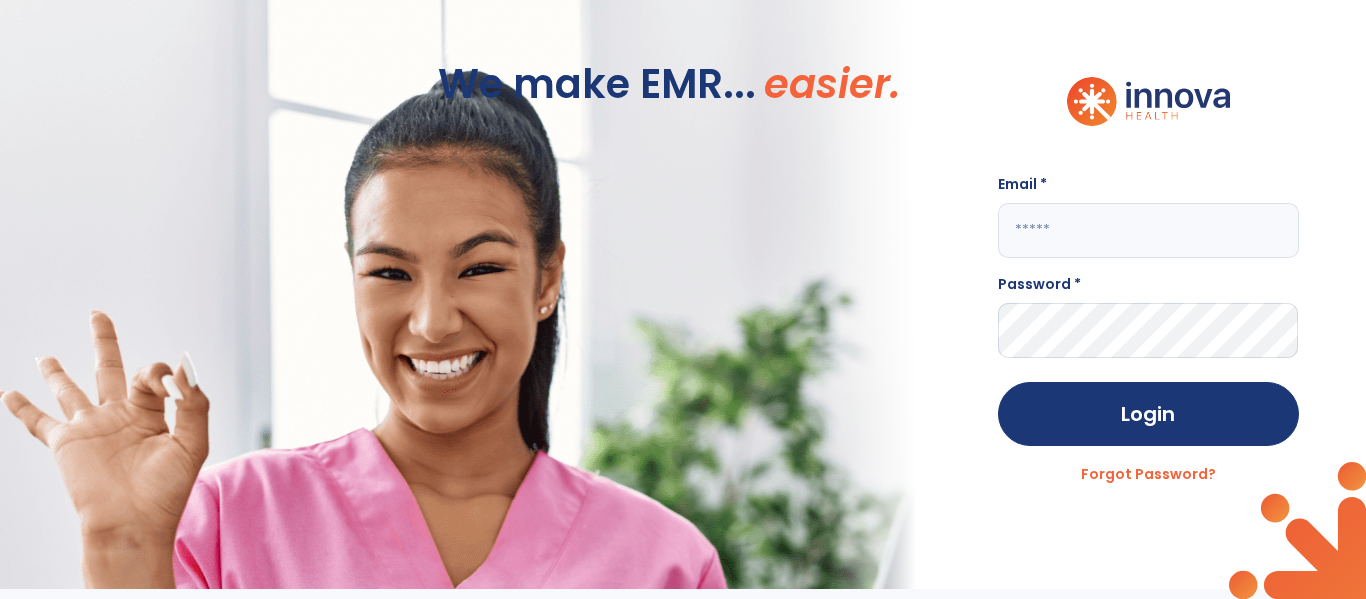 click 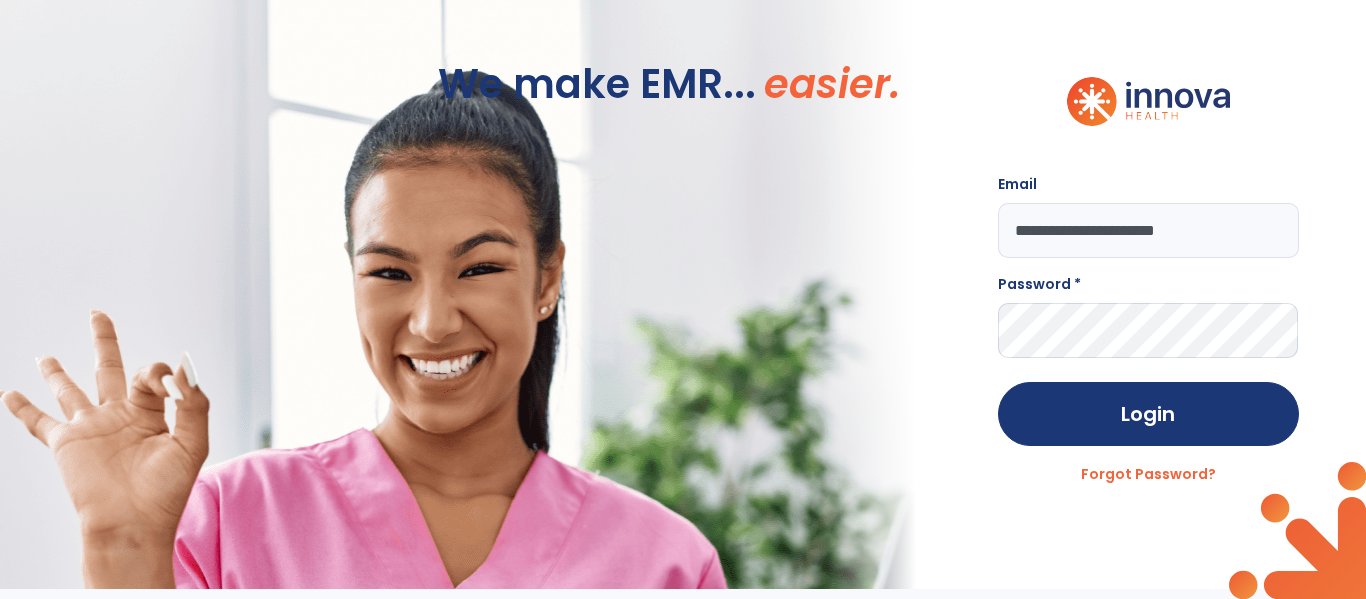 type on "**********" 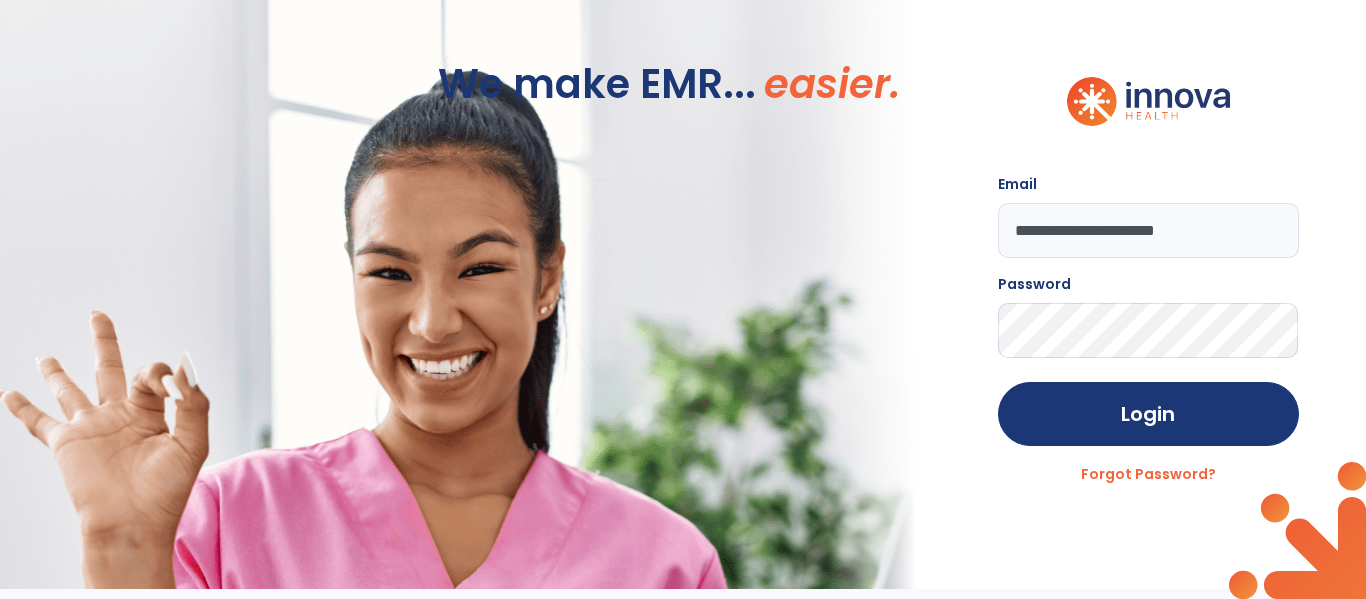 click on "Login" 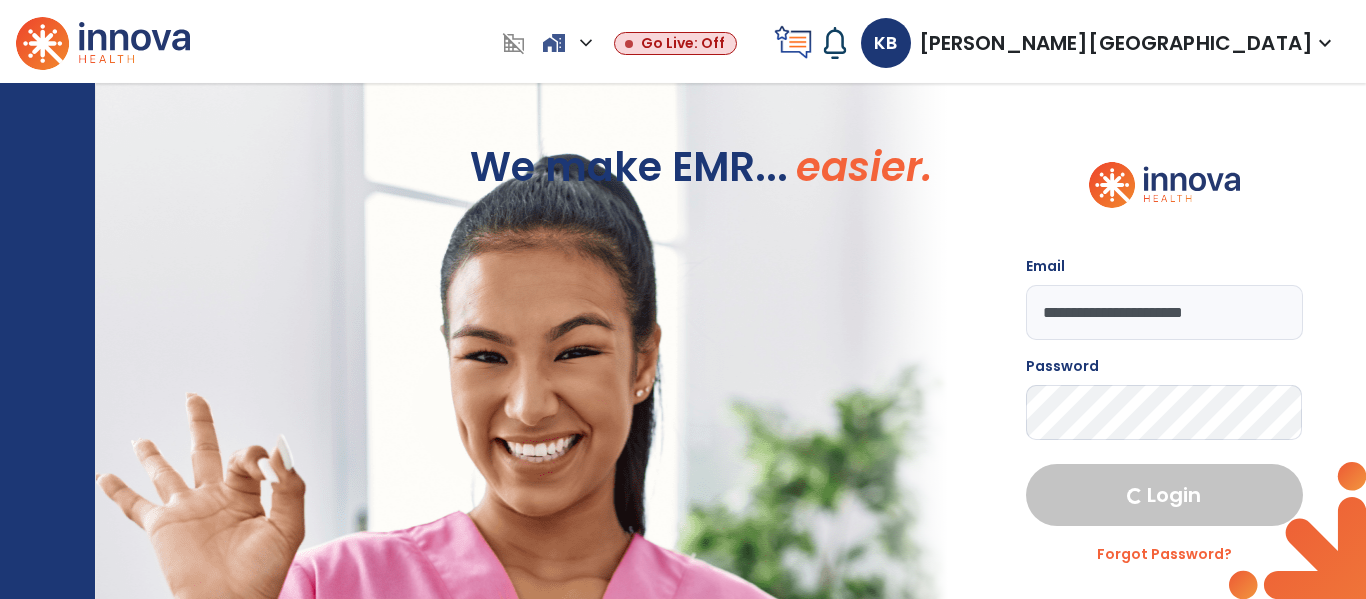 select on "***" 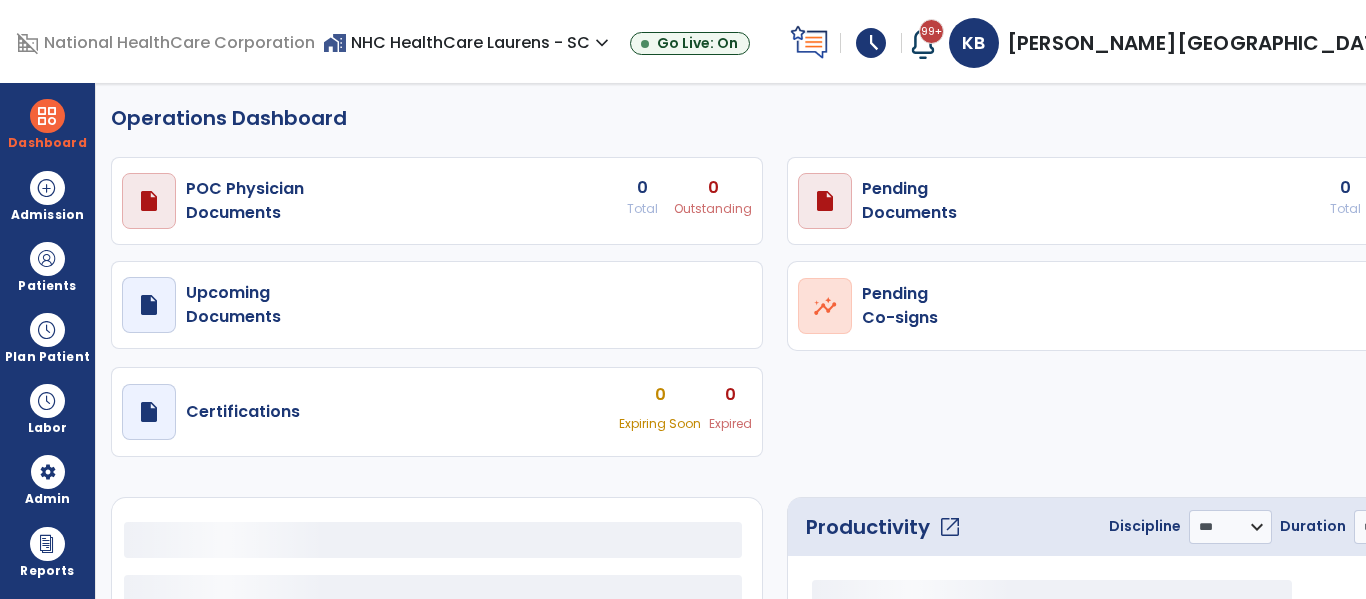 select on "***" 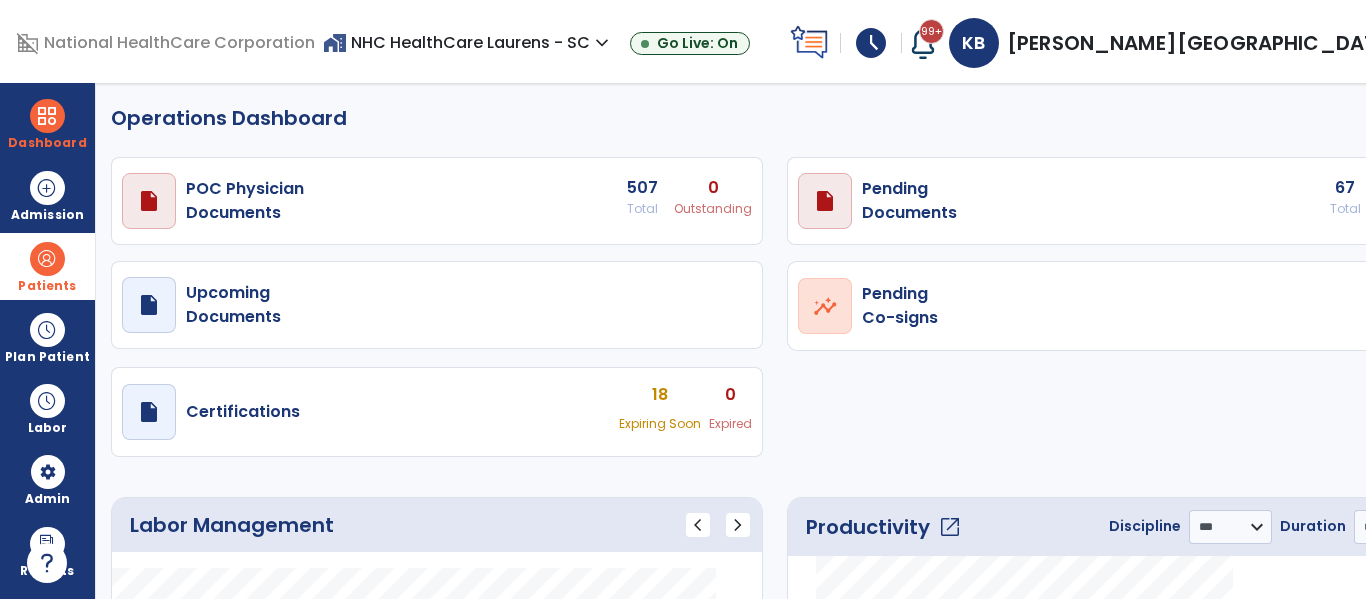 click at bounding box center [47, 259] 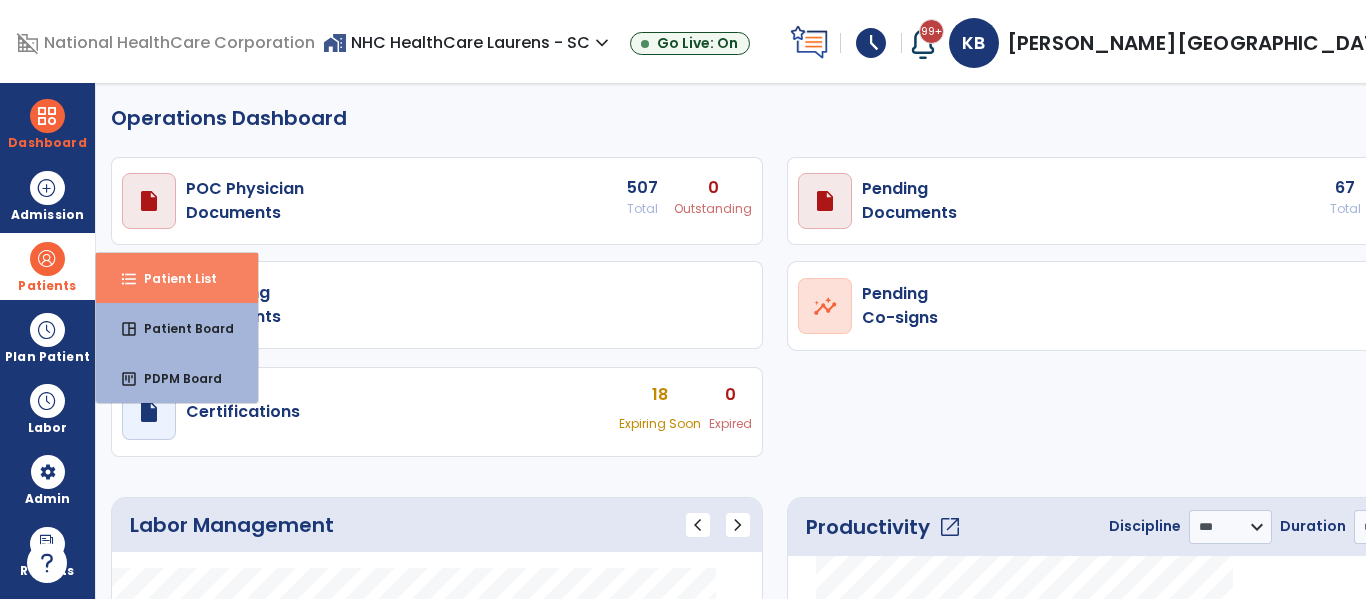 click on "format_list_bulleted  Patient List" at bounding box center (177, 278) 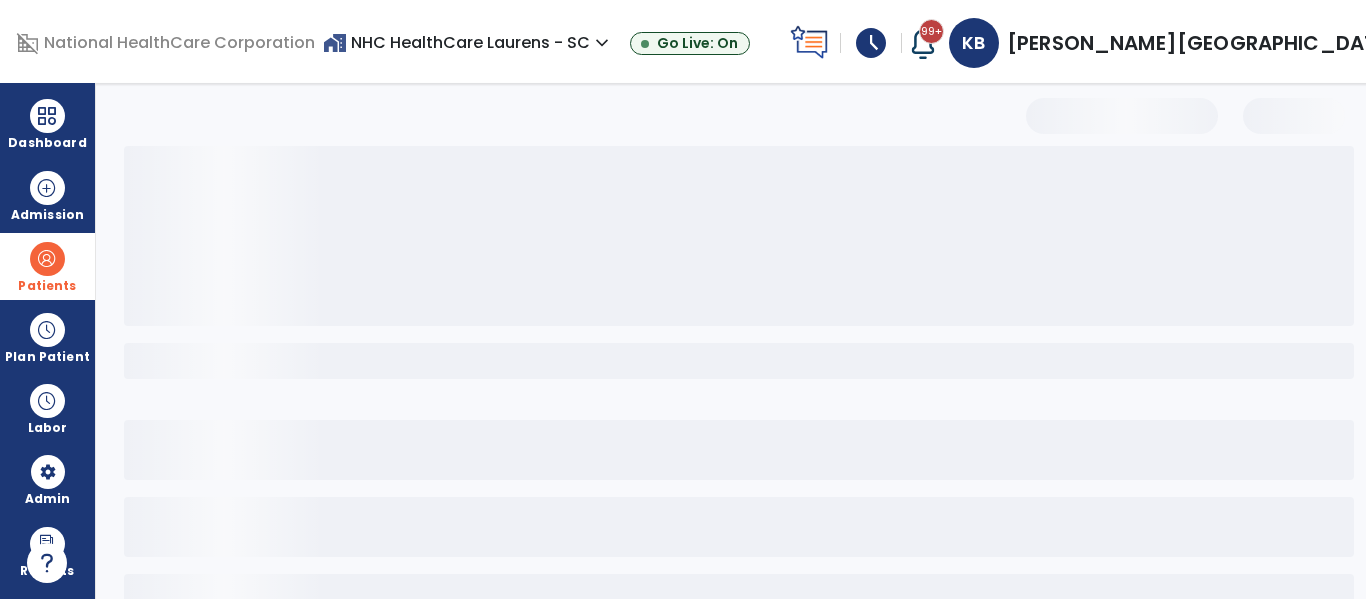 select on "***" 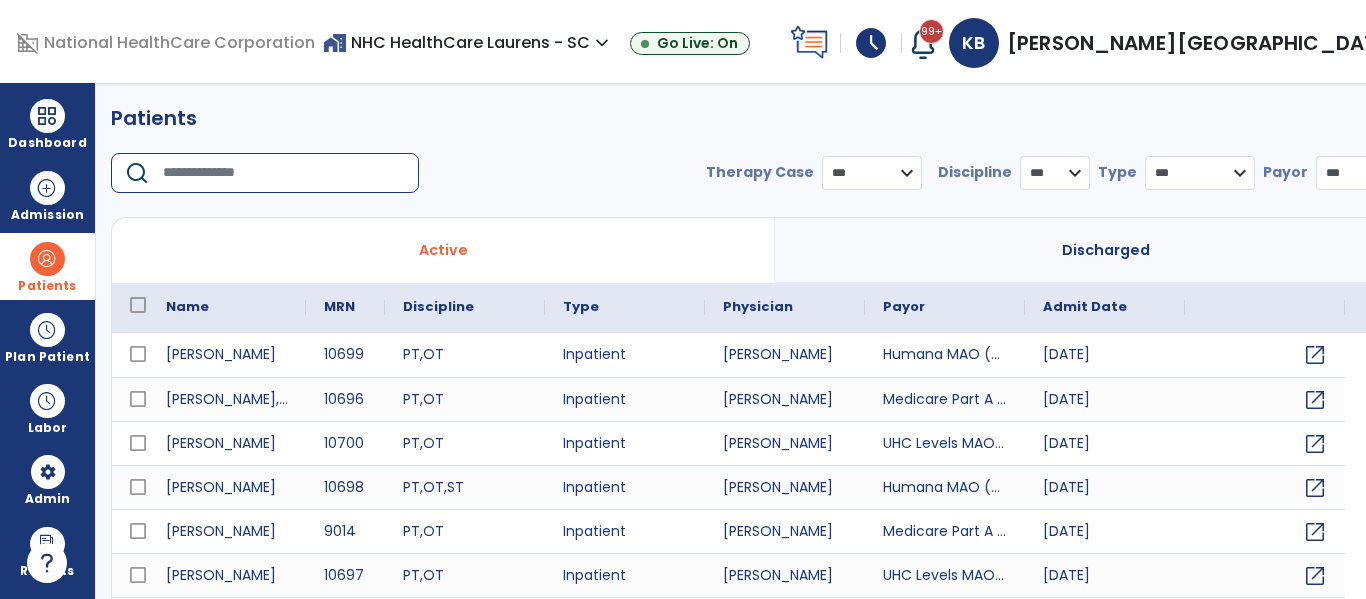 click at bounding box center [284, 173] 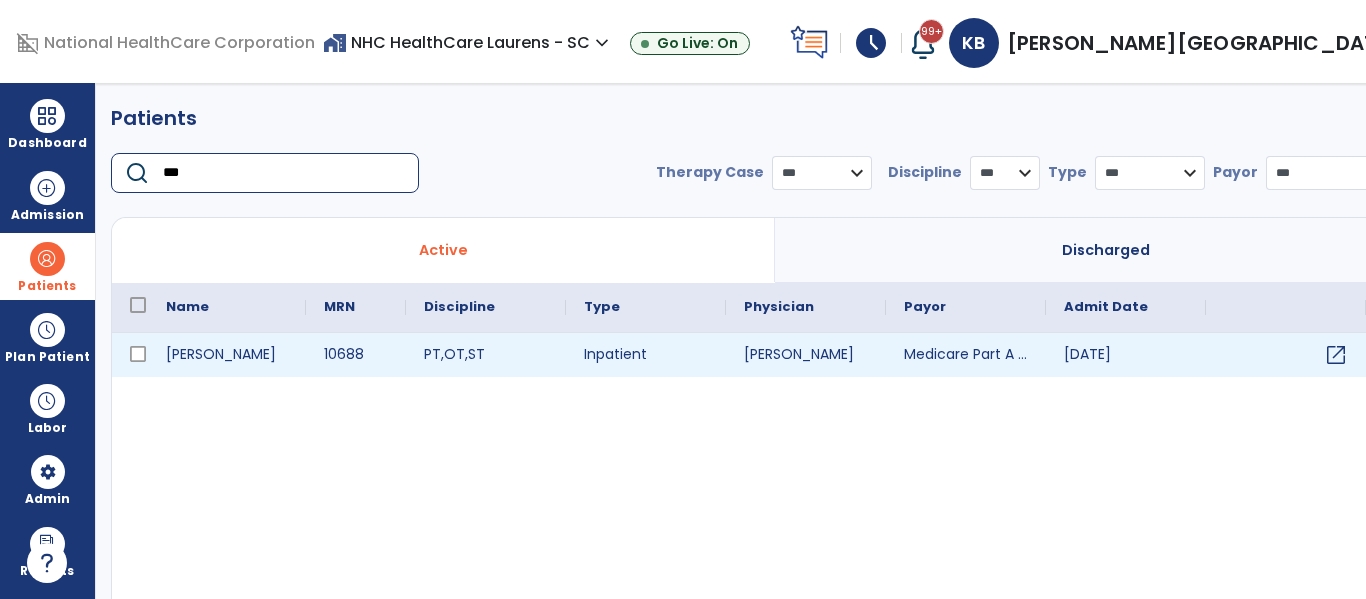 type on "***" 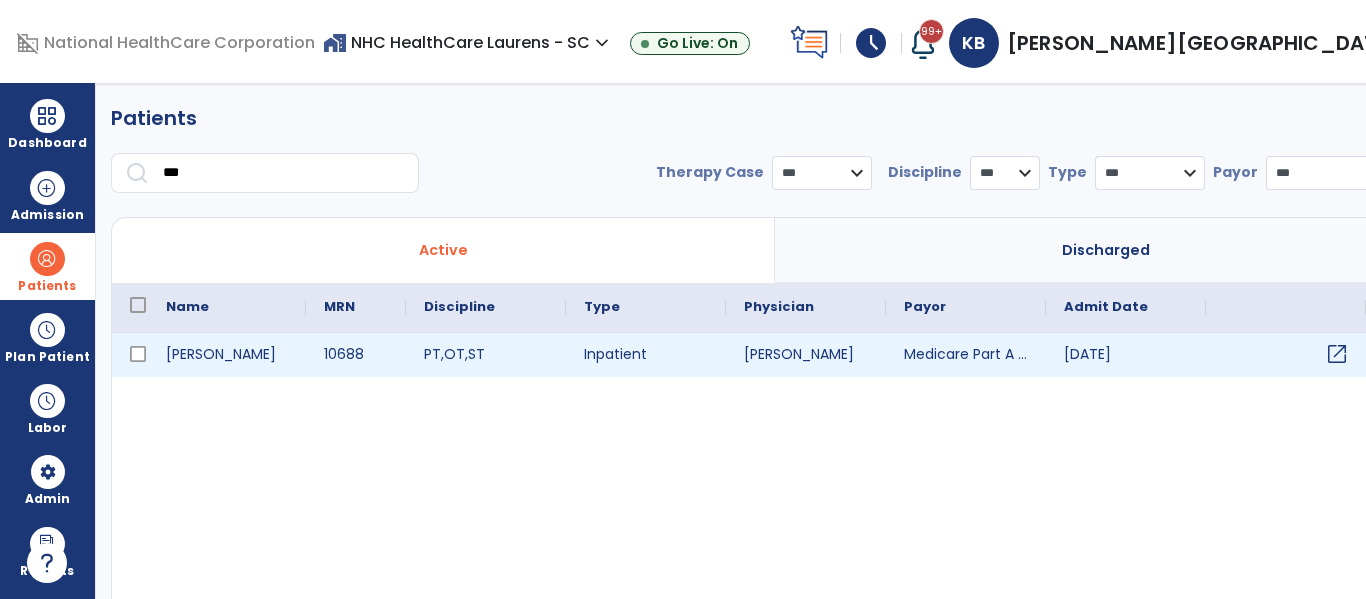click on "open_in_new" at bounding box center (1337, 354) 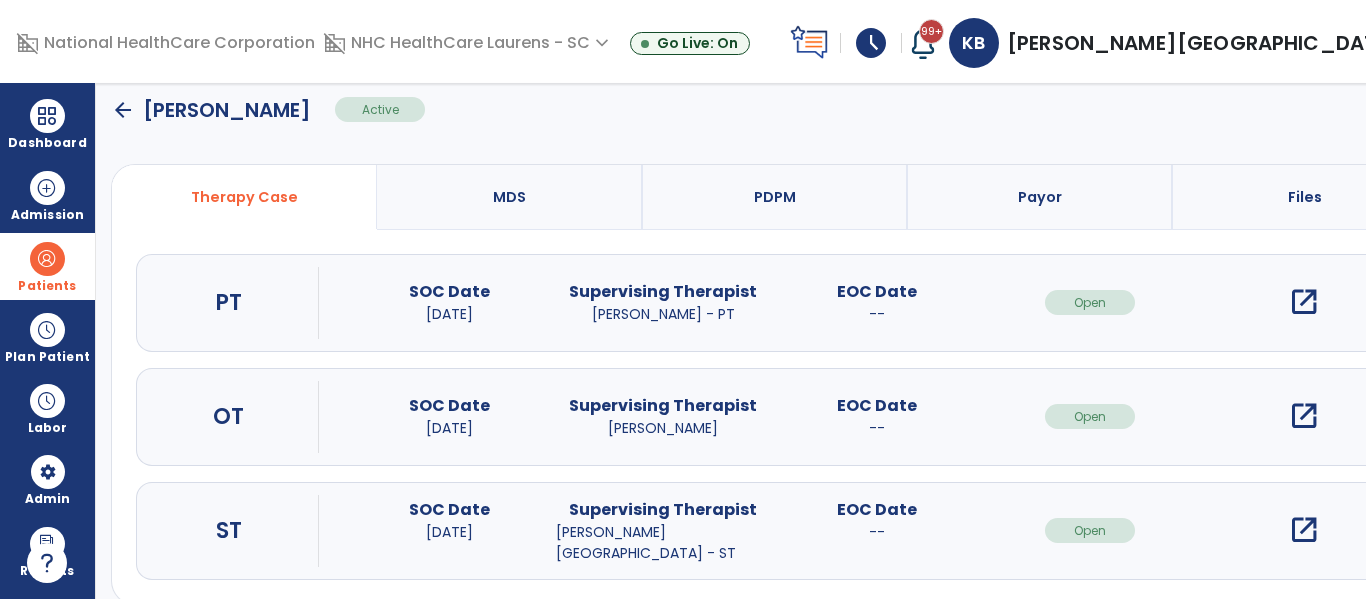 scroll, scrollTop: 162, scrollLeft: 0, axis: vertical 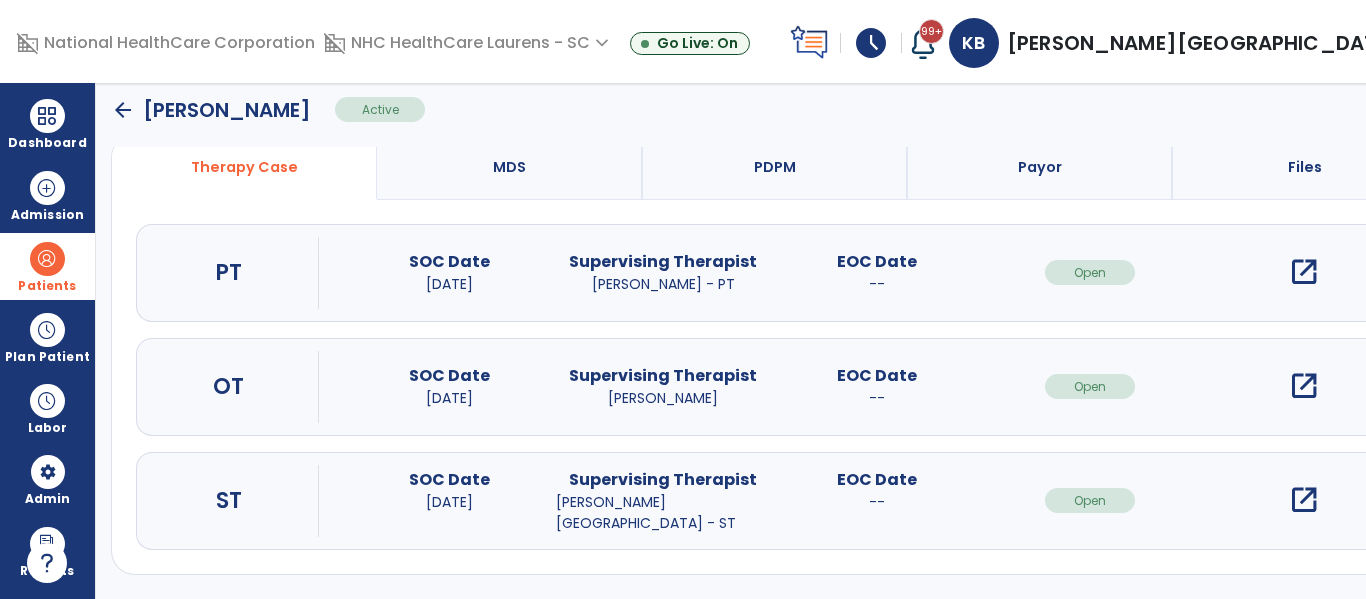 click on "open_in_new" at bounding box center [1304, 500] 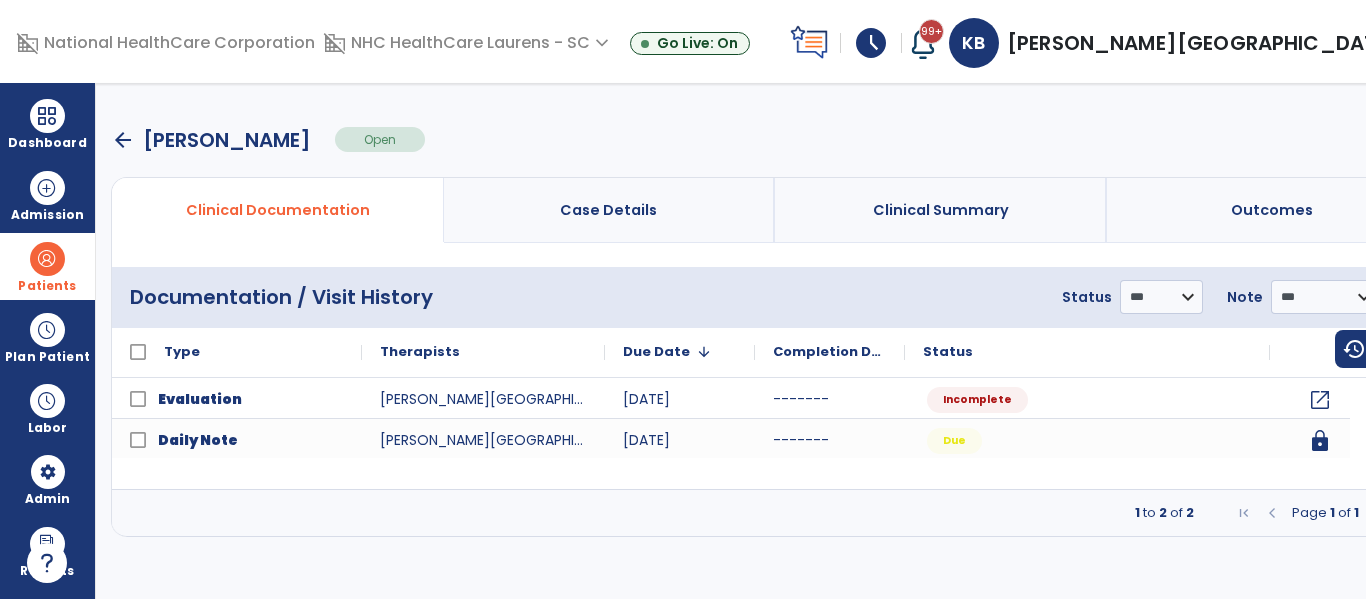 scroll, scrollTop: 0, scrollLeft: 0, axis: both 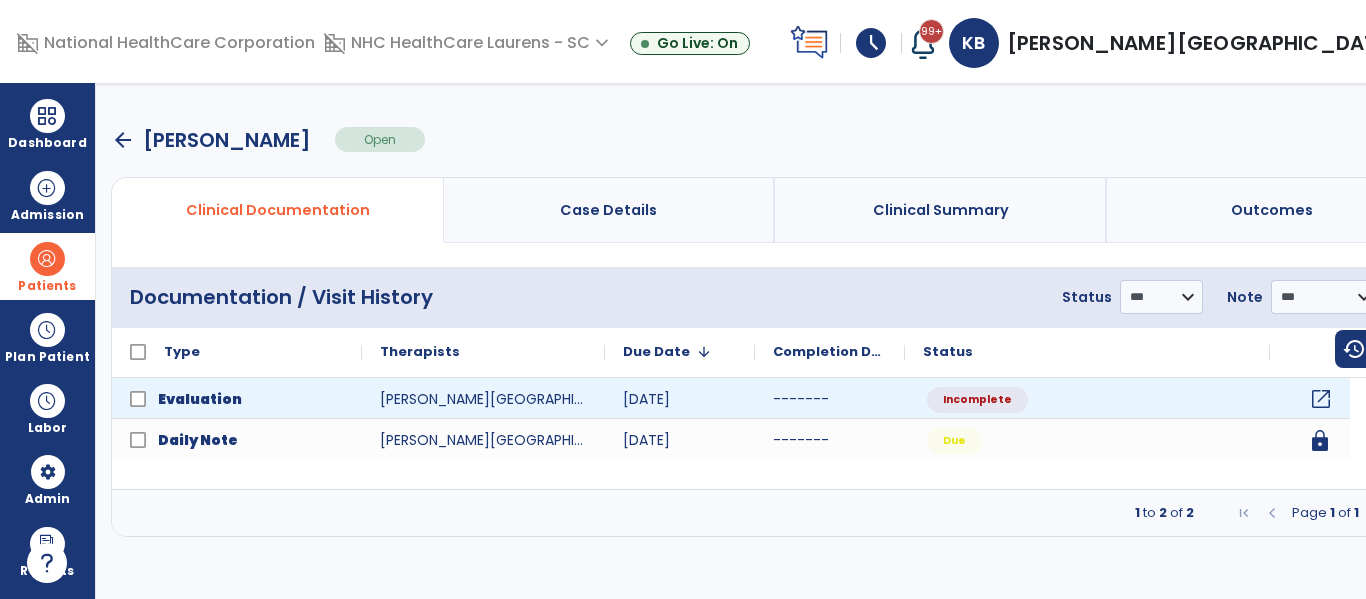 click on "open_in_new" 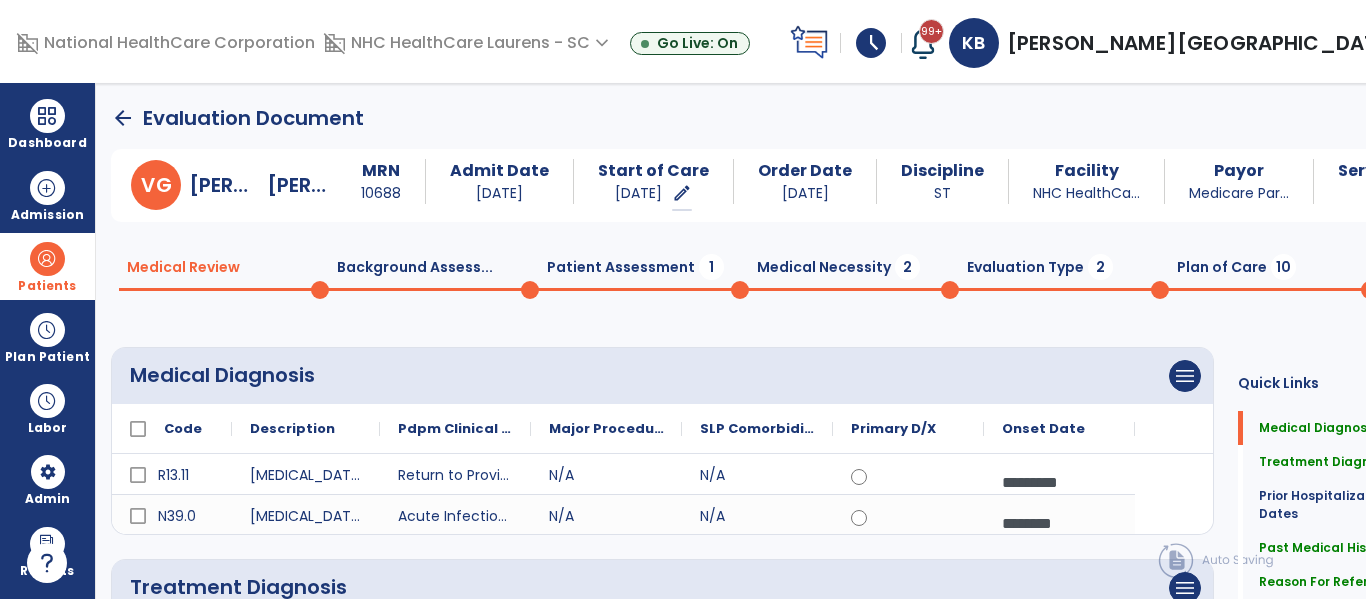 click on "Patient Assessment  1" 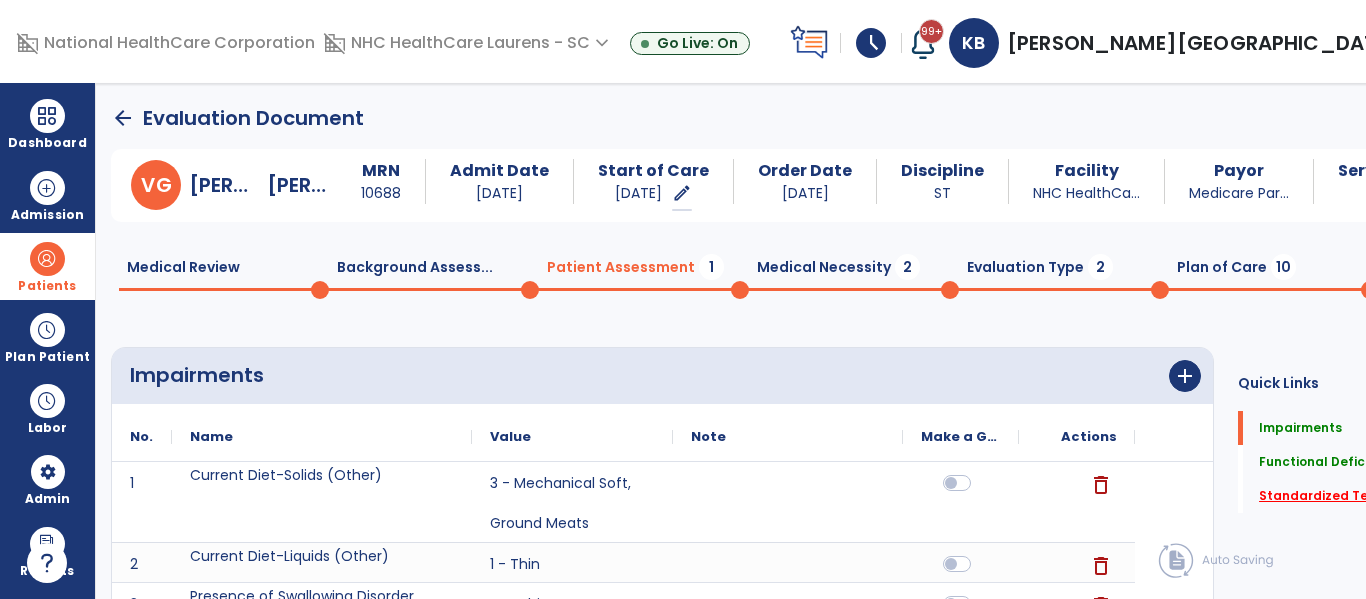 click on "Standardized Tests   *" 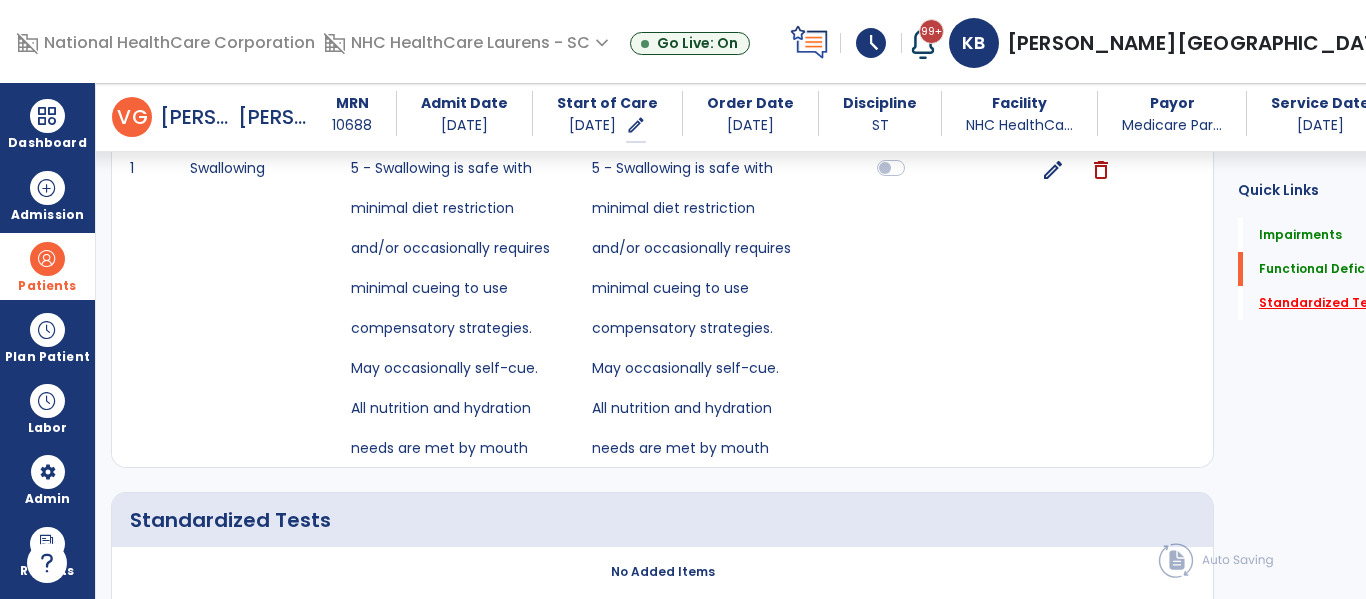scroll, scrollTop: 848, scrollLeft: 0, axis: vertical 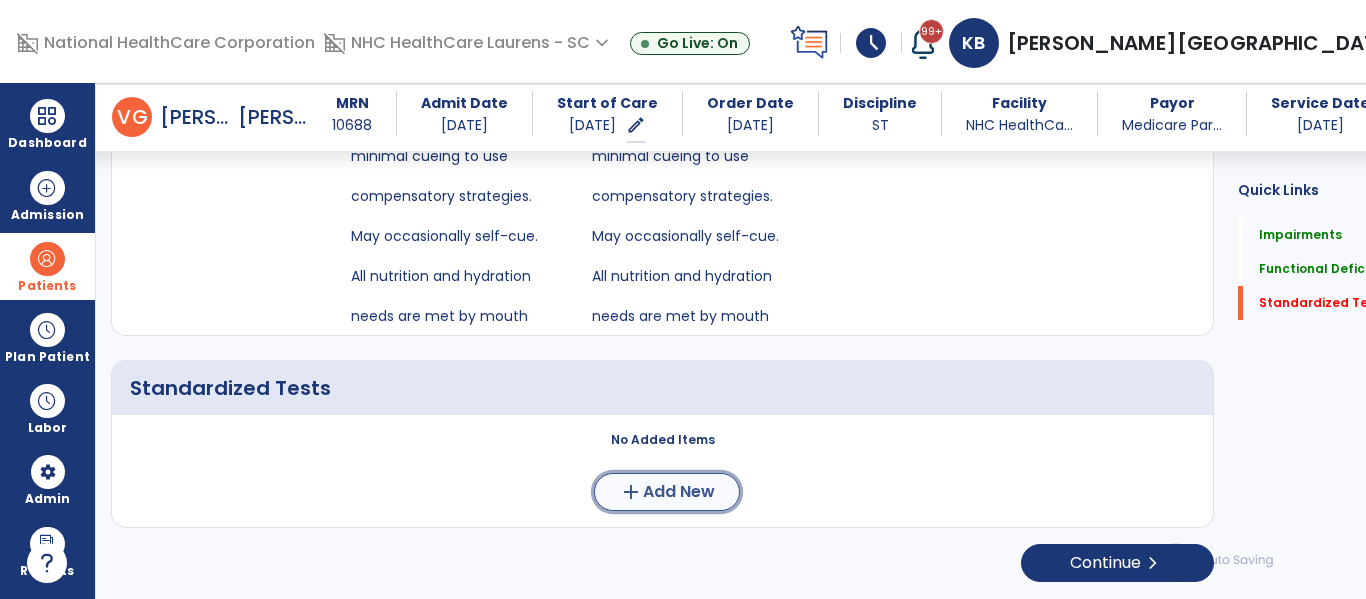 click on "add  Add New" 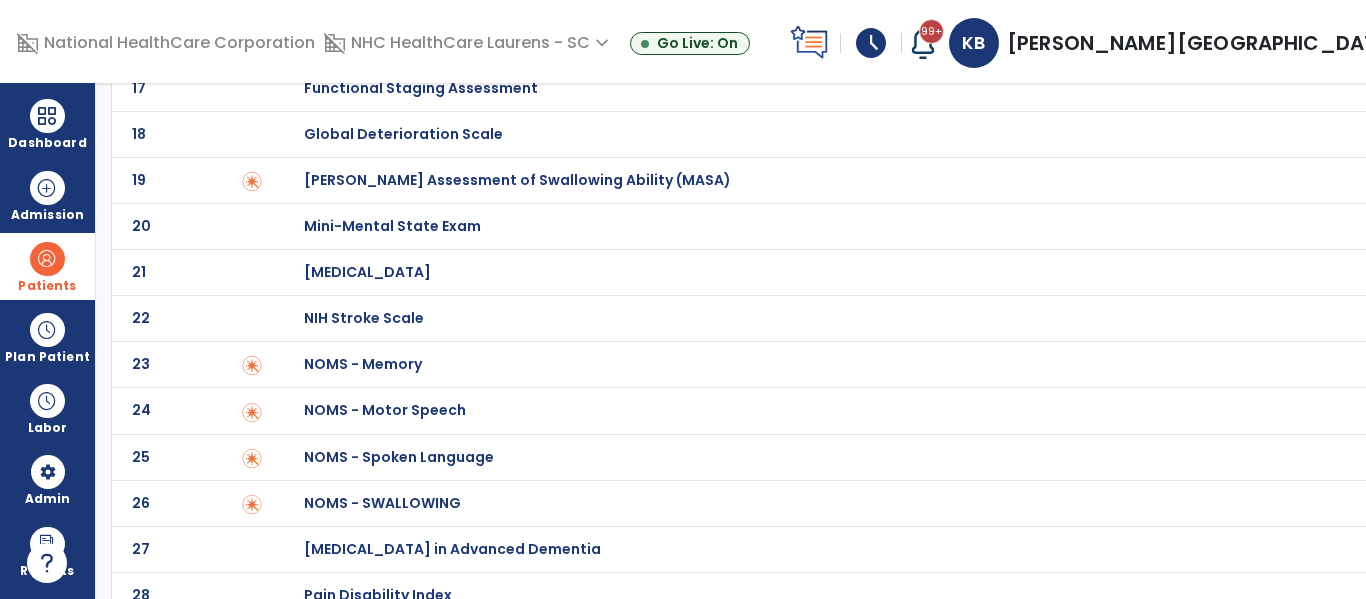 scroll, scrollTop: 0, scrollLeft: 0, axis: both 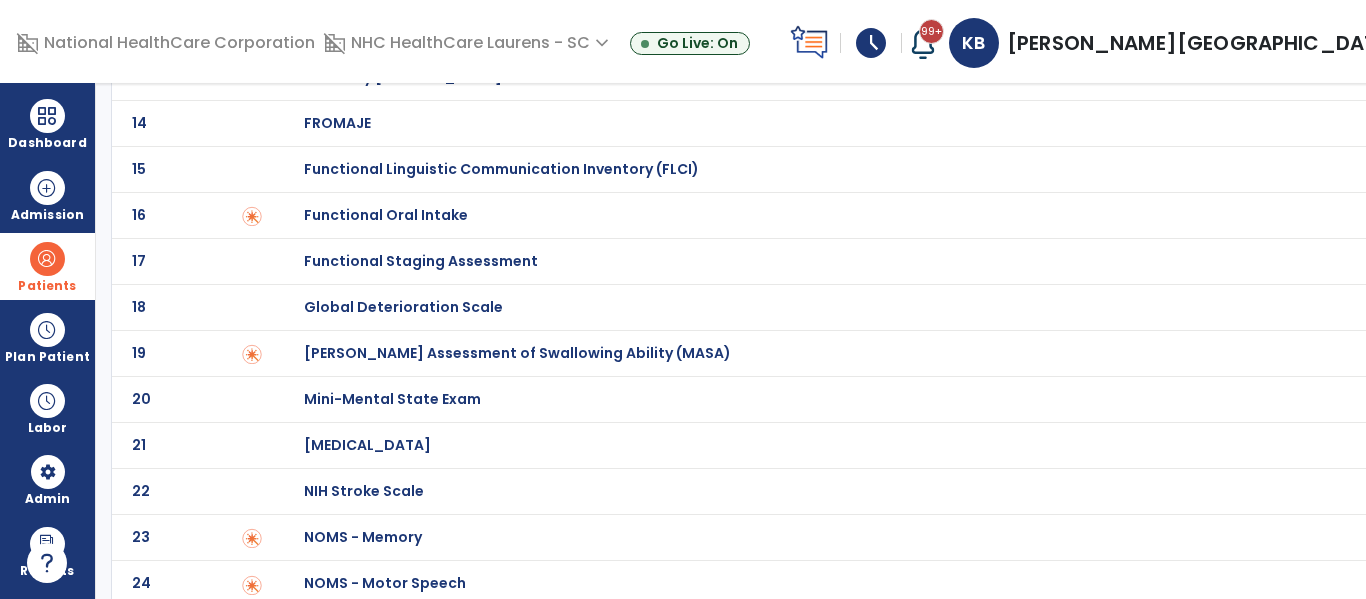 click on "[PERSON_NAME] Assessment of Swallowing Ability (MASA)" at bounding box center [841, -475] 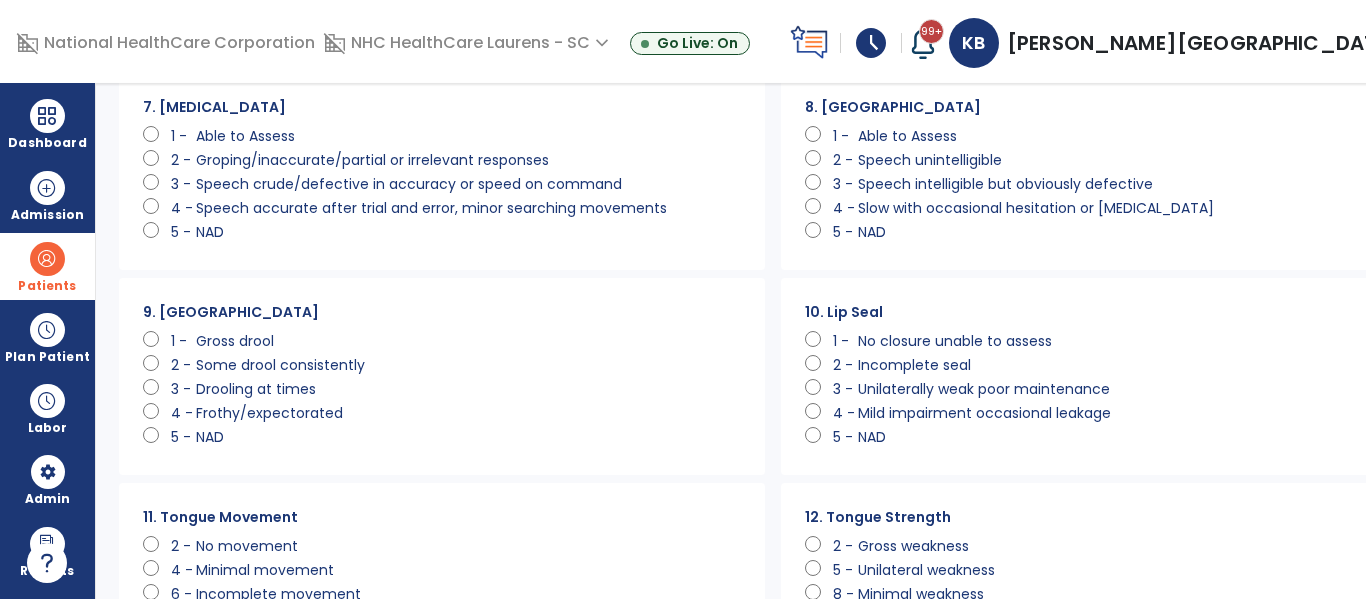 scroll, scrollTop: 0, scrollLeft: 0, axis: both 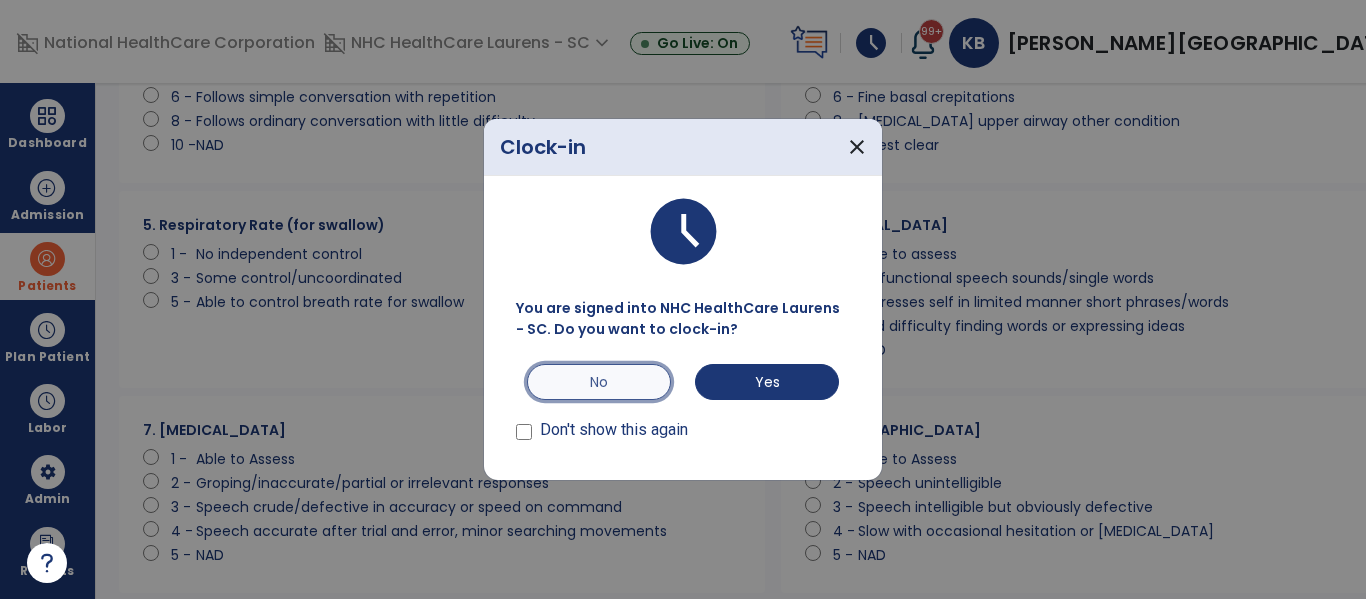 click on "No" at bounding box center [599, 382] 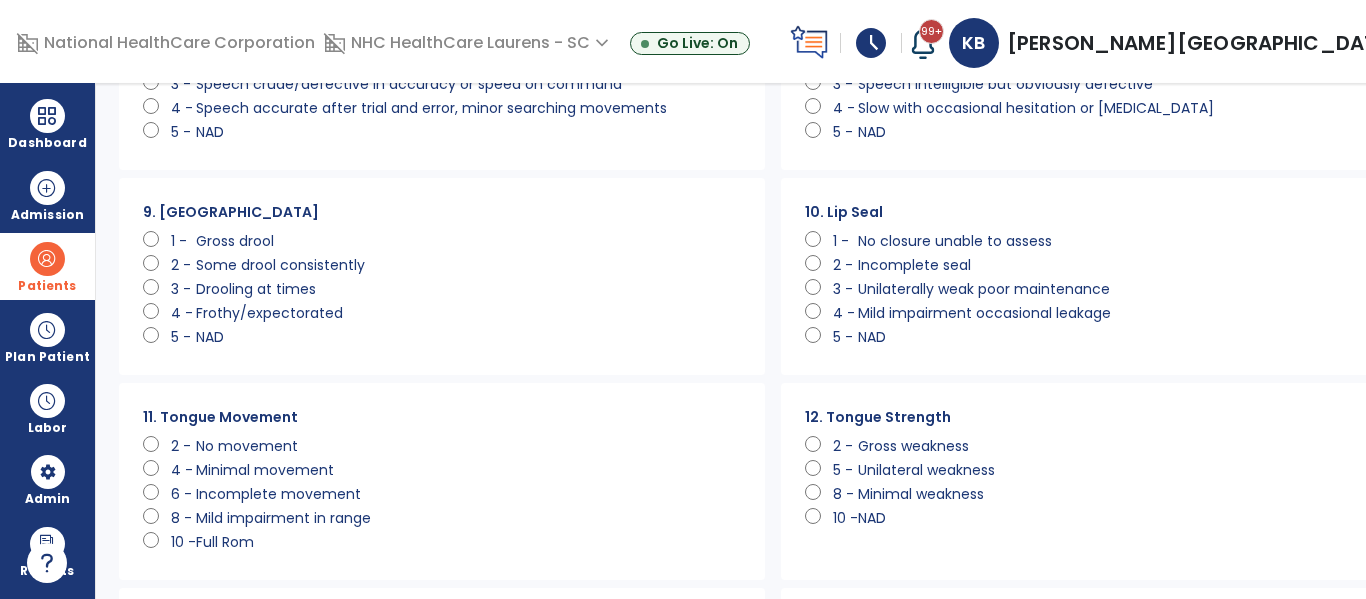 scroll, scrollTop: 791, scrollLeft: 0, axis: vertical 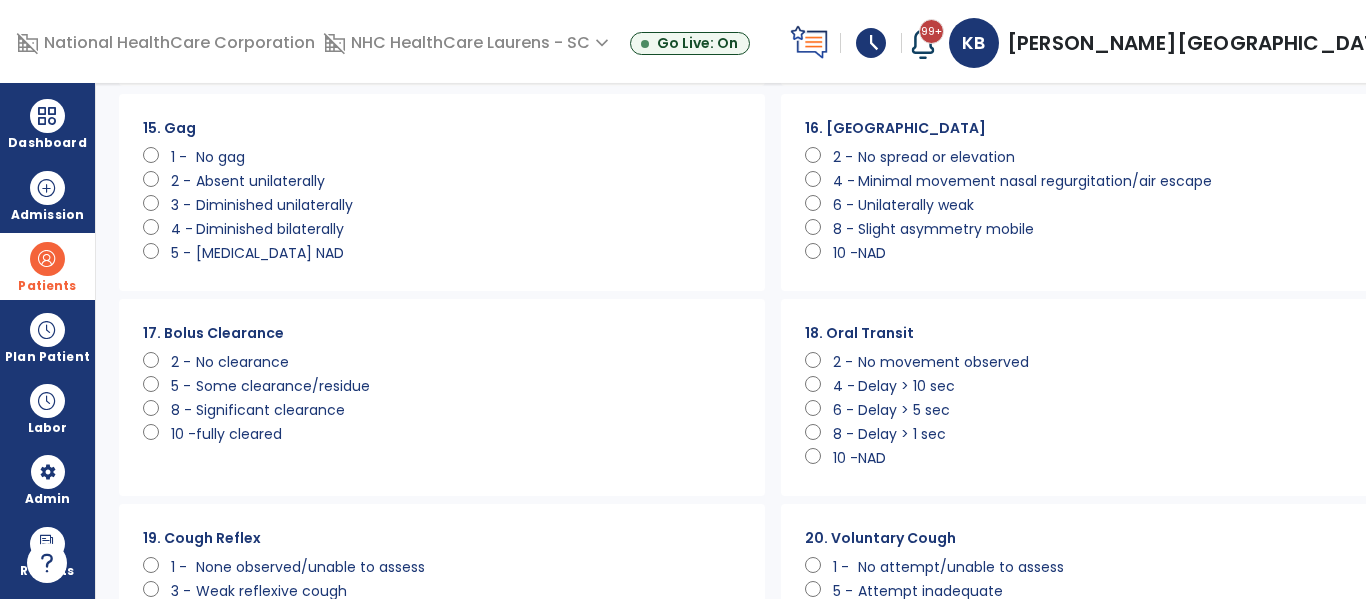click on "arrow_back   Standardized Tests   add  1 [PERSON_NAME] Cognitive Levels 2 [US_STATE] Battery for [MEDICAL_DATA] of Dementia (ABCD) 3 Assessment of Language Related Functional Activities (ALFA) 4 Boston Diagnostic [MEDICAL_DATA] Examination (BDAE) 5 [MEDICAL_DATA] 6 Brief Cognitive Assessment Tool (BCAT) 7 Brief Cognitive Rating Scale (BCRS) 8 Brief Interview for Mental Status (BIMS) 9 Cognitive Linguistic Test 10 Cognitive Performance Scale (CPS) 11 [MEDICAL_DATA] Outcome and Severity Scale ([PERSON_NAME]) 12 Fiberoptic [MEDICAL_DATA] Evaluation of Swallowing (FEES) 13 Frenchay [MEDICAL_DATA] Assessment 14 FROMAJE 15 Functional Linguistic Communication Inventory (FLCI) 16 Functional Oral Intake 17 Functional Staging Assessment 18 Global Deterioration Scale 19 [PERSON_NAME] Assessment of Swallowing Ability (MASA) 20 Mini-Mental State Exam 21 [MEDICAL_DATA] 22 NIH Stroke Scale 23 NOMS - Memory 24 NOMS - Motor Speech 25 NOMS - Spoken Language 26 NOMS - SWALLOWING 27 [MEDICAL_DATA] in Advanced Dementia 28 Pain Disability Index 29" at bounding box center (775, 341) 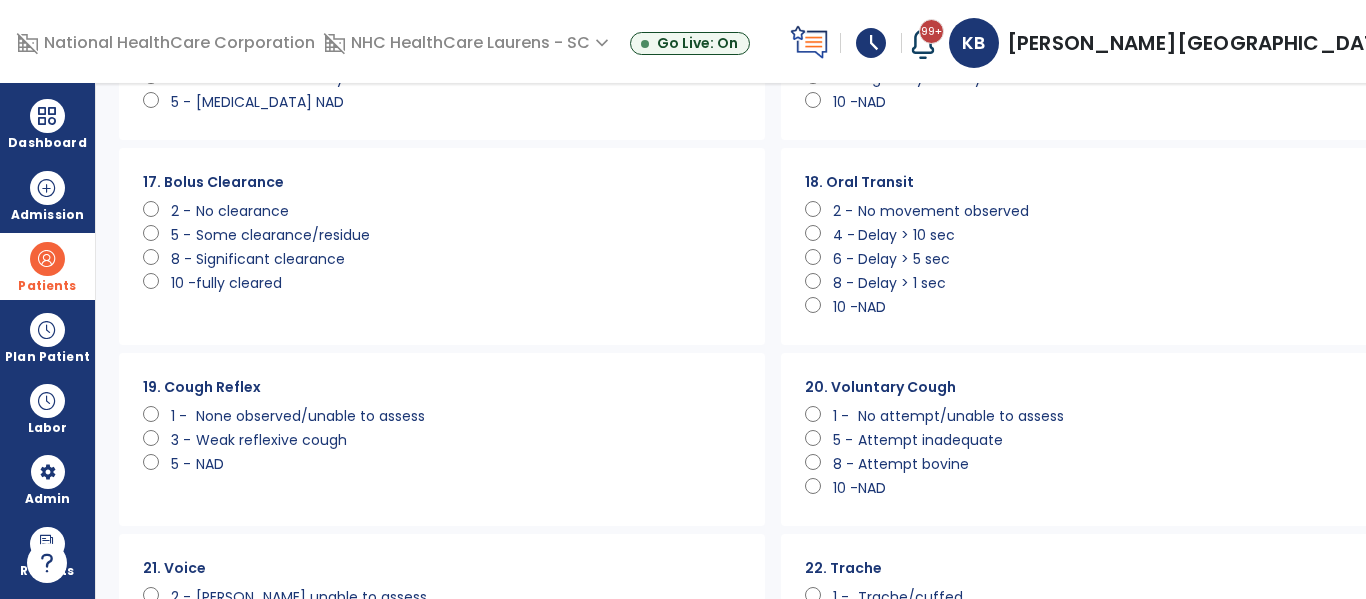scroll, scrollTop: 1631, scrollLeft: 0, axis: vertical 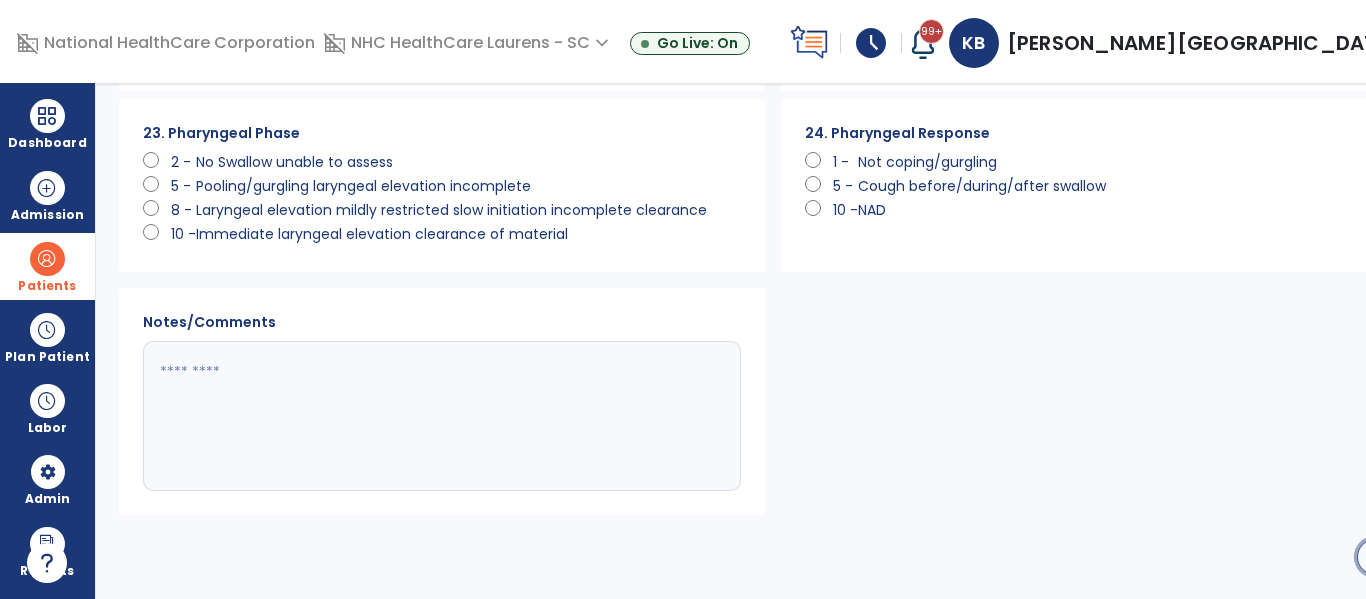 click on "Save" 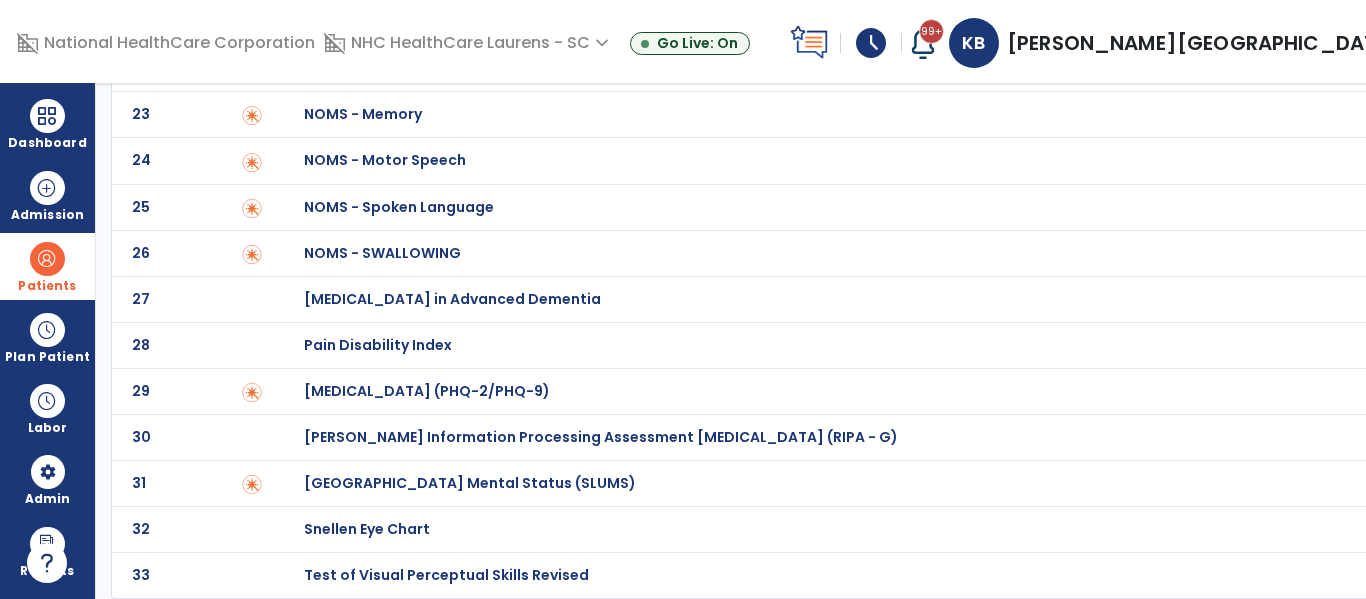 scroll, scrollTop: 1098, scrollLeft: 0, axis: vertical 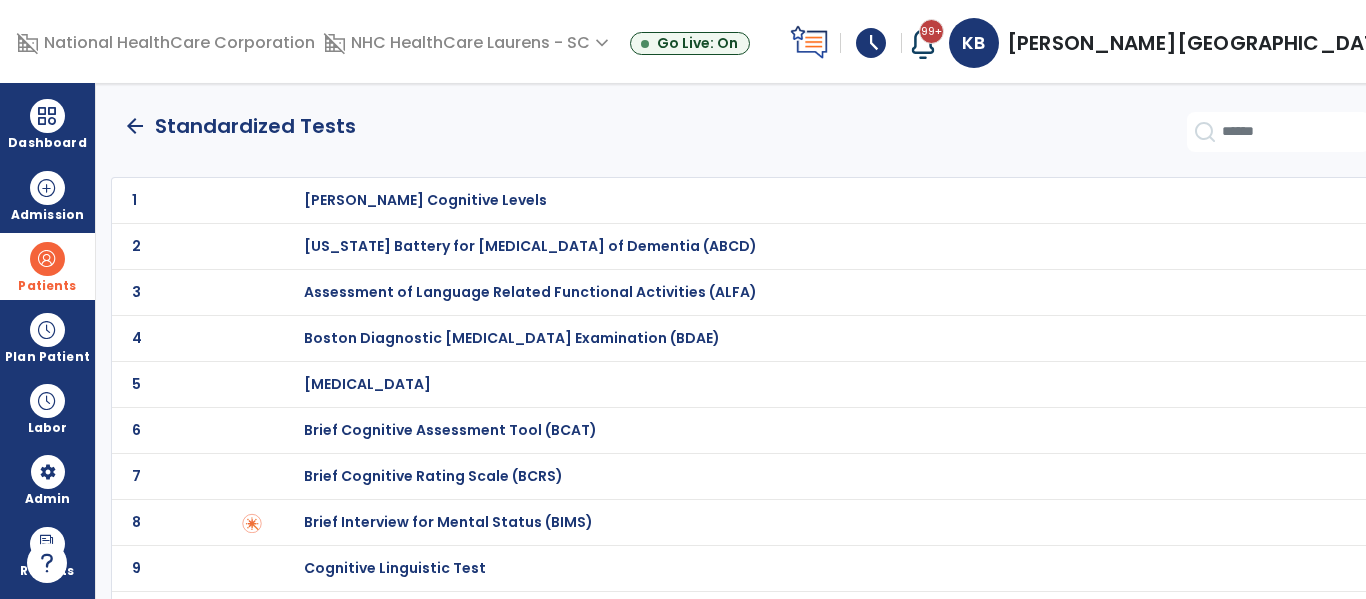 click on "arrow_back" 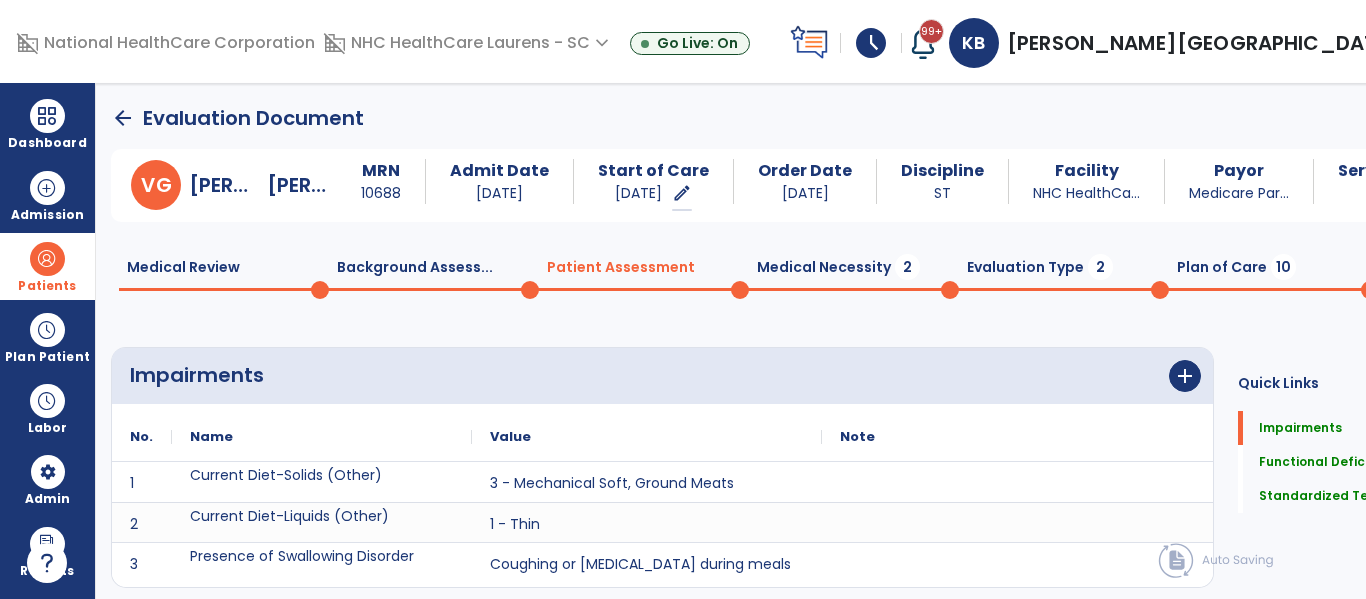 scroll, scrollTop: 20, scrollLeft: 0, axis: vertical 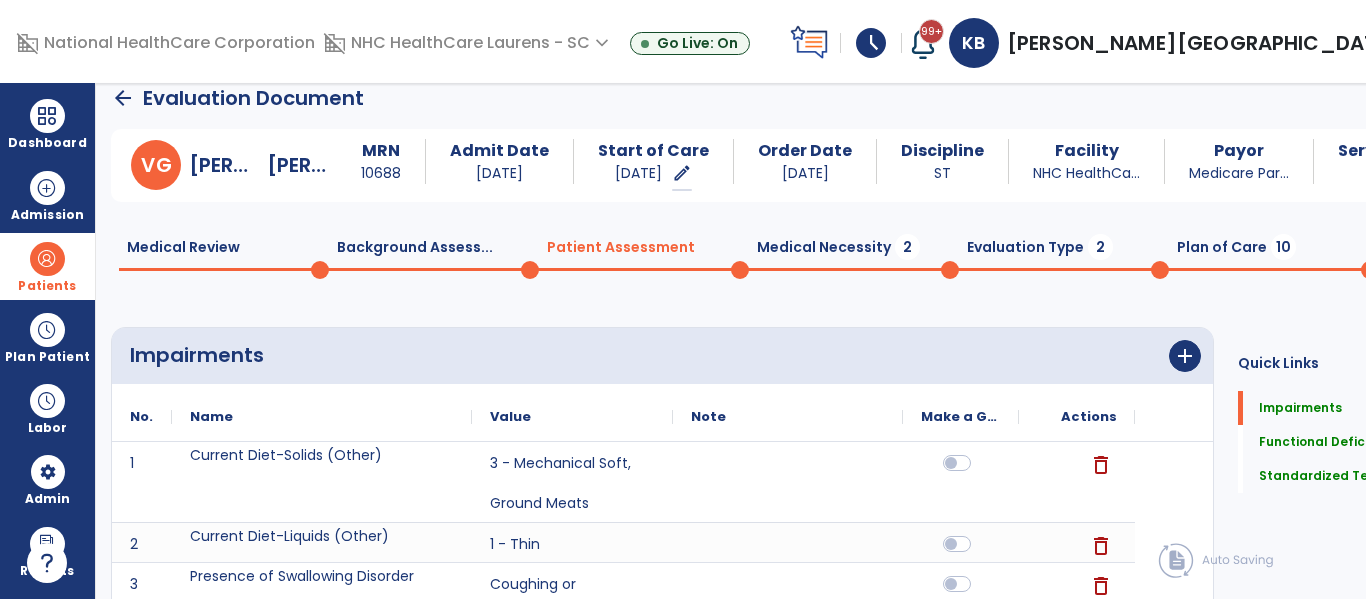click on "Medical Necessity  2" 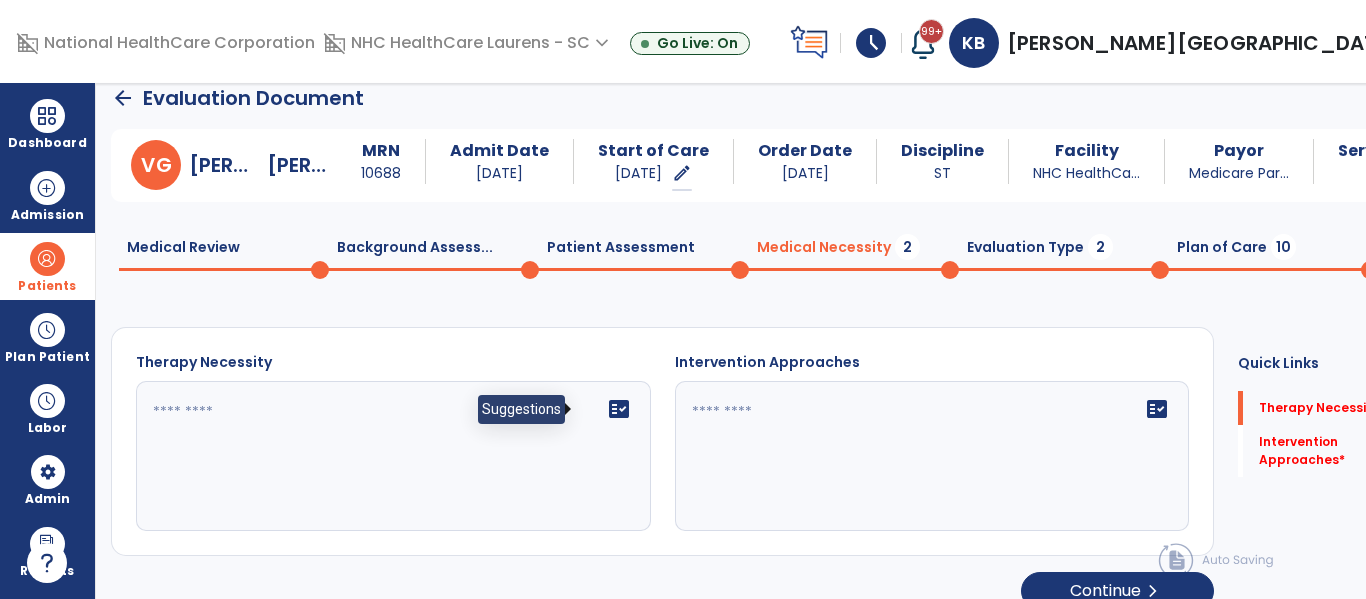 click on "fact_check" 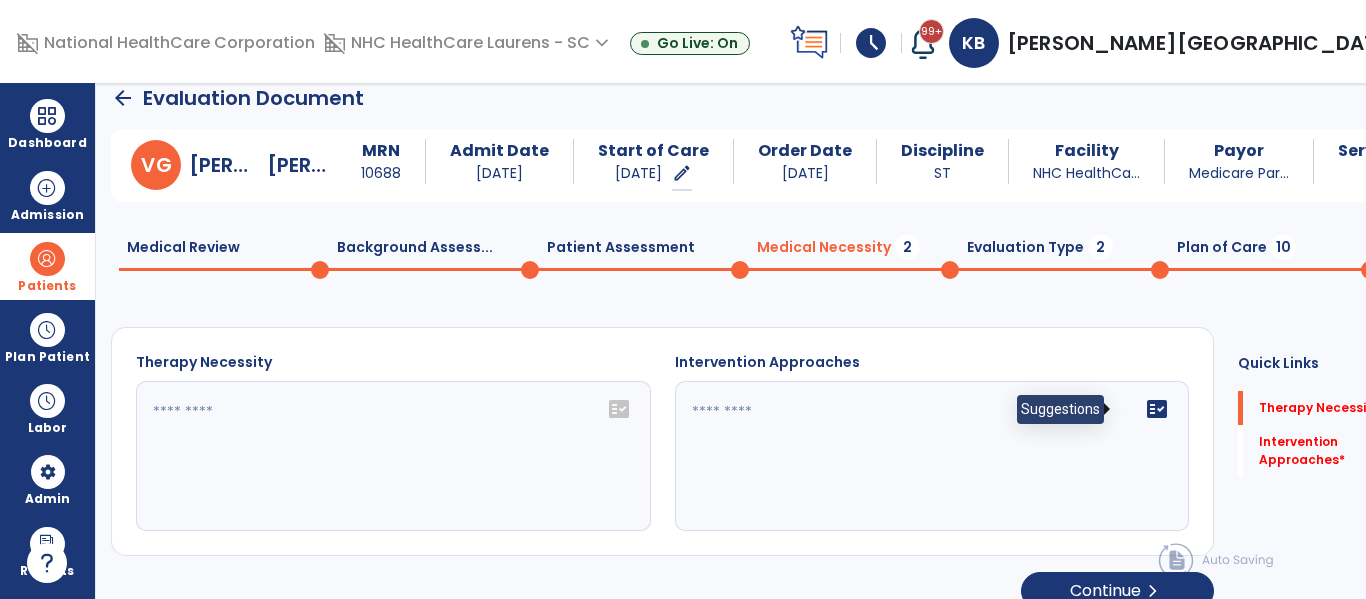click on "fact_check" 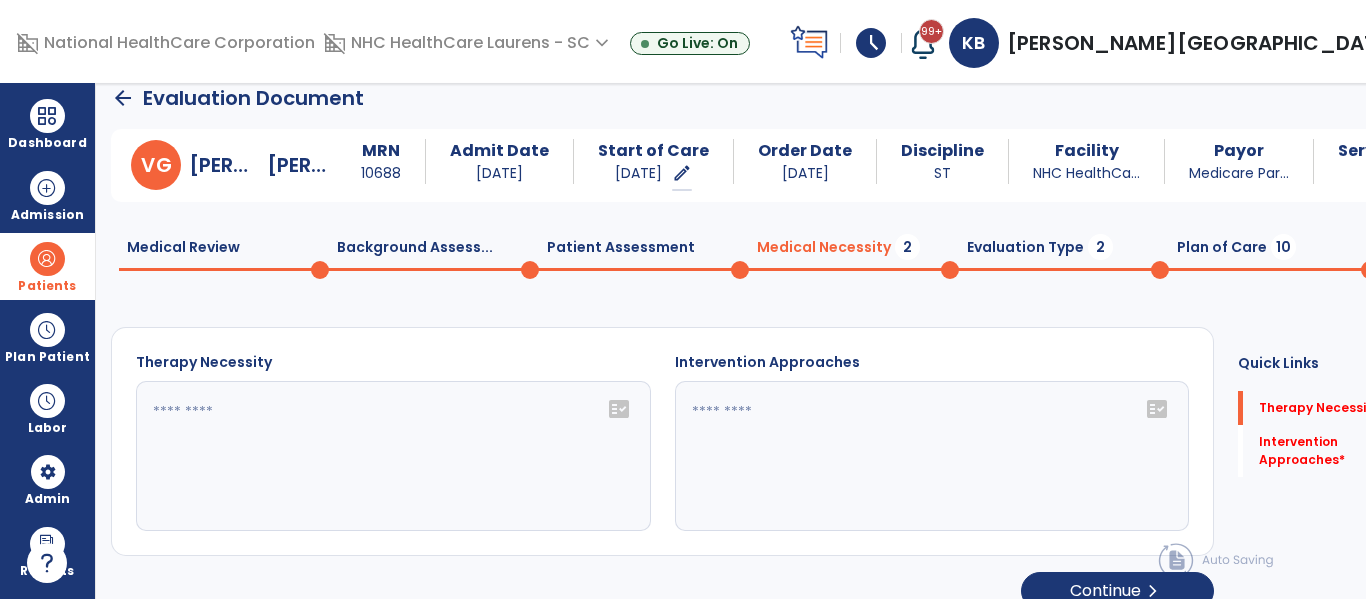 click on "fact_check" 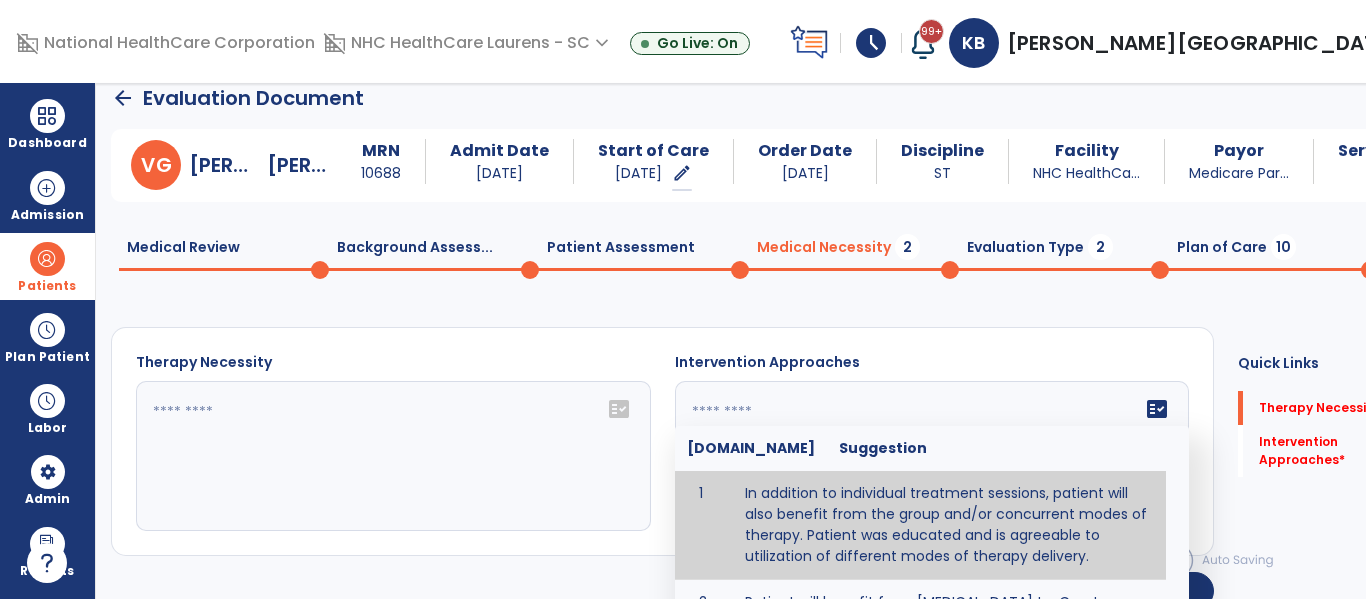 type on "**********" 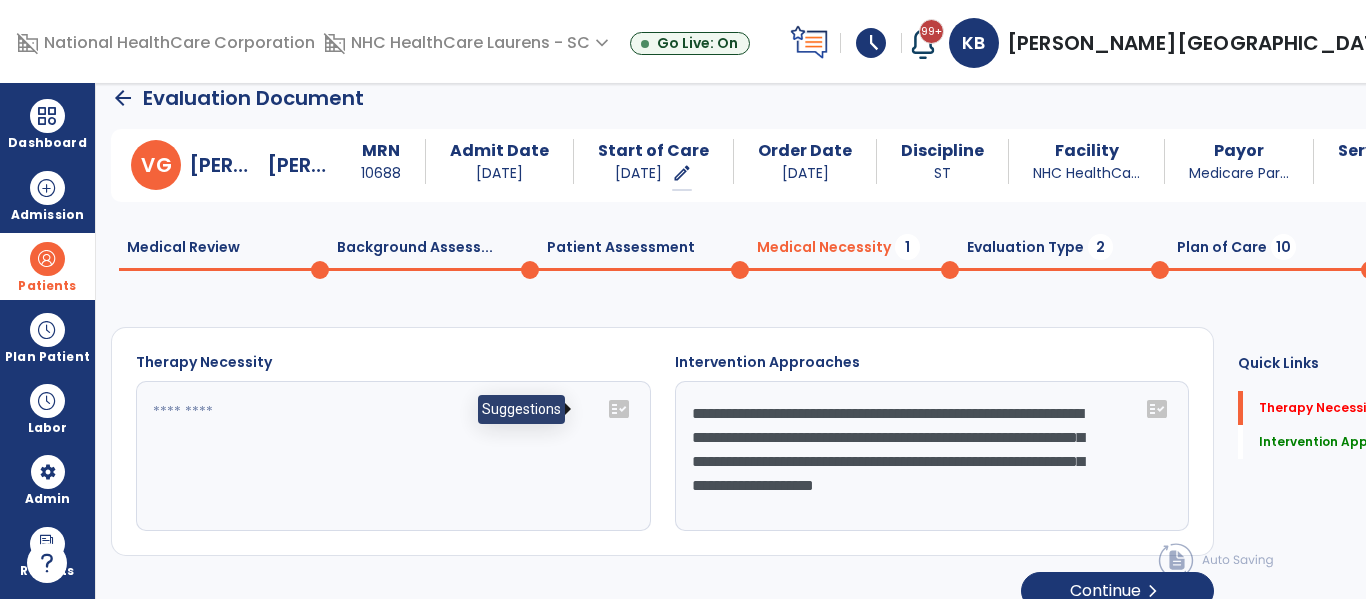 click on "fact_check" 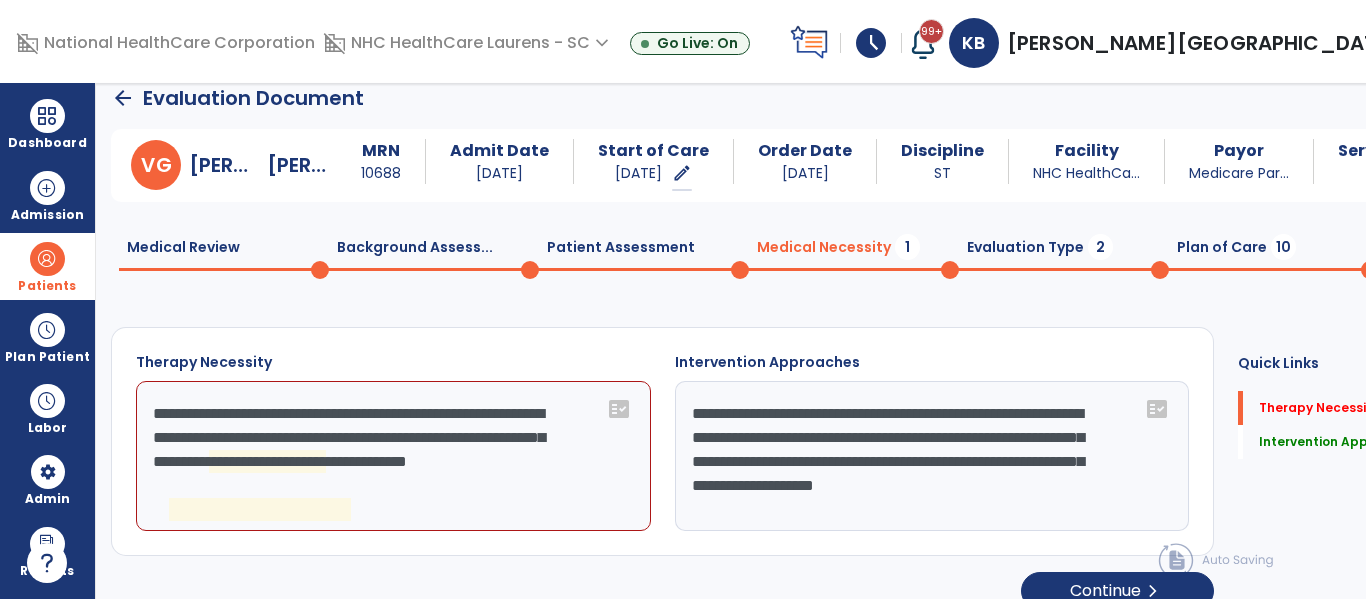 click on "**********" 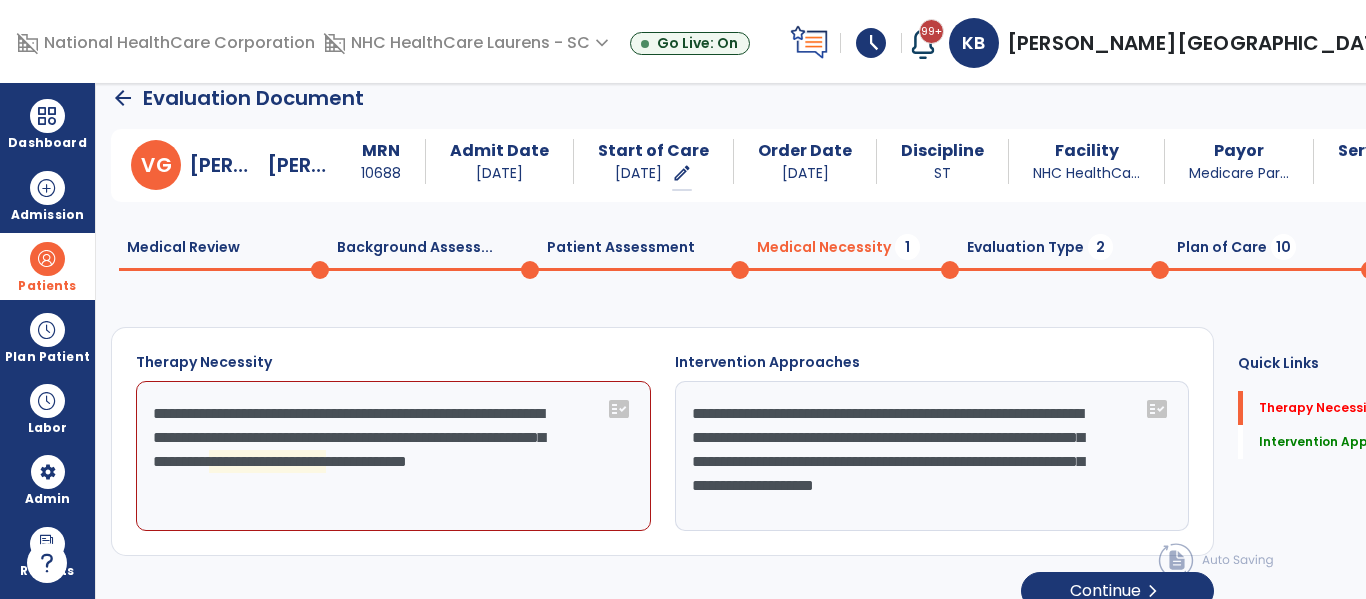 click on "**********" 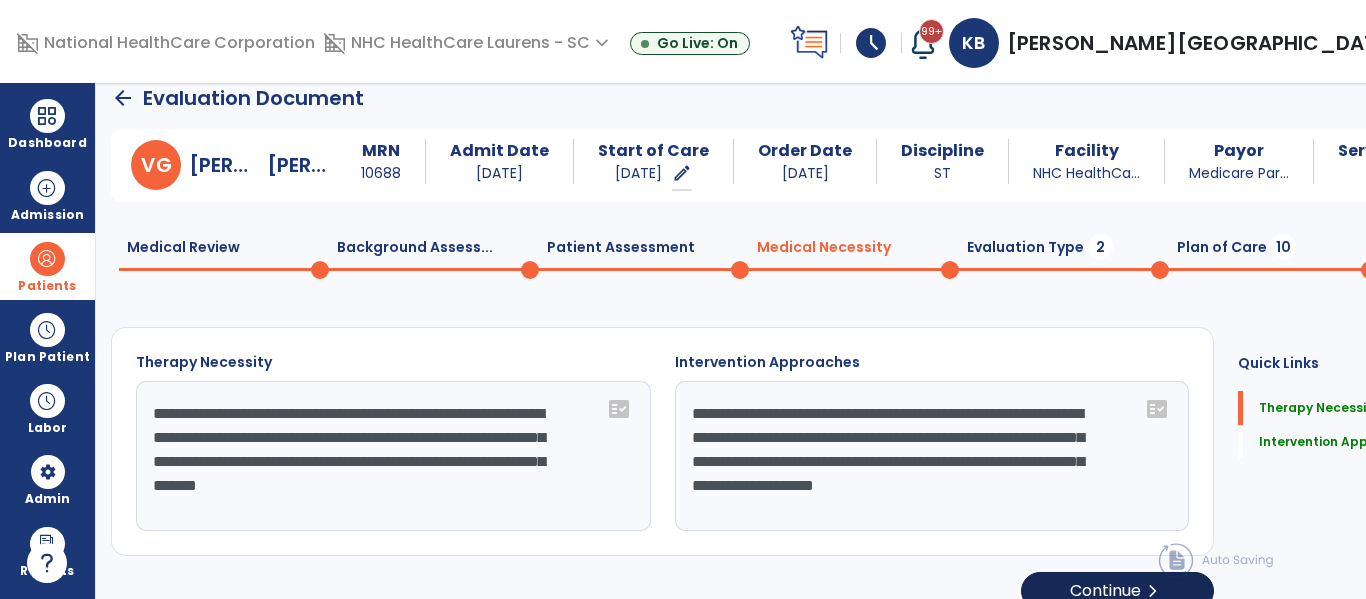 type on "**********" 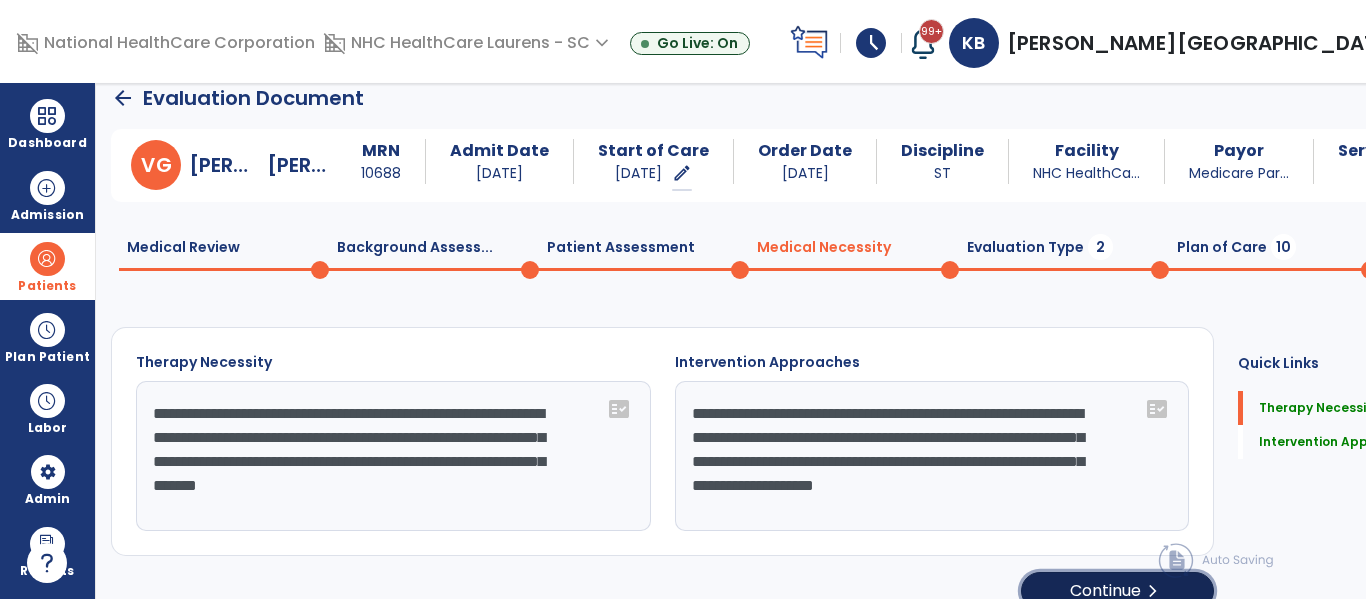 click on "Continue  chevron_right" 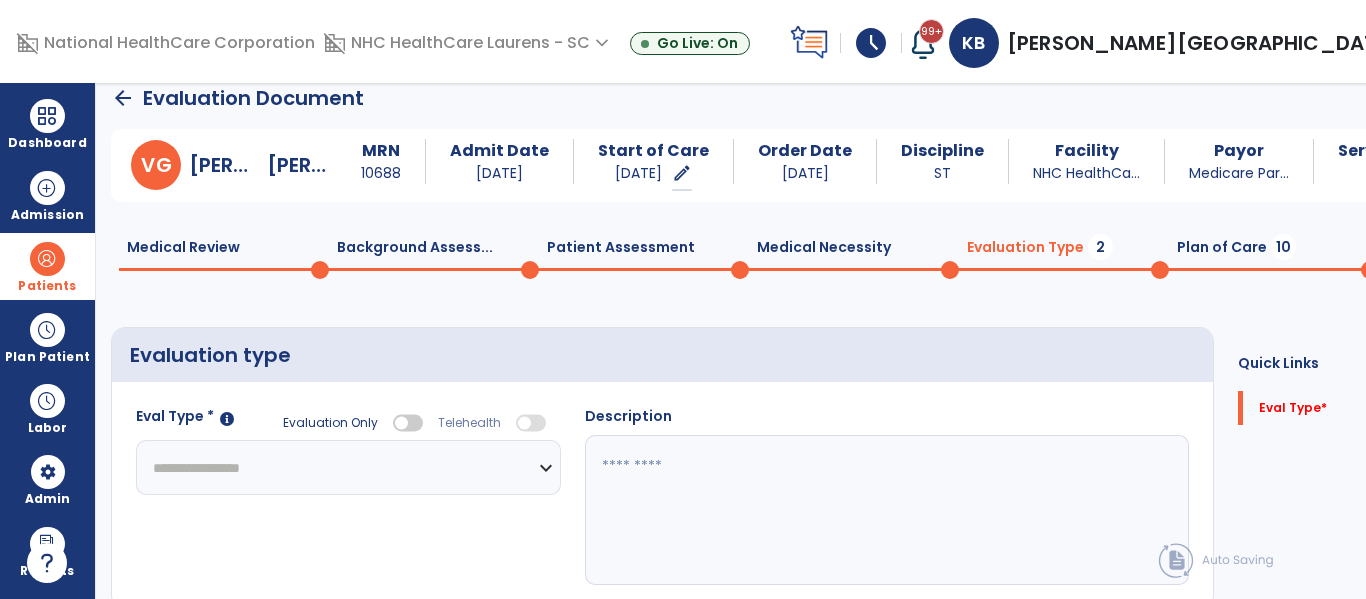 click on "**********" 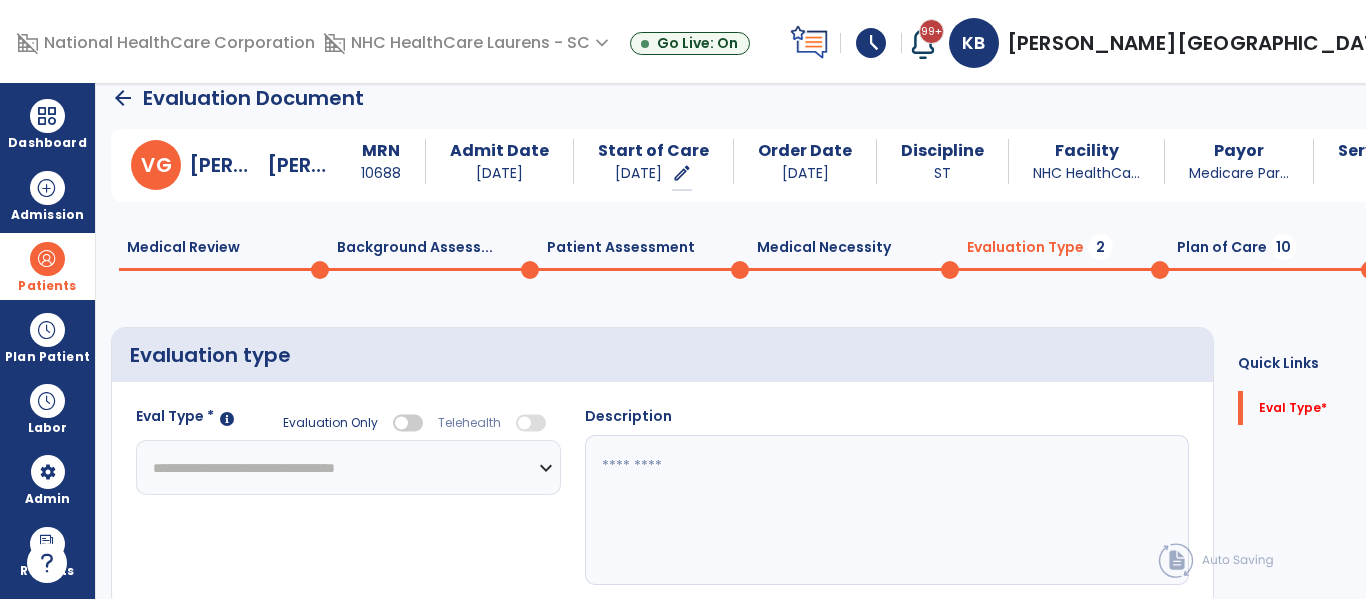 click on "**********" 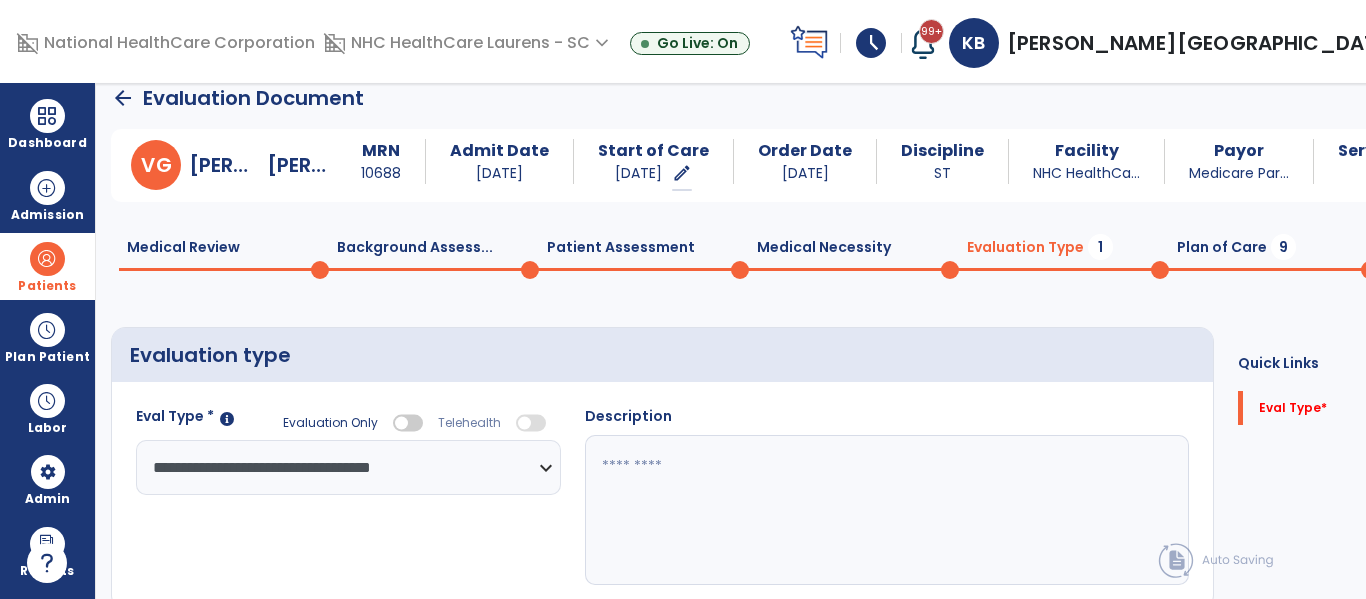 click 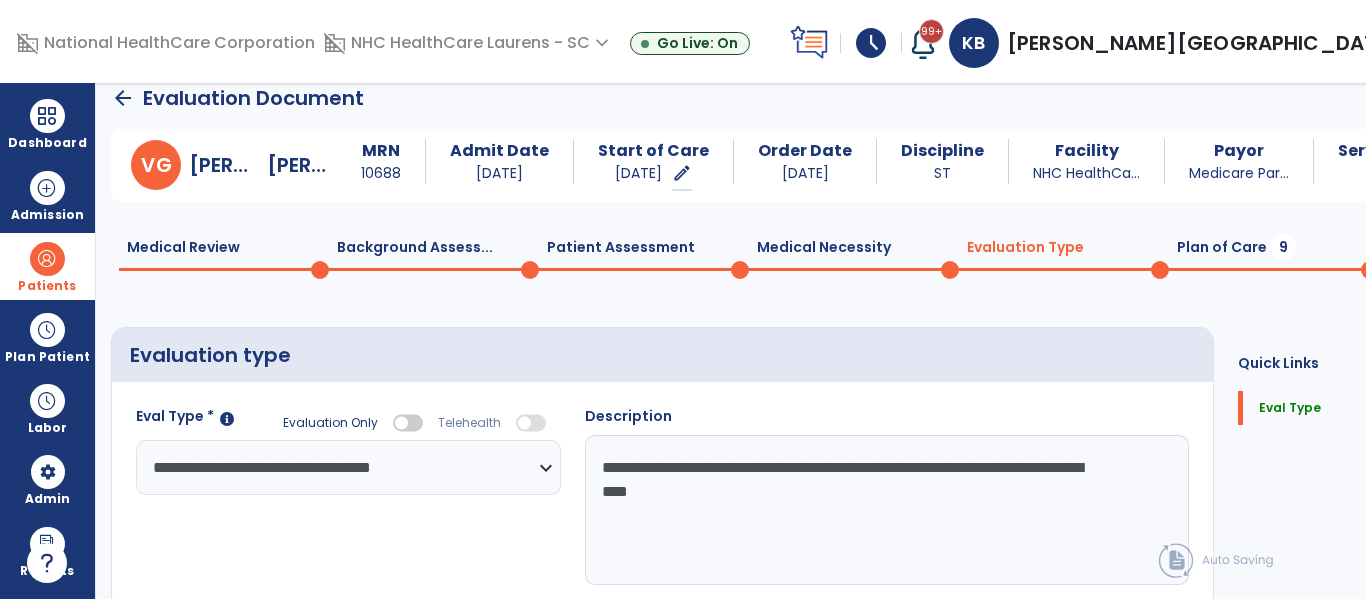 click on "**********" 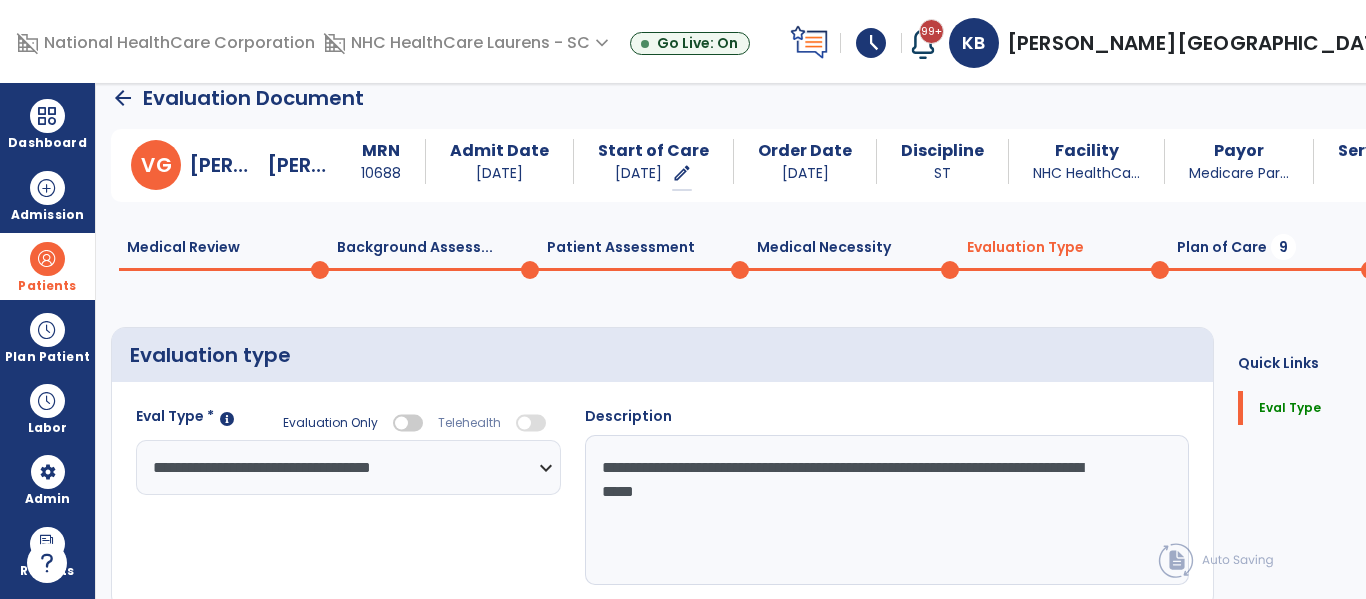 click on "**********" 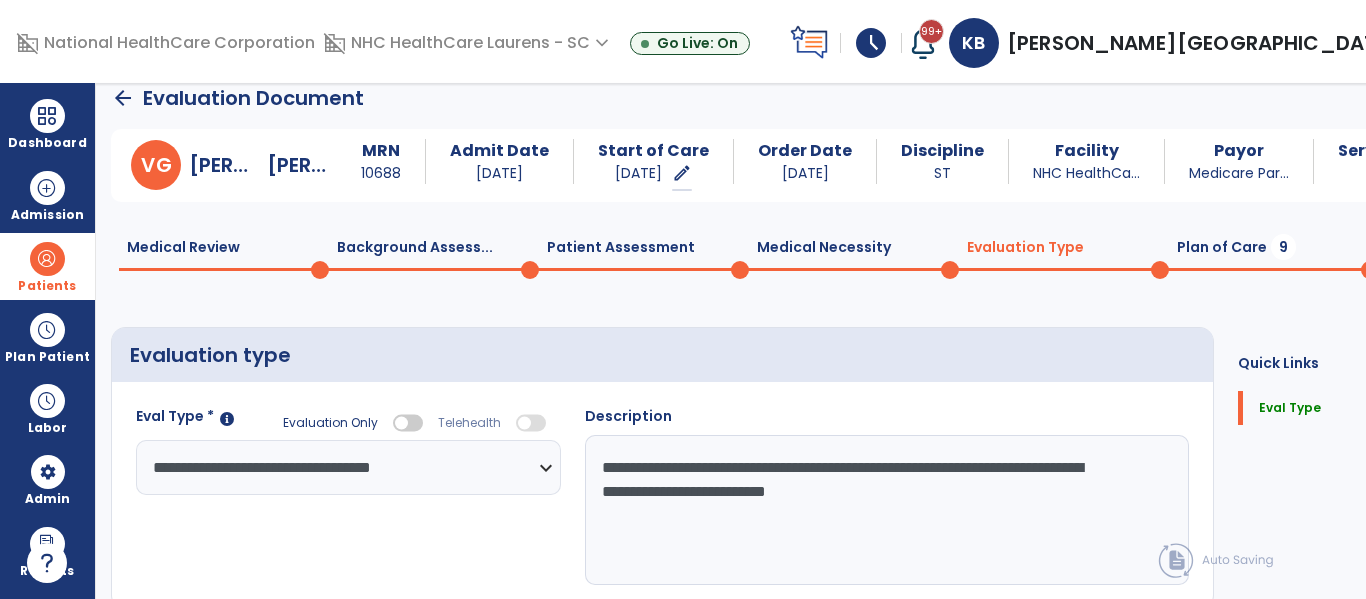 click on "**********" 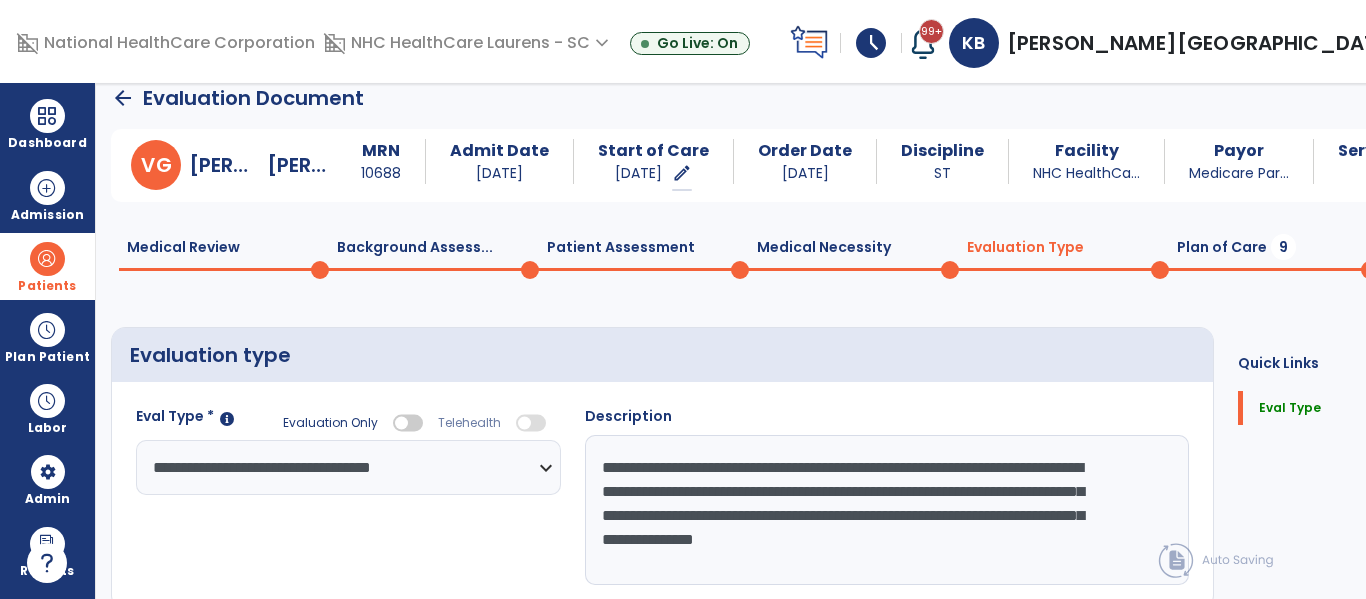 type on "**********" 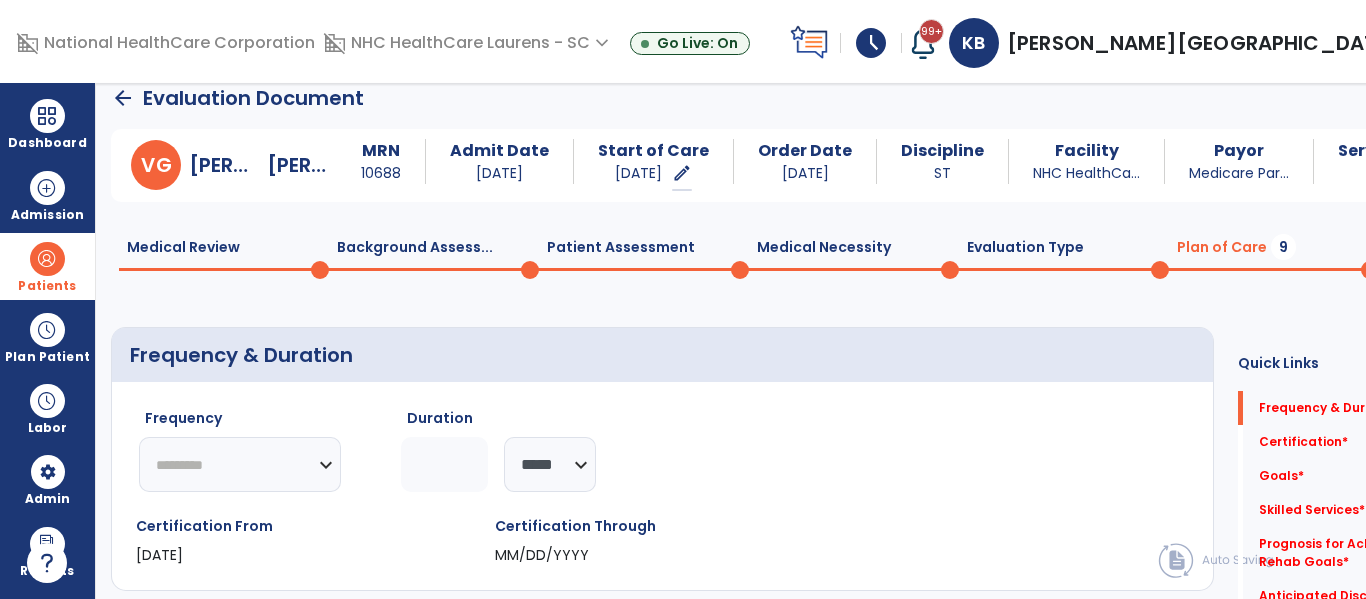 click on "********* ** ** ** ** ** ** **" 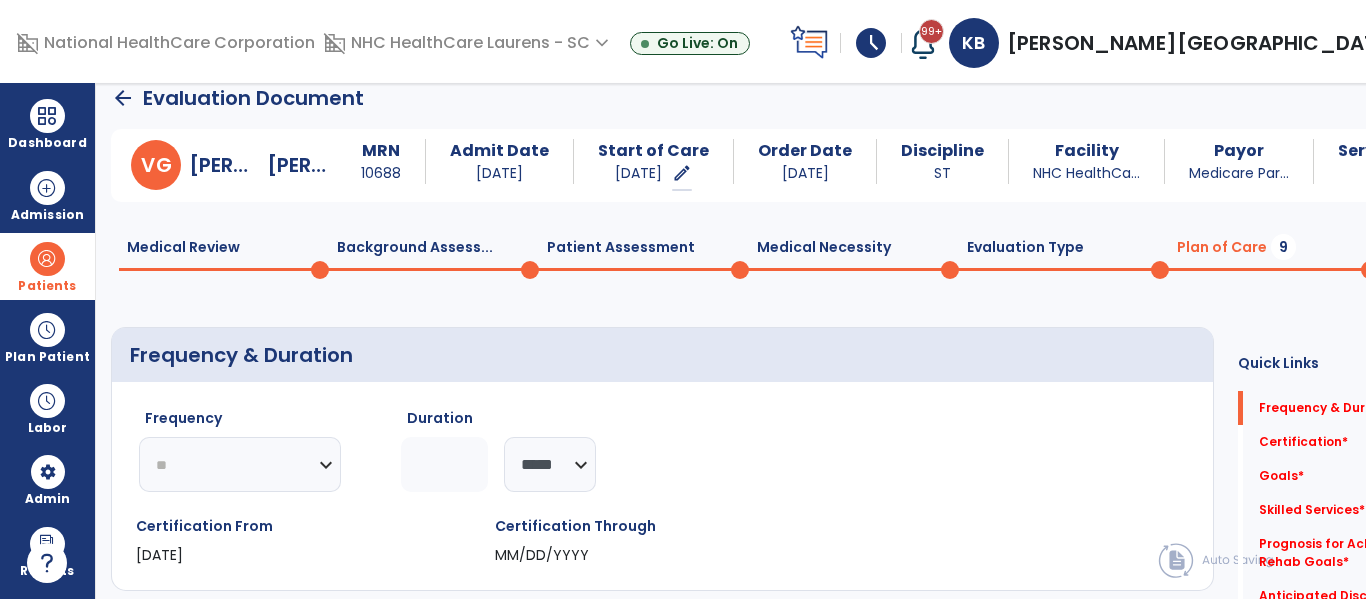 click on "********* ** ** ** ** ** ** **" 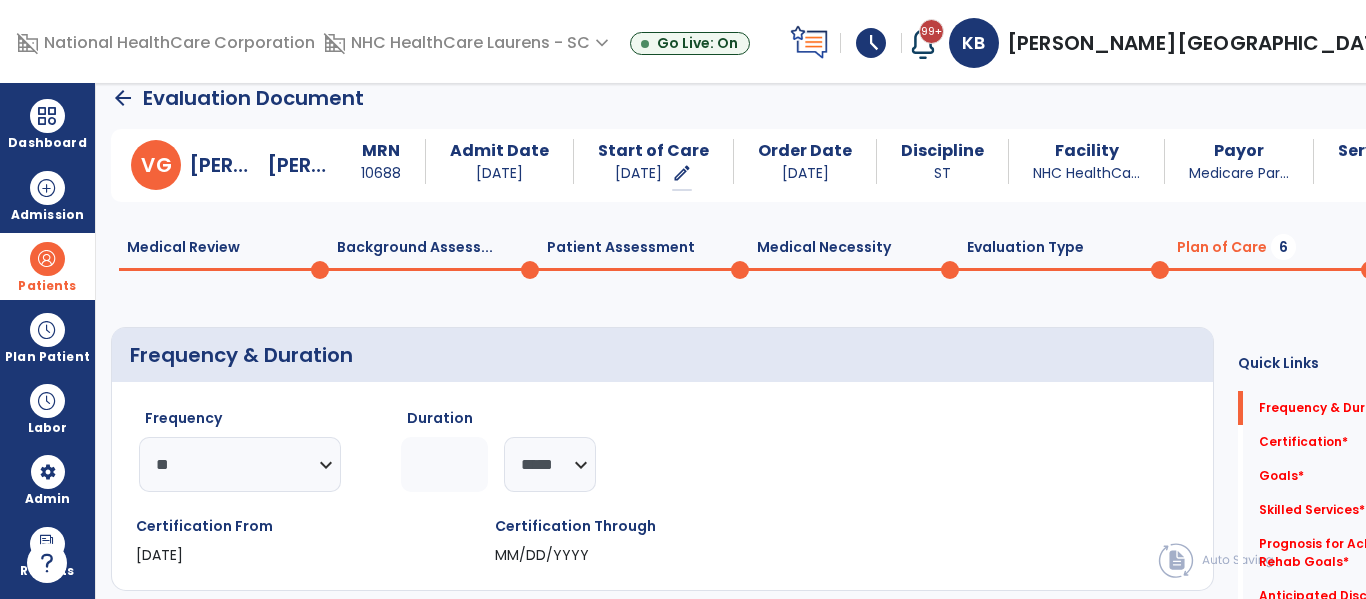 click 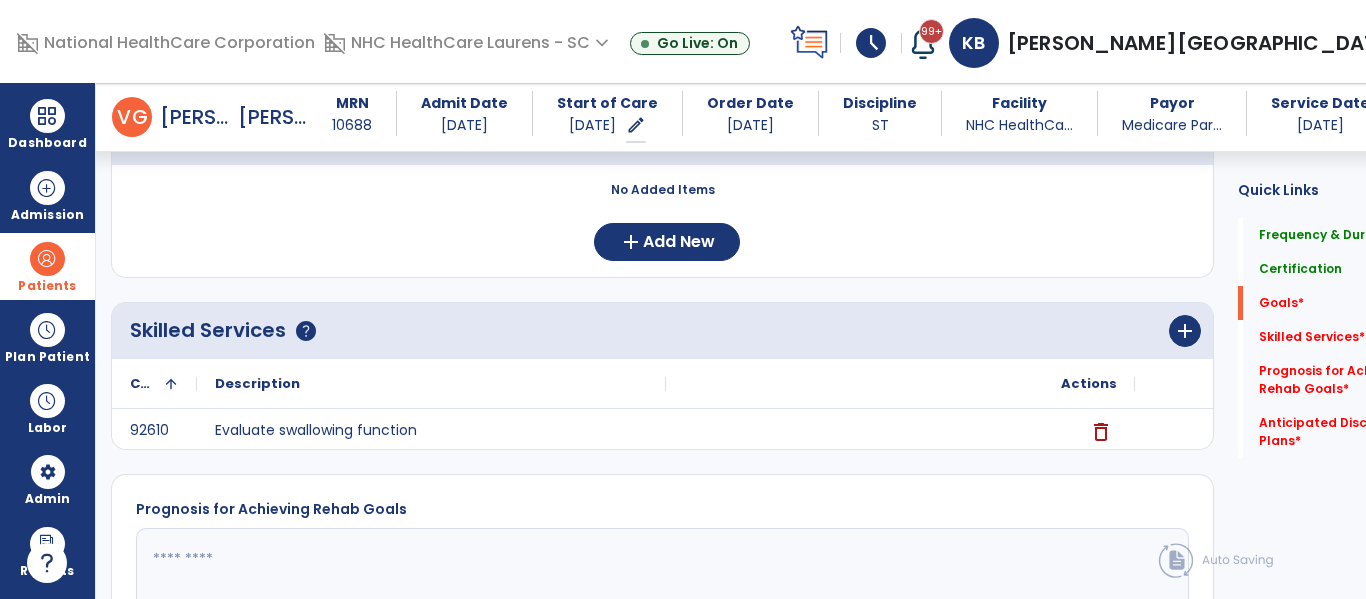 scroll, scrollTop: 512, scrollLeft: 0, axis: vertical 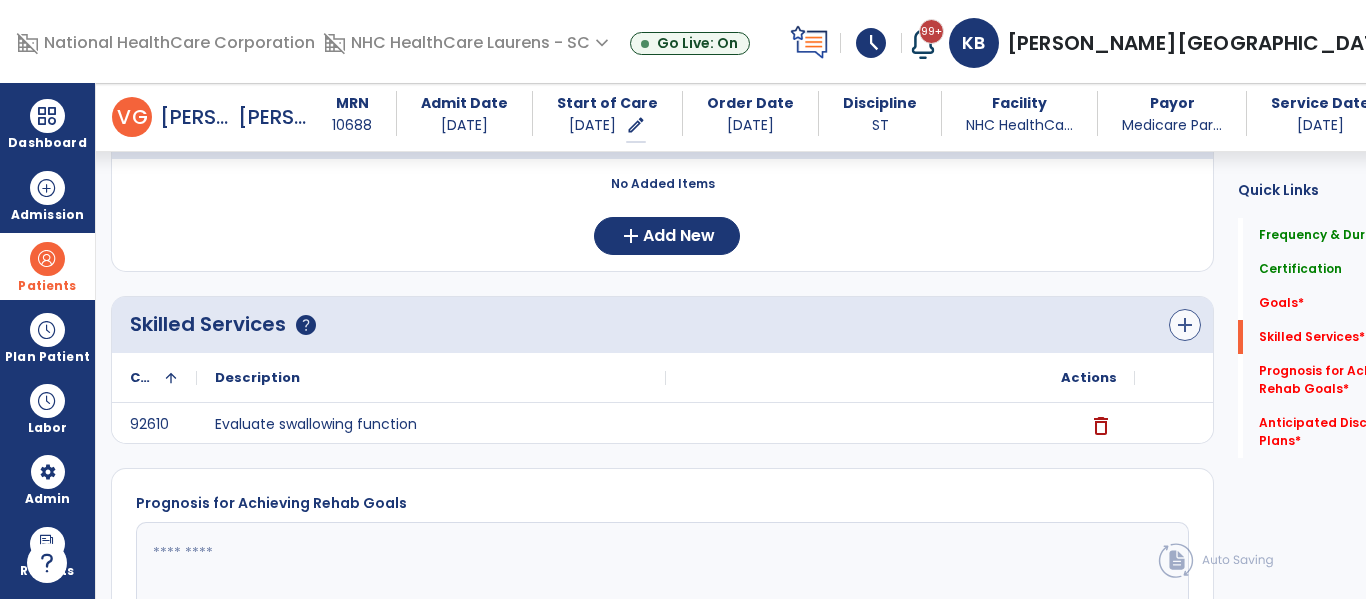 type on "*" 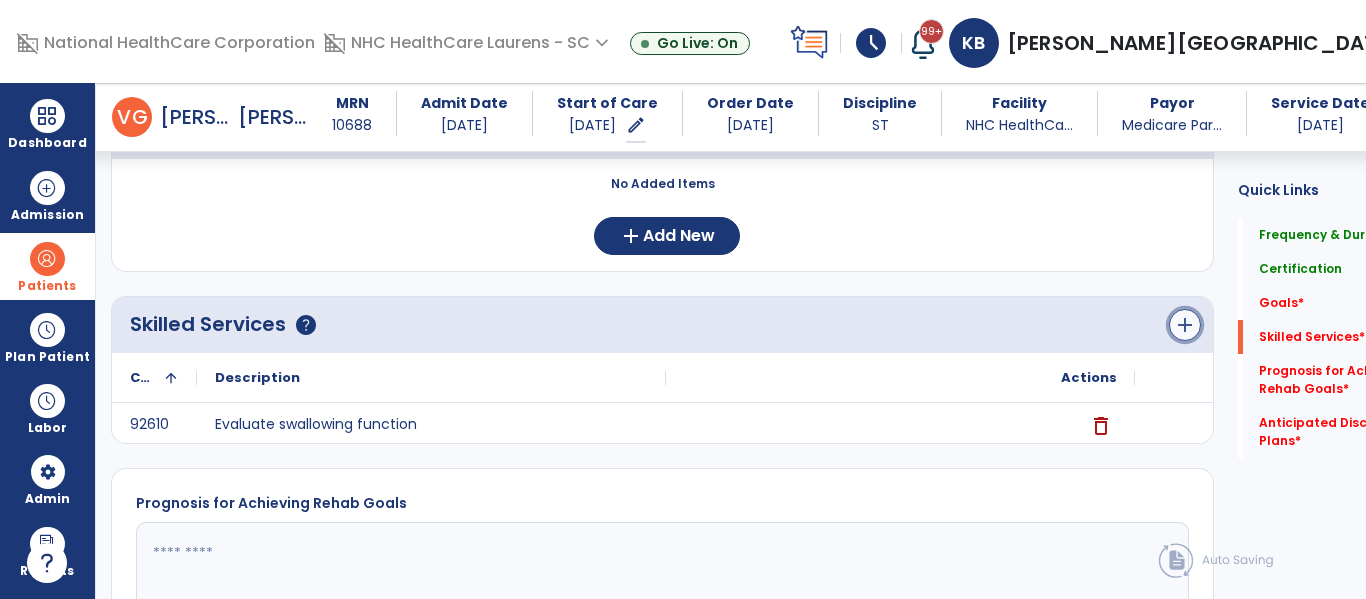 click on "add" 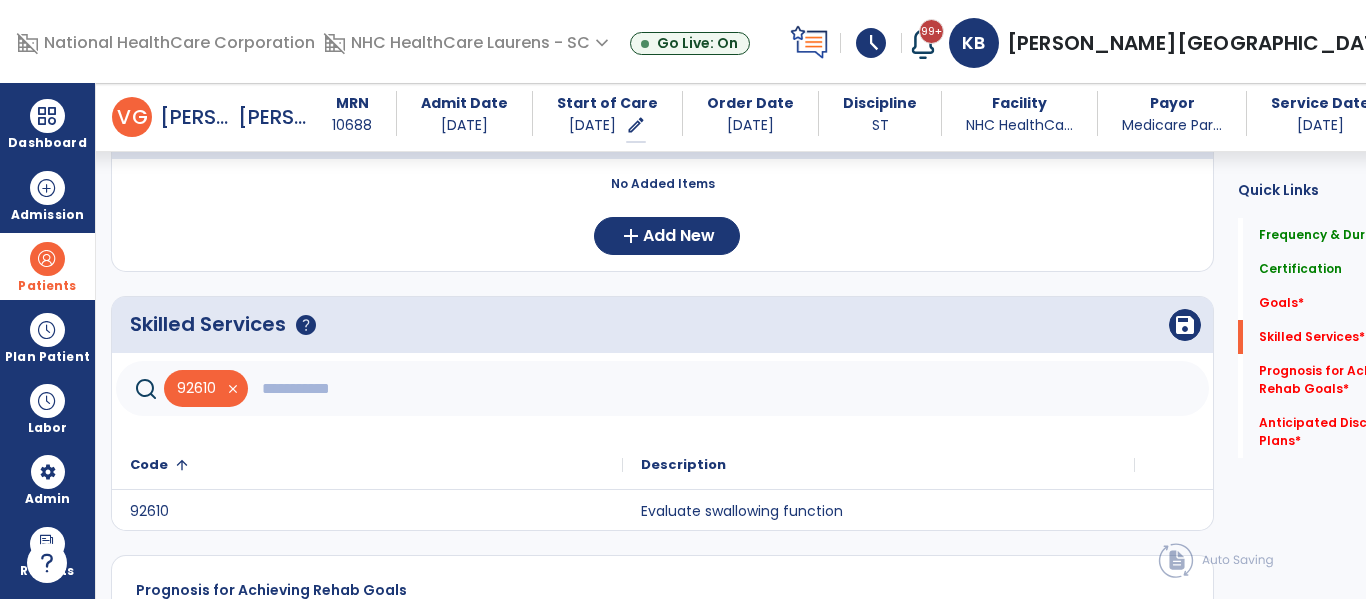 click 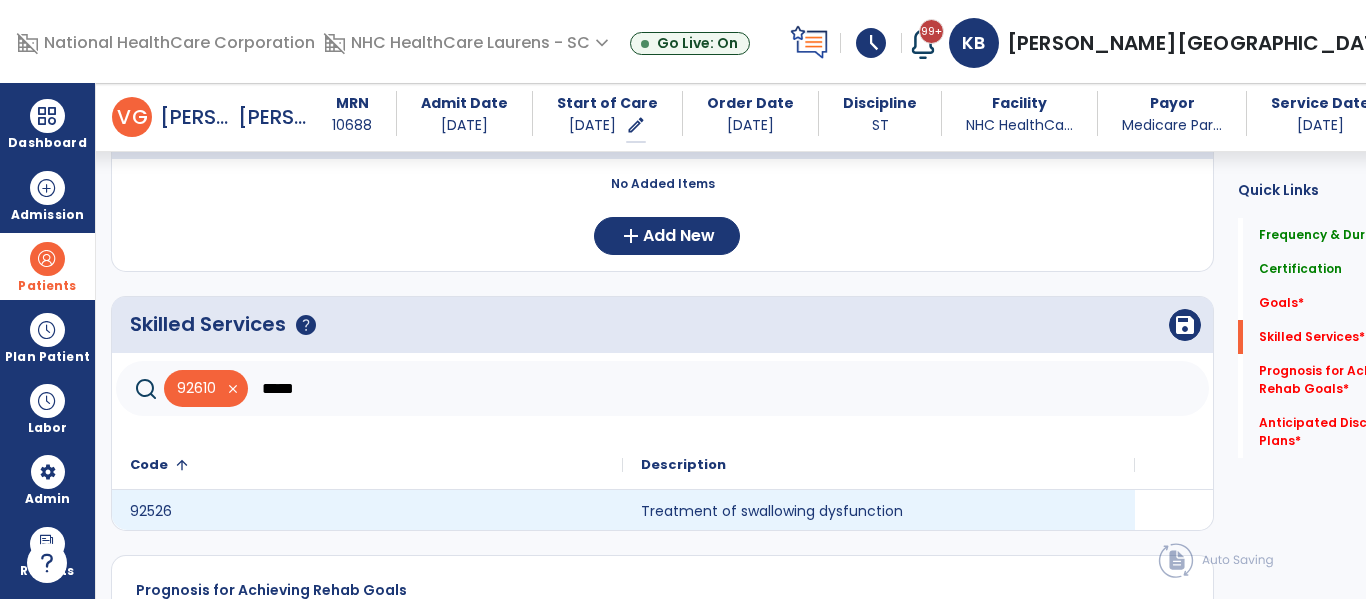 type on "*****" 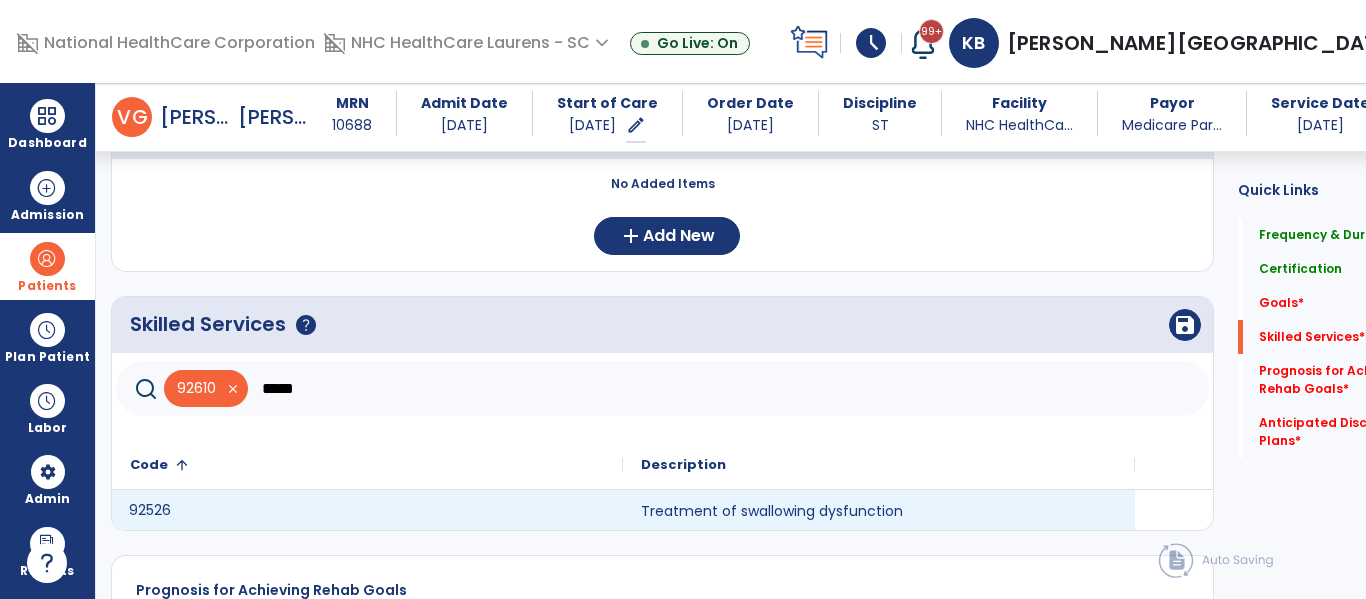 click on "92526" 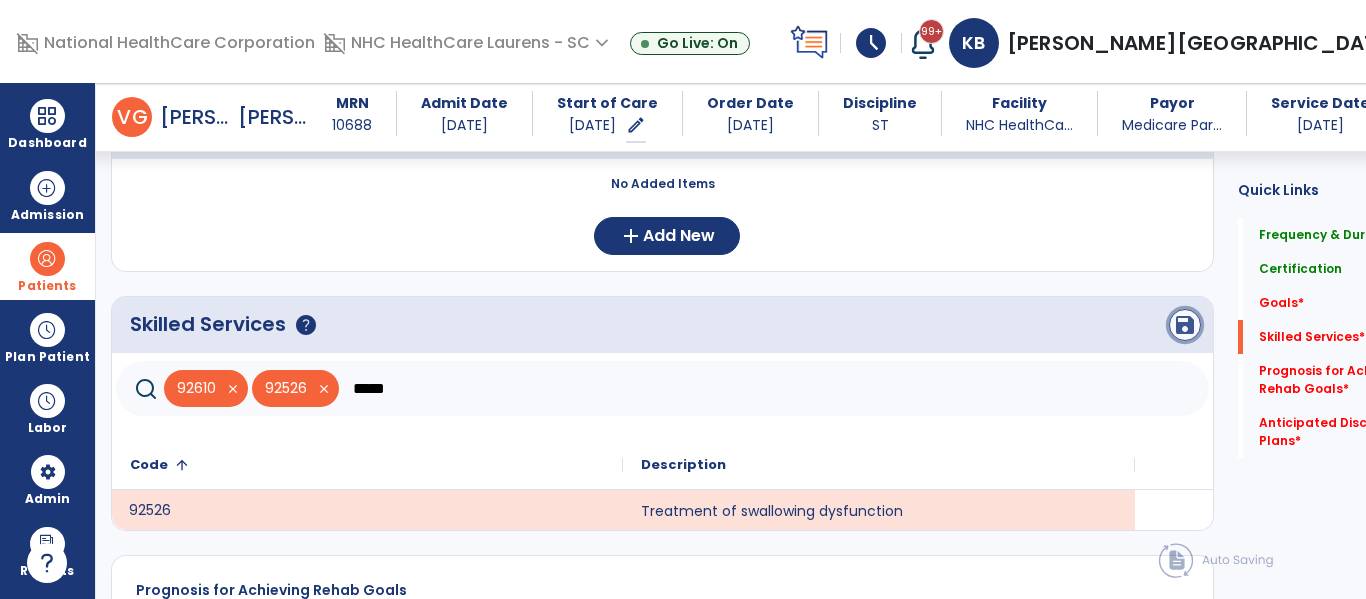 click on "save" 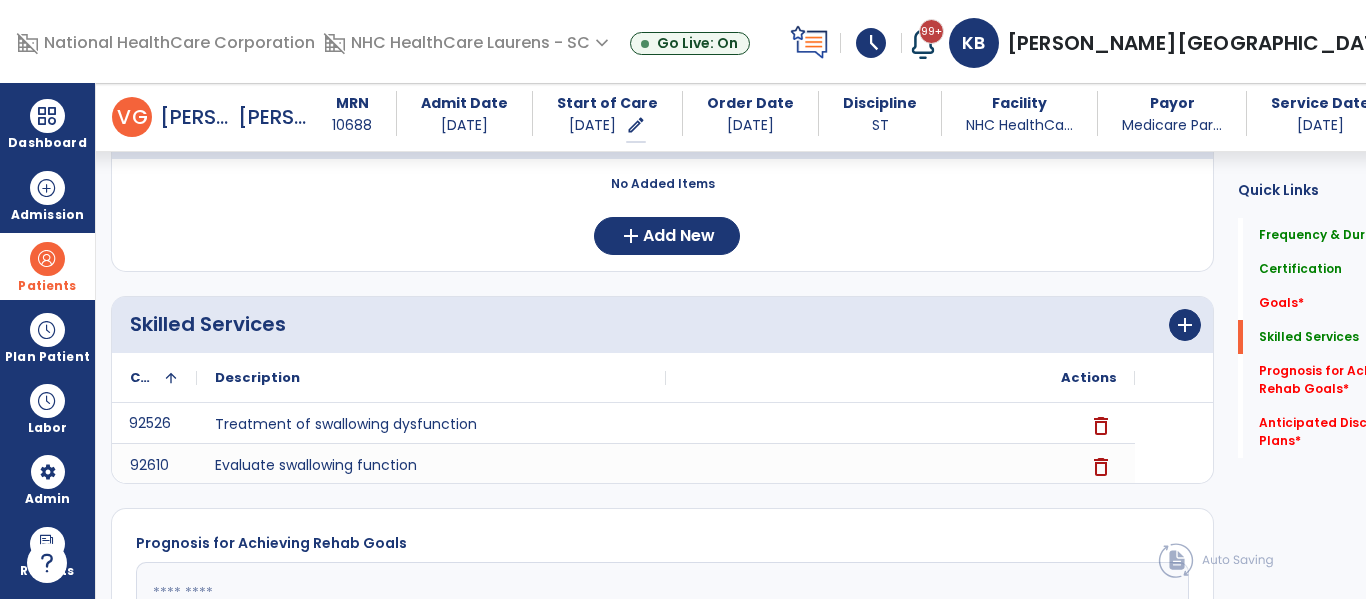 click on "Description" 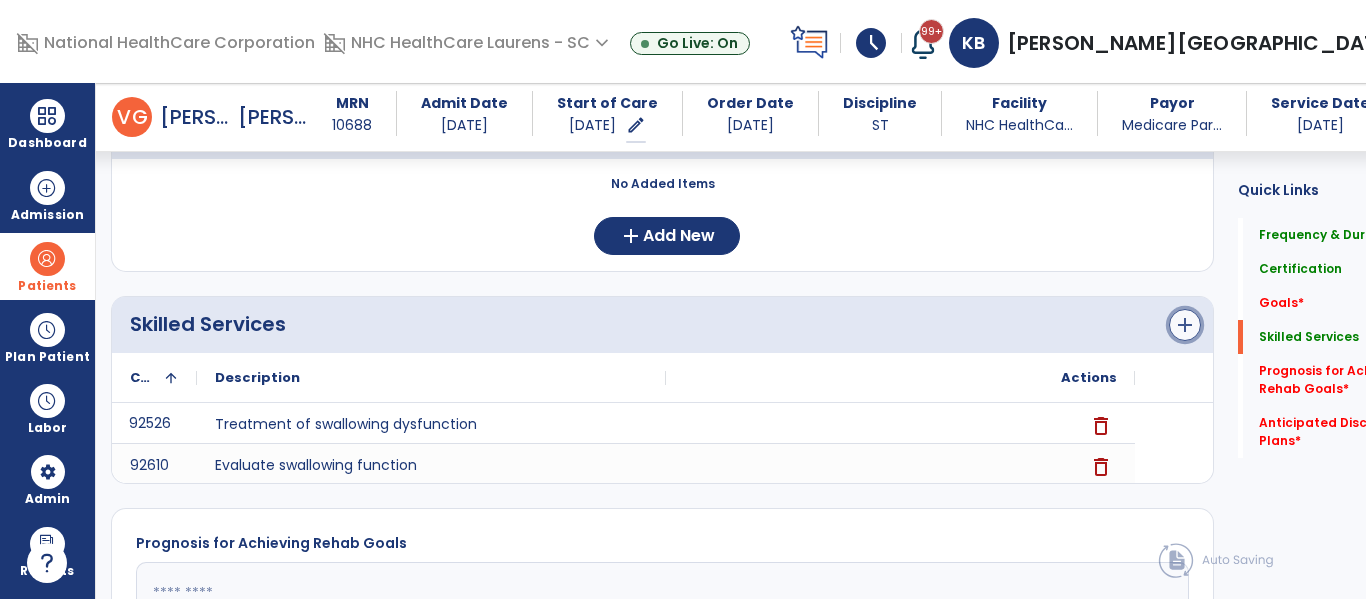 click on "add" 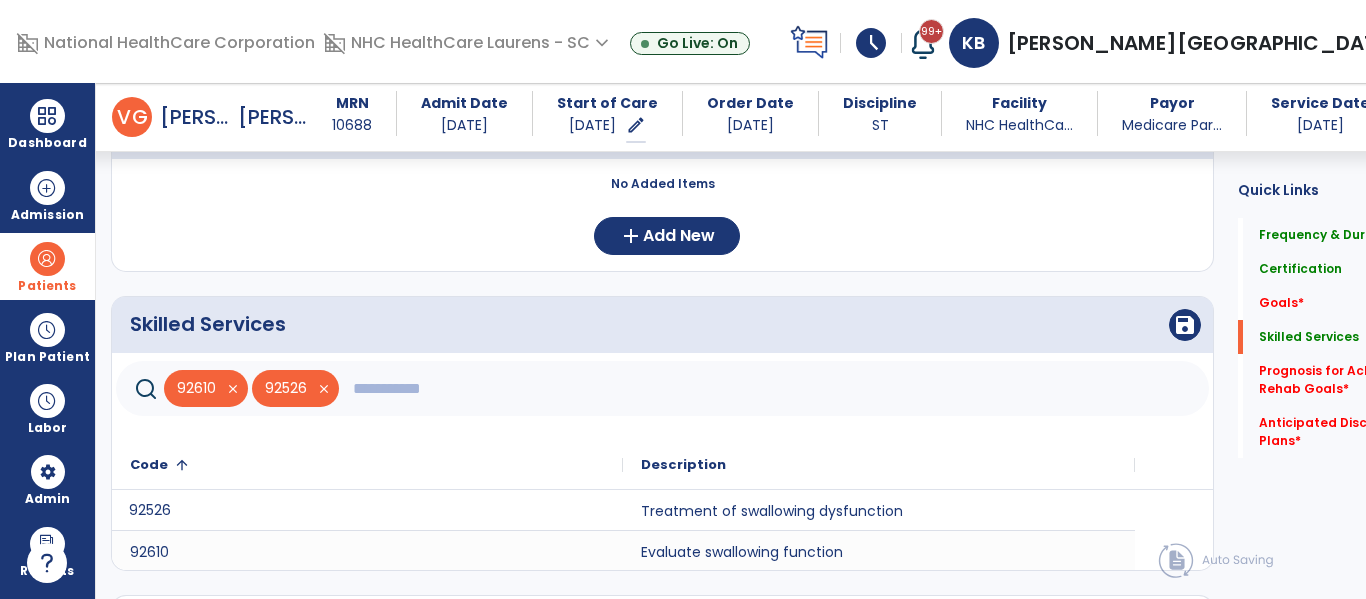 click 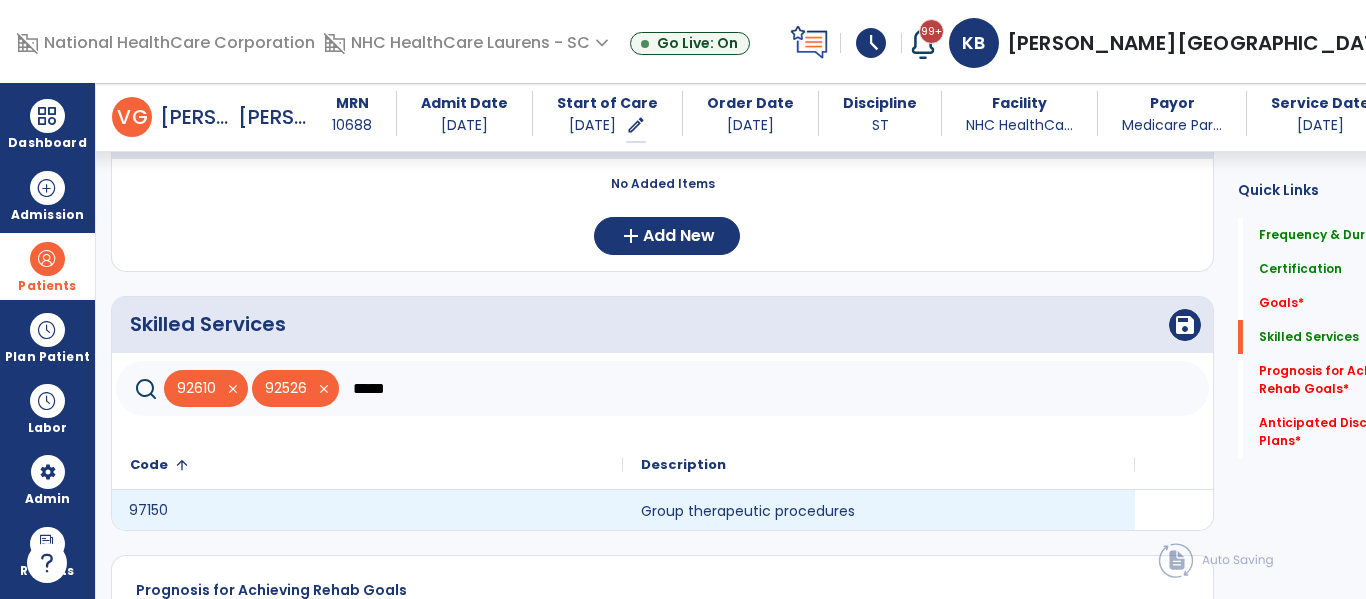 type on "*****" 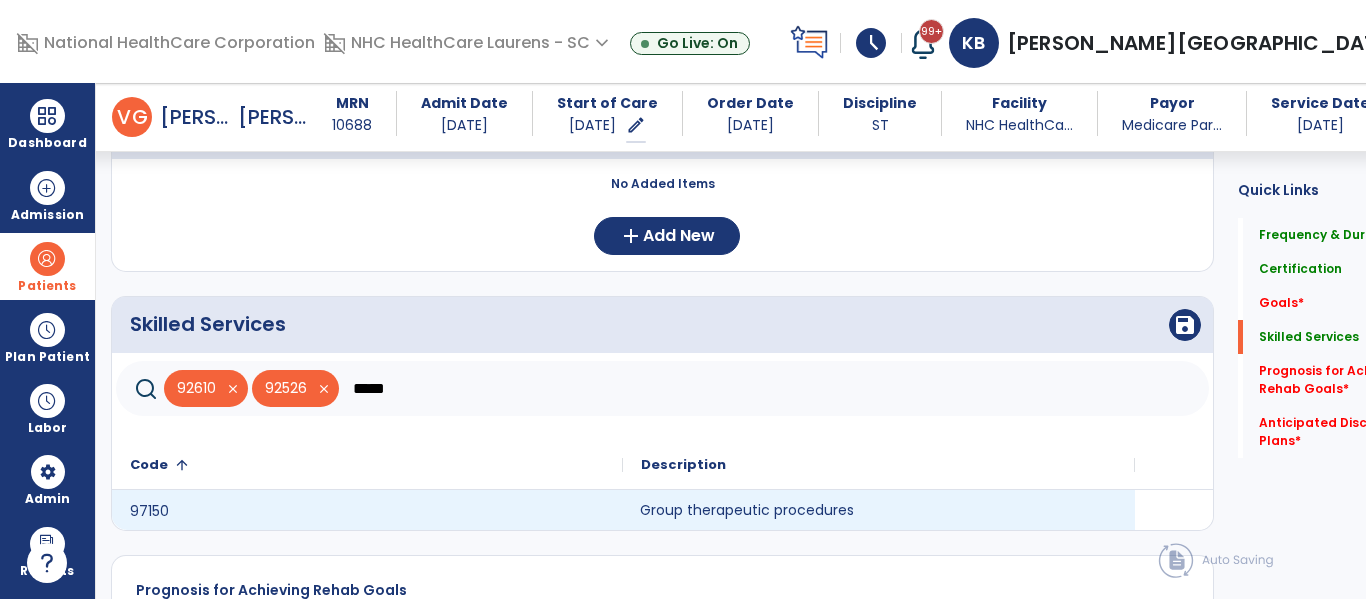 click on "Group therapeutic procedures" 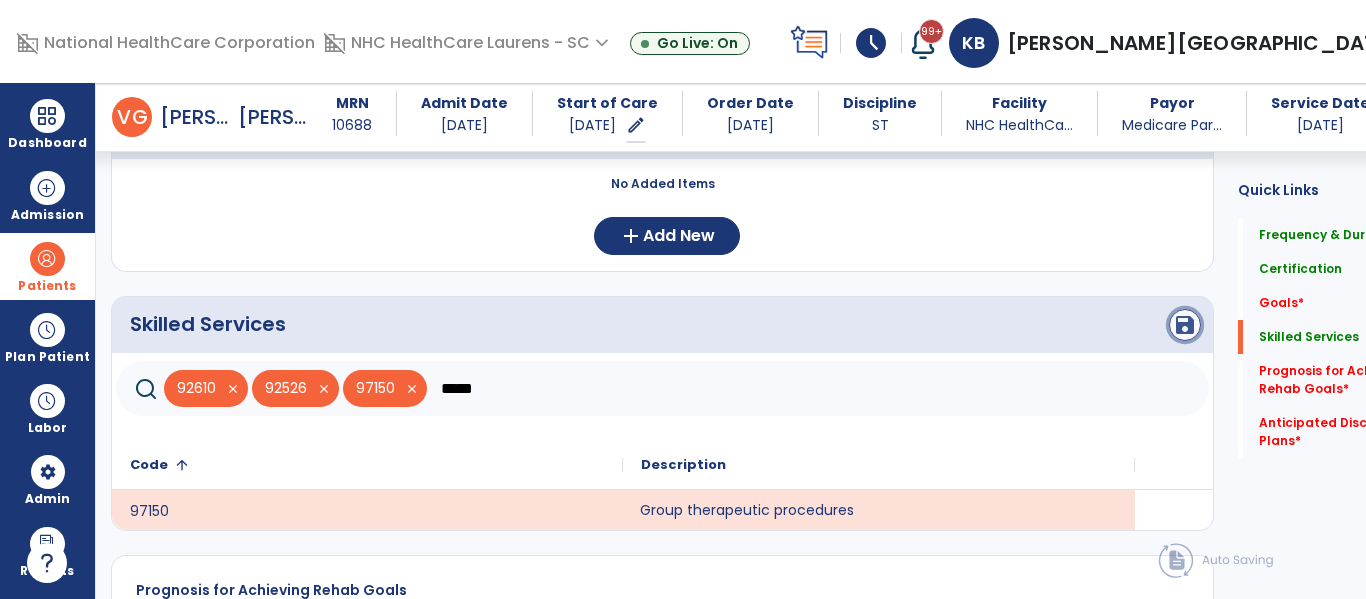 click on "save" 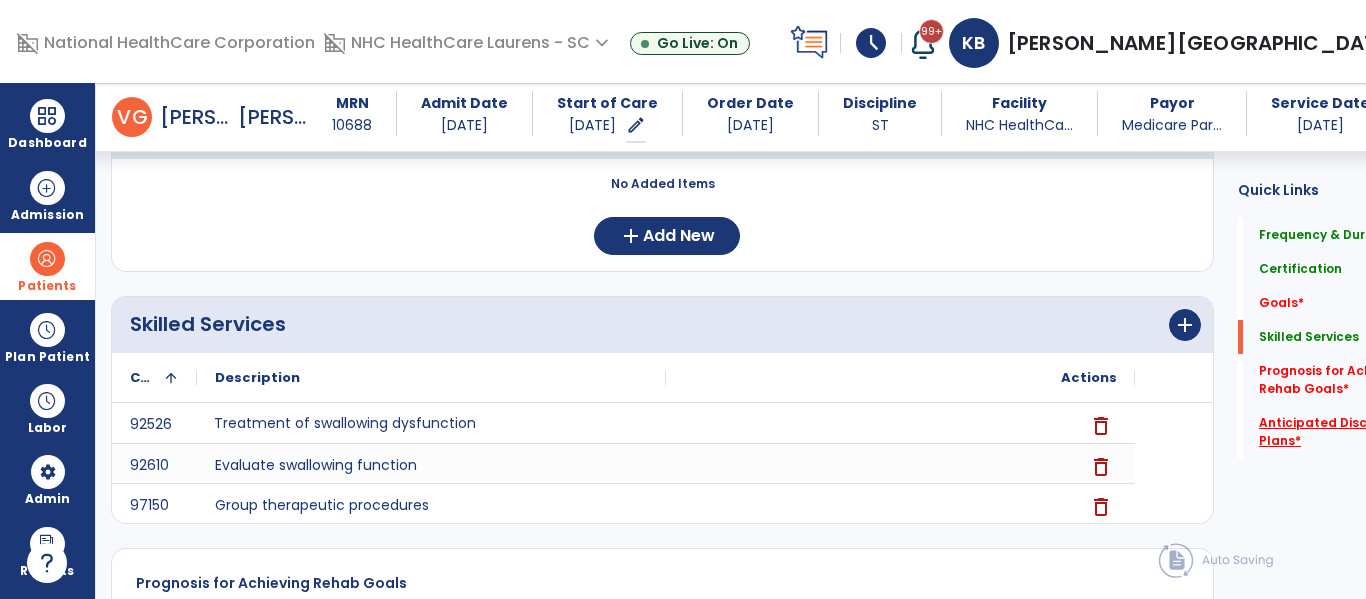click on "Anticipated Discharge Plans   *" 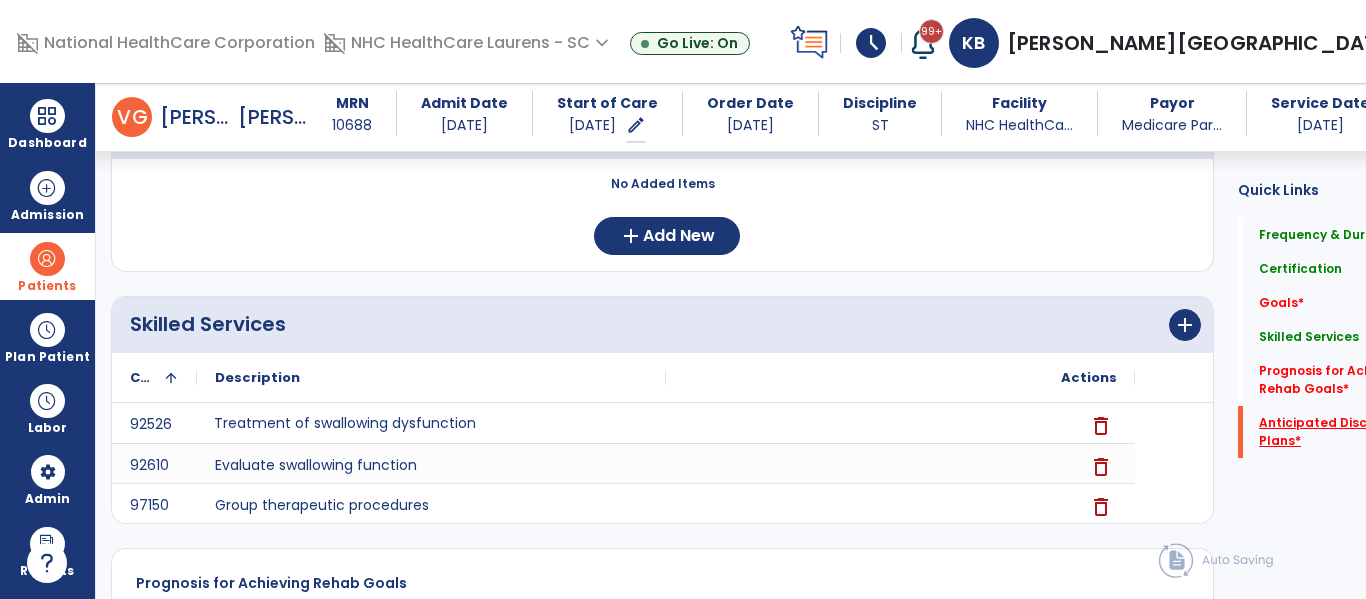 click on "Anticipated Discharge Plans   *" 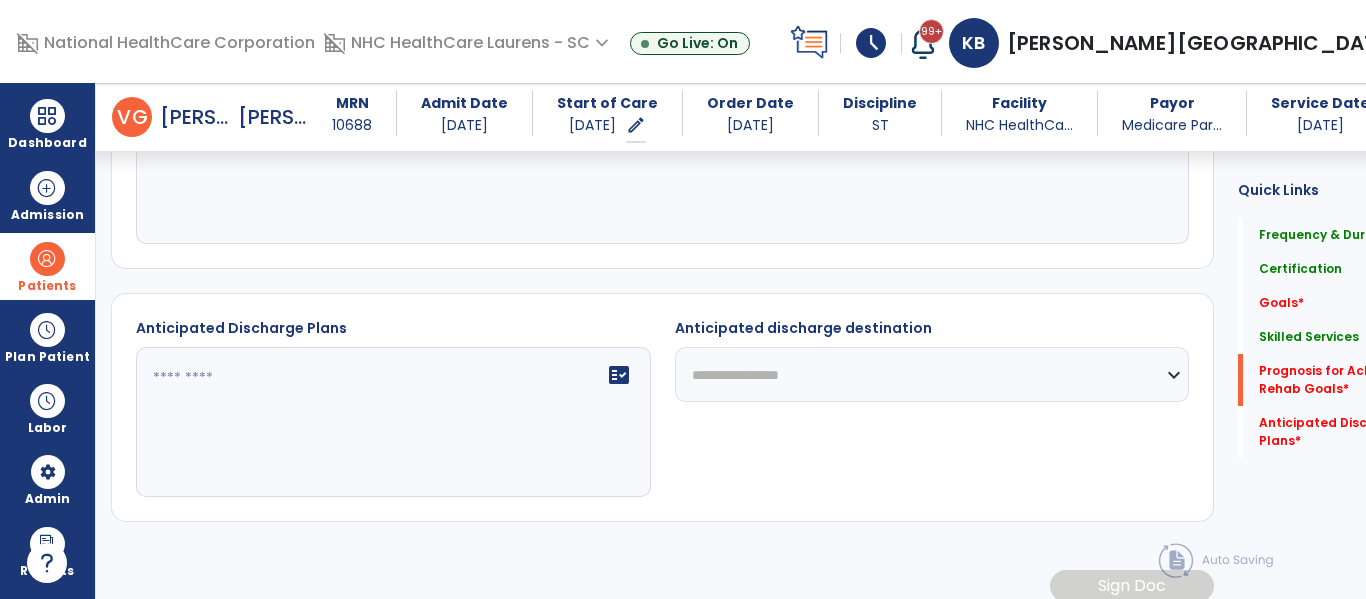 scroll, scrollTop: 1040, scrollLeft: 0, axis: vertical 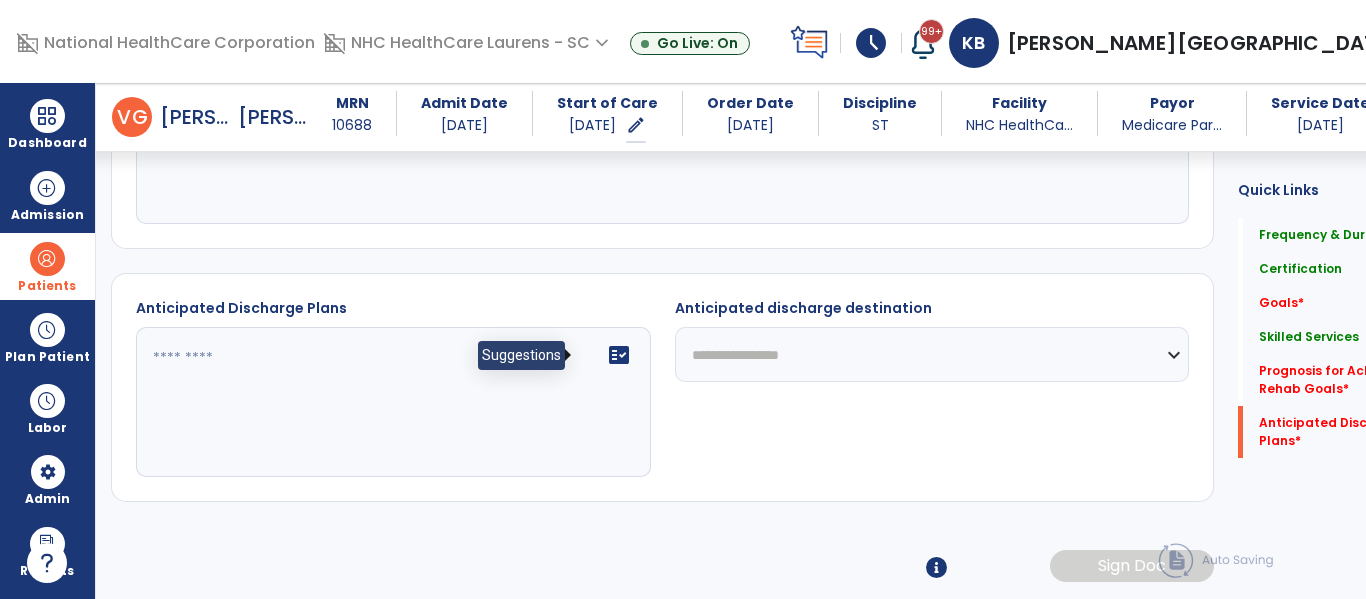 click on "fact_check" 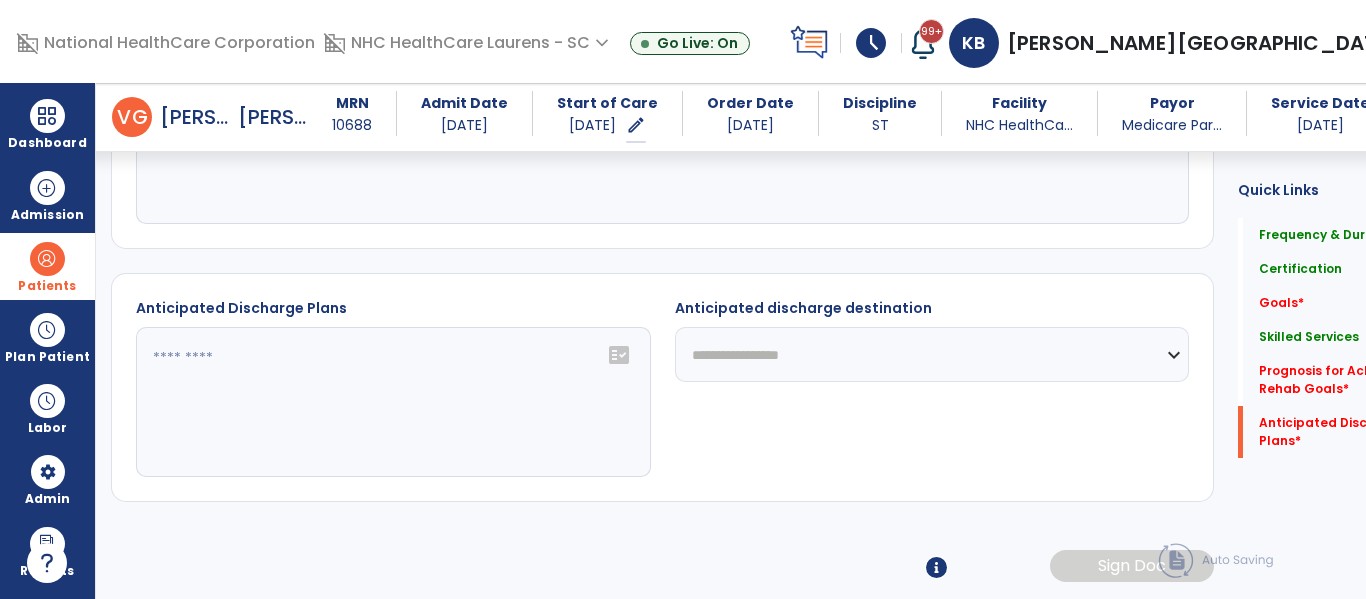 click on "fact_check" 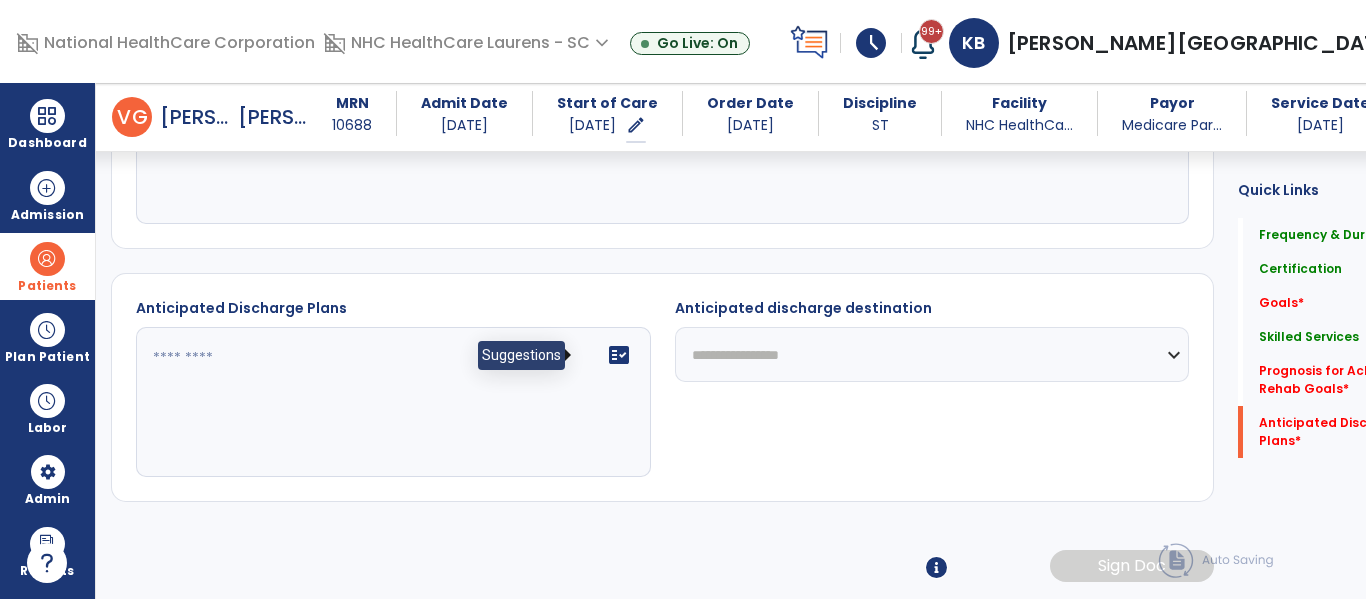 click on "fact_check" 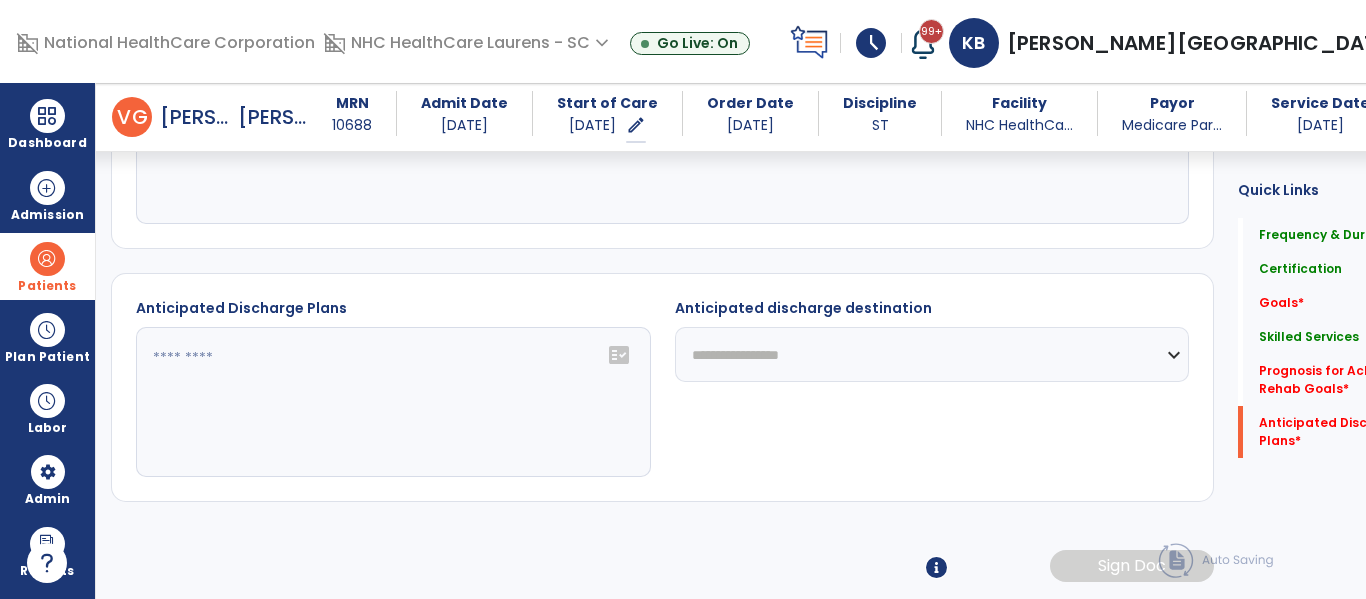 click on "fact_check" 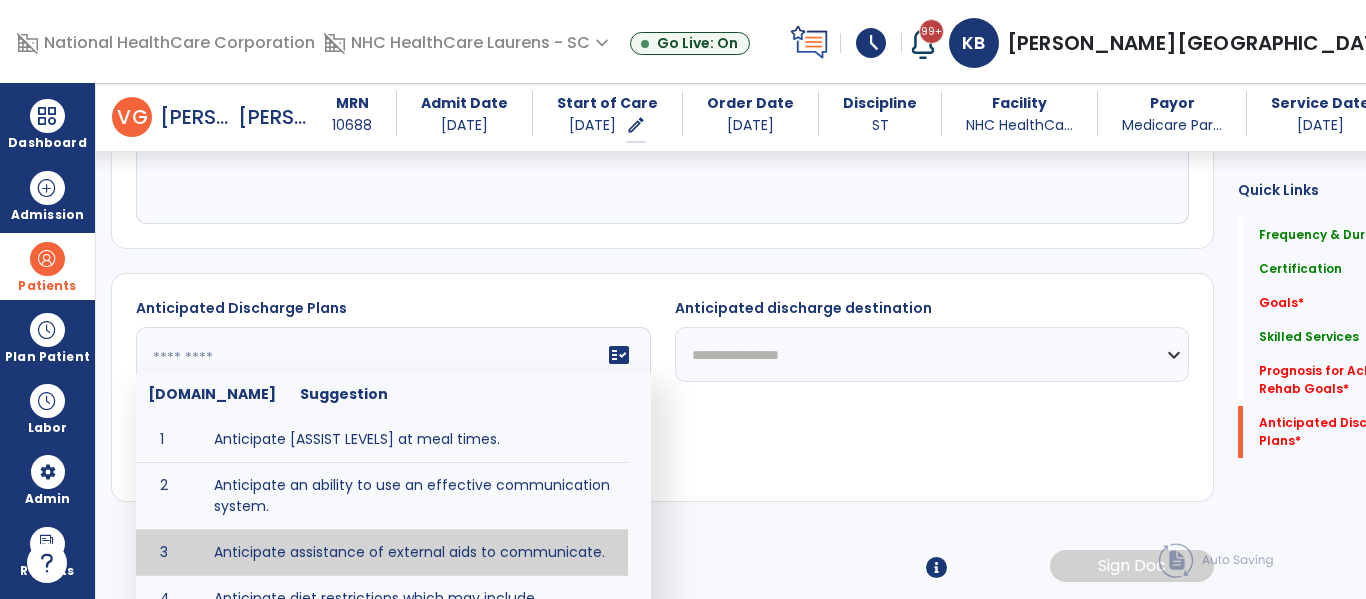 scroll, scrollTop: 1106, scrollLeft: 0, axis: vertical 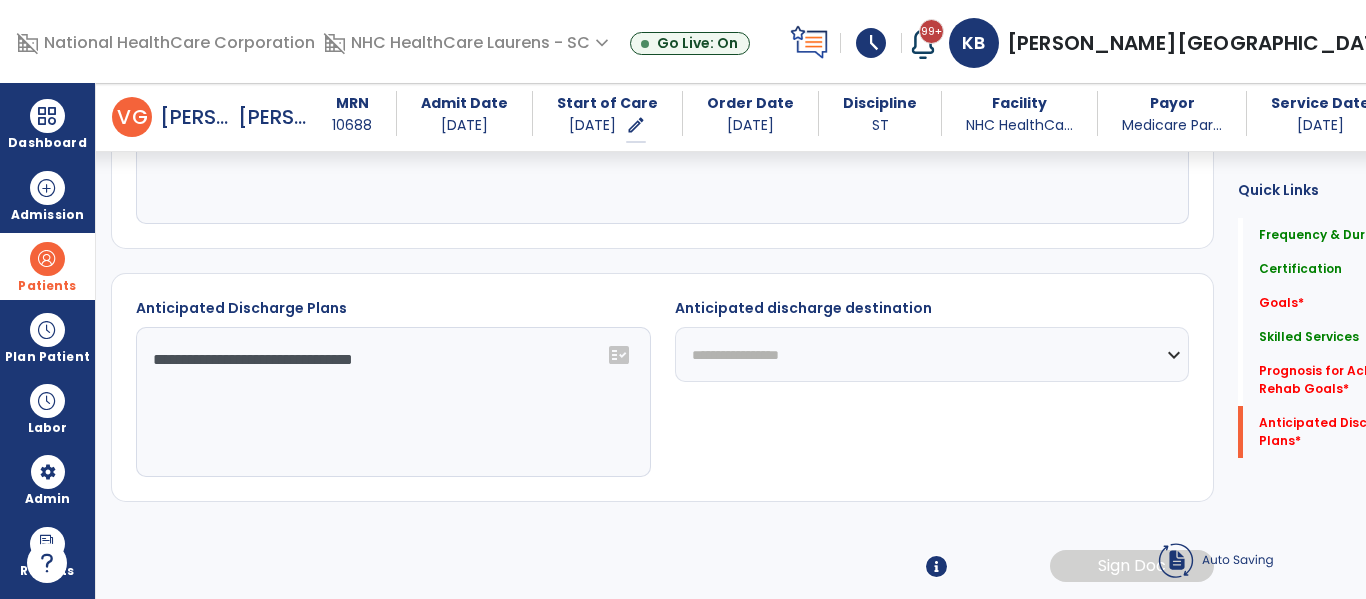 type on "**********" 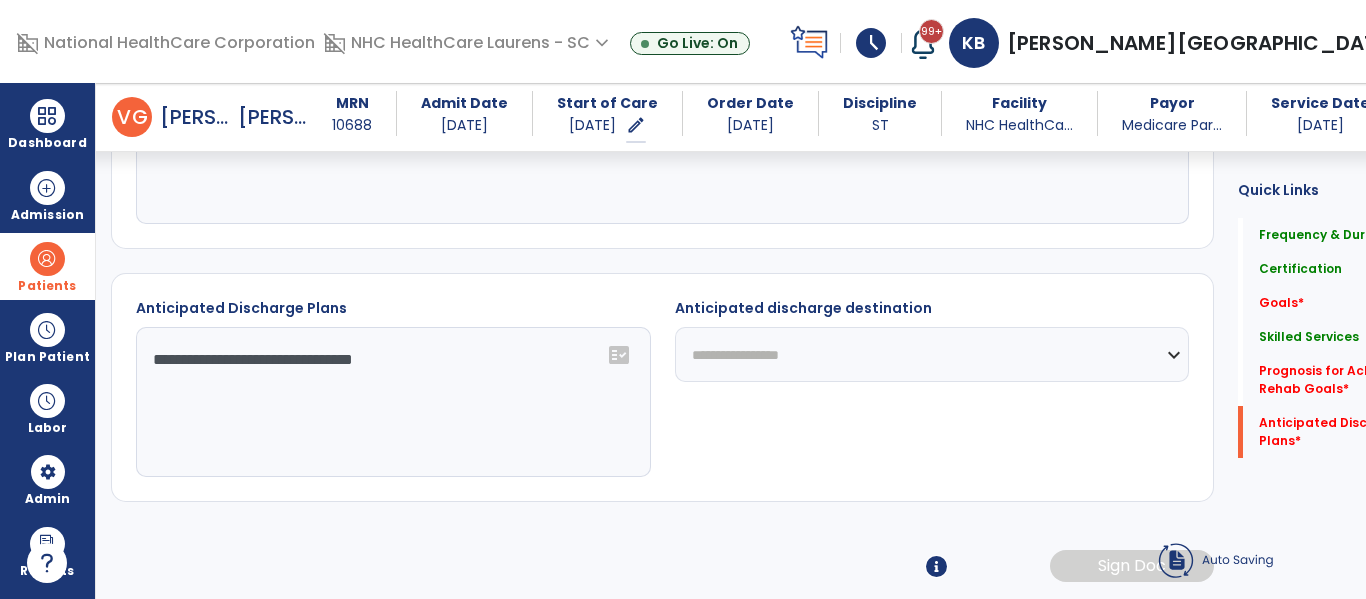 scroll, scrollTop: 1041, scrollLeft: 0, axis: vertical 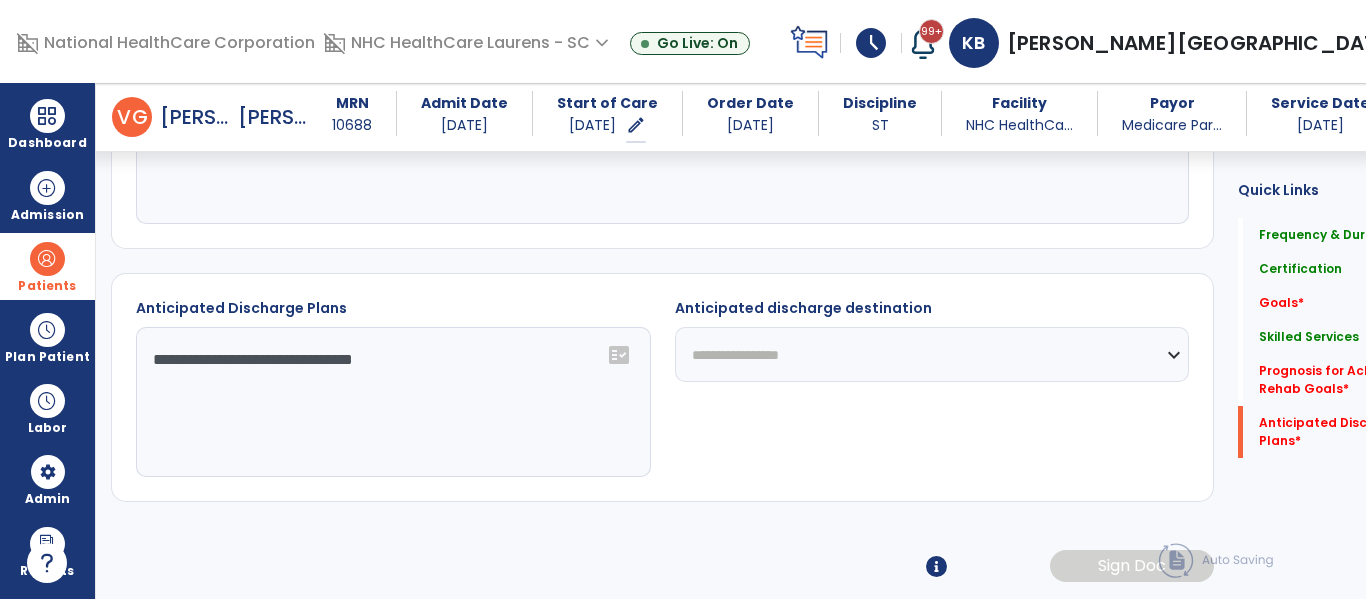 click on "**********" 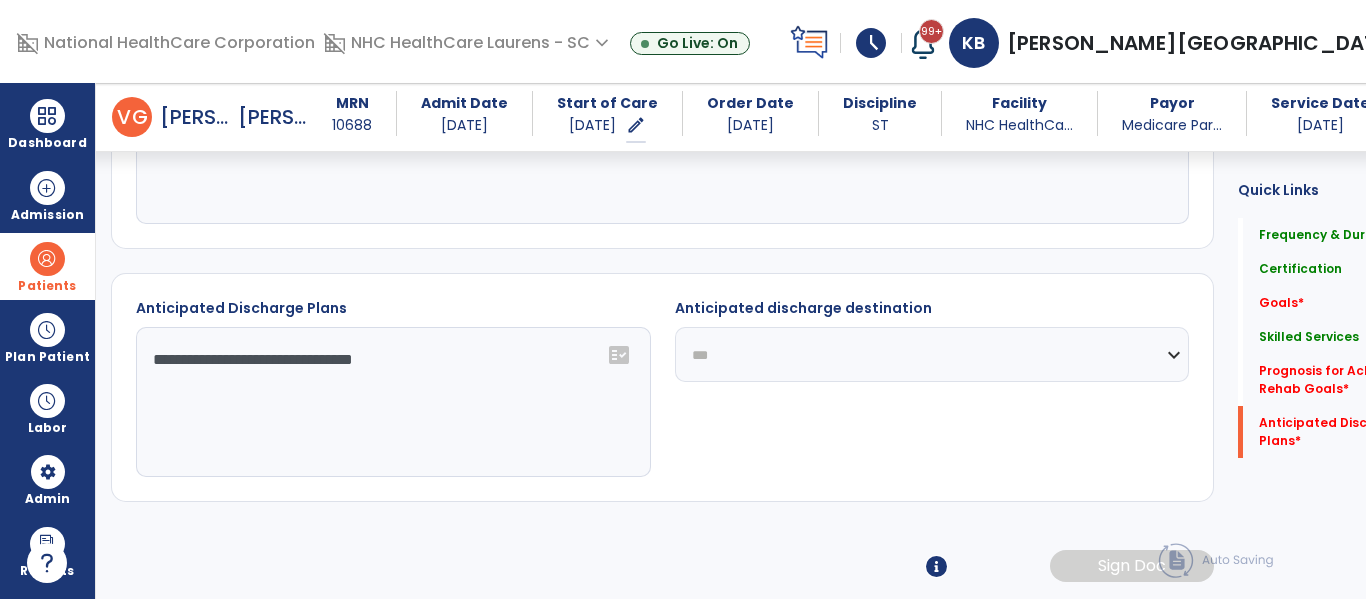 click on "**********" 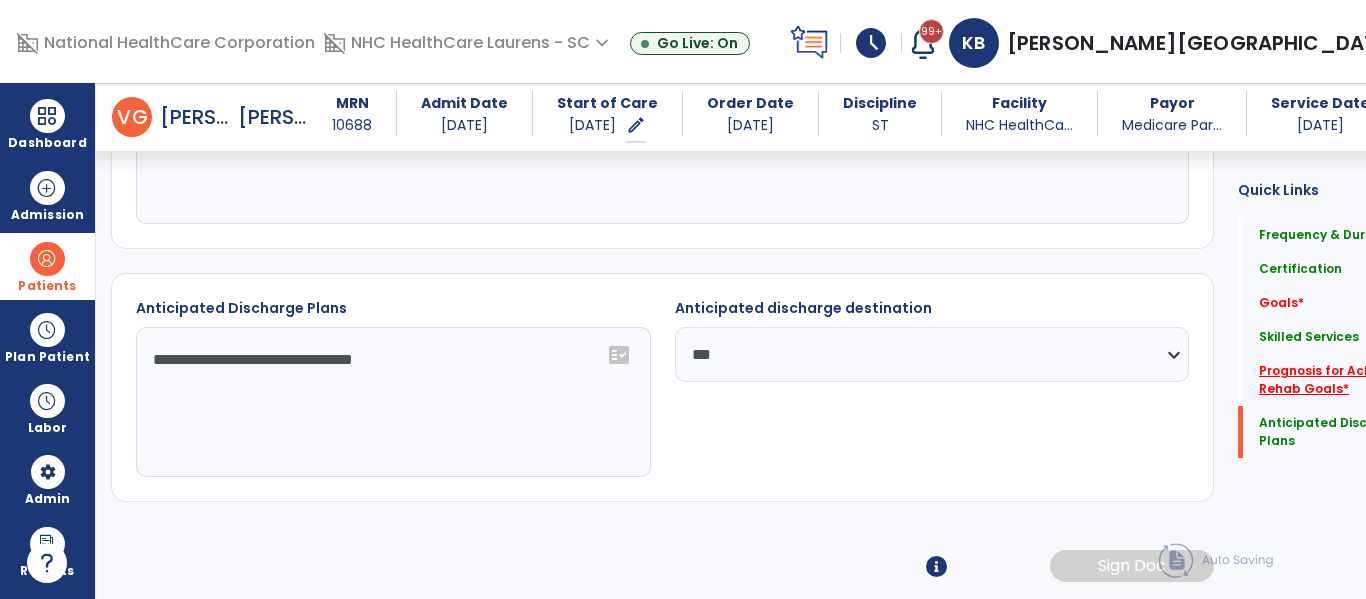 click on "*" 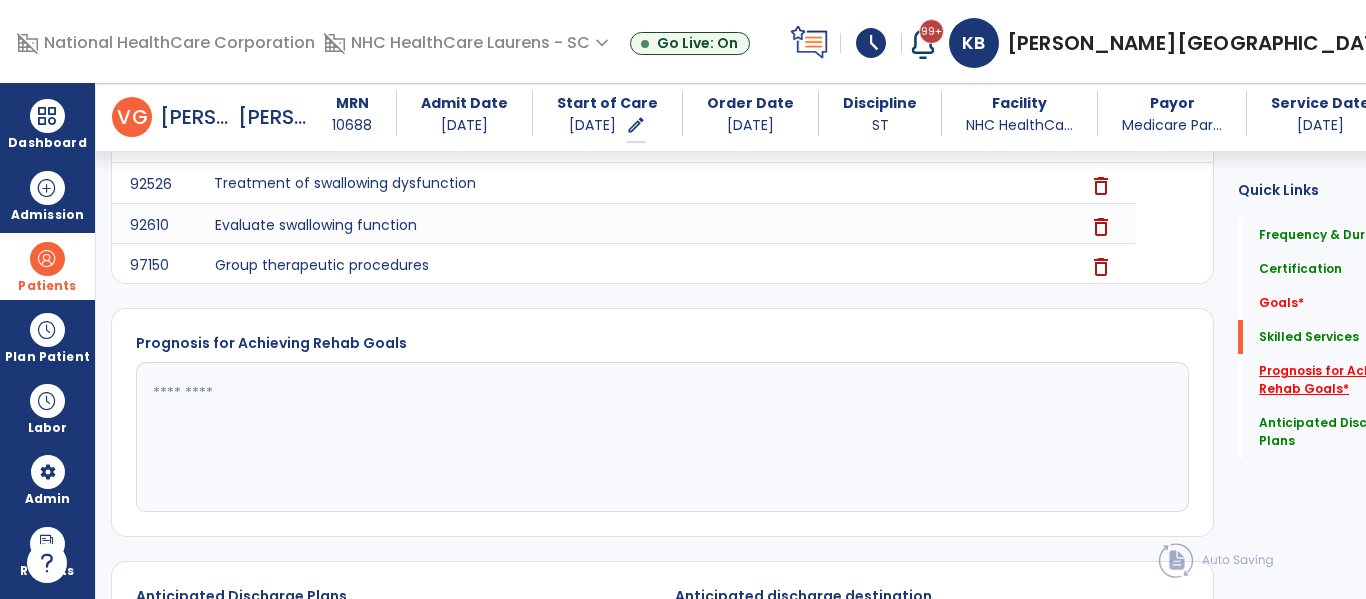 scroll, scrollTop: 721, scrollLeft: 0, axis: vertical 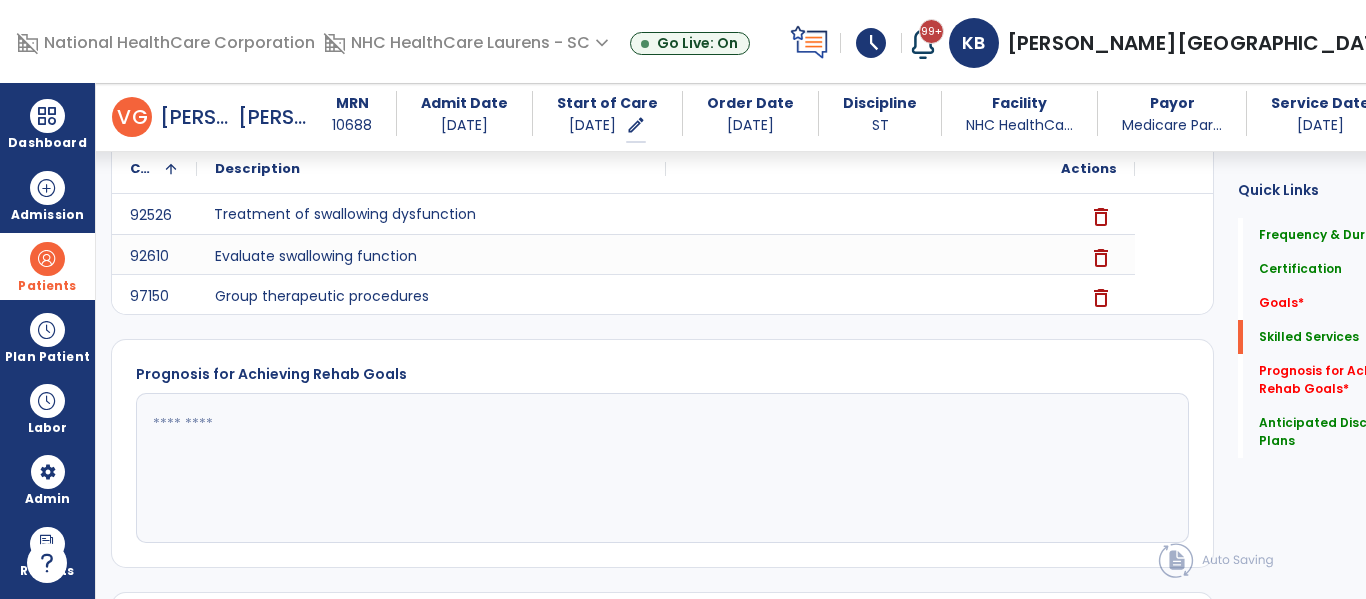 click 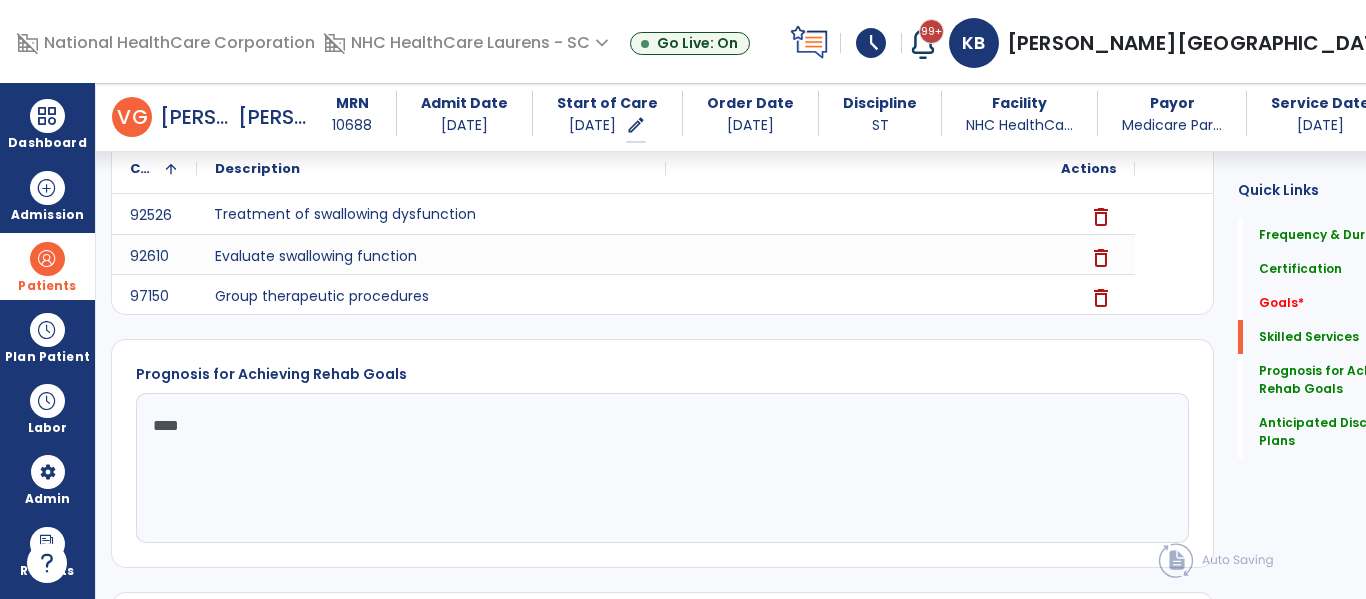 drag, startPoint x: 1365, startPoint y: 418, endPoint x: 945, endPoint y: 480, distance: 424.5515 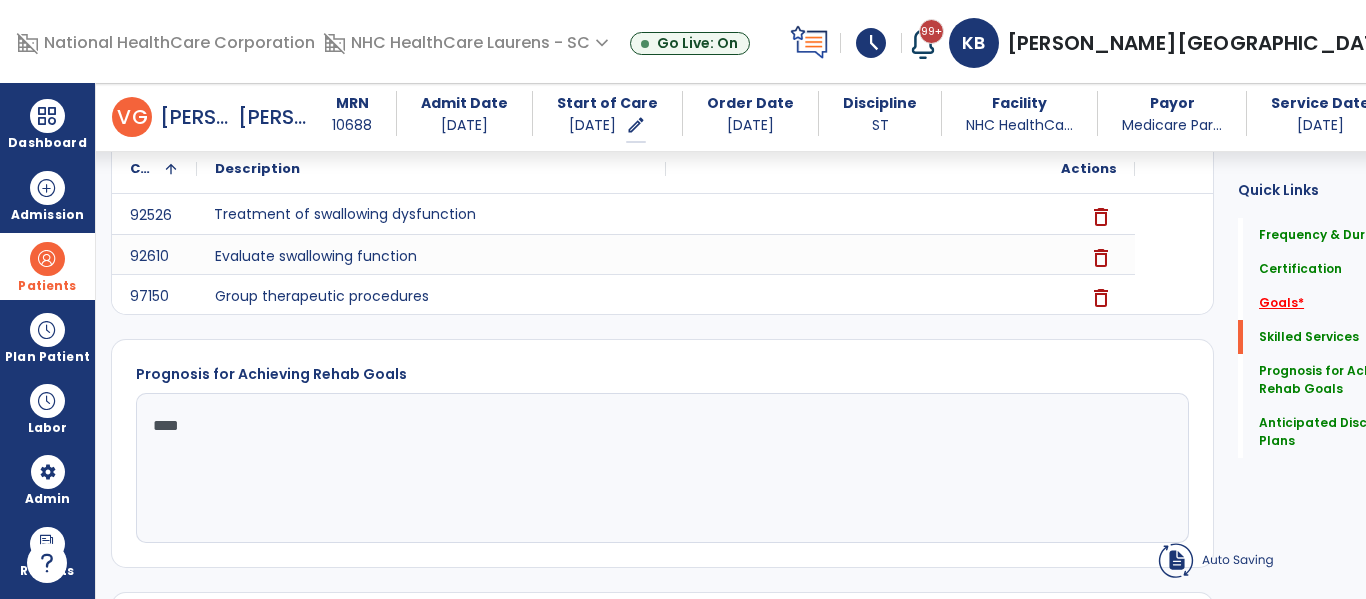 type on "****" 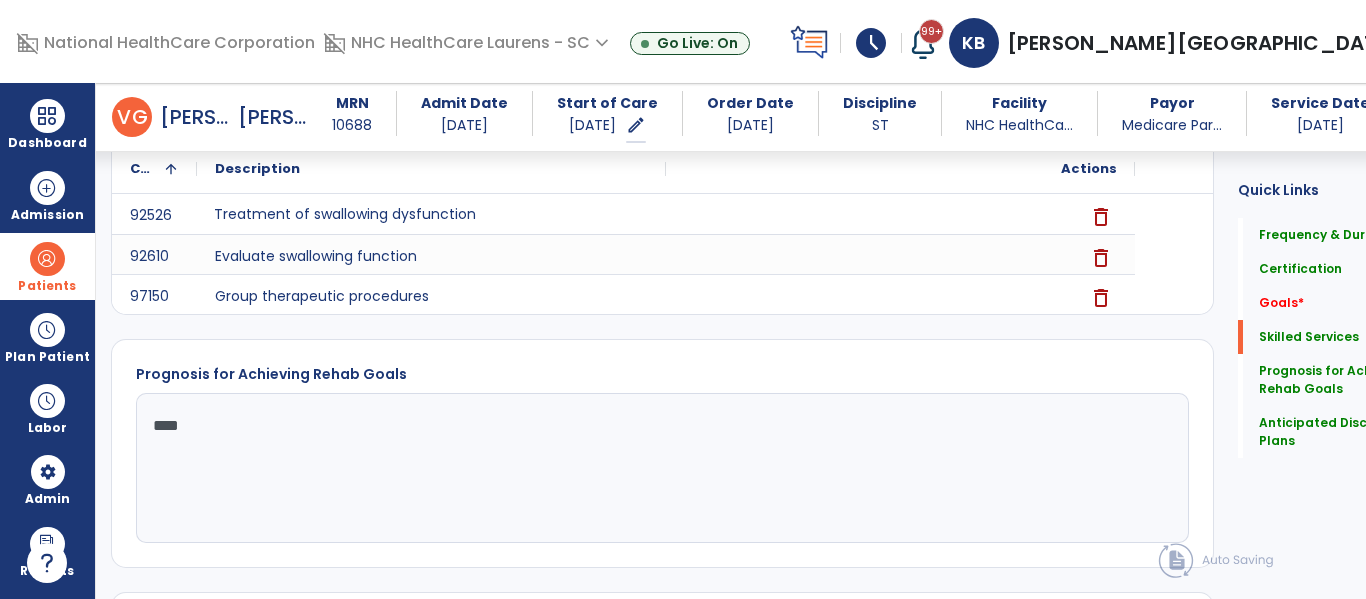 click on "Goals   *" 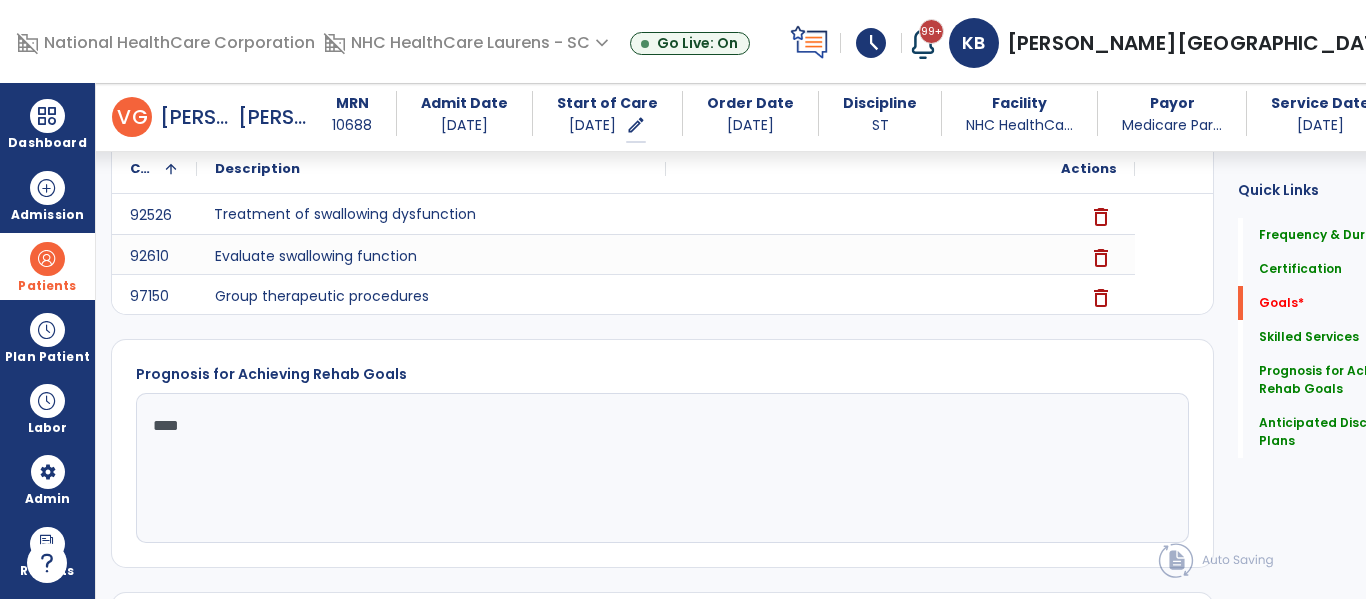 scroll, scrollTop: 41, scrollLeft: 0, axis: vertical 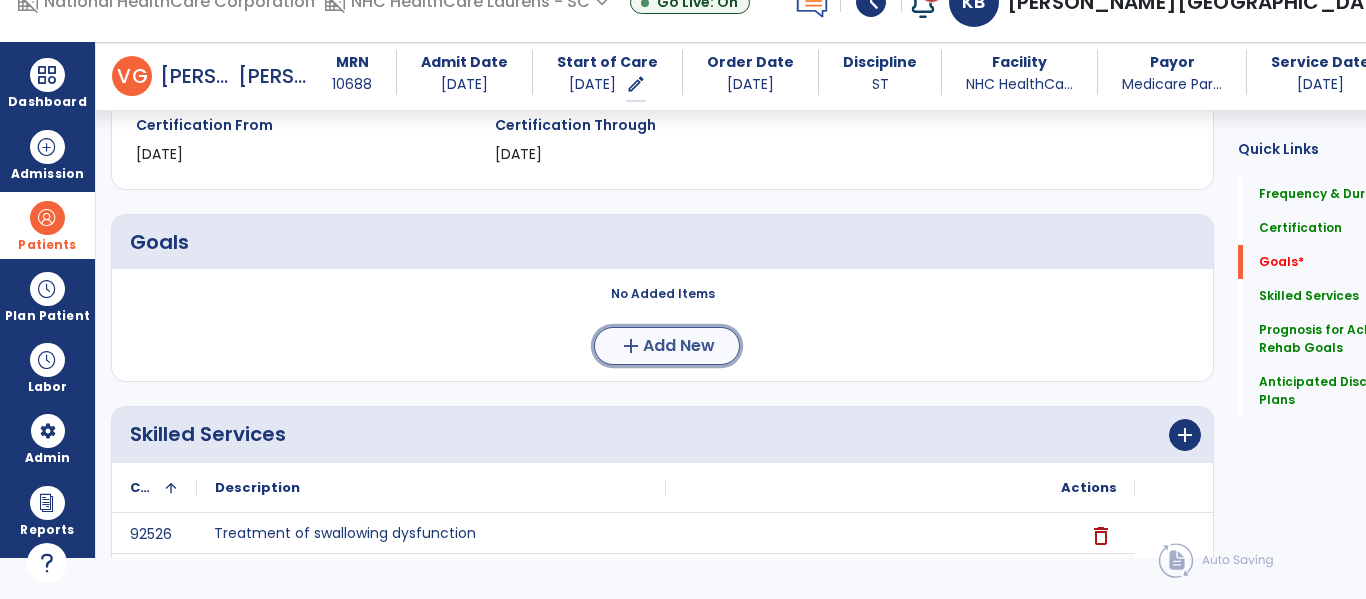 click on "Add New" at bounding box center [679, 346] 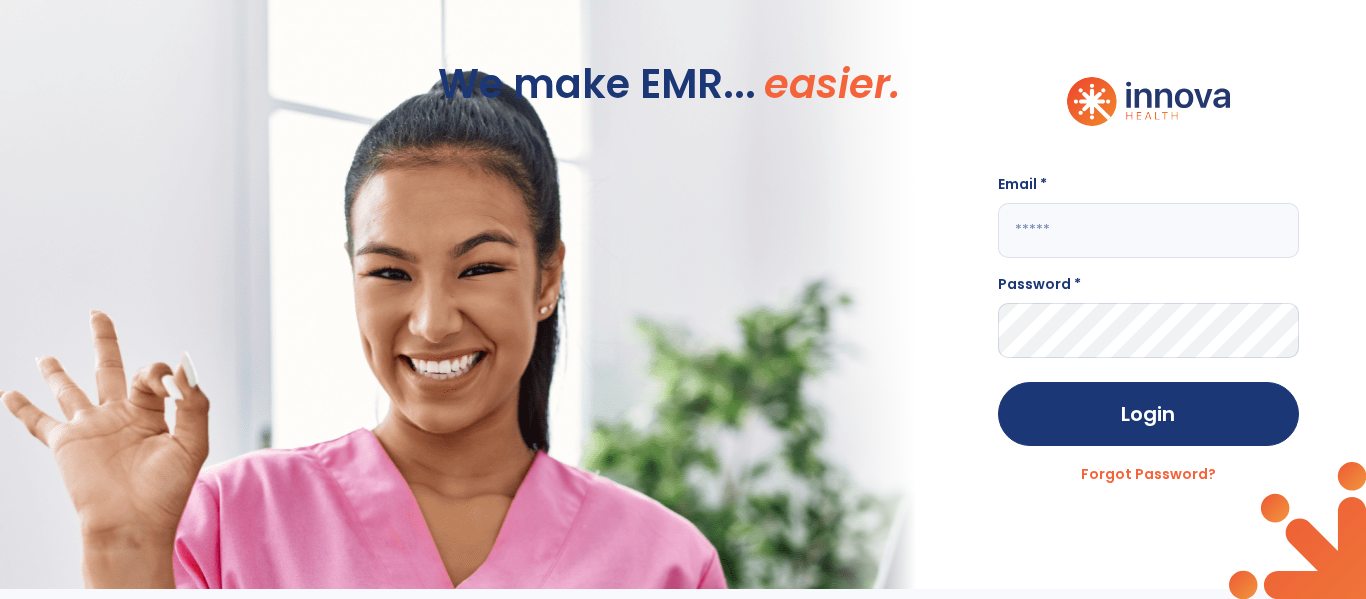 scroll, scrollTop: 0, scrollLeft: 0, axis: both 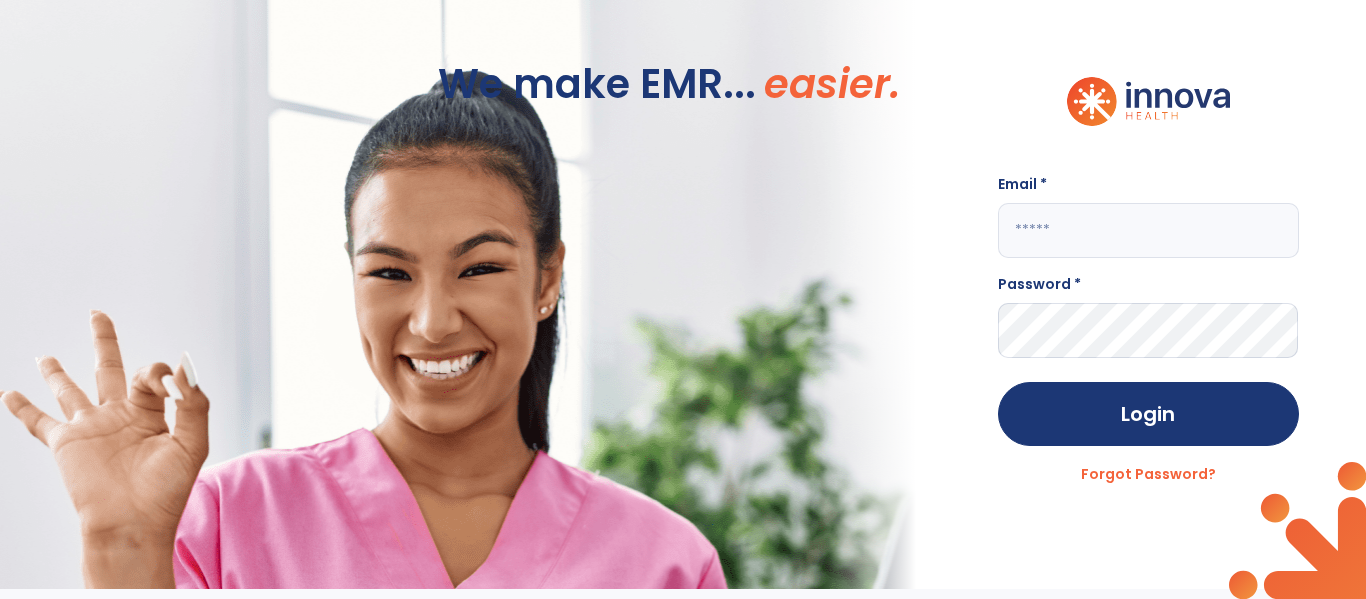 click 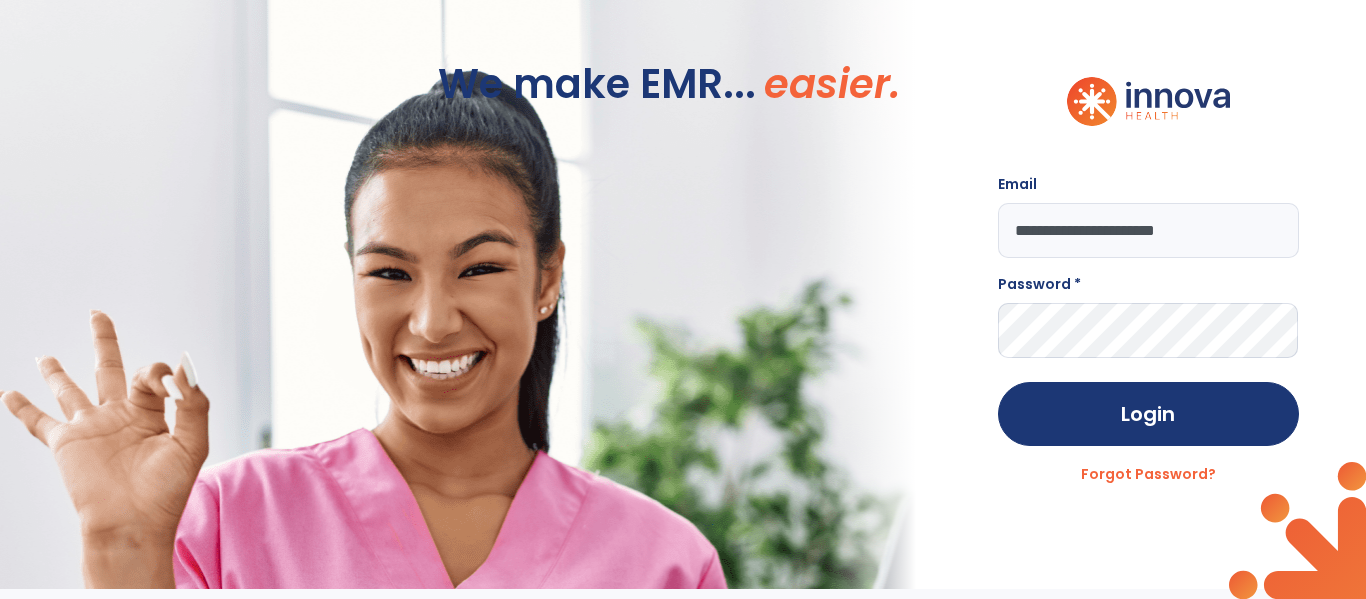 type on "**********" 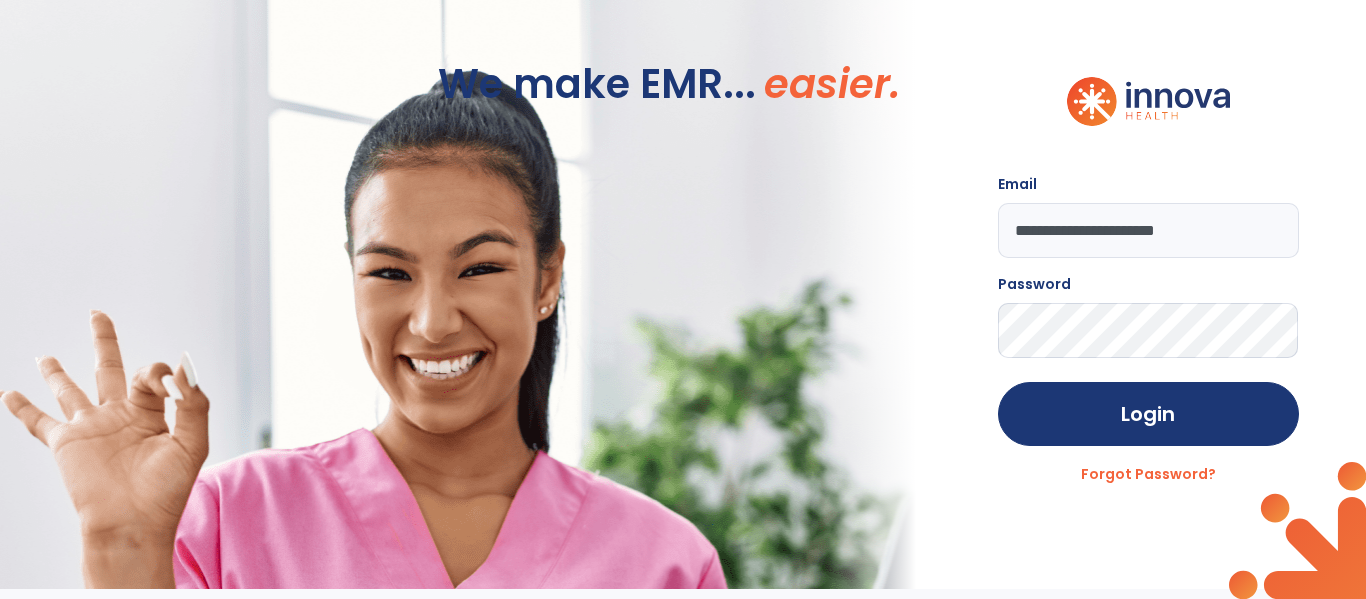click on "Login" 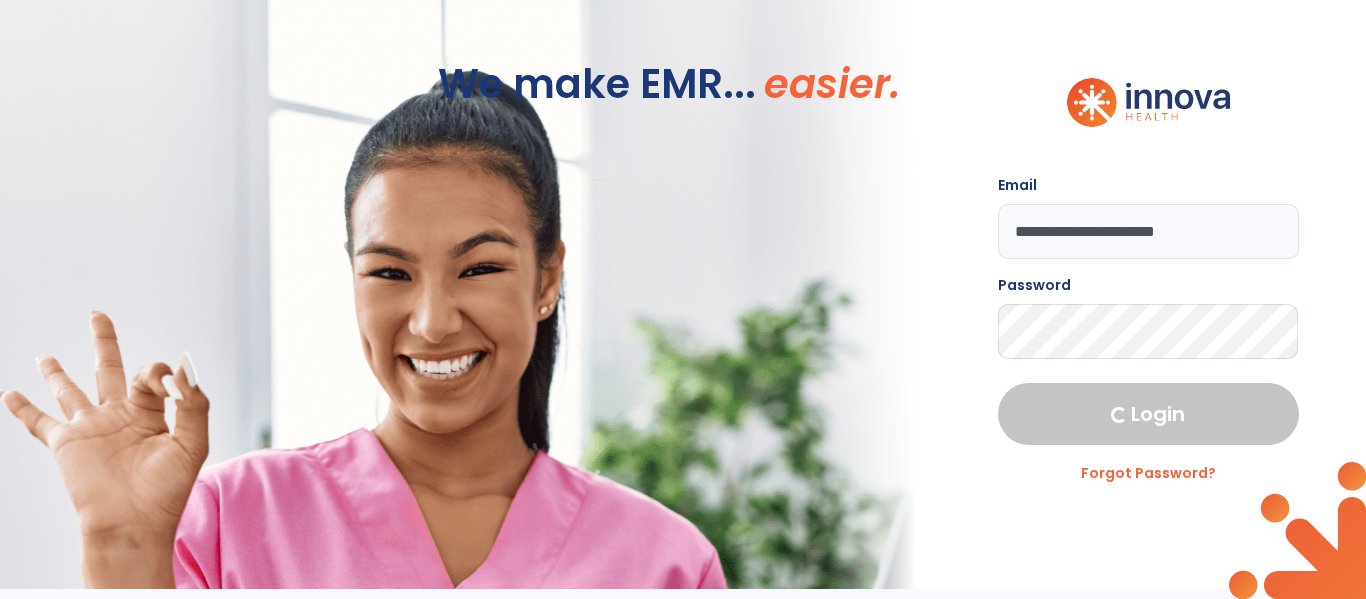 select on "***" 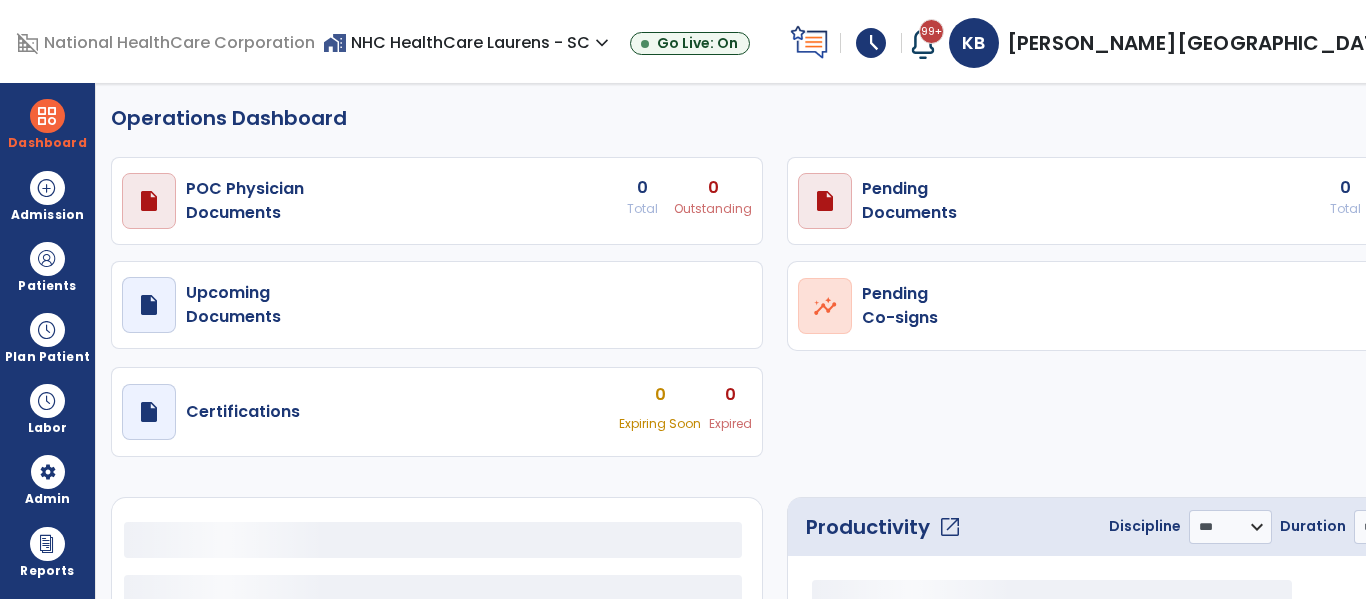 select on "***" 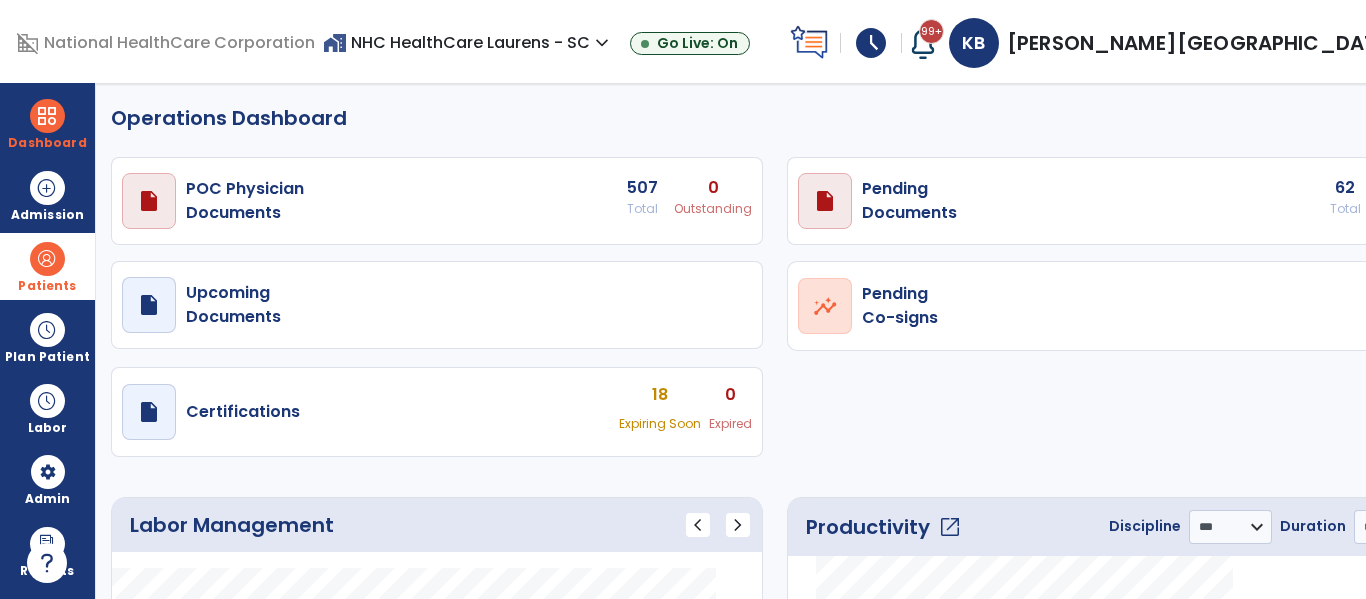 click at bounding box center (47, 259) 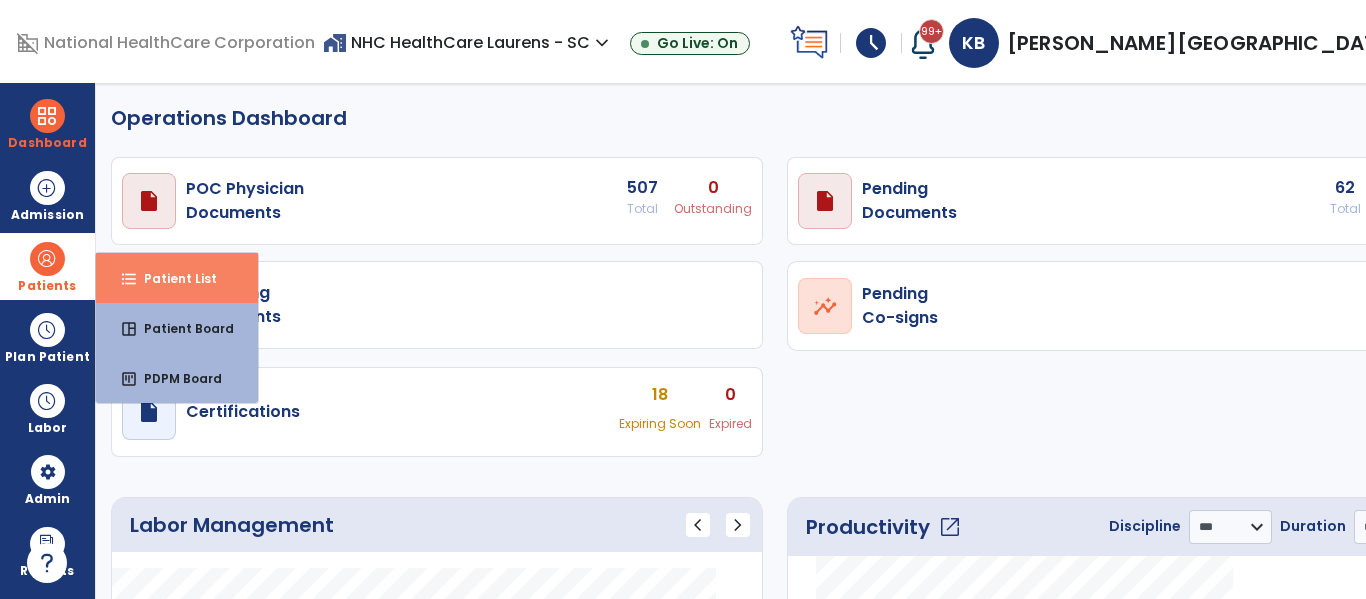 click on "Patient List" at bounding box center [172, 278] 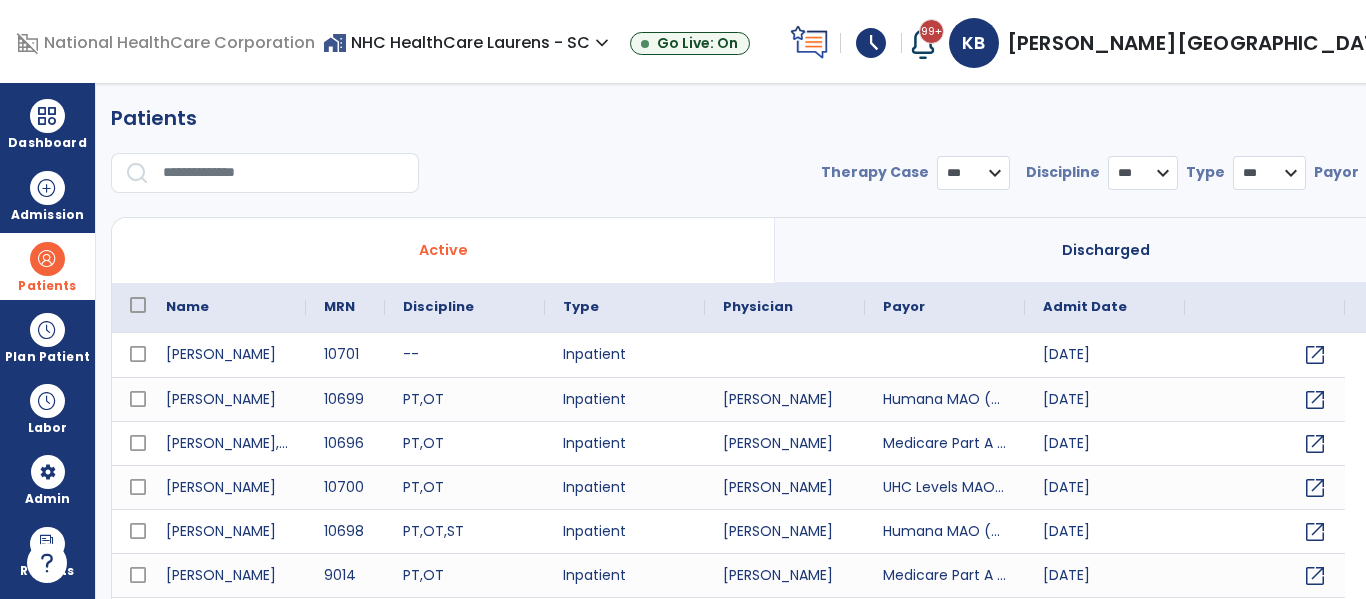 select on "***" 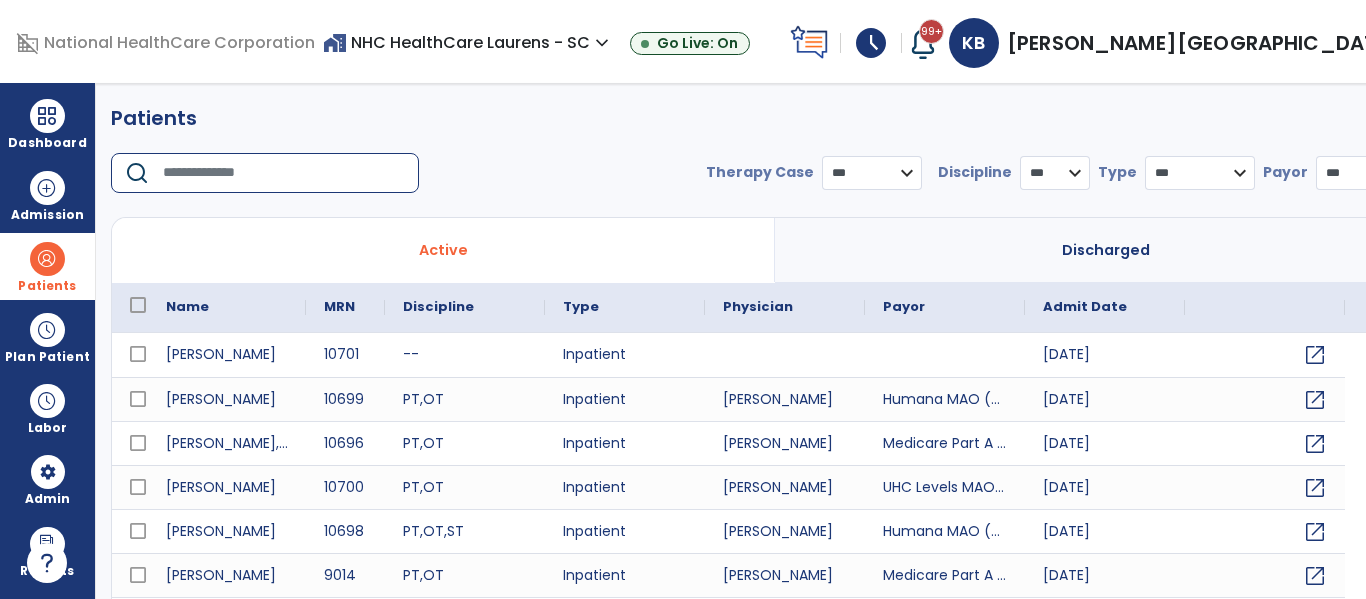 click at bounding box center [284, 173] 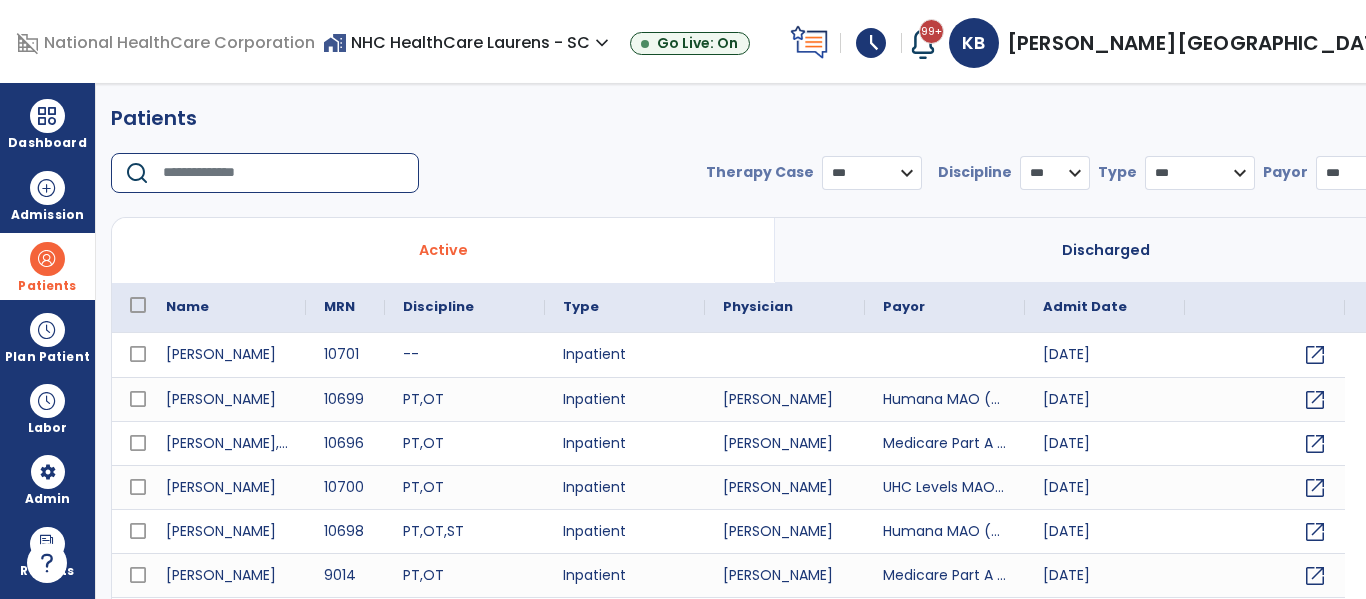 click at bounding box center (284, 173) 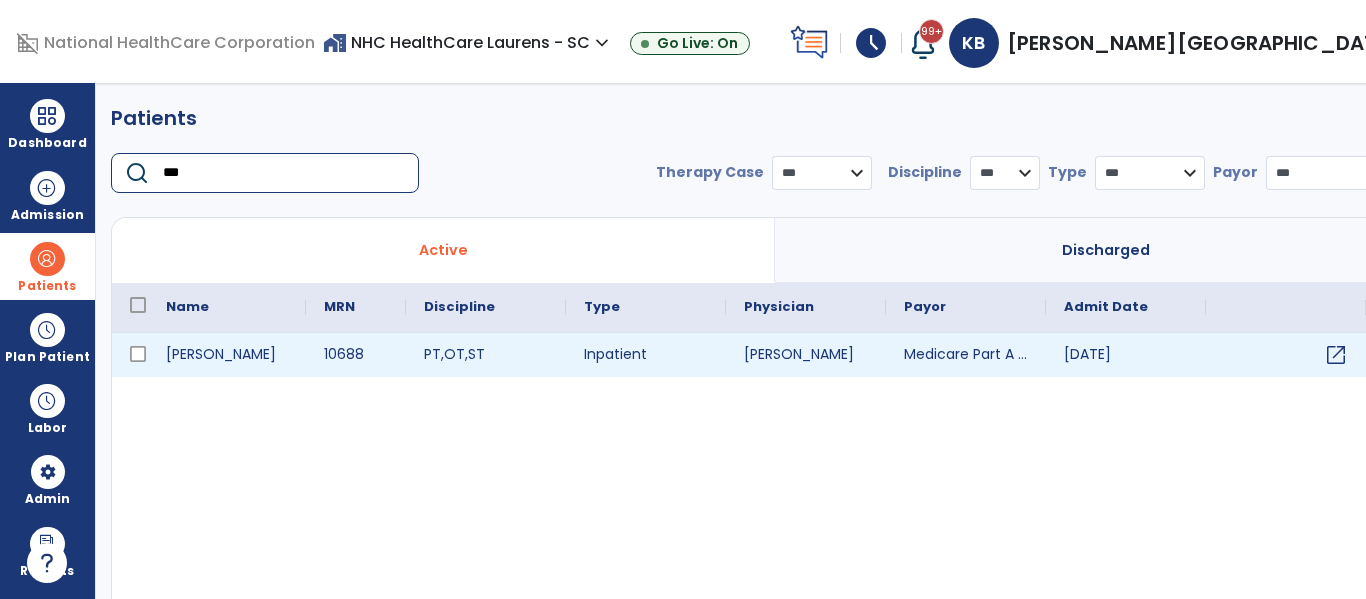 type on "***" 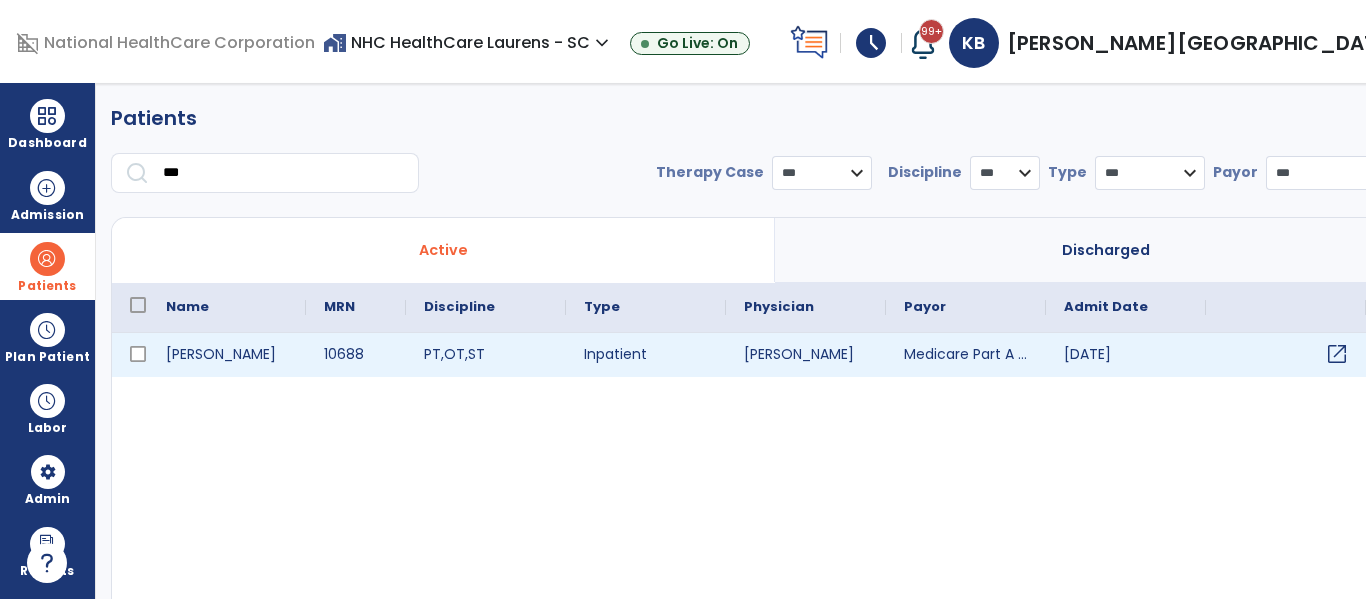 click on "open_in_new" at bounding box center [1337, 354] 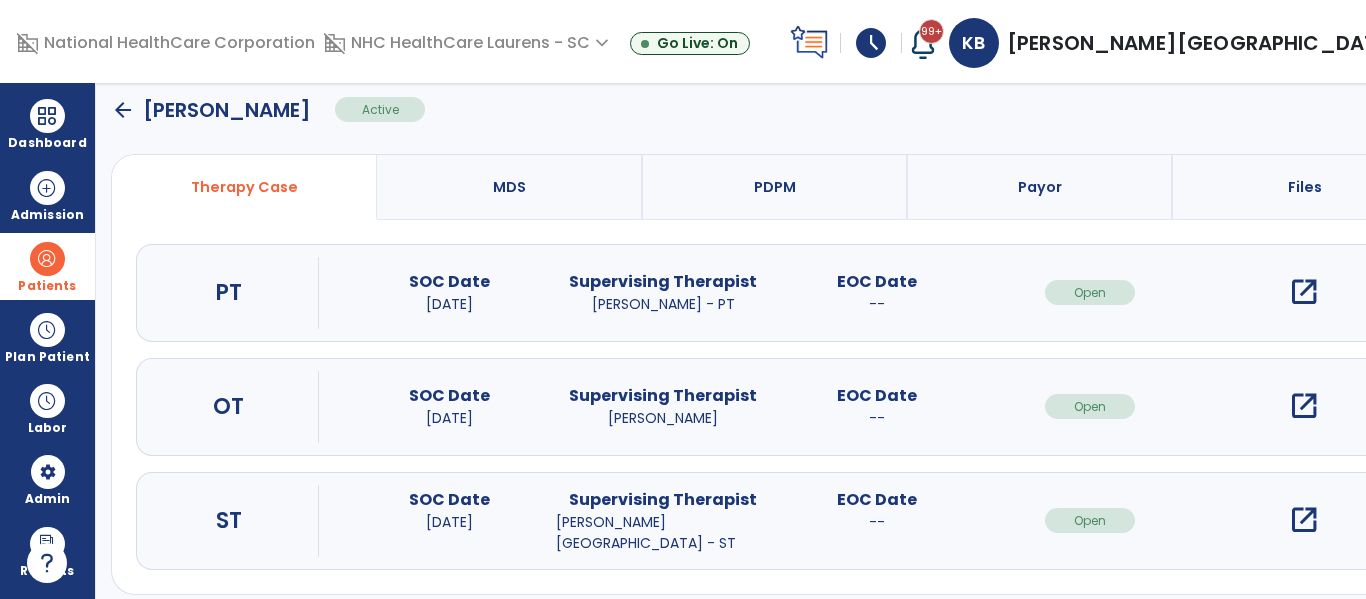 scroll, scrollTop: 162, scrollLeft: 0, axis: vertical 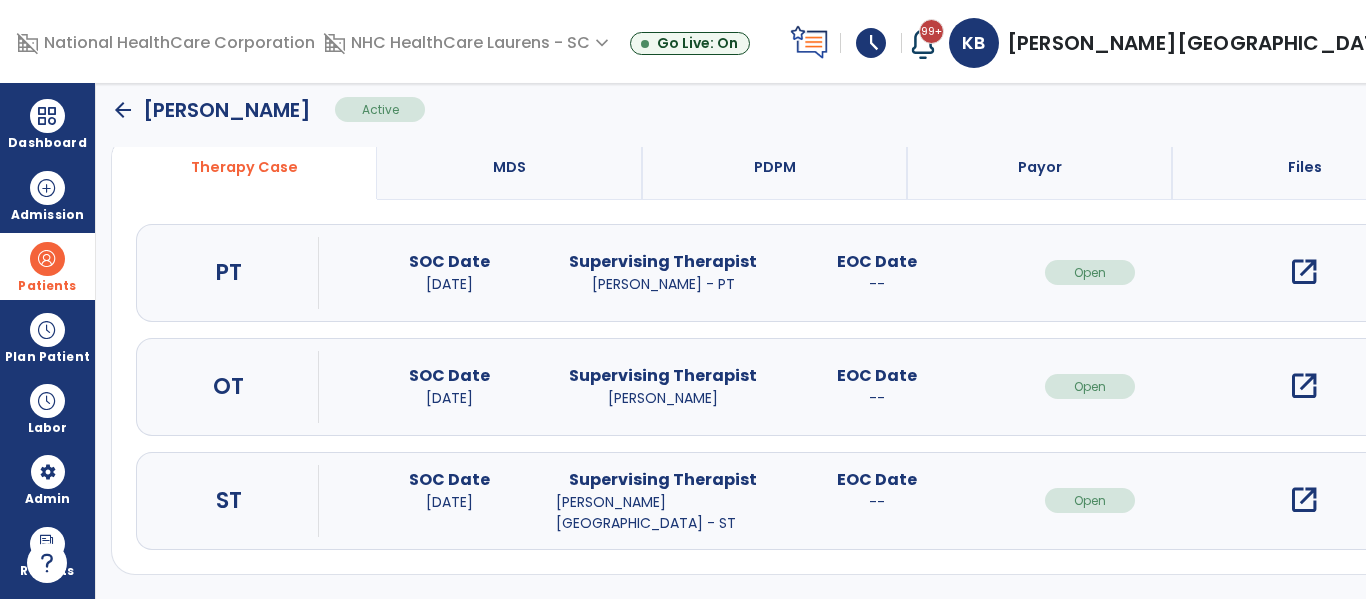 click on "open_in_new" at bounding box center (1304, 500) 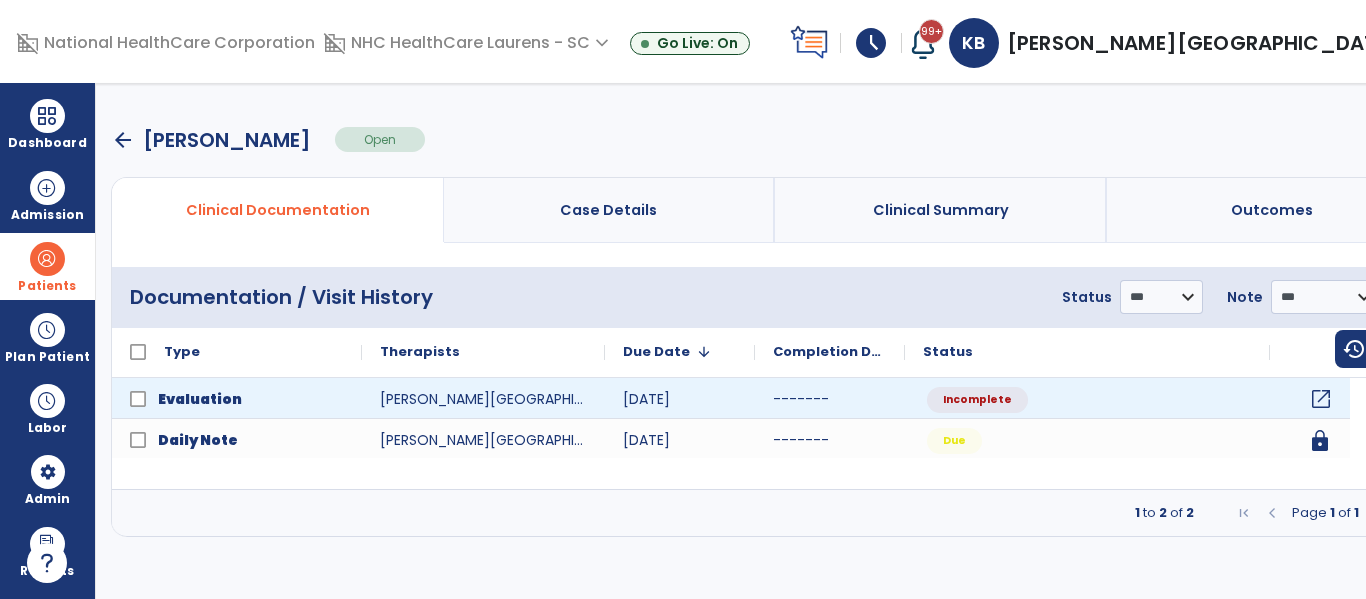 click on "open_in_new" 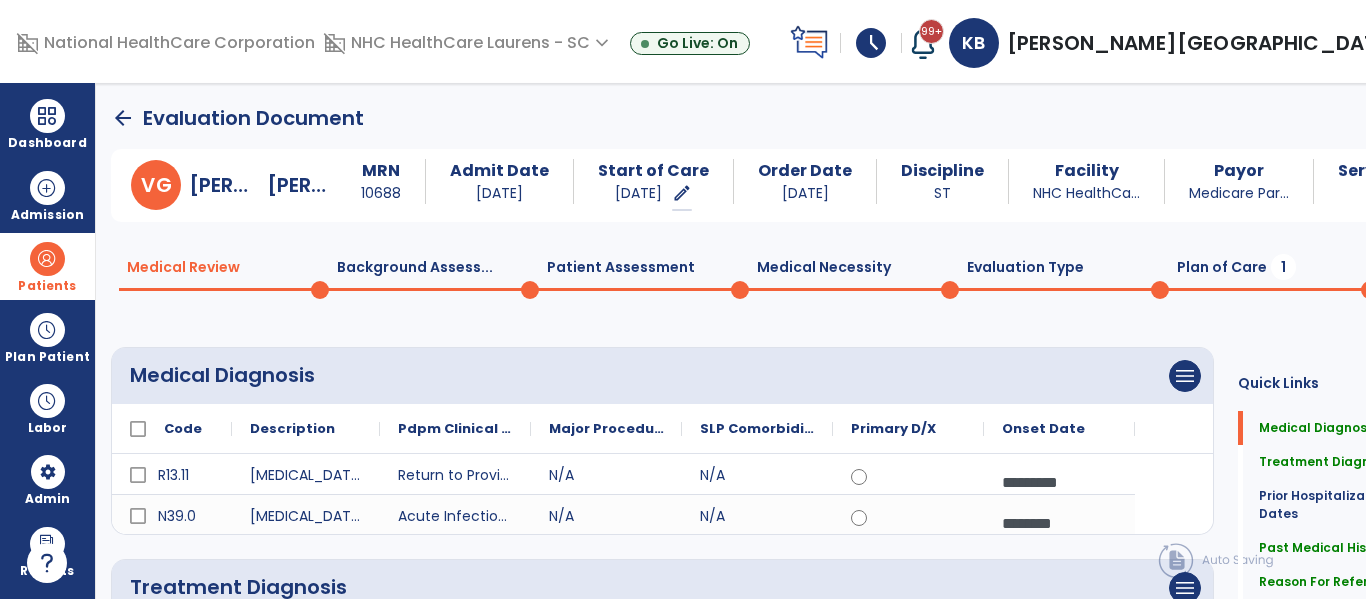 click on "Plan of Care  1" 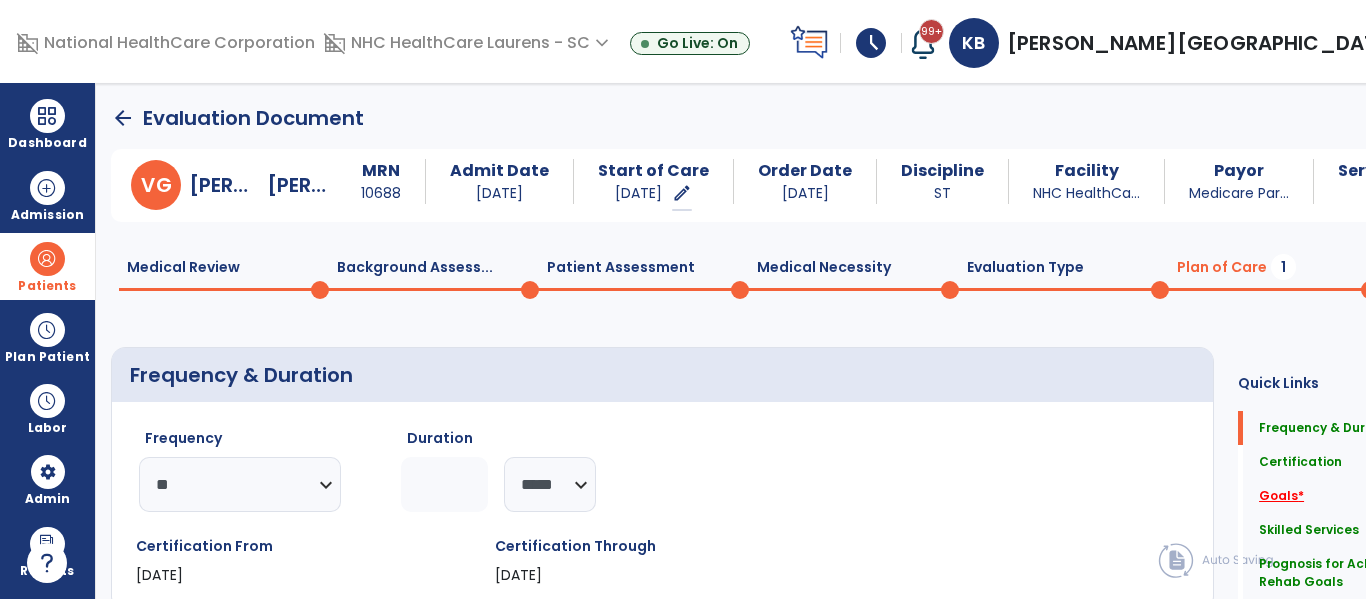 click on "Goals   *" 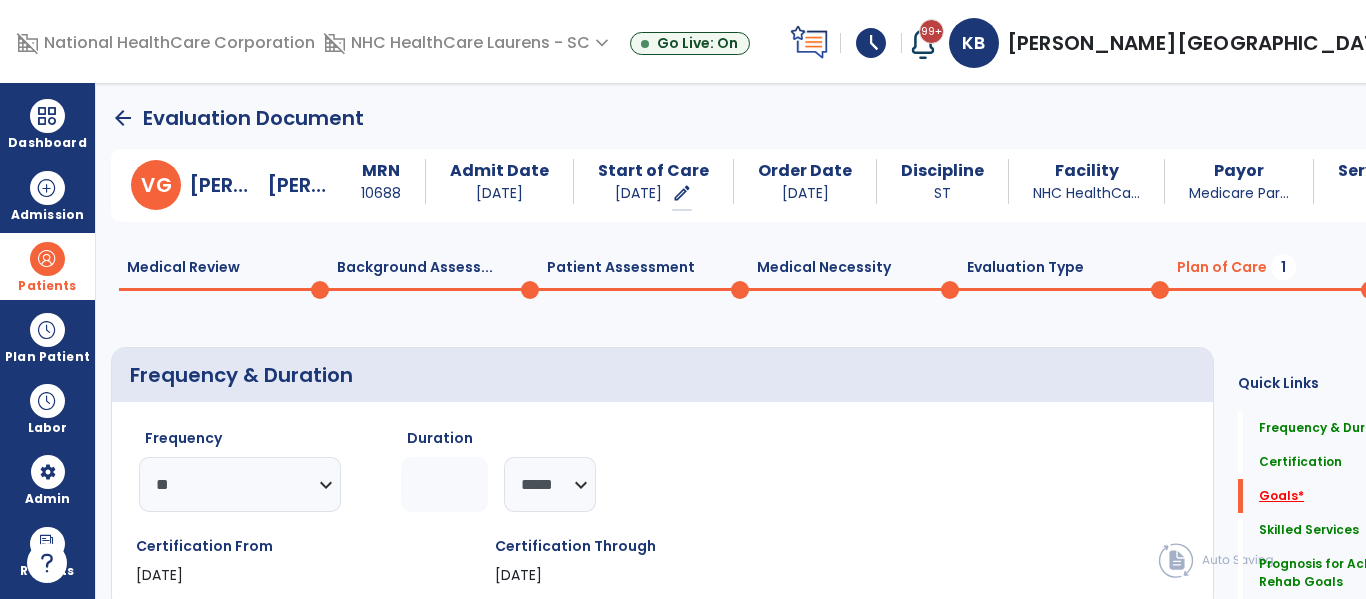 scroll, scrollTop: 41, scrollLeft: 0, axis: vertical 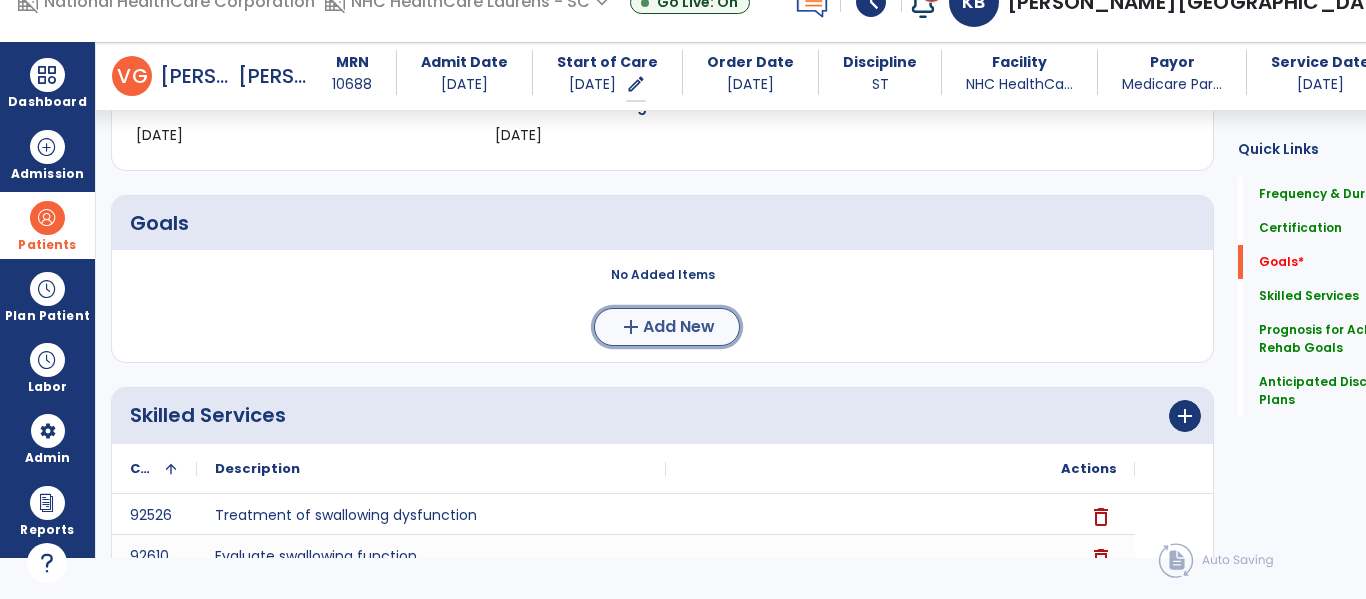click on "Add New" at bounding box center (679, 327) 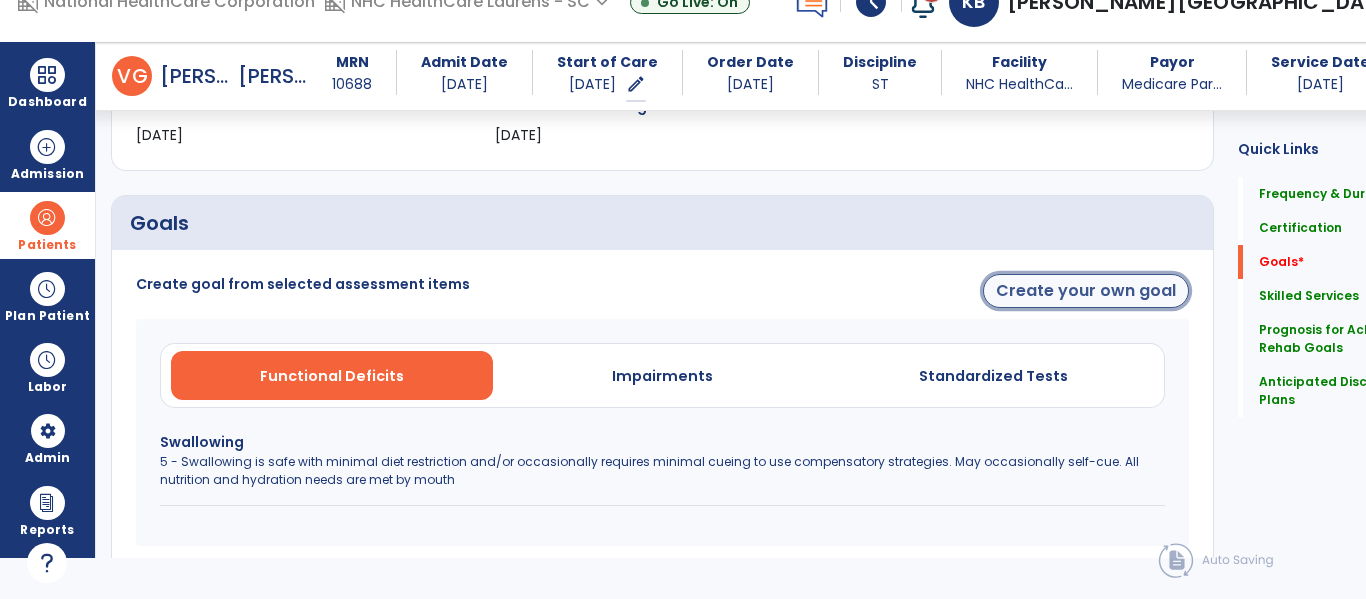 click on "Create your own goal" at bounding box center (1086, 291) 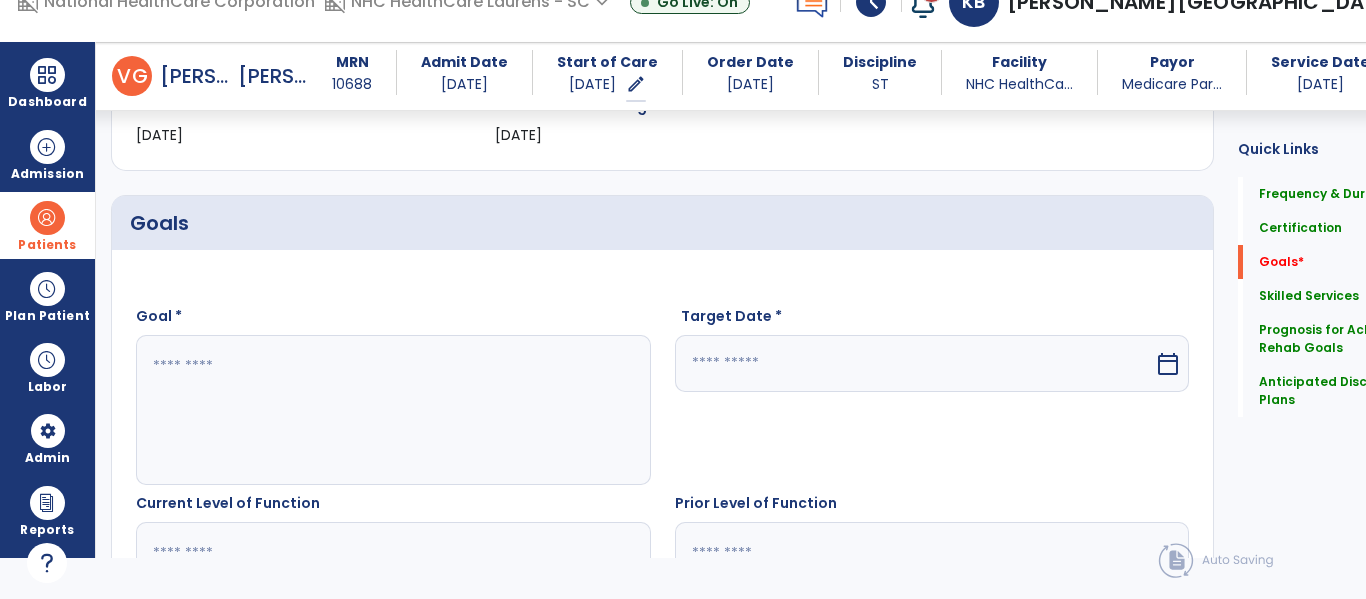 click at bounding box center (915, 363) 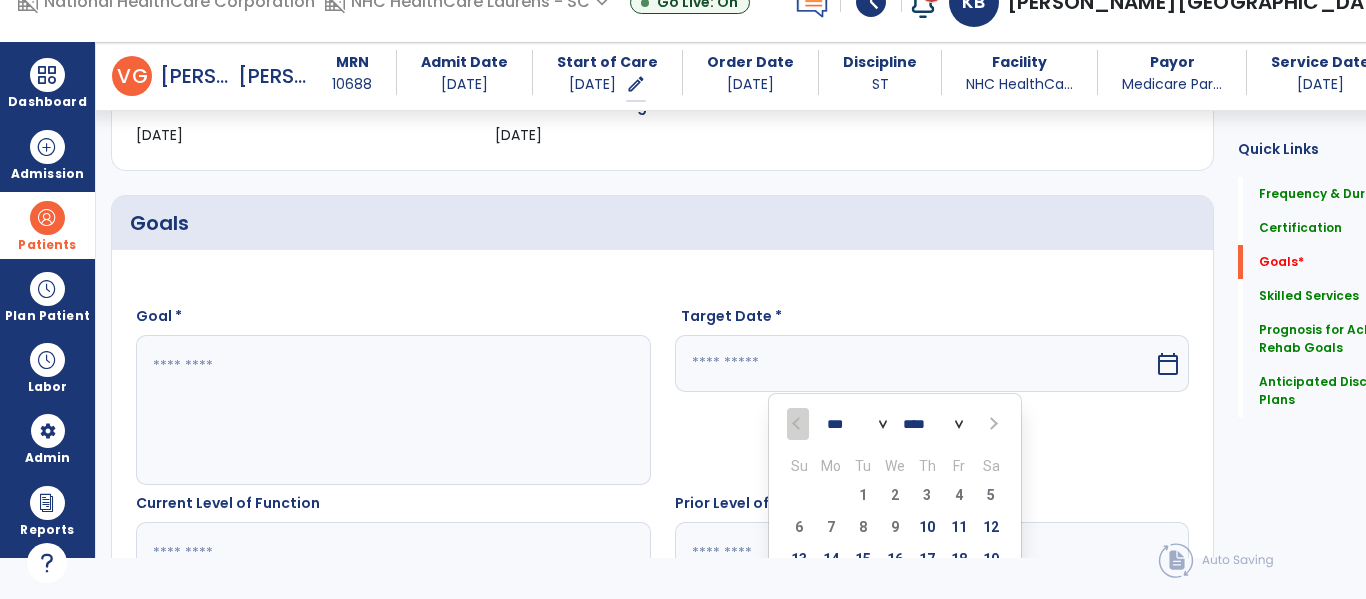 click on "*** ***" at bounding box center (857, 425) 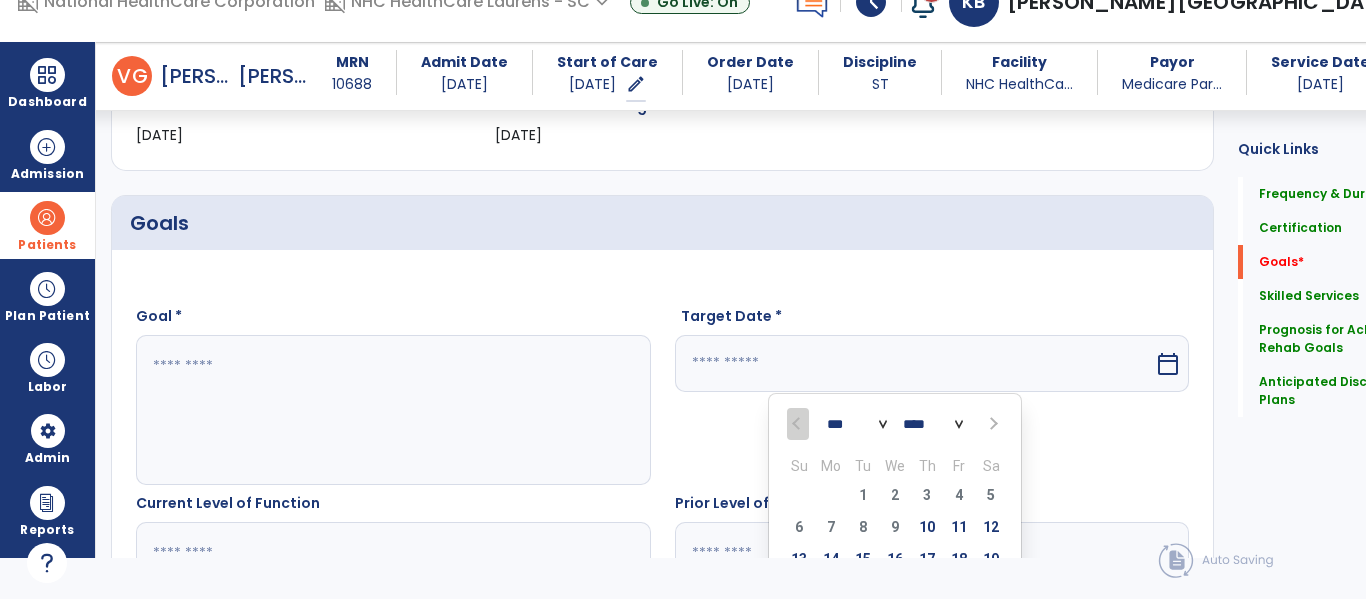 select on "*" 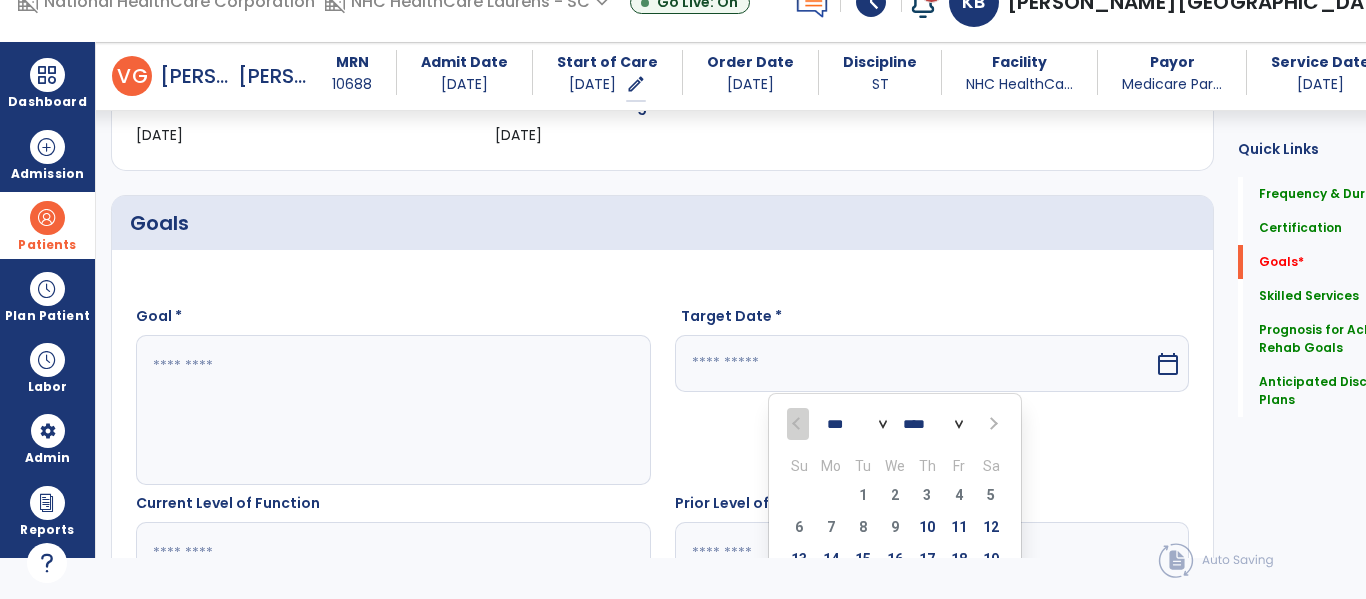 click on "*** ***" at bounding box center [857, 425] 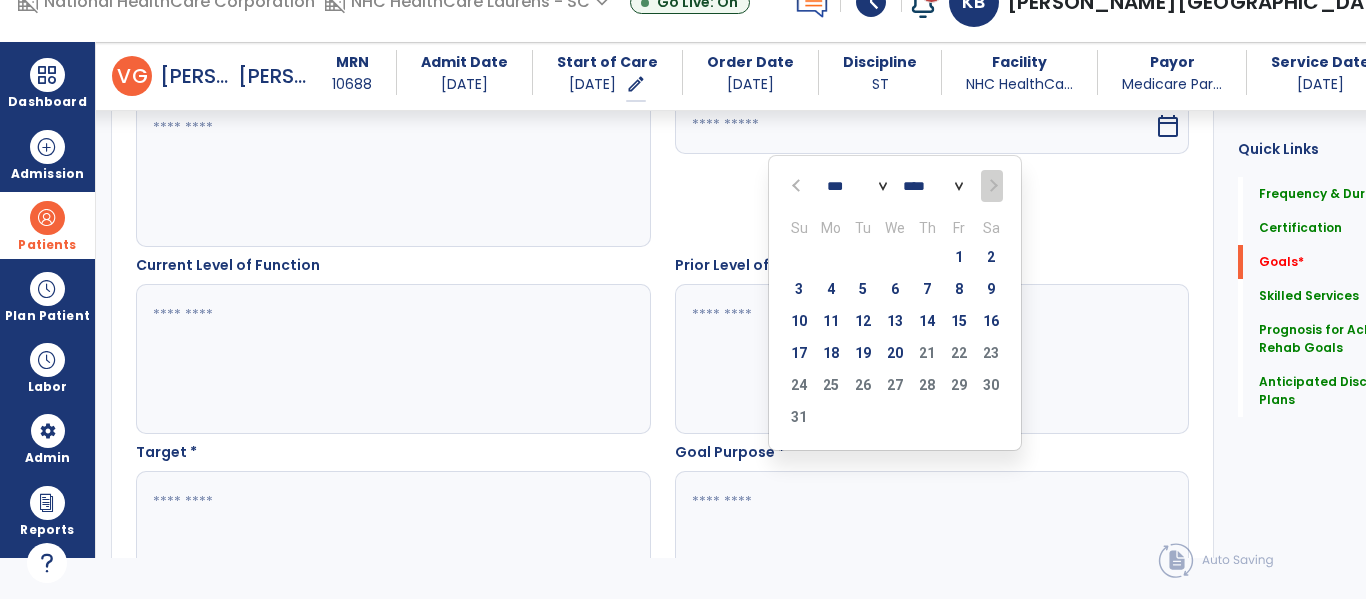 scroll, scrollTop: 651, scrollLeft: 0, axis: vertical 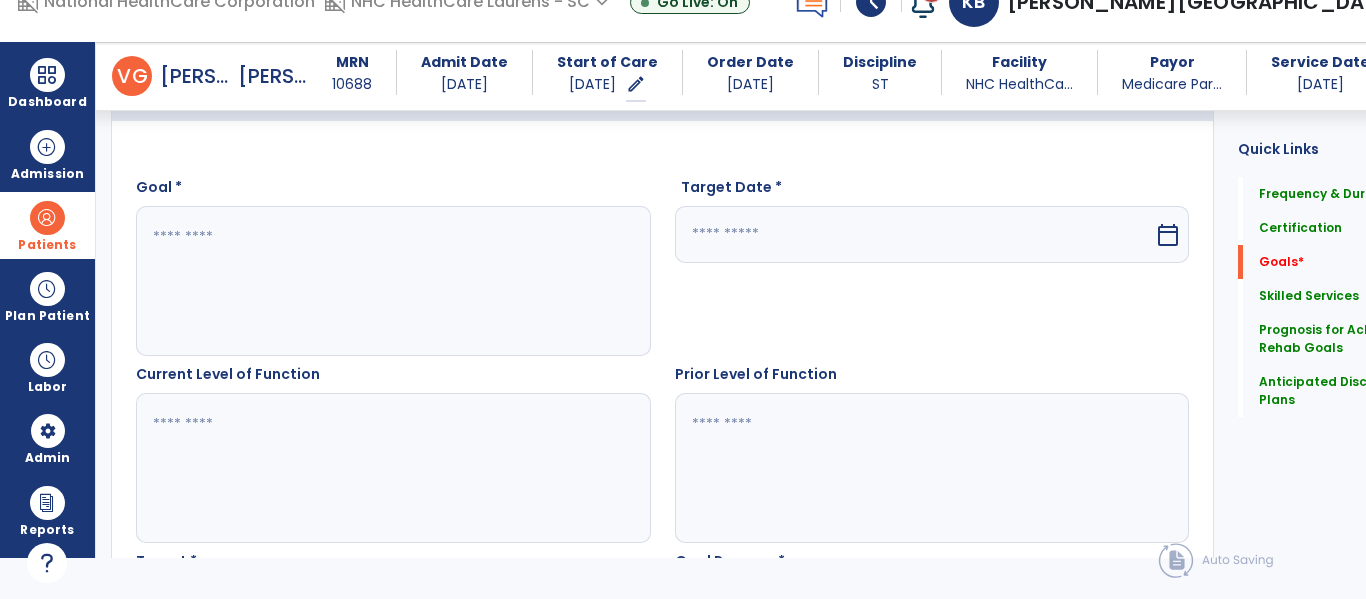 click on "calendar_today" at bounding box center (1168, 235) 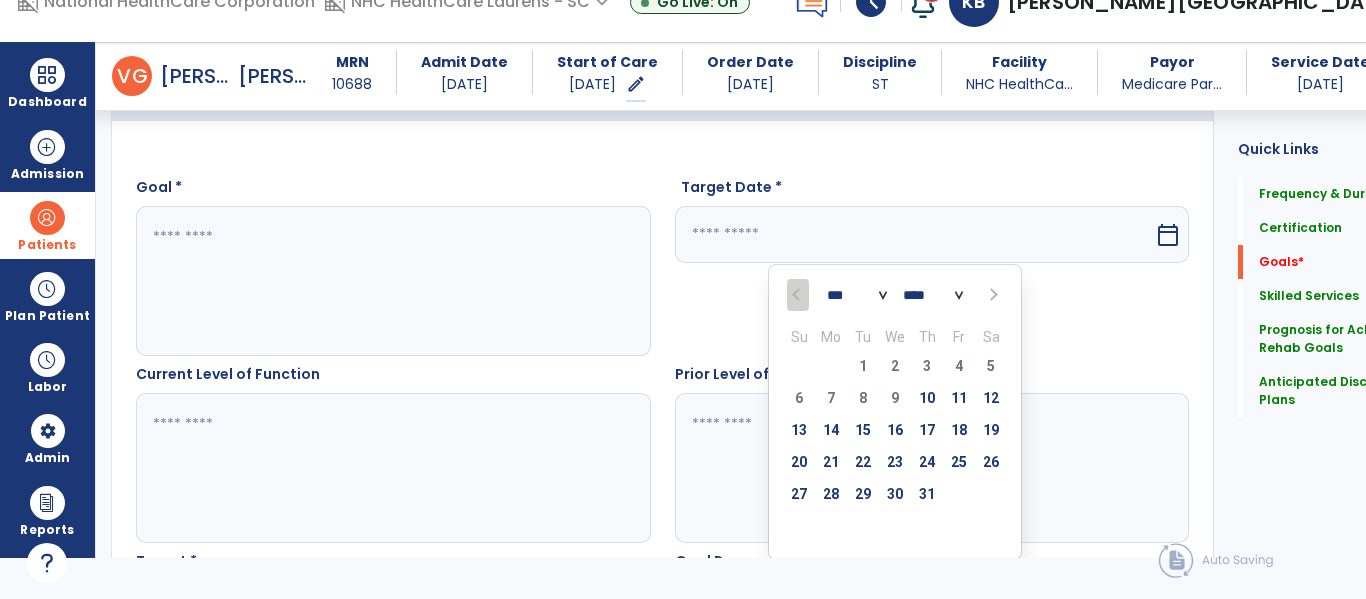 click on "*** ***" at bounding box center [857, 296] 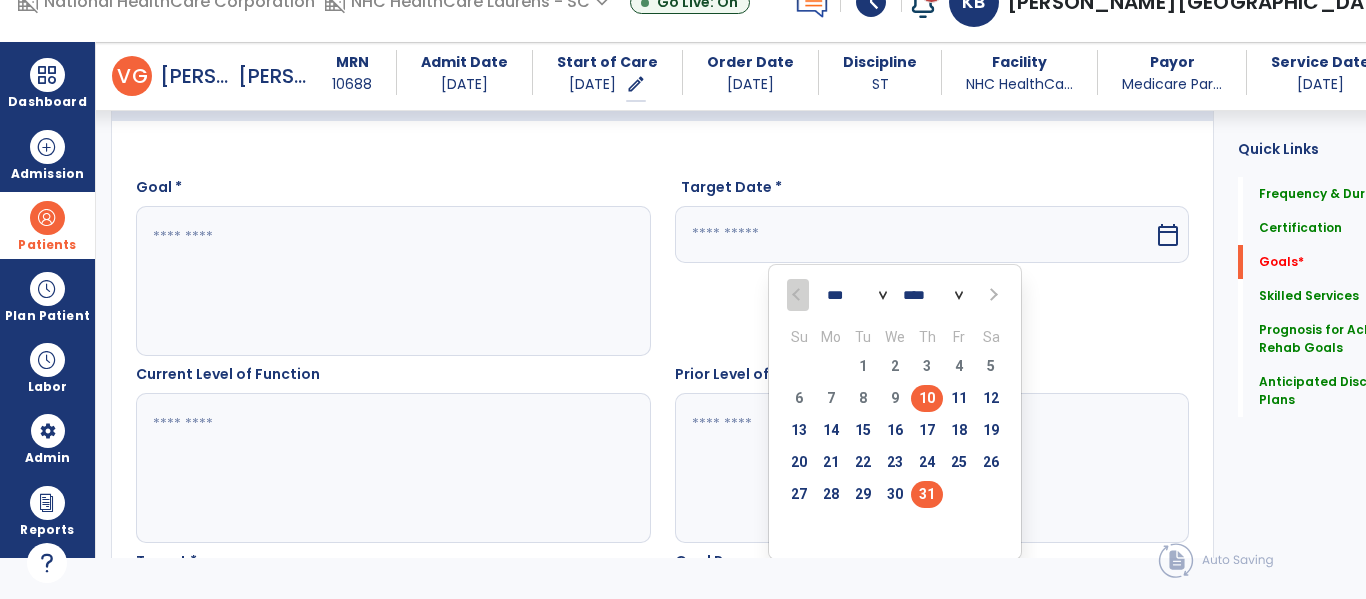 click on "31" at bounding box center (927, 494) 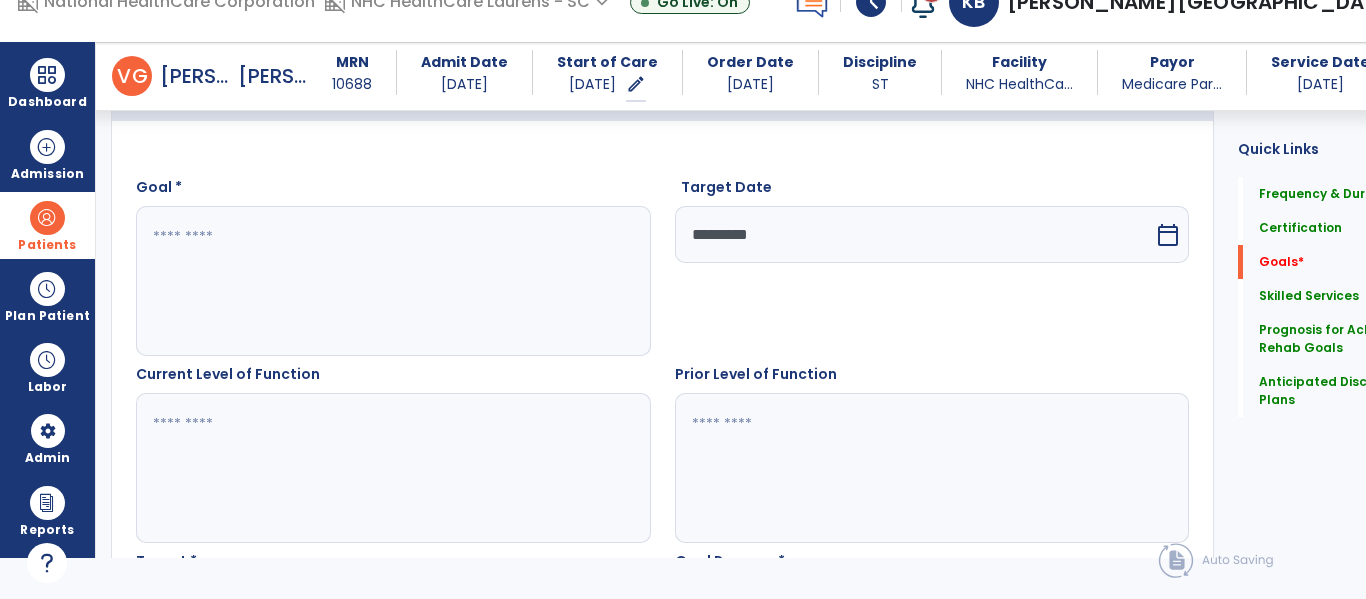 click on "calendar_today" at bounding box center [1168, 235] 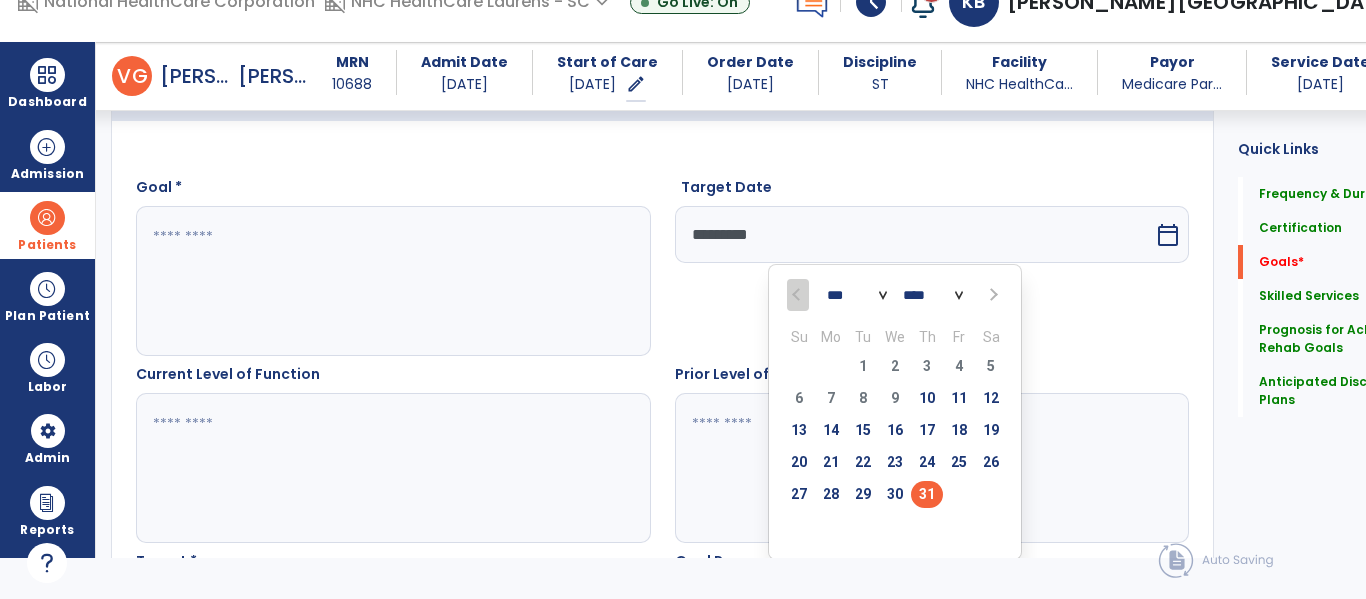 click on "*** ***" at bounding box center (857, 296) 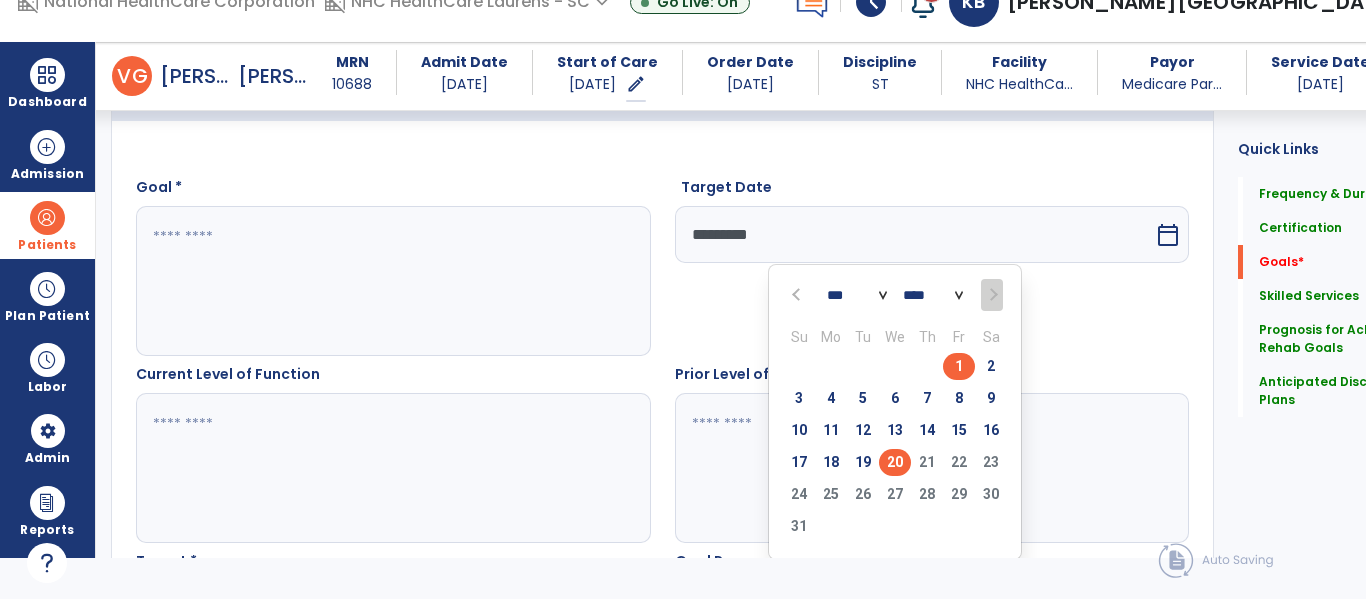 click on "20" at bounding box center (895, 462) 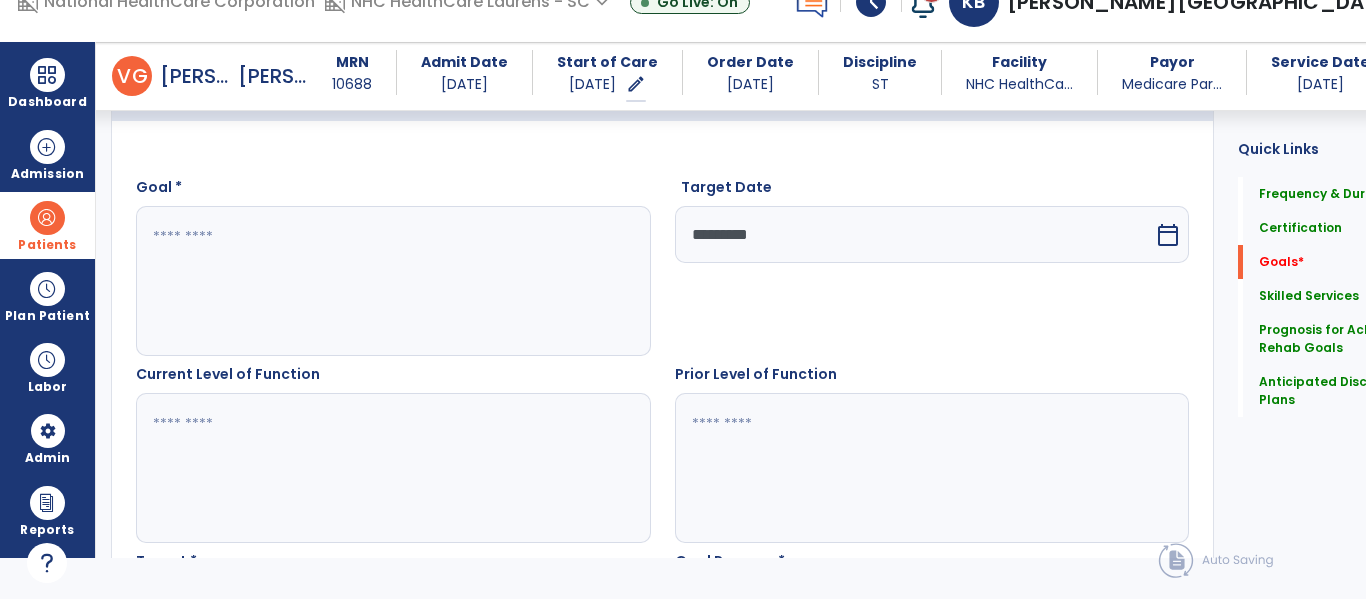 click at bounding box center (374, 281) 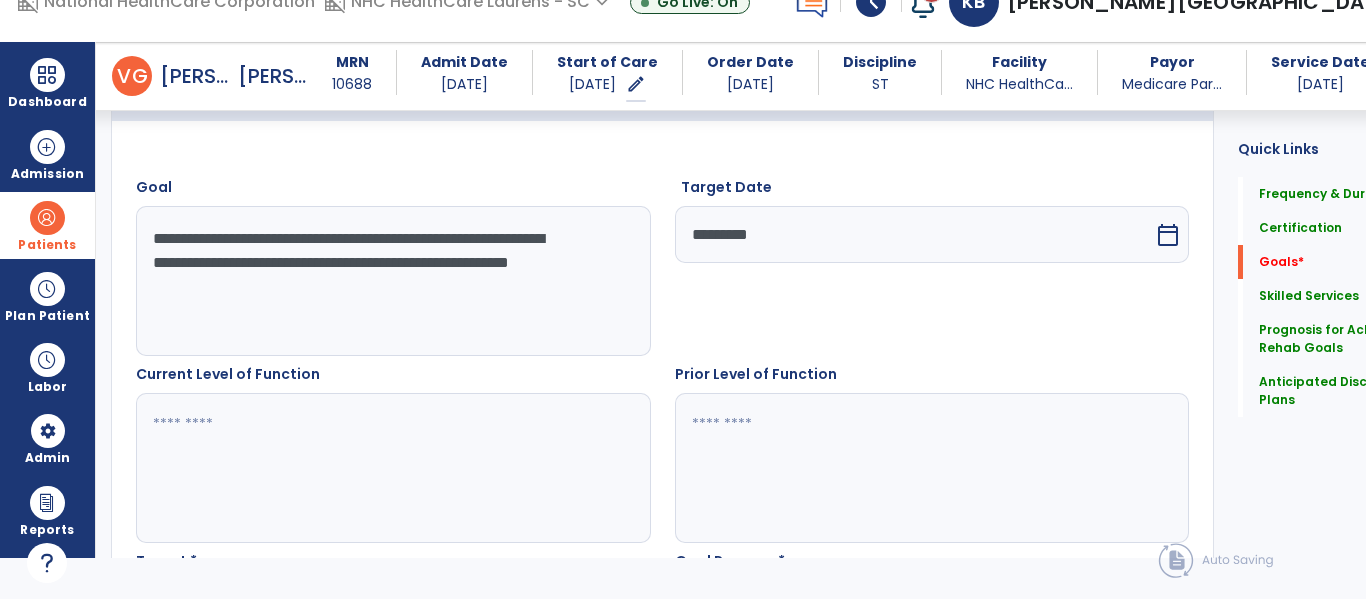 type on "**********" 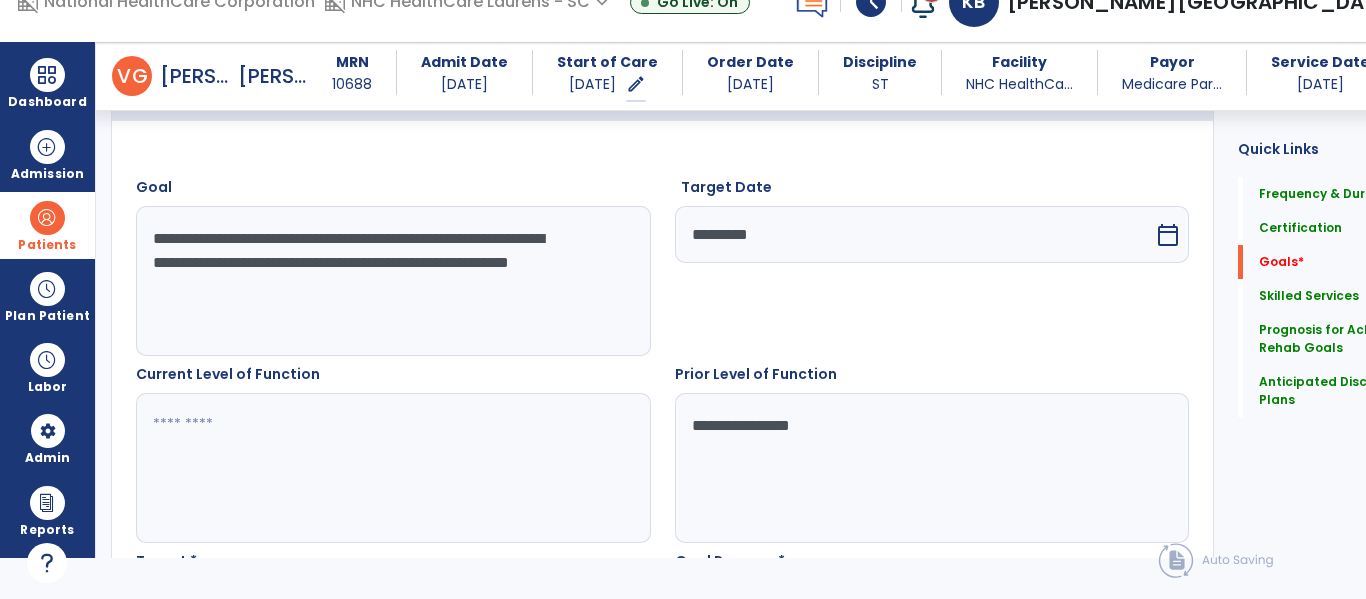 click on "**********" at bounding box center [913, 468] 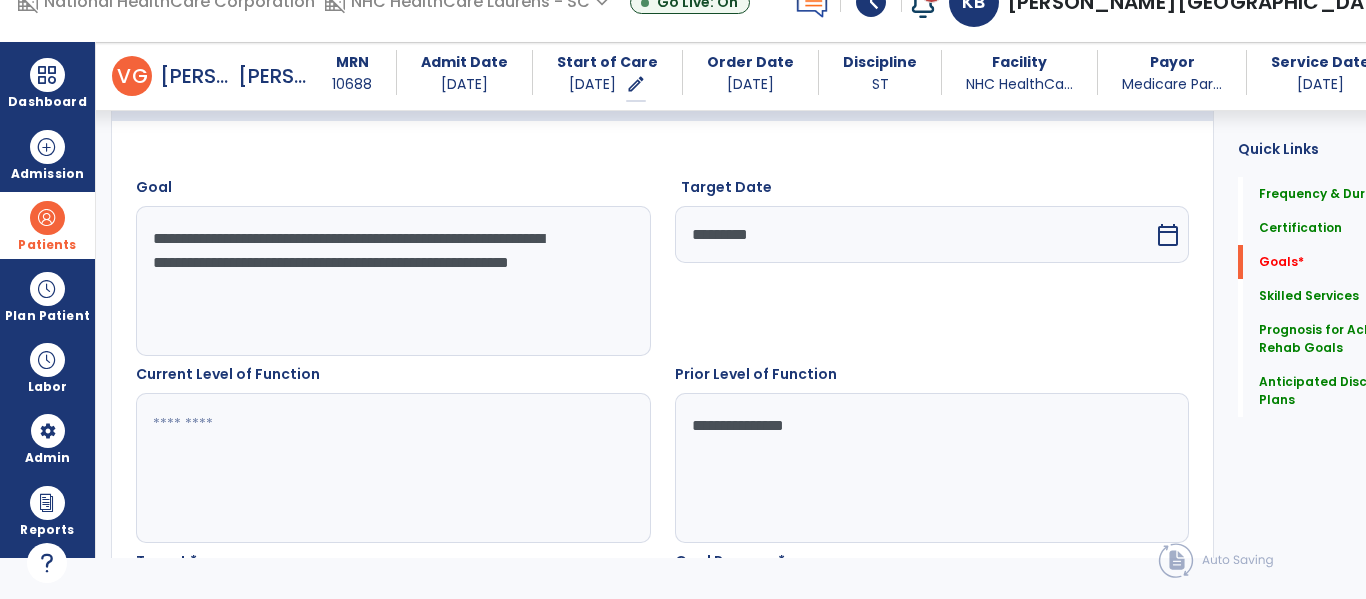 click on "**********" at bounding box center [913, 468] 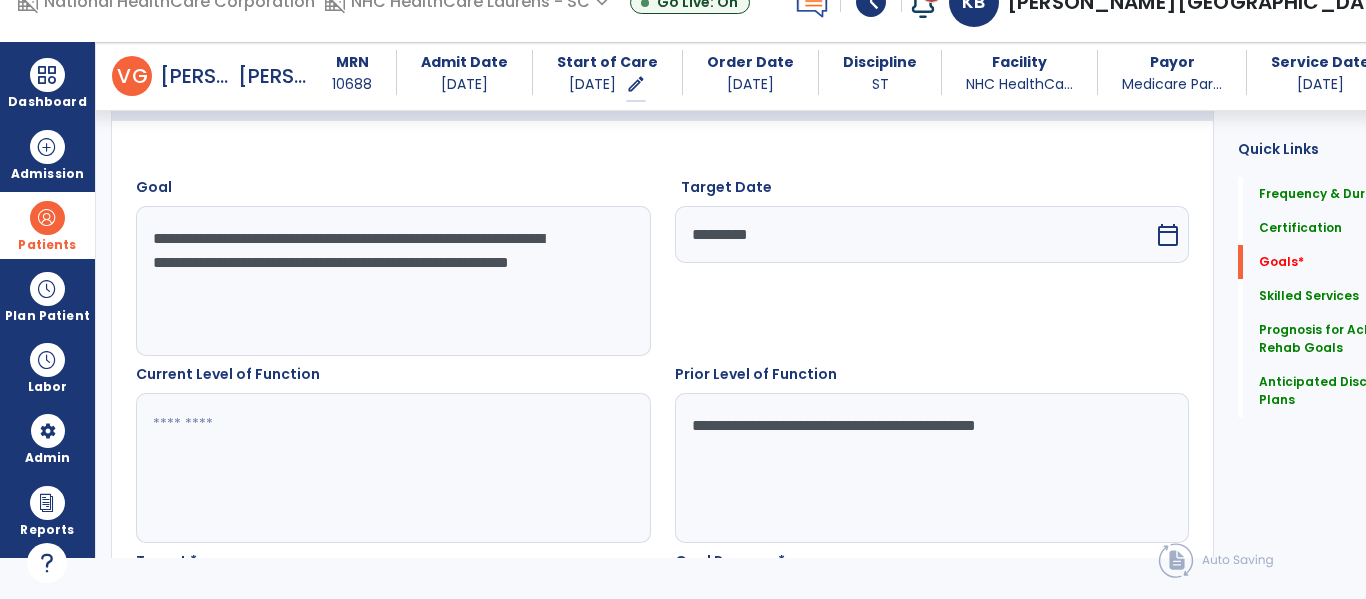 type on "**********" 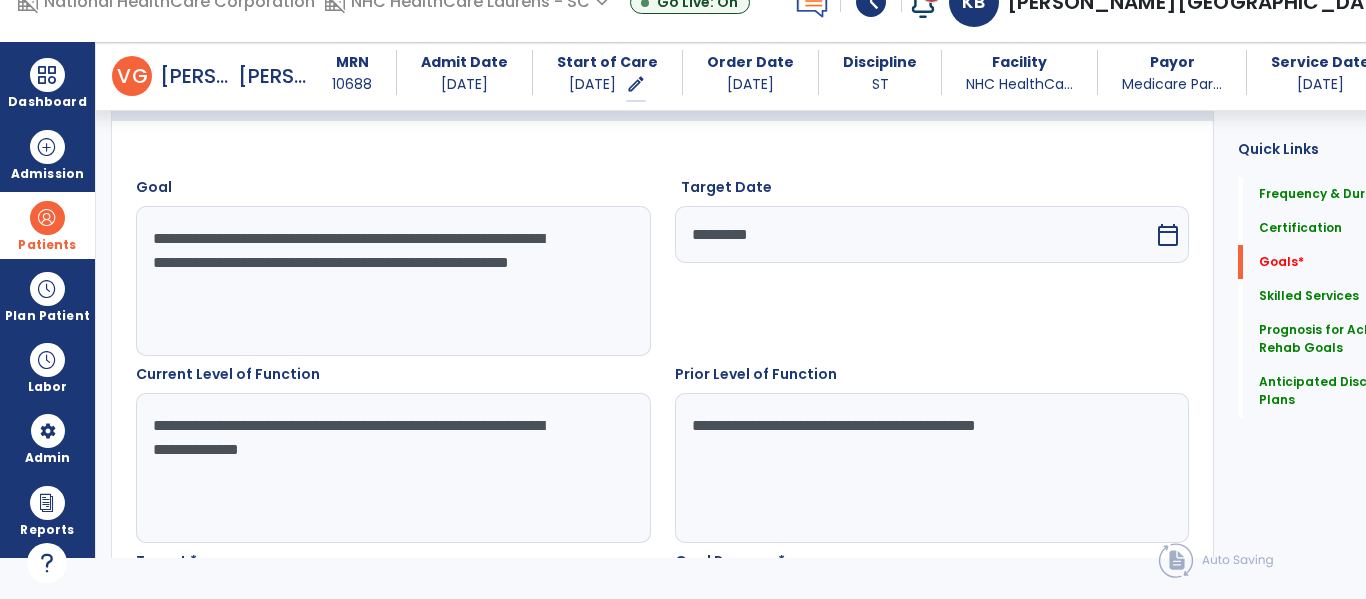 click on "**********" at bounding box center [374, 468] 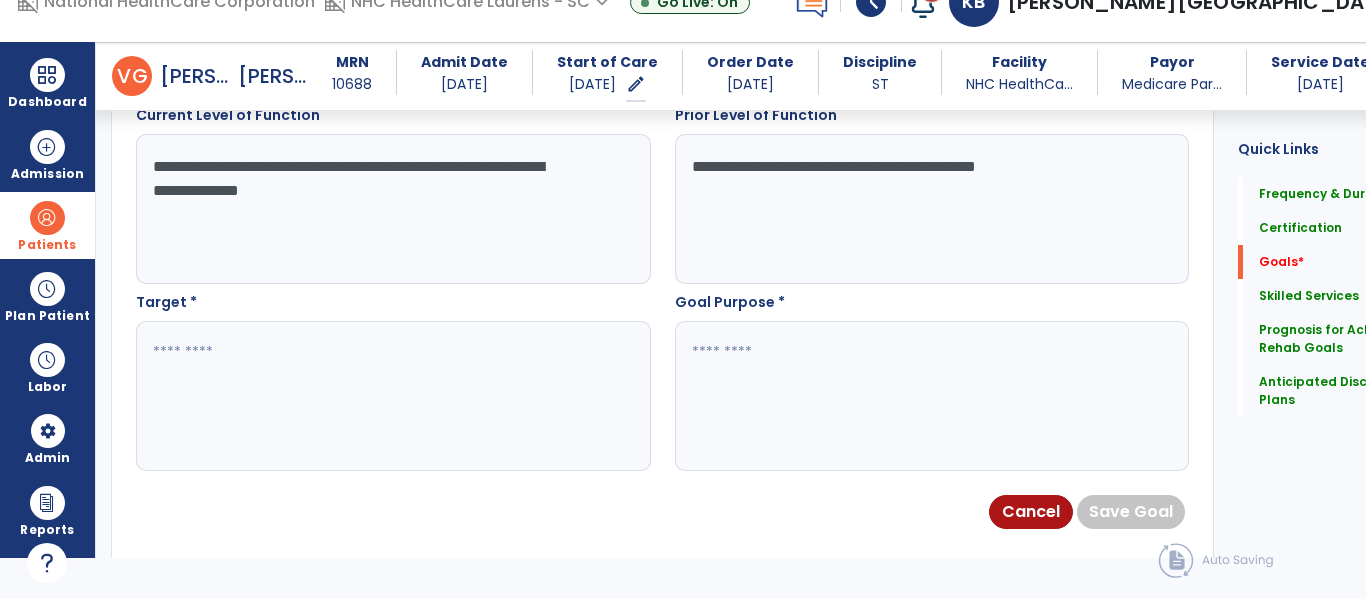 scroll, scrollTop: 785, scrollLeft: 0, axis: vertical 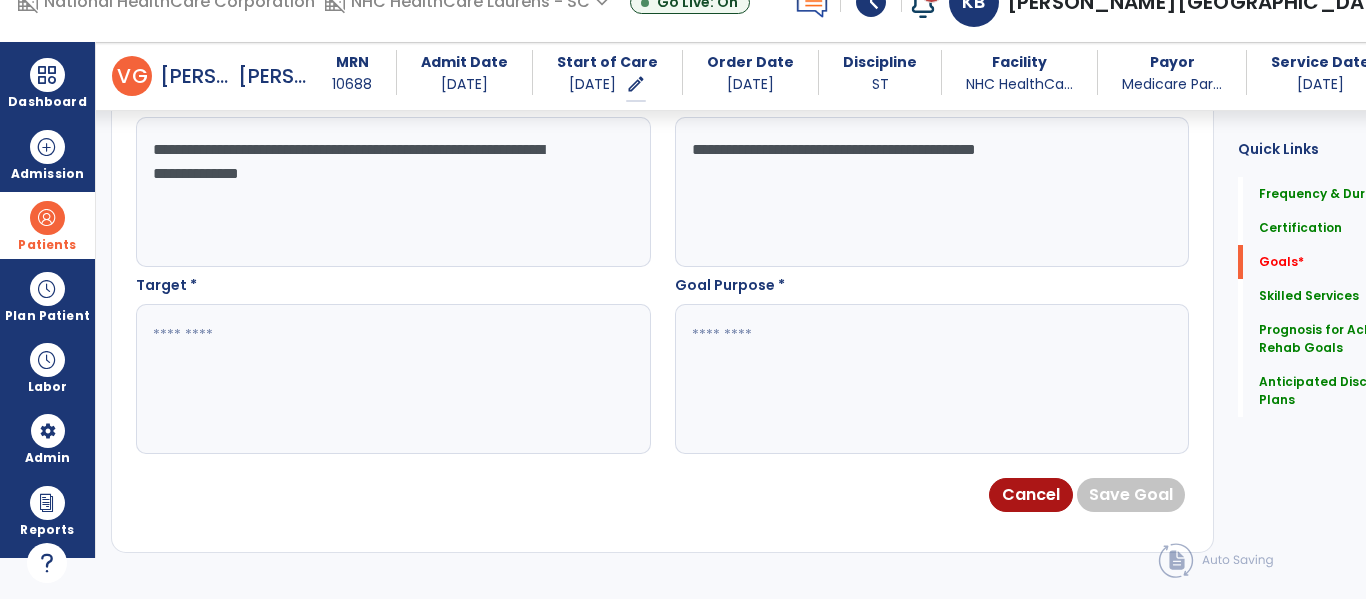 type on "**********" 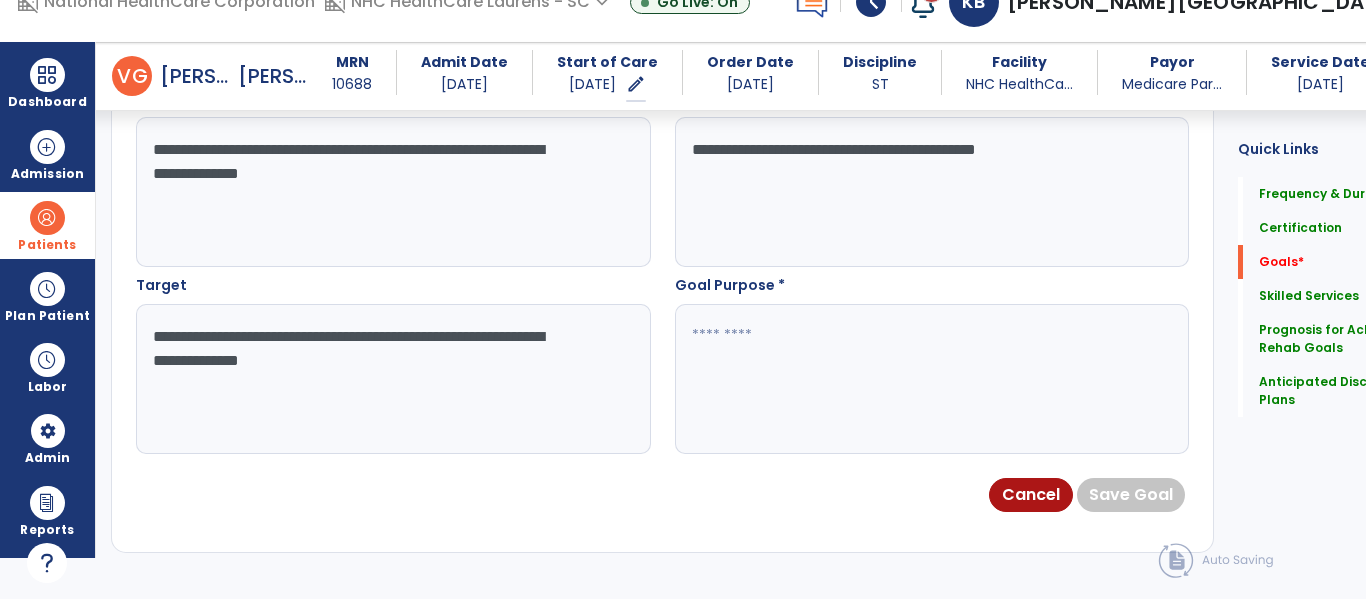 click on "**********" at bounding box center (374, 379) 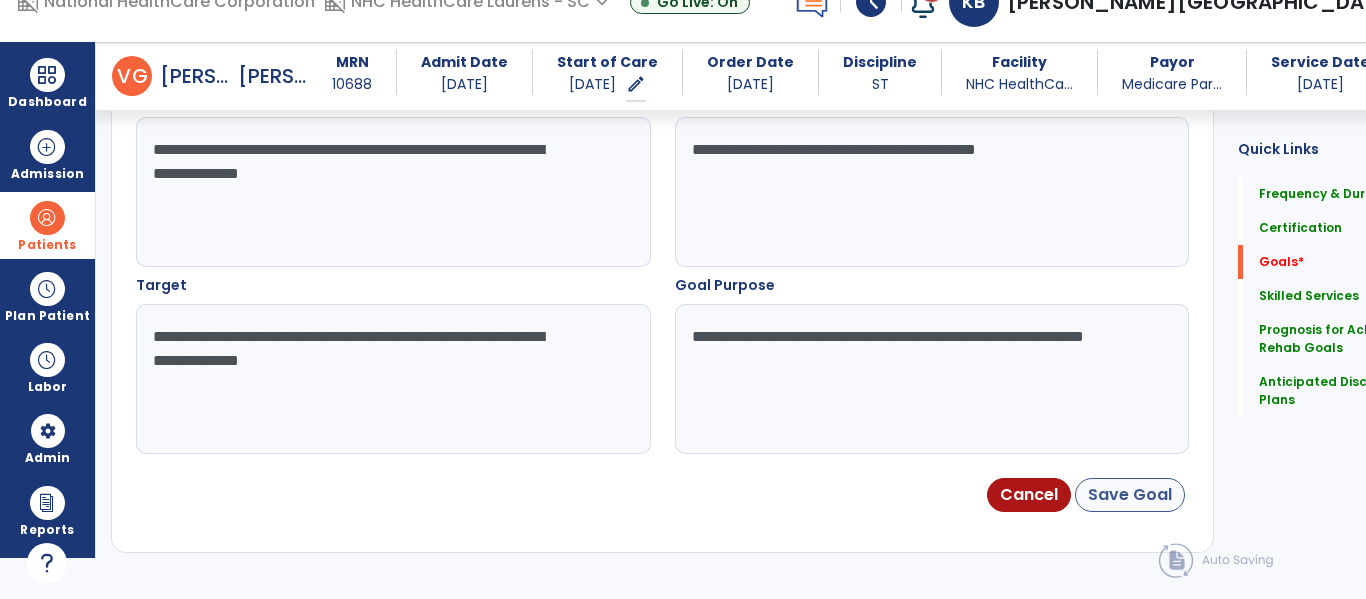 type on "**********" 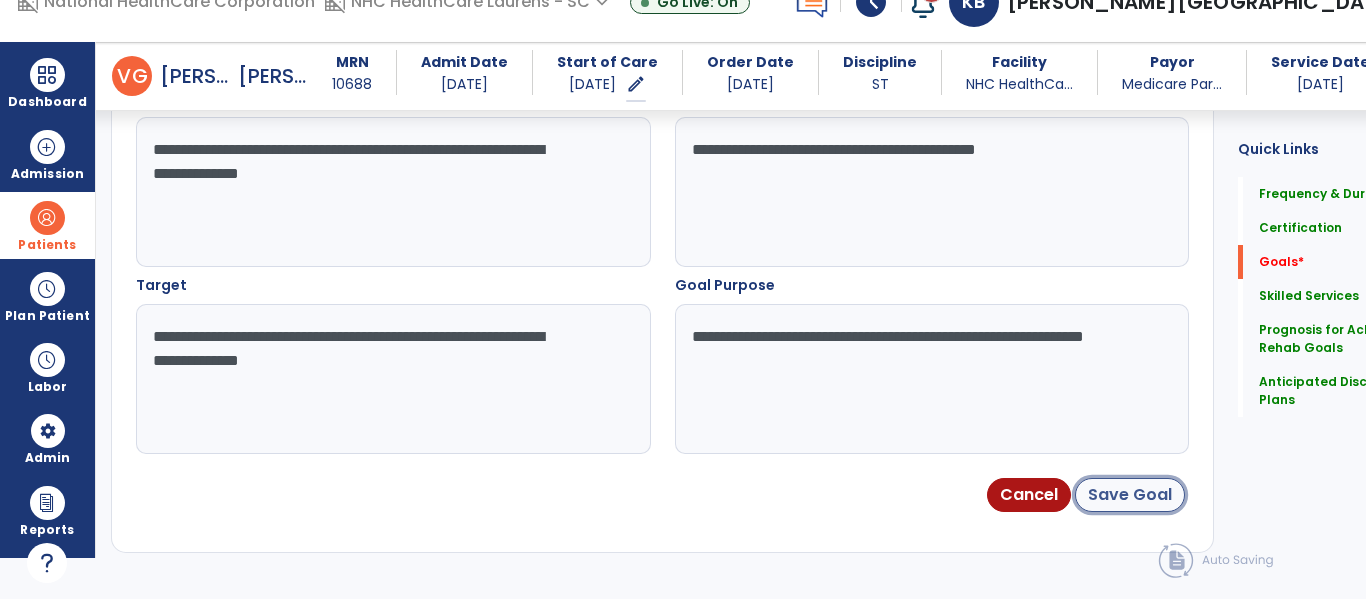 click on "Save Goal" at bounding box center [1130, 495] 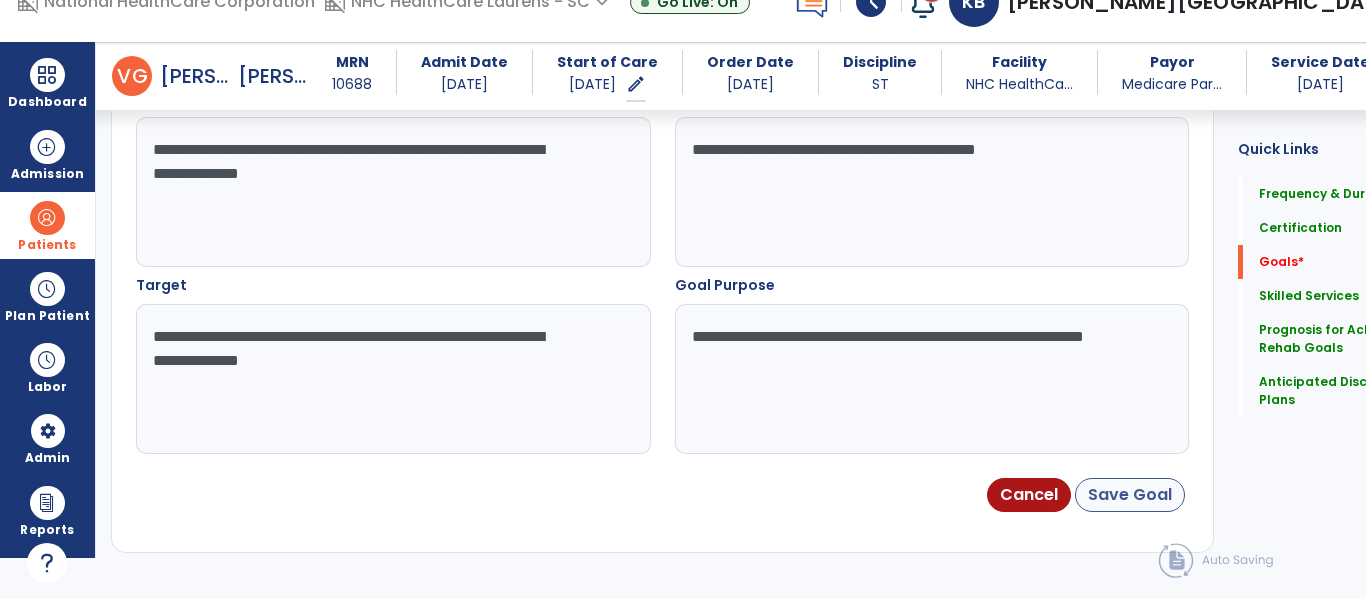 scroll, scrollTop: 80, scrollLeft: 0, axis: vertical 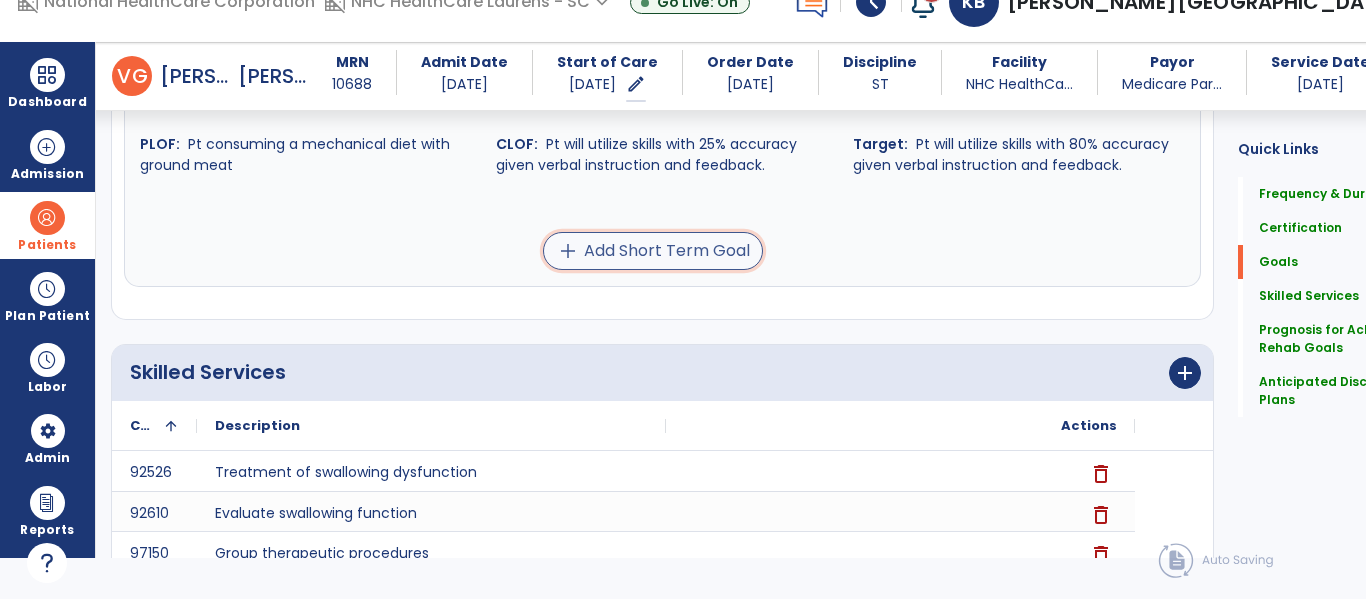 click on "add  Add Short Term Goal" at bounding box center [653, 251] 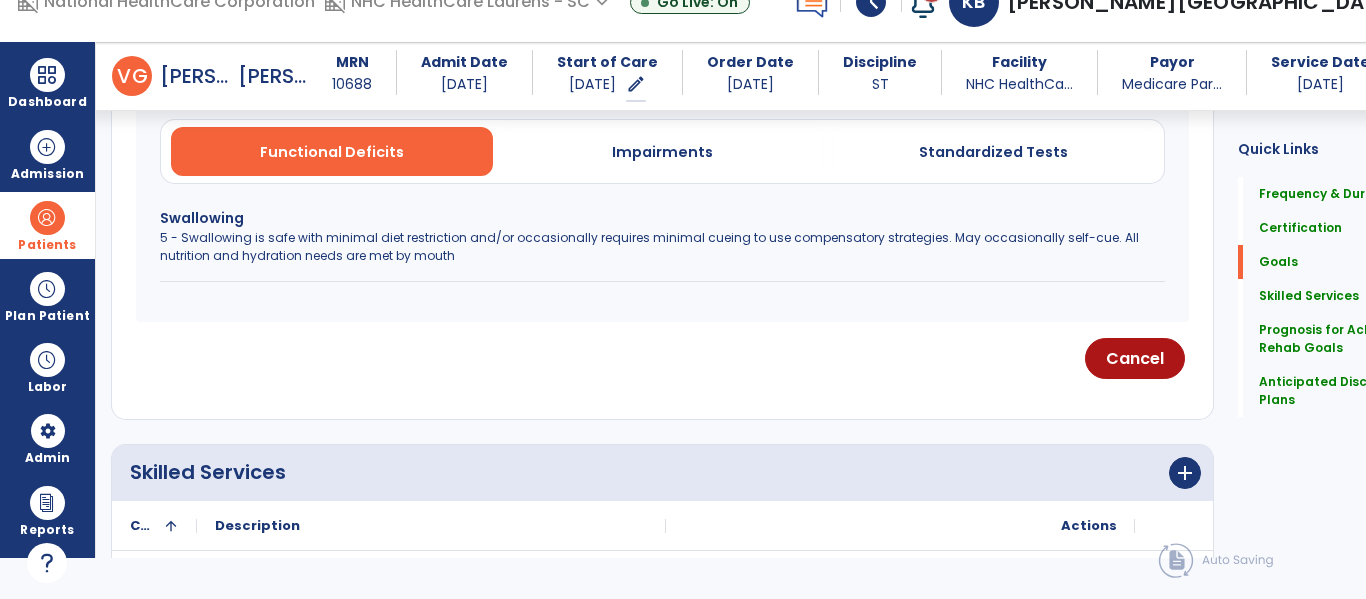 scroll, scrollTop: 995, scrollLeft: 0, axis: vertical 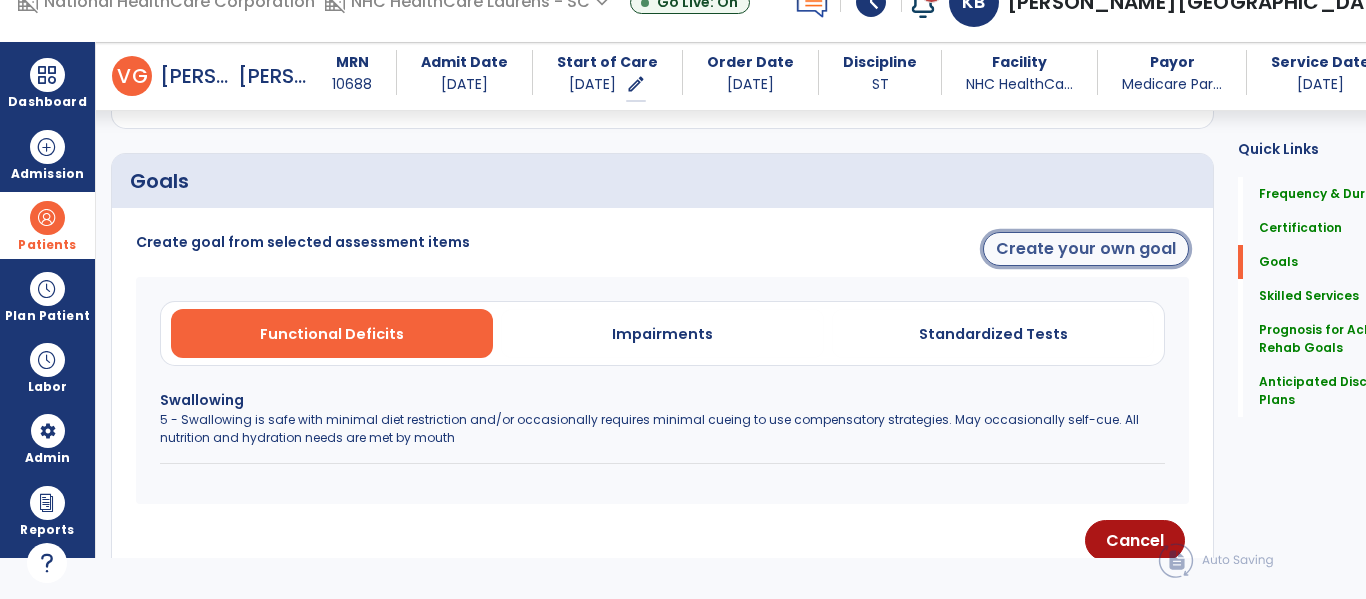 click on "Create your own goal" at bounding box center (1086, 249) 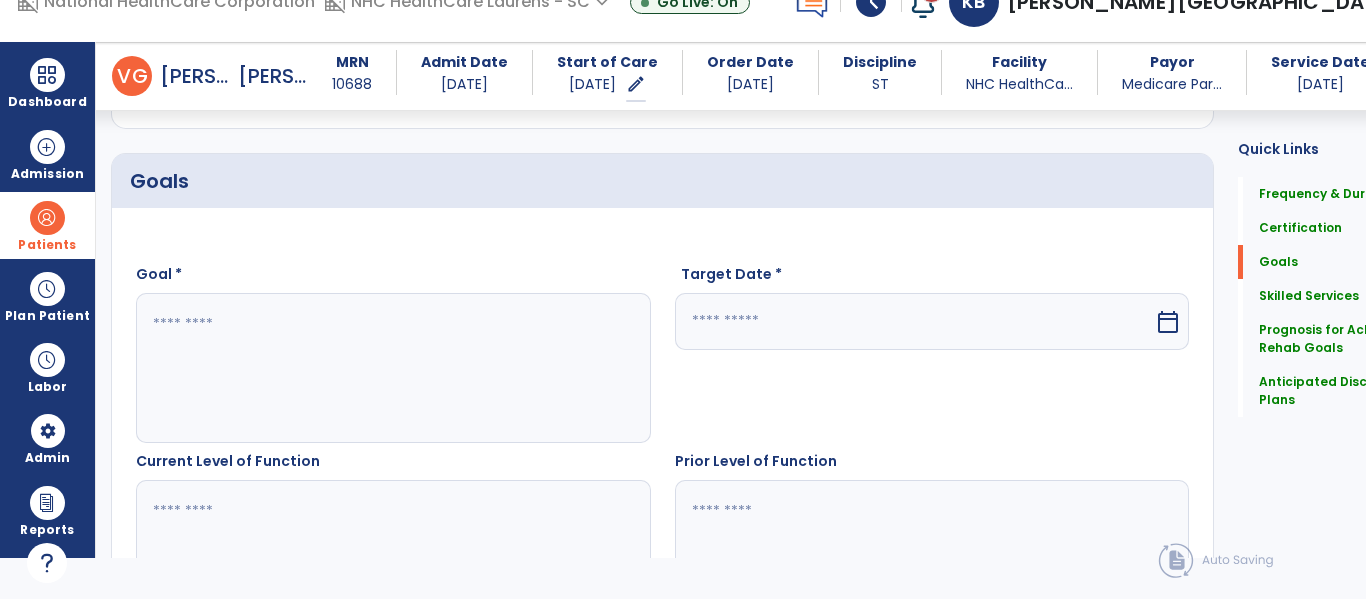 click at bounding box center [915, 321] 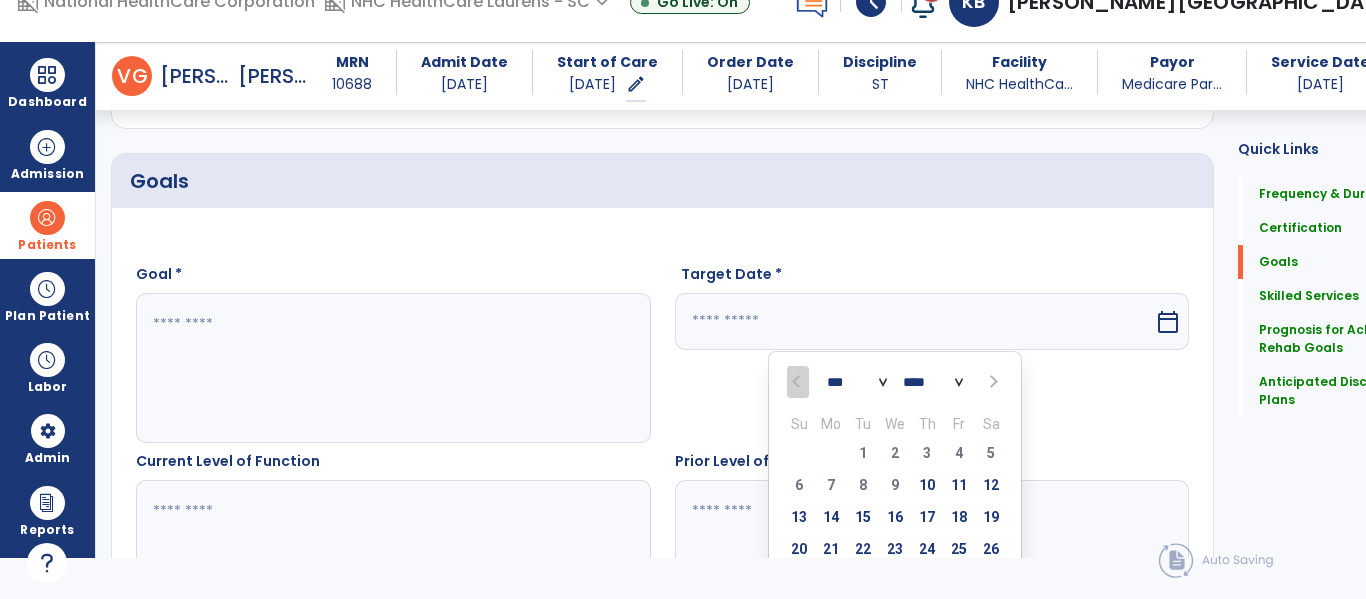 click at bounding box center (799, 382) 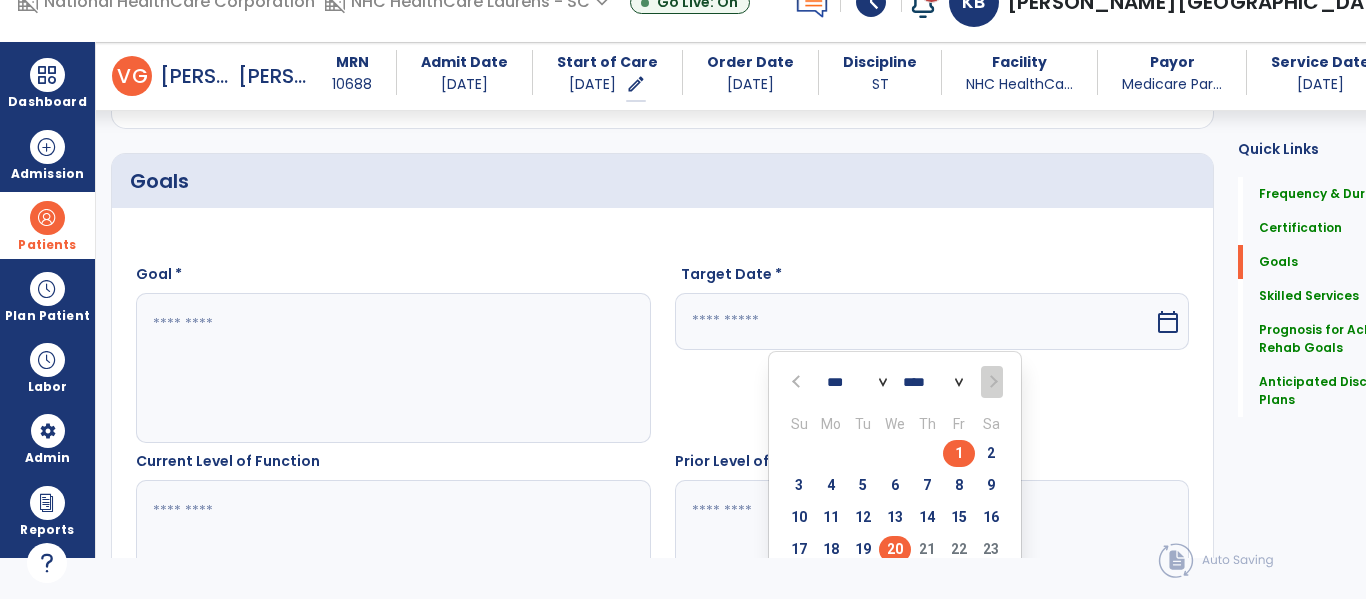 click on "20" at bounding box center (895, 549) 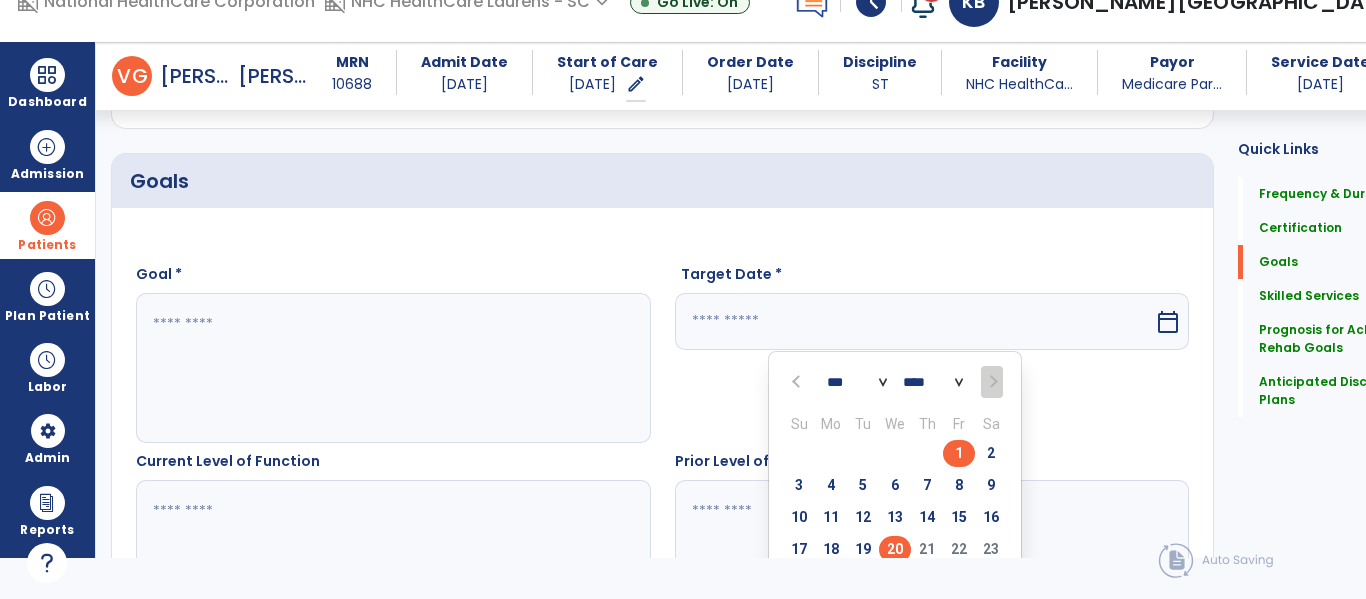 type on "*********" 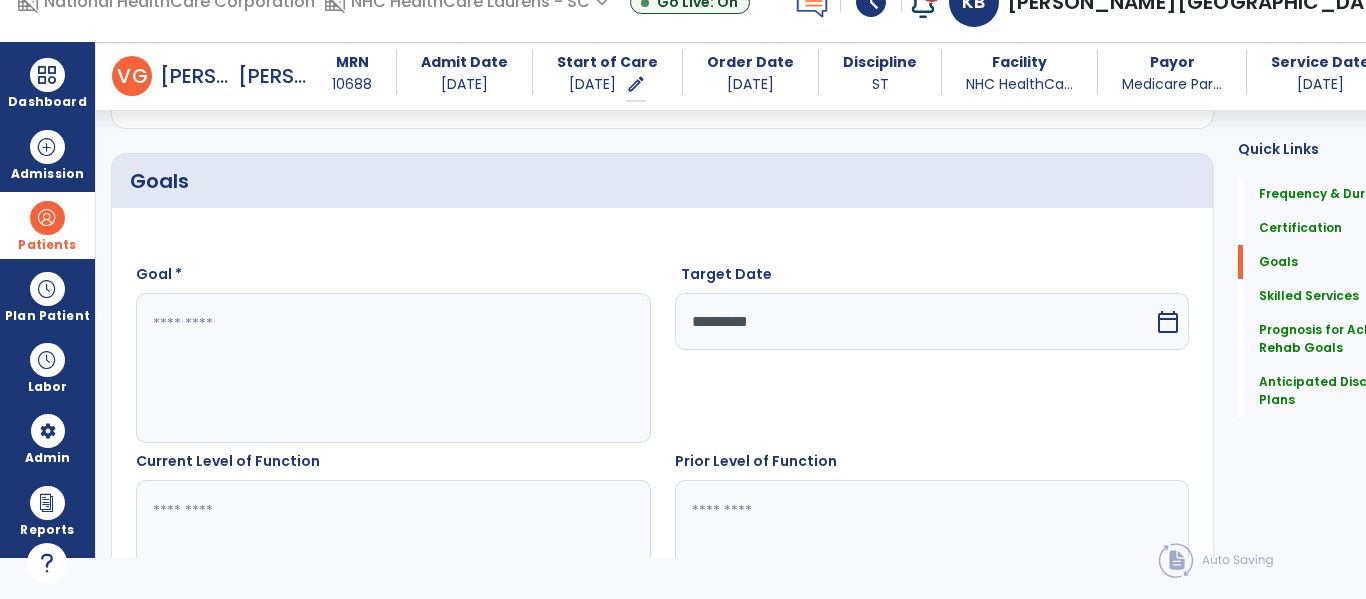 click at bounding box center [913, 555] 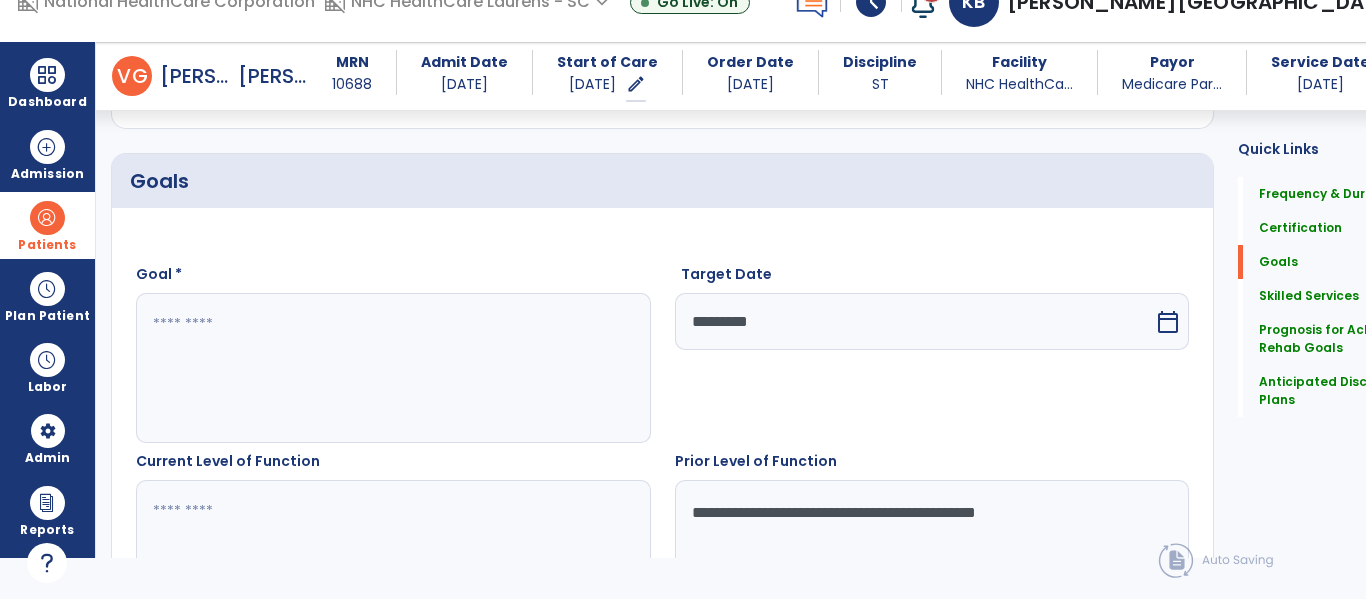 type on "**********" 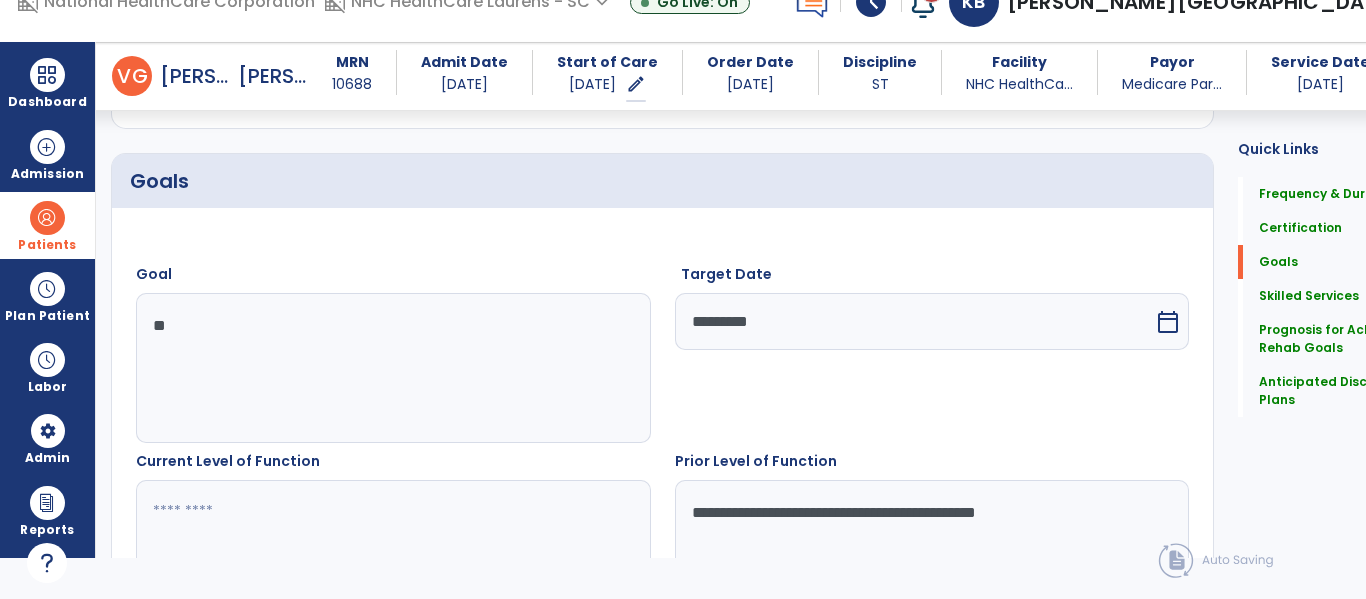 type on "*" 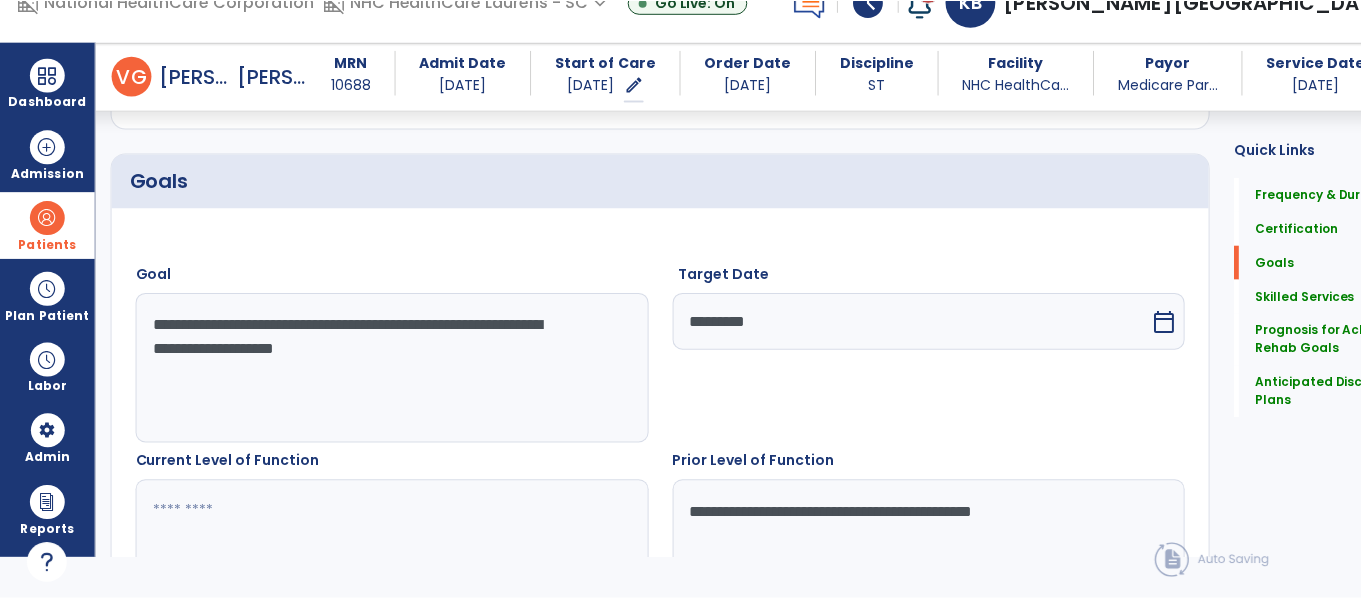 scroll, scrollTop: 0, scrollLeft: 0, axis: both 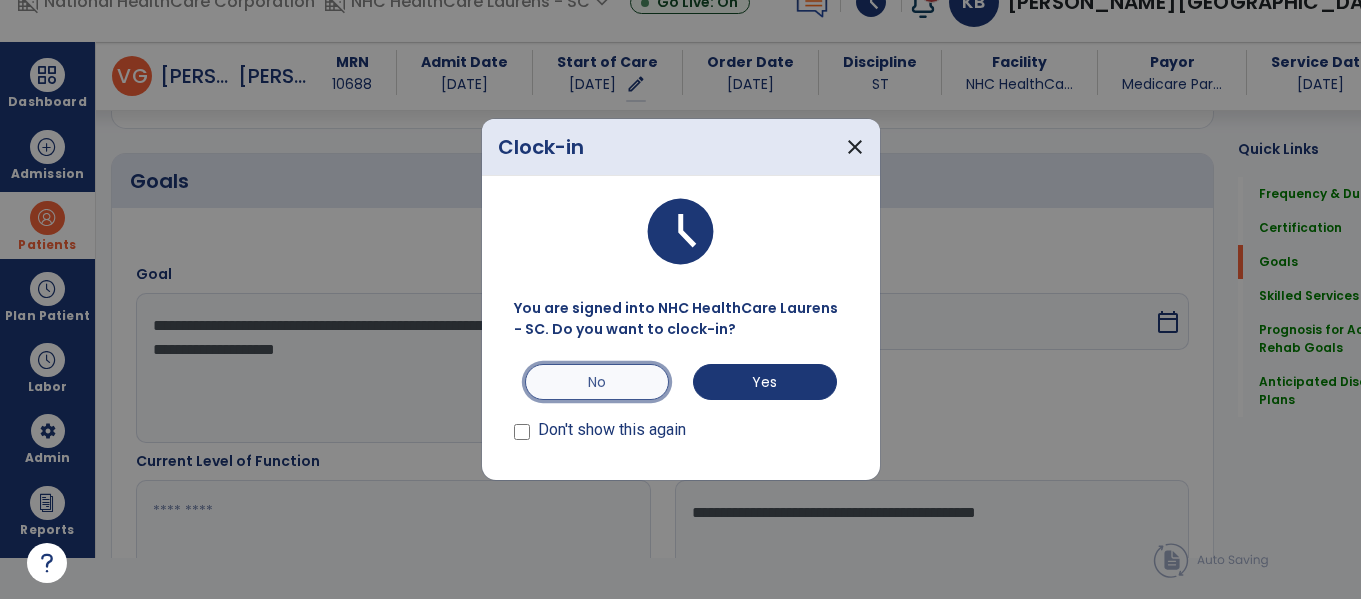 click on "No" at bounding box center [597, 382] 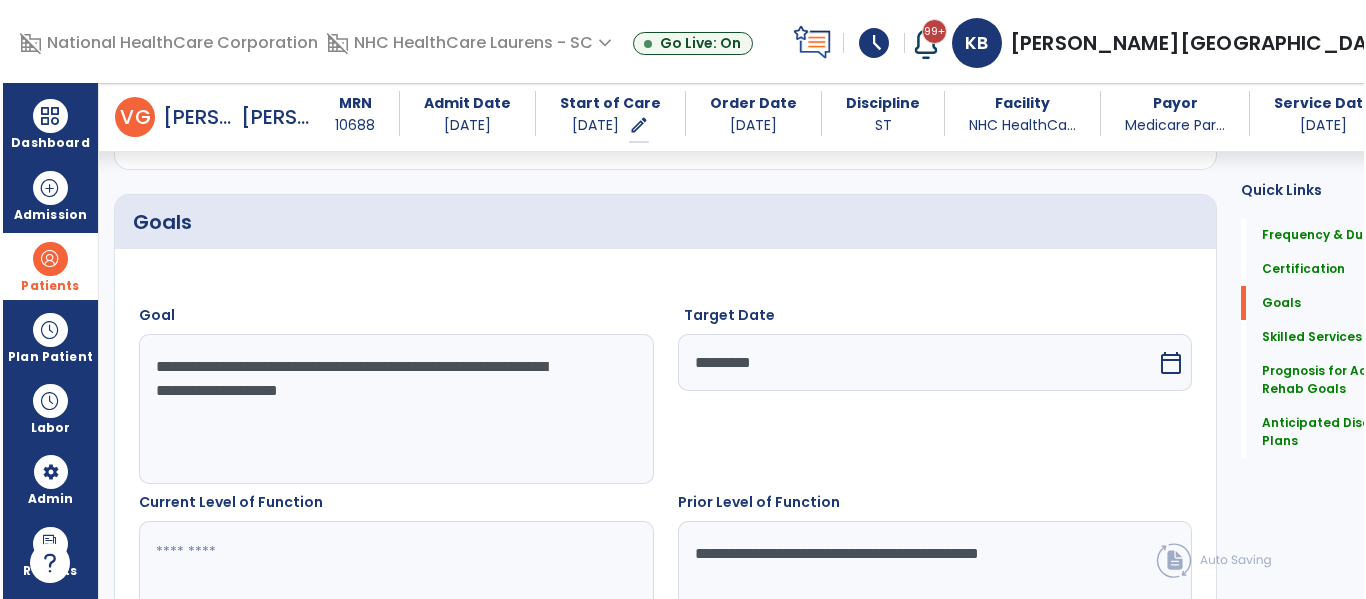 scroll, scrollTop: 41, scrollLeft: 0, axis: vertical 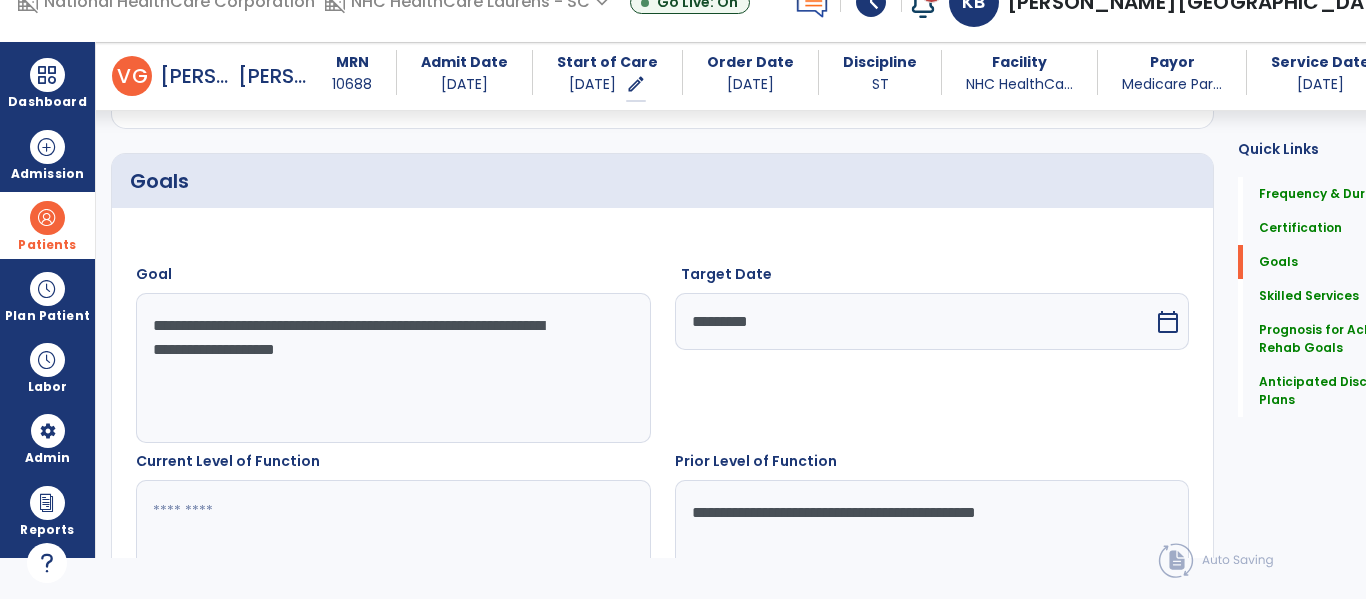 click on "**********" at bounding box center [374, 368] 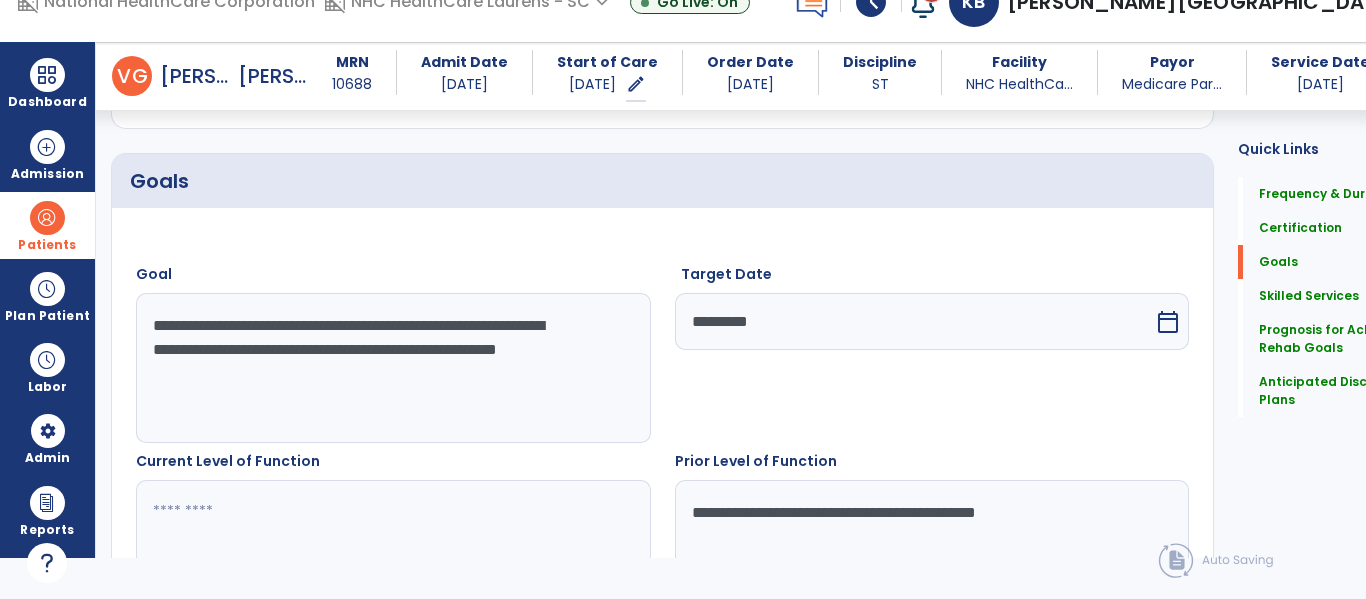 type on "**********" 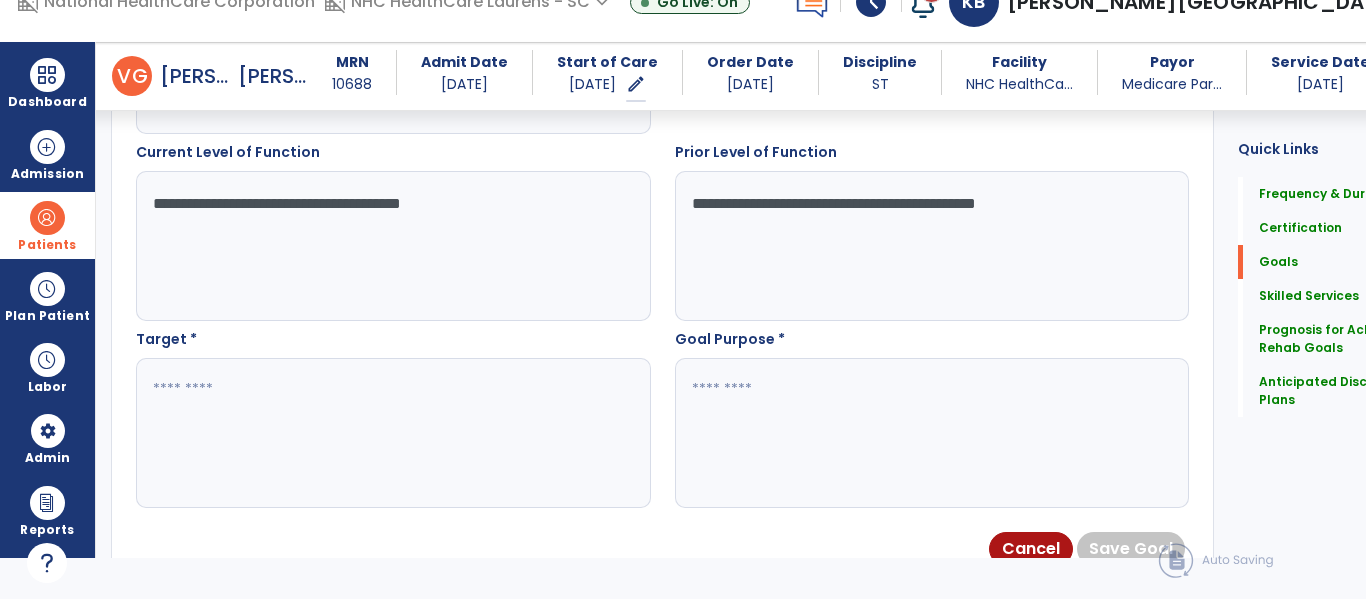 scroll, scrollTop: 736, scrollLeft: 0, axis: vertical 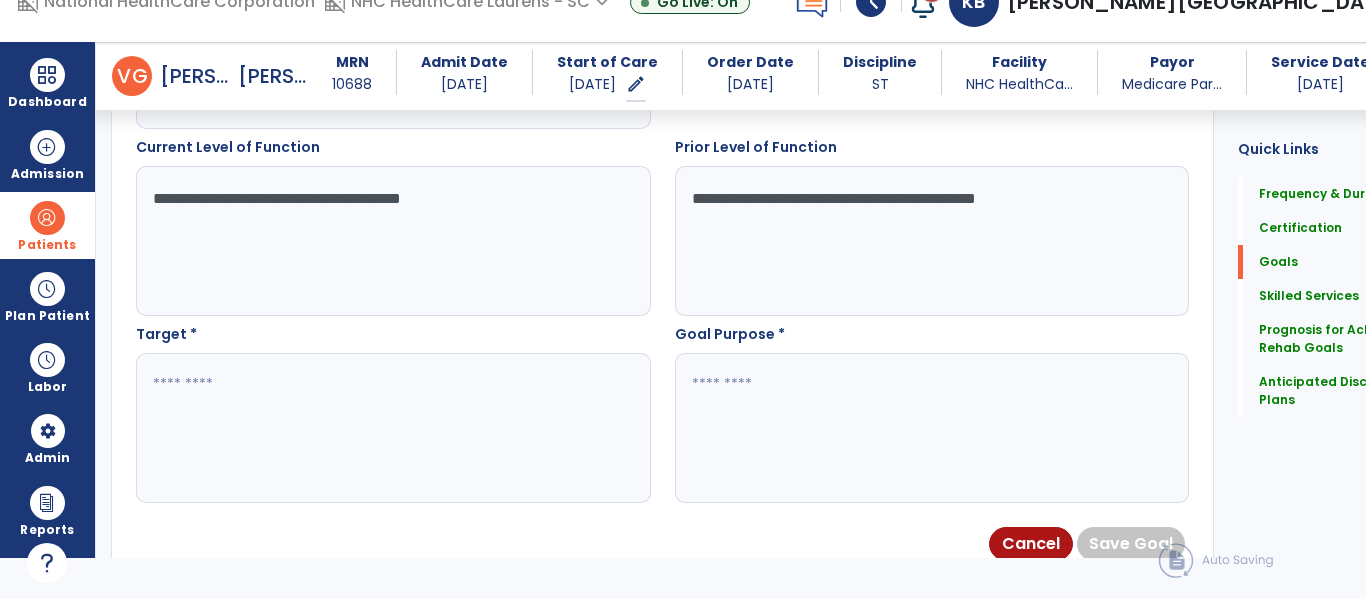 click at bounding box center [374, 428] 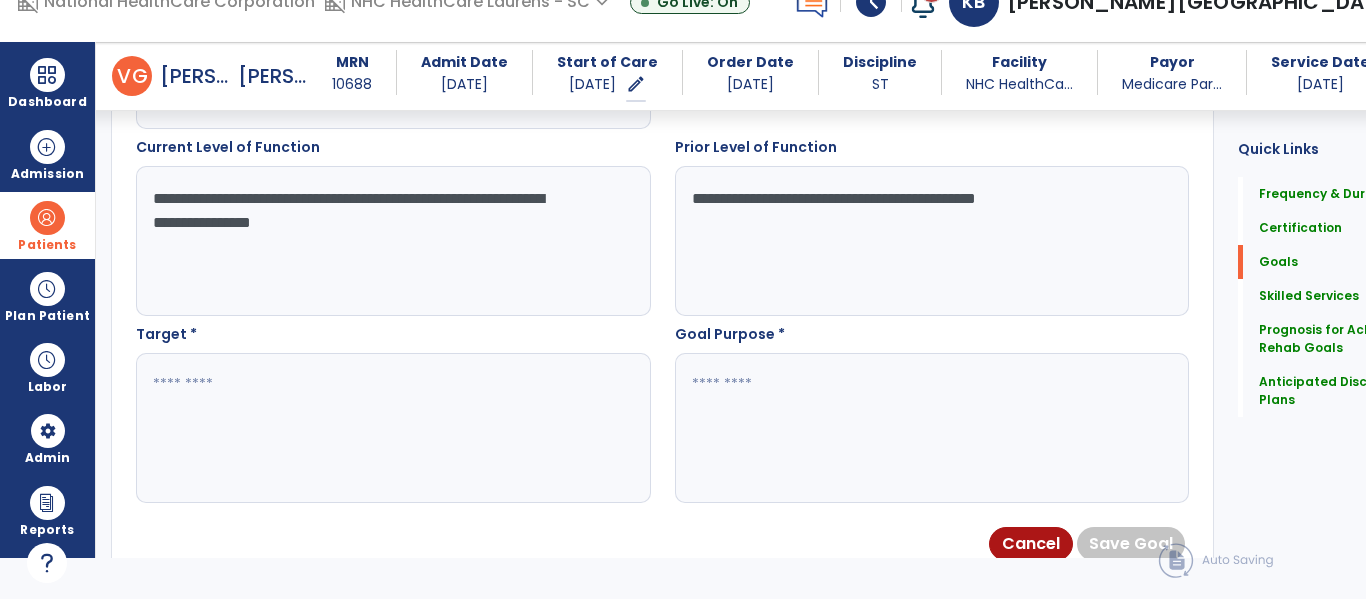 click on "**********" at bounding box center [374, 241] 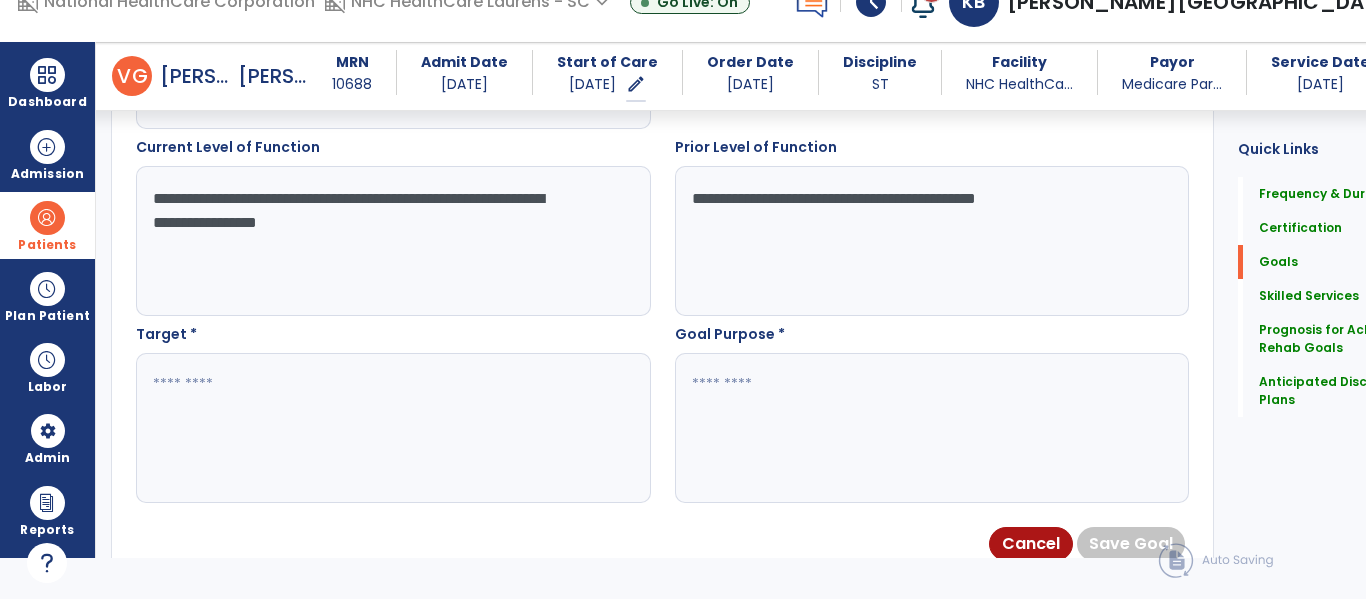drag, startPoint x: 438, startPoint y: 228, endPoint x: 139, endPoint y: 180, distance: 302.82834 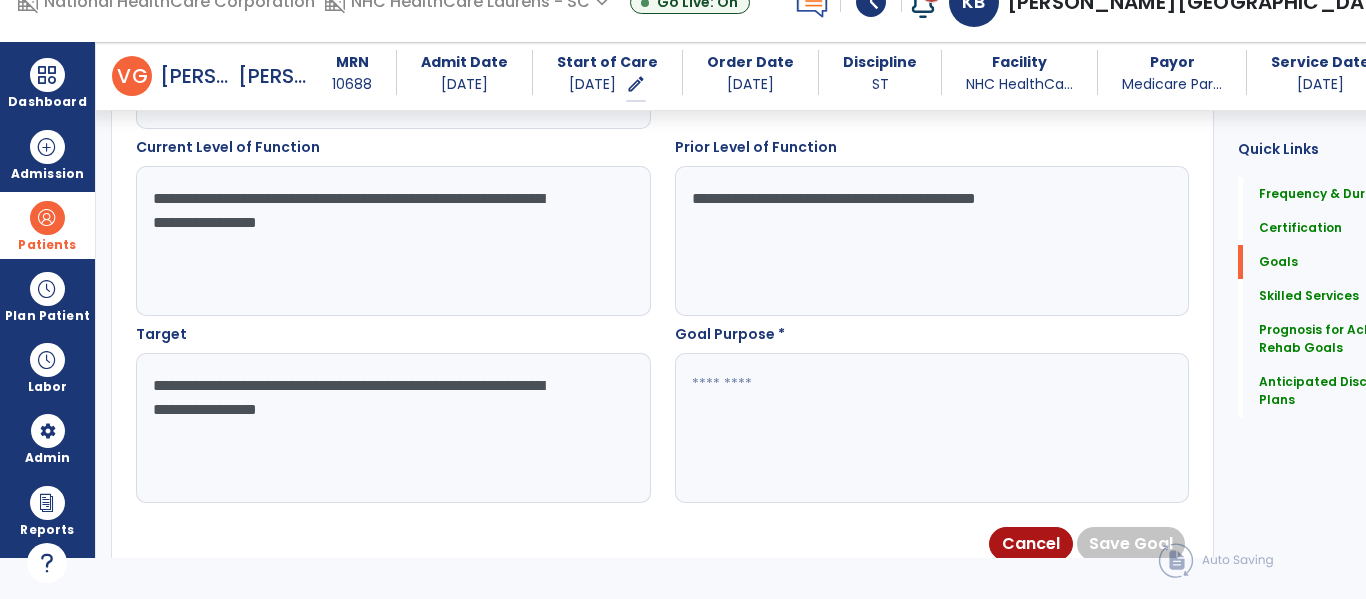 click on "**********" at bounding box center (374, 428) 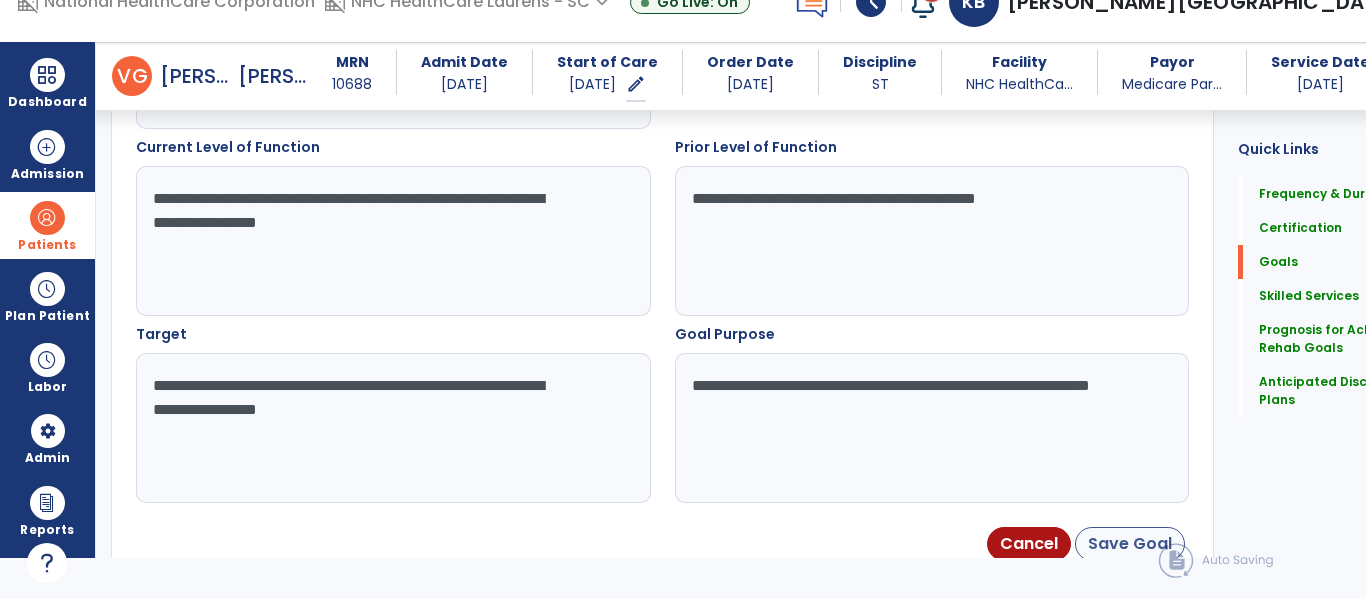 type on "**********" 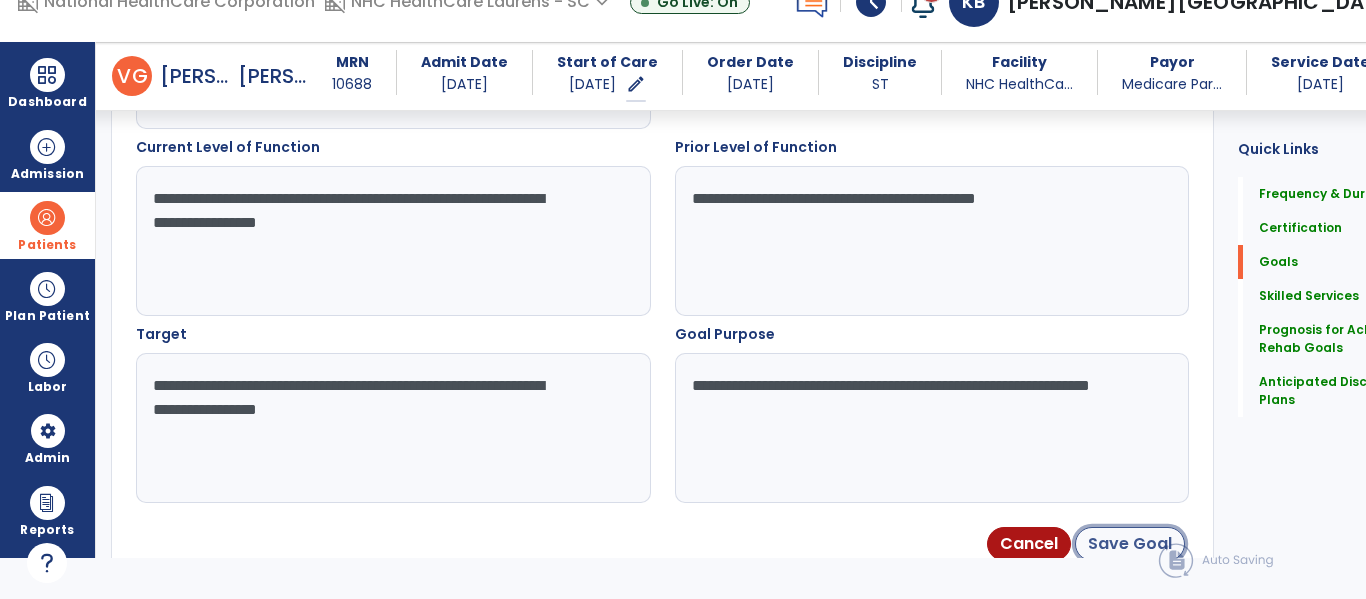 click on "Save Goal" at bounding box center (1130, 544) 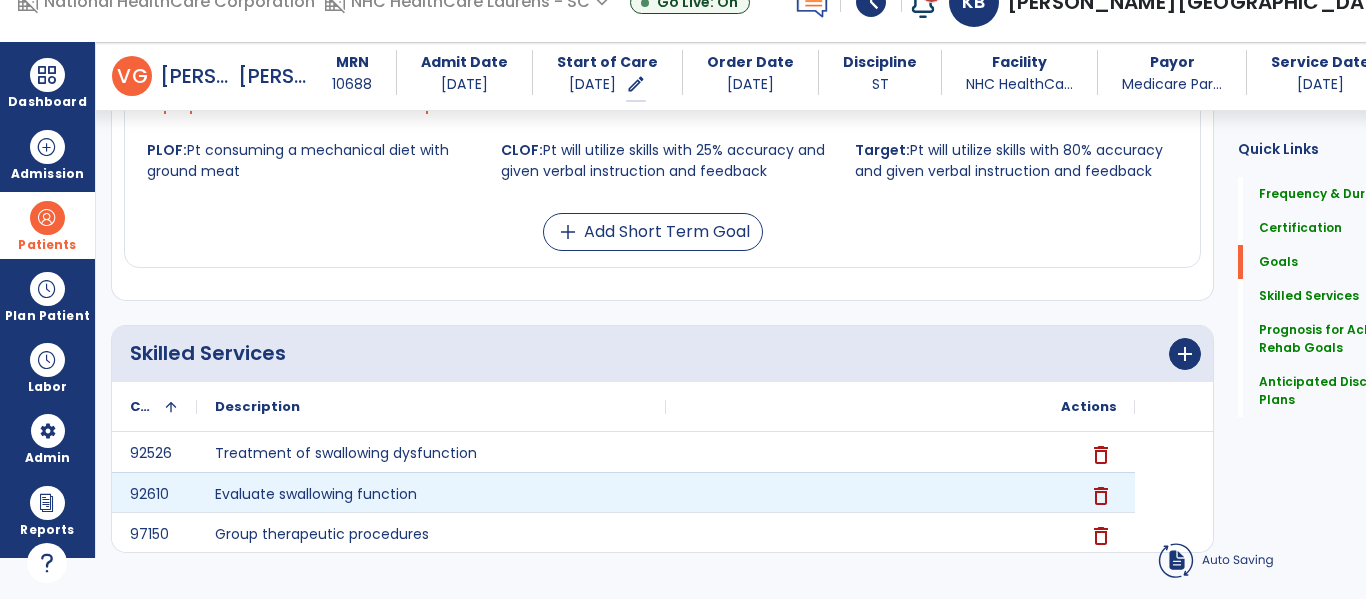 scroll, scrollTop: 738, scrollLeft: 0, axis: vertical 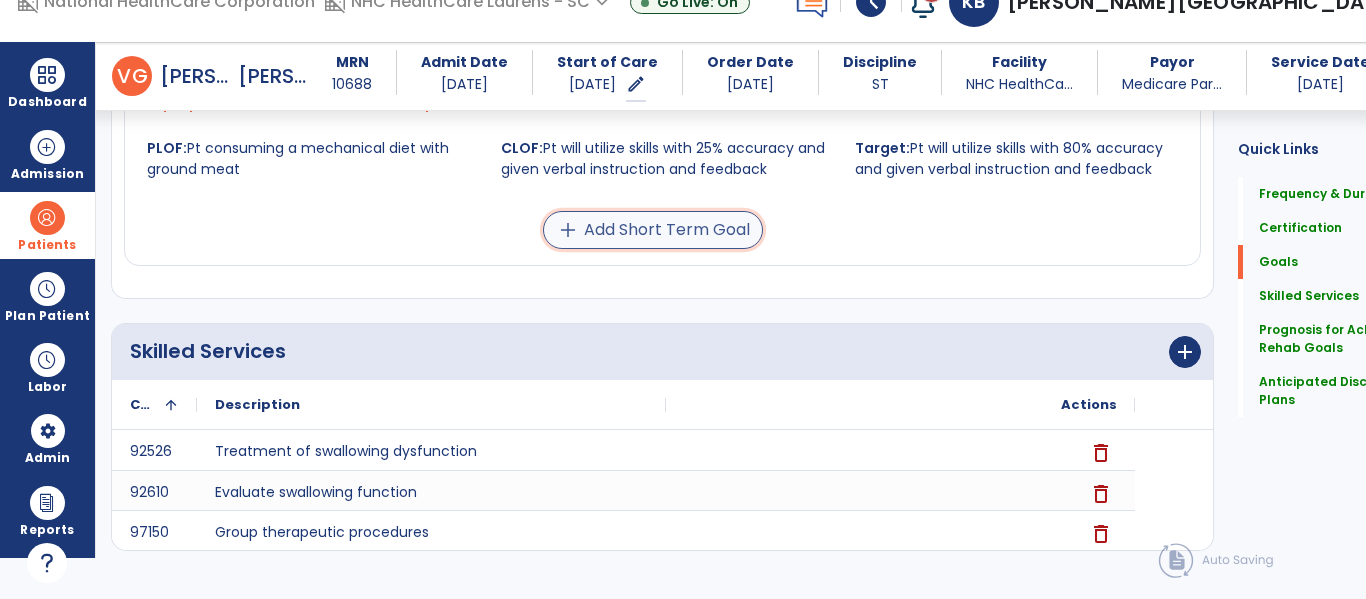 click on "add  Add Short Term Goal" at bounding box center (653, 230) 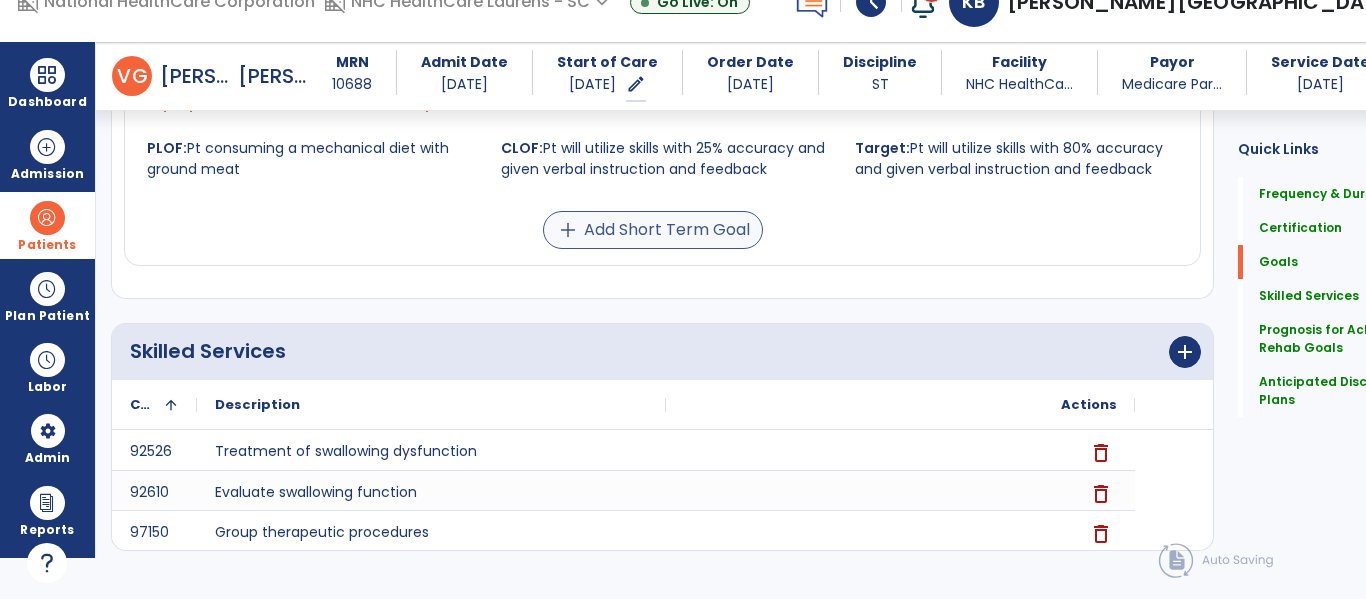 scroll, scrollTop: 1129, scrollLeft: 0, axis: vertical 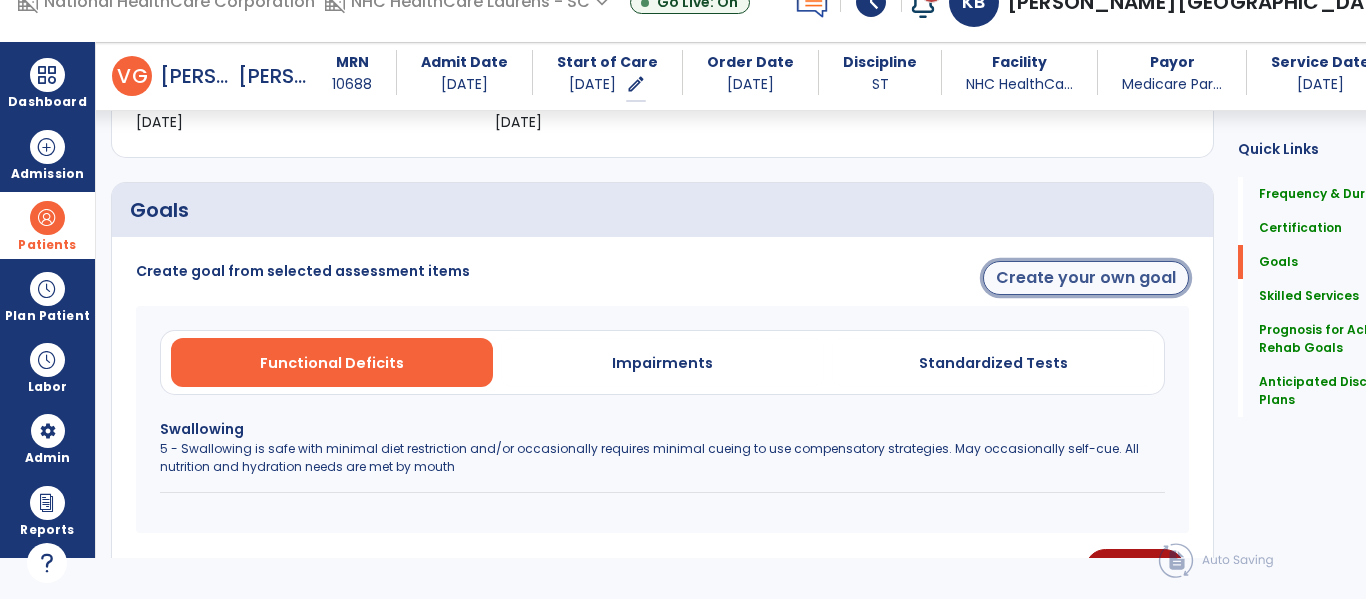 click on "Create your own goal" at bounding box center (1086, 278) 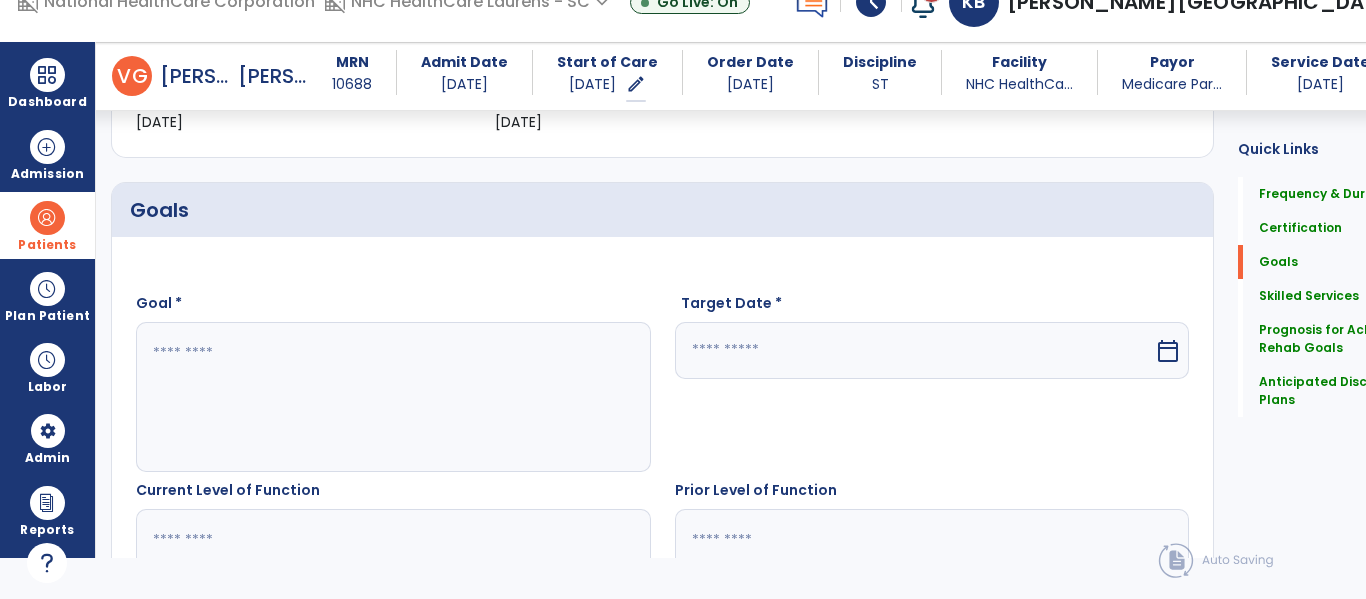 click at bounding box center [915, 350] 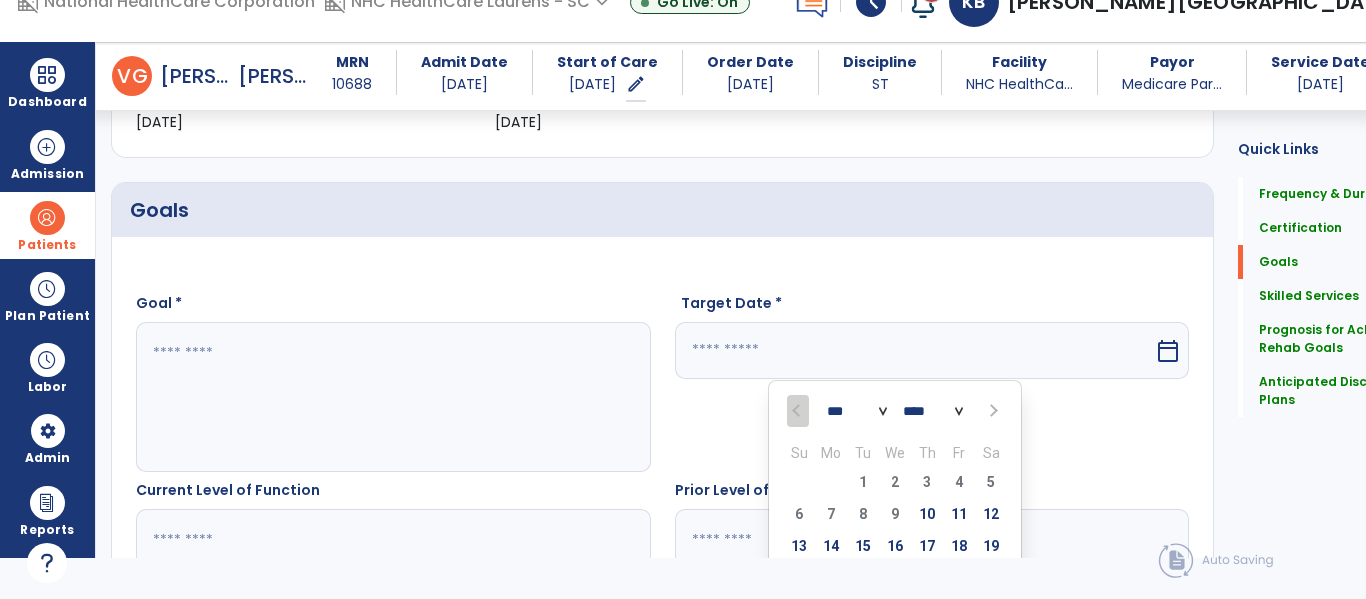 click on "*** ***" at bounding box center (857, 412) 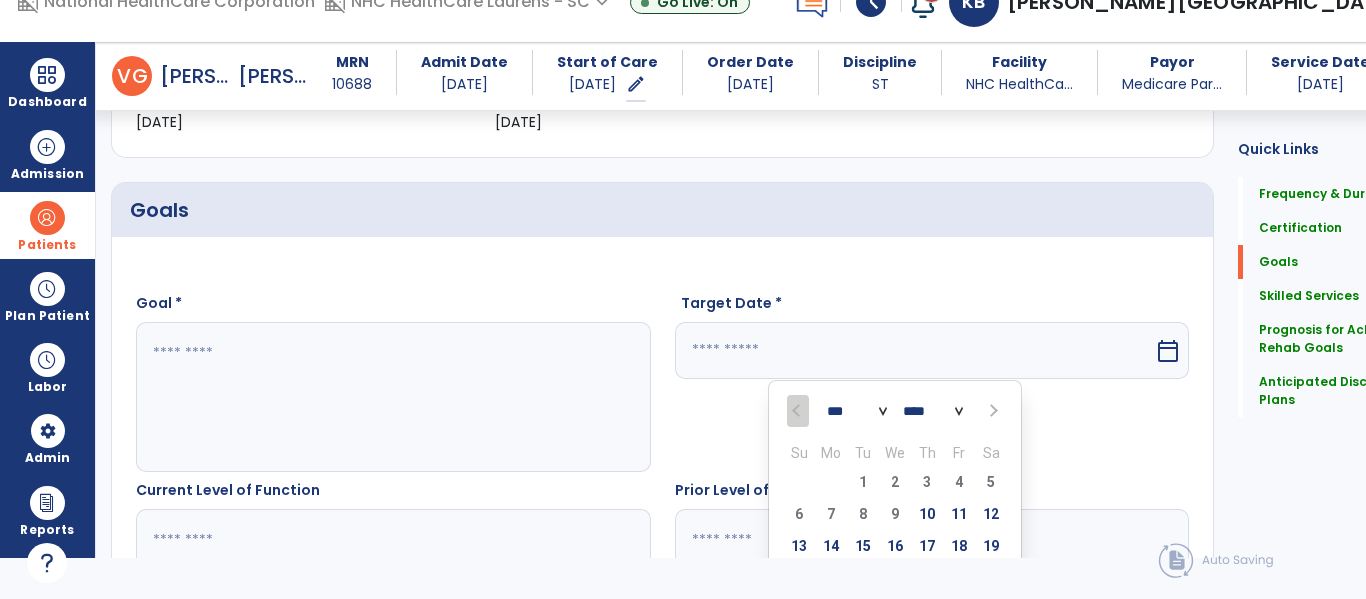select on "*" 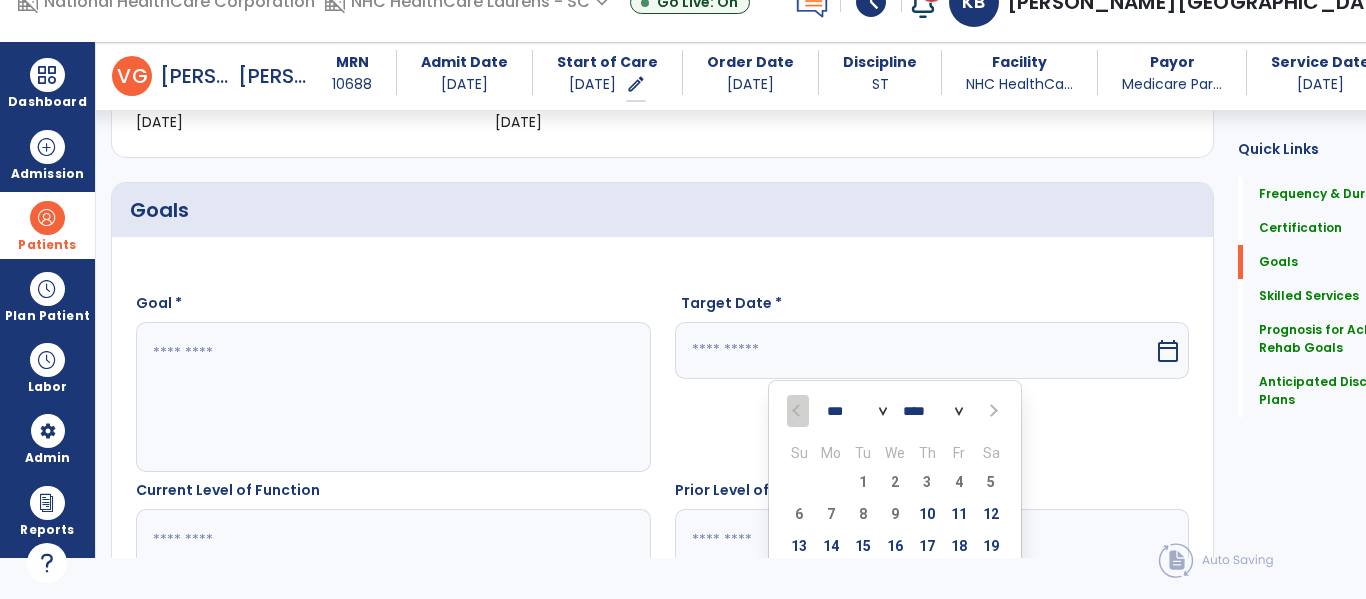 click on "*** ***" at bounding box center (857, 412) 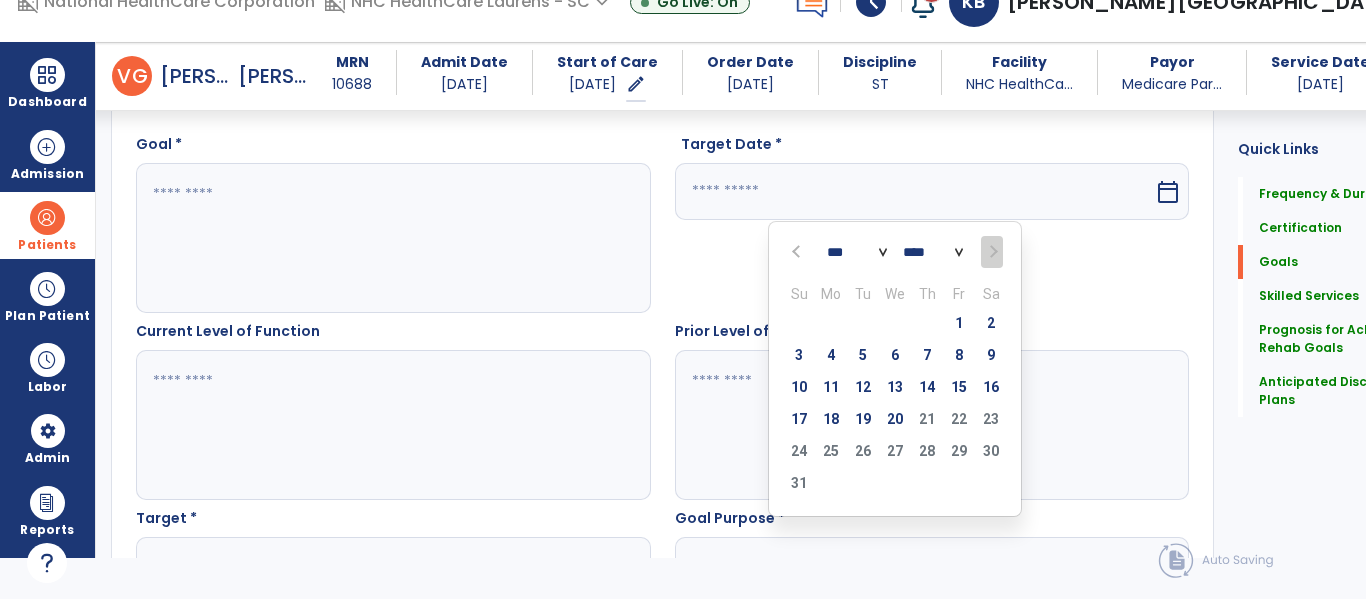 scroll, scrollTop: 568, scrollLeft: 0, axis: vertical 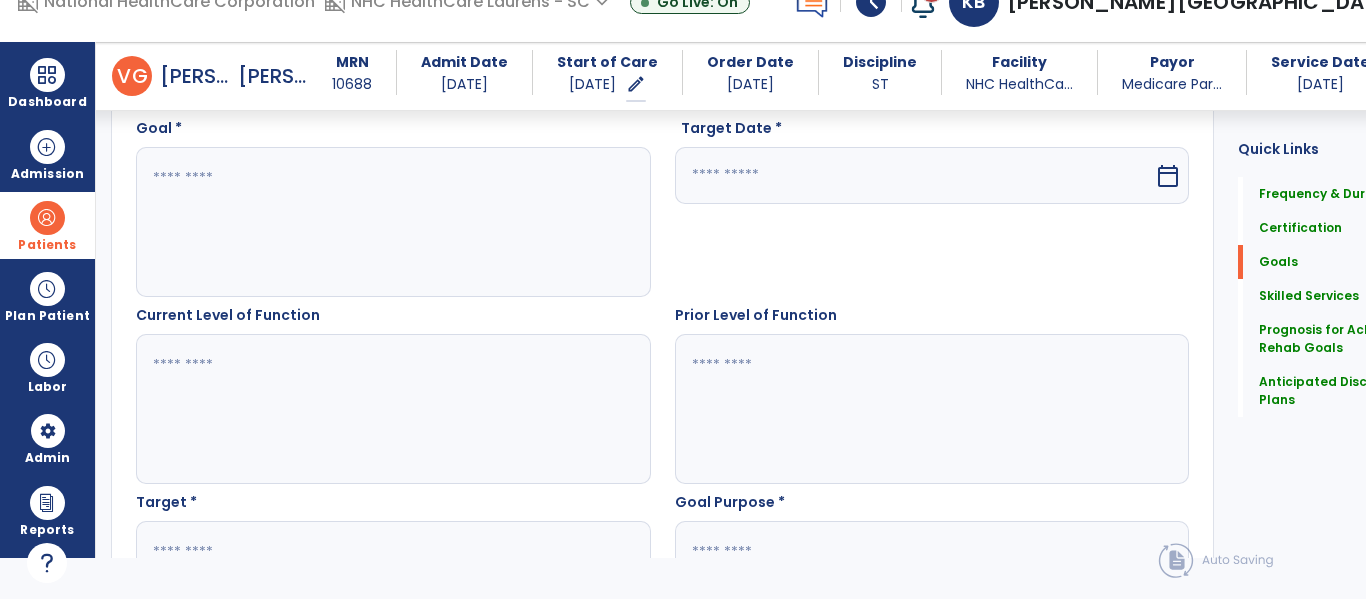 click on "calendar_today" at bounding box center [1170, 175] 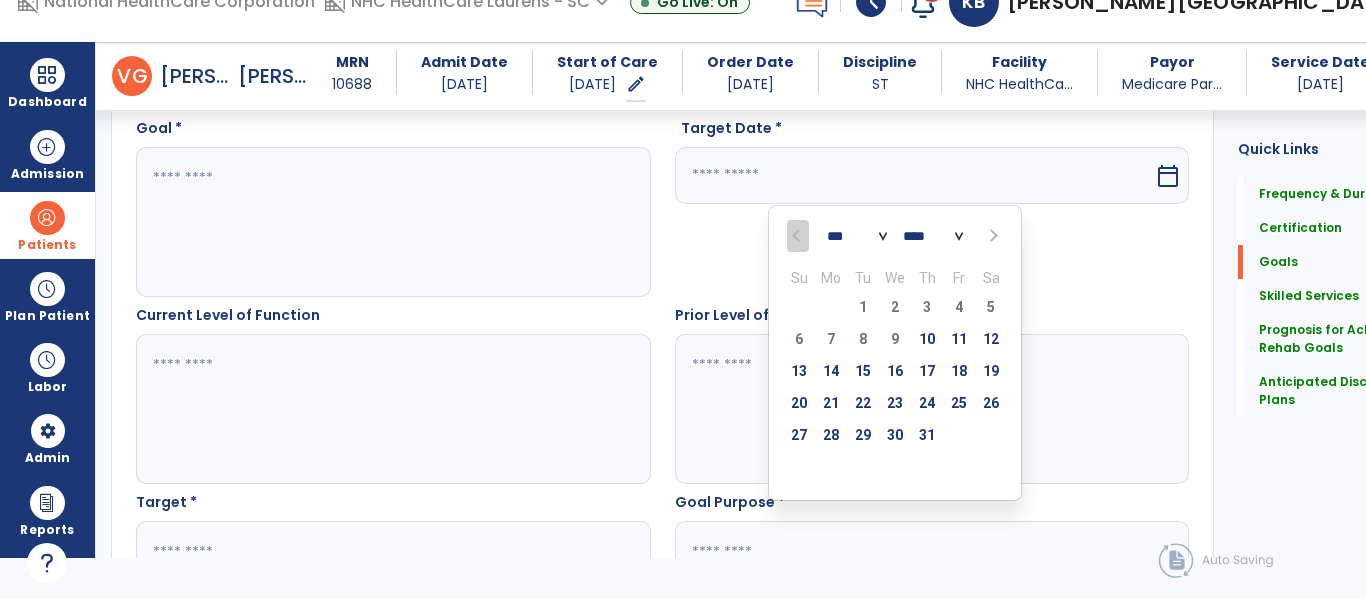 click on "*** ***" at bounding box center (857, 237) 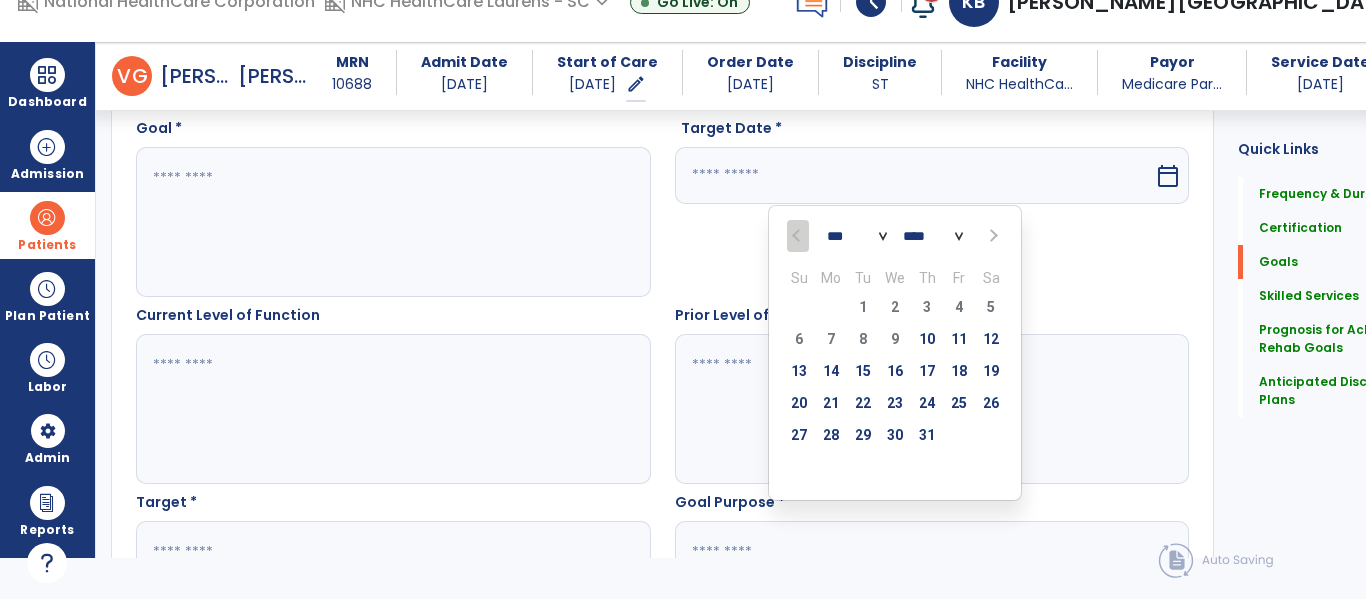 click on "*** ***" at bounding box center (857, 237) 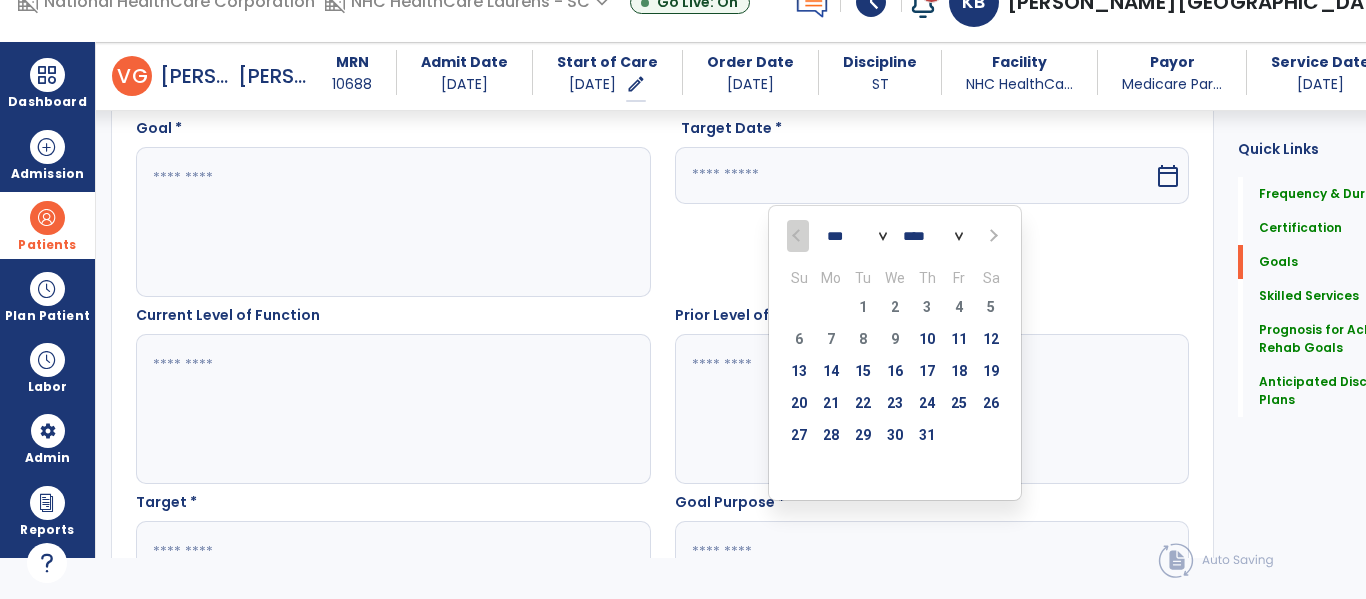 select on "*" 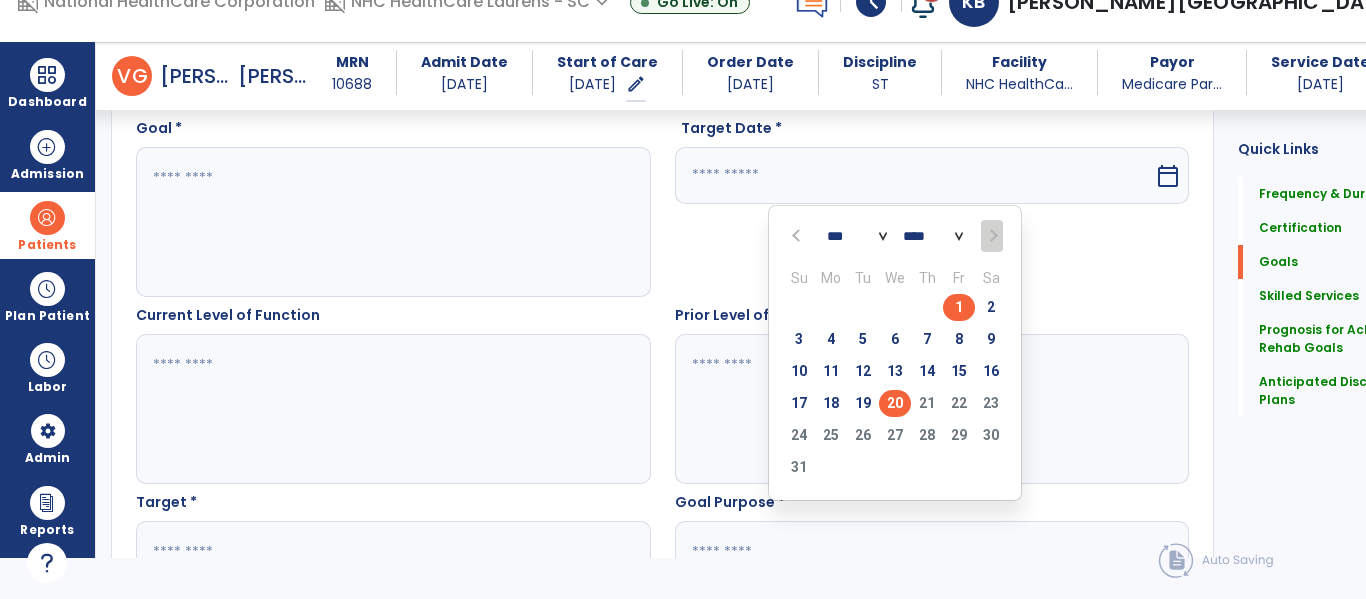 click on "20" at bounding box center (895, 403) 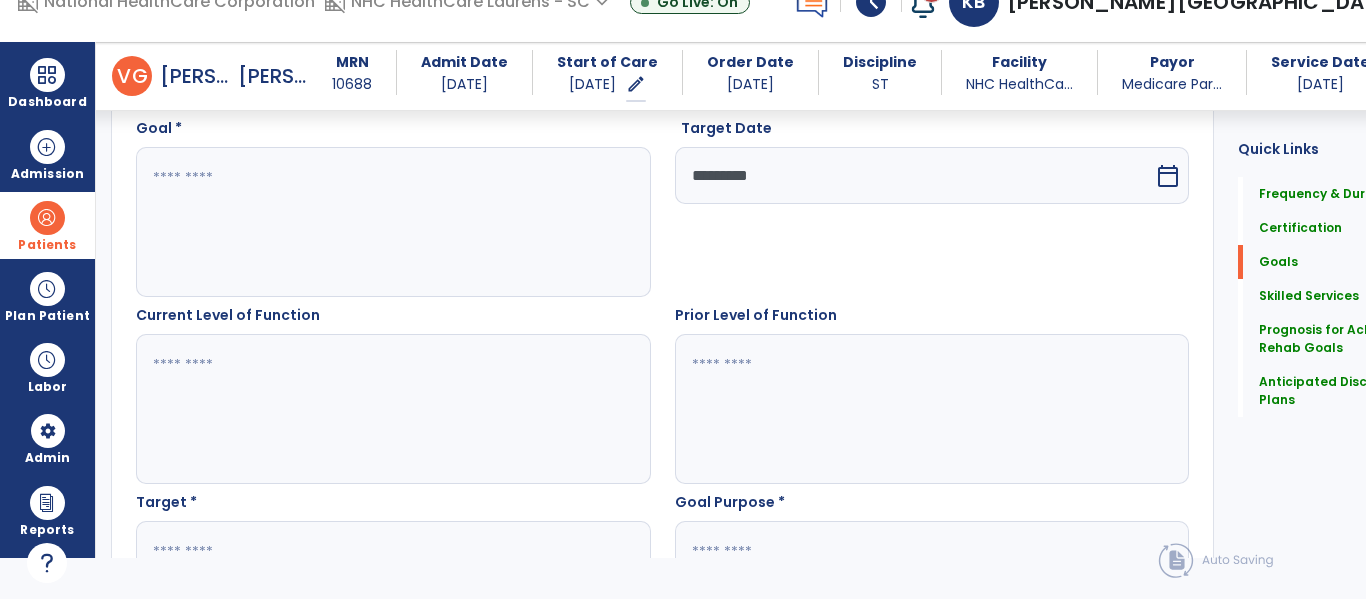 click at bounding box center [374, 409] 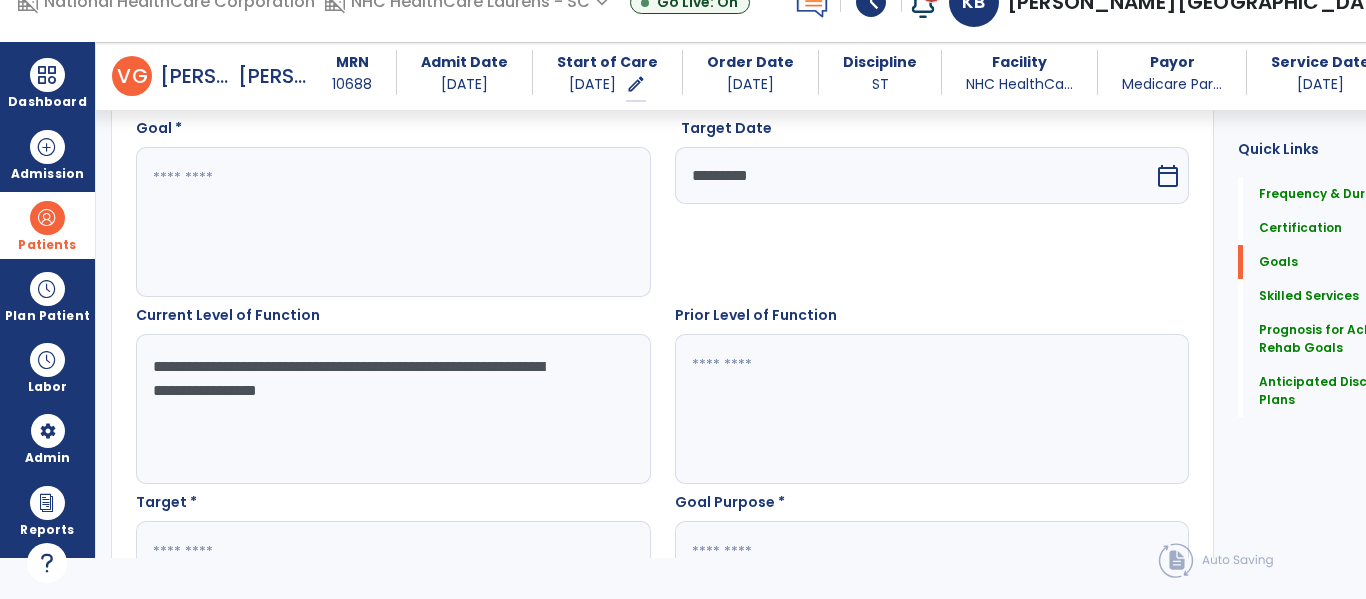 type on "**********" 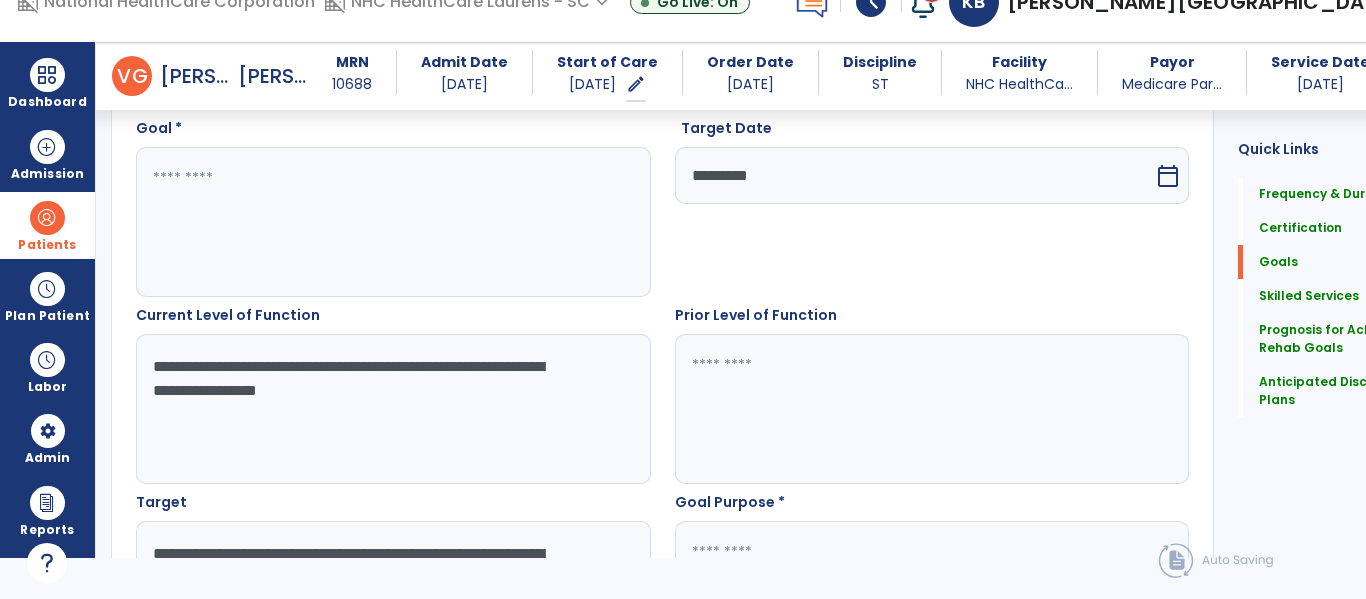 scroll, scrollTop: 601, scrollLeft: 0, axis: vertical 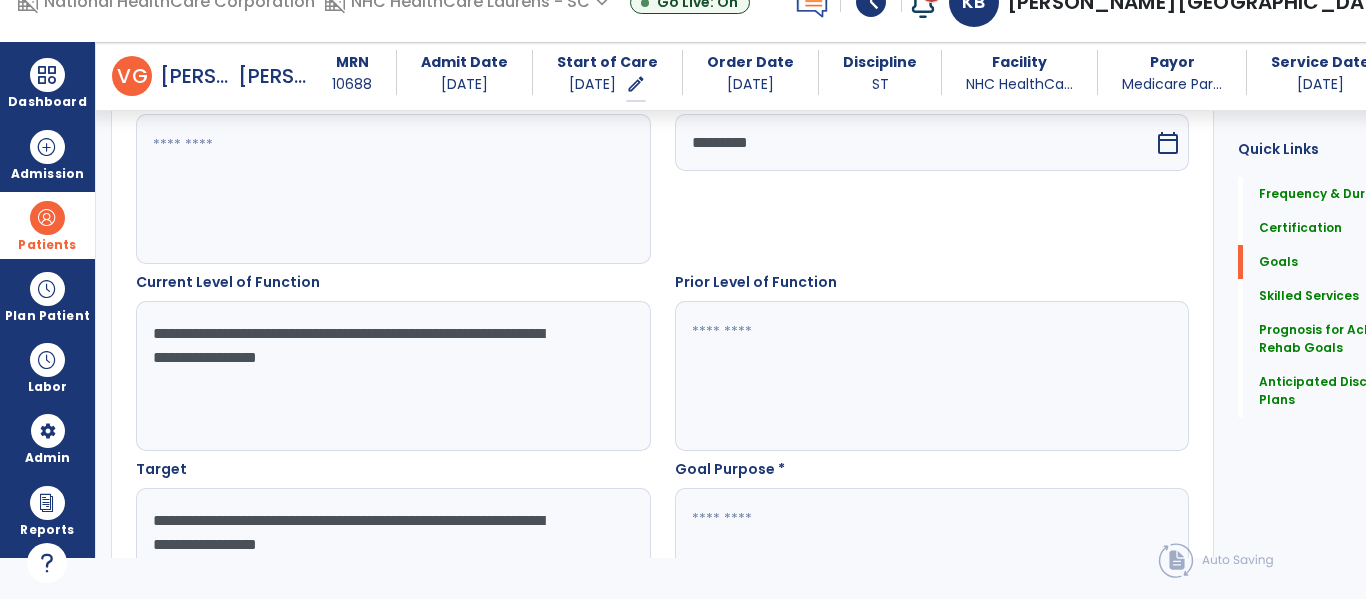 click on "**********" at bounding box center (374, 563) 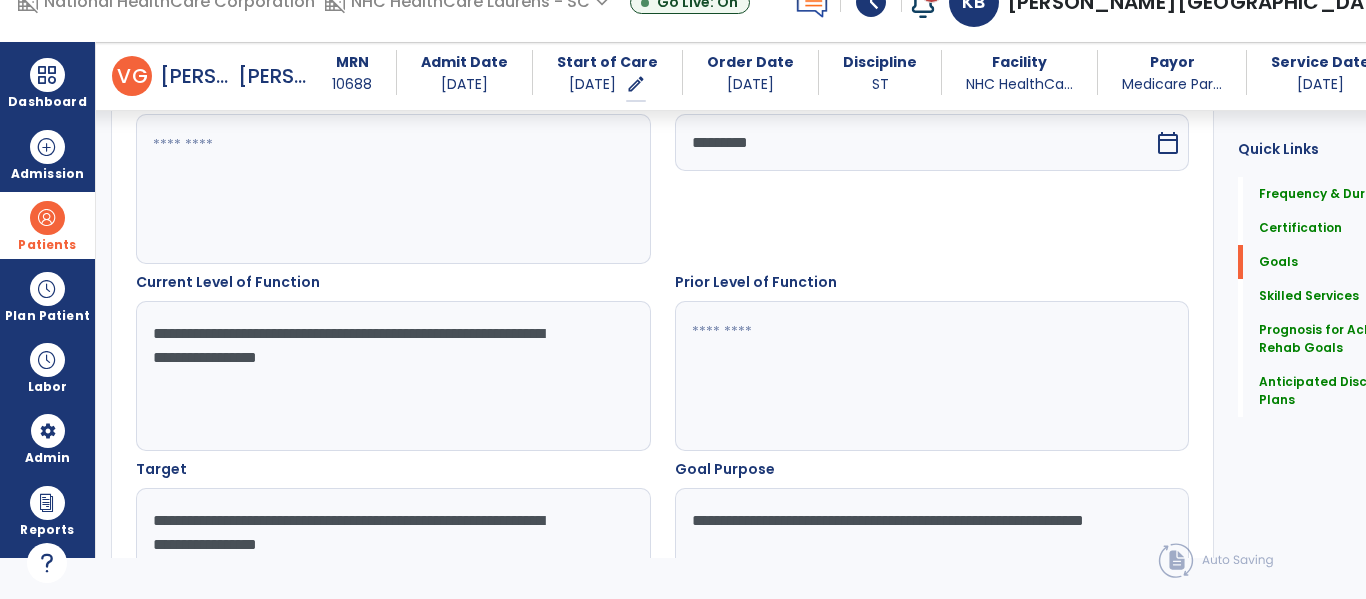 type on "**********" 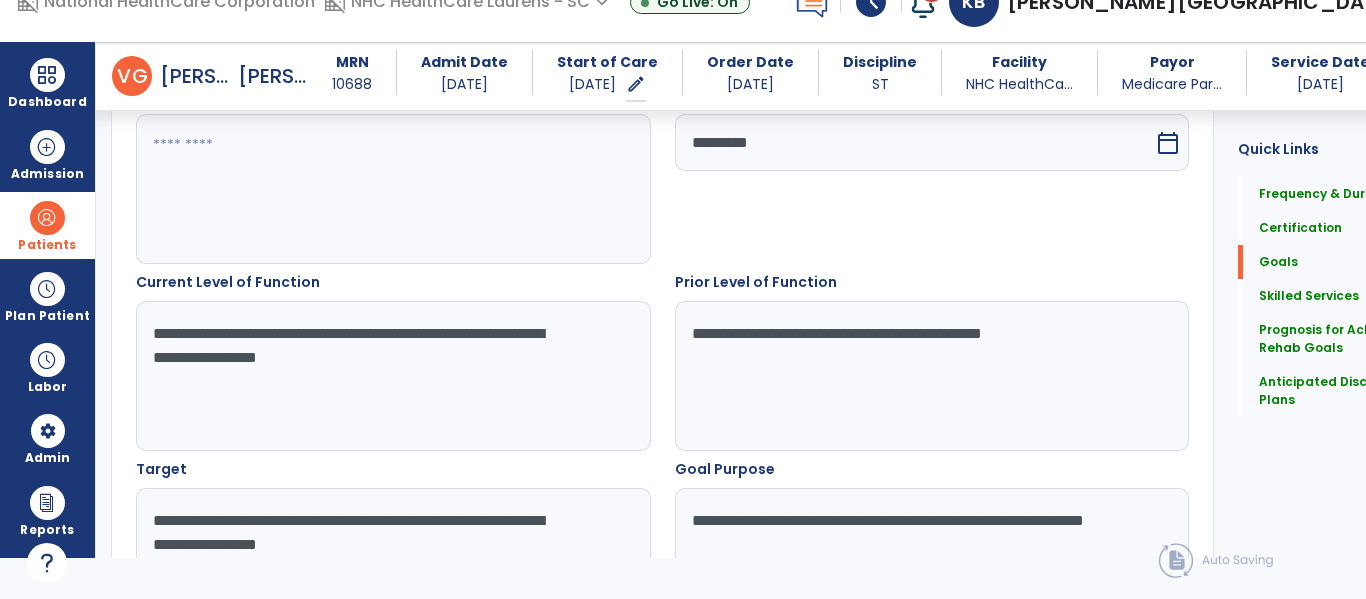 type on "**********" 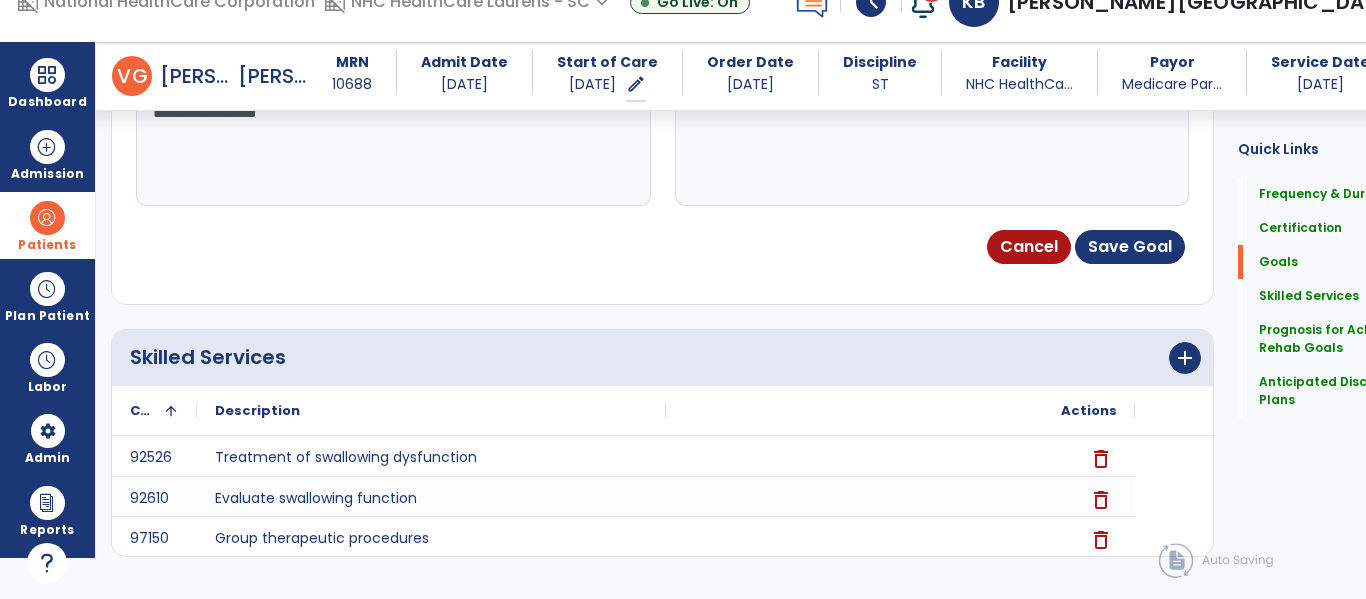 scroll, scrollTop: 1053, scrollLeft: 0, axis: vertical 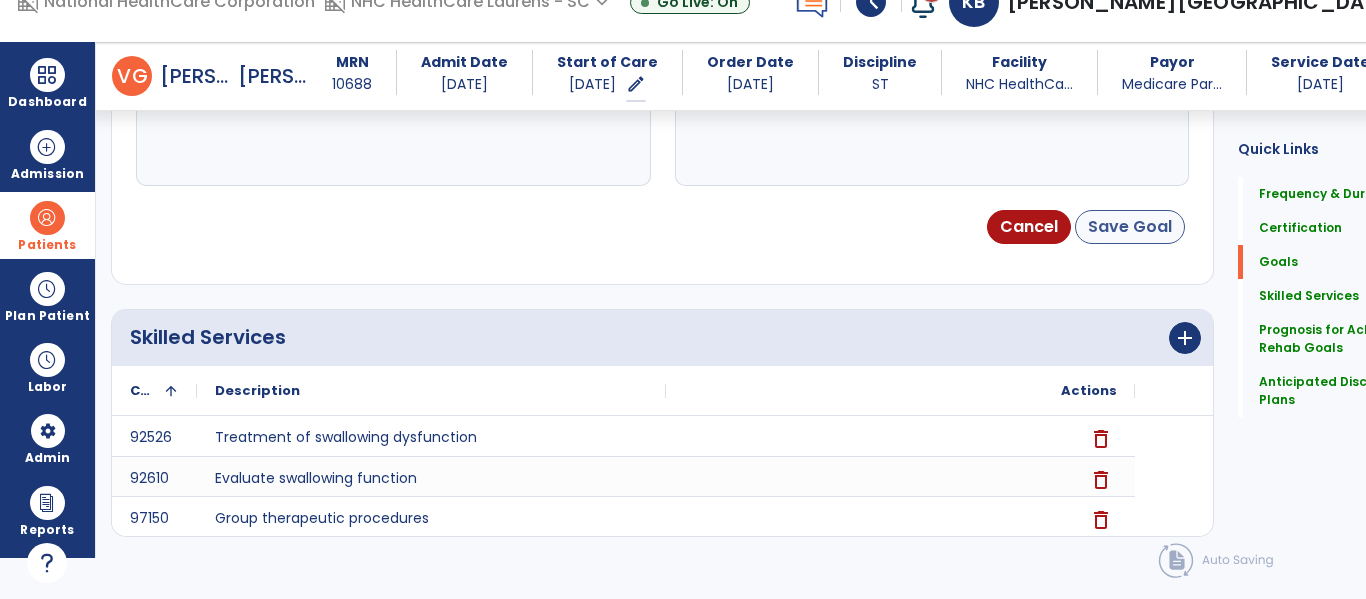 type on "**********" 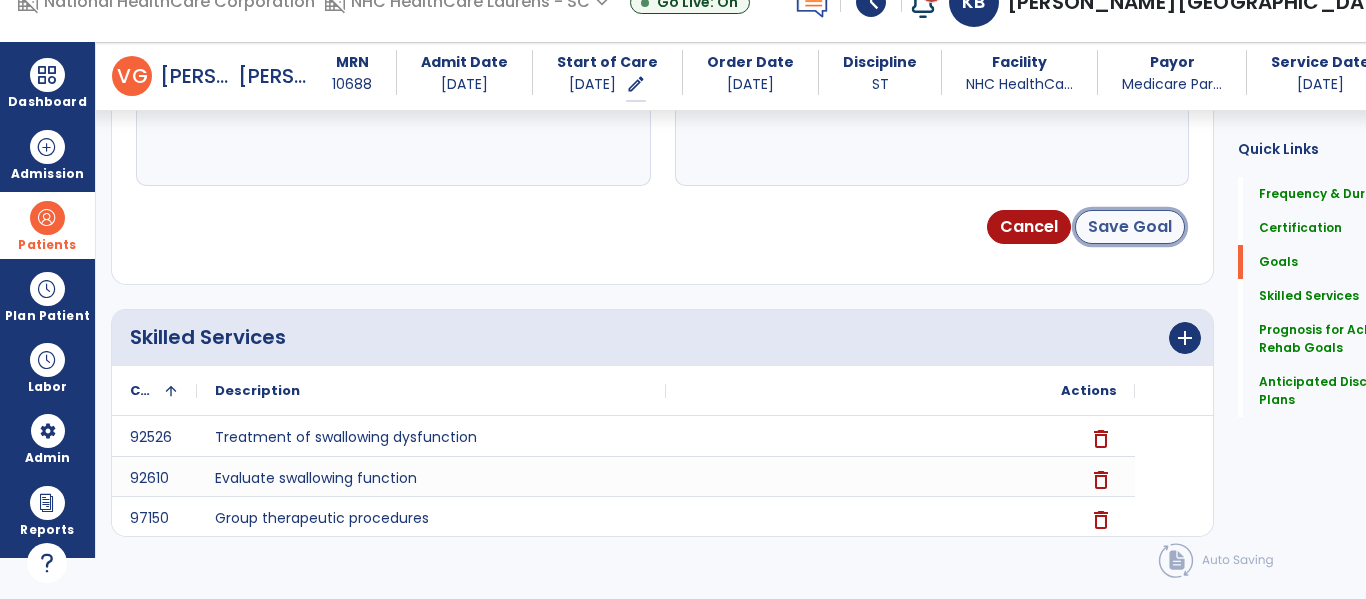 click on "Save Goal" at bounding box center (1130, 227) 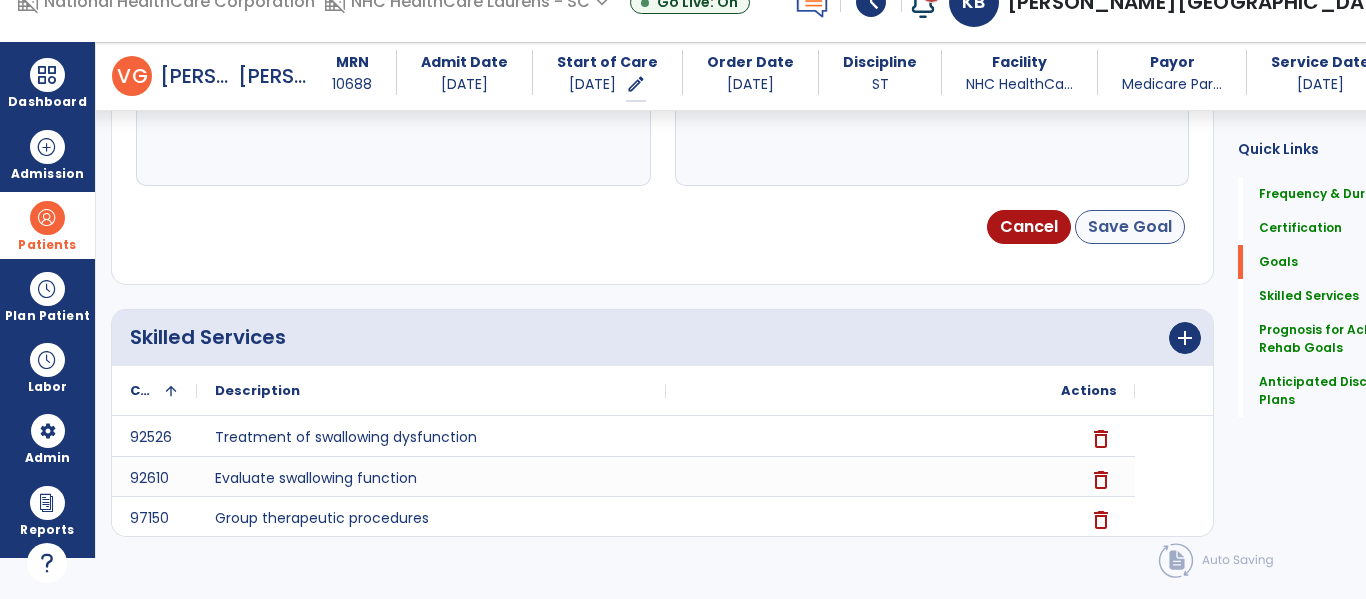 scroll, scrollTop: 348, scrollLeft: 0, axis: vertical 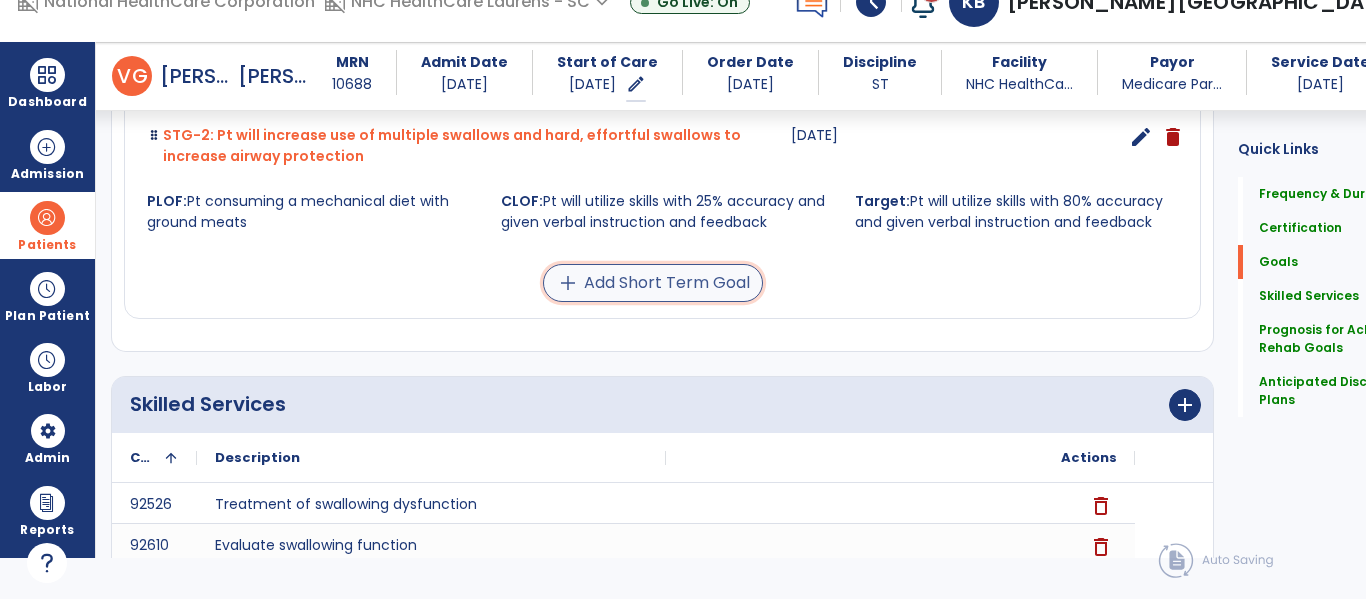 click on "add  Add Short Term Goal" at bounding box center (653, 283) 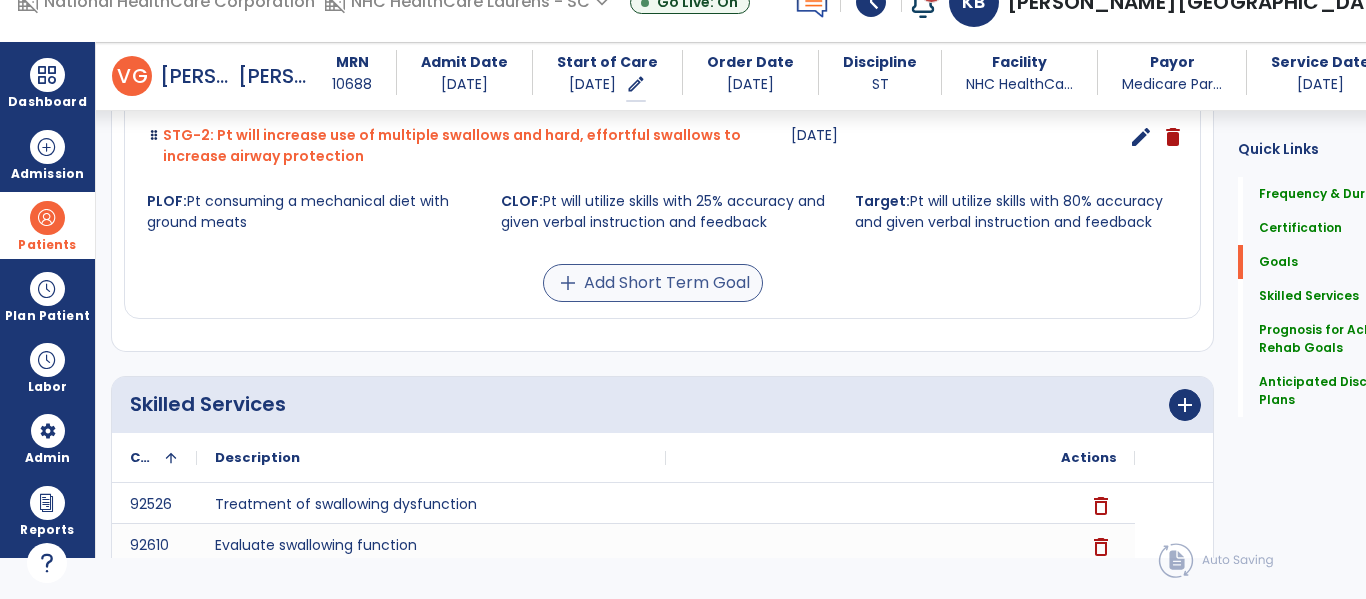scroll, scrollTop: 1223, scrollLeft: 0, axis: vertical 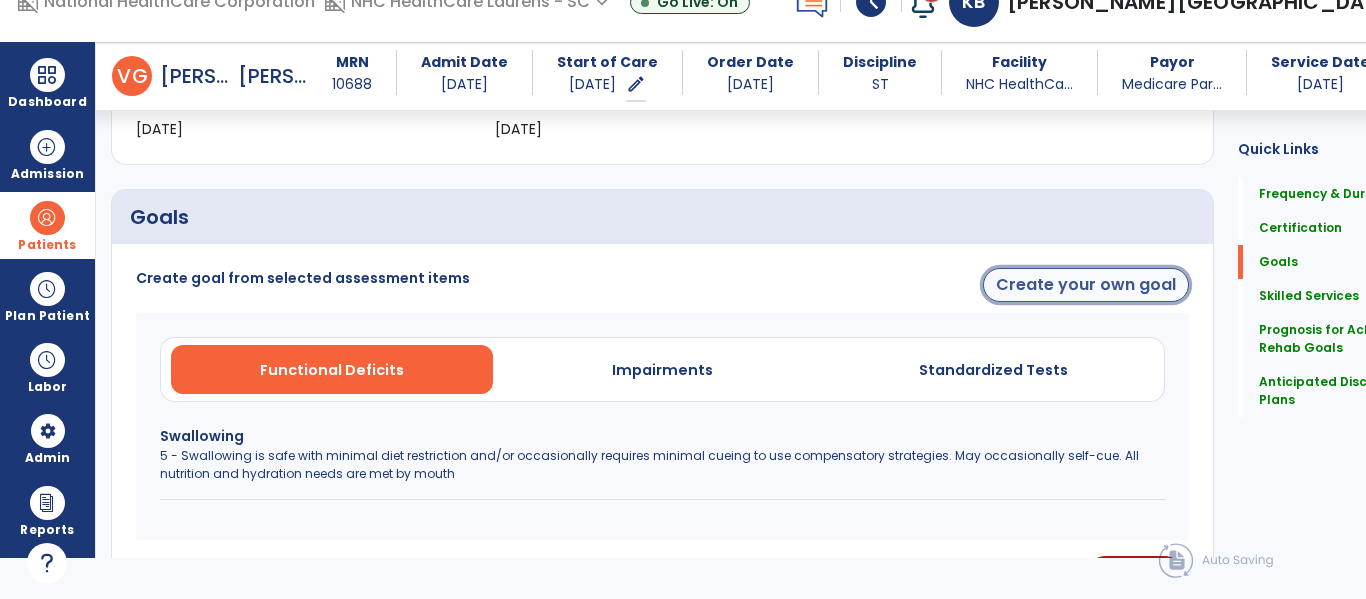 click on "Create your own goal" at bounding box center [1086, 285] 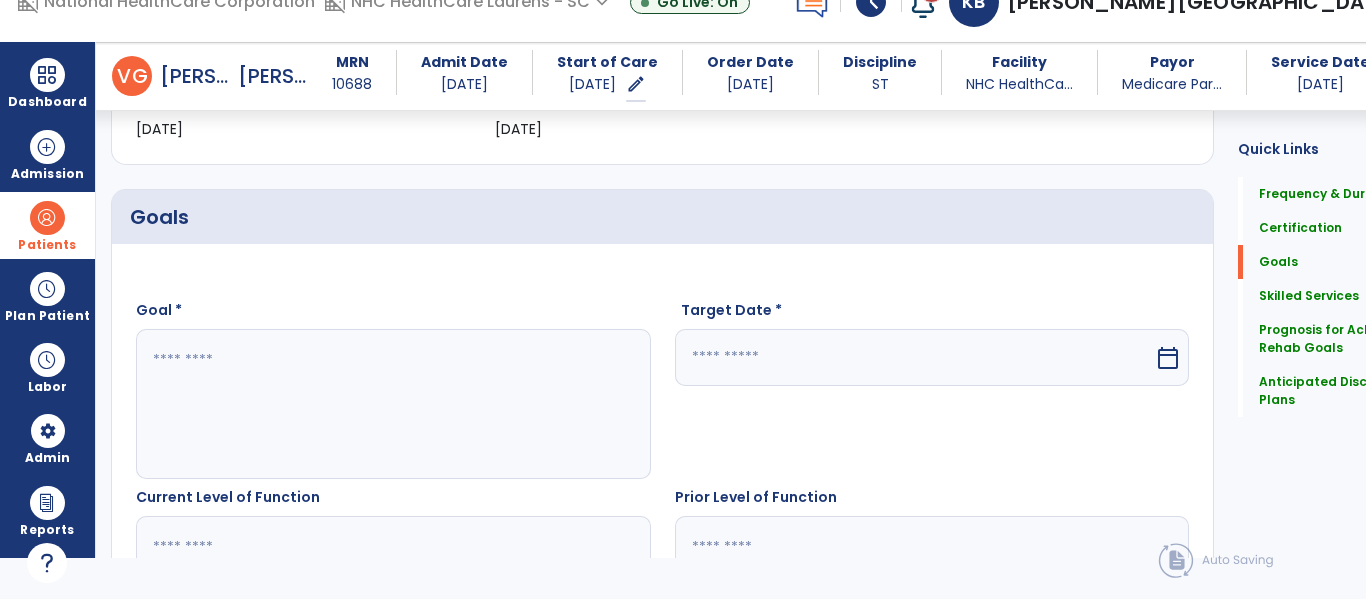 click at bounding box center (915, 357) 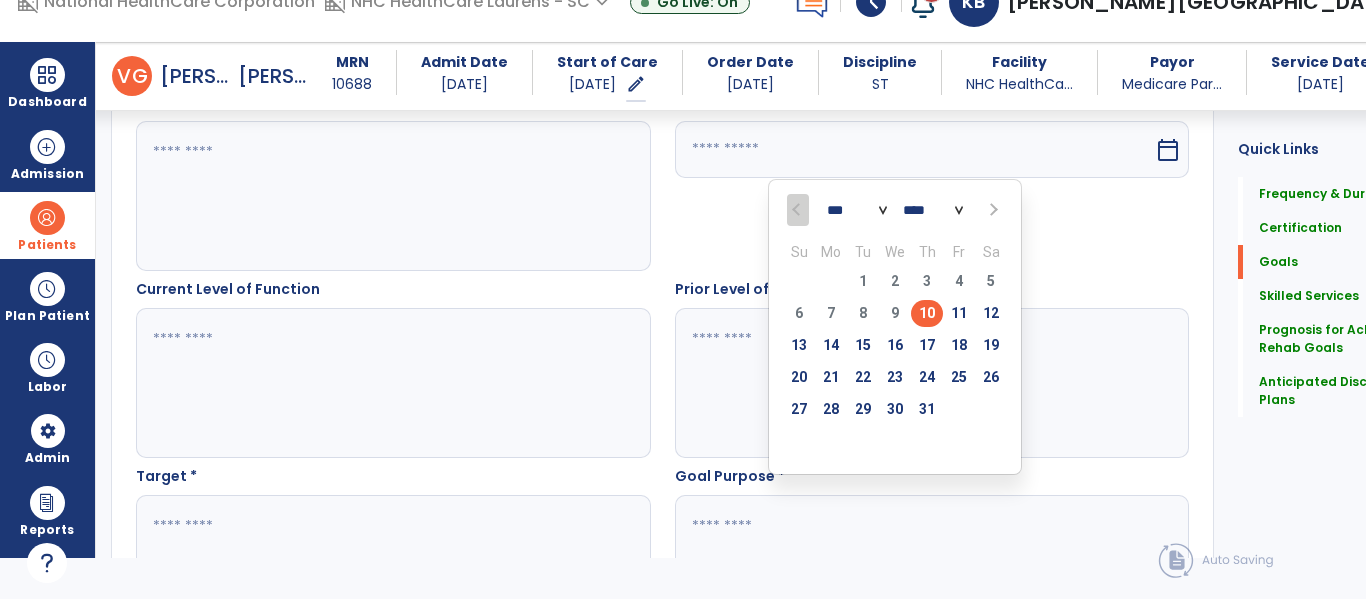 scroll, scrollTop: 623, scrollLeft: 0, axis: vertical 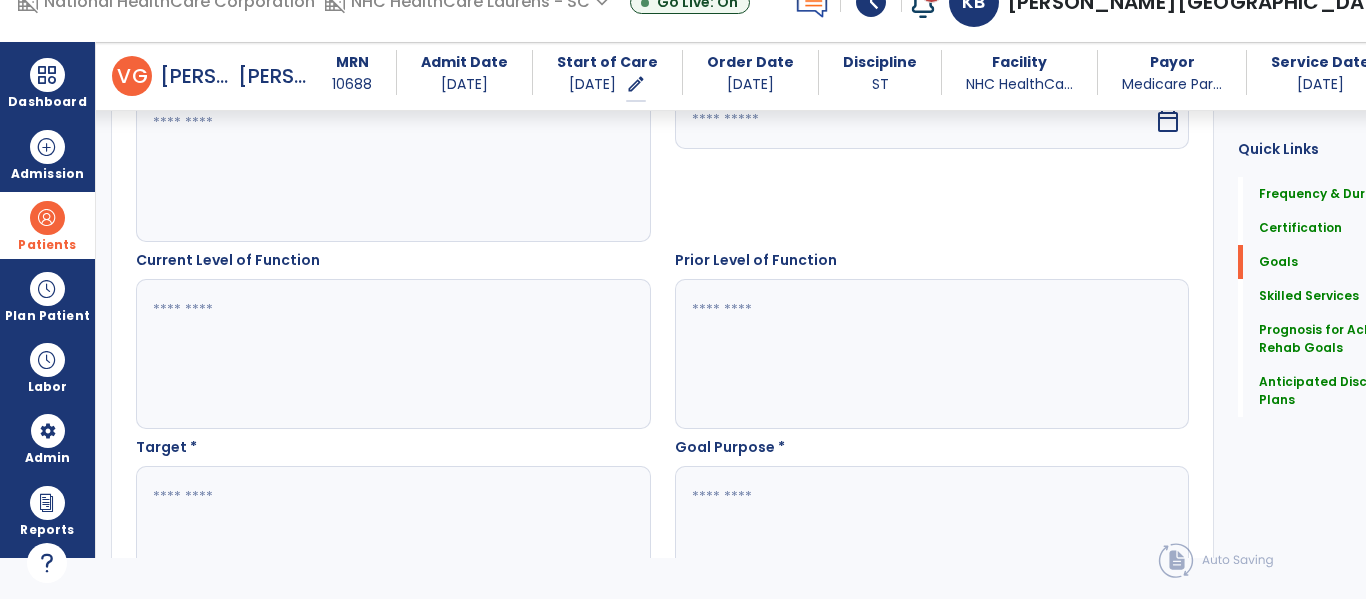 click on "calendar_today" at bounding box center (1168, 121) 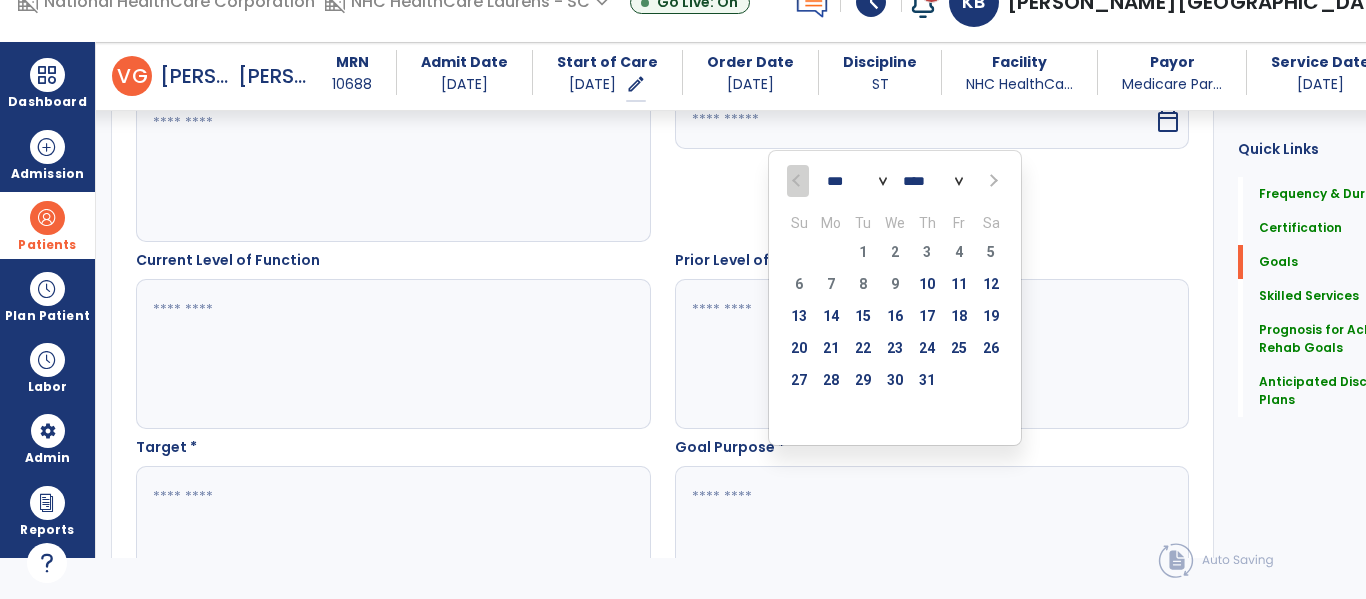 click on "*** ***" at bounding box center [857, 182] 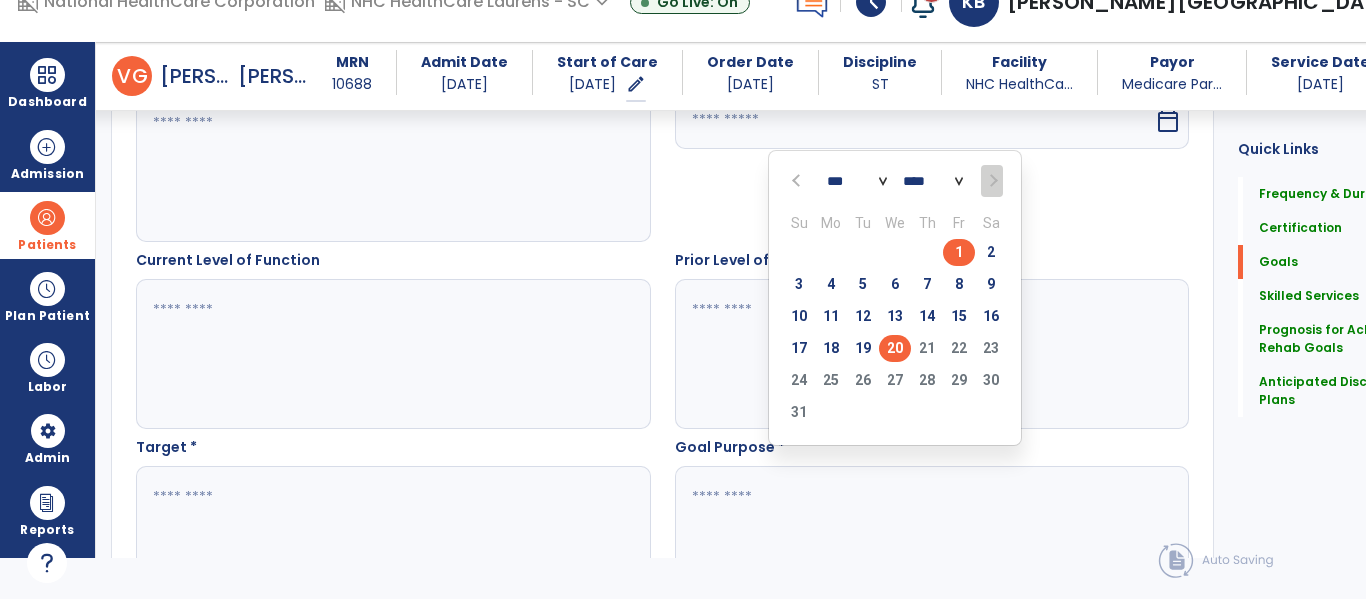 click on "20" at bounding box center (895, 348) 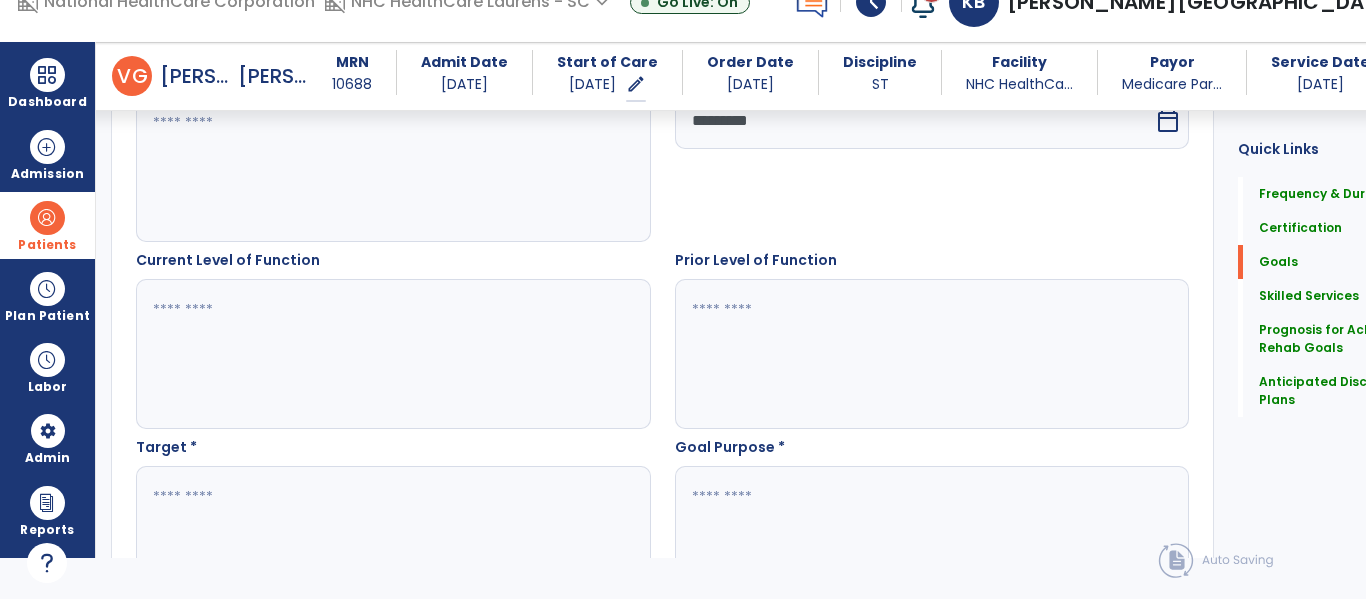 click at bounding box center (374, 354) 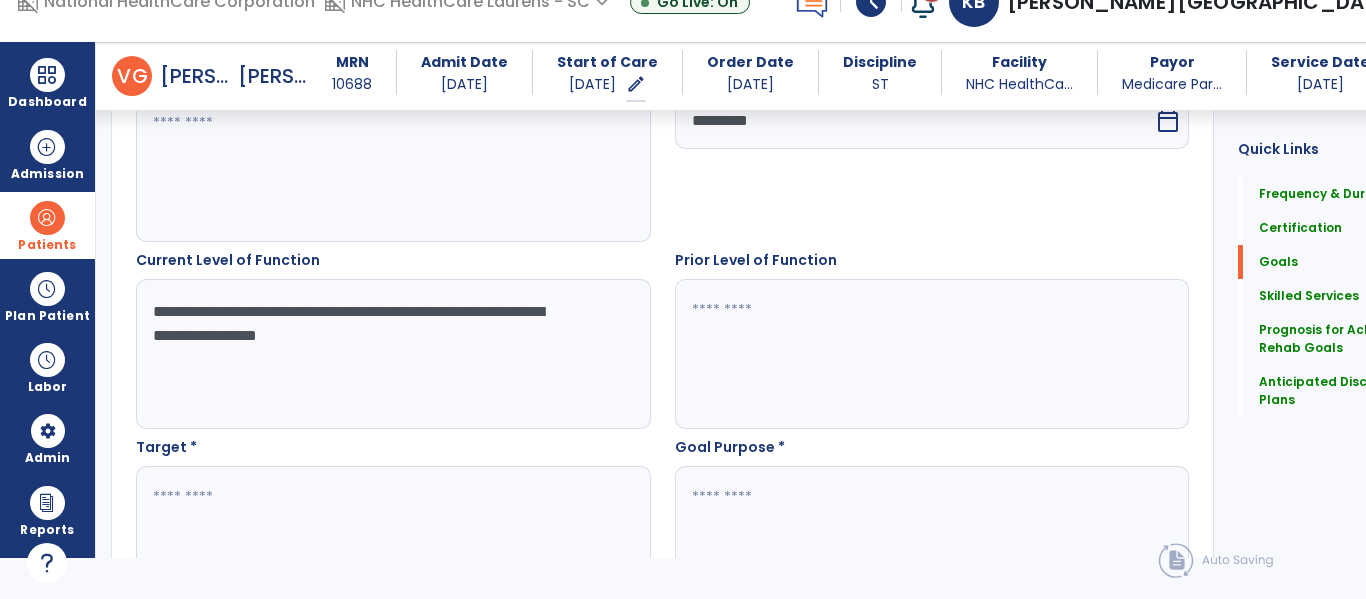 type on "**********" 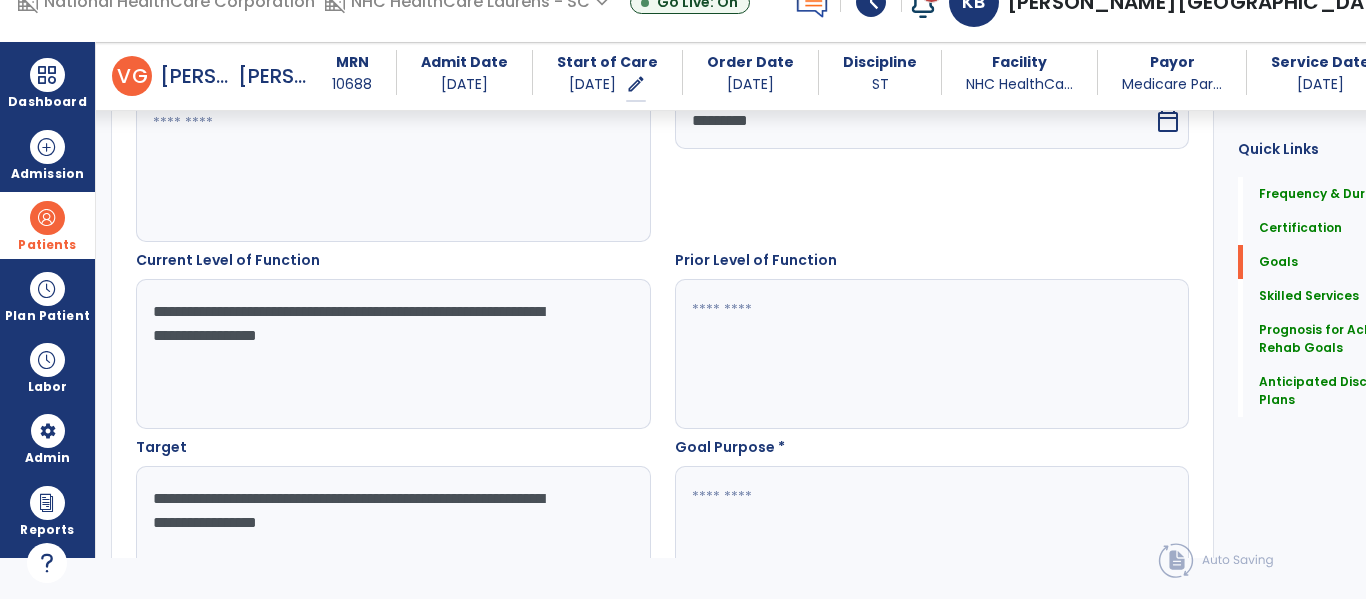 click on "**********" at bounding box center [374, 541] 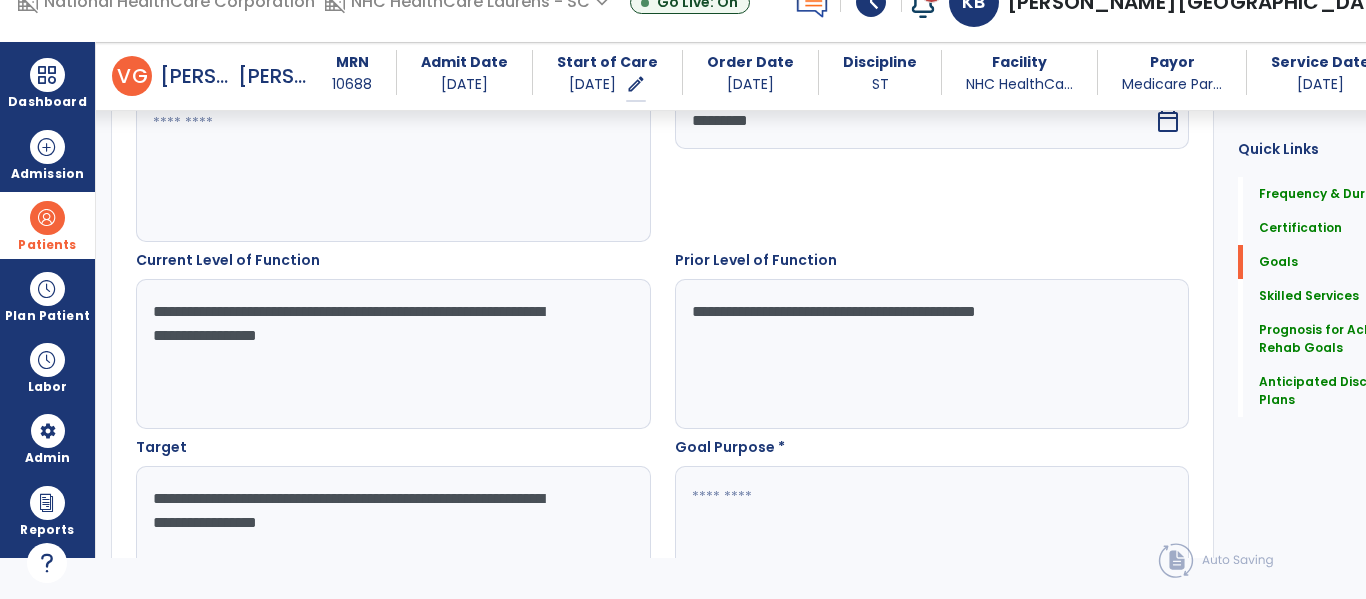type on "**********" 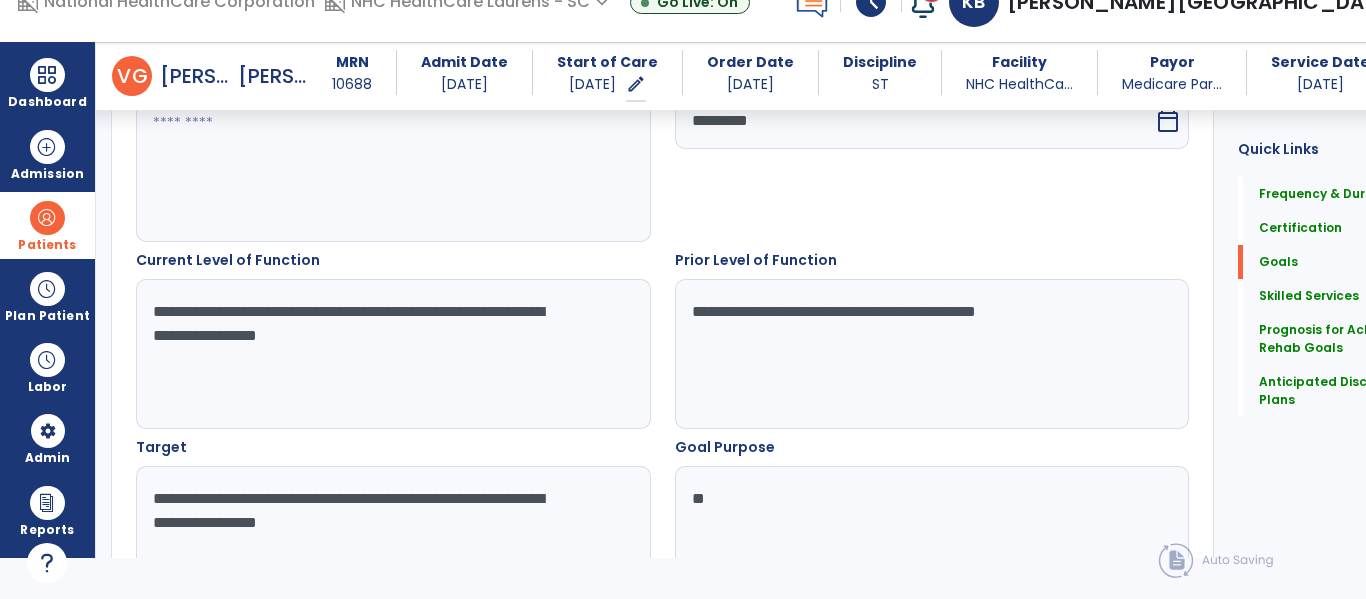type on "*" 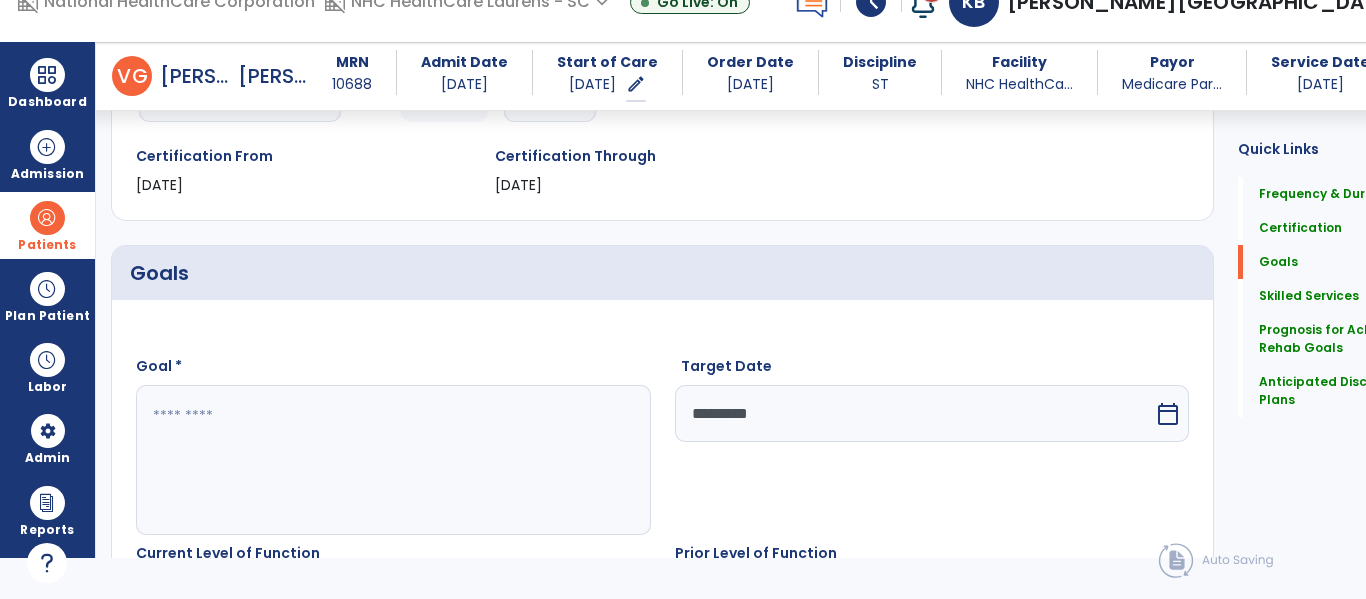 scroll, scrollTop: 322, scrollLeft: 0, axis: vertical 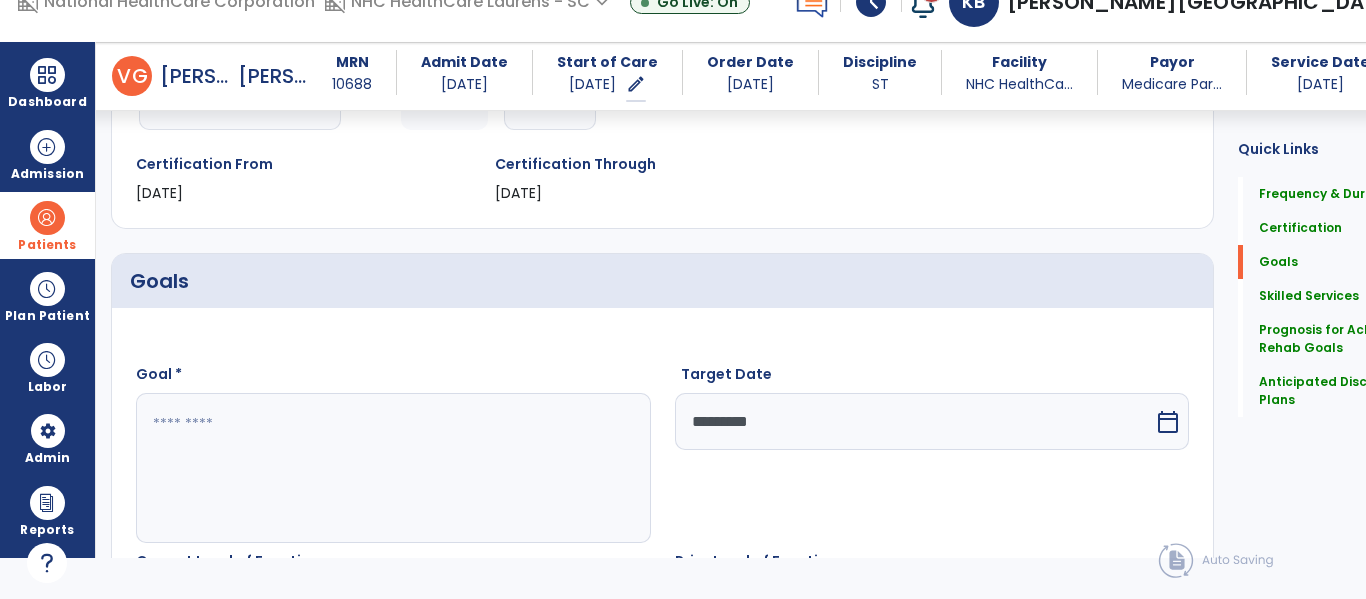 type on "**********" 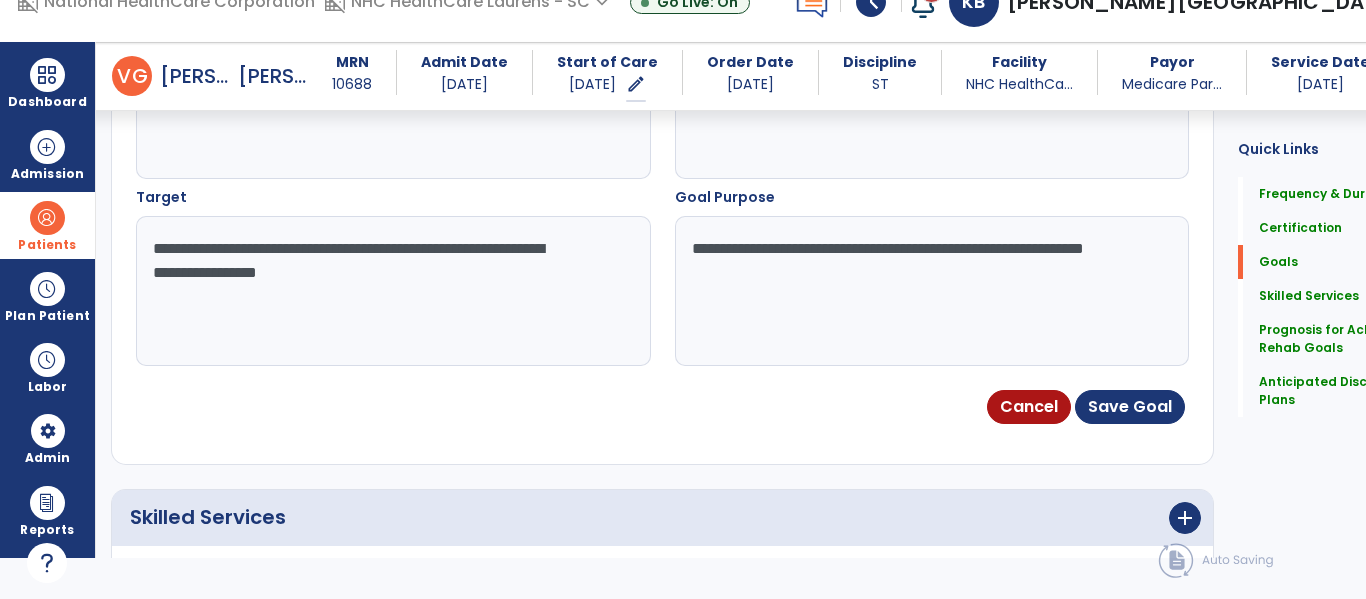 scroll, scrollTop: 865, scrollLeft: 0, axis: vertical 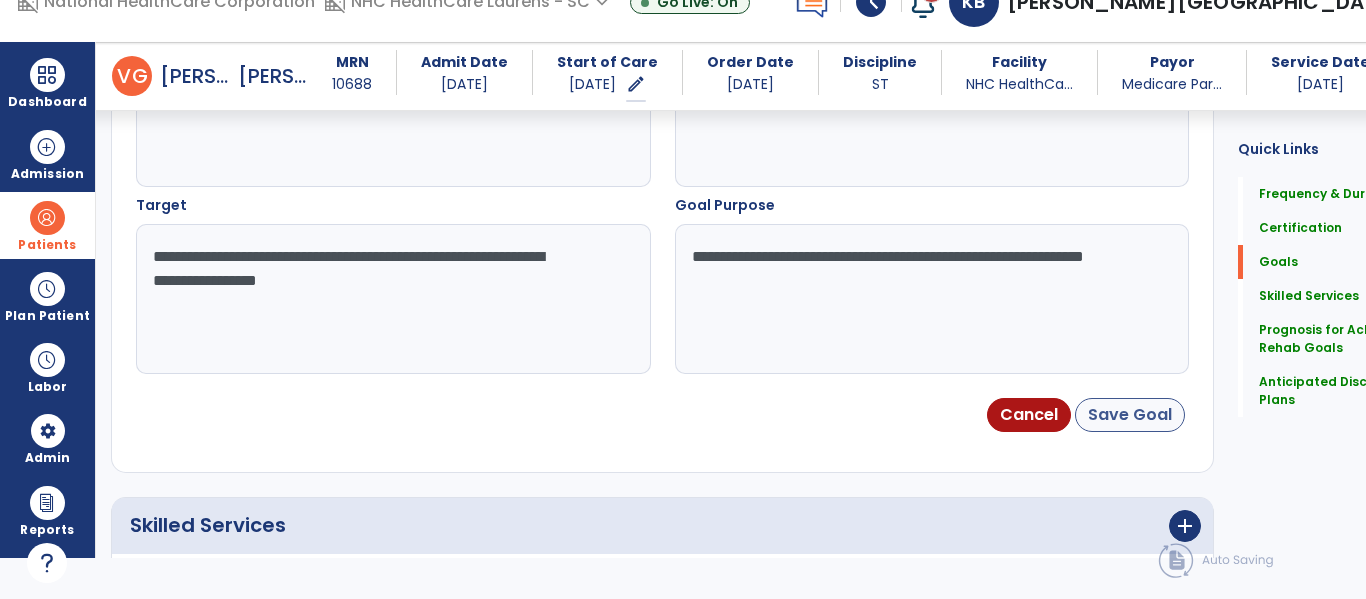 type on "**********" 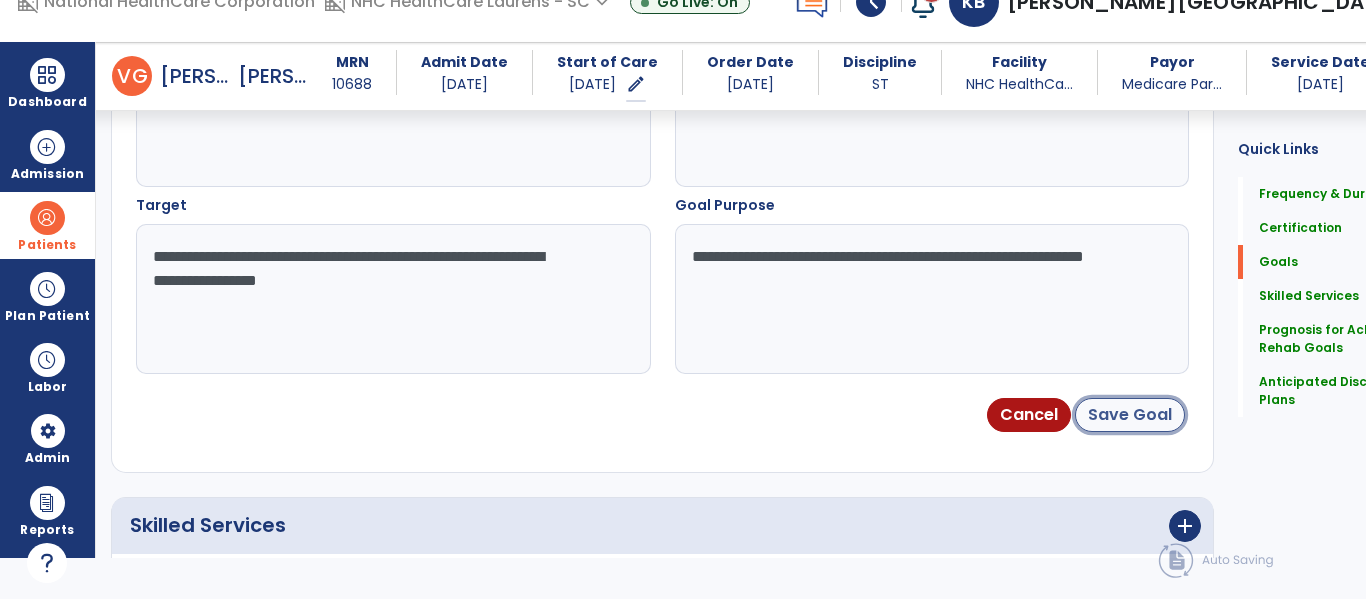 click on "Save Goal" at bounding box center [1130, 415] 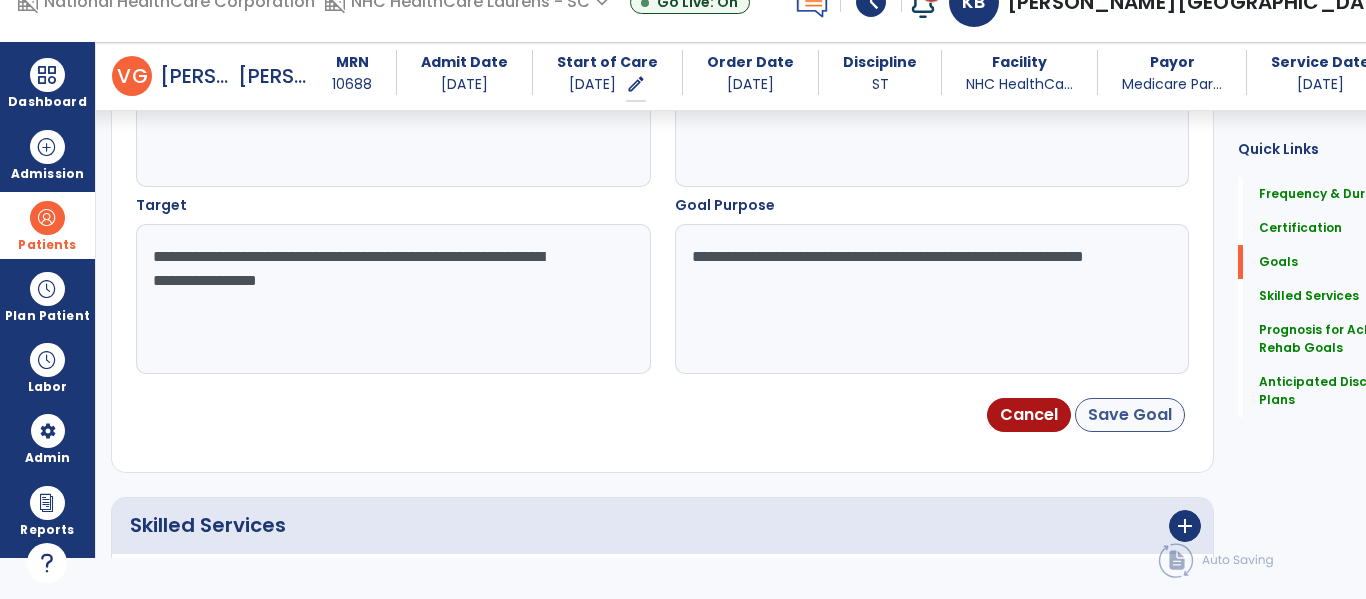 scroll, scrollTop: 160, scrollLeft: 0, axis: vertical 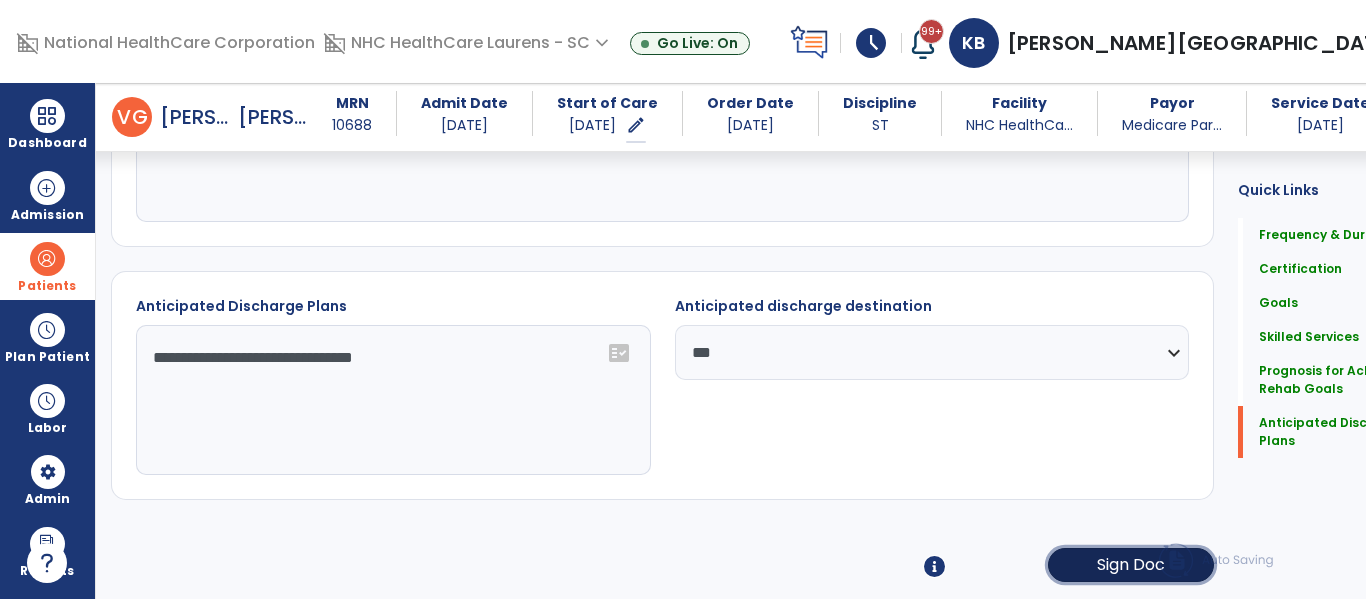 click on "Sign Doc" 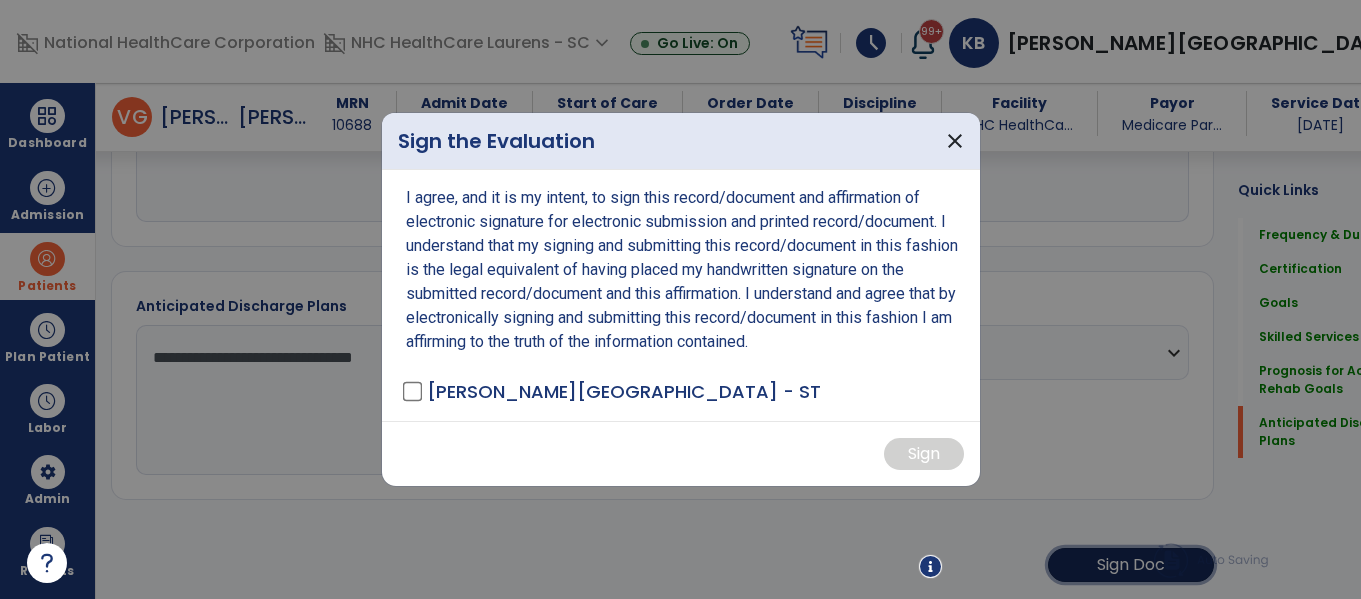 scroll, scrollTop: 1714, scrollLeft: 0, axis: vertical 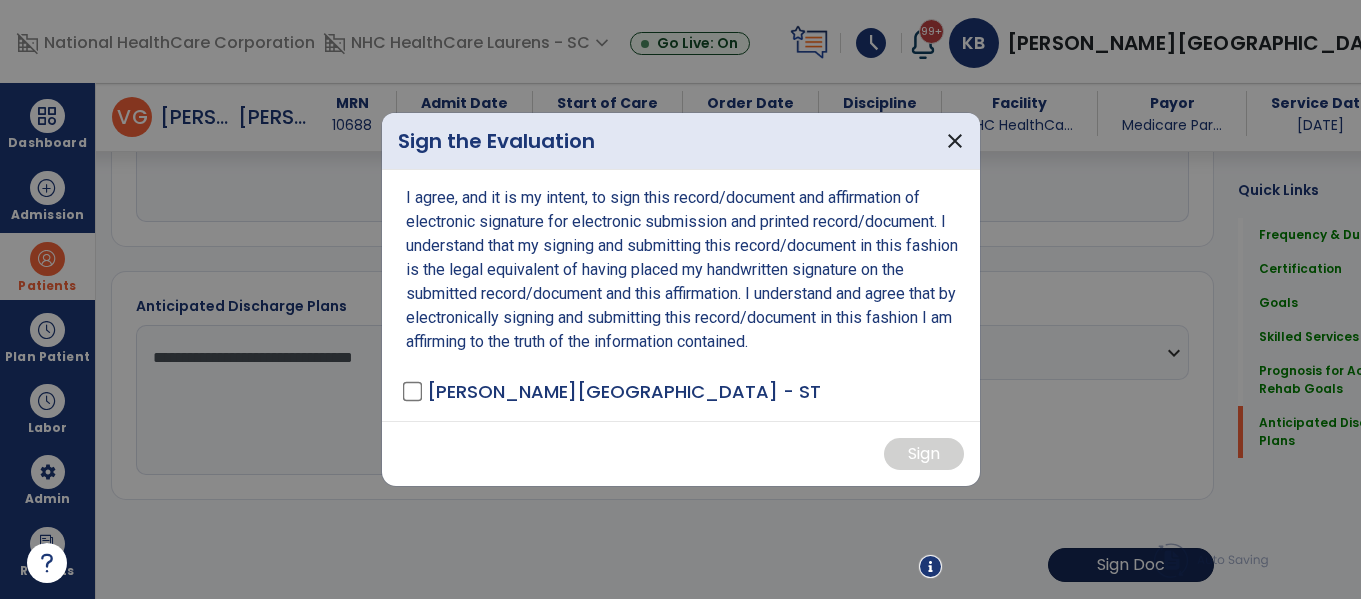 click at bounding box center [680, 299] 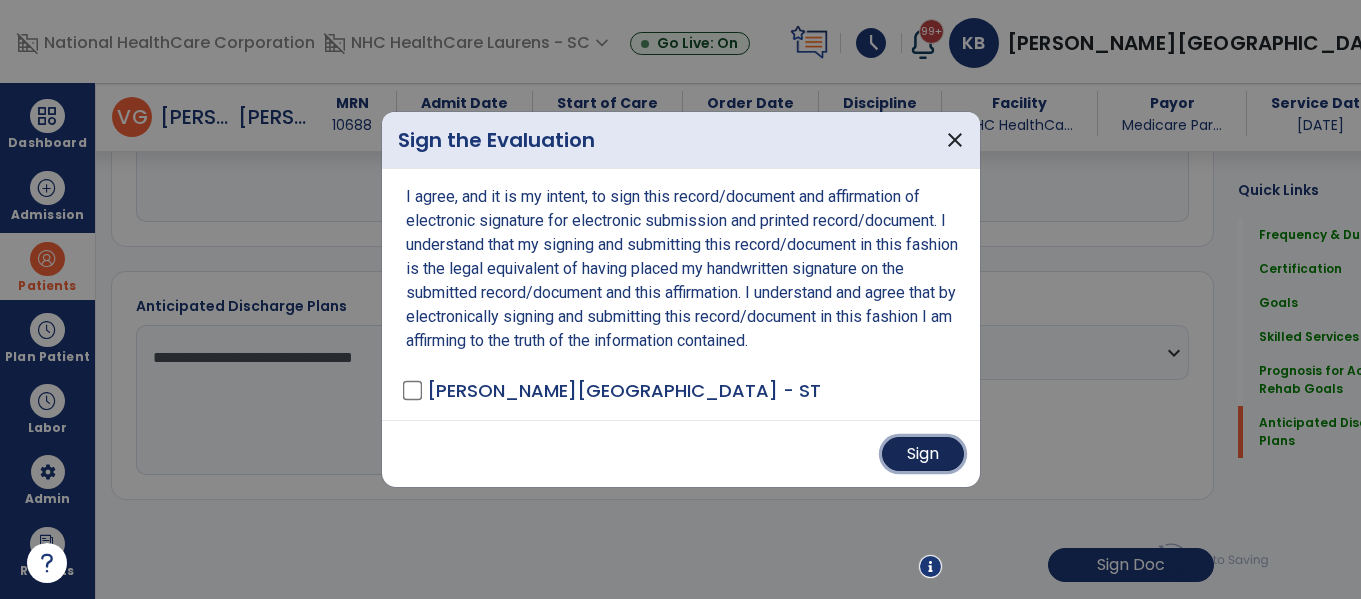 click on "Sign" at bounding box center (923, 454) 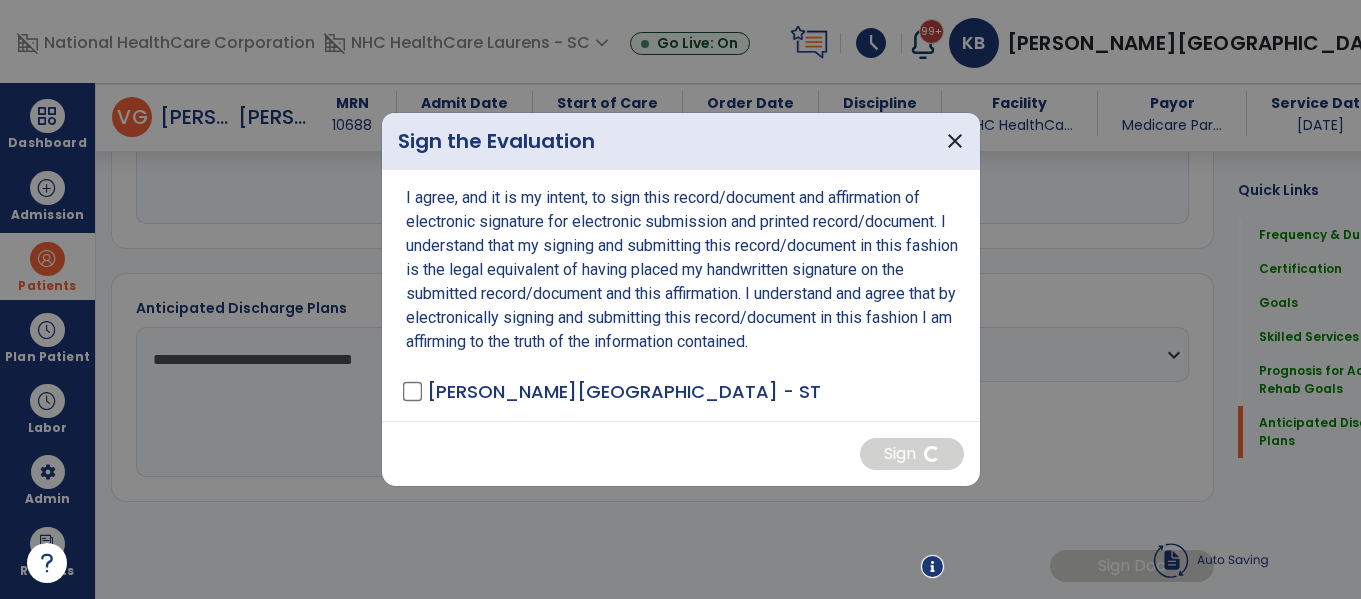 scroll, scrollTop: 1713, scrollLeft: 0, axis: vertical 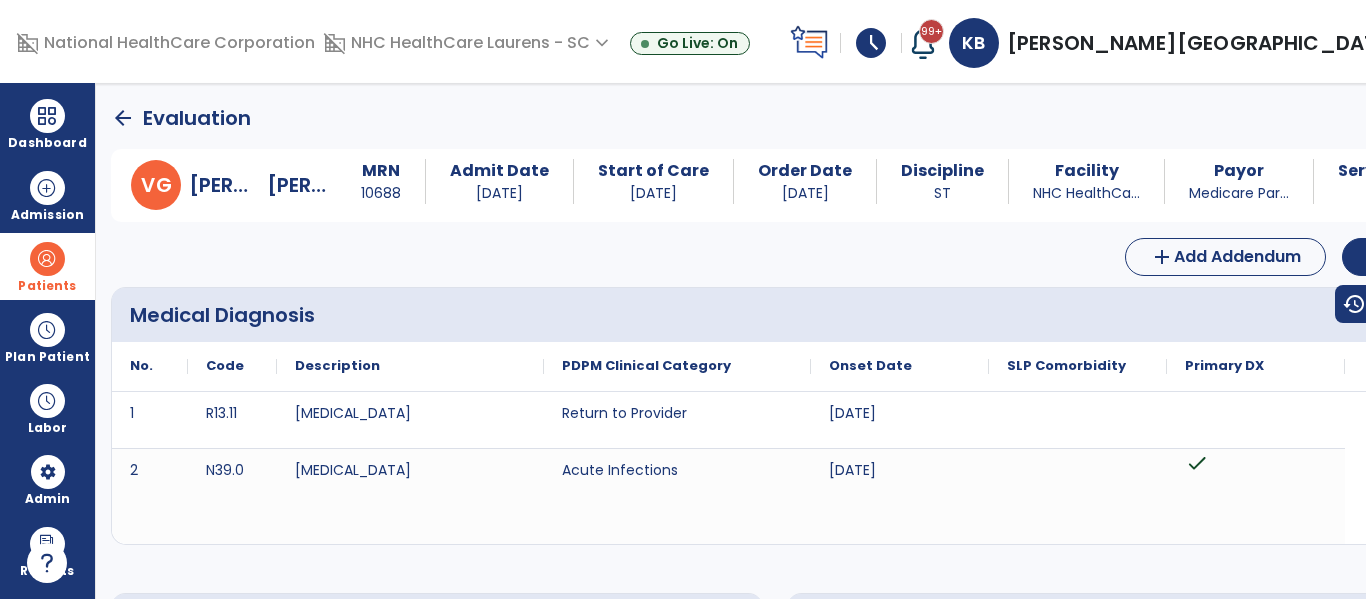 click on "arrow_back" 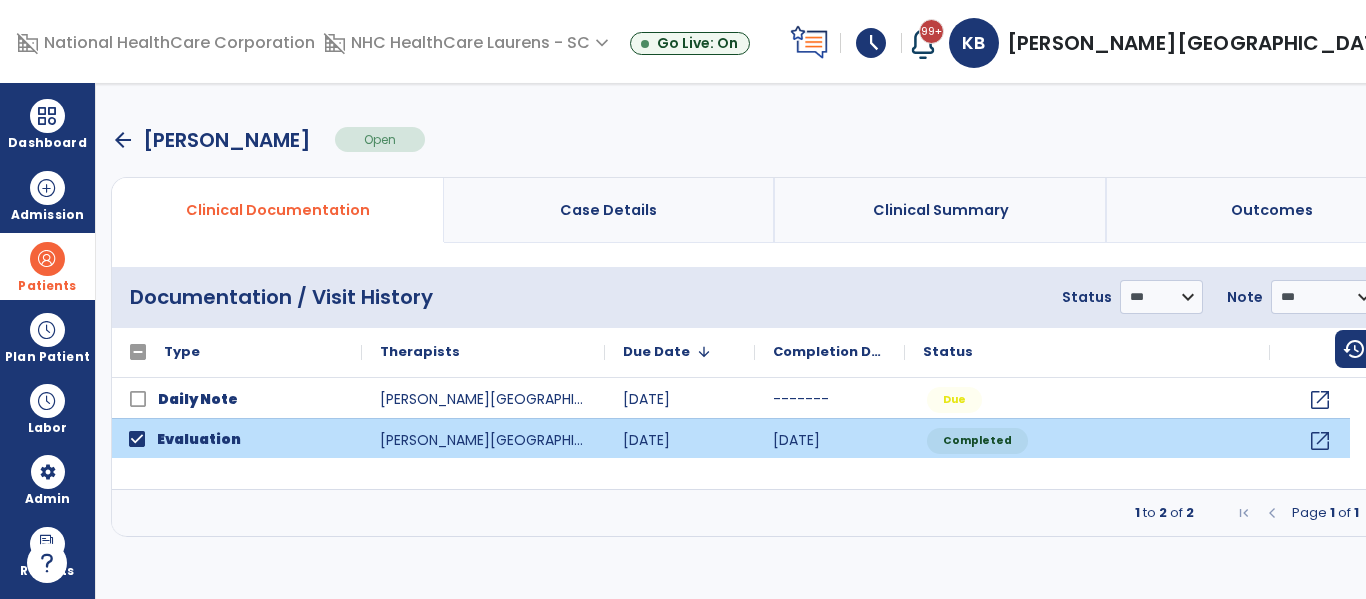 click on "menu" at bounding box center (1411, 297) 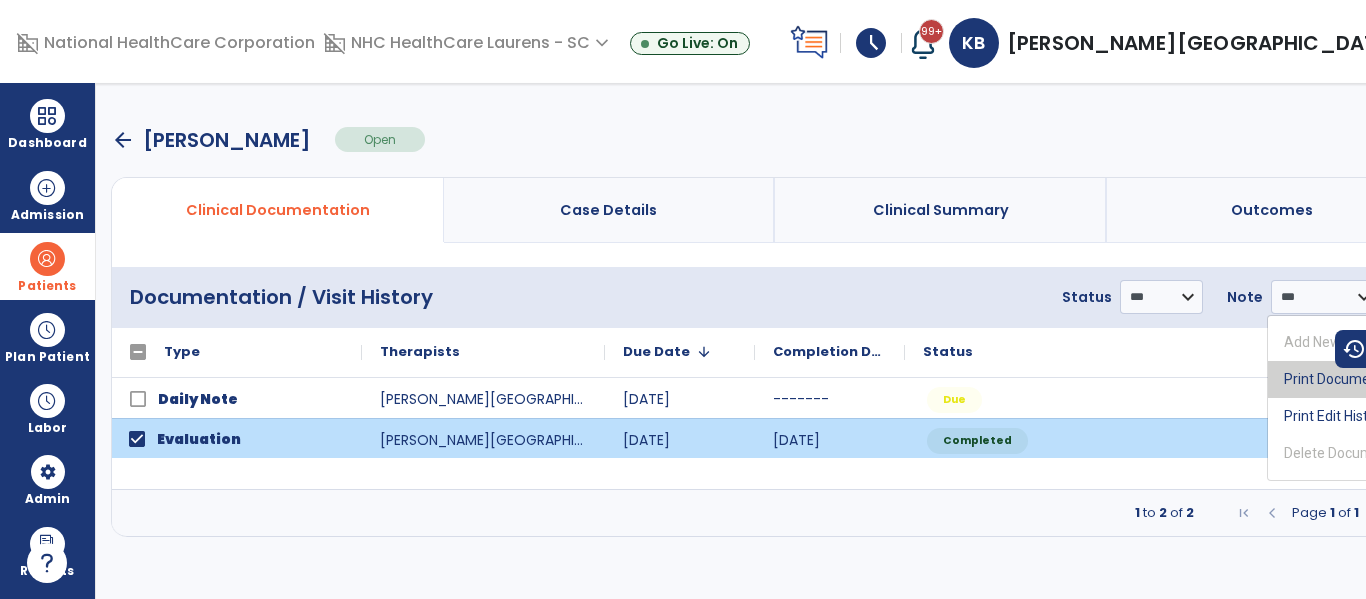 click on "Print Documents" at bounding box center (1347, 379) 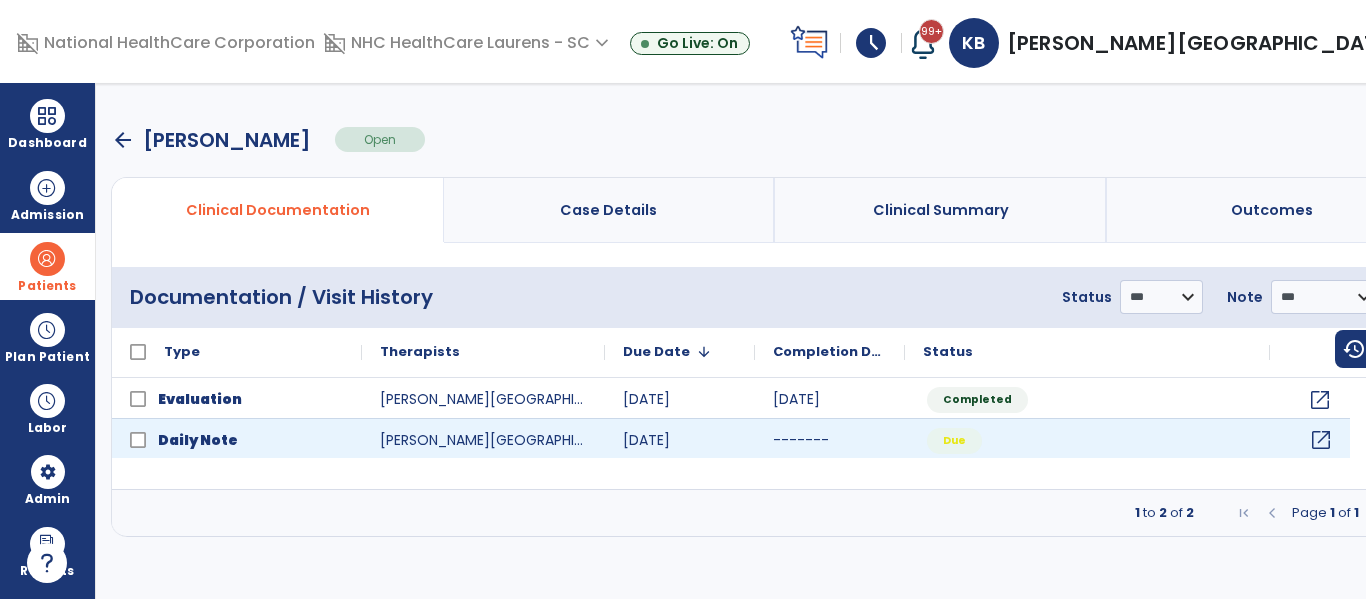 click on "open_in_new" 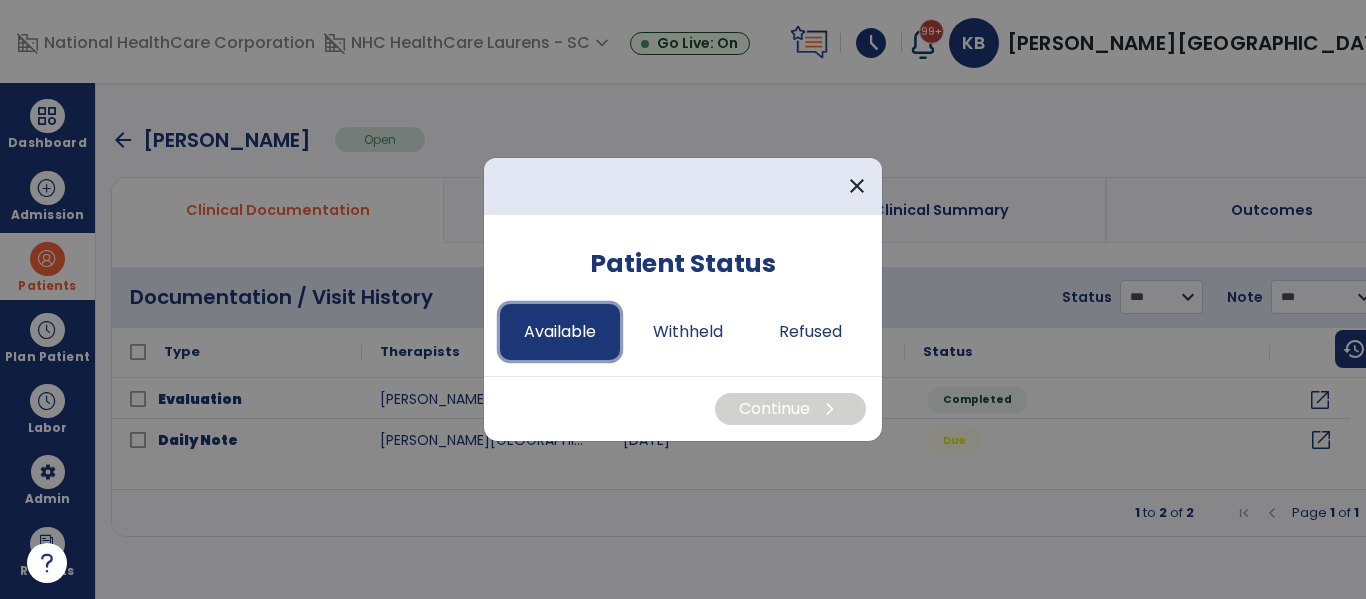 click on "Available" at bounding box center [560, 332] 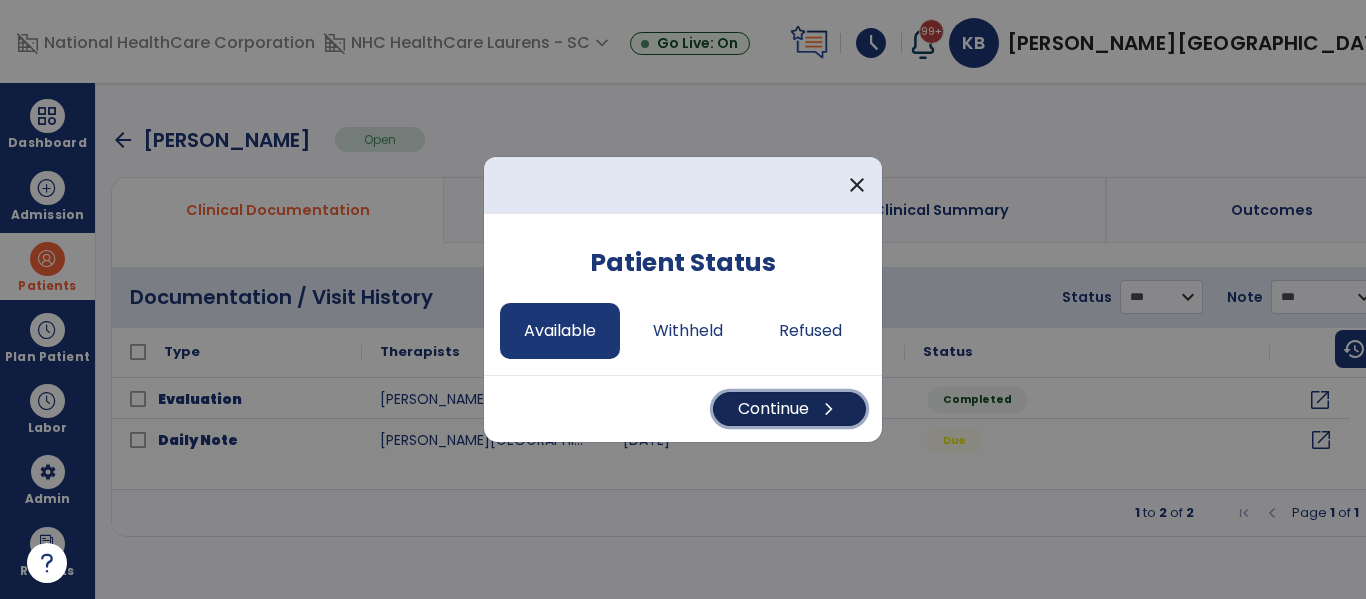 click on "Continue   chevron_right" at bounding box center (789, 409) 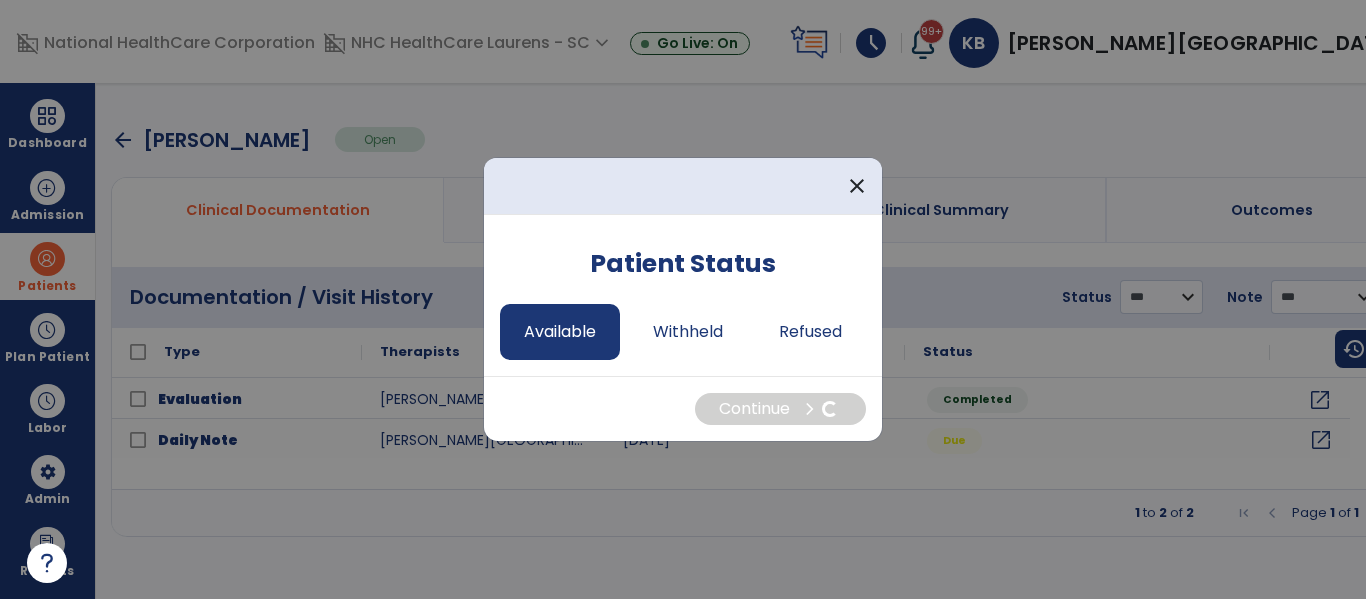 select on "*" 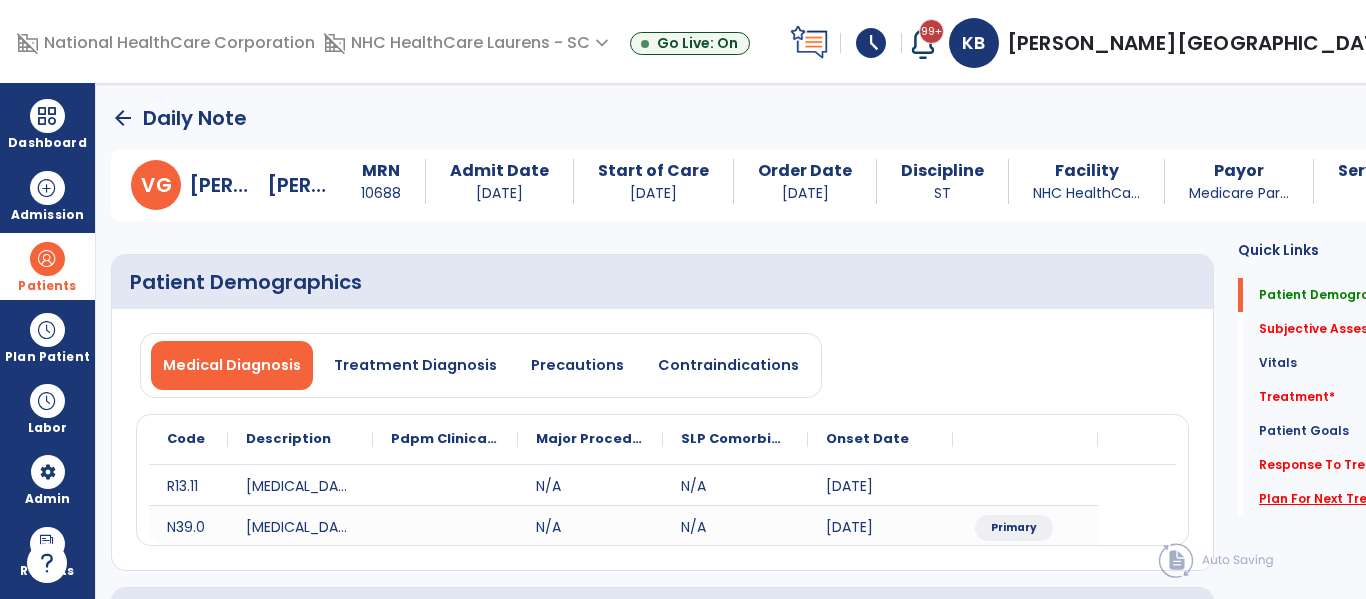 click on "Plan For Next Treatment   *" 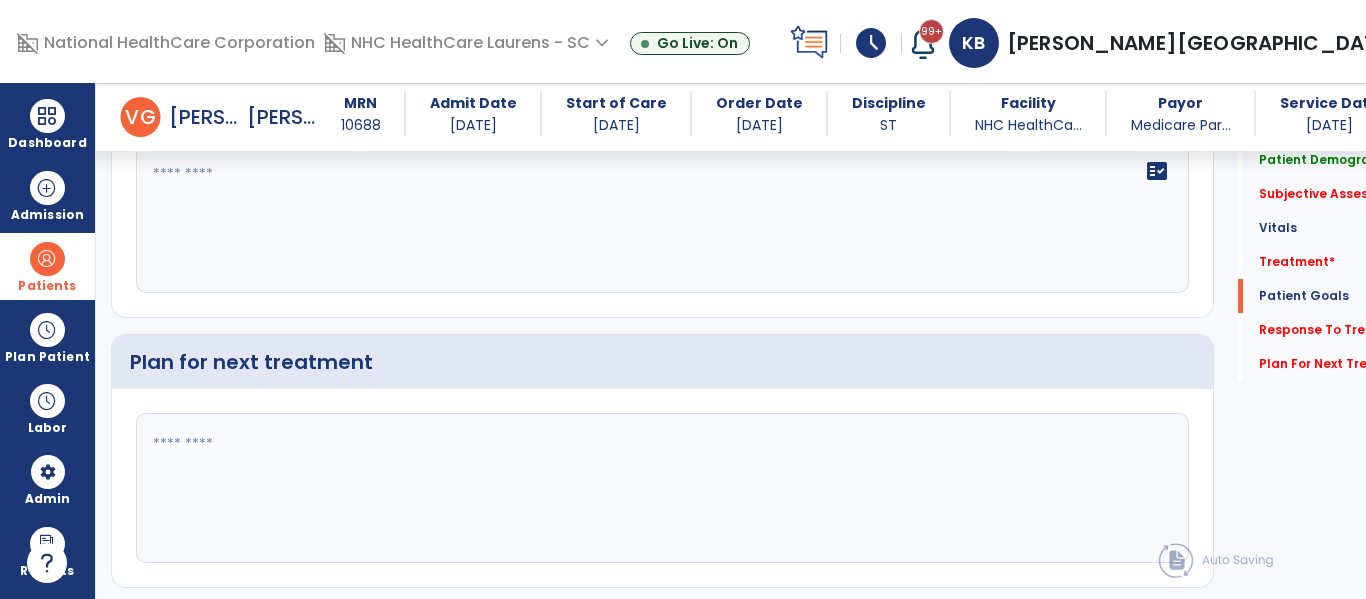 scroll, scrollTop: 2419, scrollLeft: 0, axis: vertical 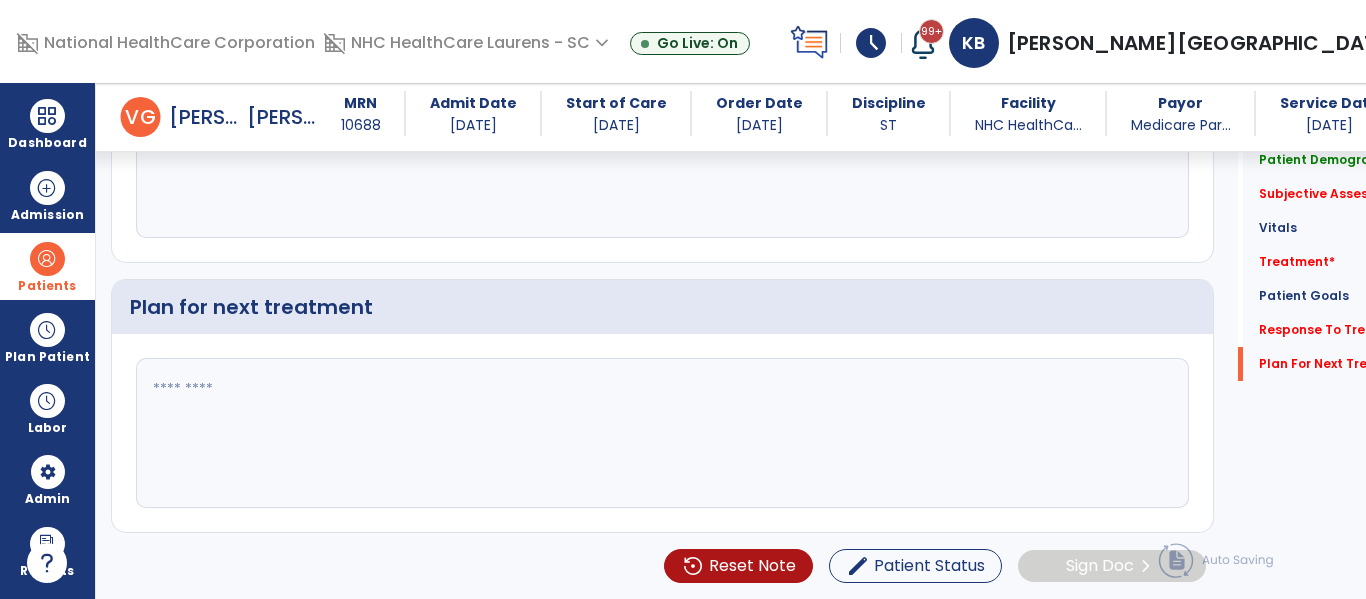 click 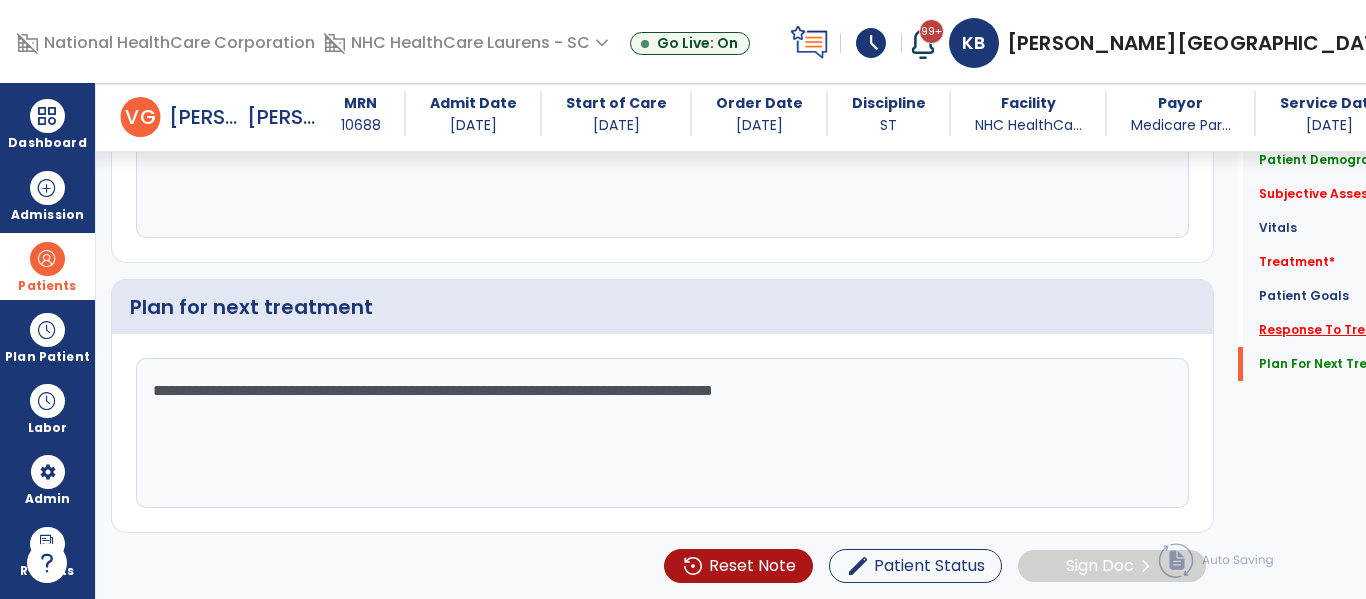 type on "**********" 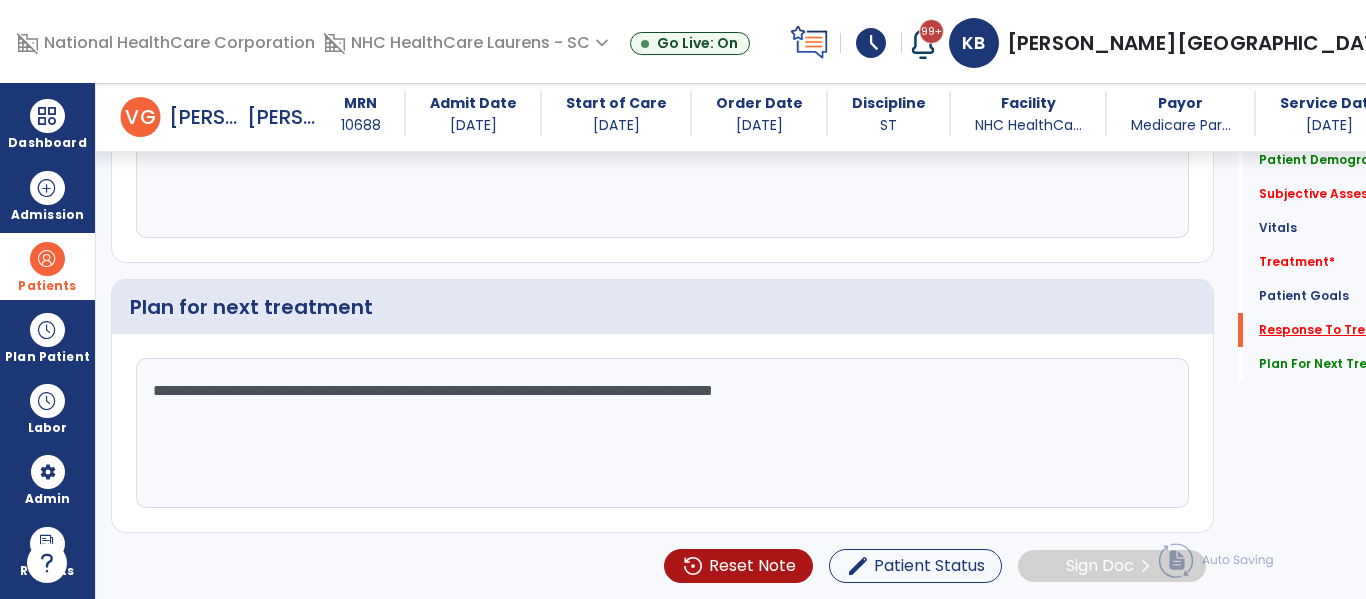scroll, scrollTop: 2214, scrollLeft: 0, axis: vertical 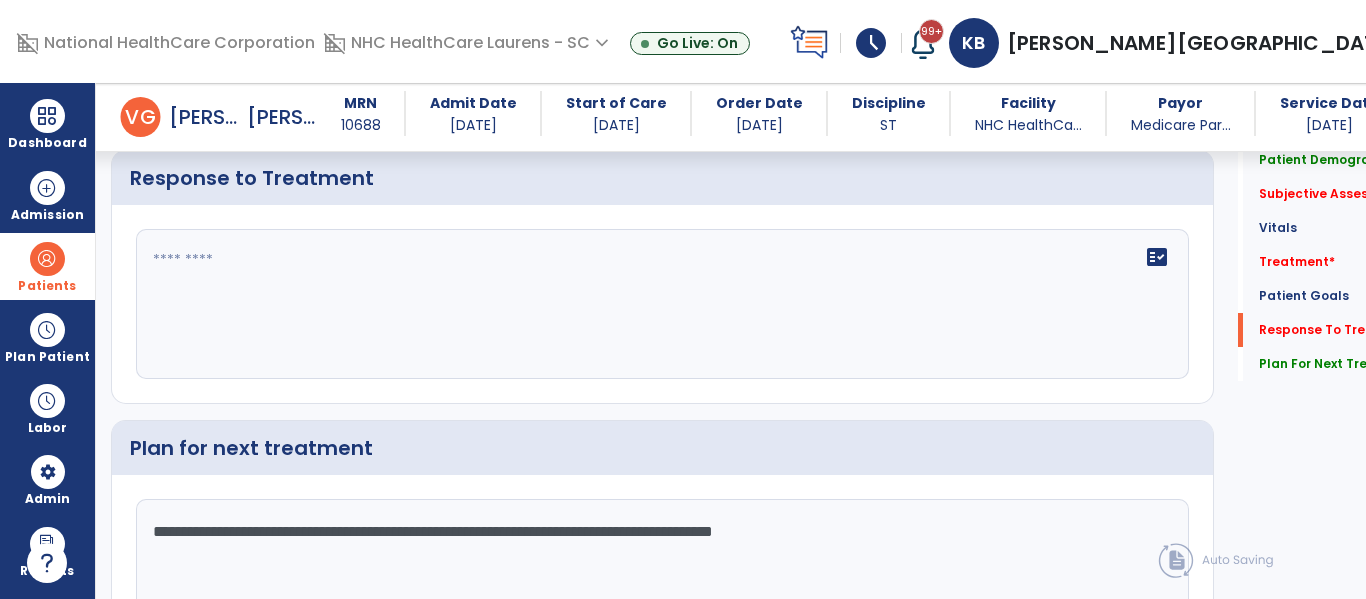 click on "fact_check" 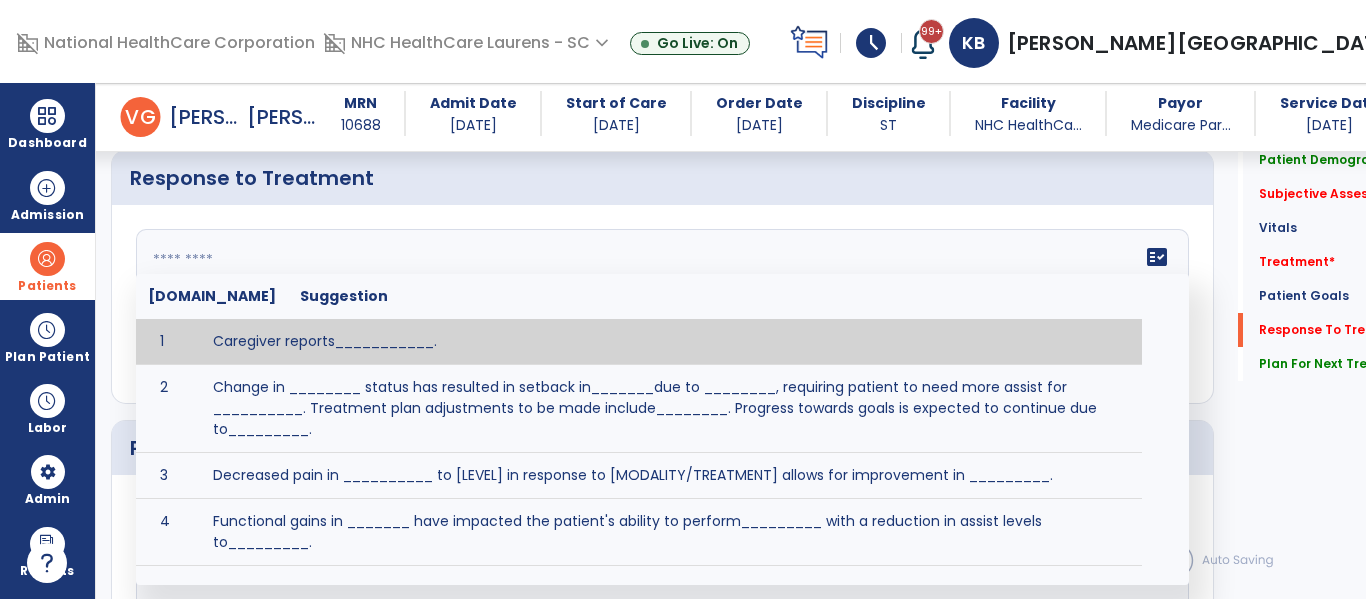 click on "fact_check  [DOMAIN_NAME] Suggestion 1 Caregiver reports___________. 2 Change in ________ status has resulted in setback in_______due to ________, requiring patient to need more assist for __________.   Treatment plan adjustments to be made include________.  Progress towards goals is expected to continue due to_________. 3 Decreased pain in __________ to [LEVEL] in response to [MODALITY/TREATMENT] allows for improvement in _________. 4 Functional gains in _______ have impacted the patient's ability to perform_________ with a reduction in assist levels to_________. 5 Functional progress this week has been significant due to__________. 6 Gains in ________ have improved the patient's ability to perform ______with decreased levels of assist to___________. 7 Improvement in ________allows patient to tolerate higher levels of challenges in_________. 8 Pain in [AREA] has decreased to [LEVEL] in response to [TREATMENT/MODALITY], allowing fore ease in completing__________. 9 10 11 12 13 14 15 16 17 18 19 20 21" 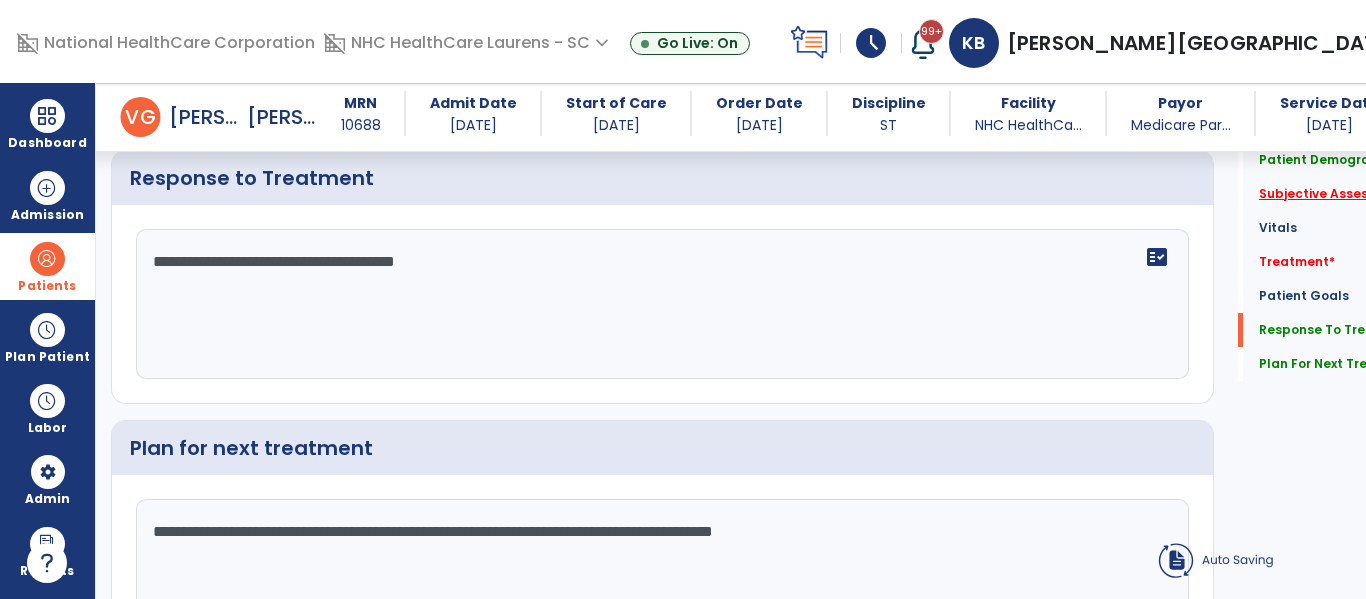 type on "**********" 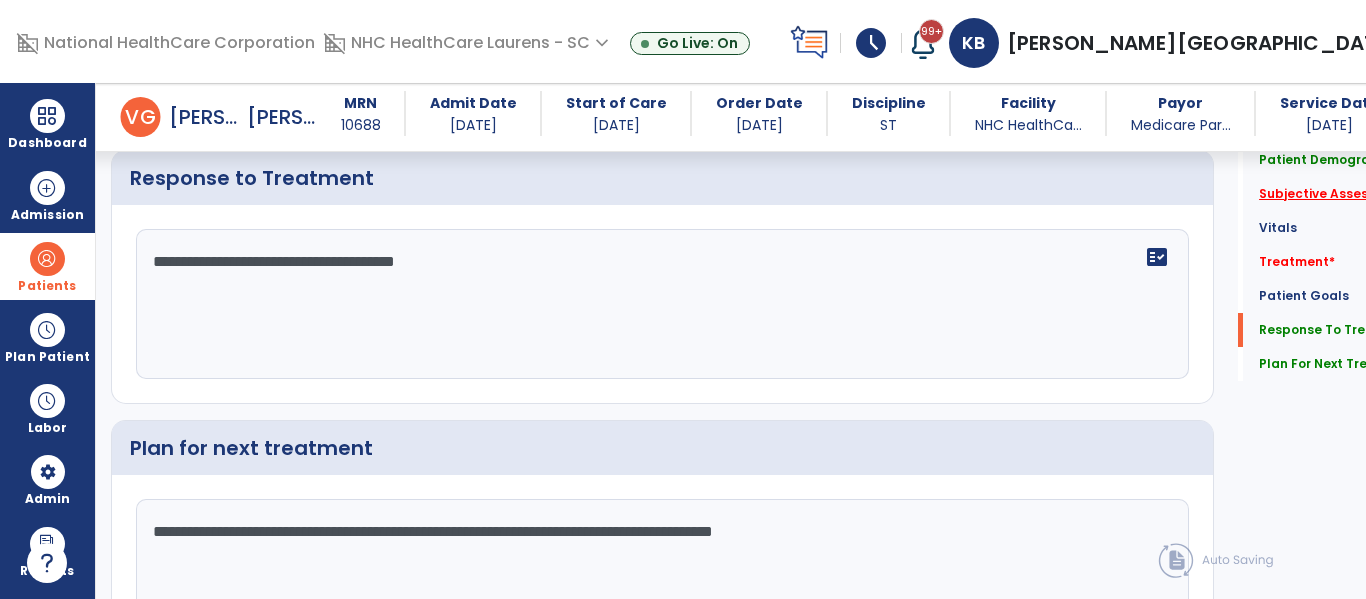 click on "Subjective Assessment   *" 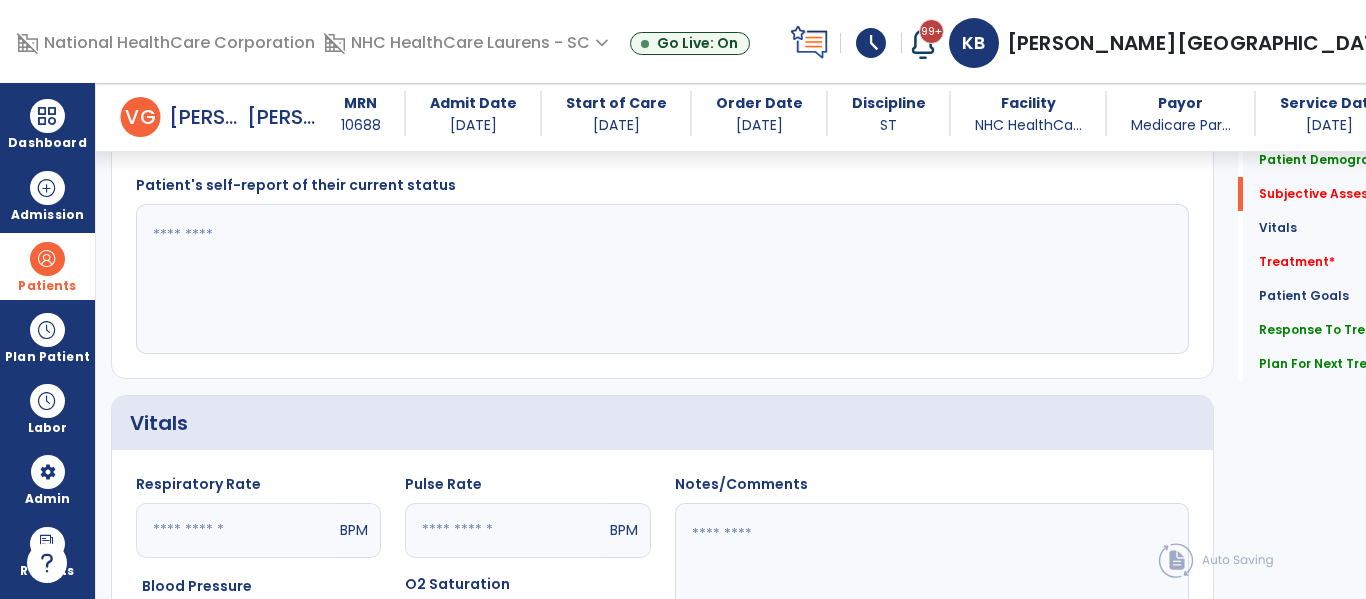 scroll, scrollTop: 368, scrollLeft: 0, axis: vertical 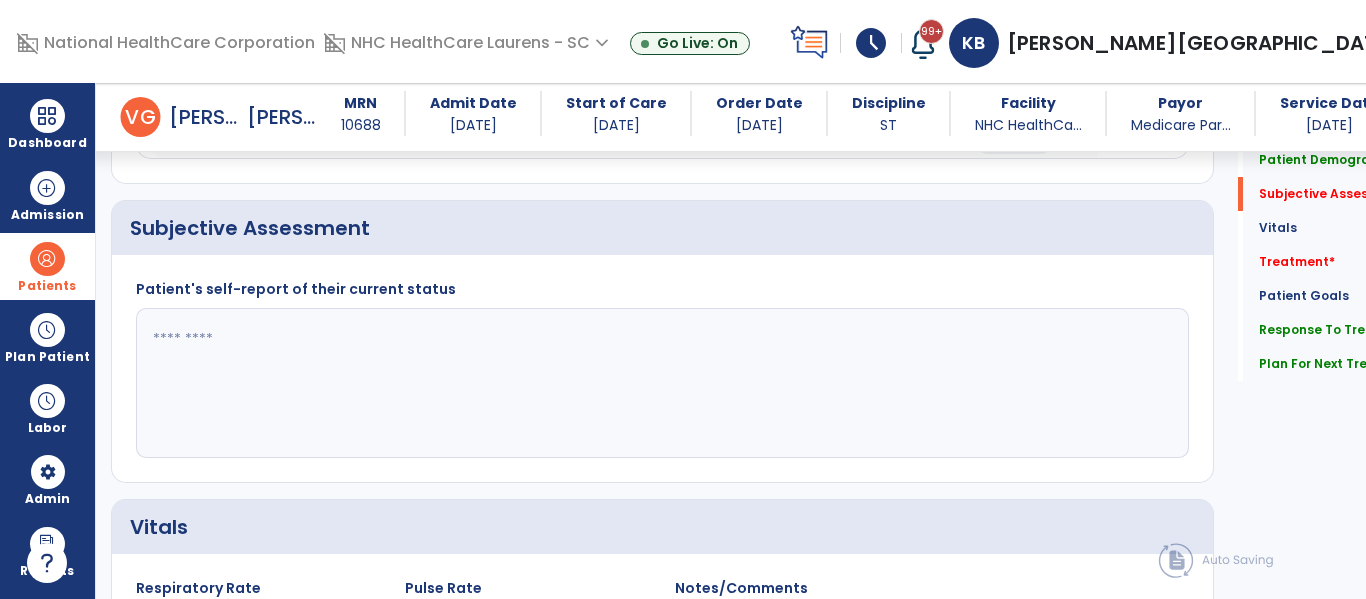 click 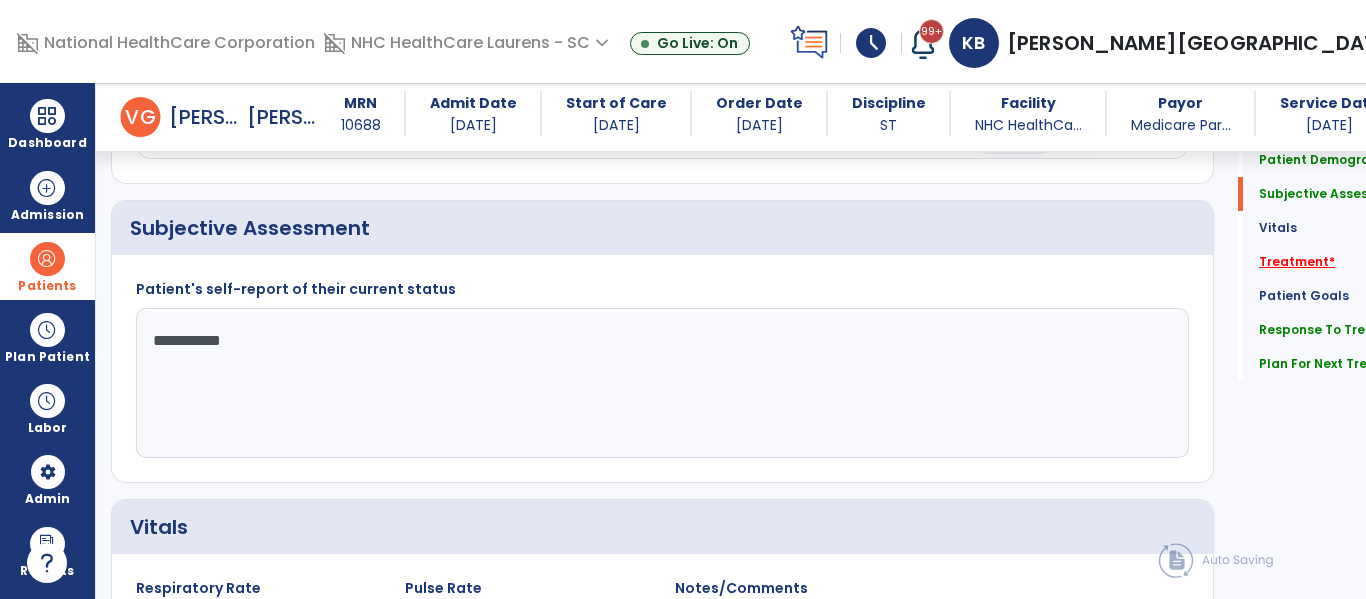 type on "**********" 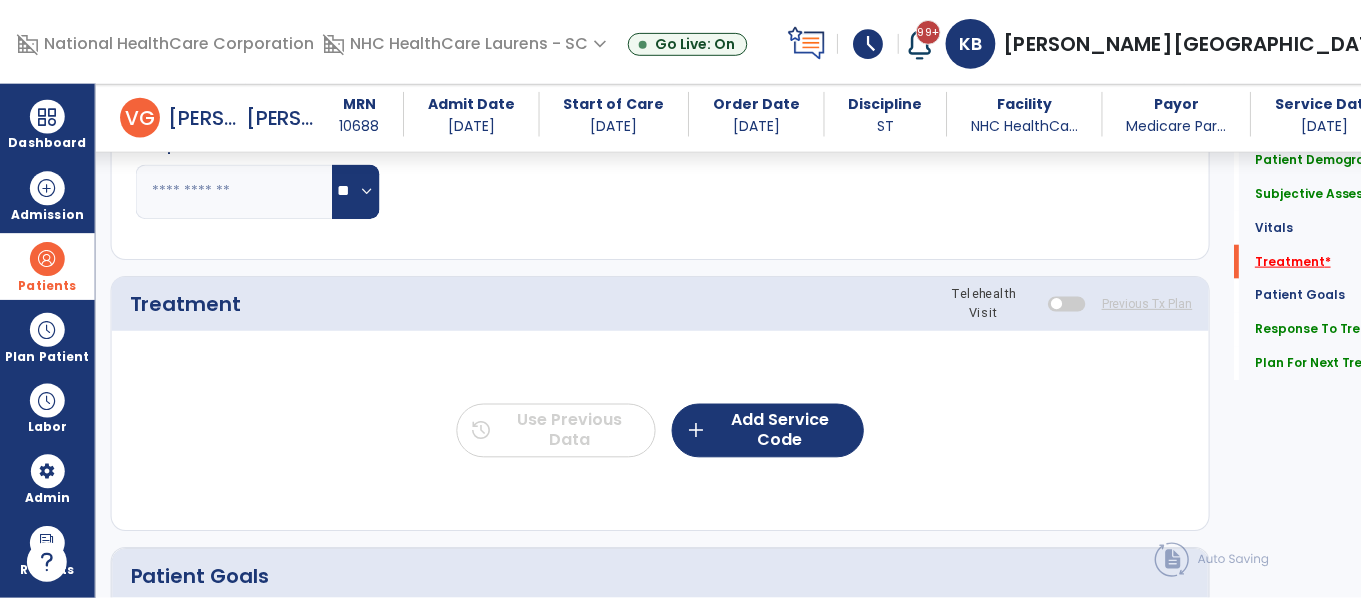 scroll, scrollTop: 1077, scrollLeft: 0, axis: vertical 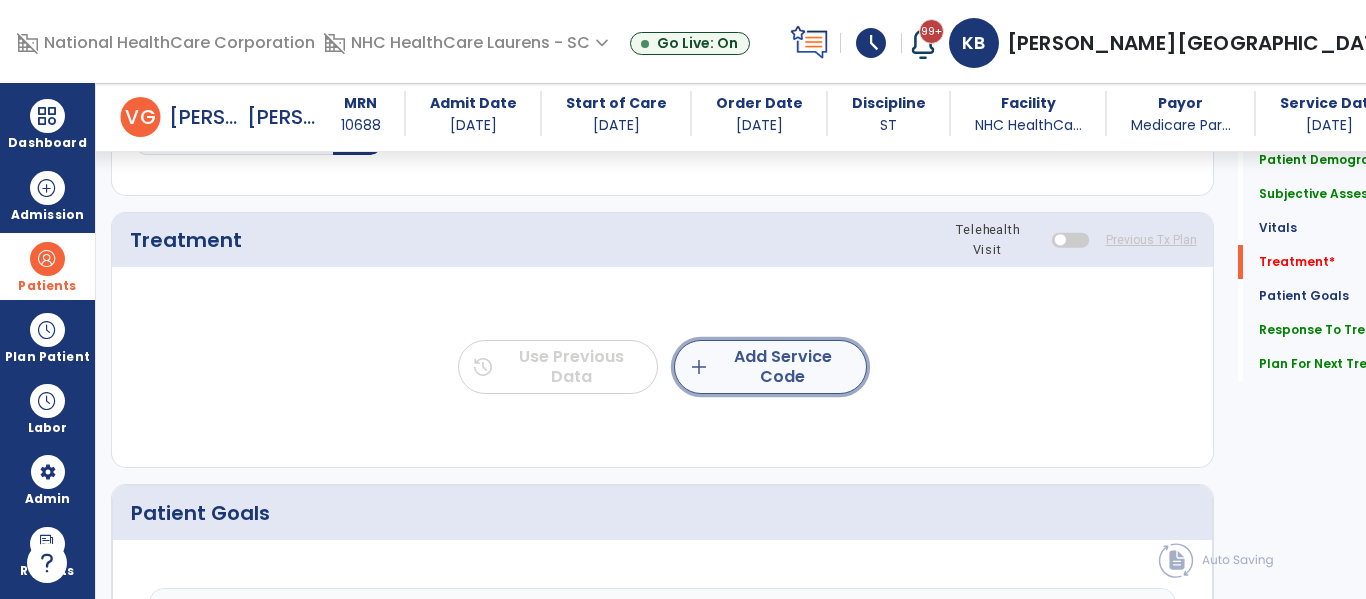 click on "add  Add Service Code" 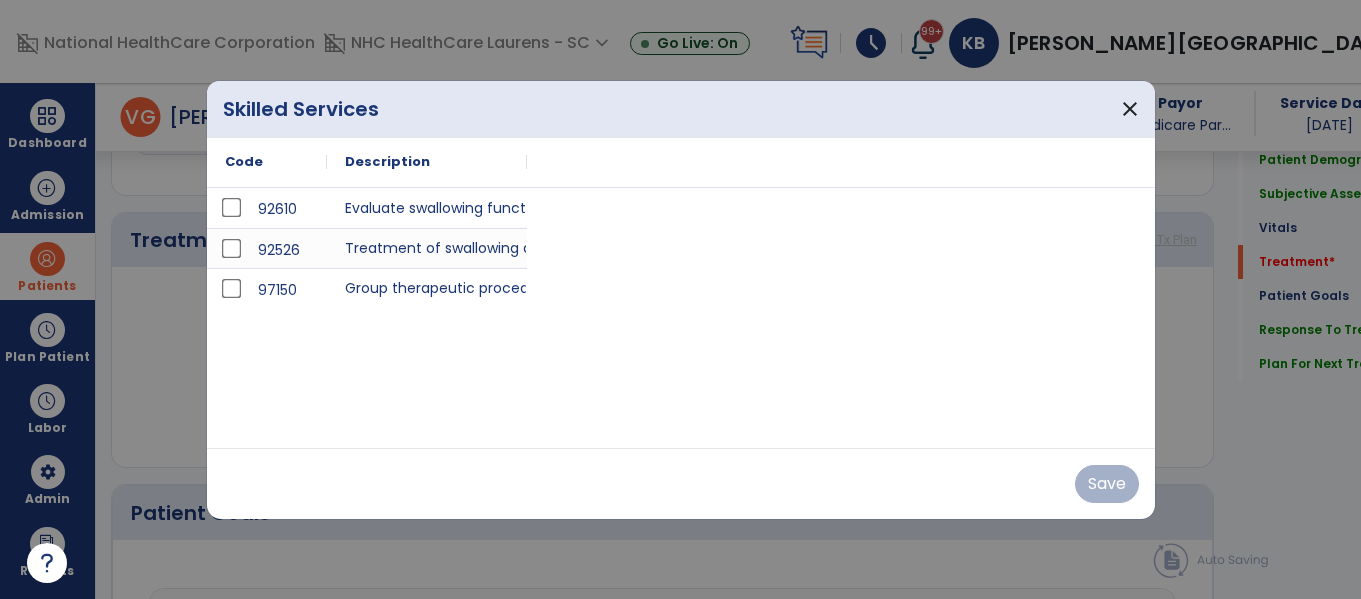 scroll, scrollTop: 1077, scrollLeft: 0, axis: vertical 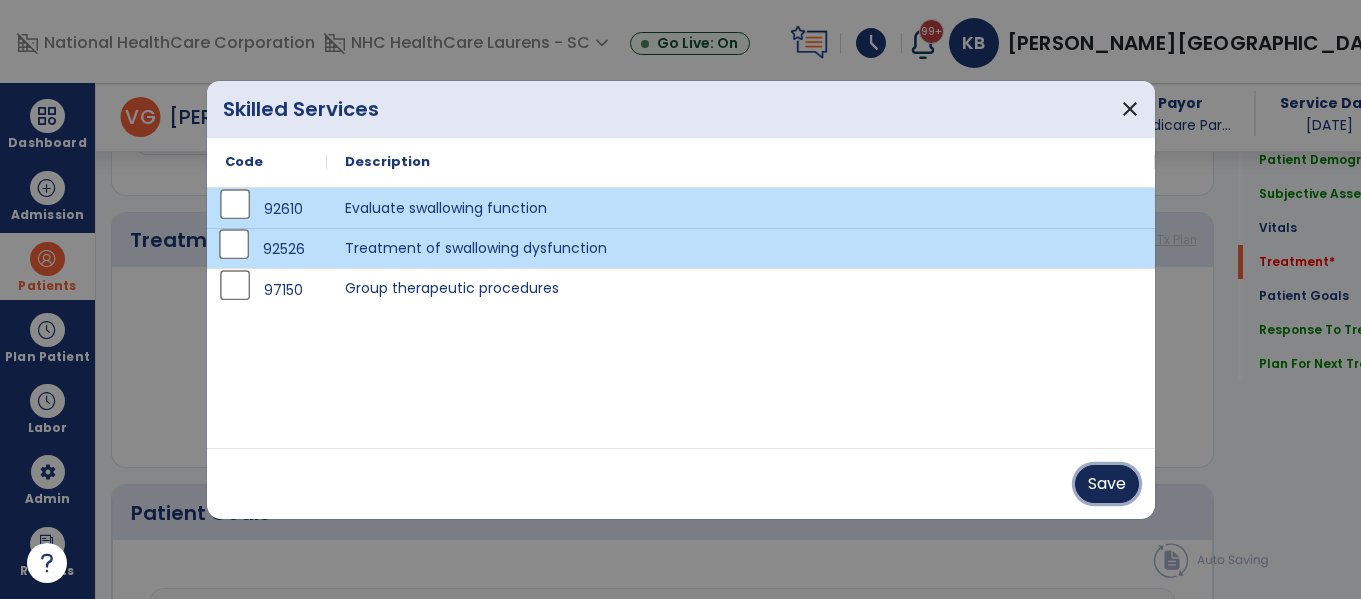 click on "Save" at bounding box center [1107, 484] 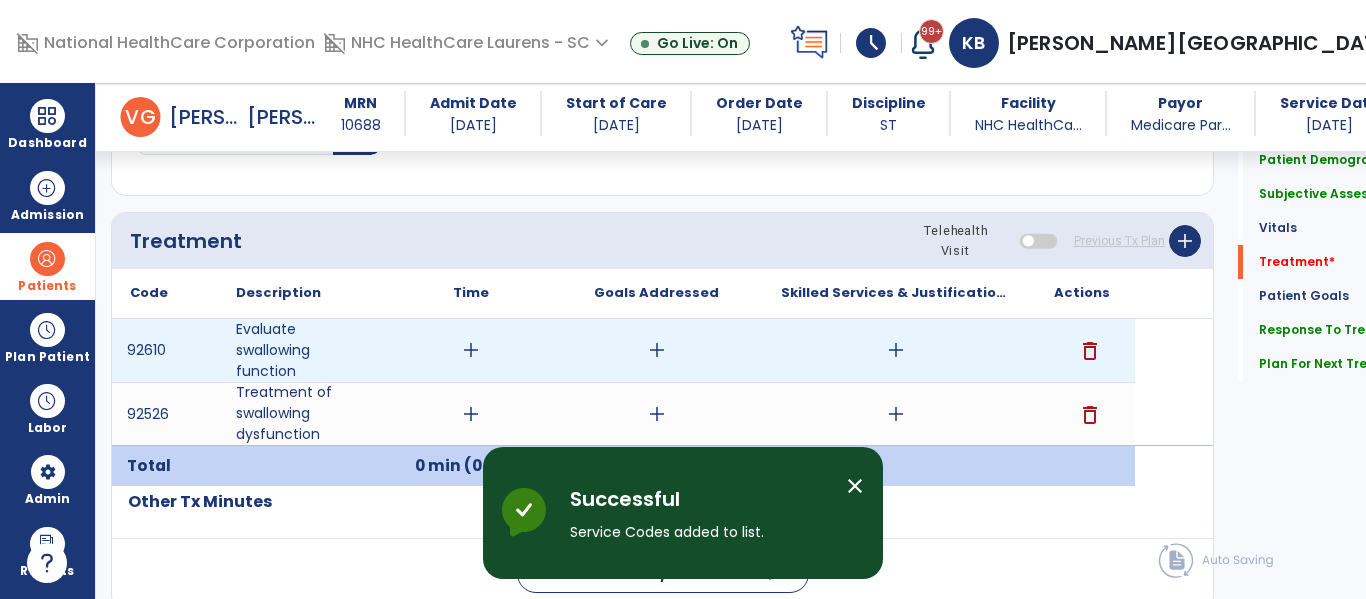 click on "add" at bounding box center (471, 350) 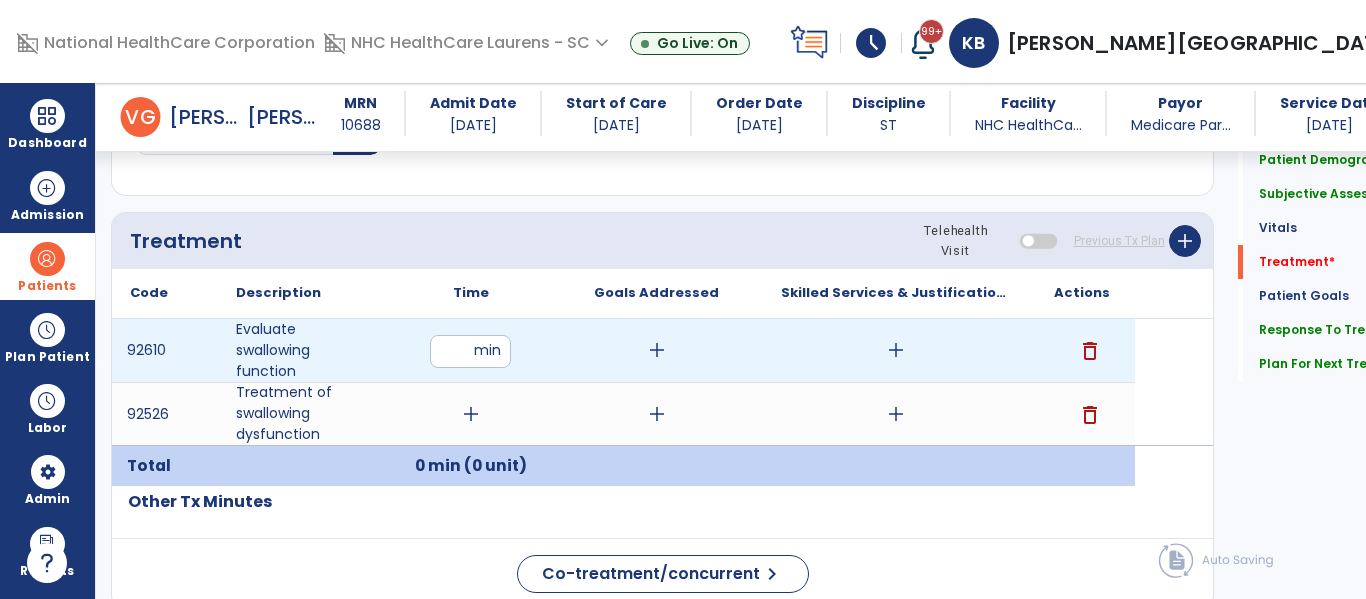 type on "**" 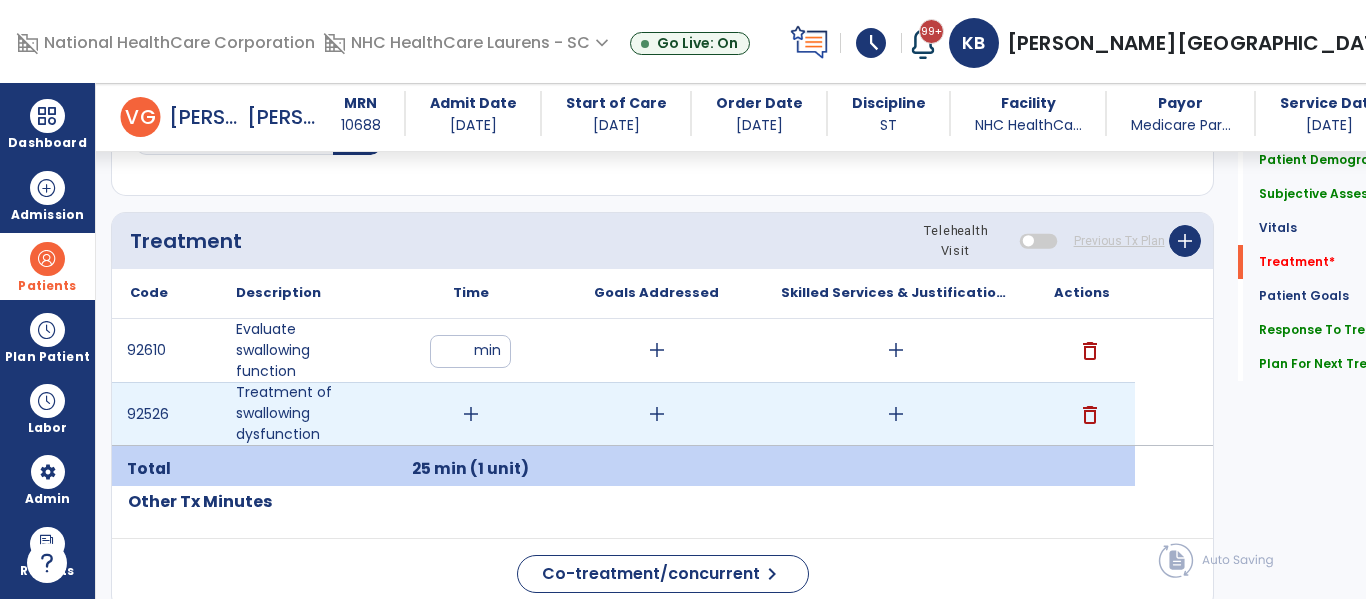 click on "add" at bounding box center (471, 414) 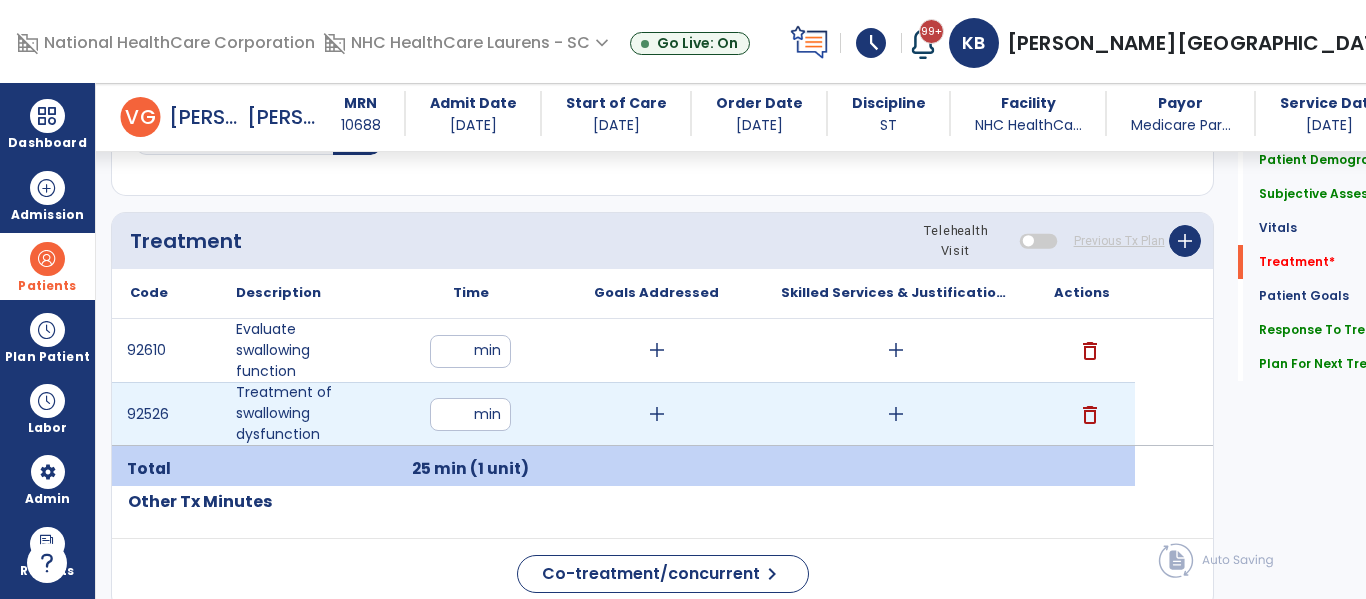 type on "**" 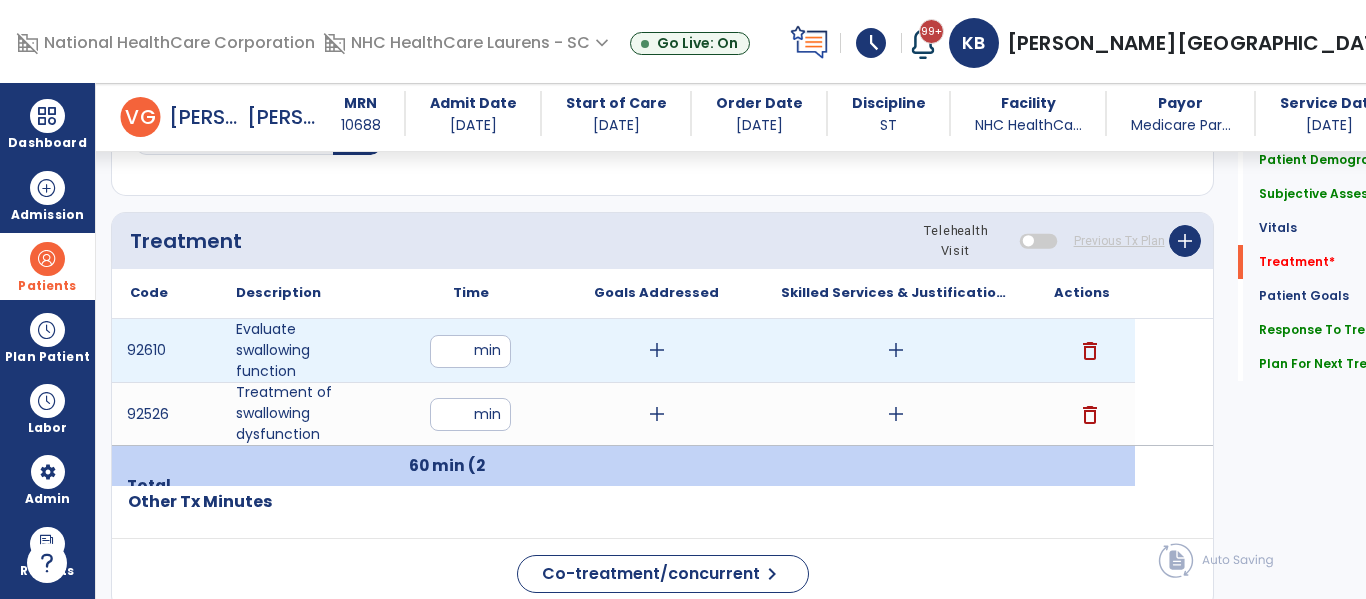 click on "add" at bounding box center (657, 350) 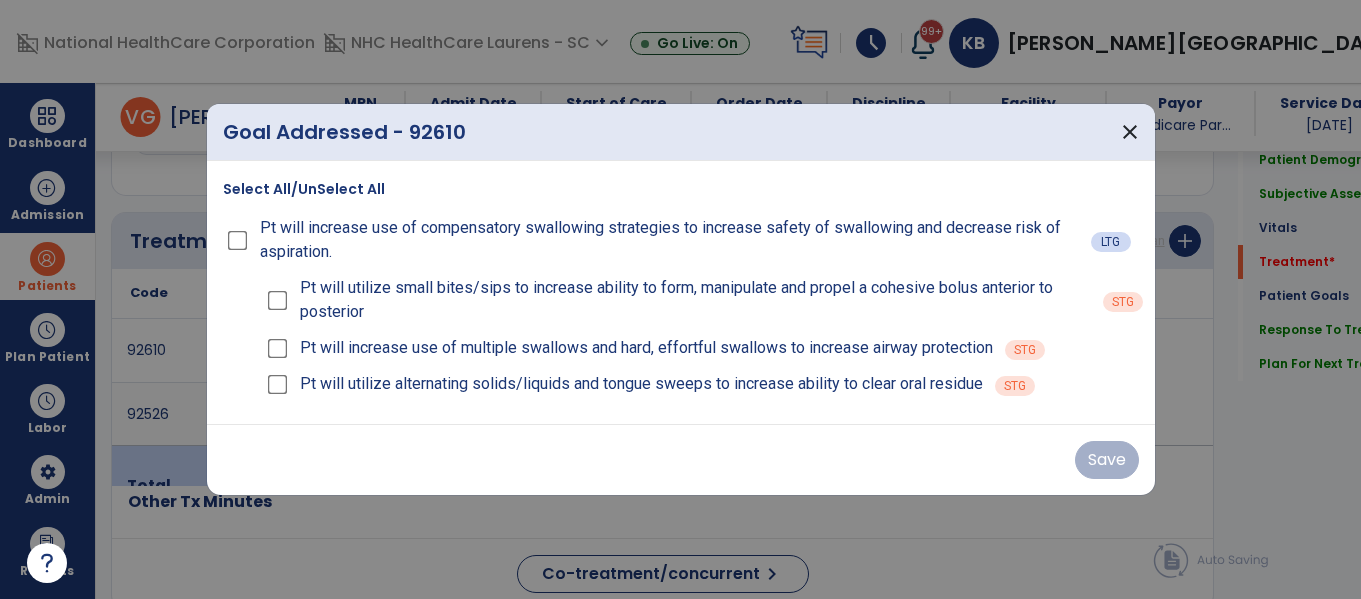 scroll, scrollTop: 1077, scrollLeft: 0, axis: vertical 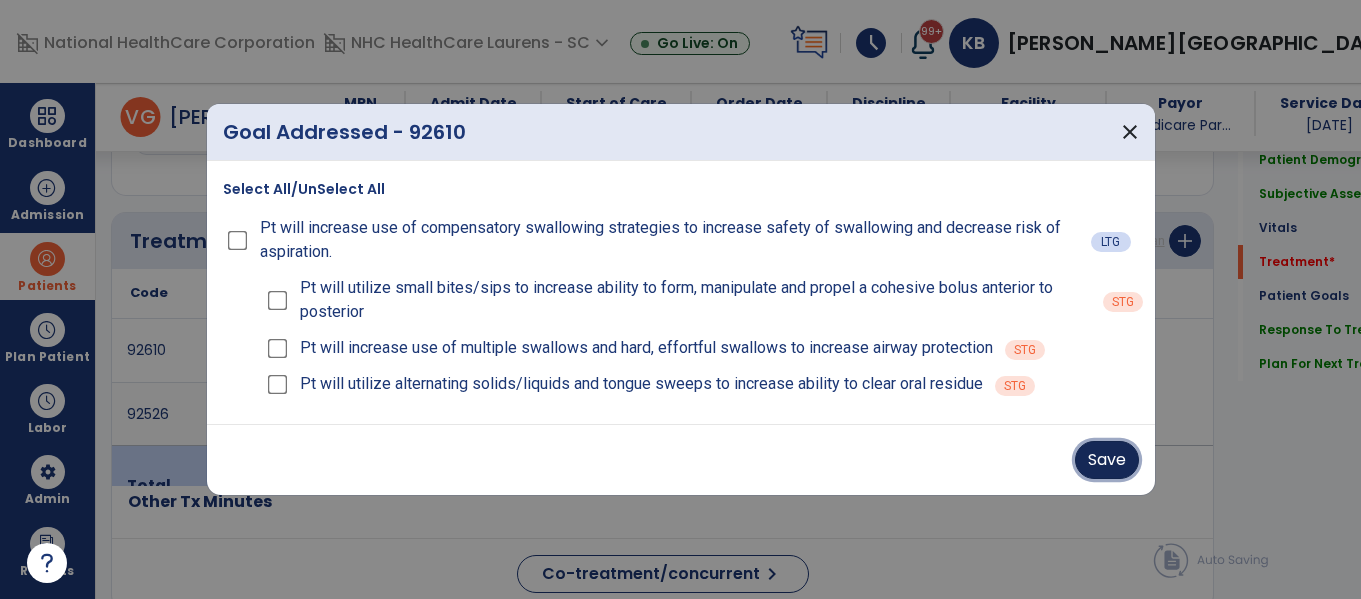 click on "Save" at bounding box center [1107, 460] 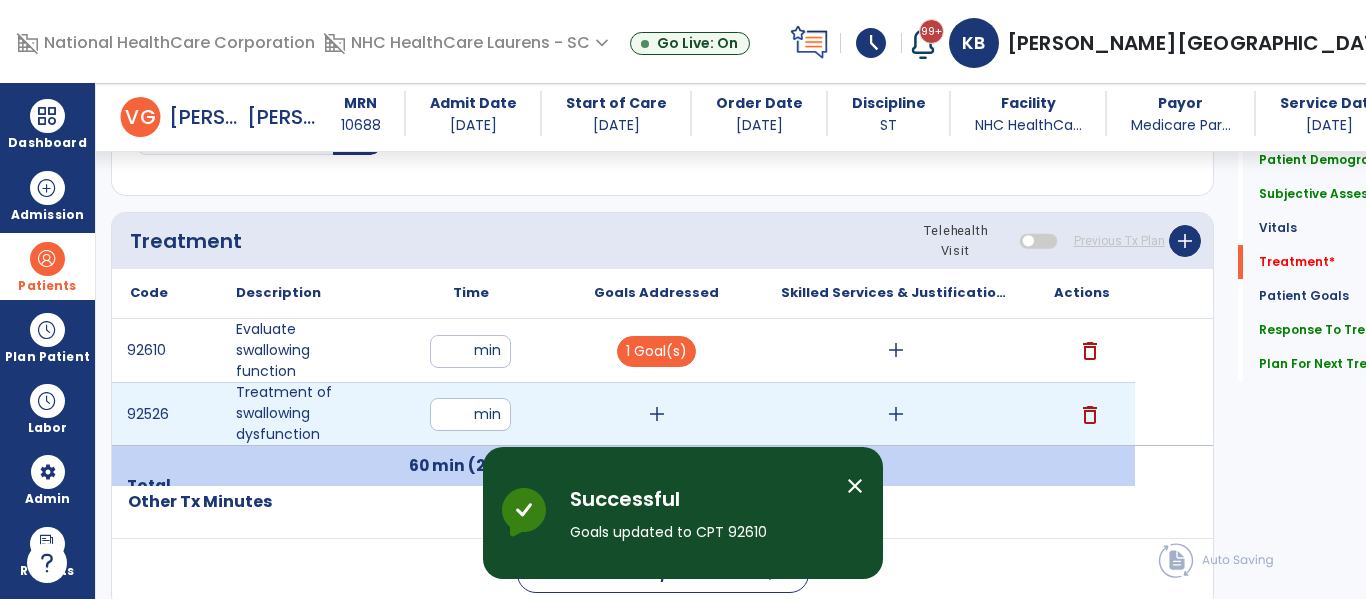 click on "add" at bounding box center (657, 414) 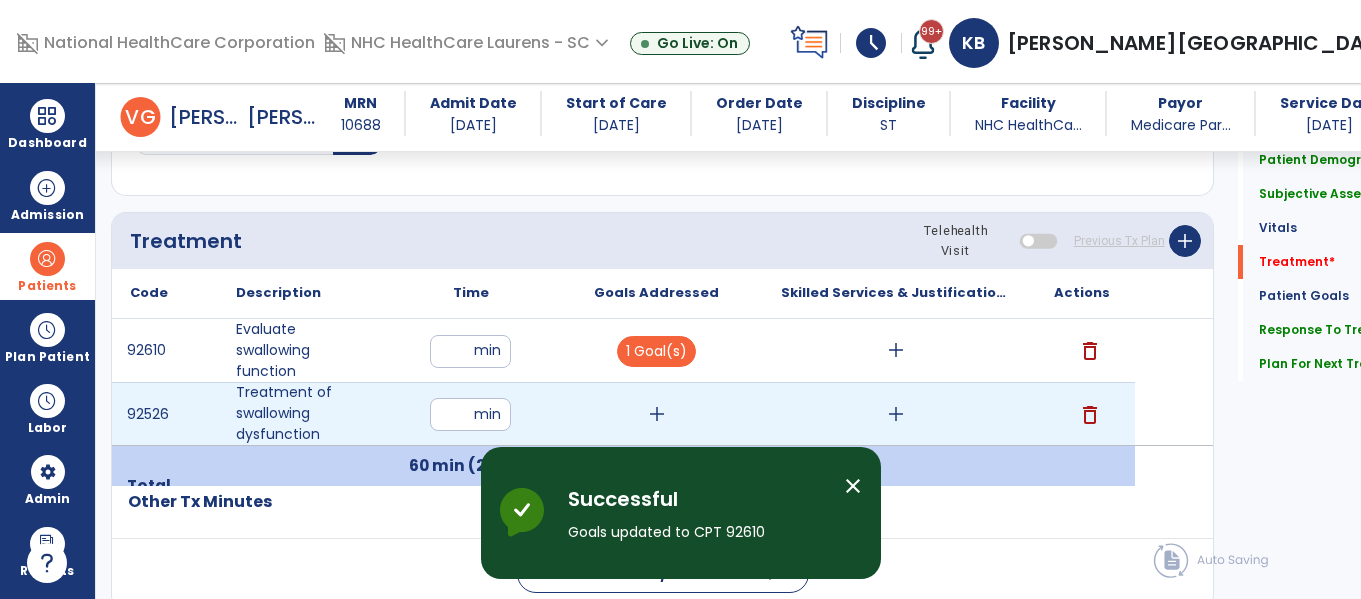 scroll, scrollTop: 1077, scrollLeft: 0, axis: vertical 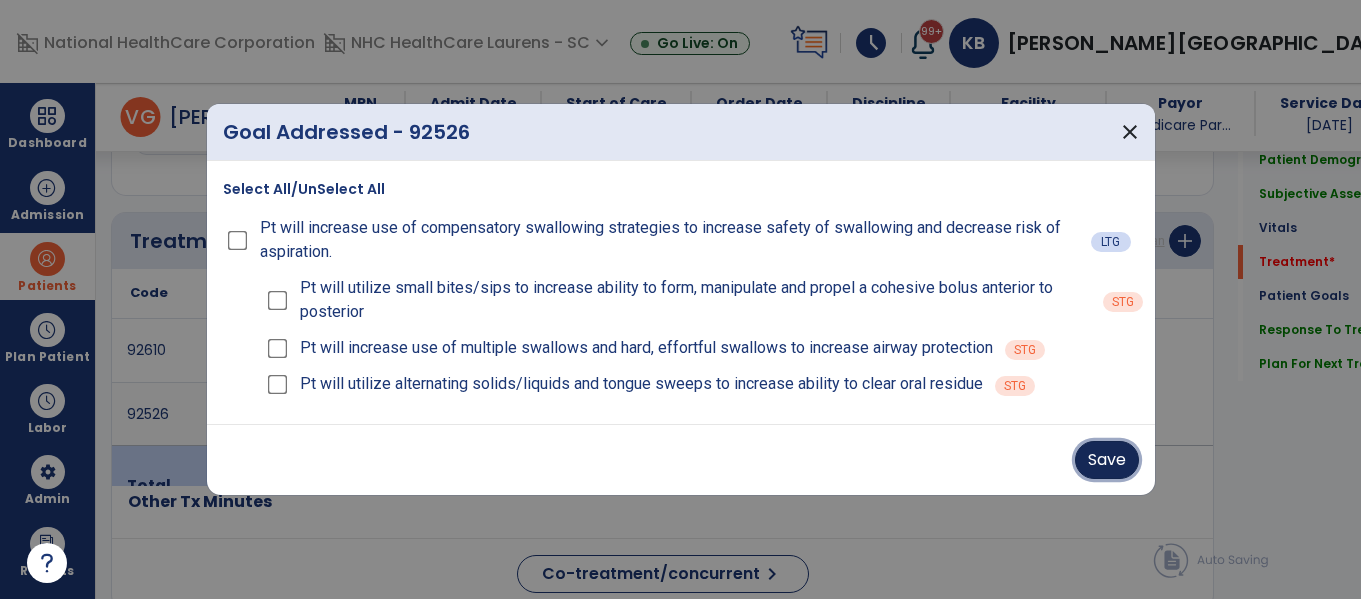 click on "Save" at bounding box center (1107, 460) 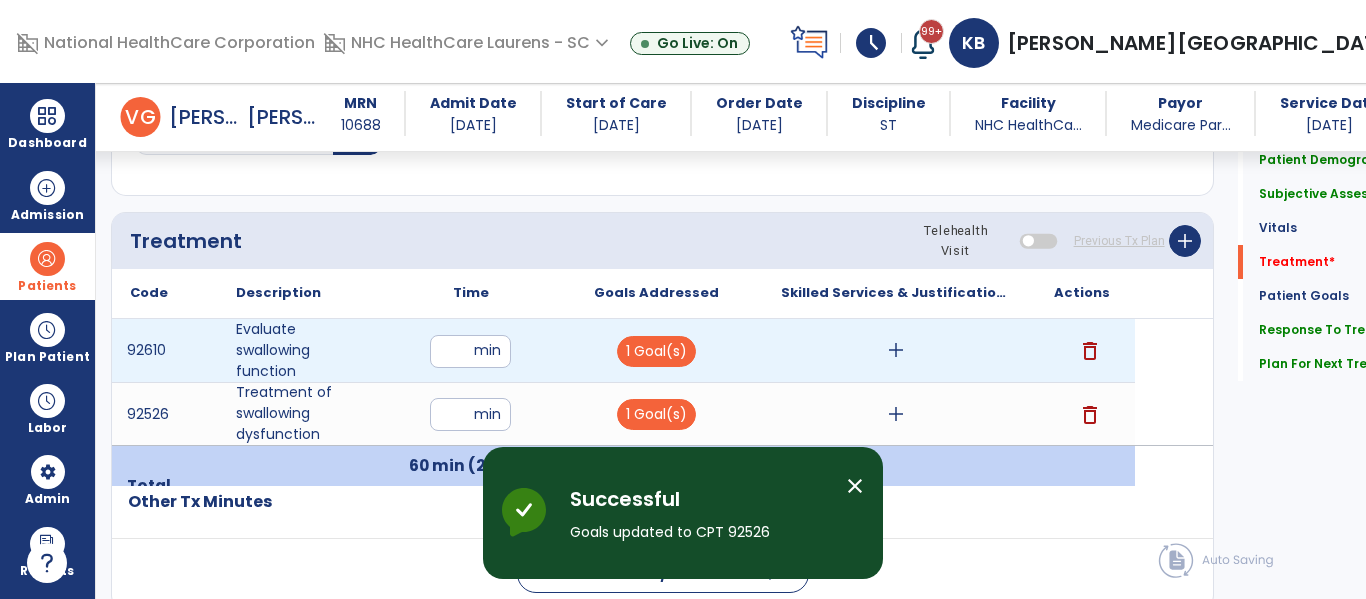 click on "add" at bounding box center [896, 350] 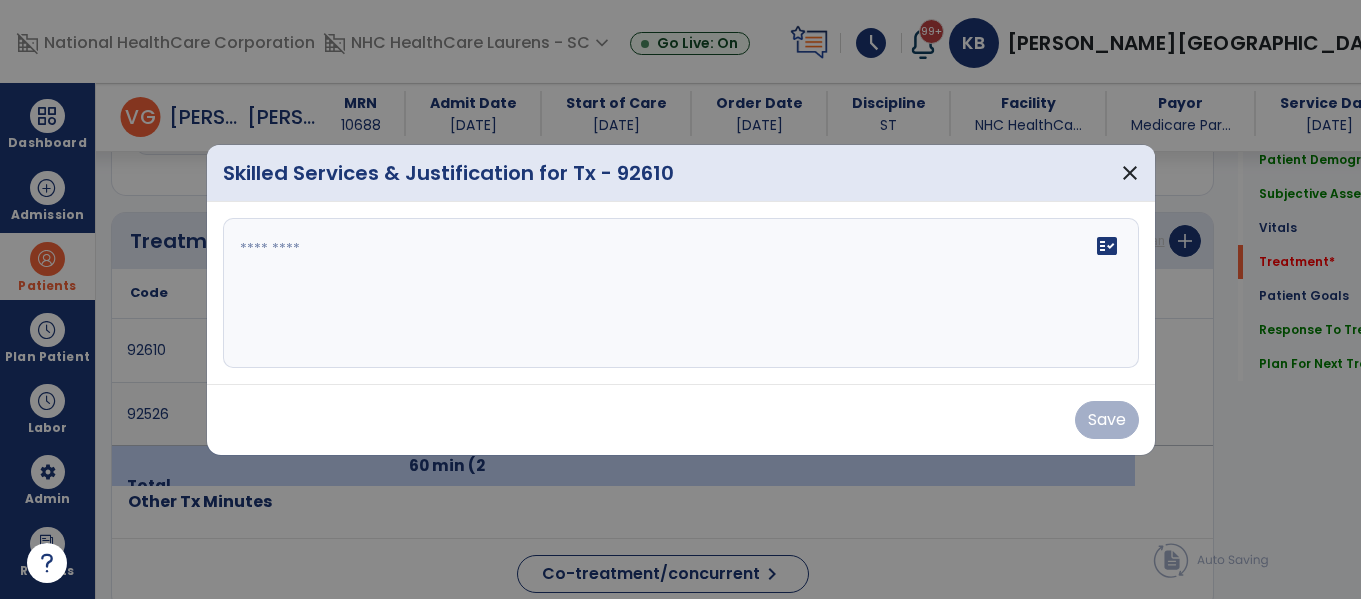 scroll, scrollTop: 1077, scrollLeft: 0, axis: vertical 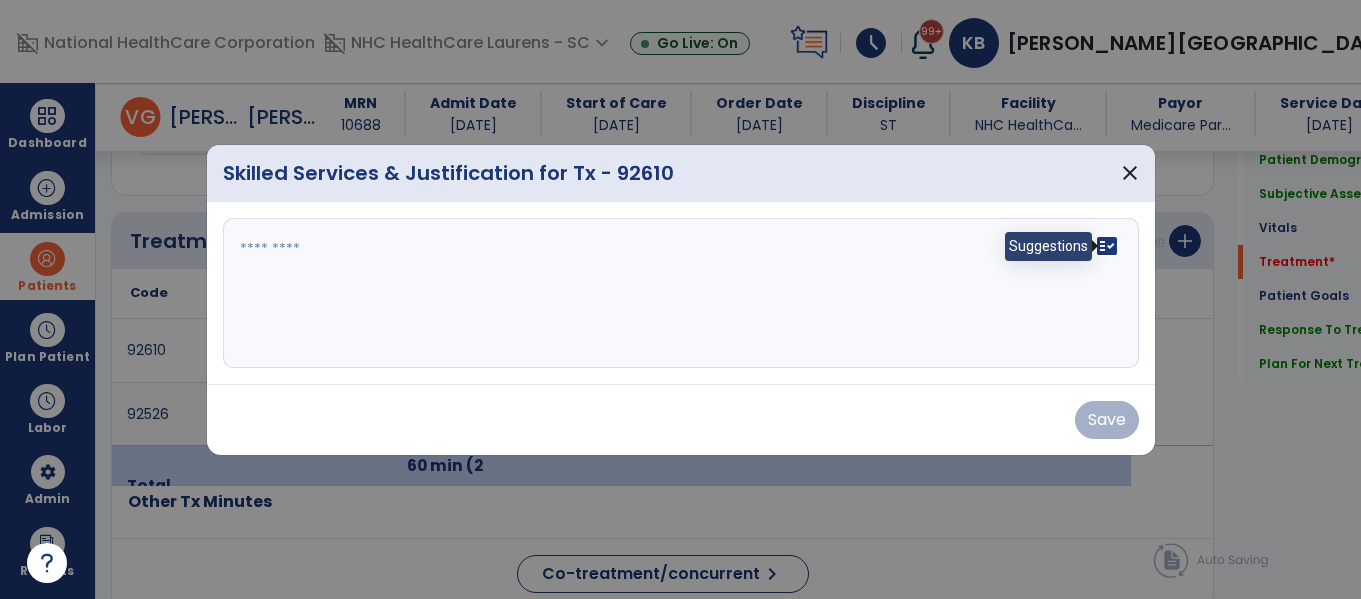 click on "fact_check" at bounding box center (1107, 246) 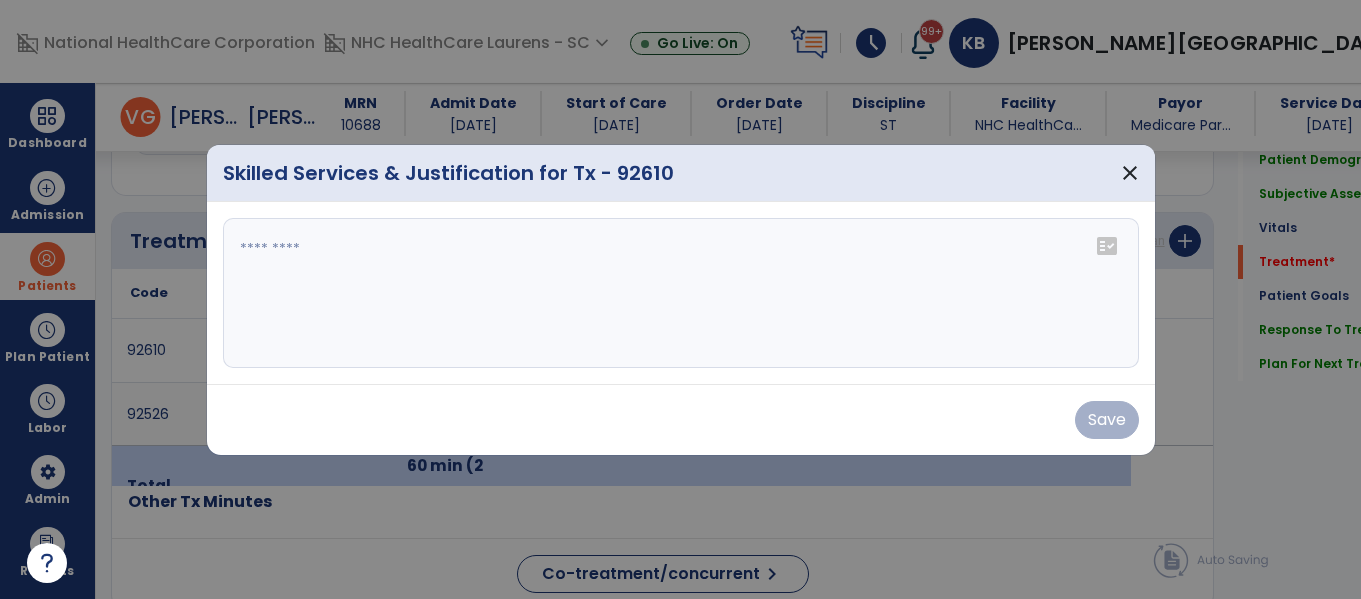 click on "fact_check" at bounding box center (1107, 246) 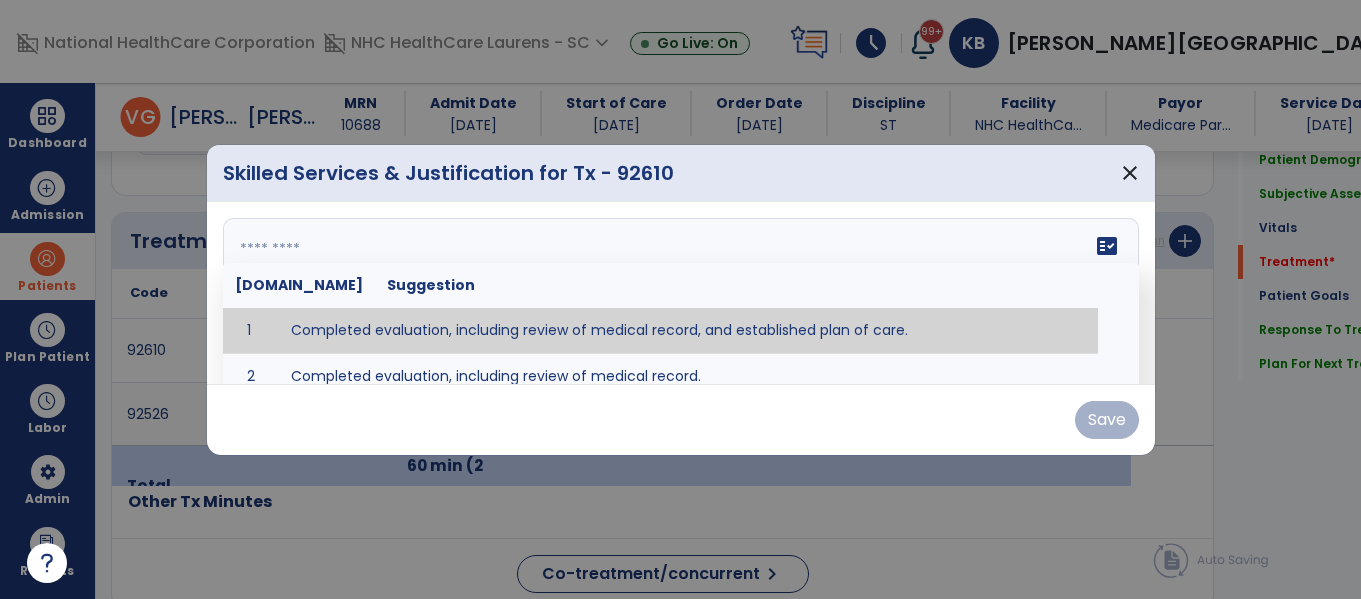 type on "**********" 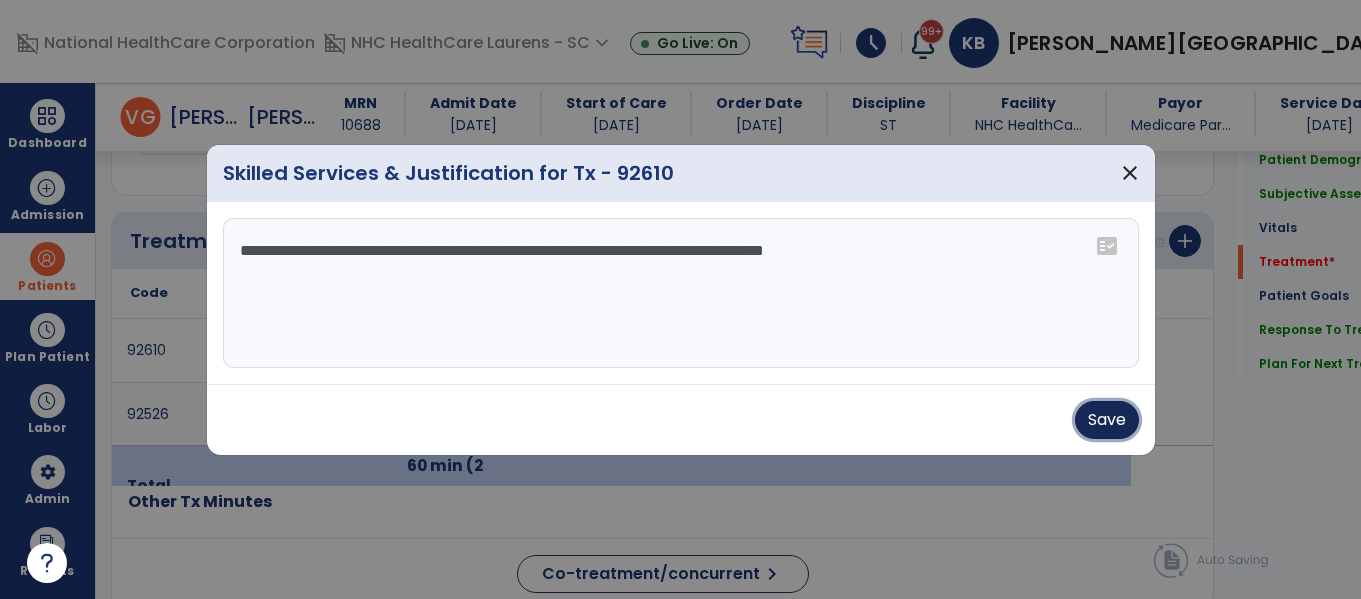 click on "Save" at bounding box center (1107, 420) 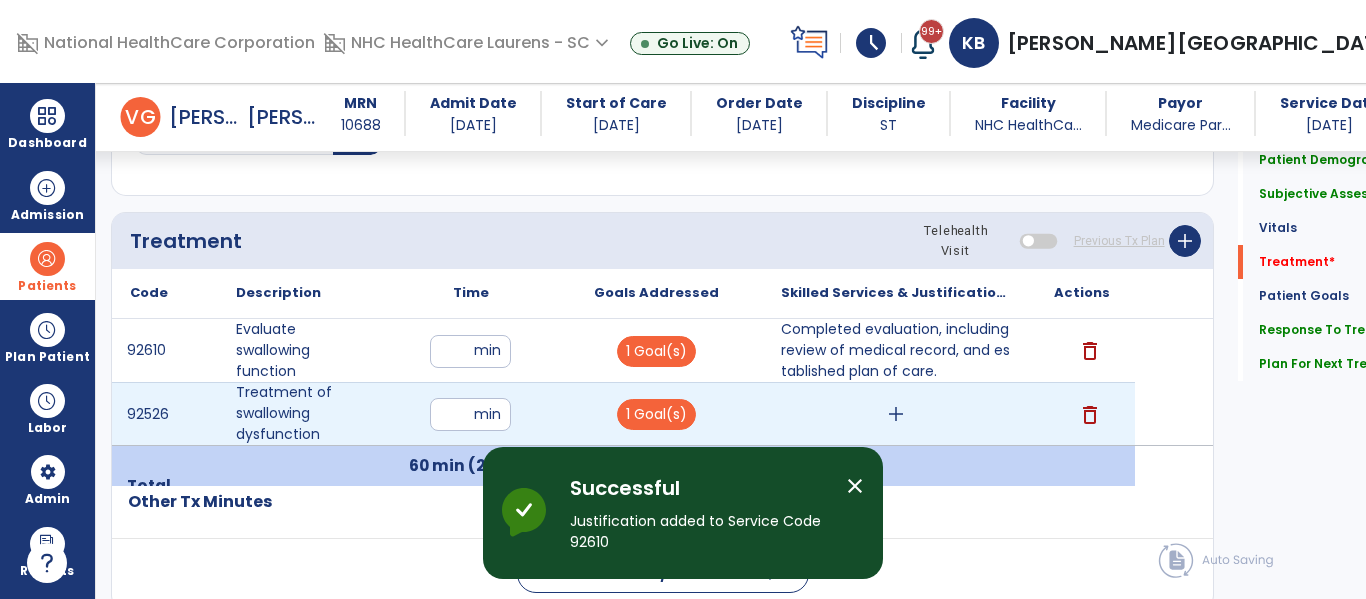 click on "add" at bounding box center (896, 414) 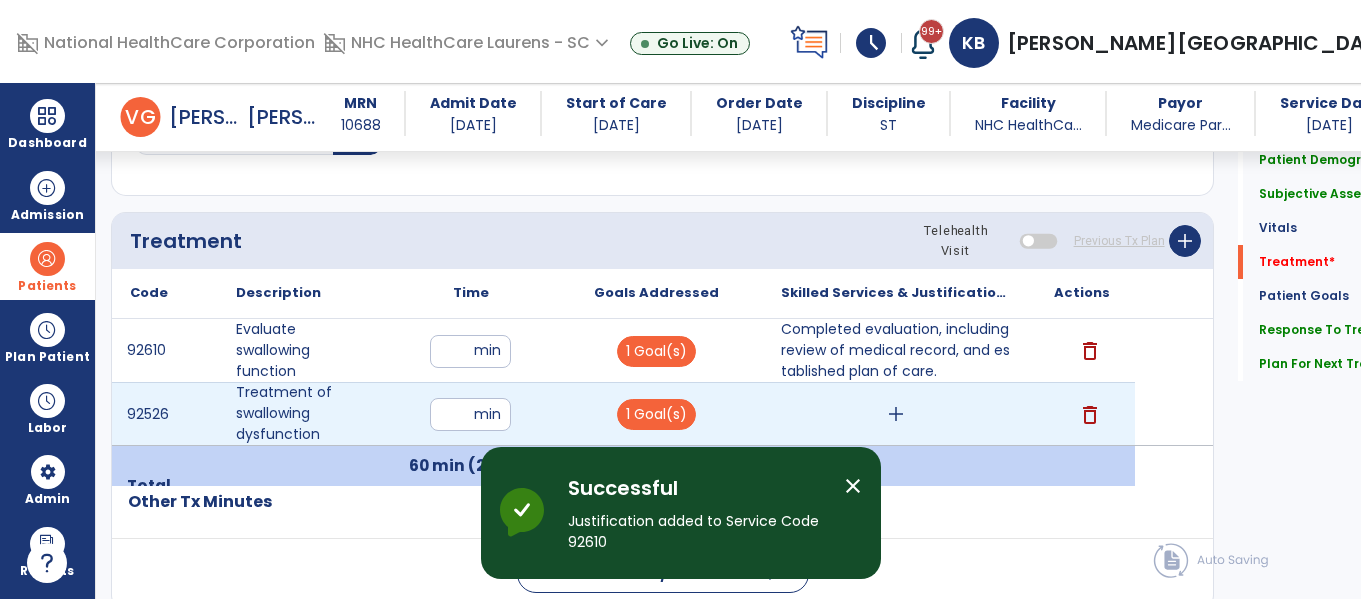 scroll, scrollTop: 1077, scrollLeft: 0, axis: vertical 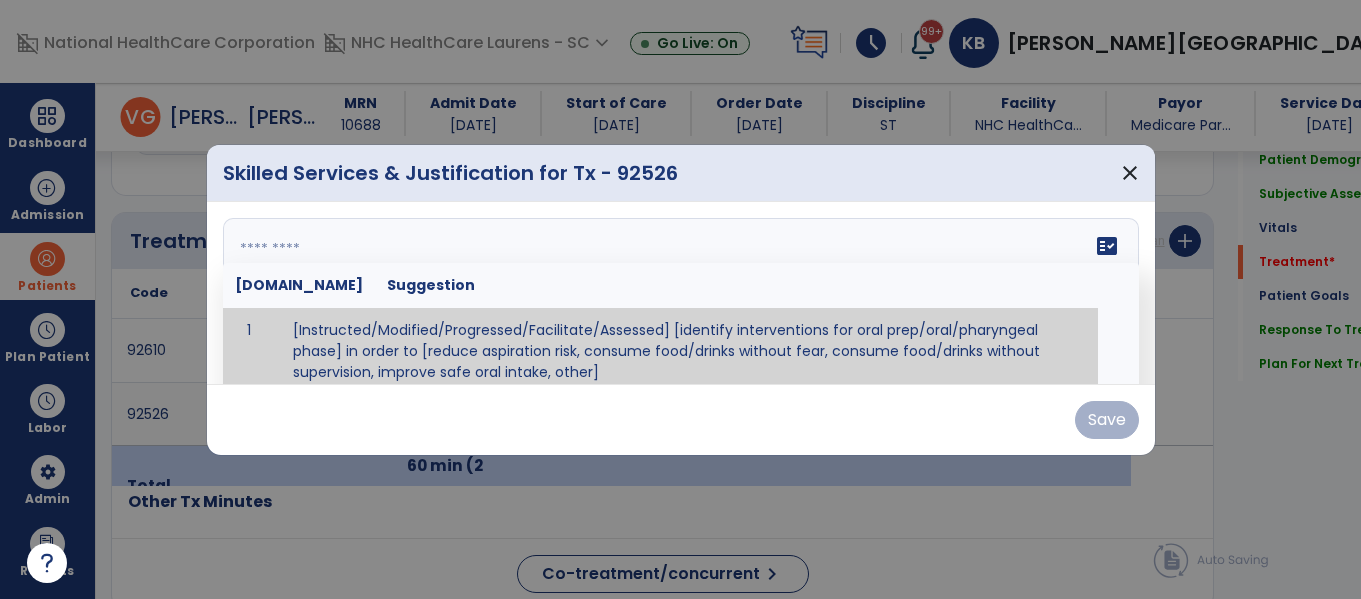click on "fact_check  [DOMAIN_NAME] Suggestion 1 [Instructed/Modified/Progressed/Facilitate/Assessed] [identify interventions for oral prep/oral/pharyngeal phase] in order to [reduce aspiration risk, consume food/drinks without fear, consume food/drinks without supervision, improve safe oral intake, other] 2 [Instructed/Modified/Progressed/Facilitate/Assessed] [identify compensatory methods such as alternating bites/sips, effortful swallow, other] in order to [reduce aspiration risk, consume food/drinks without fear, consume food/drinks without supervision, improve safe oral intake, other] 3 [Instructed/Modified/Progressed/Assessed] trials of [identify IDDSI Food/Drink Level or NDD Solid/Liquid Level] in order to [reduce aspiration risk, consume food/drinks without fear, consume food/drinks without supervision, improve safe oral intake, other] 4 5 Assessed swallow with administration of [identify test]" at bounding box center (681, 293) 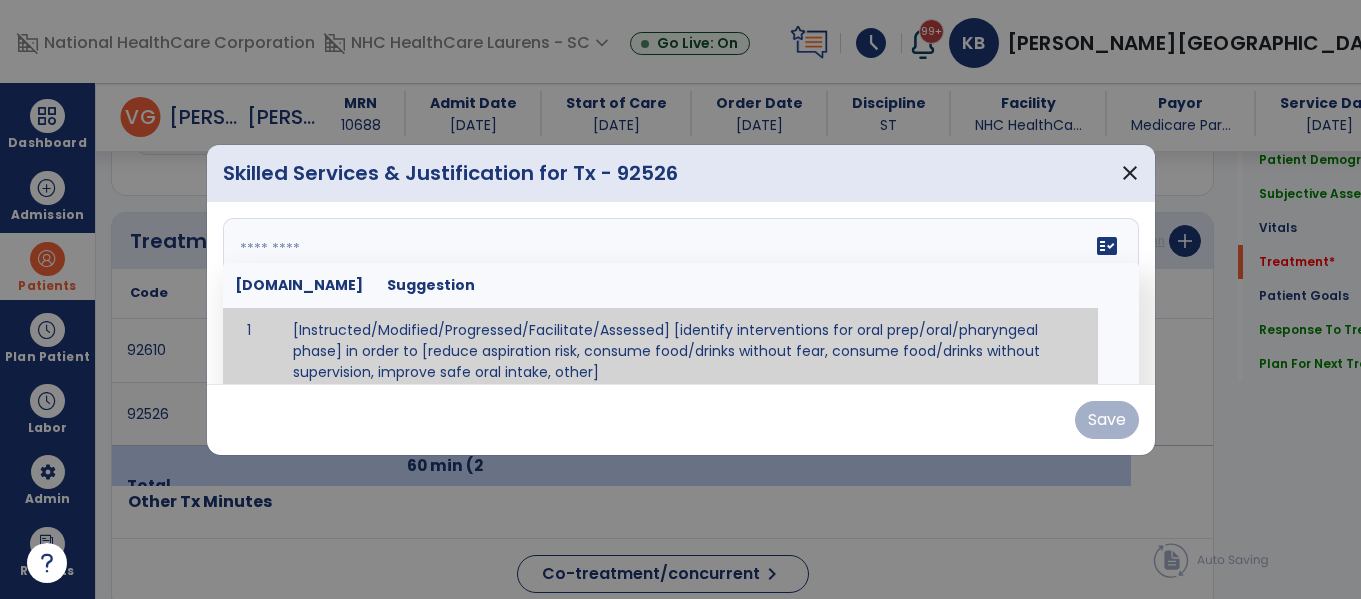 scroll, scrollTop: 12, scrollLeft: 0, axis: vertical 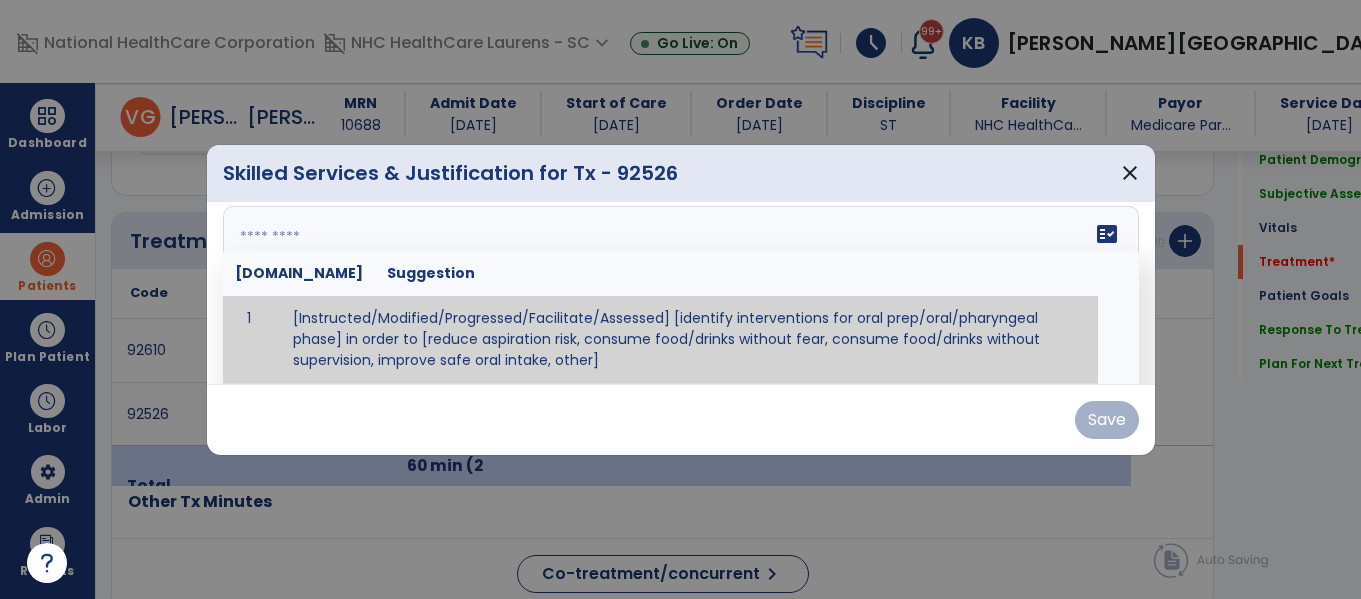 paste on "**********" 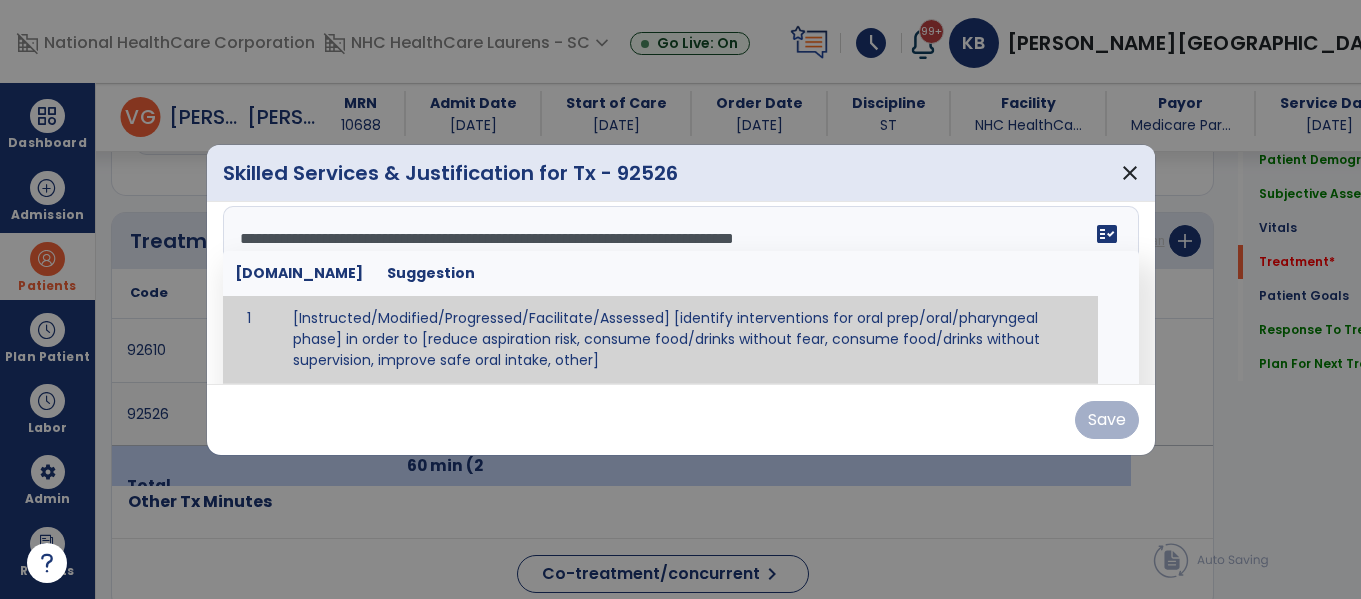 scroll, scrollTop: 0, scrollLeft: 0, axis: both 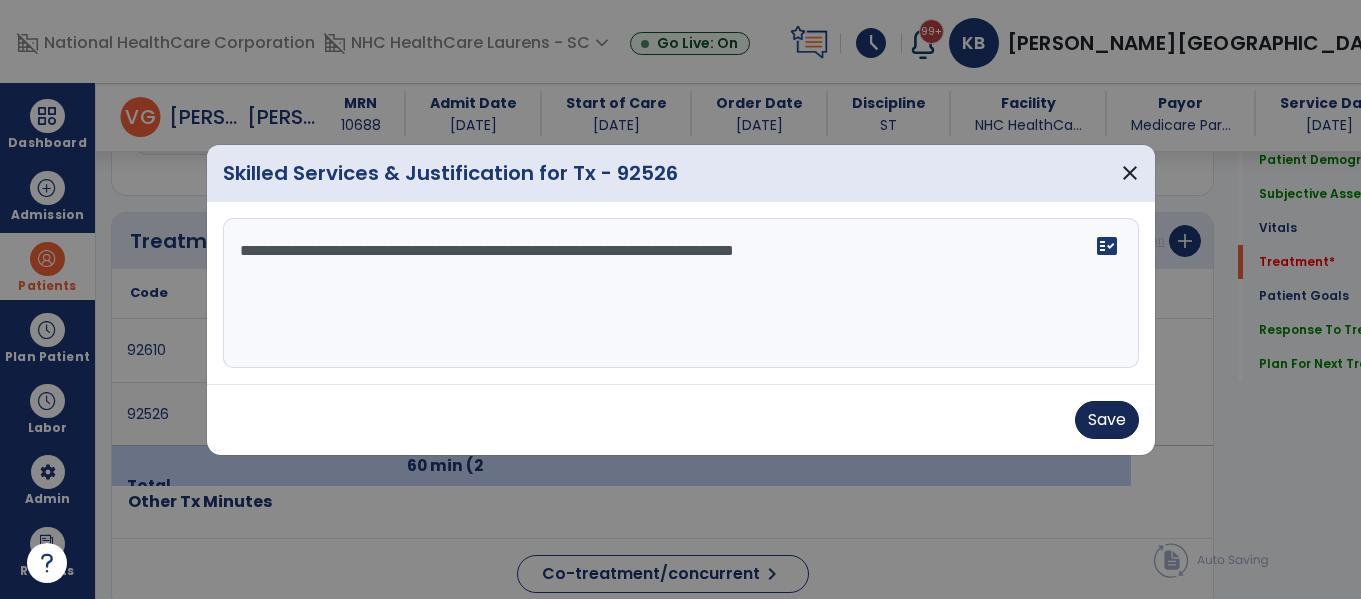 type on "**********" 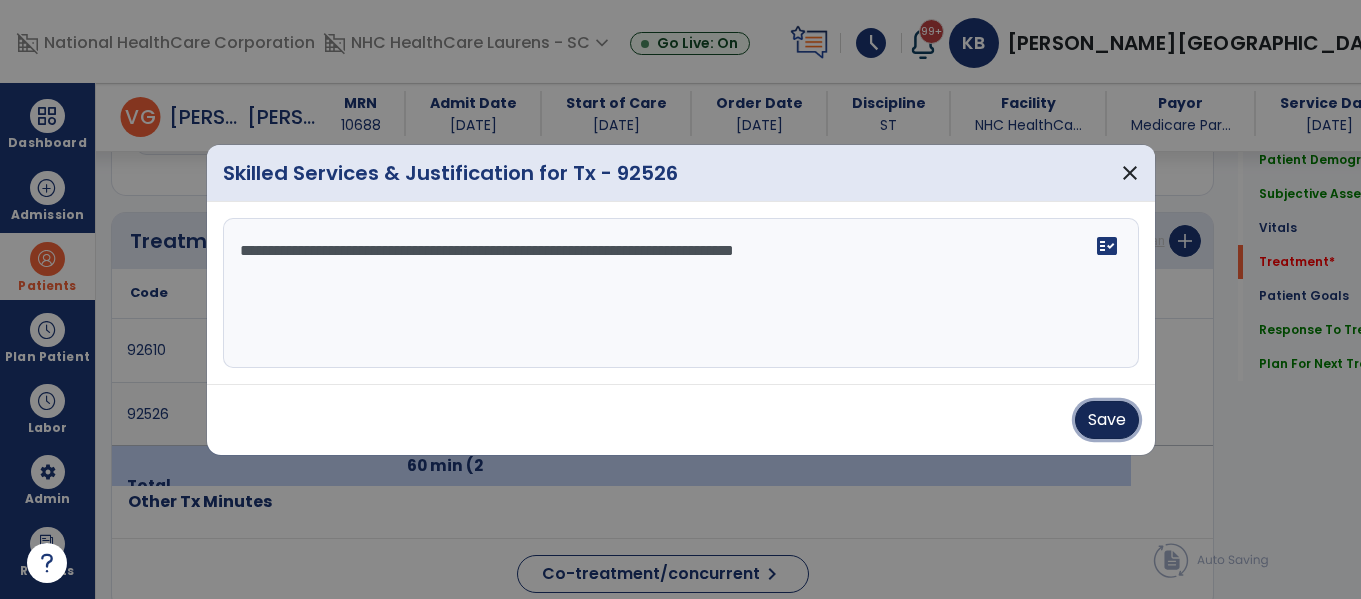 click on "Save" at bounding box center (1107, 420) 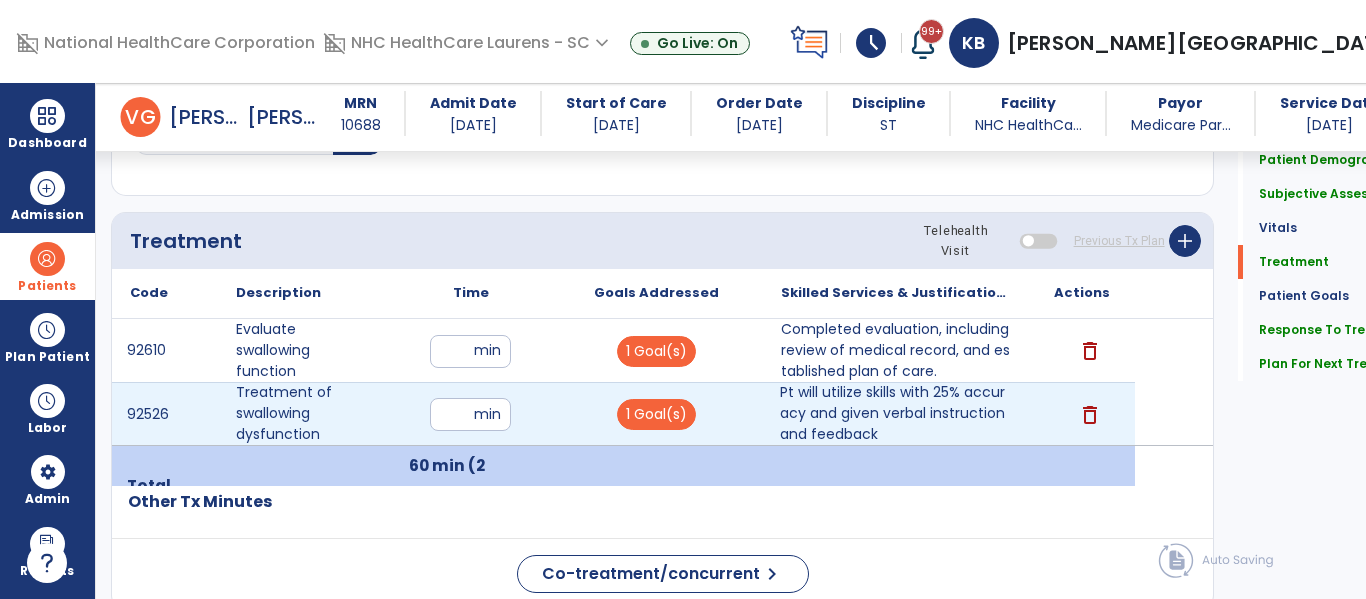 click on "Pt will utilize skills with 25% accuracy and given verbal instruction and feedback" at bounding box center (896, 413) 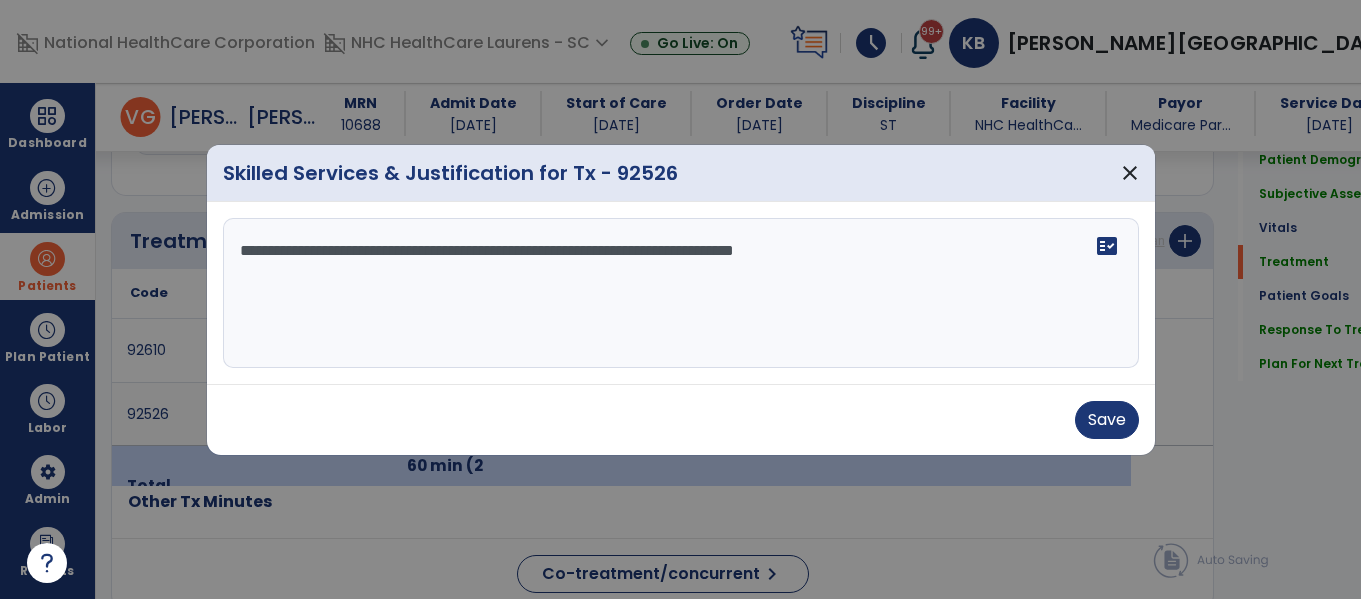 scroll, scrollTop: 1077, scrollLeft: 0, axis: vertical 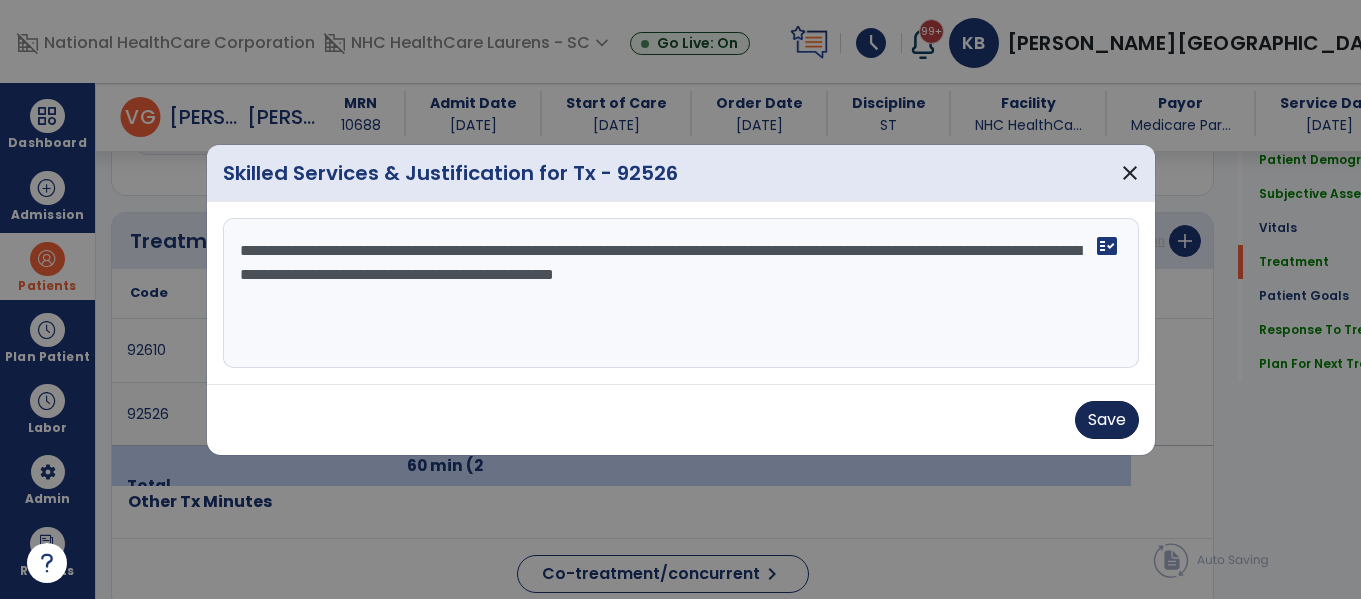 type on "**********" 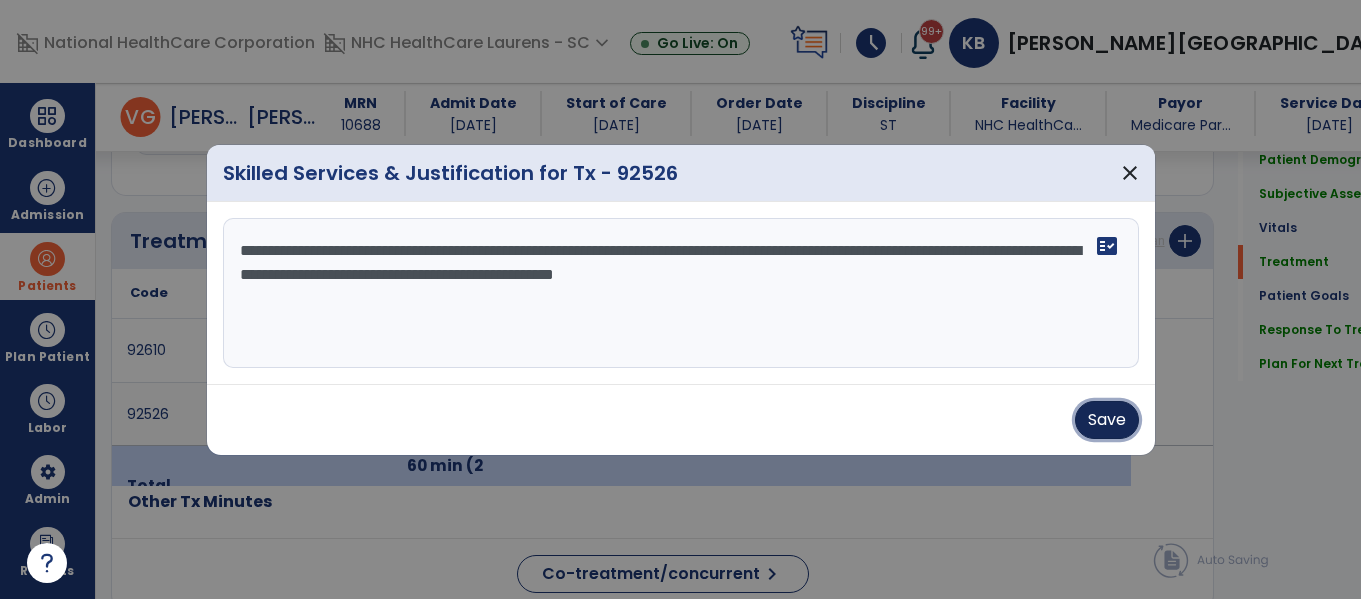 click on "Save" at bounding box center (1107, 420) 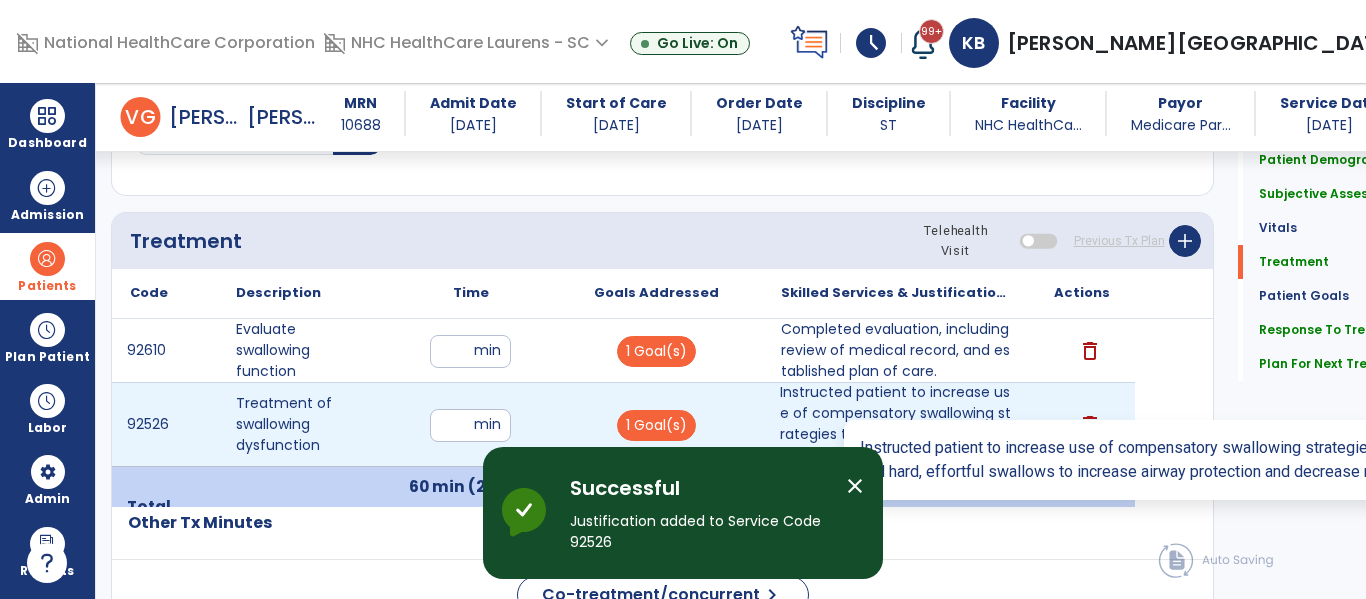 click on "Instructed patient to increase use of compensatory swallowing strategies targeting multiple swallows..." at bounding box center (896, 424) 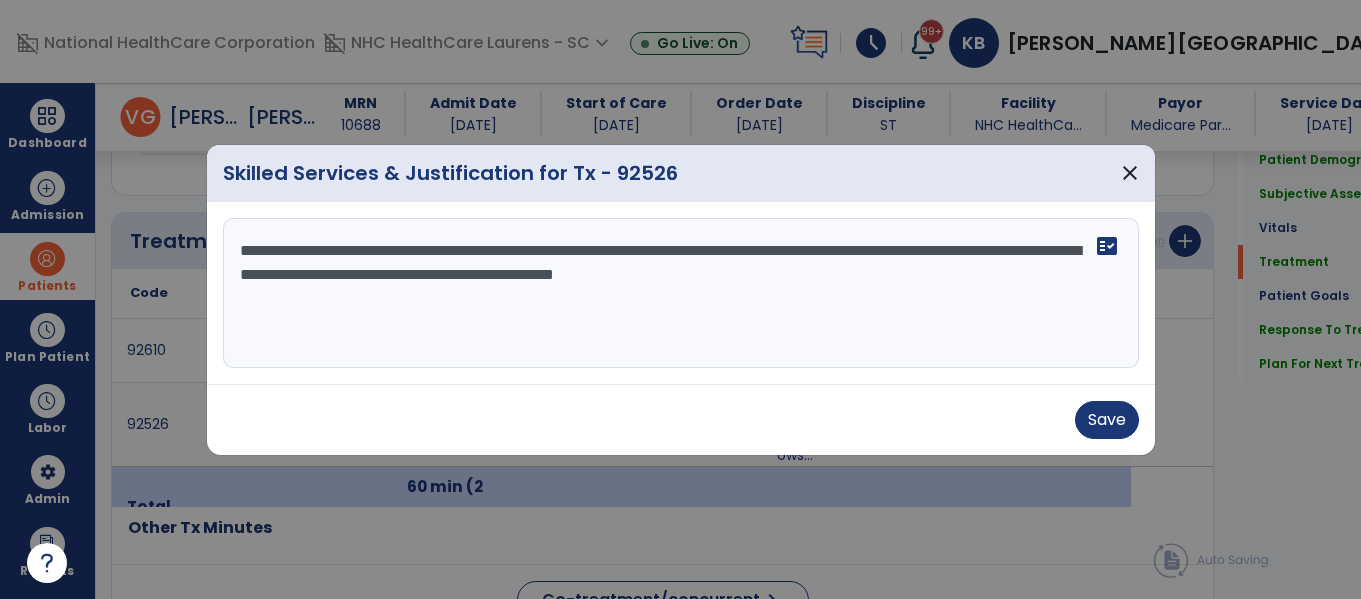 scroll, scrollTop: 1077, scrollLeft: 0, axis: vertical 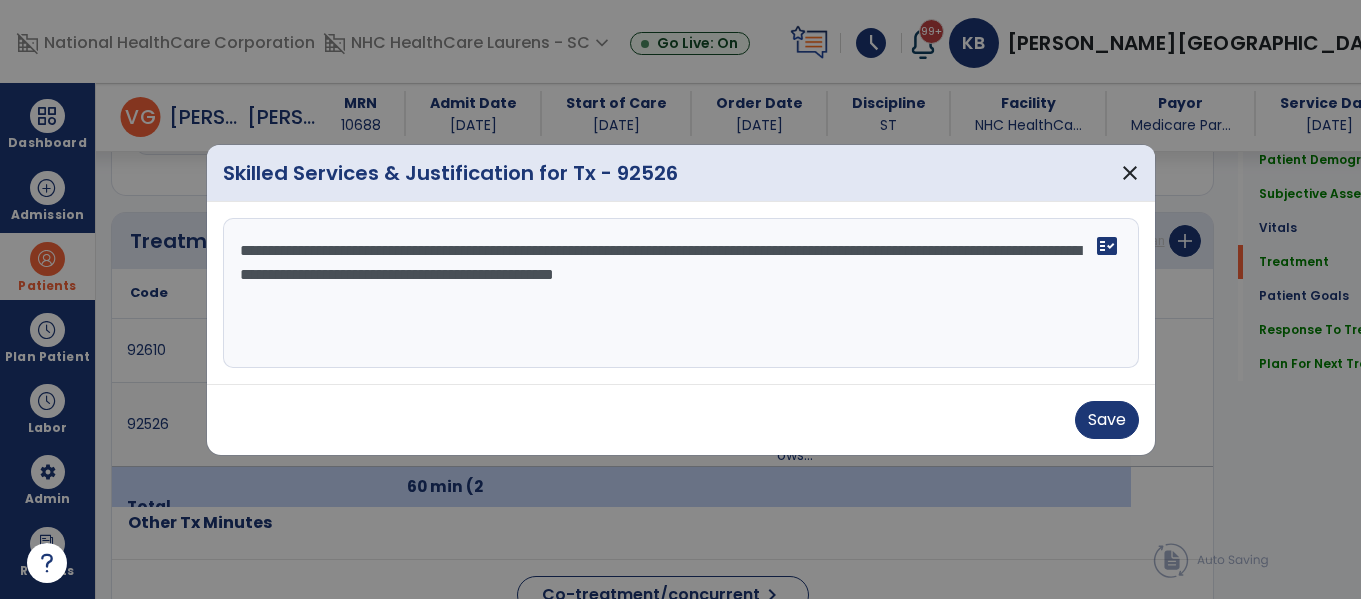 click on "**********" at bounding box center [681, 293] 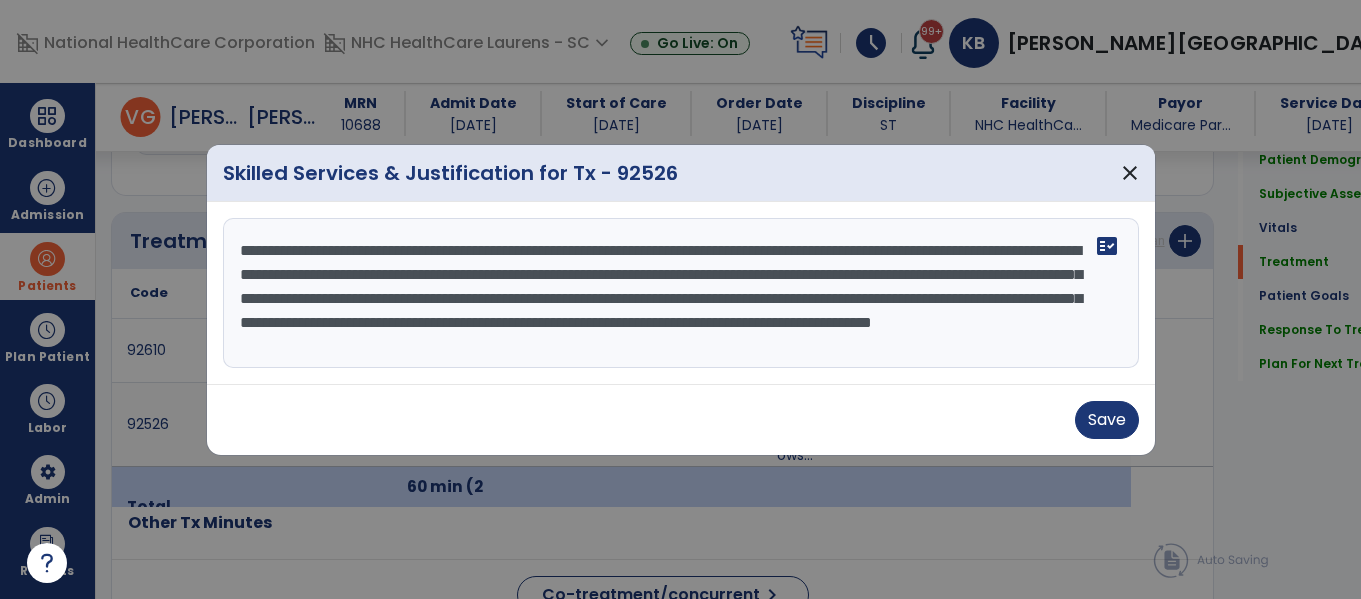 scroll, scrollTop: 16, scrollLeft: 0, axis: vertical 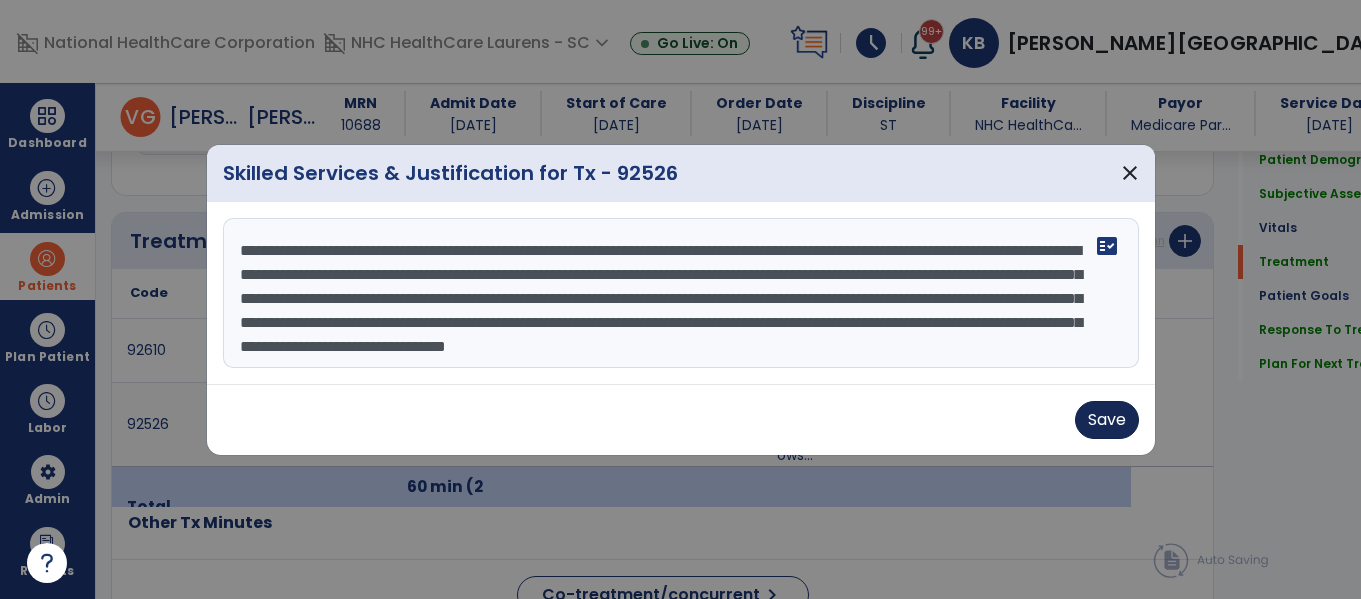 type on "**********" 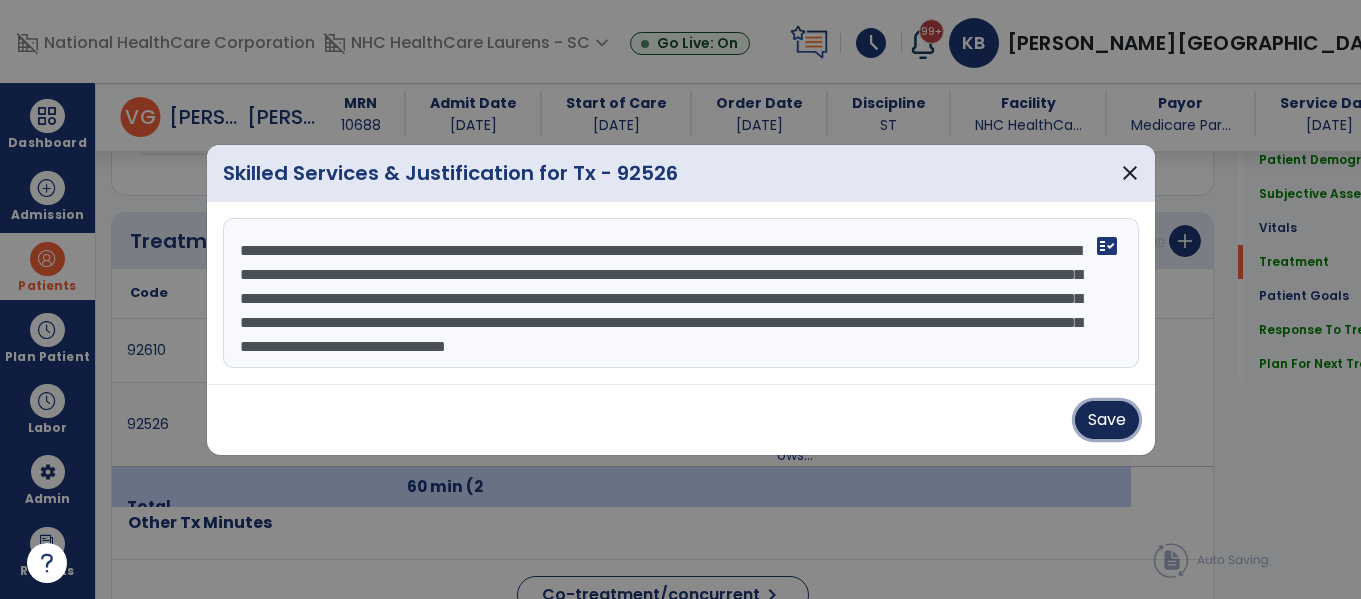 click on "Save" at bounding box center [1107, 420] 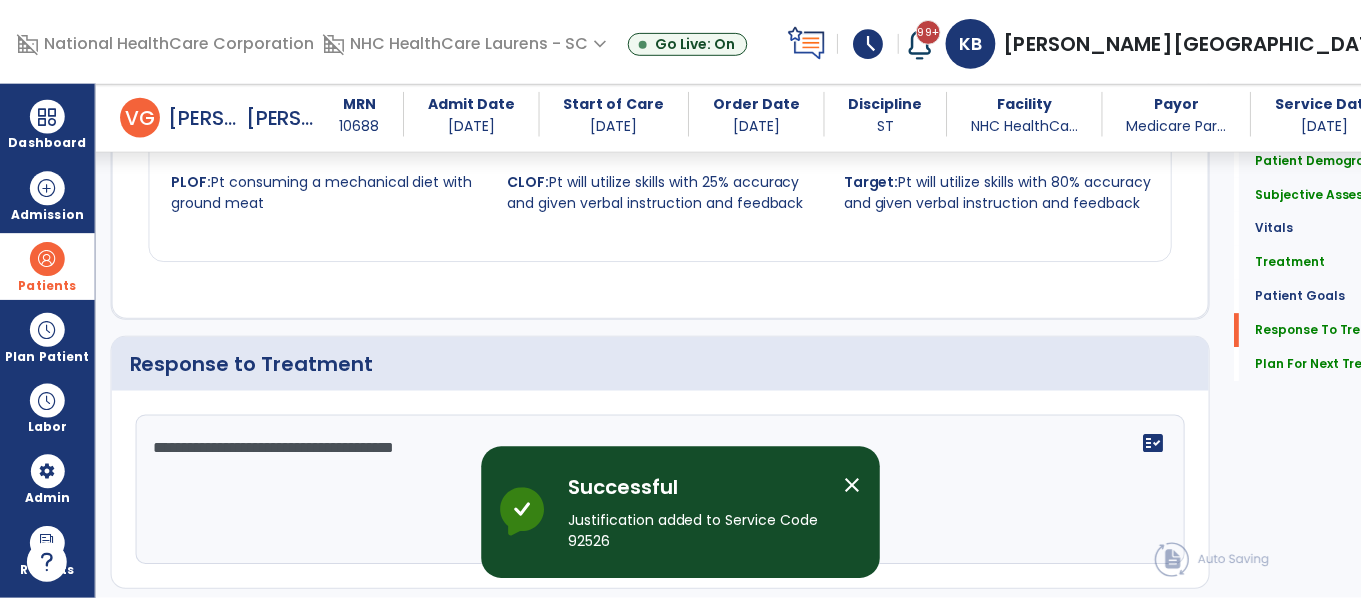scroll, scrollTop: 2582, scrollLeft: 0, axis: vertical 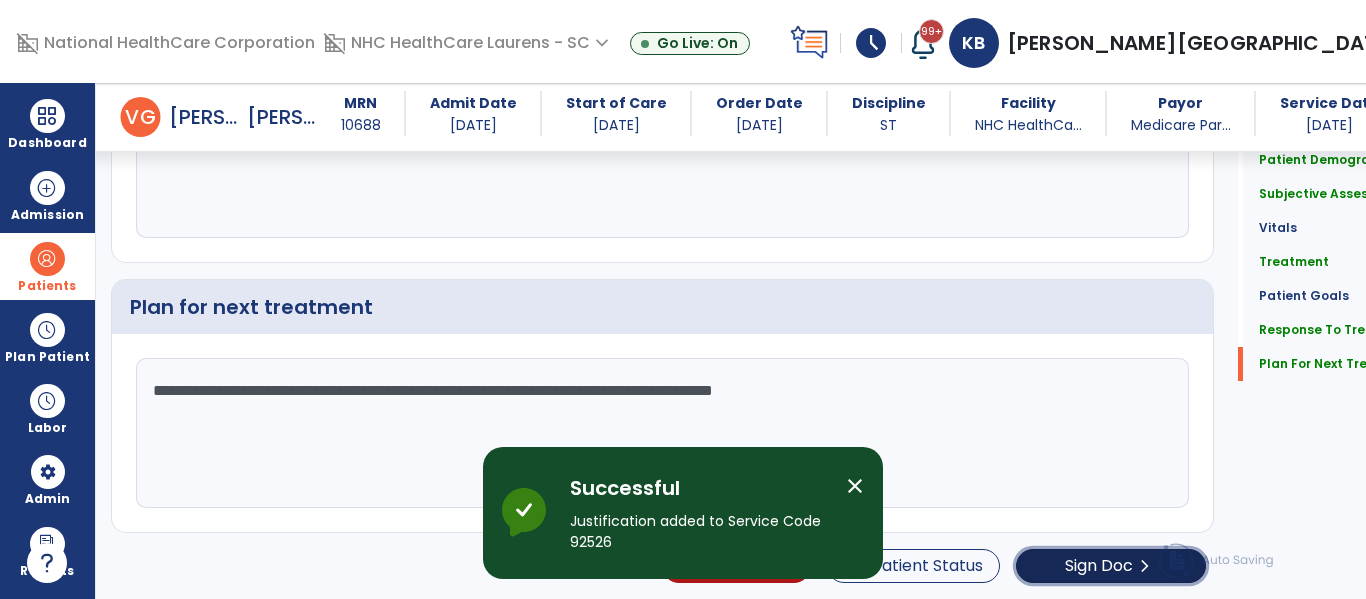 click on "chevron_right" 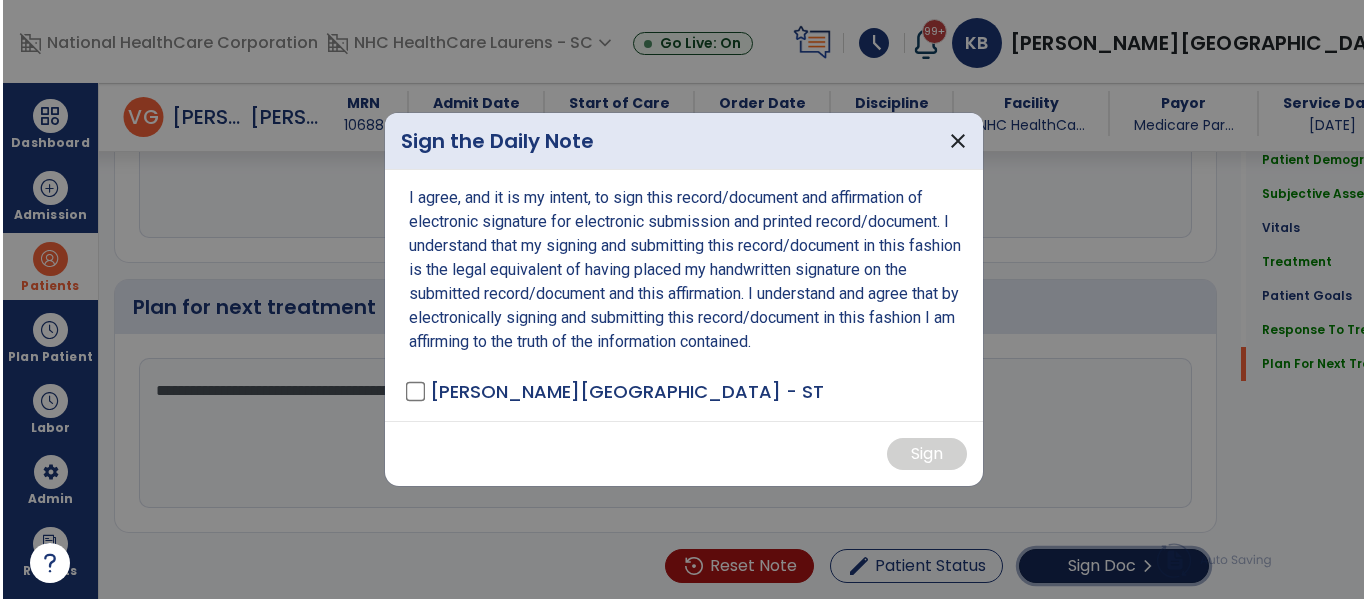 scroll, scrollTop: 2582, scrollLeft: 0, axis: vertical 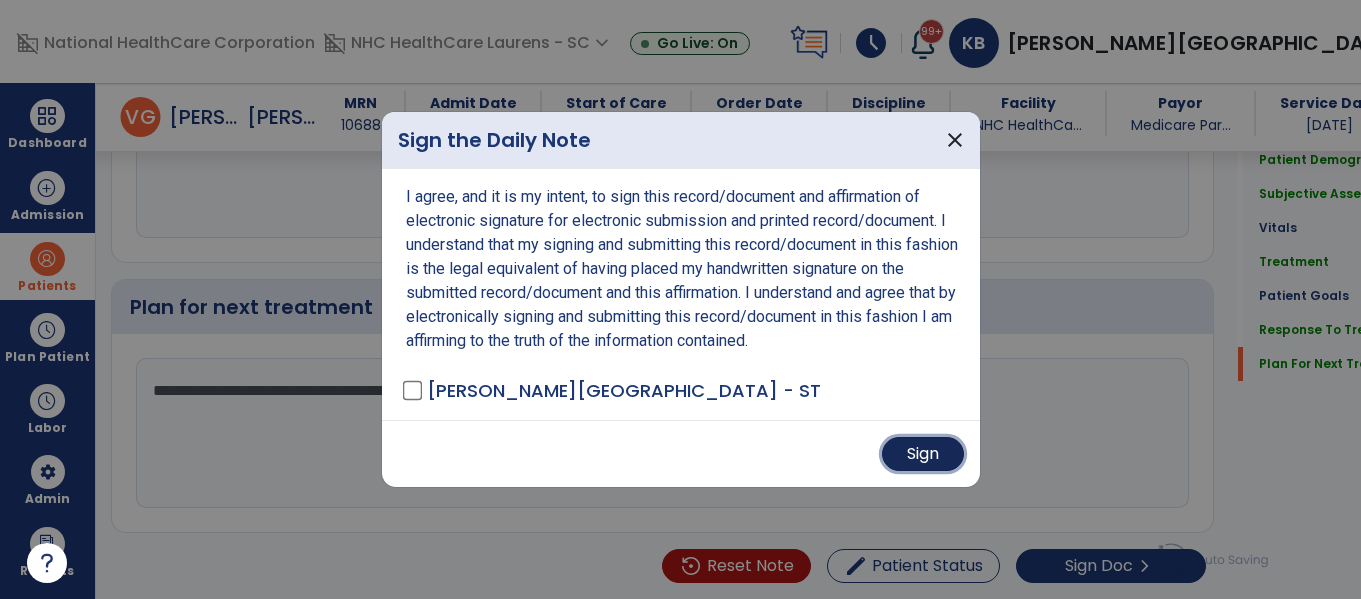 click on "Sign" at bounding box center [923, 454] 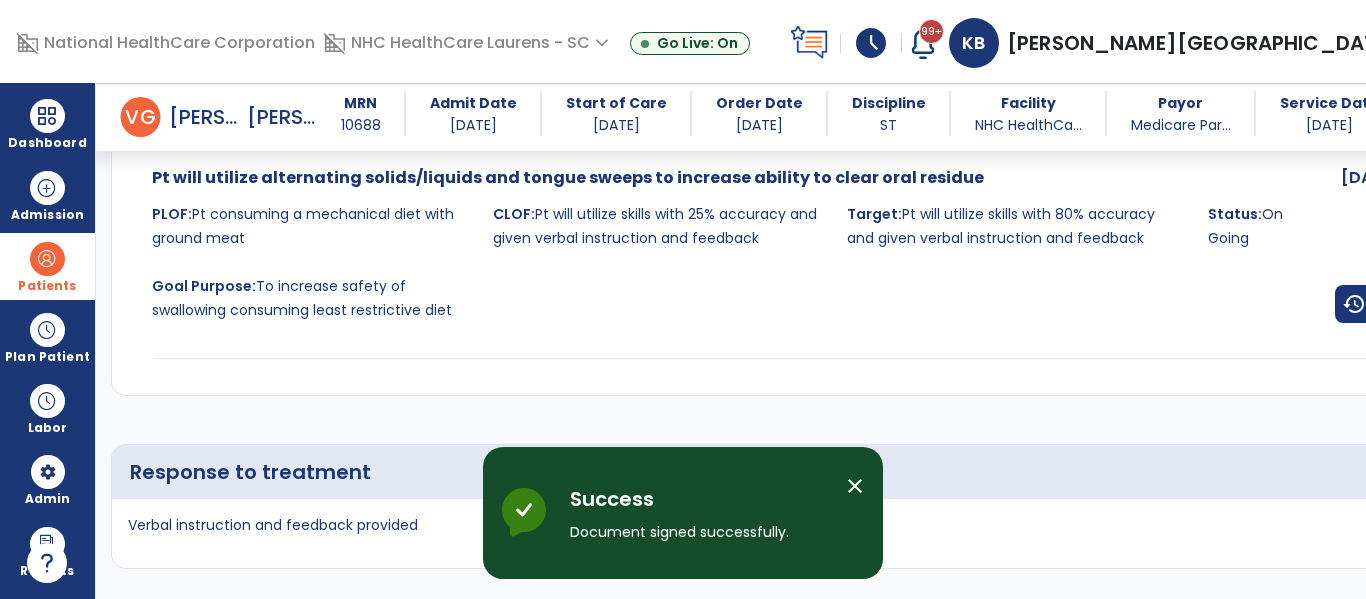 scroll, scrollTop: 4014, scrollLeft: 0, axis: vertical 